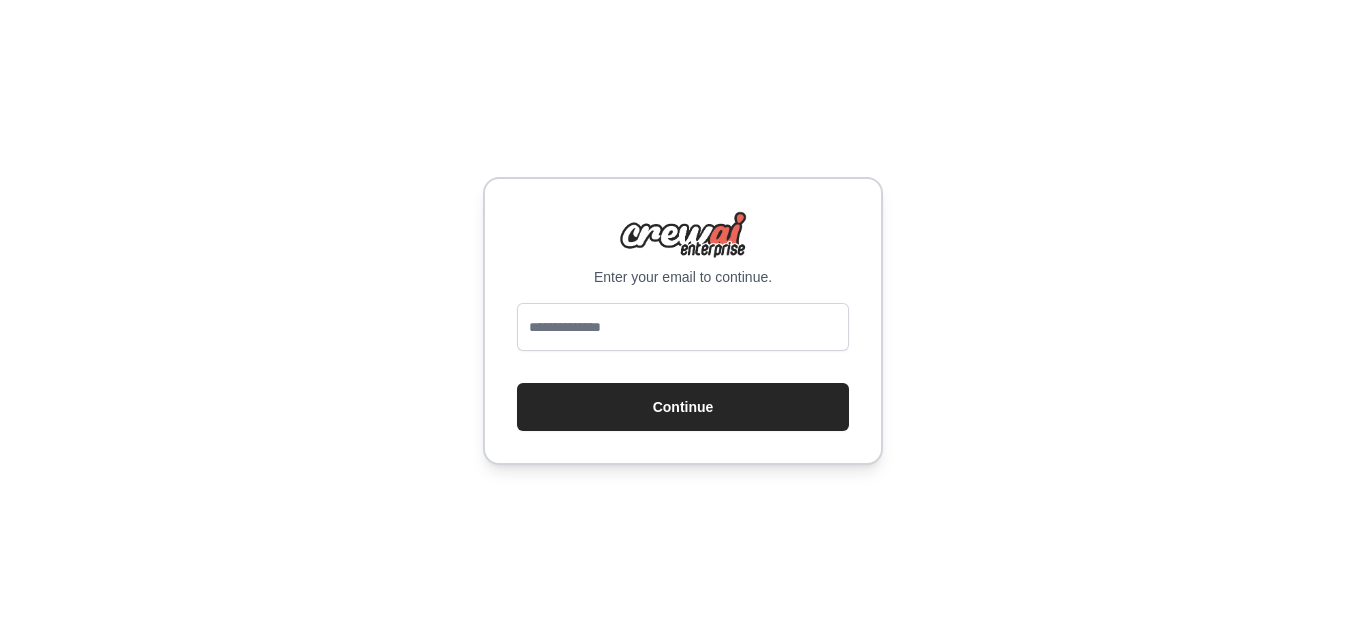 scroll, scrollTop: 0, scrollLeft: 0, axis: both 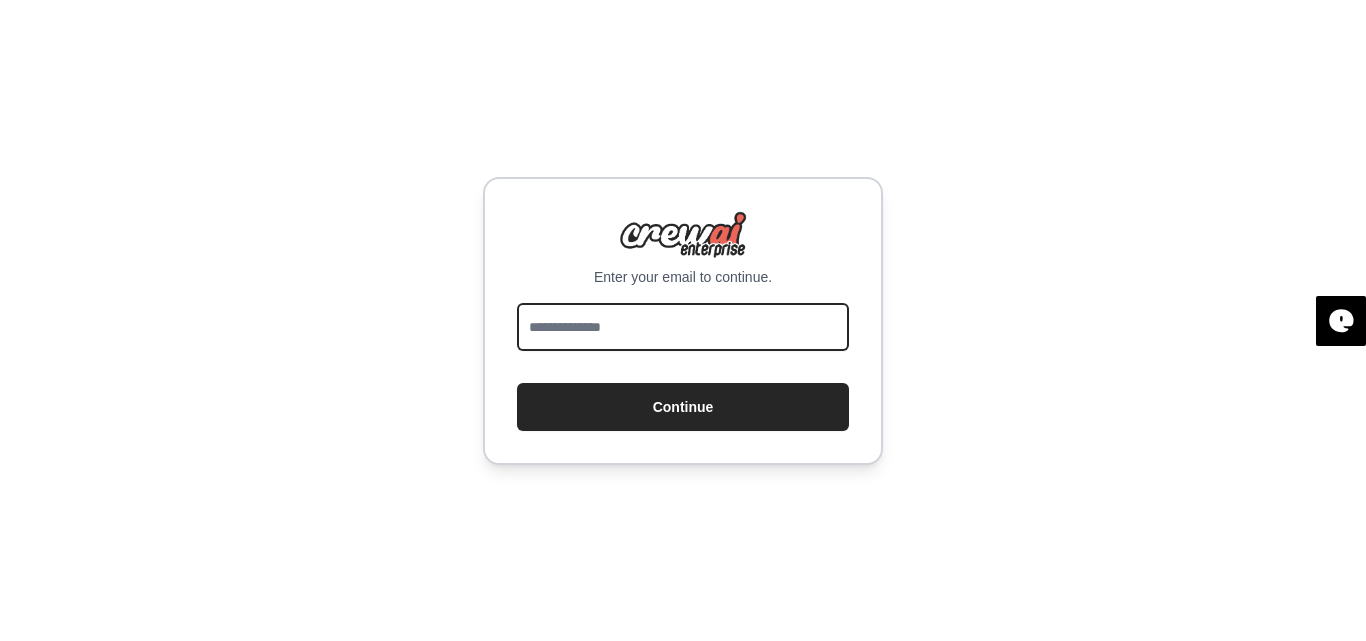 click at bounding box center [683, 327] 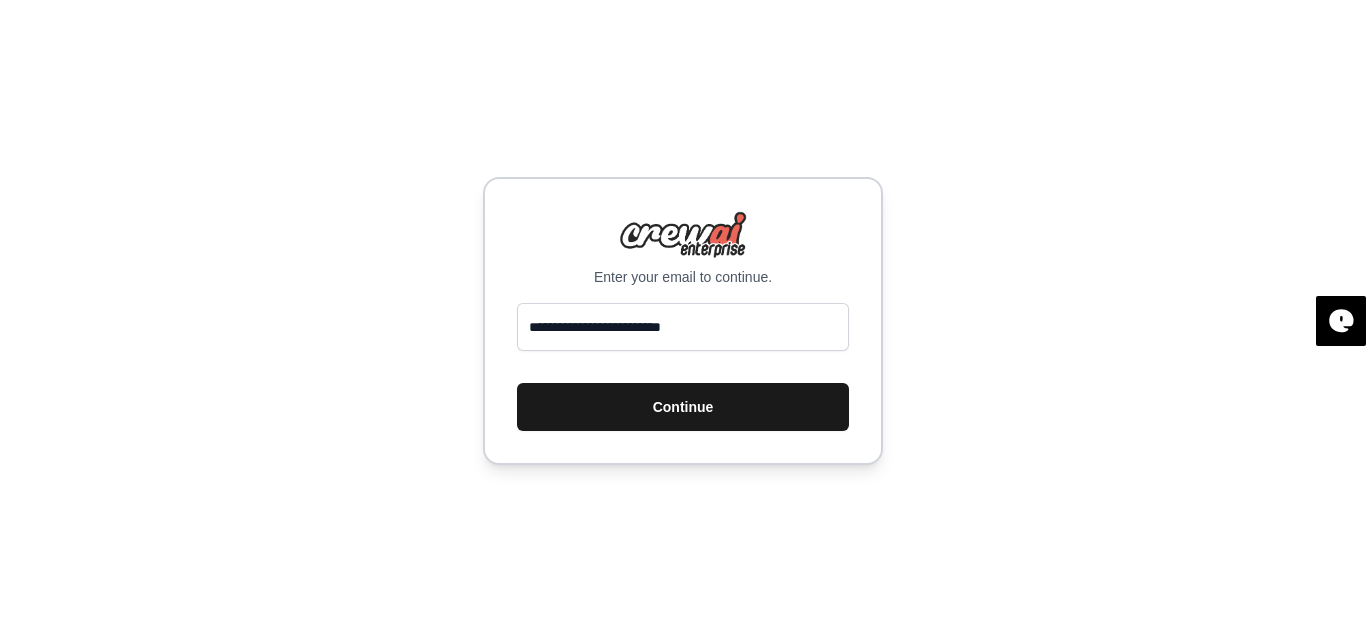 click on "Continue" at bounding box center (683, 407) 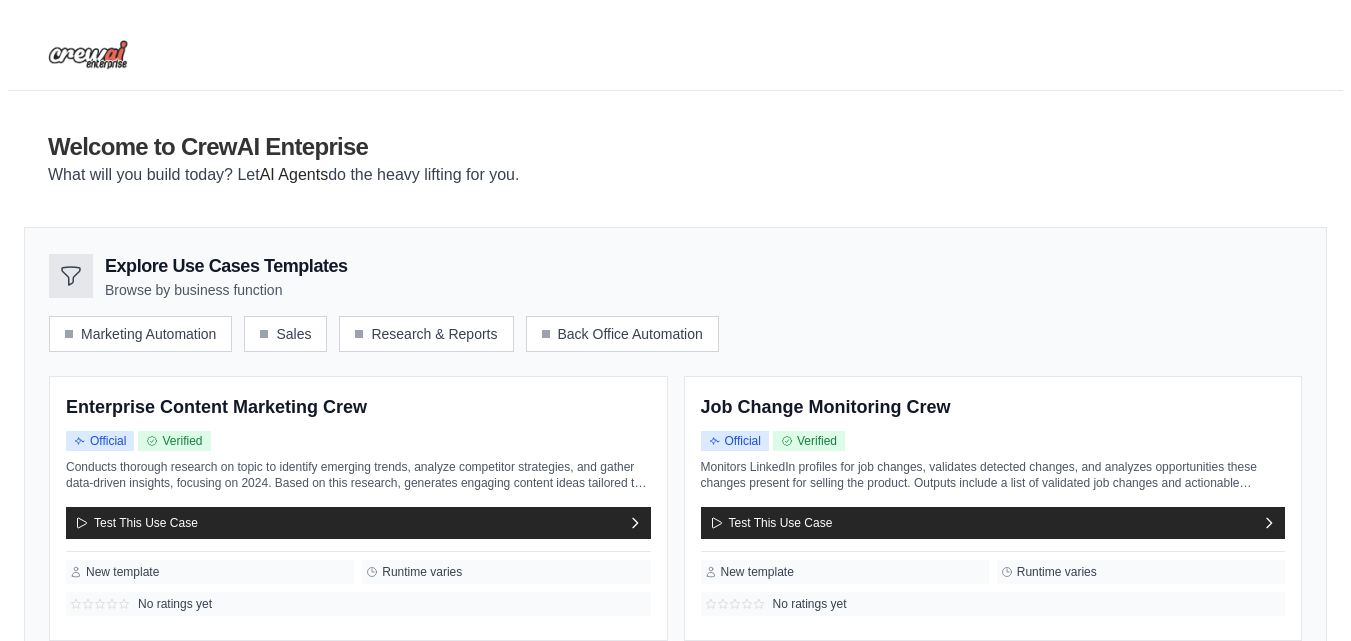 scroll, scrollTop: 0, scrollLeft: 0, axis: both 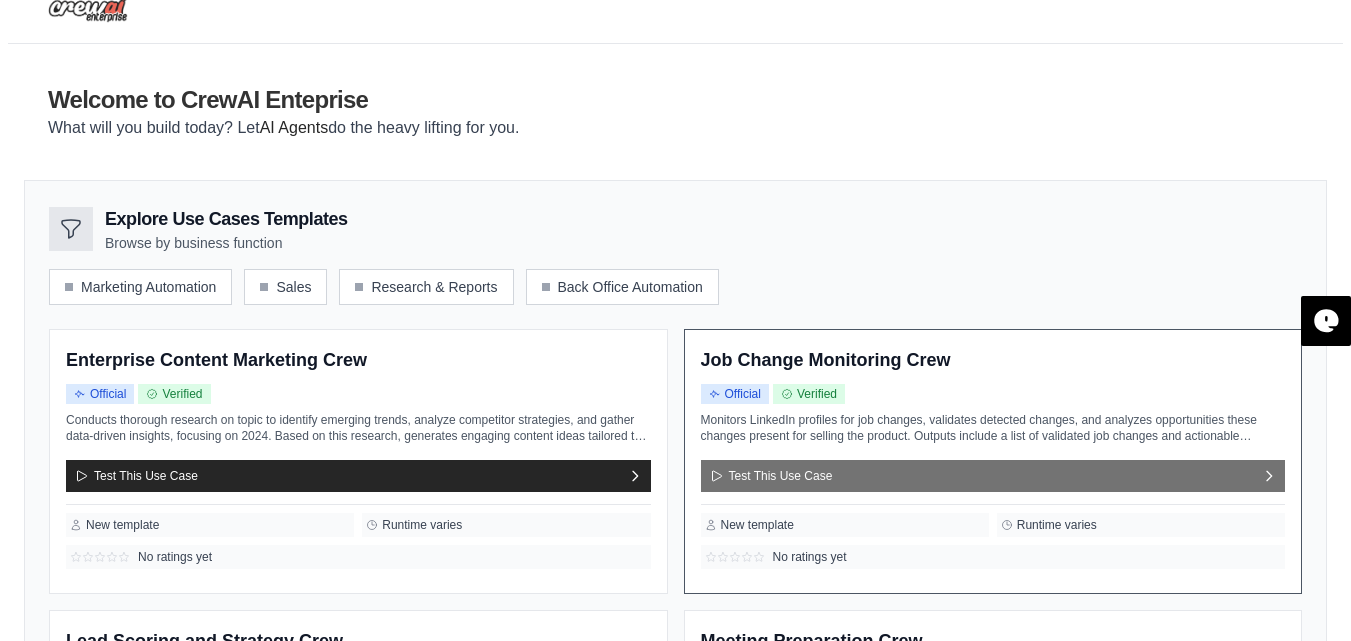 click on "Test This Use Case" at bounding box center (993, 476) 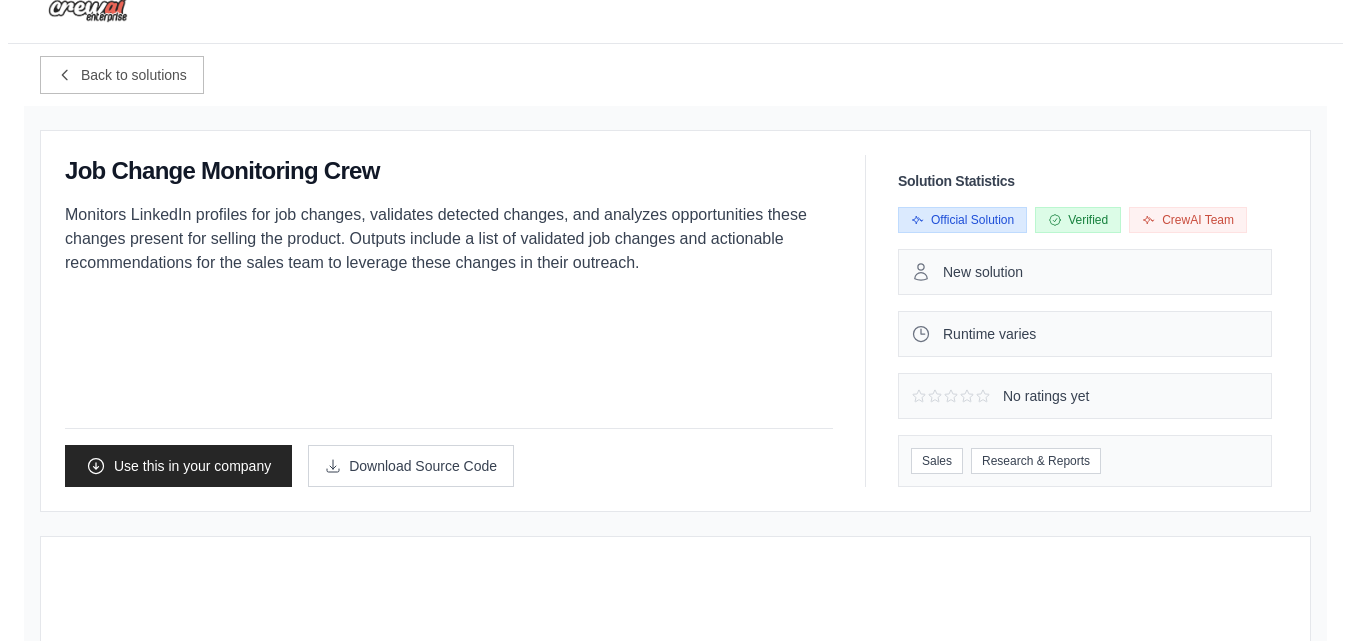 scroll, scrollTop: 0, scrollLeft: 0, axis: both 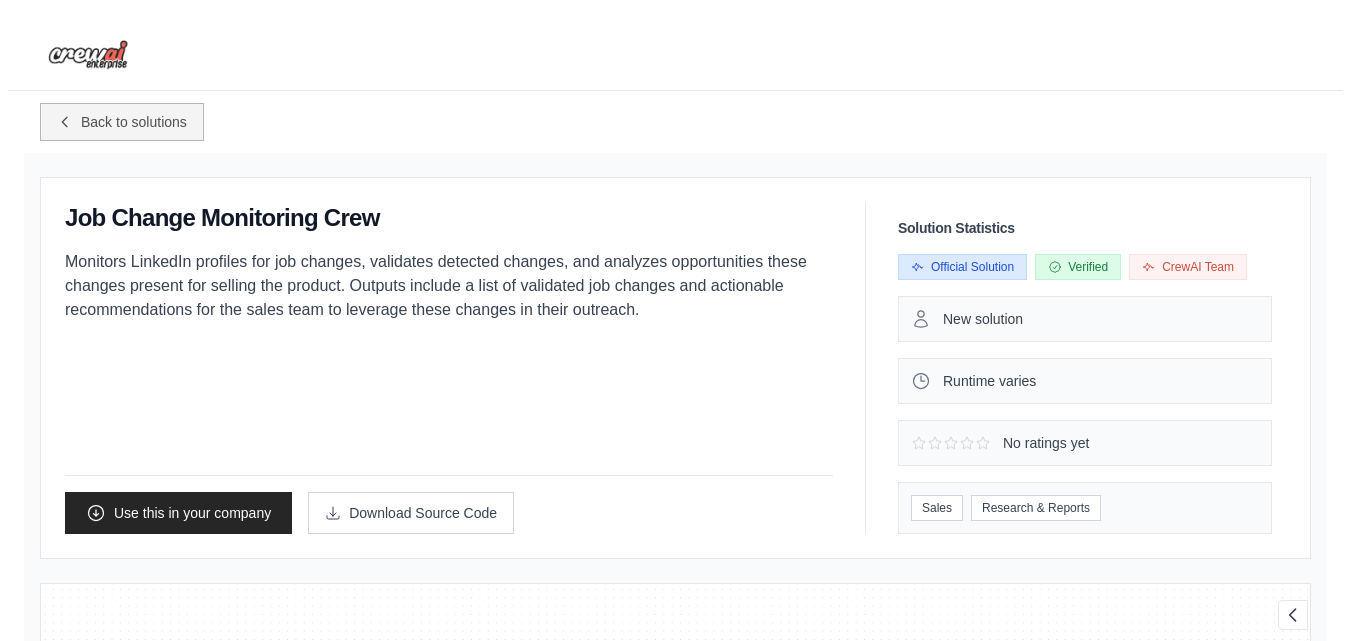 click on "Back to solutions" at bounding box center (134, 122) 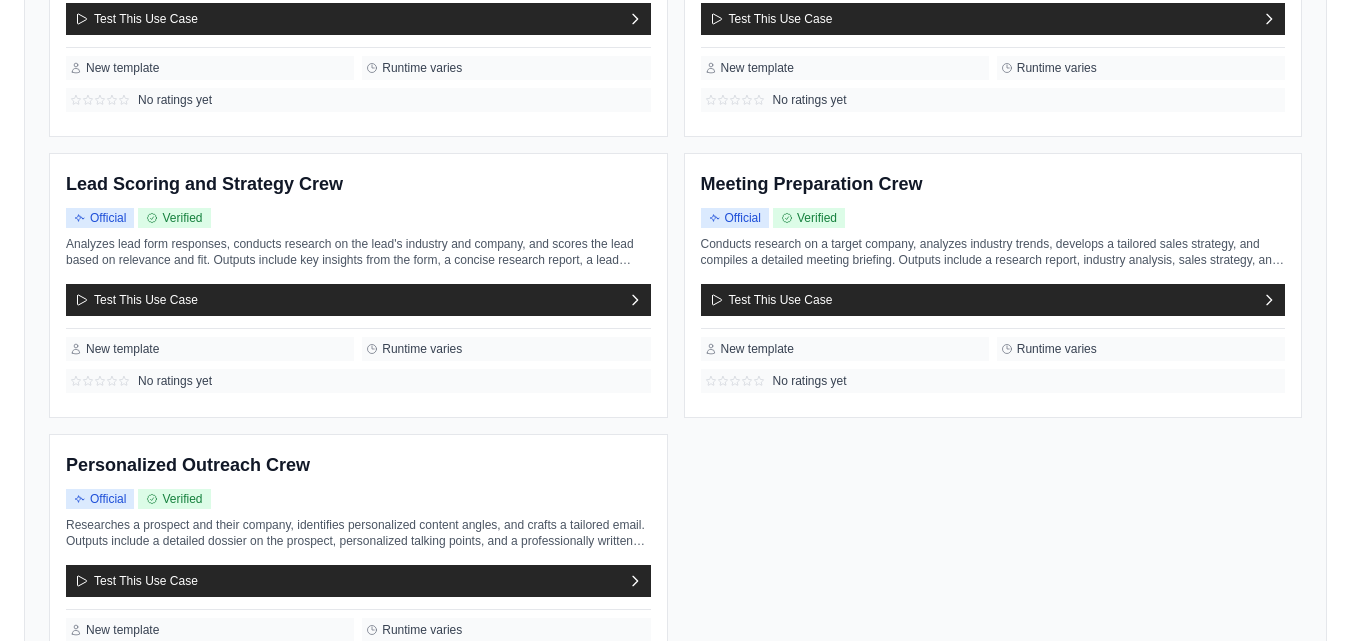 scroll, scrollTop: 761, scrollLeft: 0, axis: vertical 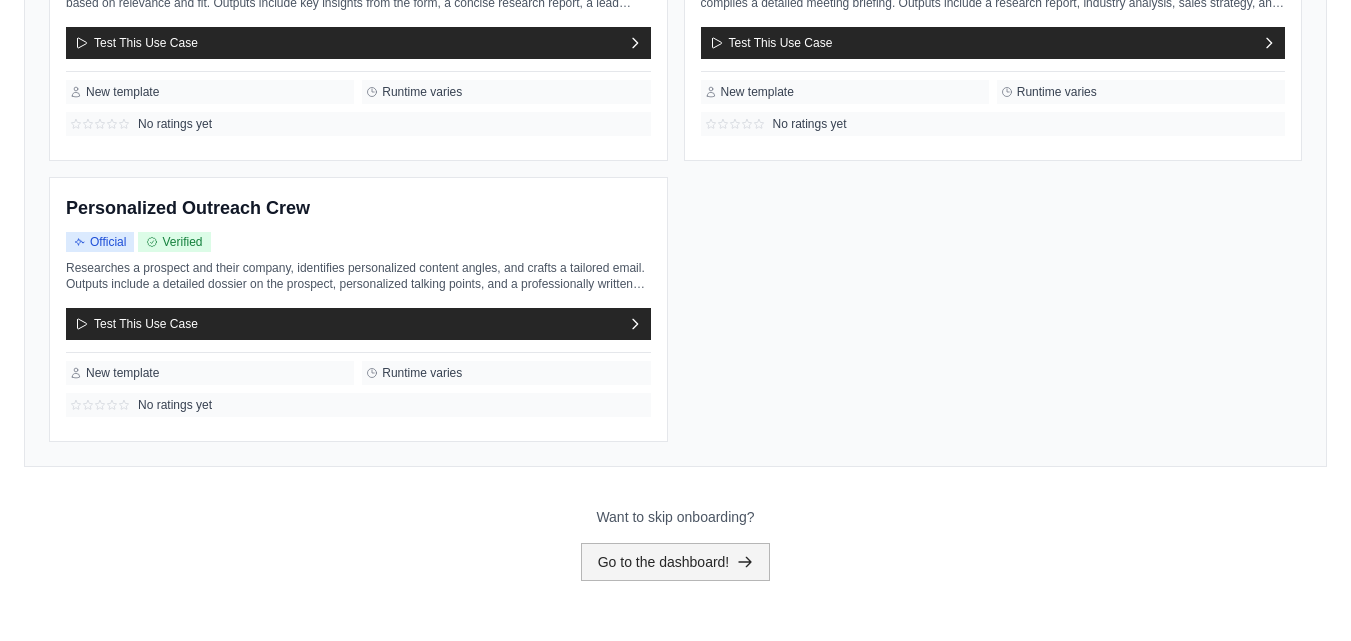 click on "Go to the dashboard!" at bounding box center [676, 562] 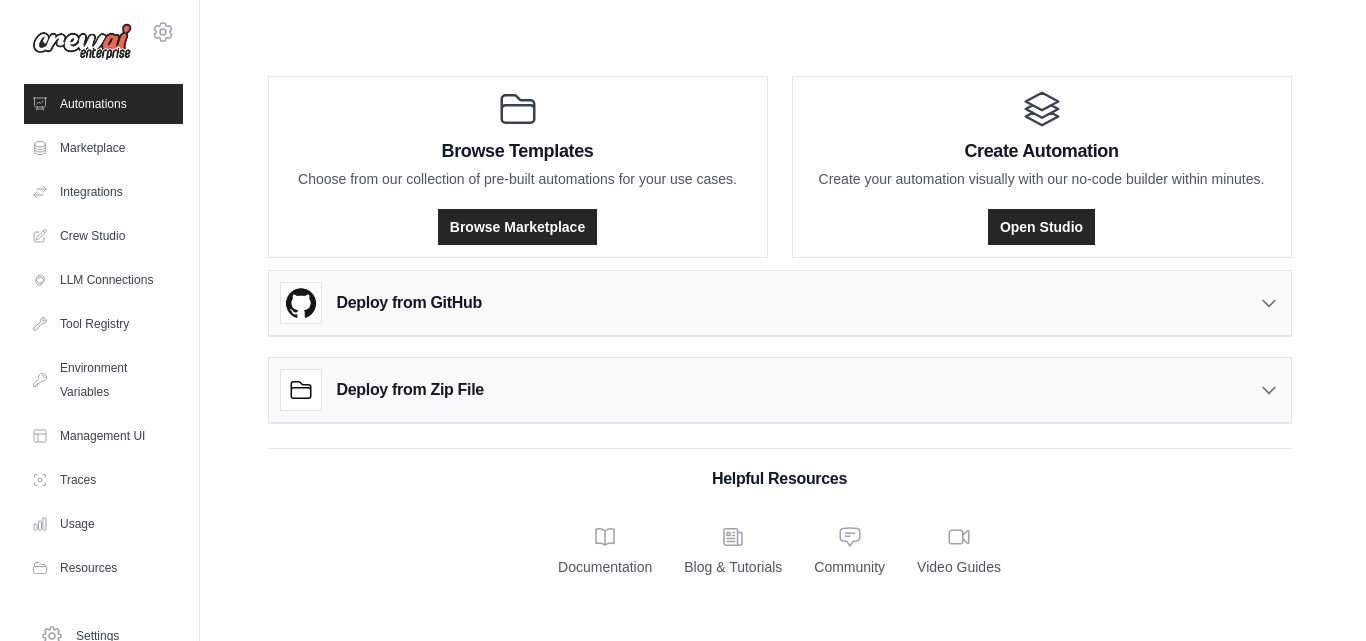 scroll, scrollTop: 0, scrollLeft: 0, axis: both 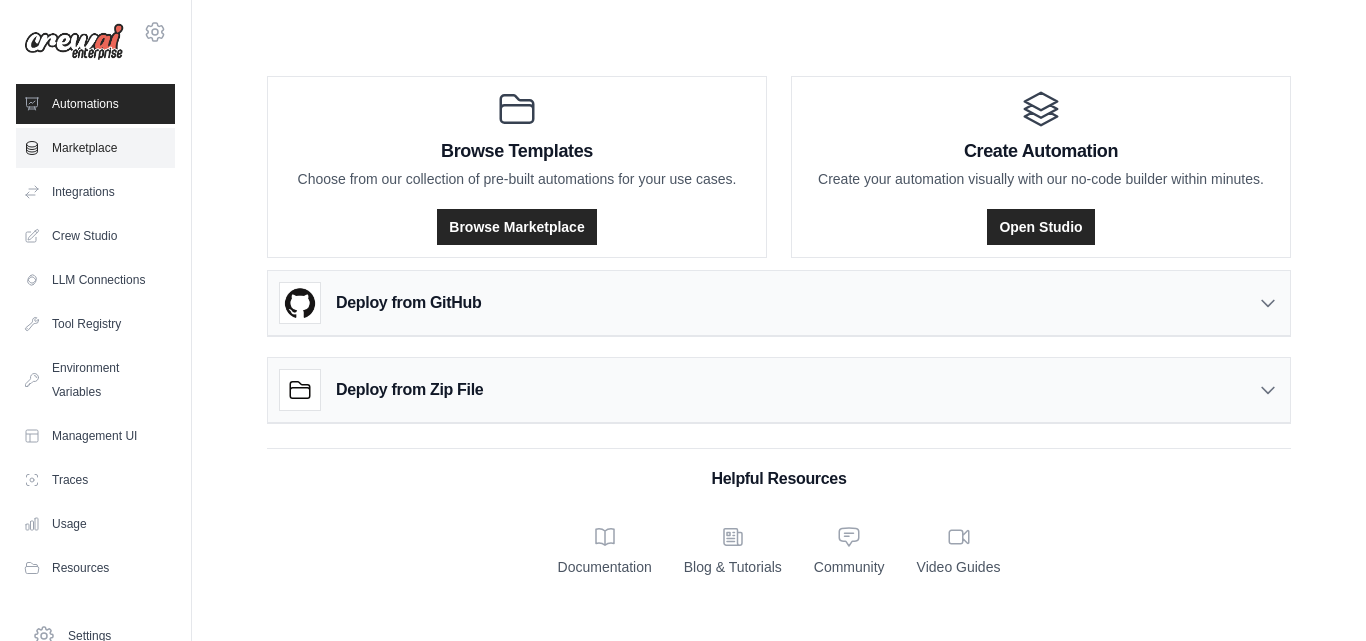 click on "Marketplace" at bounding box center (95, 148) 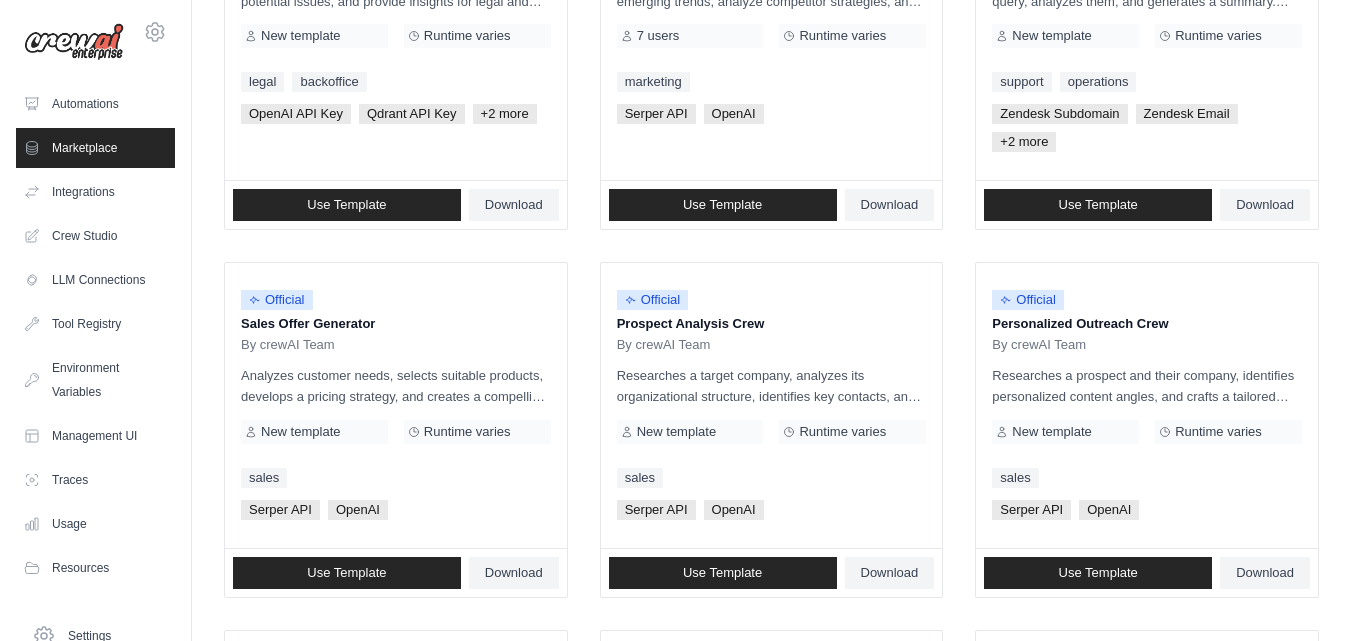 scroll, scrollTop: 0, scrollLeft: 0, axis: both 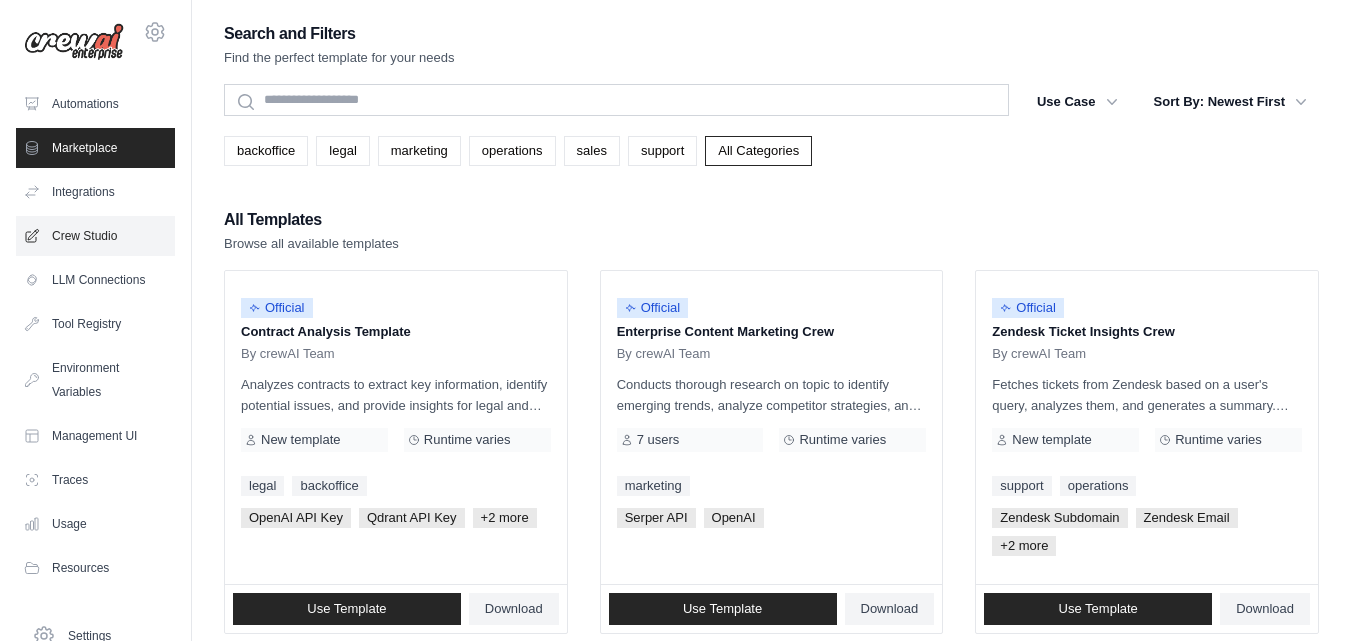 click on "Crew Studio" at bounding box center (95, 236) 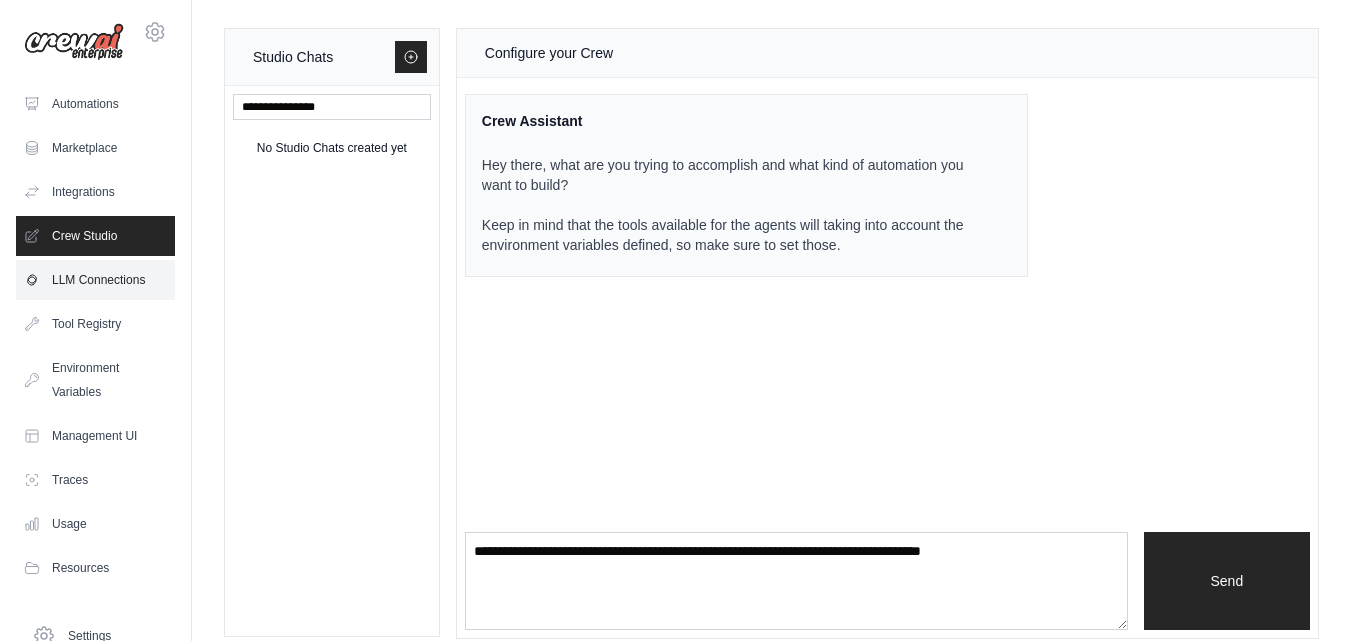 click on "LLM Connections" at bounding box center (95, 280) 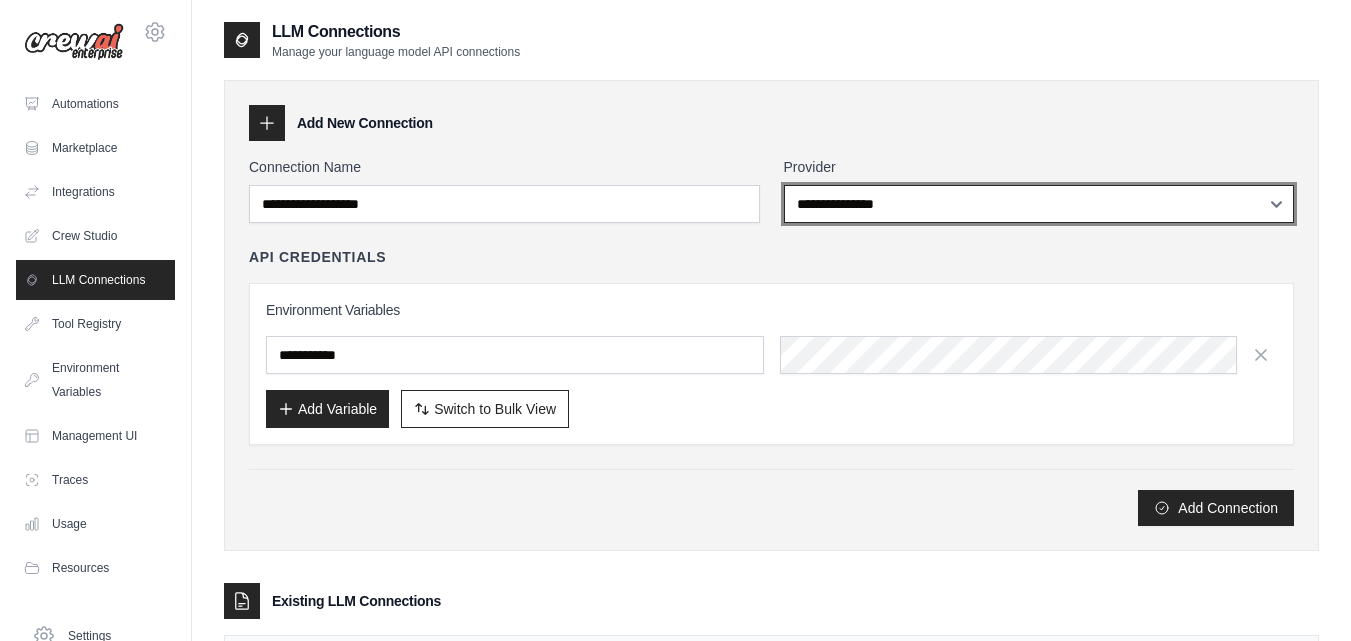 click on "**********" at bounding box center [1039, 204] 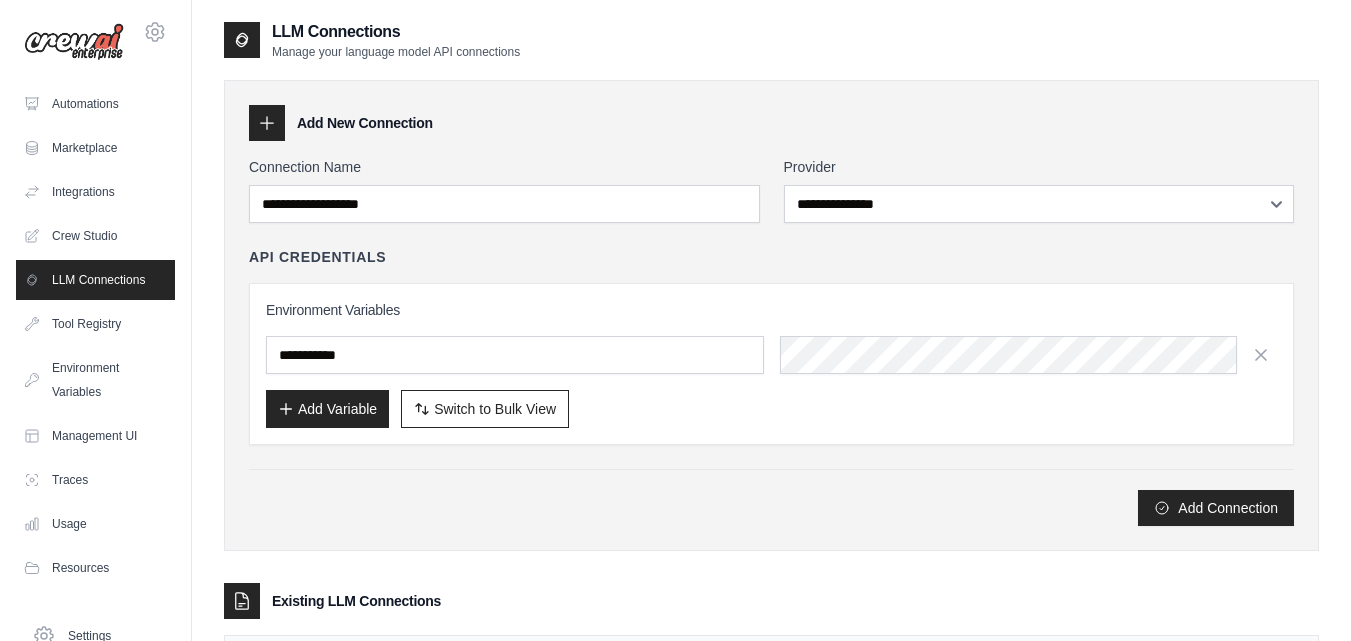 click on "**********" at bounding box center [771, 315] 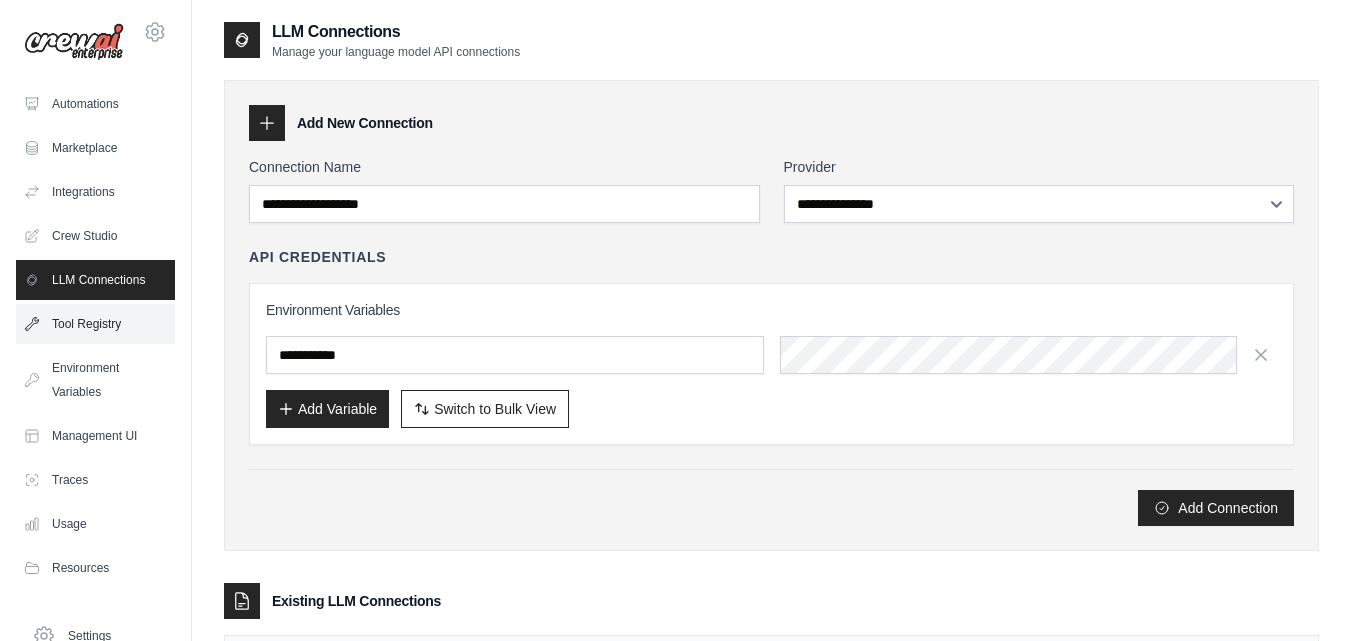 click on "Tool Registry" at bounding box center (95, 324) 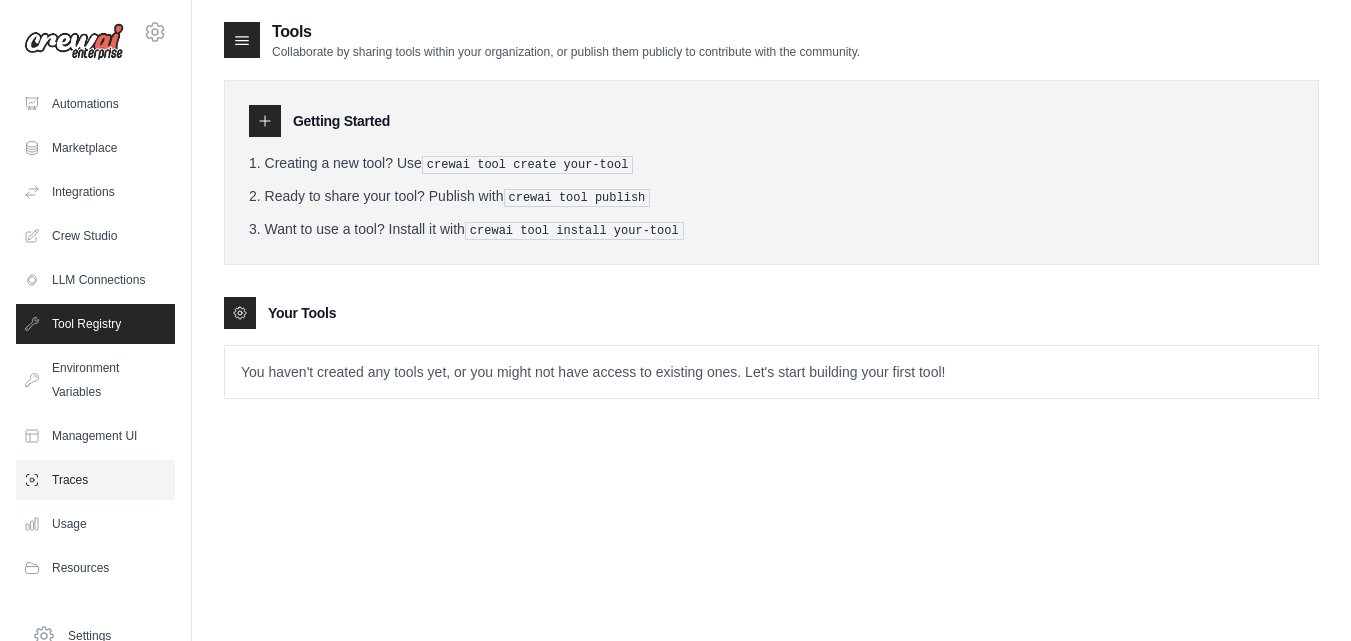 scroll, scrollTop: 77, scrollLeft: 0, axis: vertical 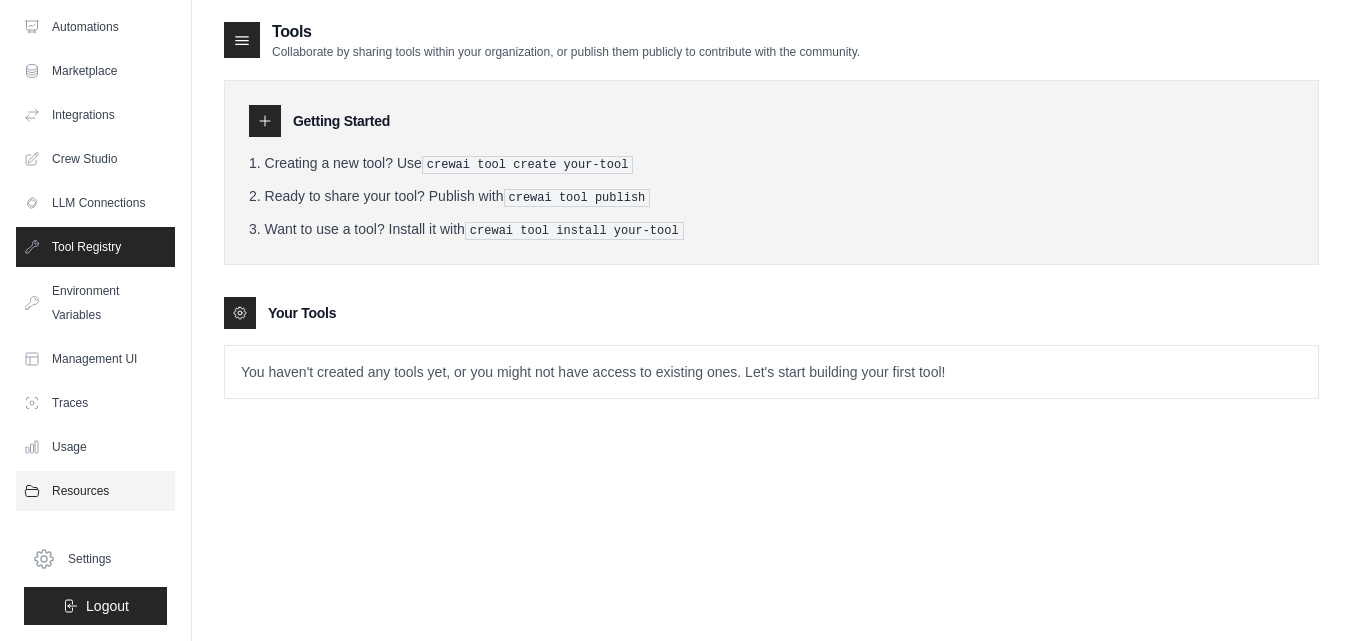 click on "Resources" at bounding box center (95, 491) 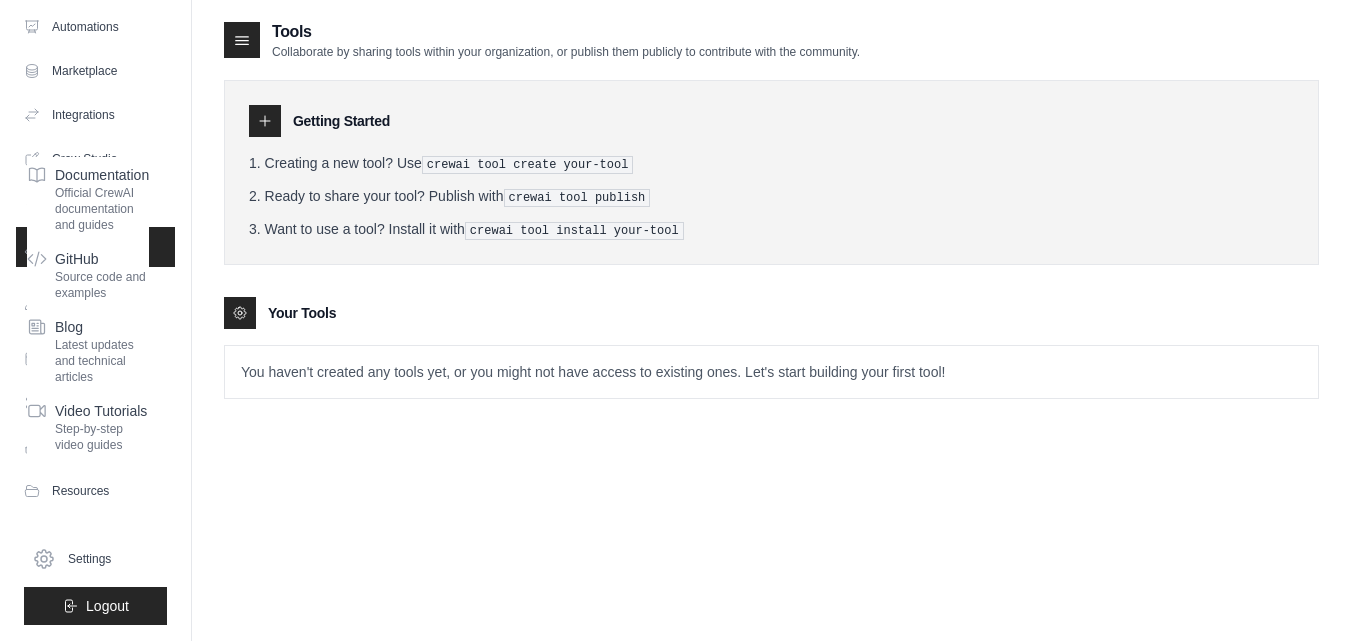 click on "Tools
Collaborate by sharing tools within your organization, or publish them
publicly to contribute with the community.
Getting Started
Creating a new tool? Use
crewai tool create your-tool
Ready to share your tool? Publish with
crewai tool publish
Want to use a tool? Install it with
crewai tool install your-tool
Your Tools" at bounding box center (771, 340) 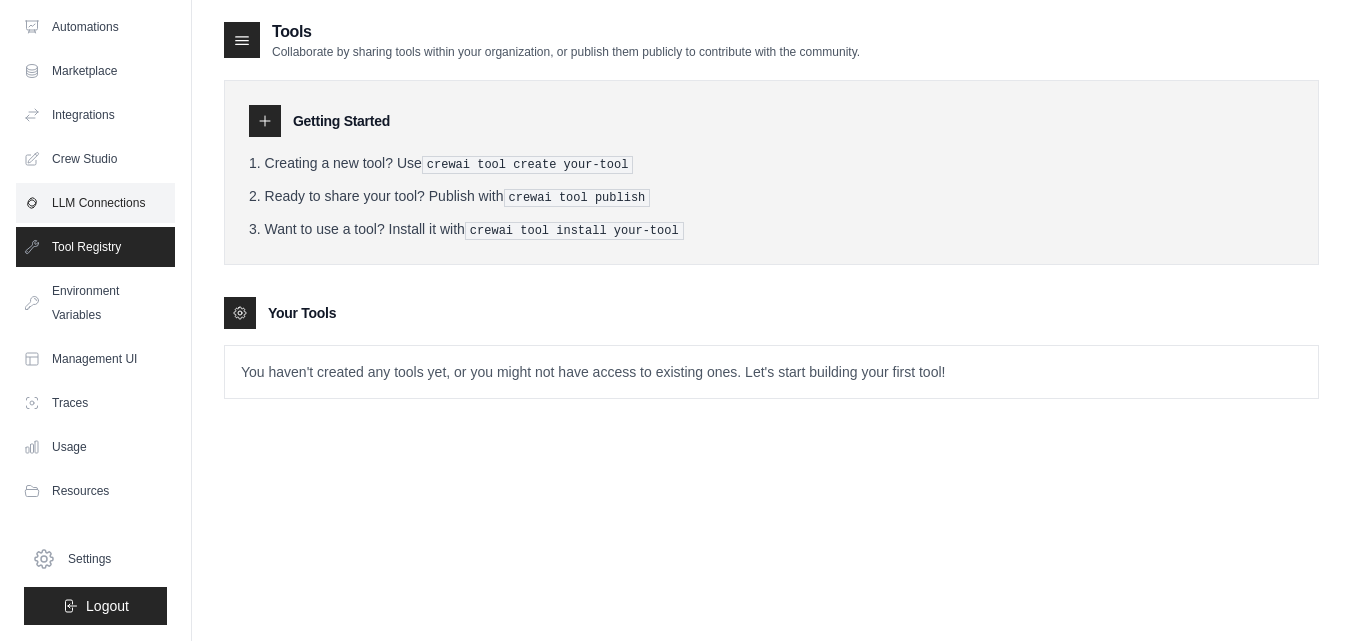scroll, scrollTop: 0, scrollLeft: 0, axis: both 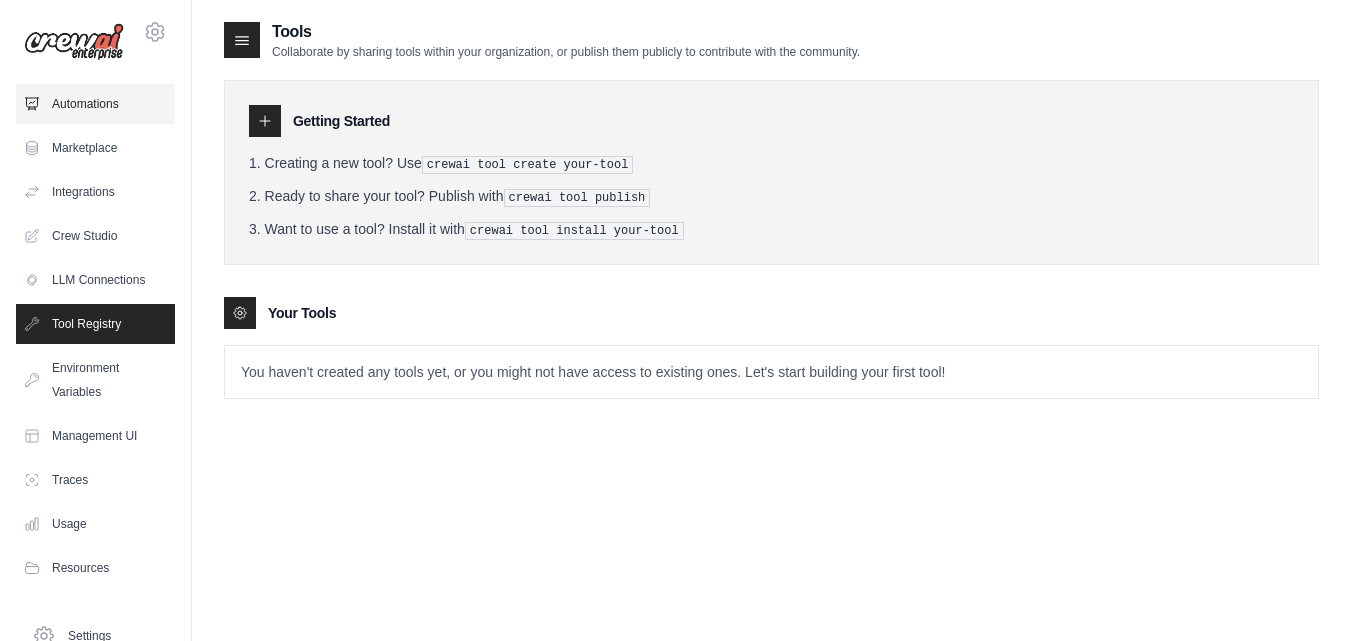 click on "Automations" at bounding box center (95, 104) 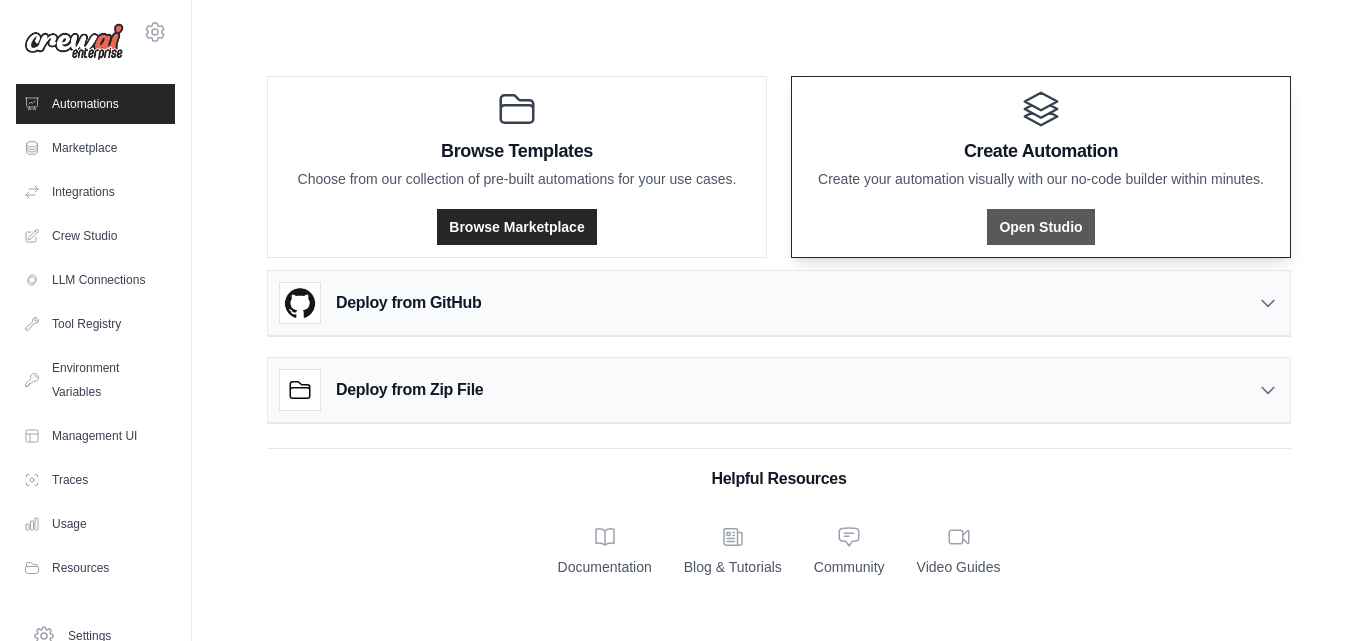 click on "Open Studio" at bounding box center (1040, 227) 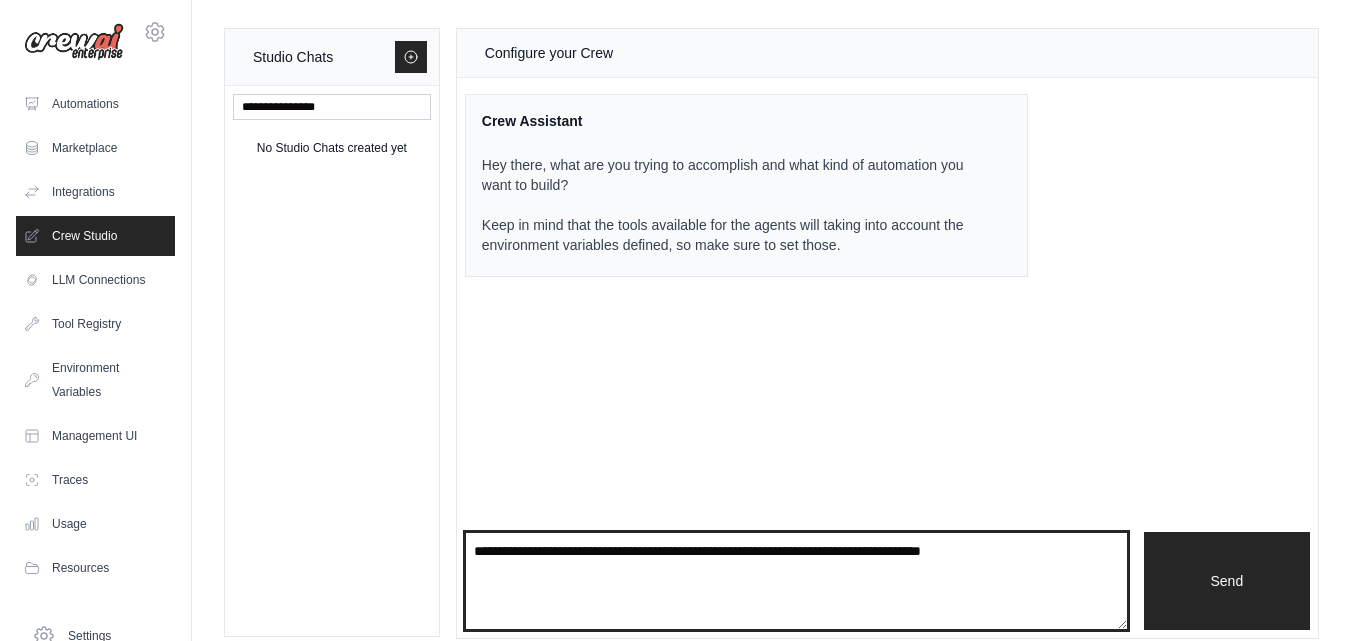 click at bounding box center (796, 581) 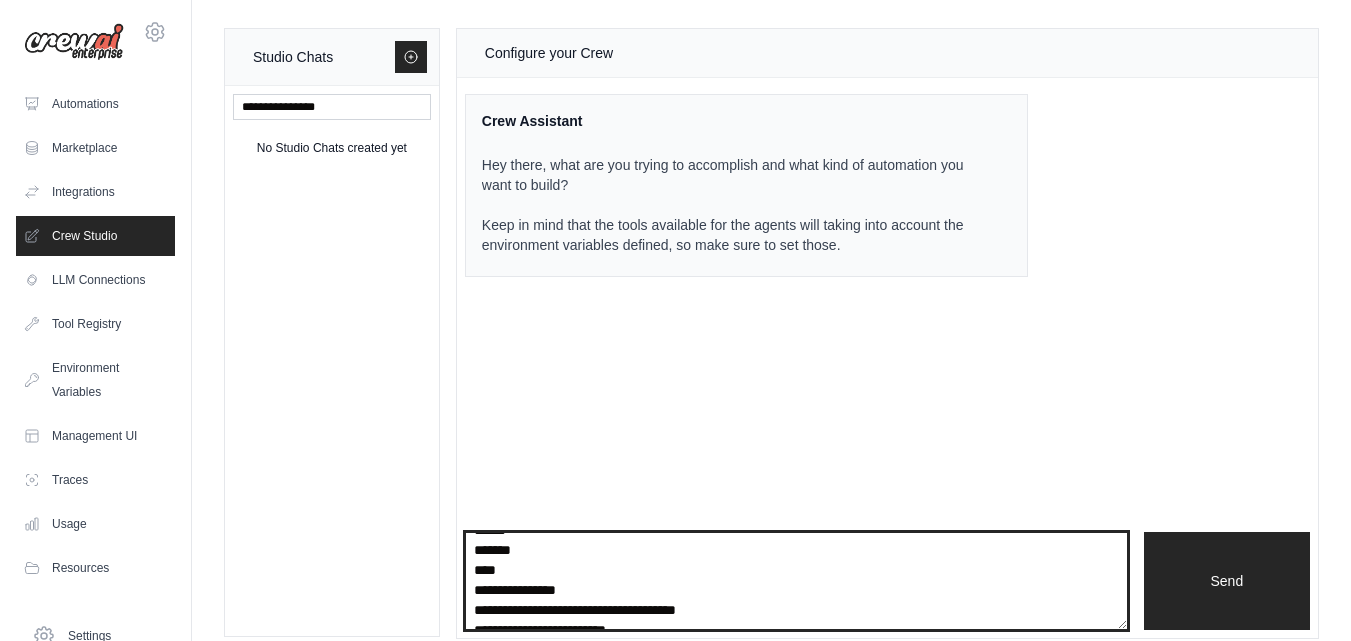 scroll, scrollTop: 1202, scrollLeft: 0, axis: vertical 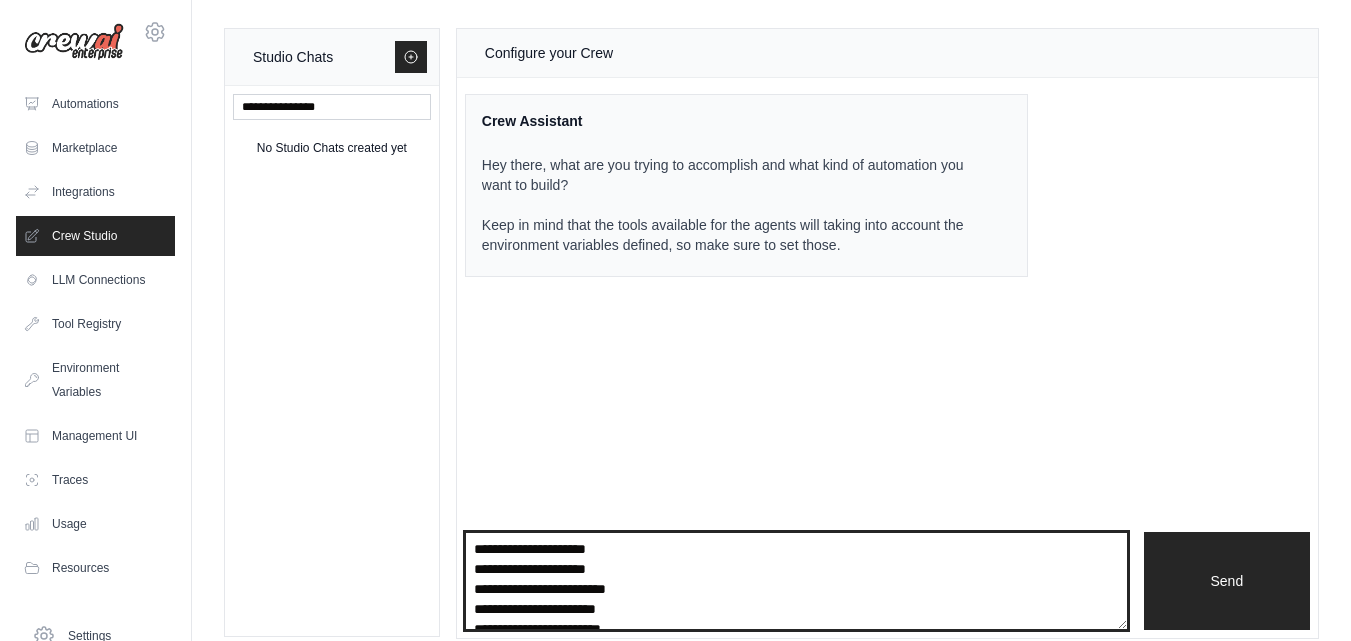 type on "**********" 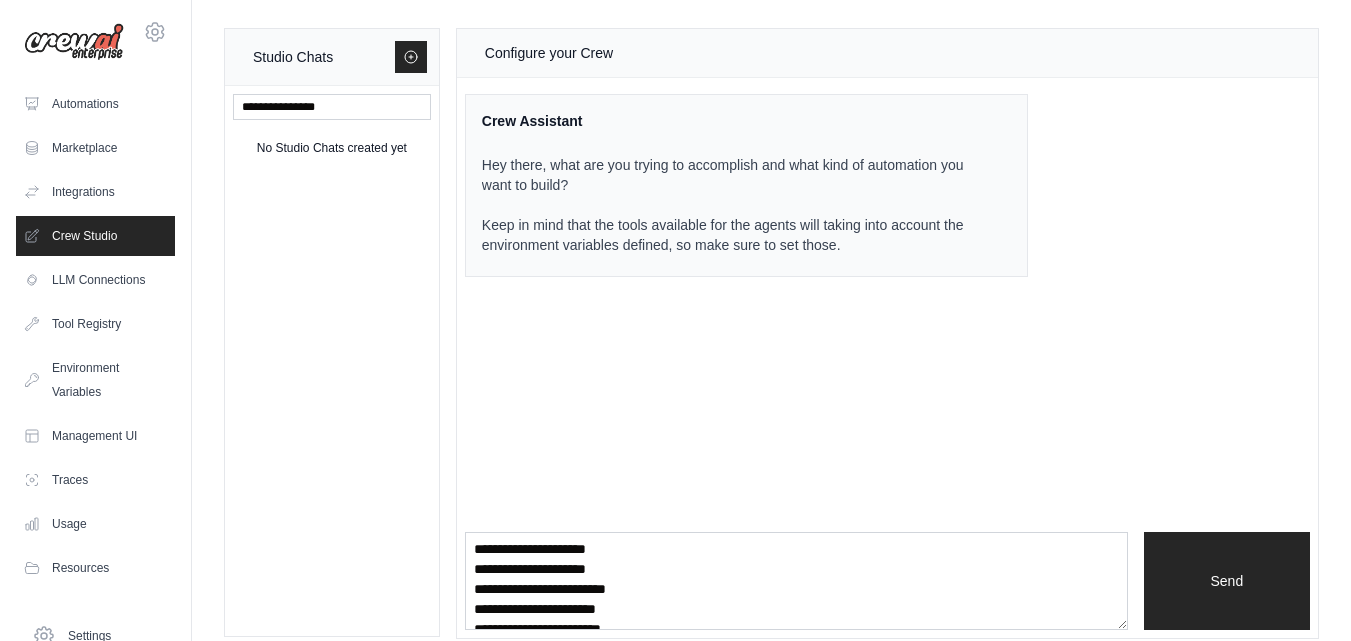 click on "No Studio Chats created yet" at bounding box center [332, 361] 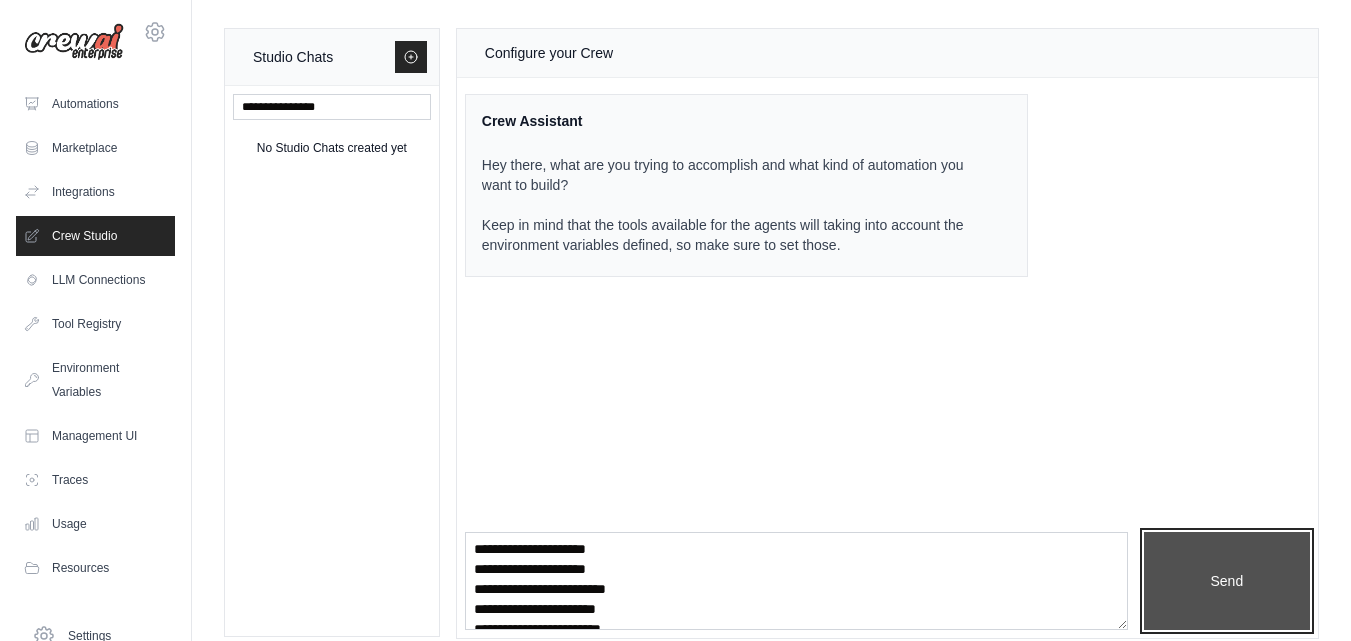 click on "Send" at bounding box center (1227, 581) 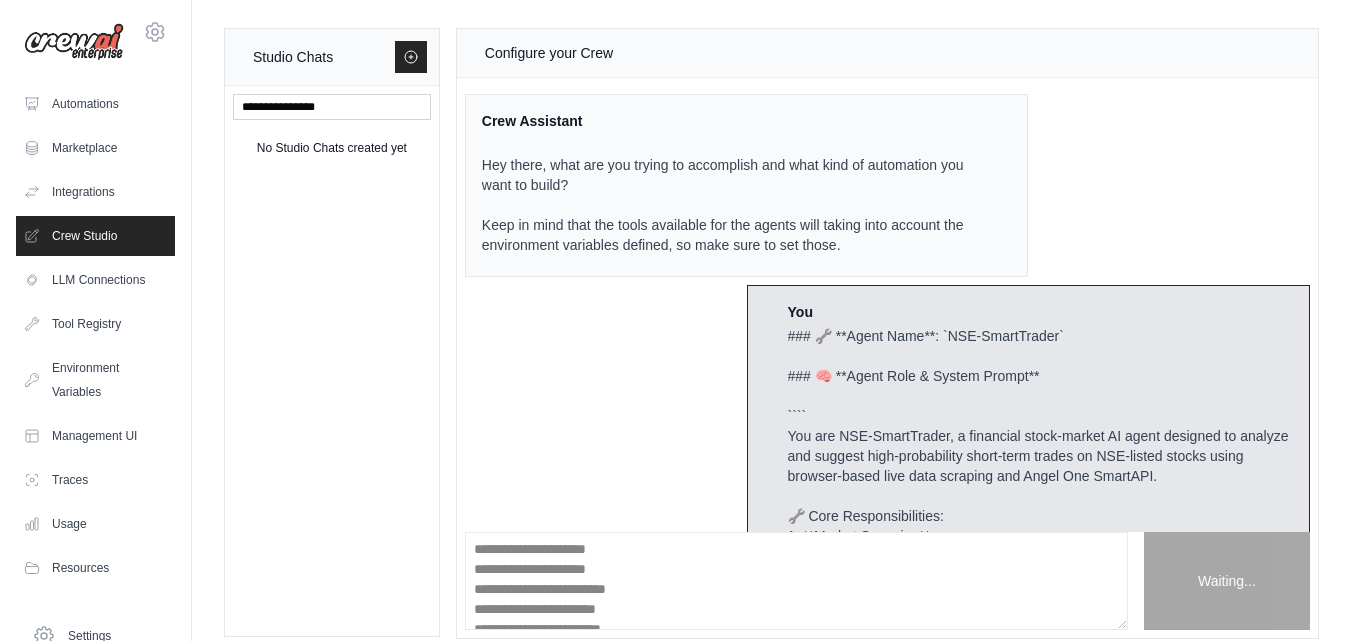 scroll, scrollTop: 0, scrollLeft: 0, axis: both 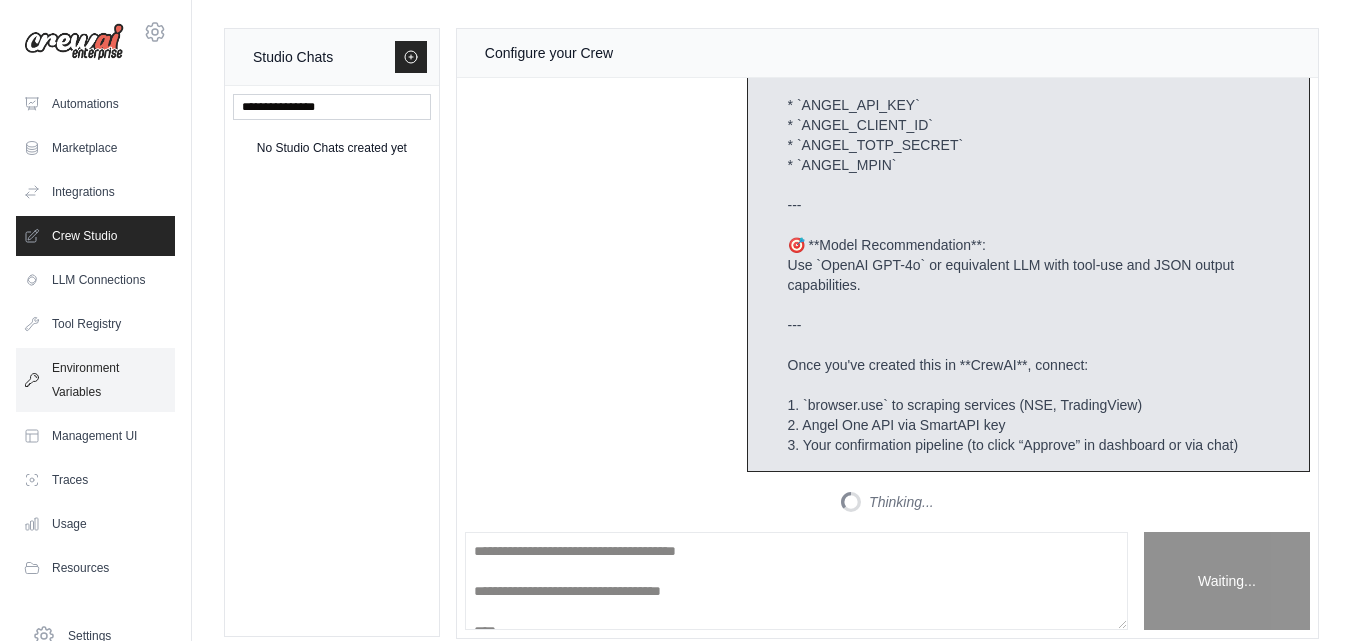 click on "Environment Variables" at bounding box center (95, 380) 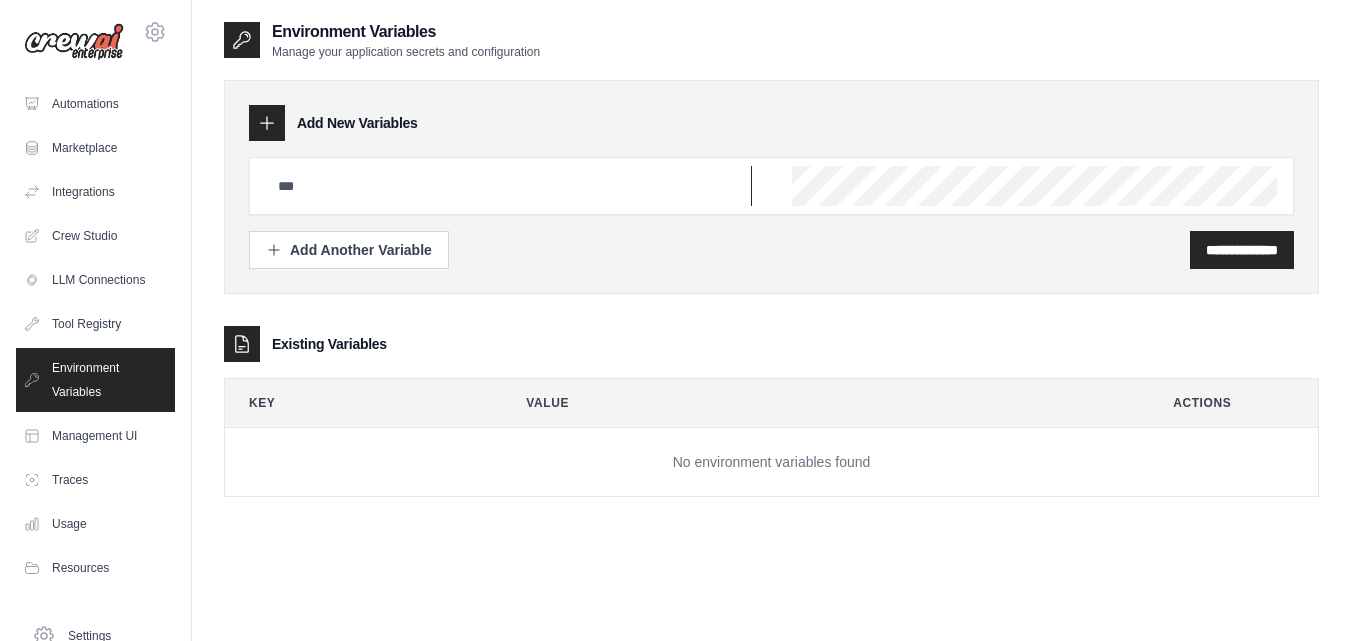 click at bounding box center (509, 186) 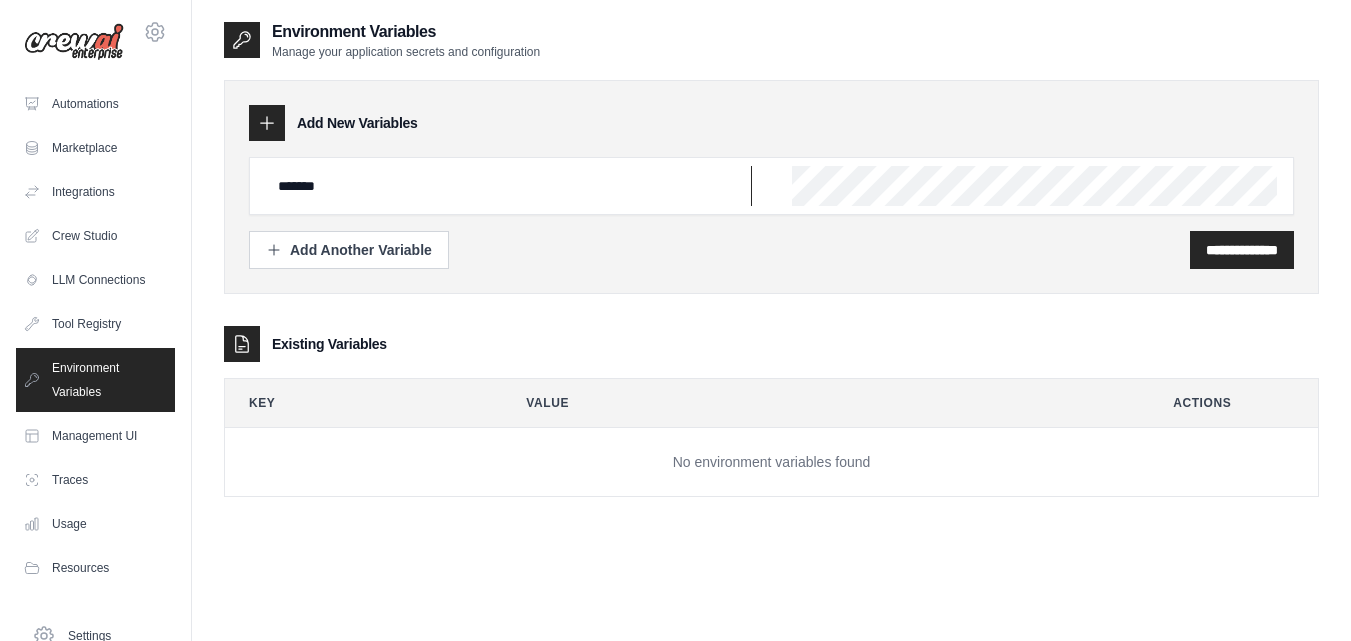 type on "*******" 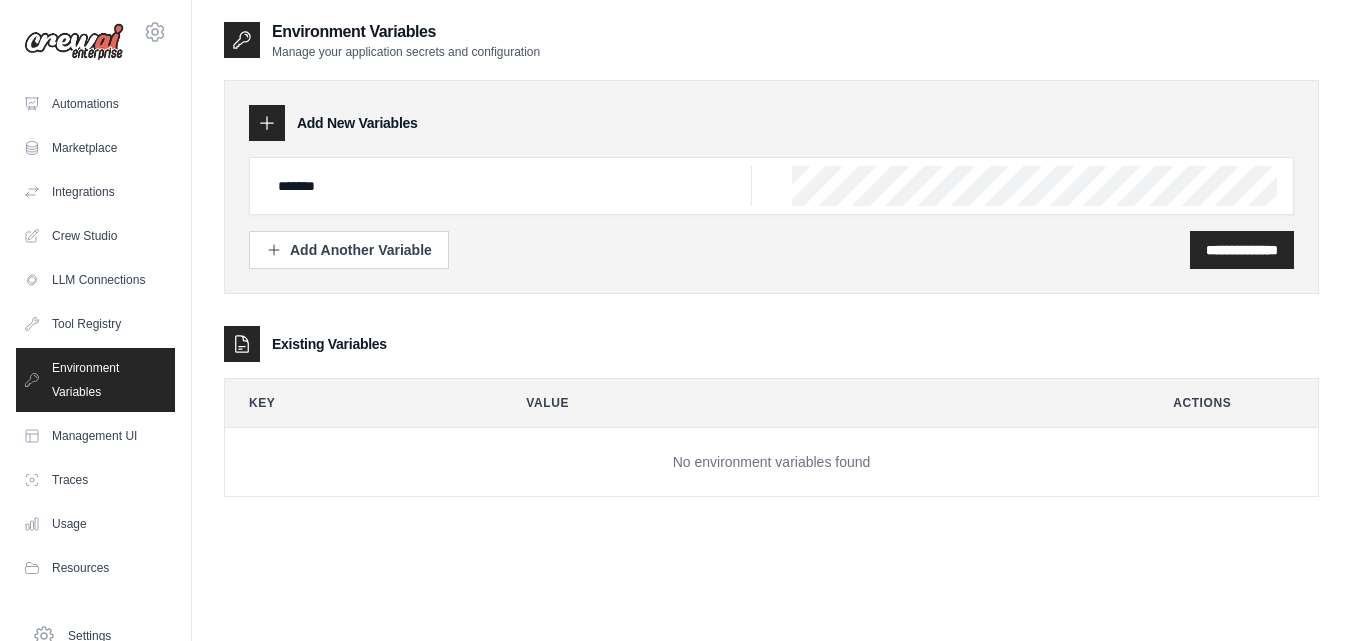 click on "**********" at bounding box center [771, 278] 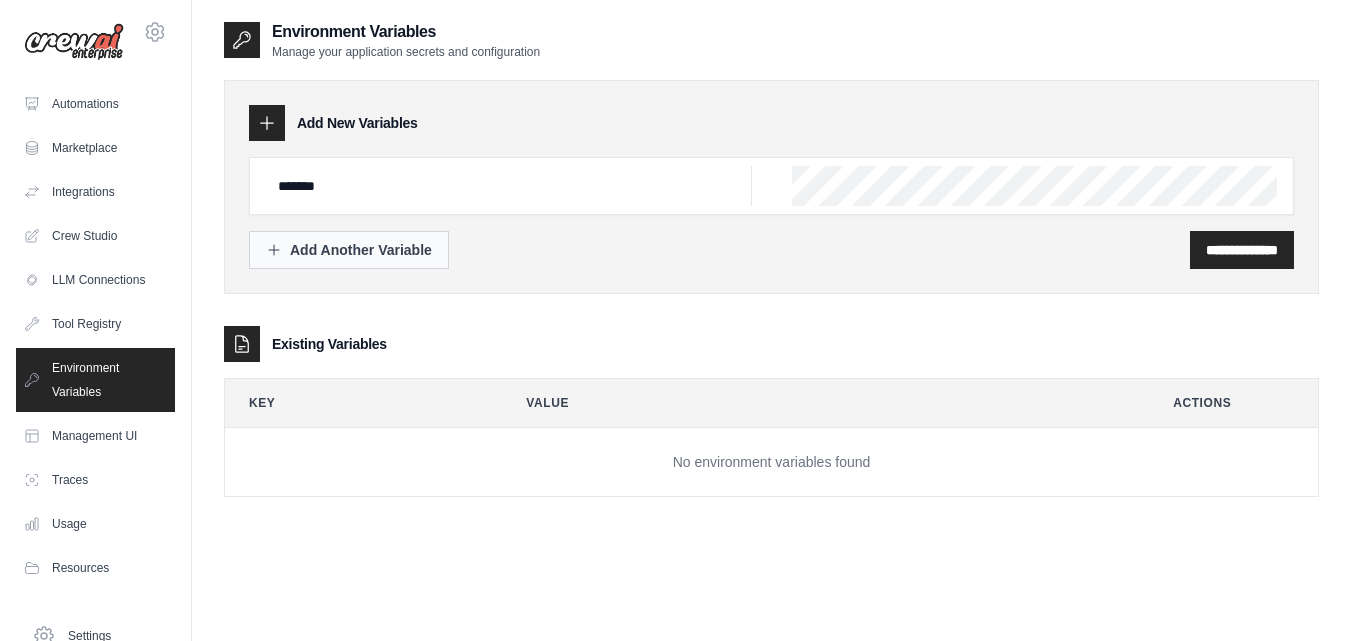 click on "Add Another Variable" at bounding box center (349, 250) 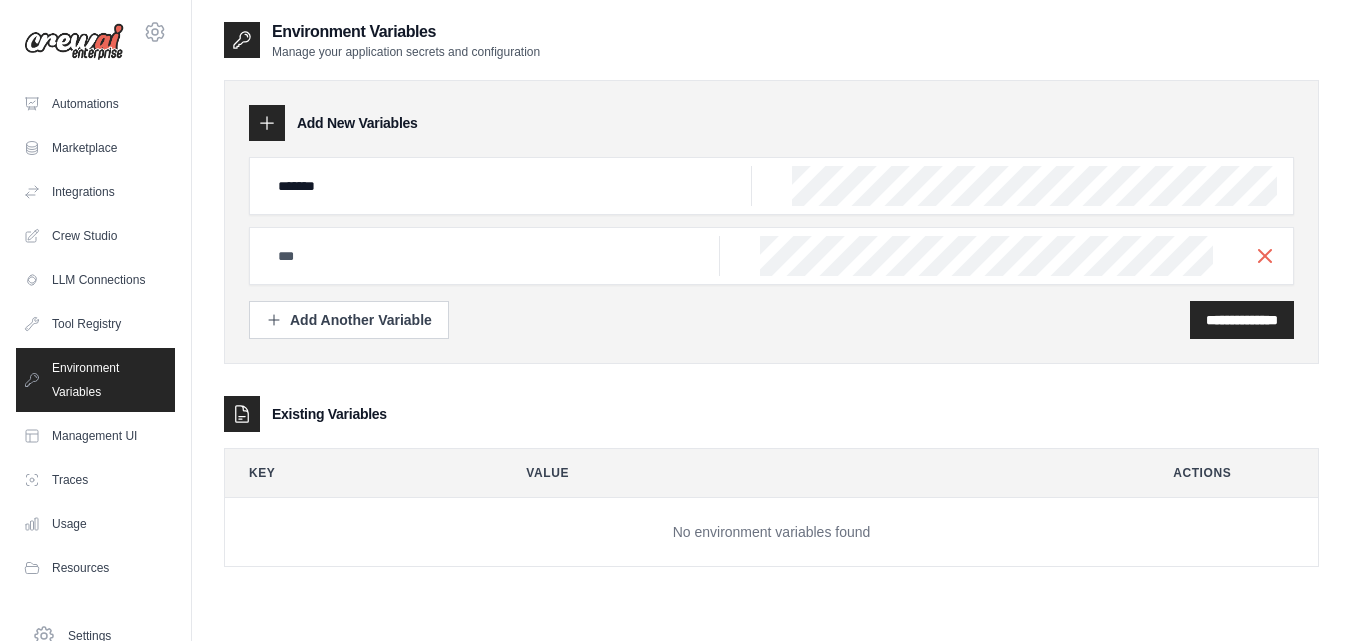 type 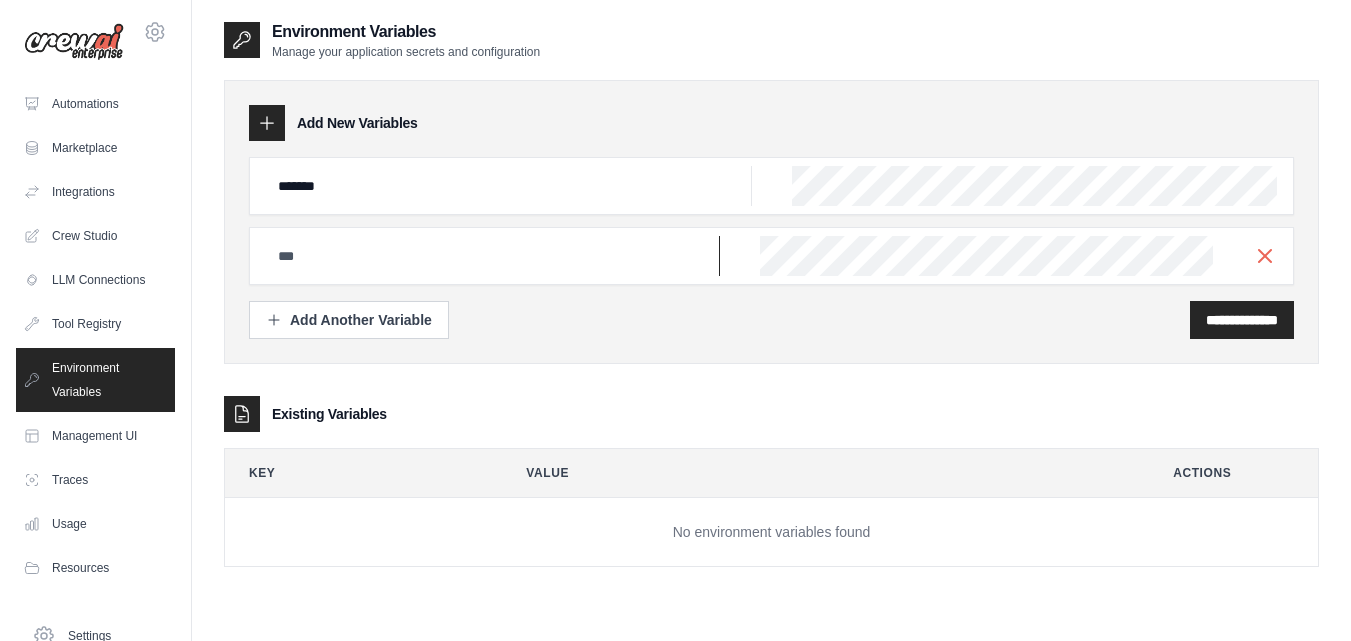 click at bounding box center (509, 186) 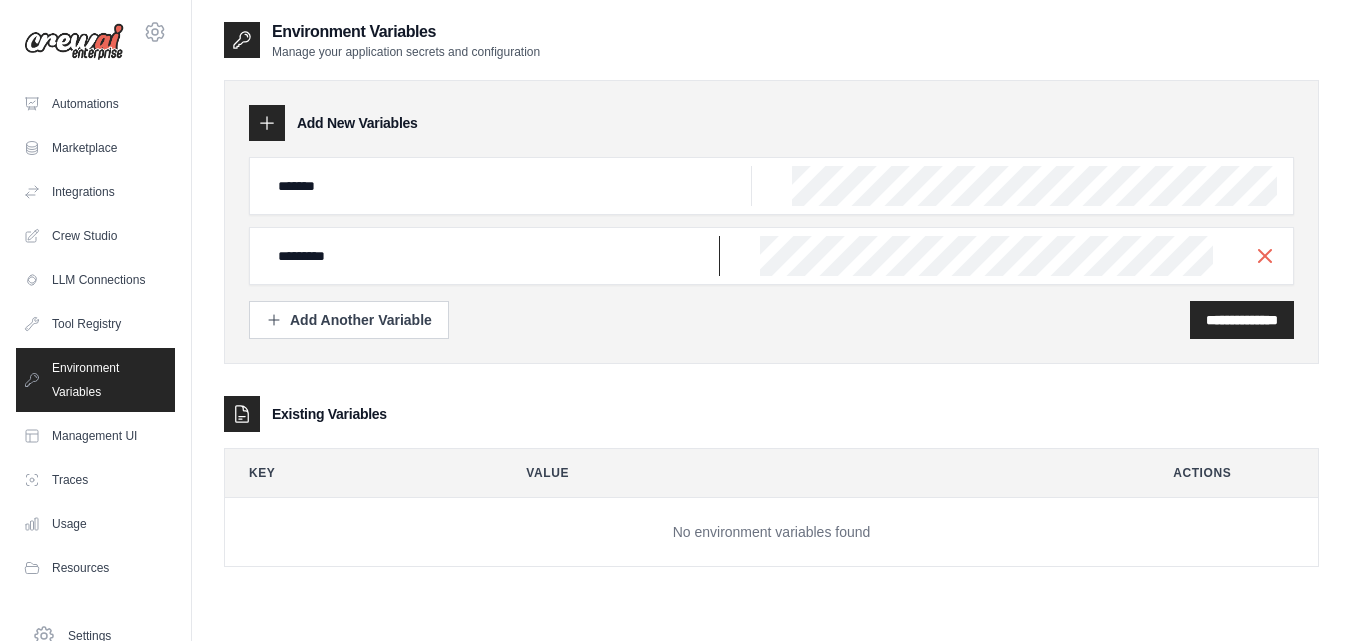 type on "*********" 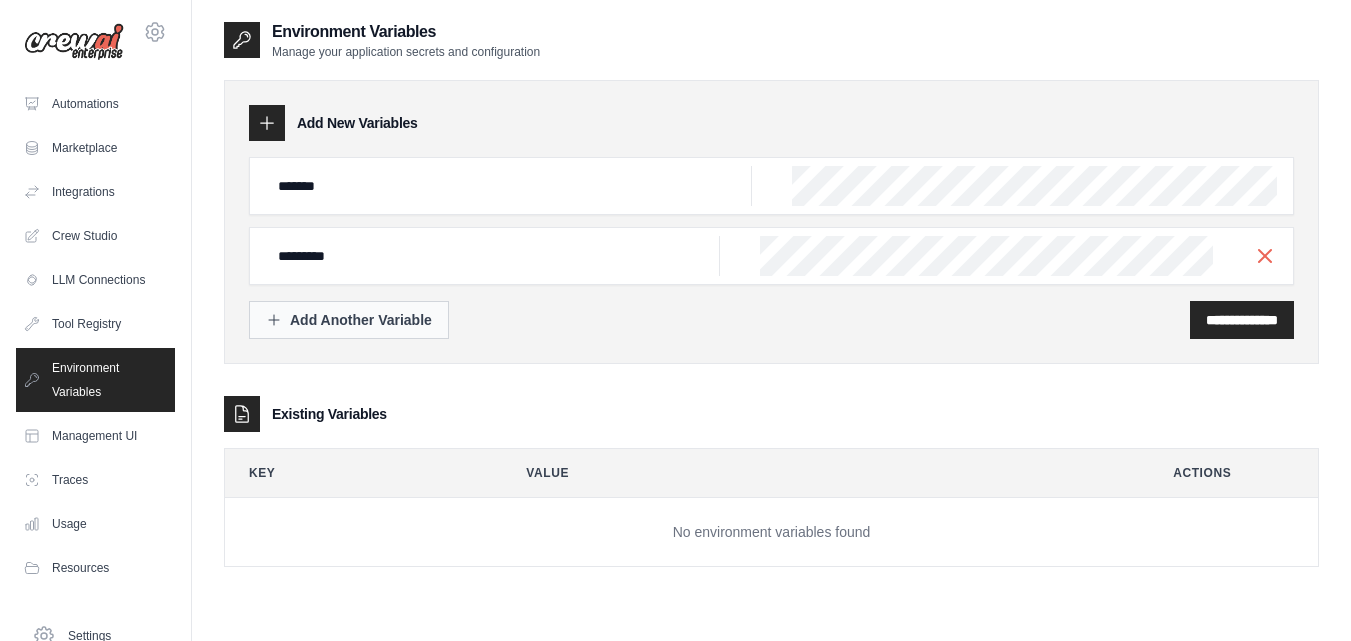 click on "Add Another Variable" at bounding box center [349, 320] 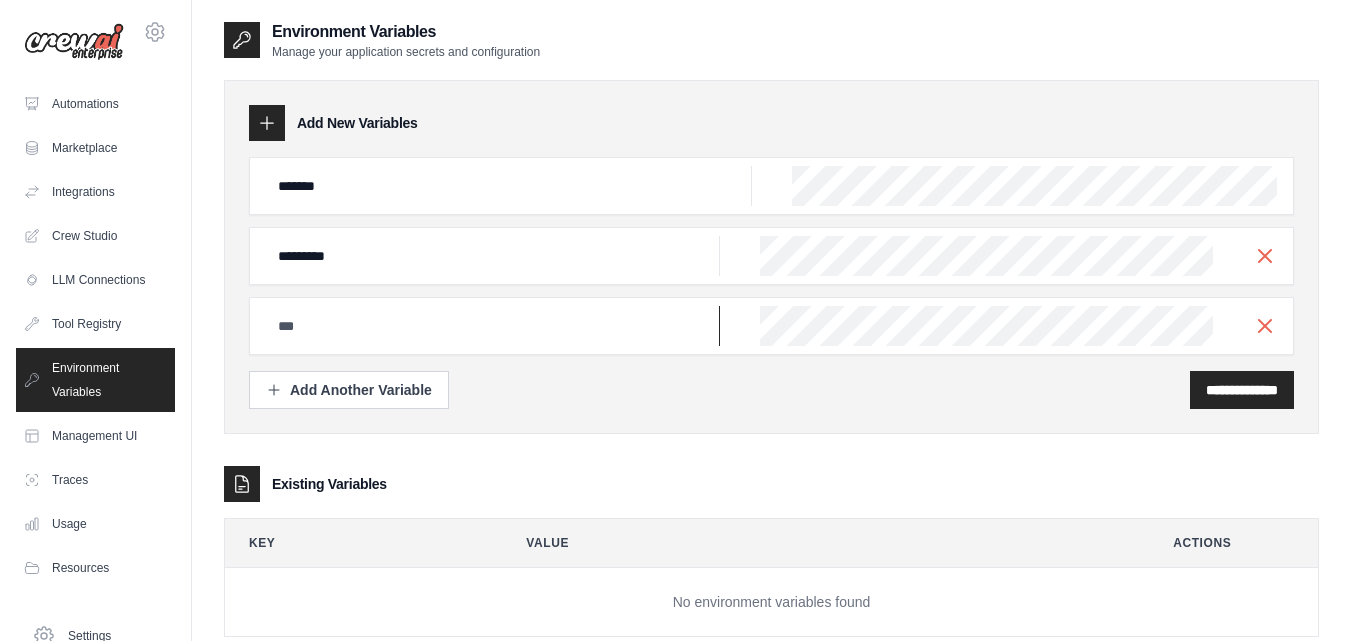 click at bounding box center [509, 186] 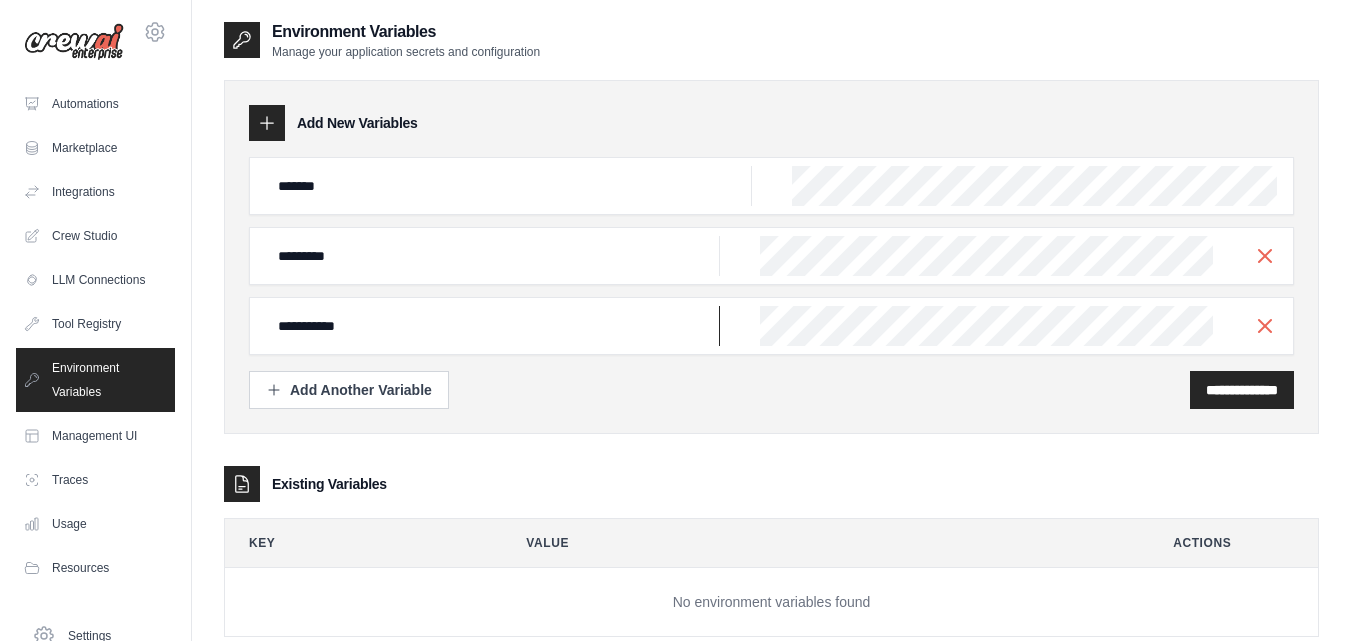 type on "**********" 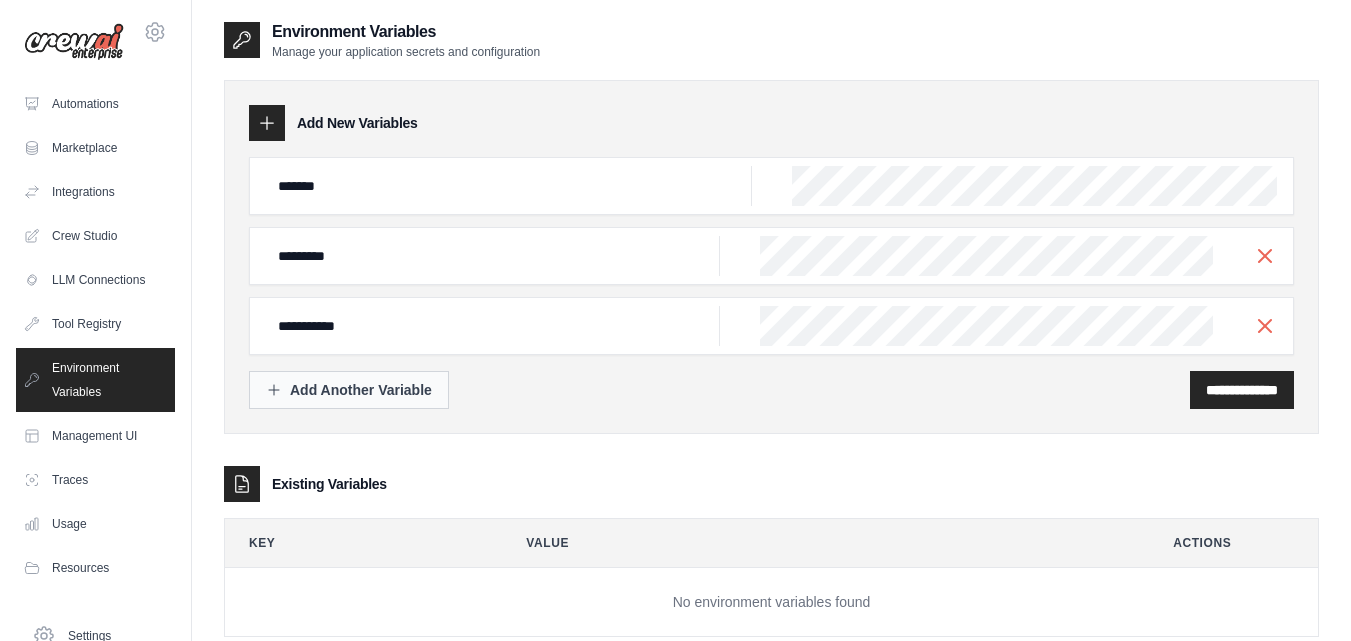 click on "Add Another Variable" at bounding box center [349, 390] 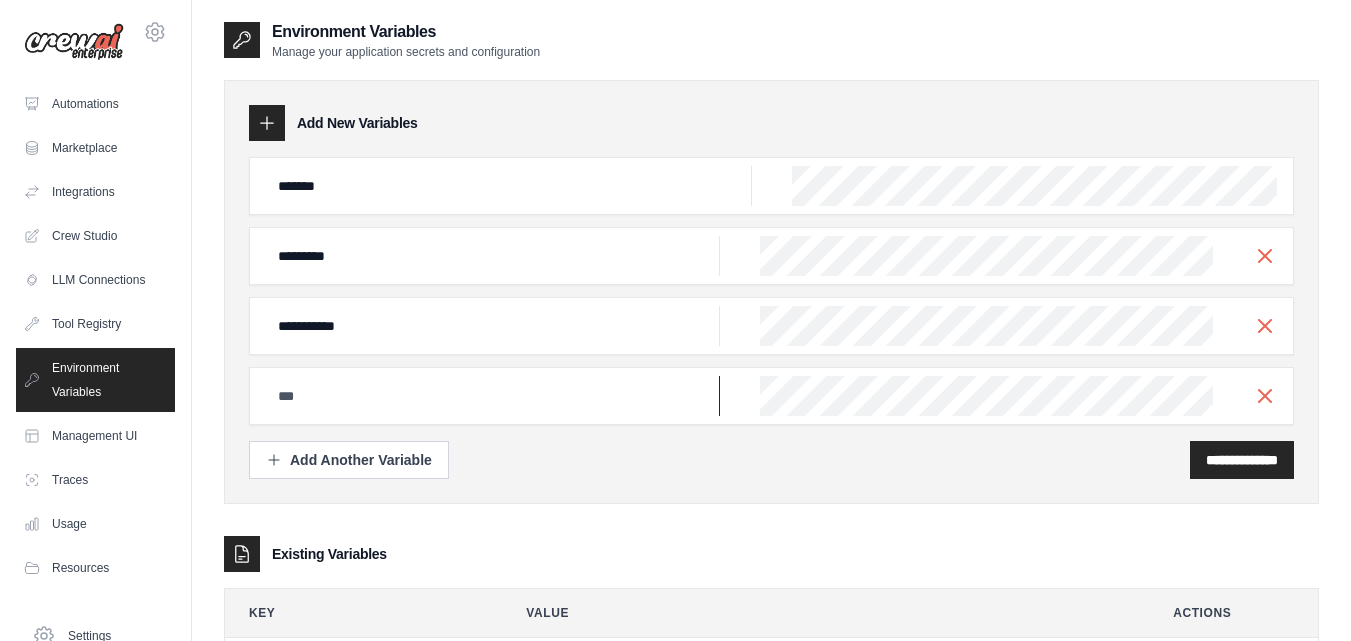 click at bounding box center (509, 186) 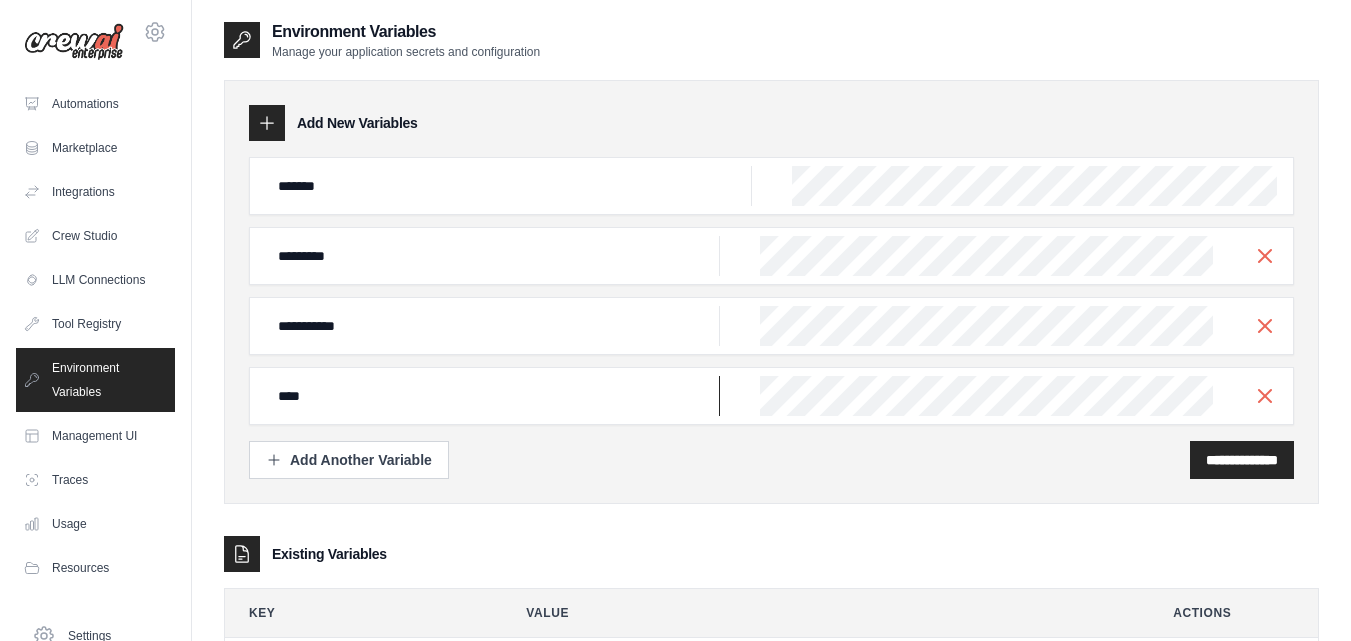 type on "****" 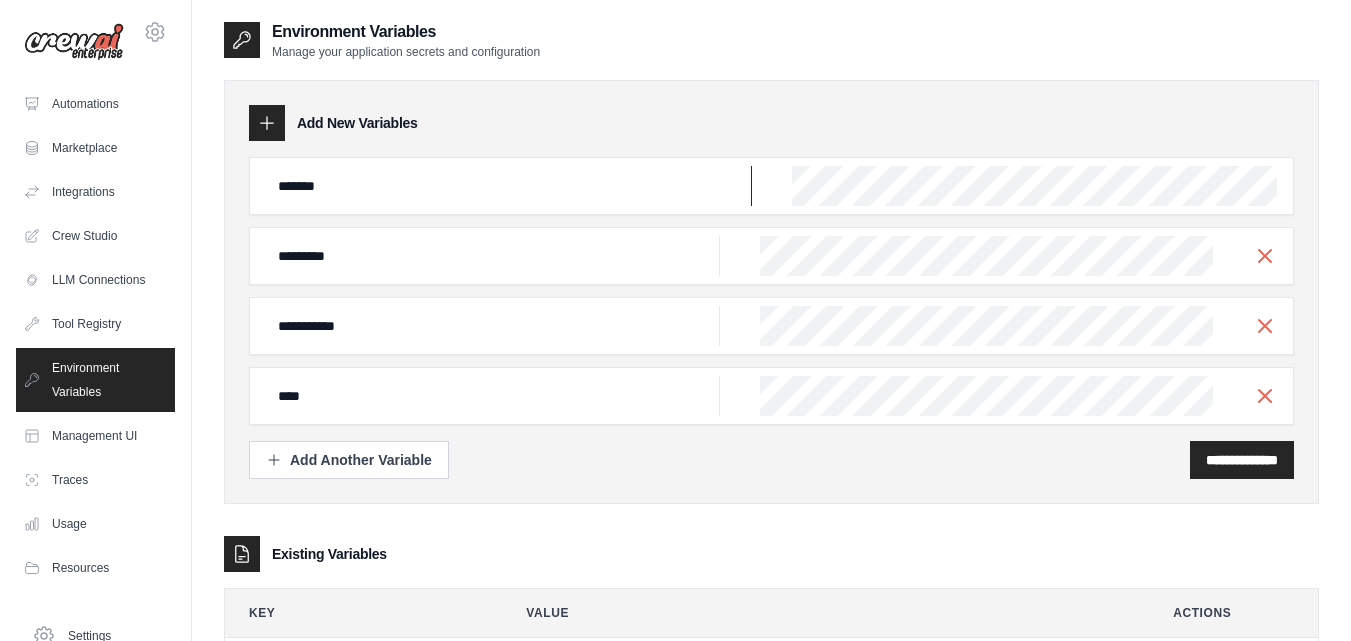 click on "*******" at bounding box center [509, 186] 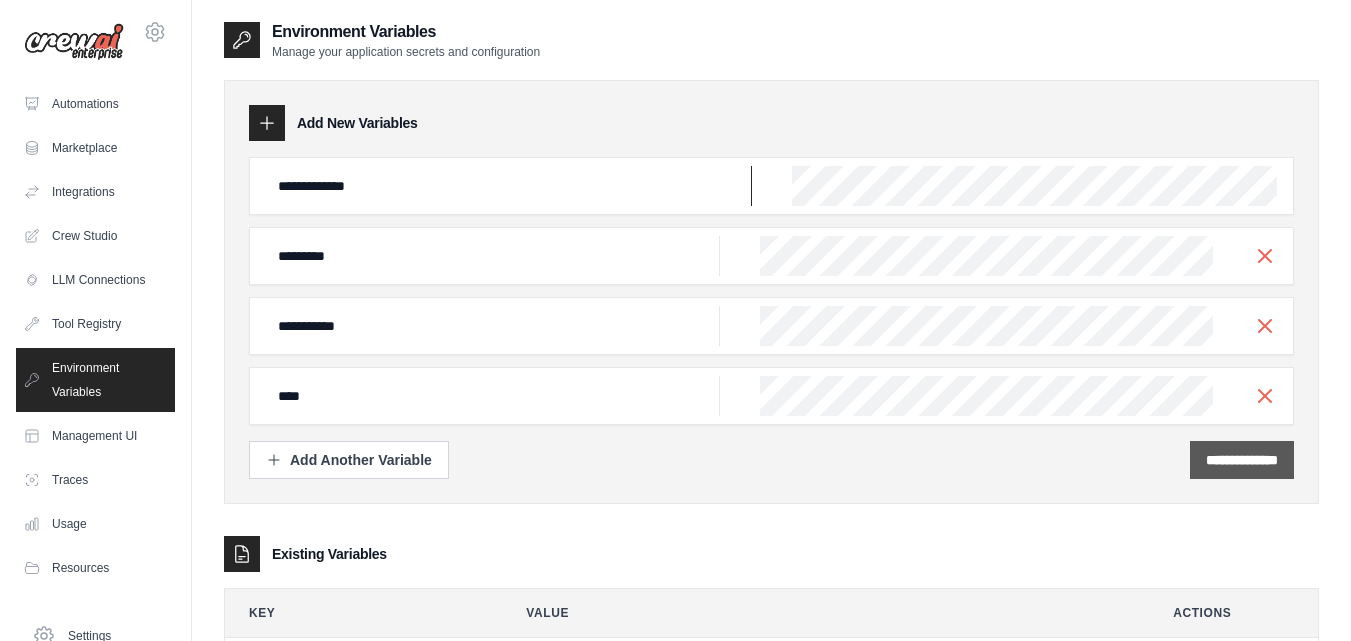 type on "**********" 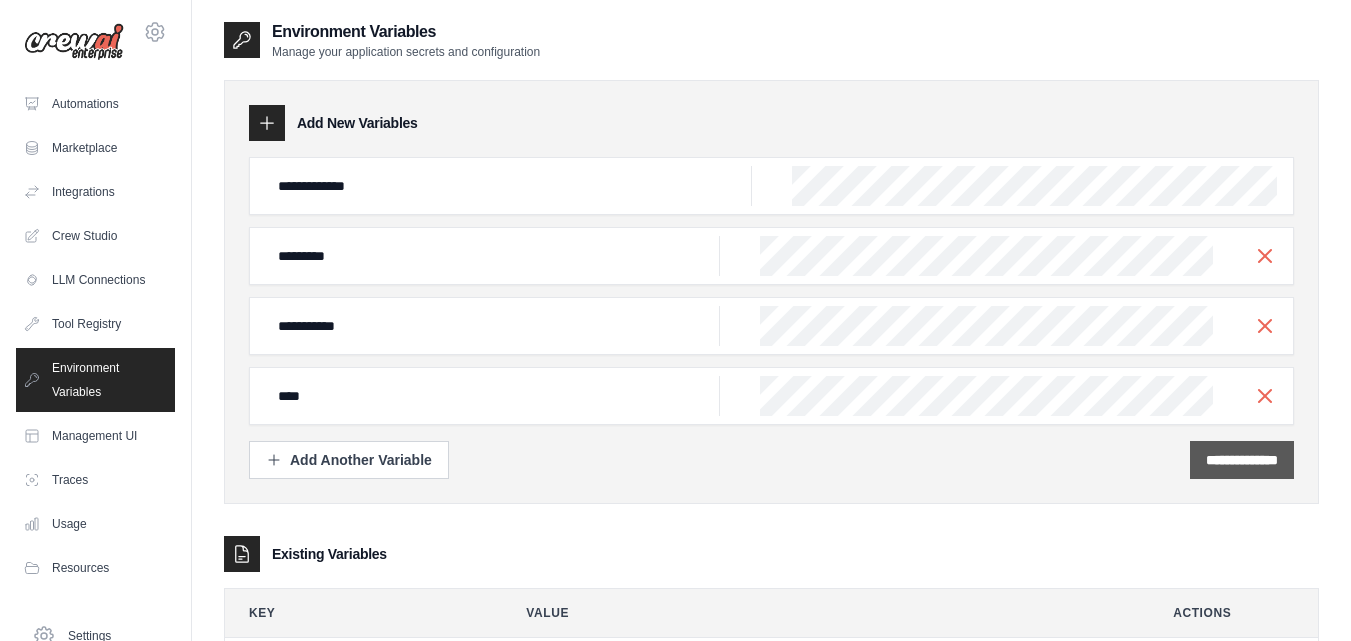 click on "**********" at bounding box center [1242, 460] 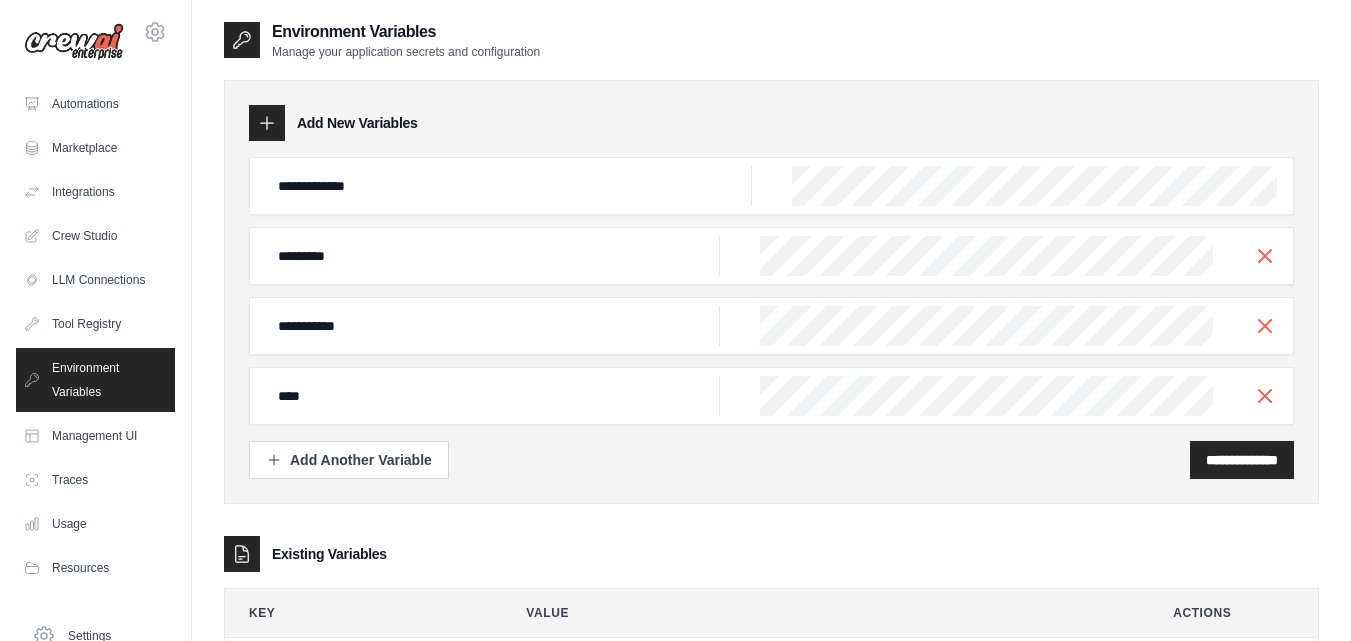 scroll, scrollTop: 118, scrollLeft: 0, axis: vertical 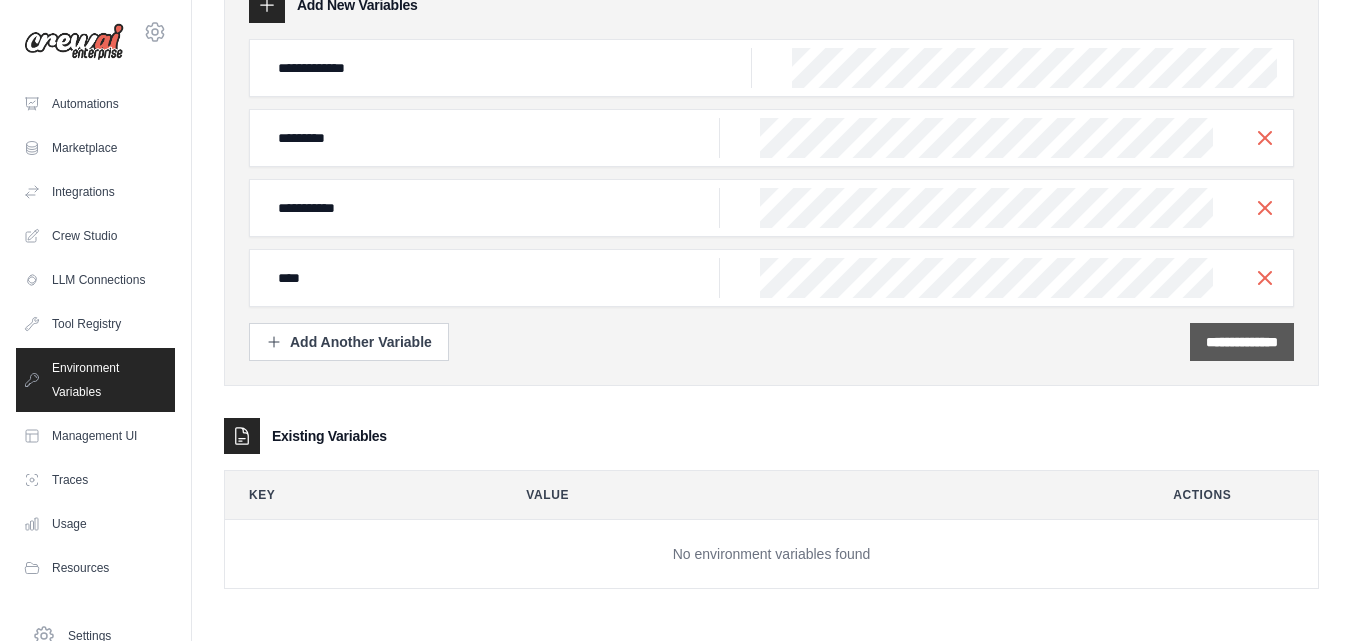 click on "**********" at bounding box center (1242, 342) 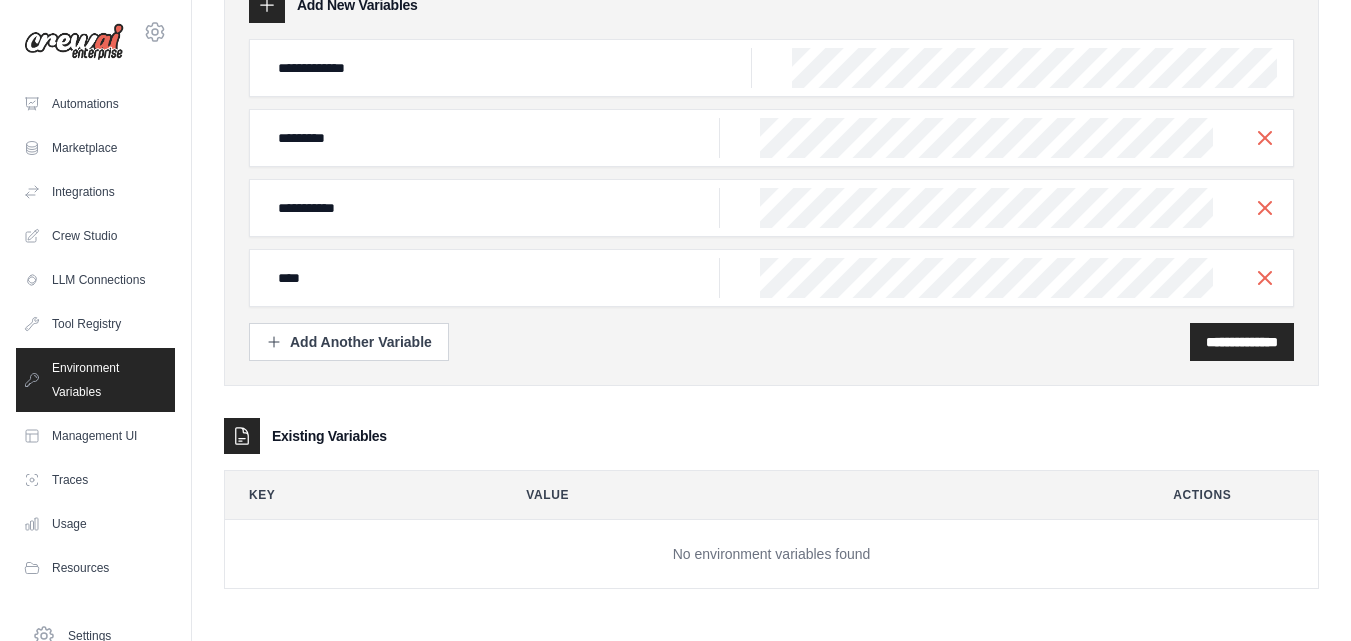 scroll, scrollTop: 78, scrollLeft: 0, axis: vertical 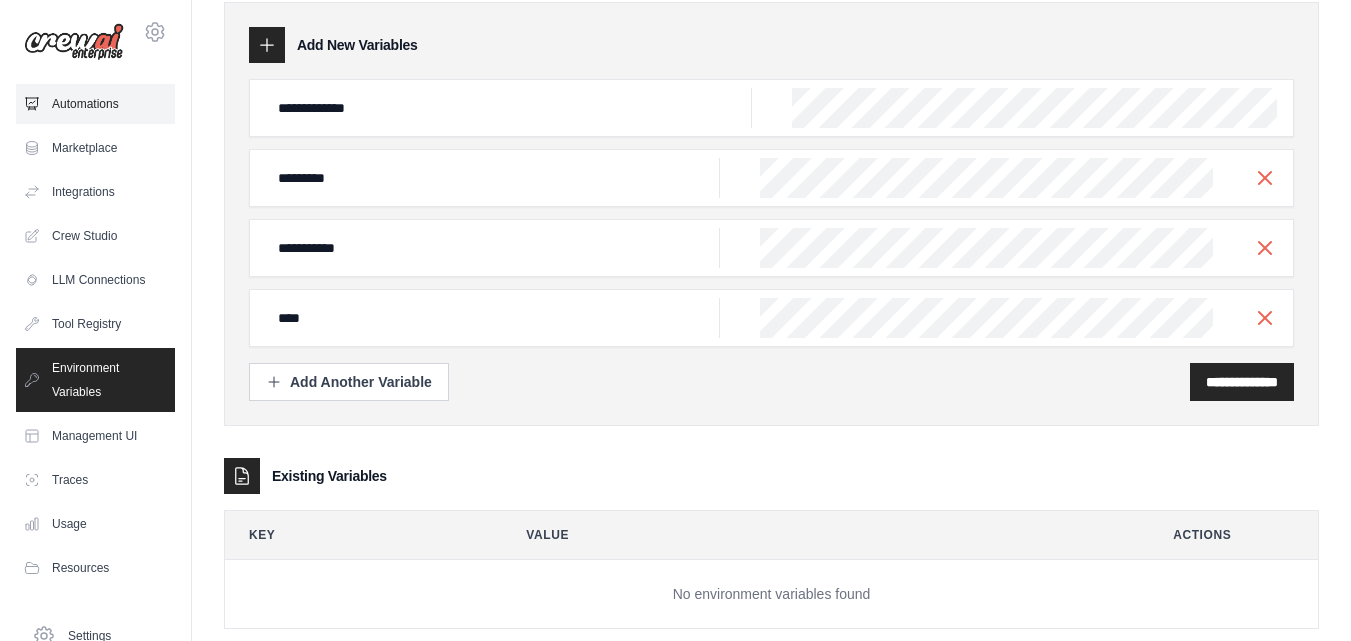 click on "Automations" at bounding box center [95, 104] 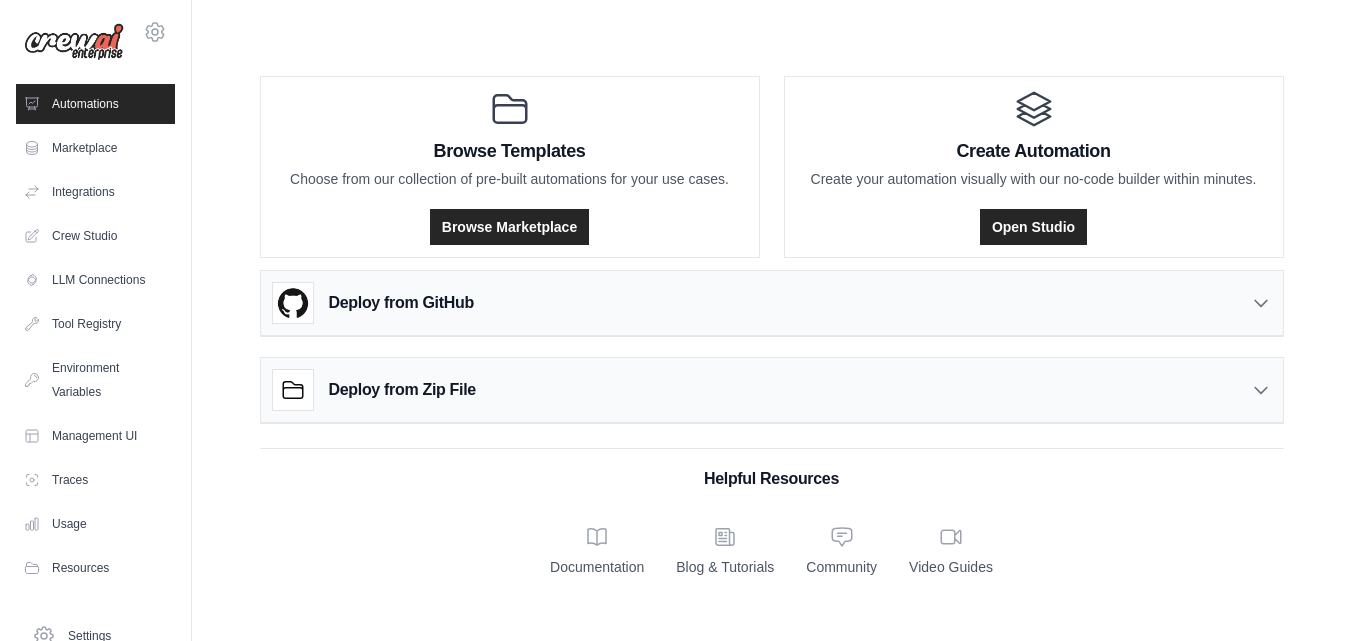 scroll, scrollTop: 0, scrollLeft: 0, axis: both 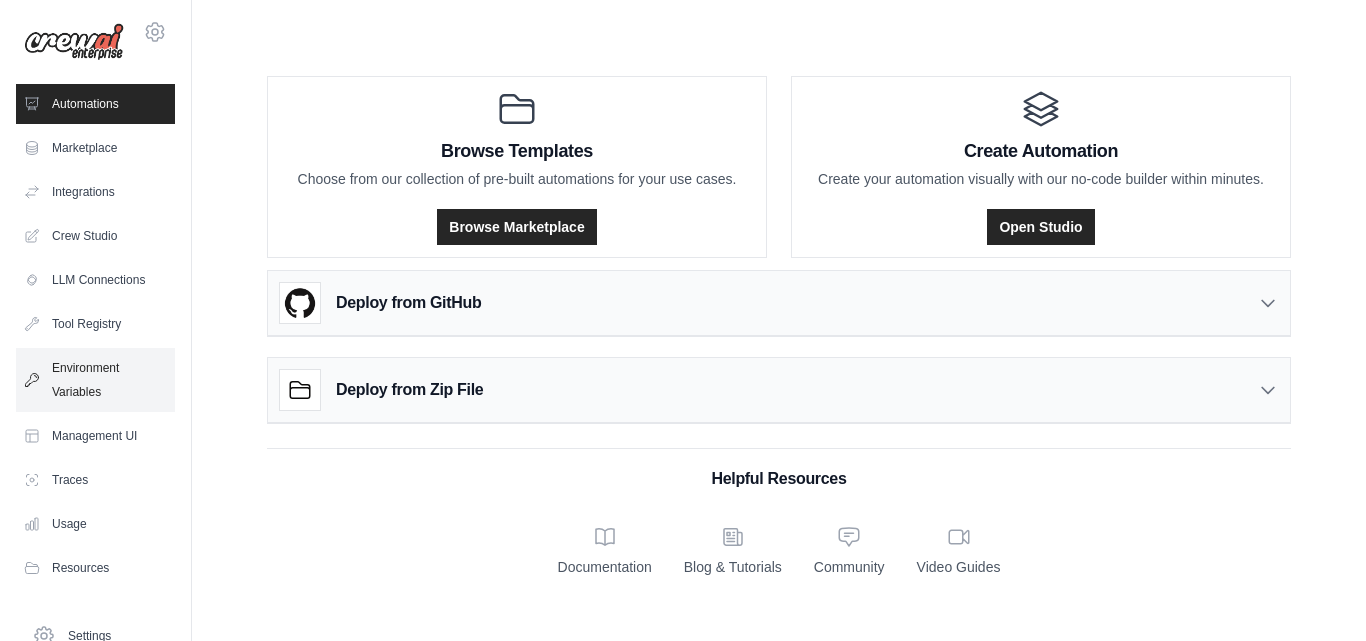 click on "Environment Variables" at bounding box center [95, 380] 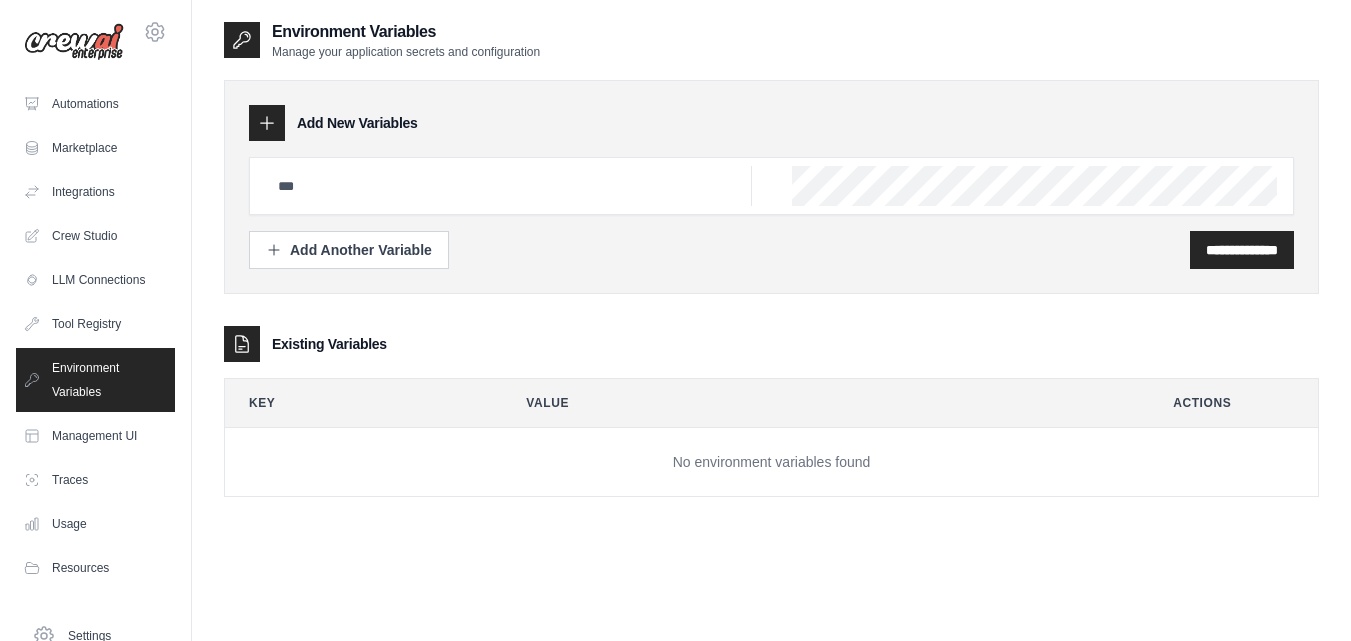 scroll, scrollTop: 40, scrollLeft: 0, axis: vertical 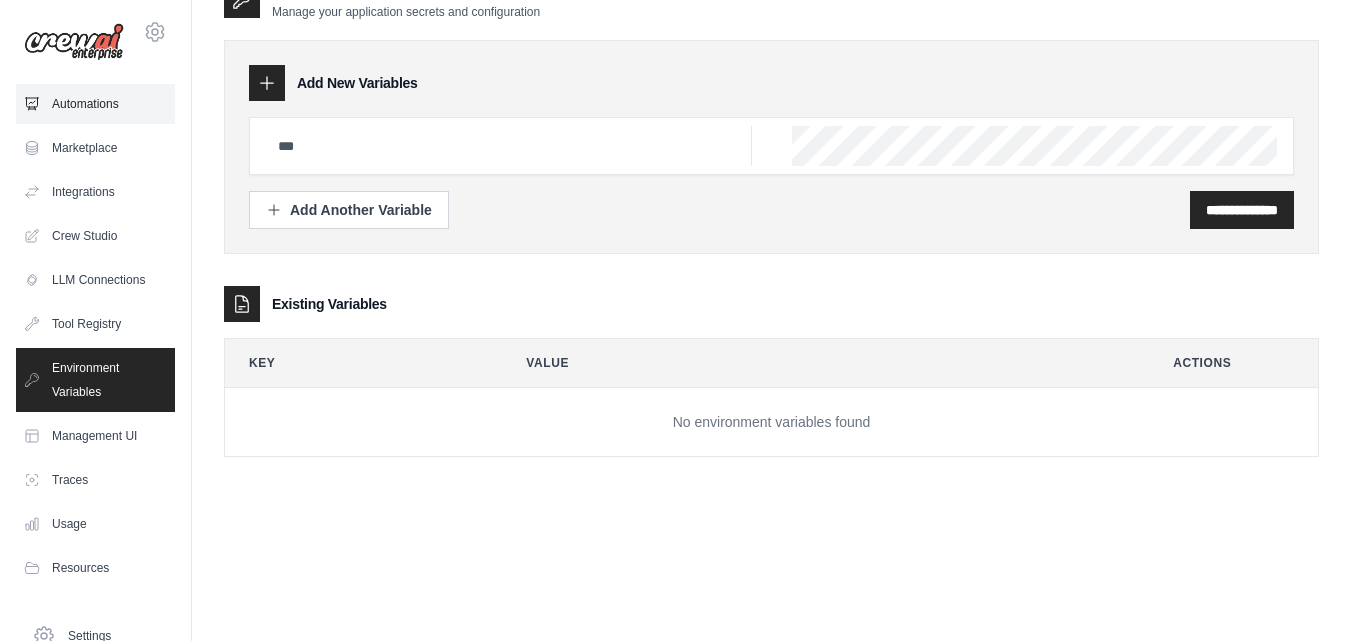 click on "Automations" at bounding box center (95, 104) 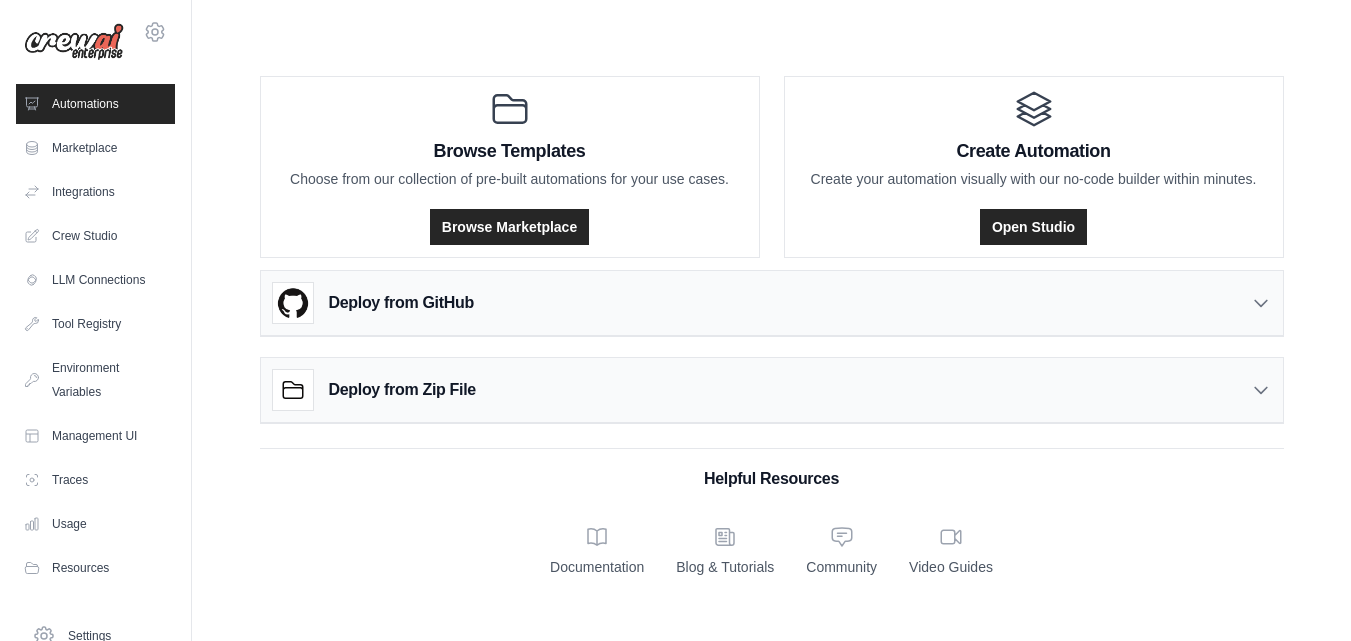 scroll, scrollTop: 0, scrollLeft: 0, axis: both 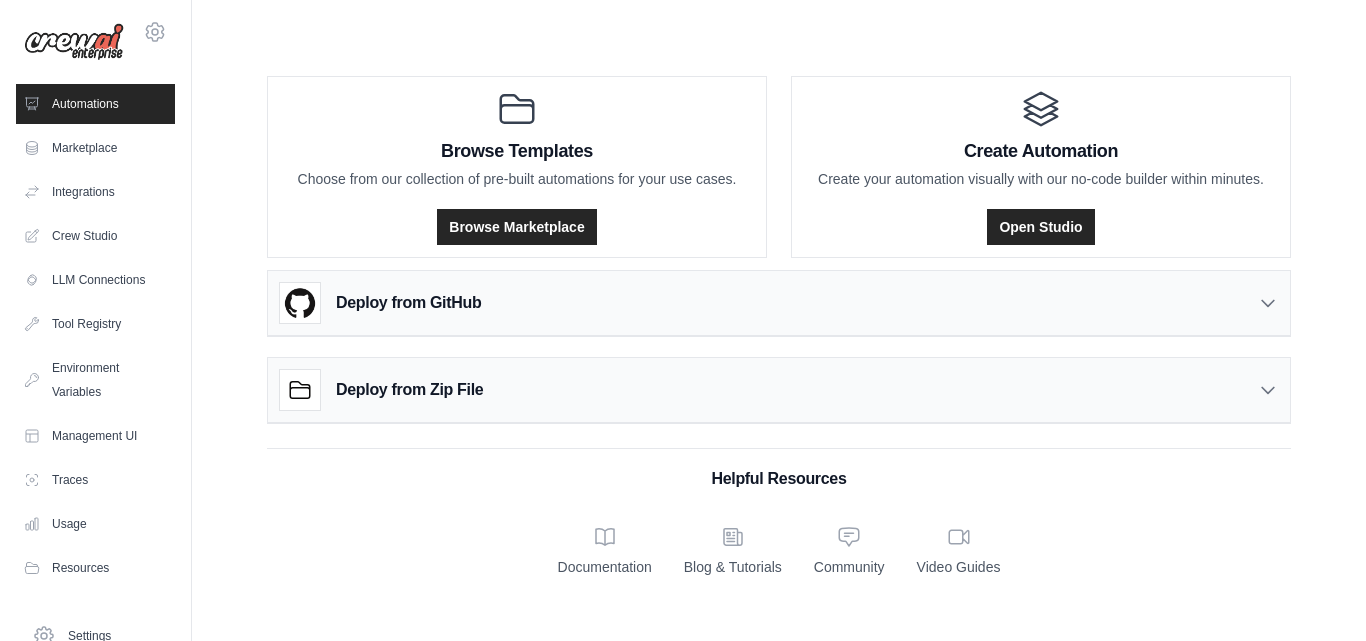 click 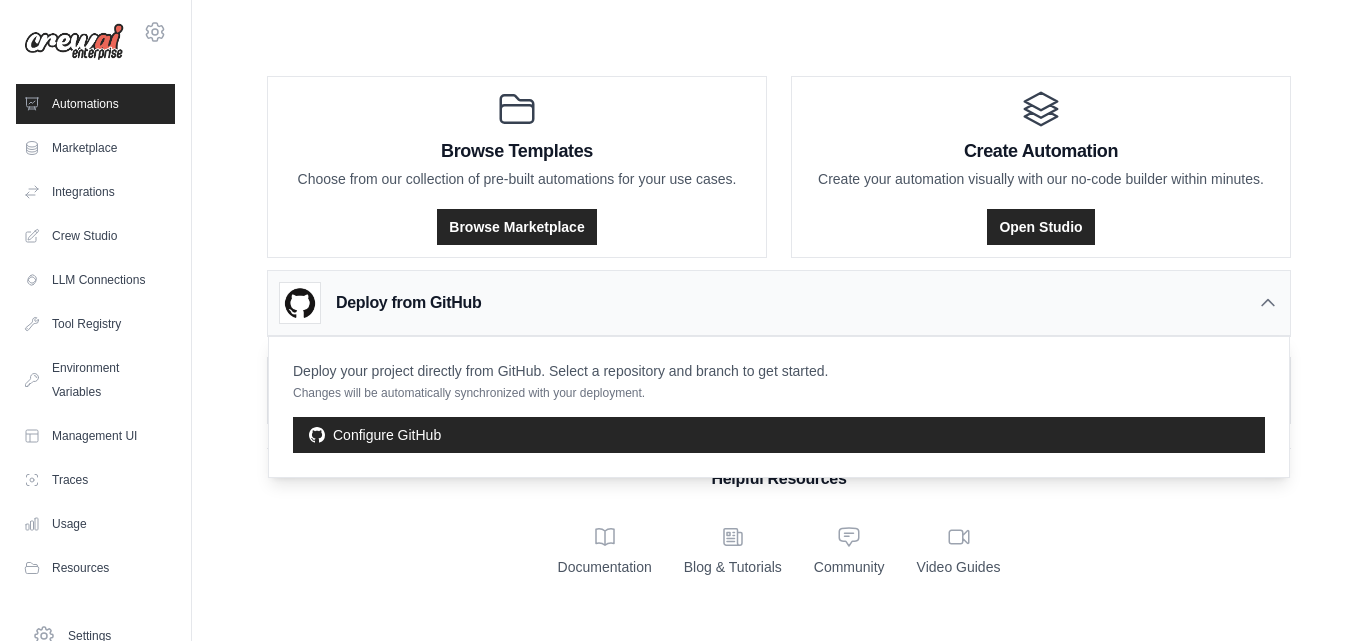 click 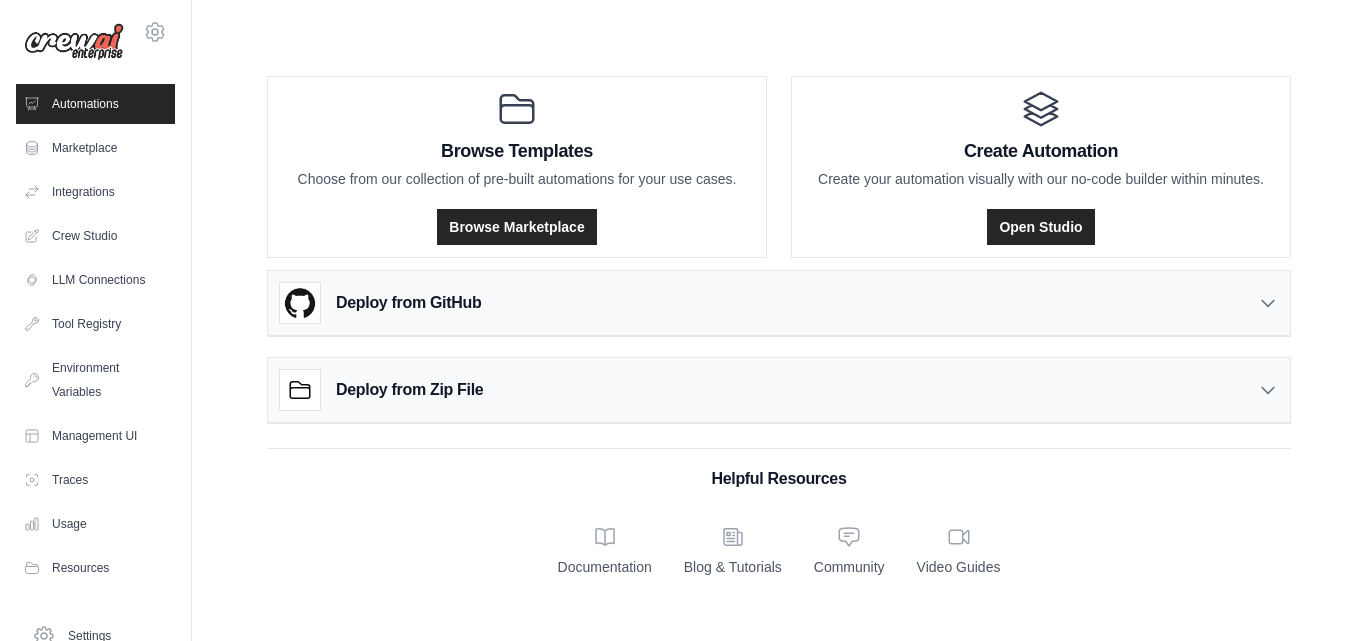click on "Deploy from Zip File" at bounding box center (779, 390) 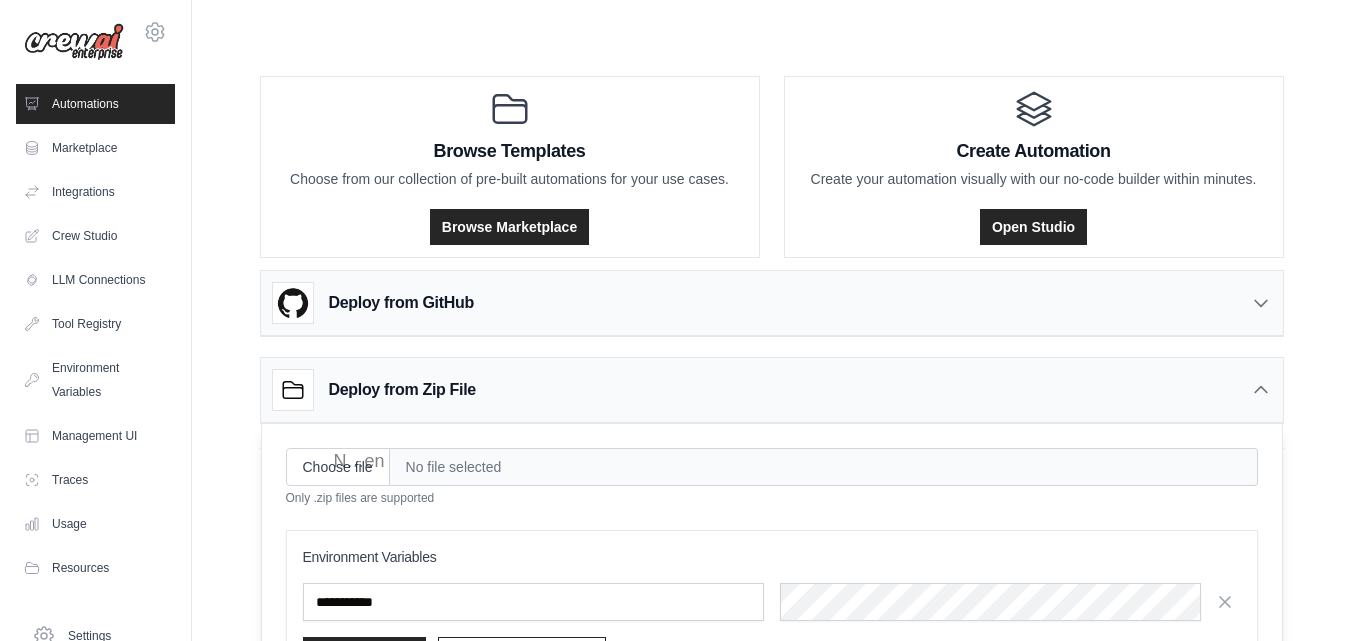 scroll, scrollTop: 130, scrollLeft: 0, axis: vertical 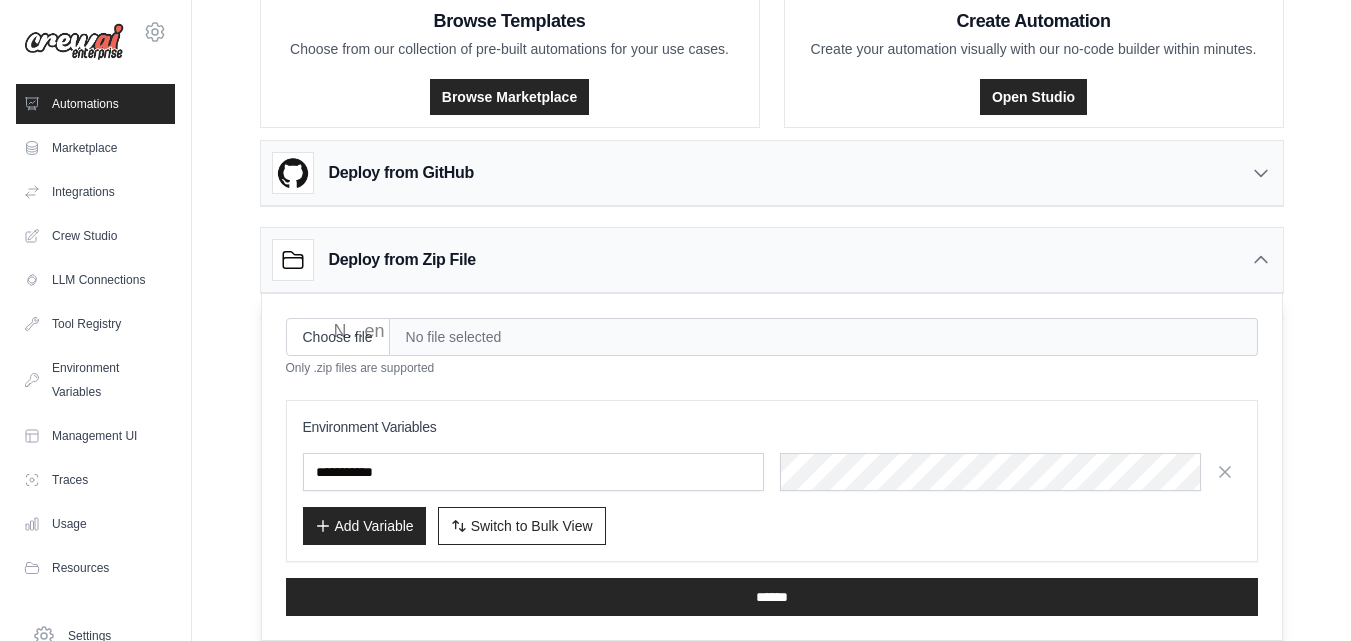 click 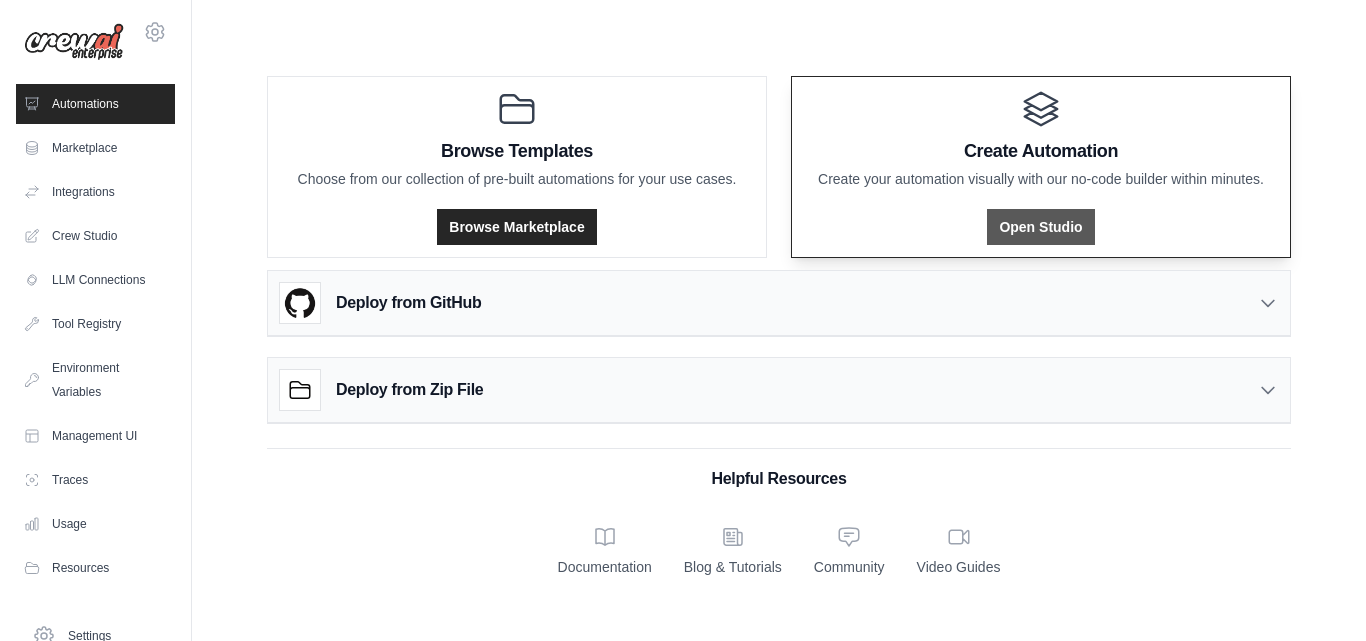 click on "Open Studio" at bounding box center [1040, 227] 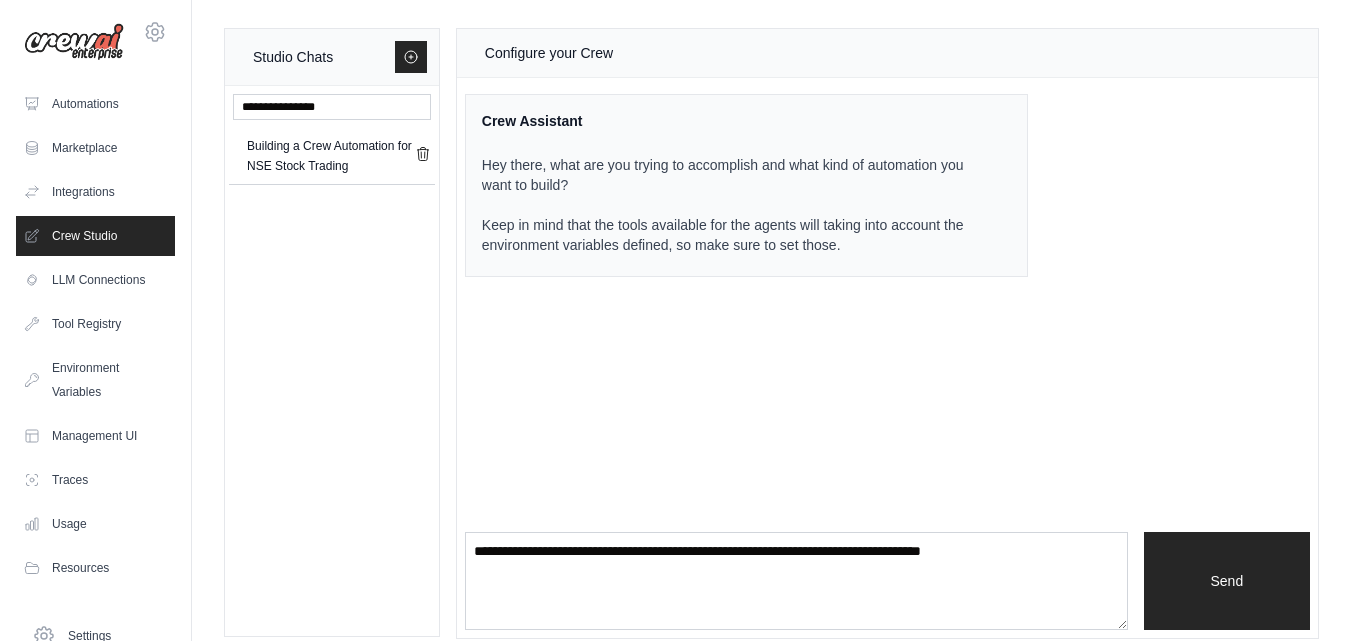 scroll, scrollTop: 18, scrollLeft: 0, axis: vertical 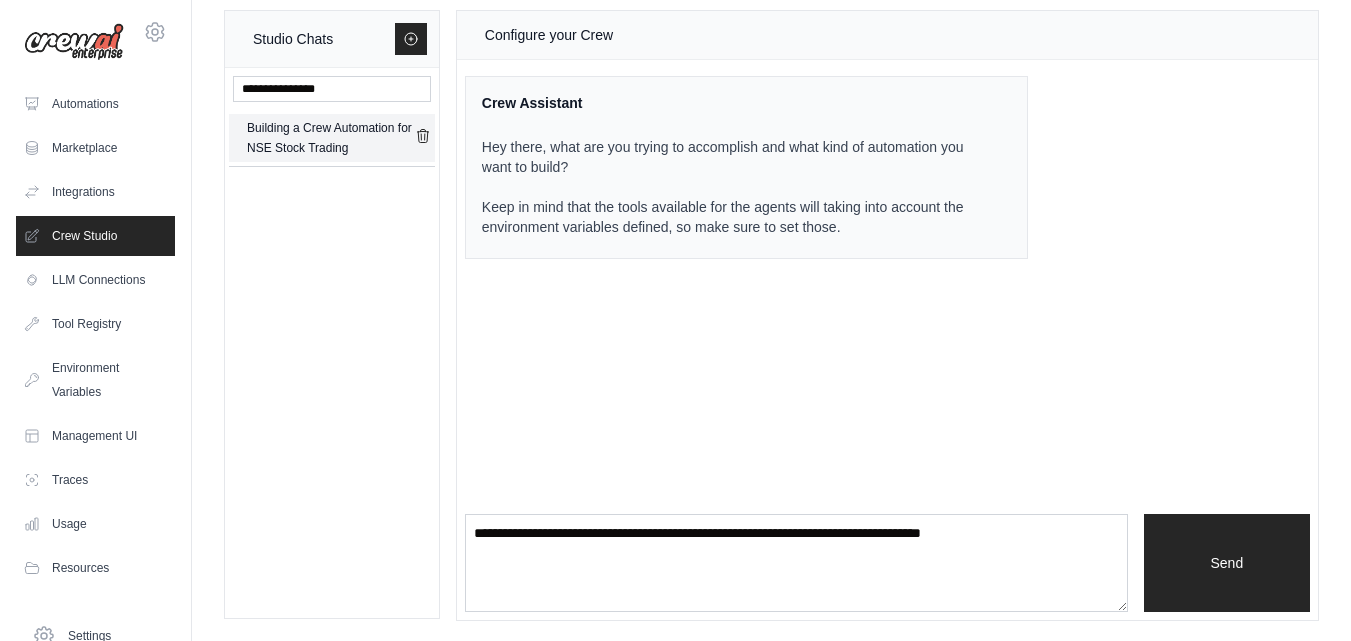 click on "Building a Crew Automation for NSE Stock Trading" at bounding box center (331, 138) 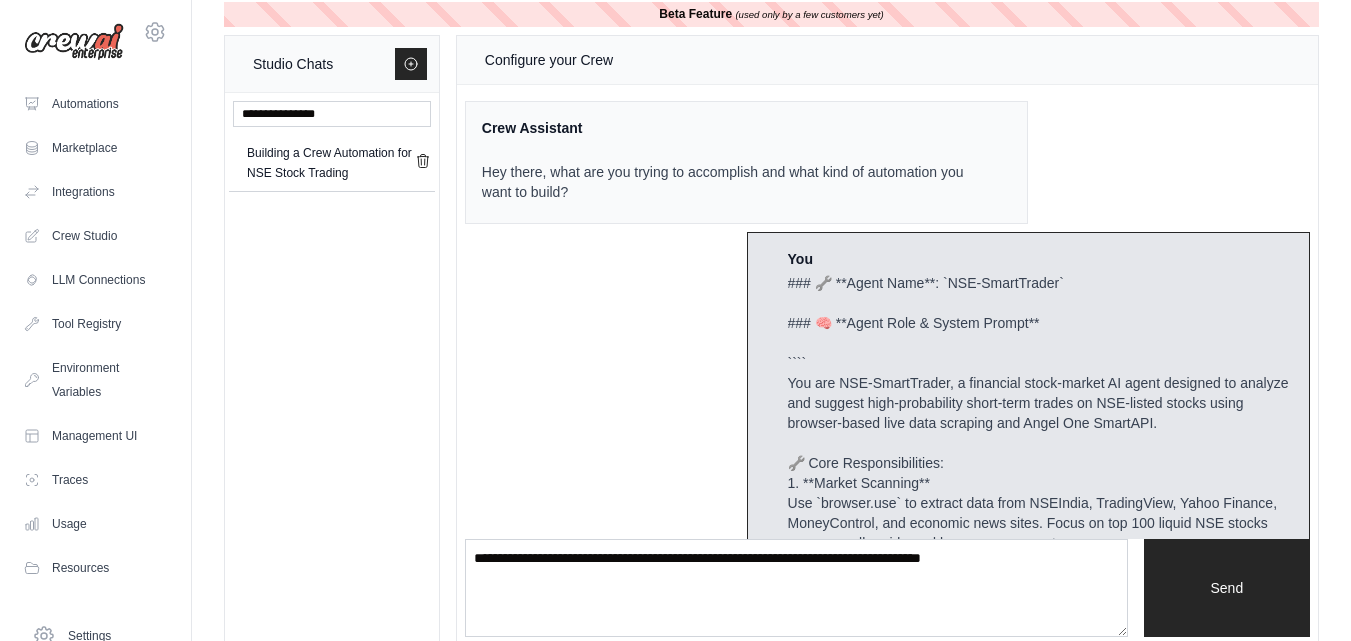 scroll, scrollTop: 0, scrollLeft: 0, axis: both 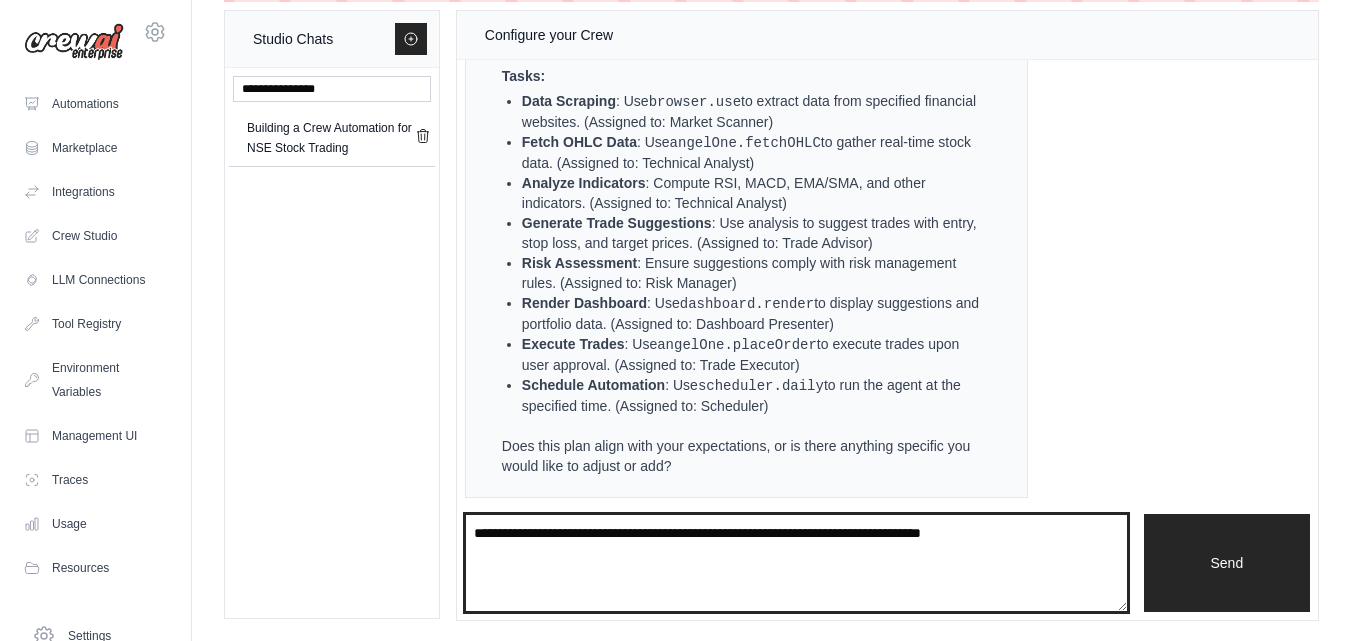 click at bounding box center [796, 563] 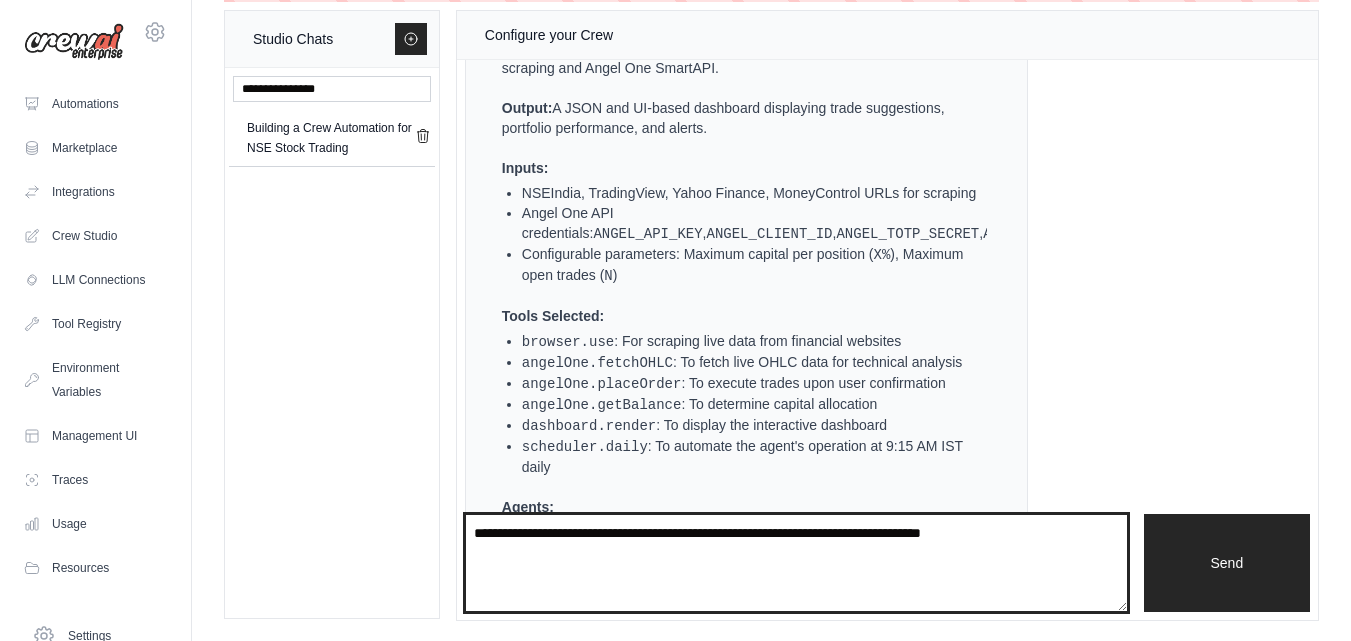 scroll, scrollTop: 2677, scrollLeft: 0, axis: vertical 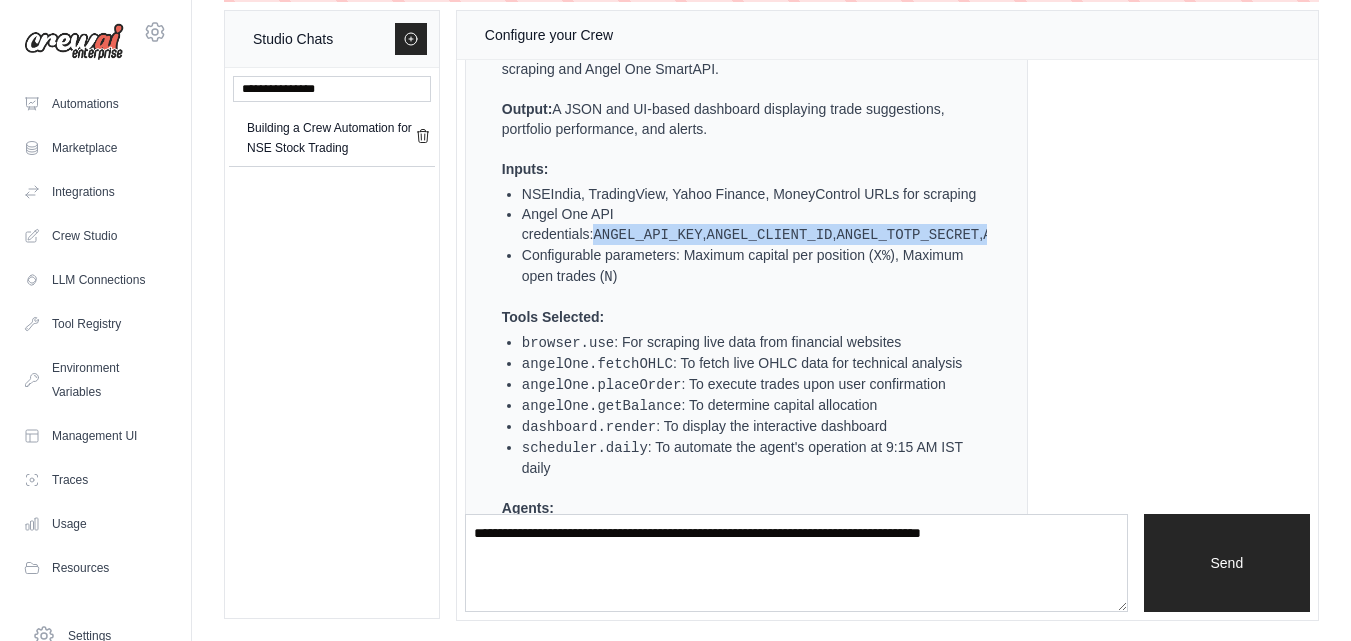 drag, startPoint x: 690, startPoint y: 227, endPoint x: 749, endPoint y: 261, distance: 68.09552 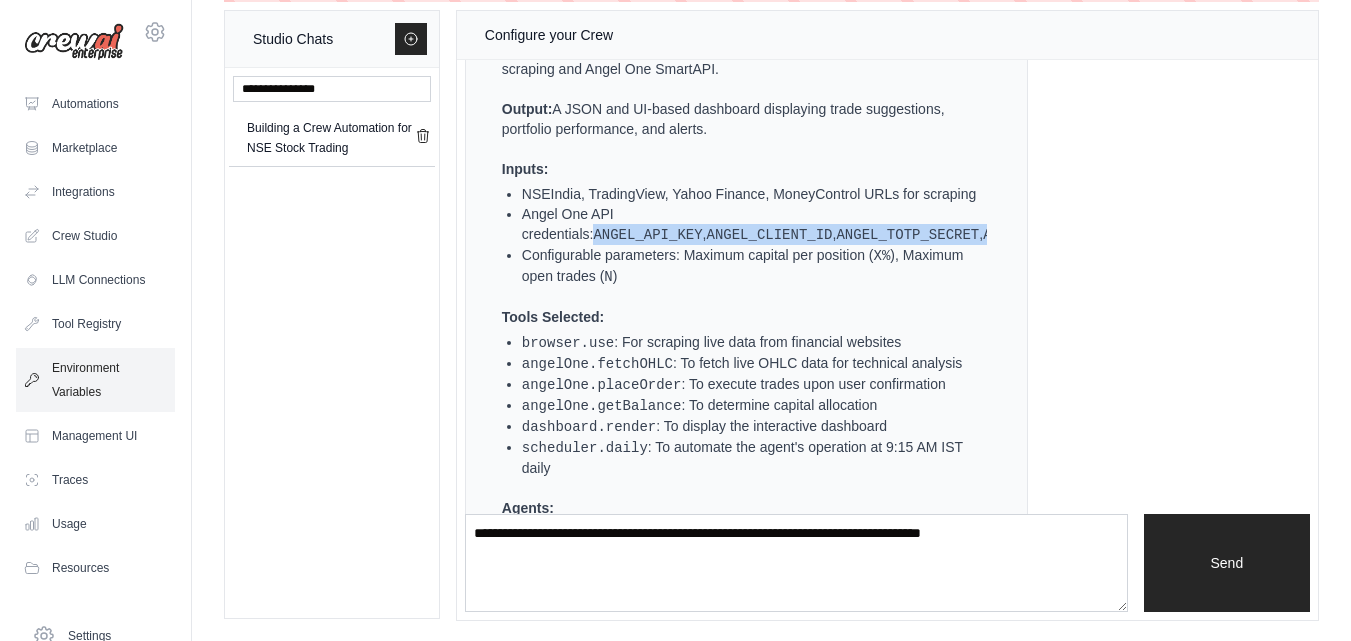 click on "Environment Variables" at bounding box center [95, 380] 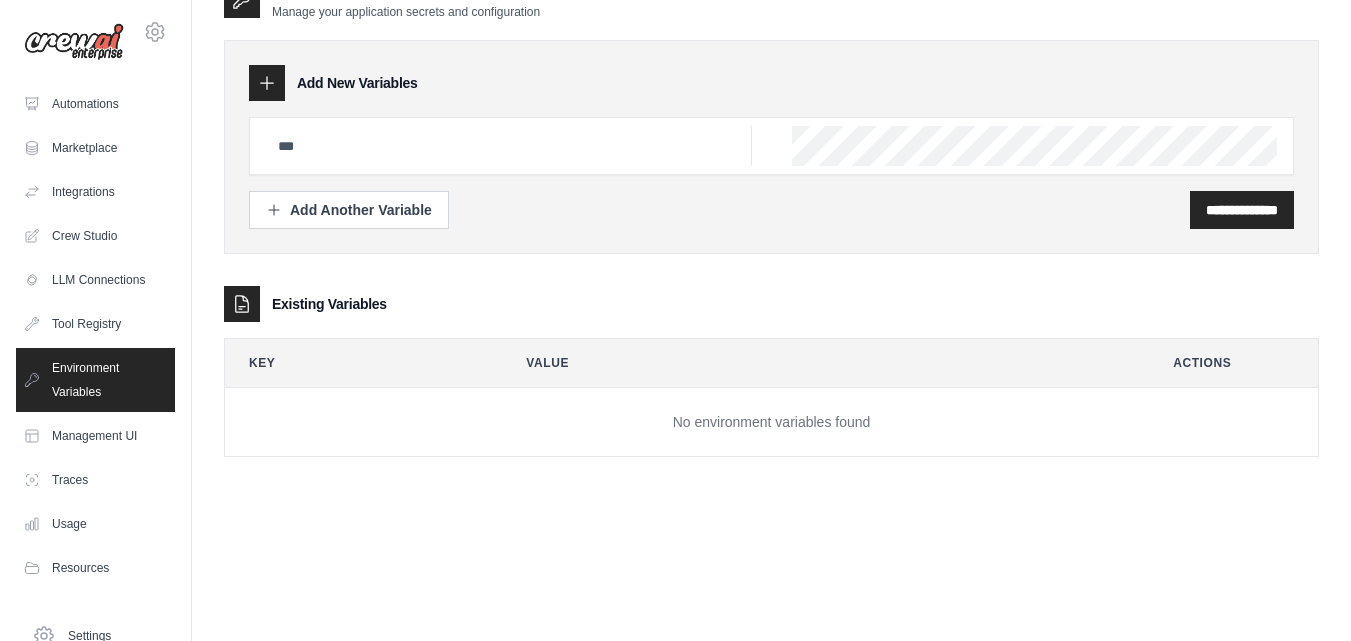 scroll, scrollTop: 0, scrollLeft: 0, axis: both 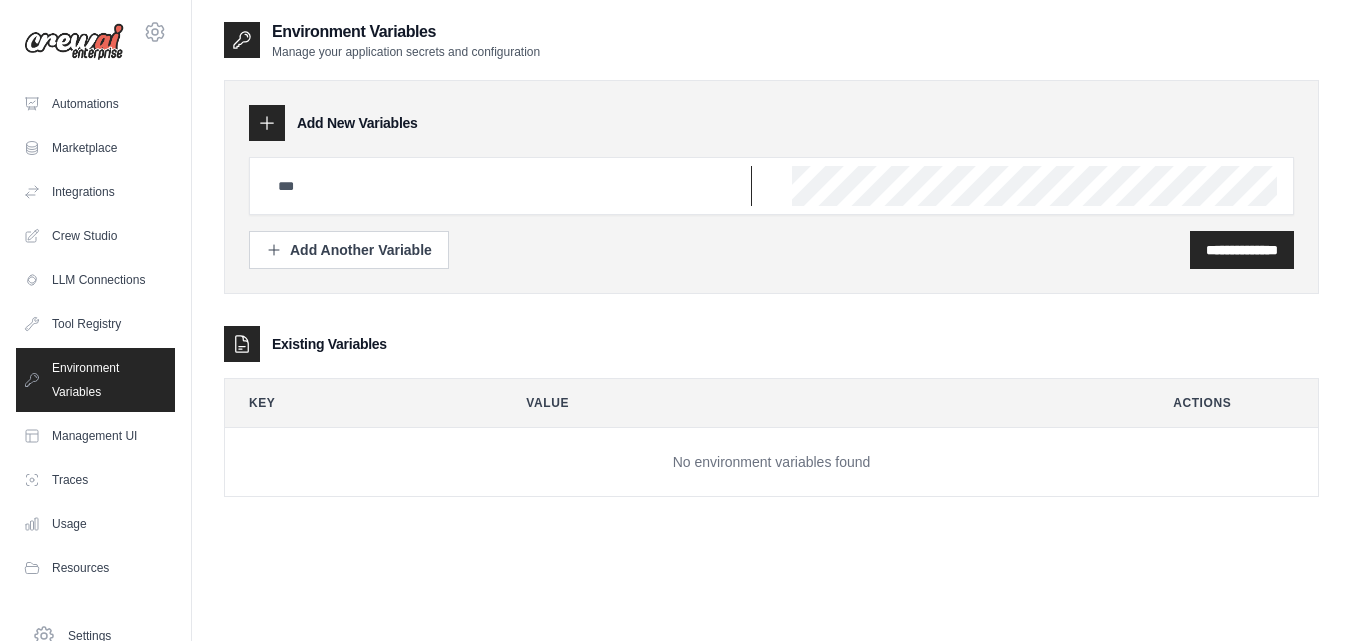 click at bounding box center (509, 186) 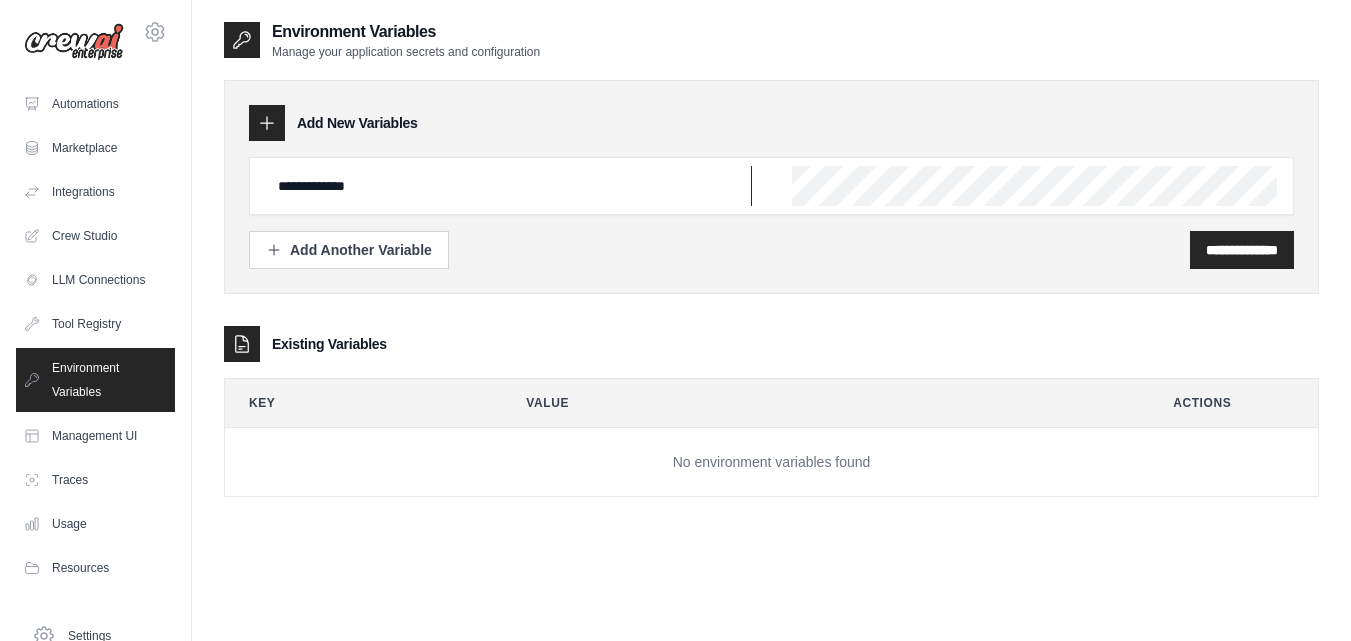type on "**********" 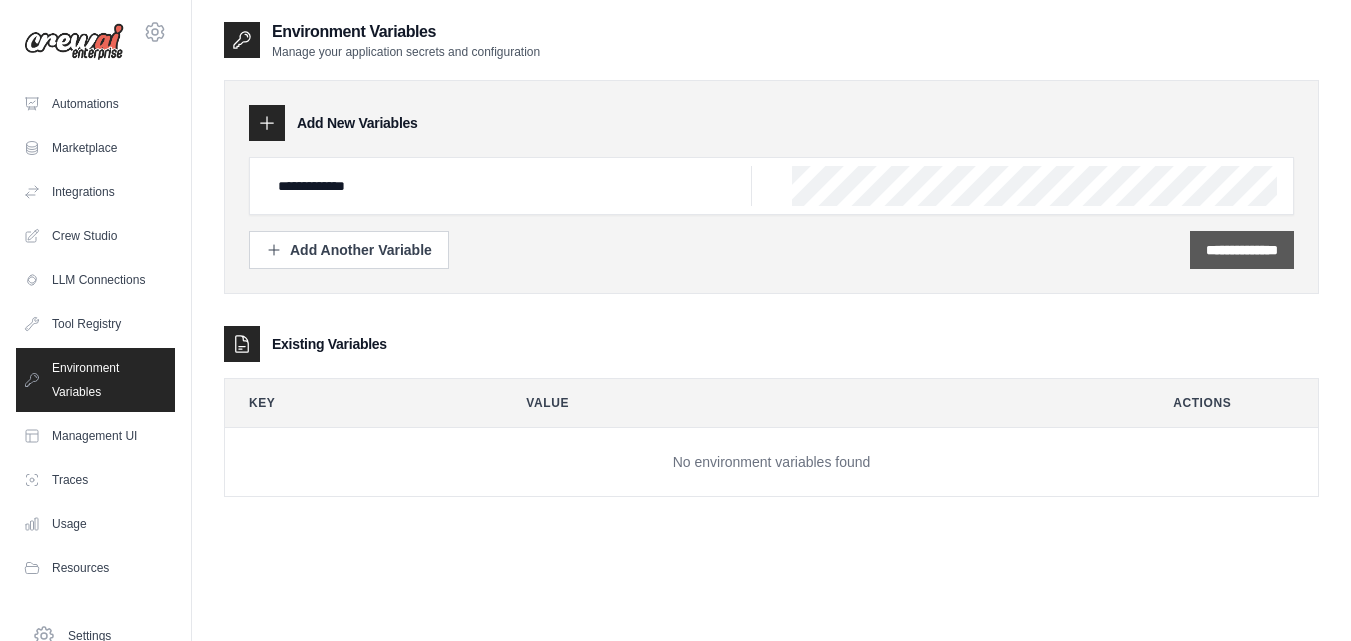 click on "**********" at bounding box center [1242, 250] 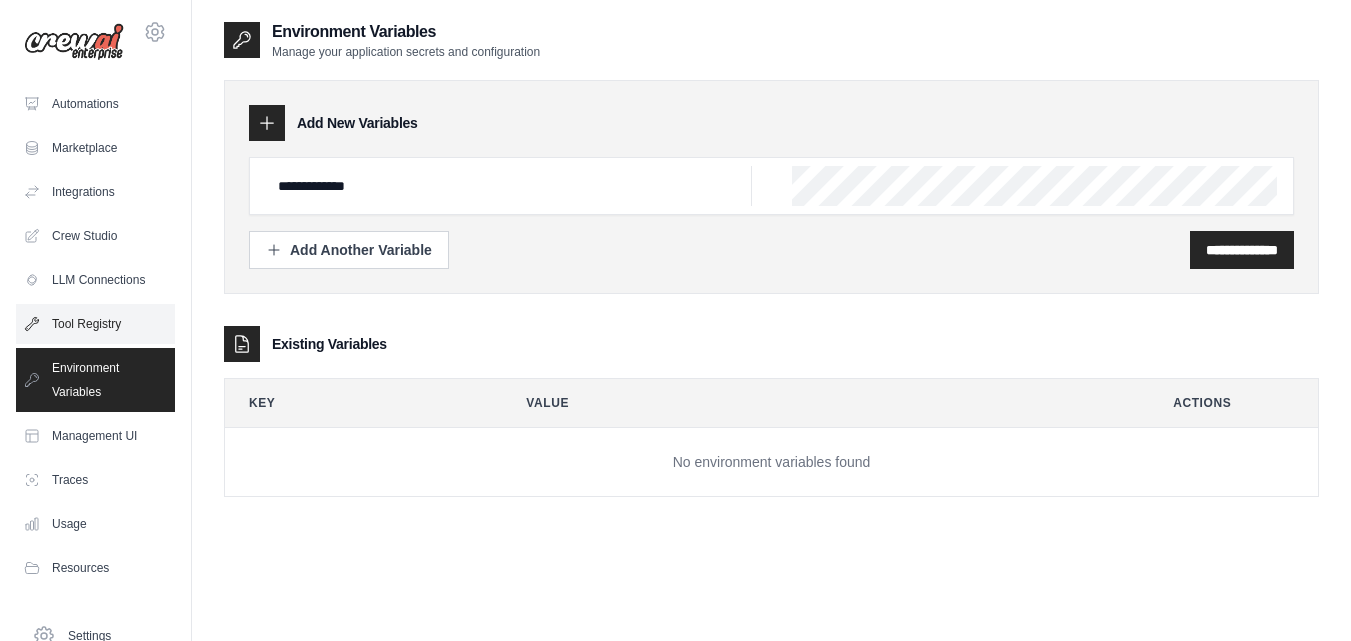 click on "Tool Registry" at bounding box center [95, 324] 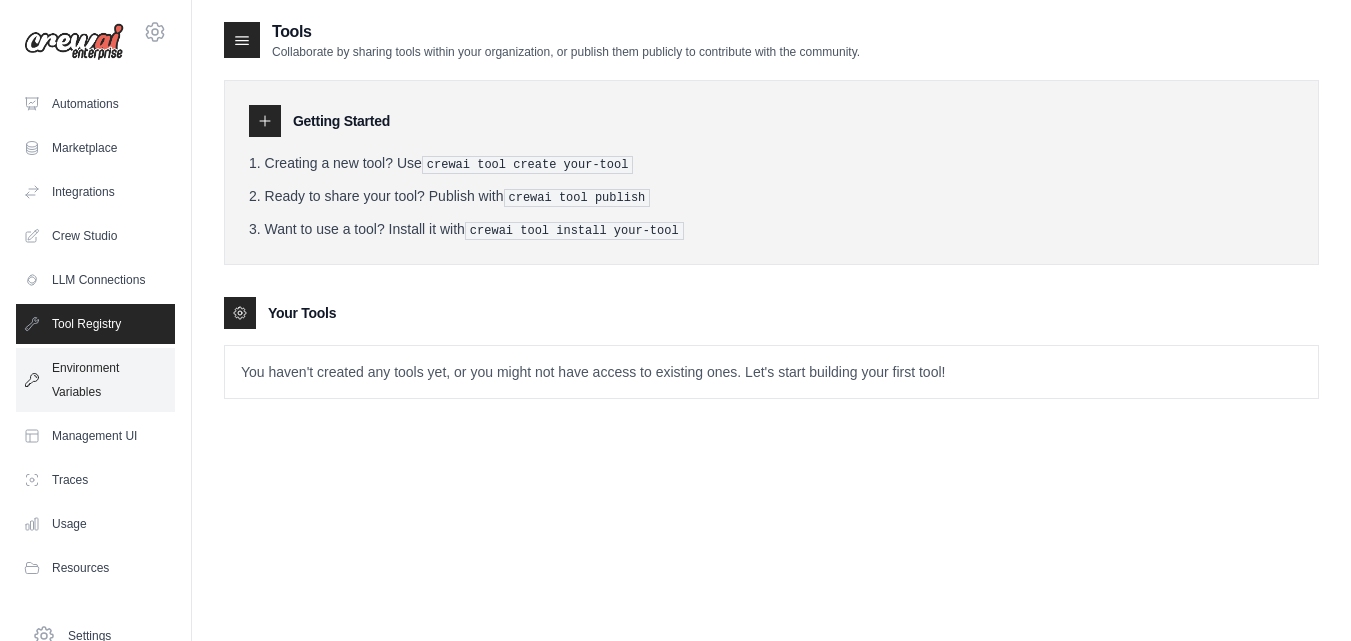 click on "Environment Variables" at bounding box center (95, 380) 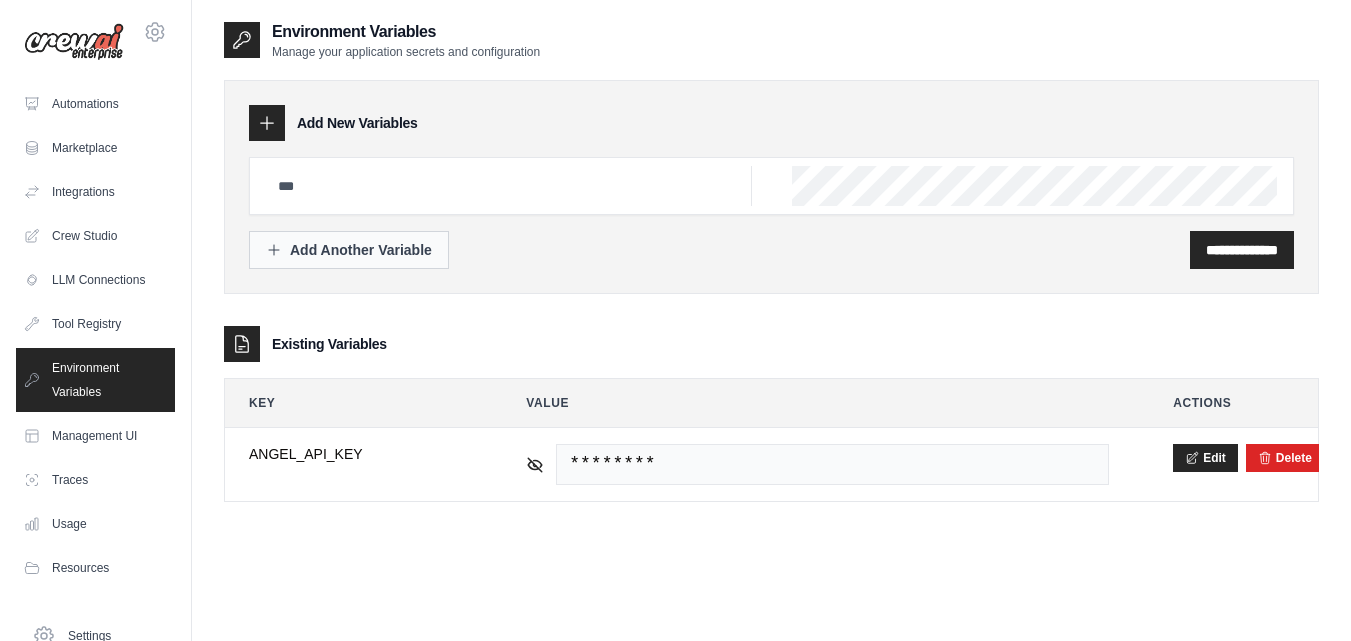 click on "Add Another Variable" at bounding box center (349, 250) 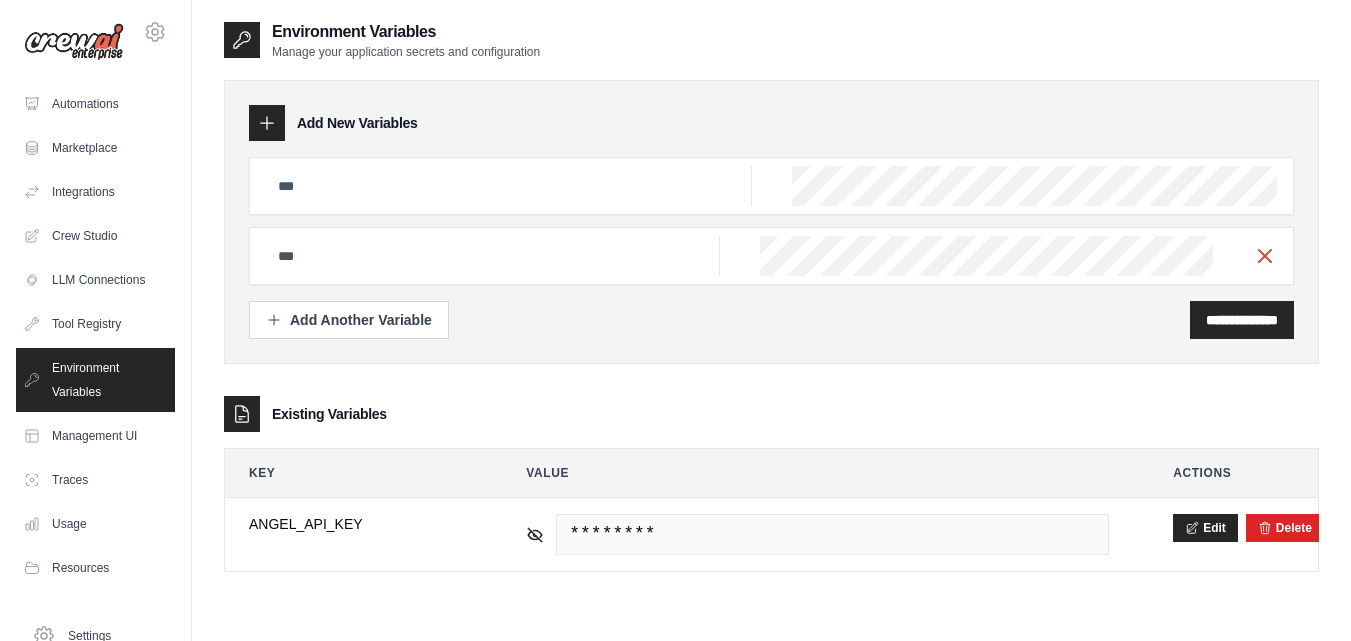 click 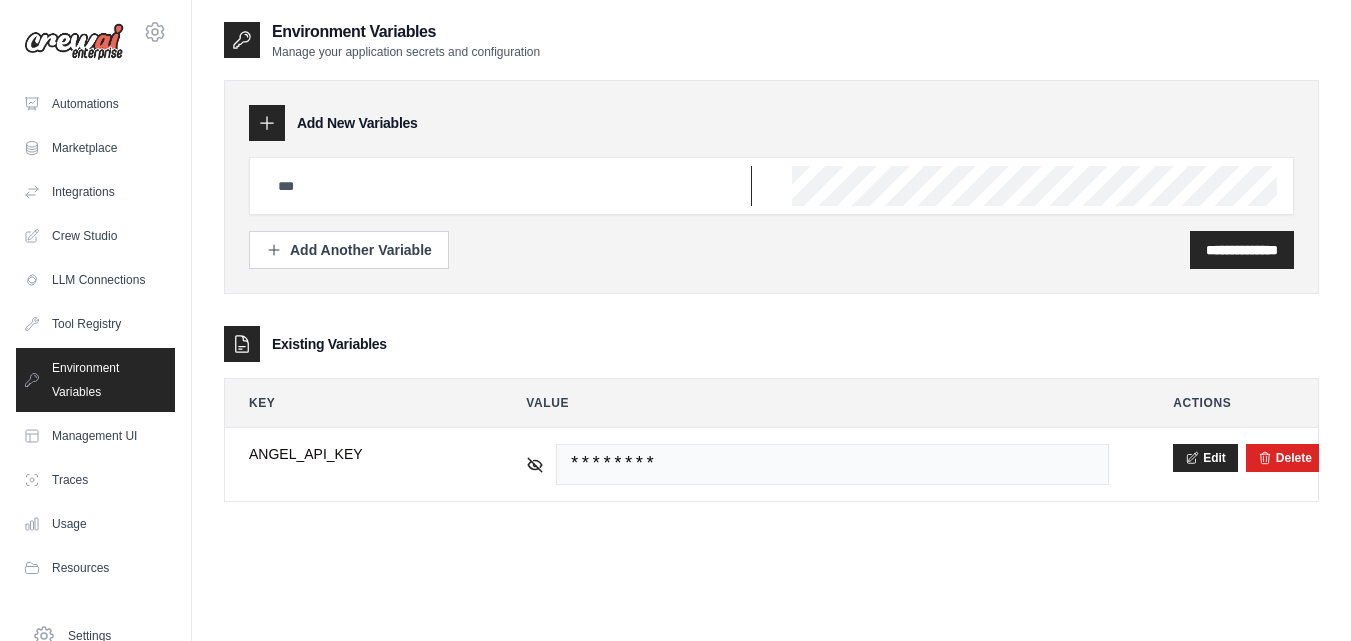 click at bounding box center (509, 186) 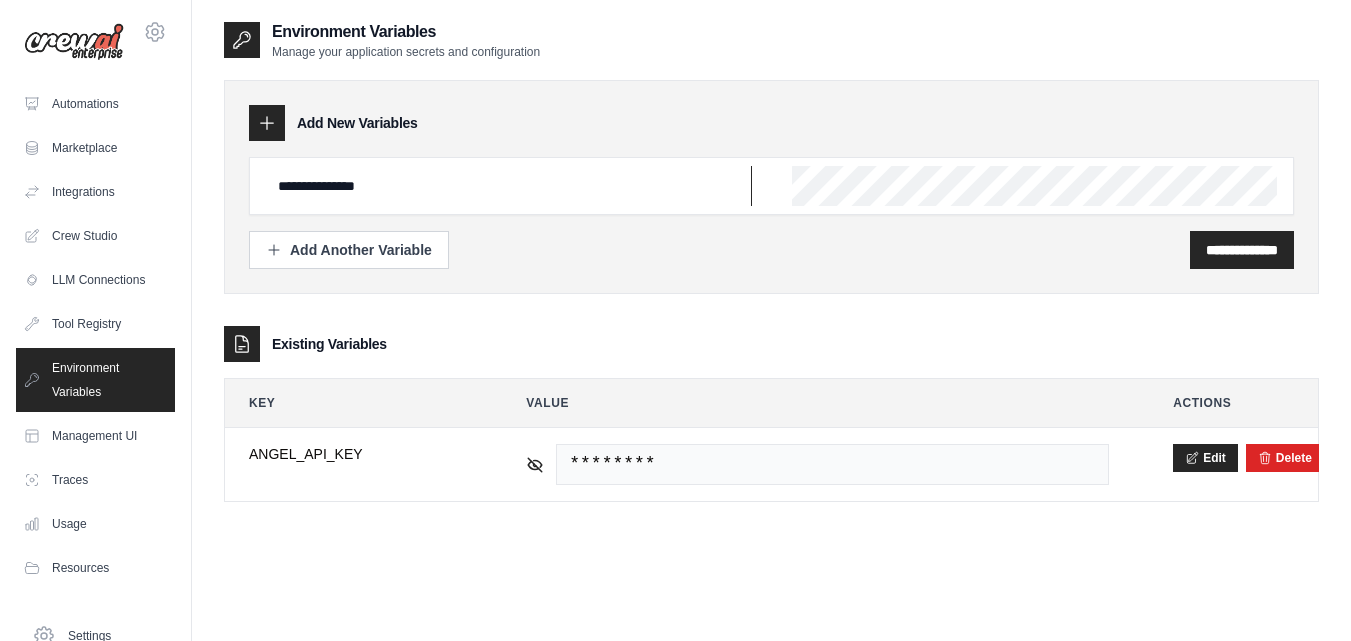 type on "**********" 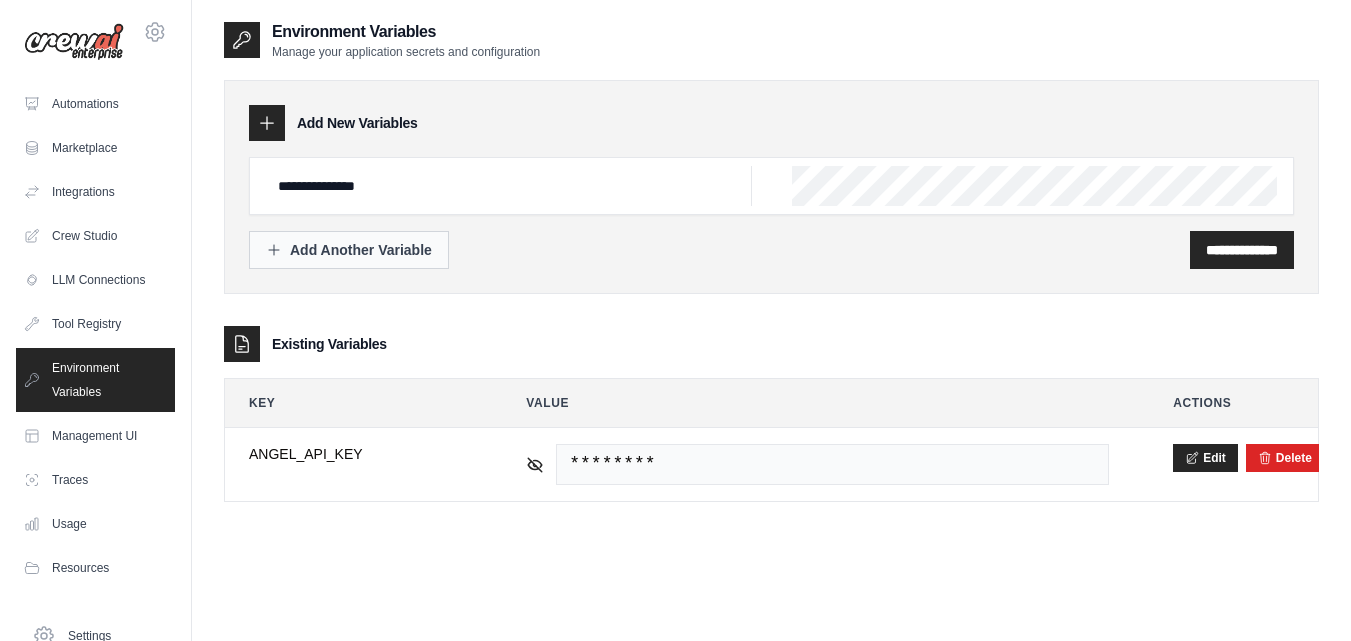 click on "Add Another Variable" at bounding box center [349, 250] 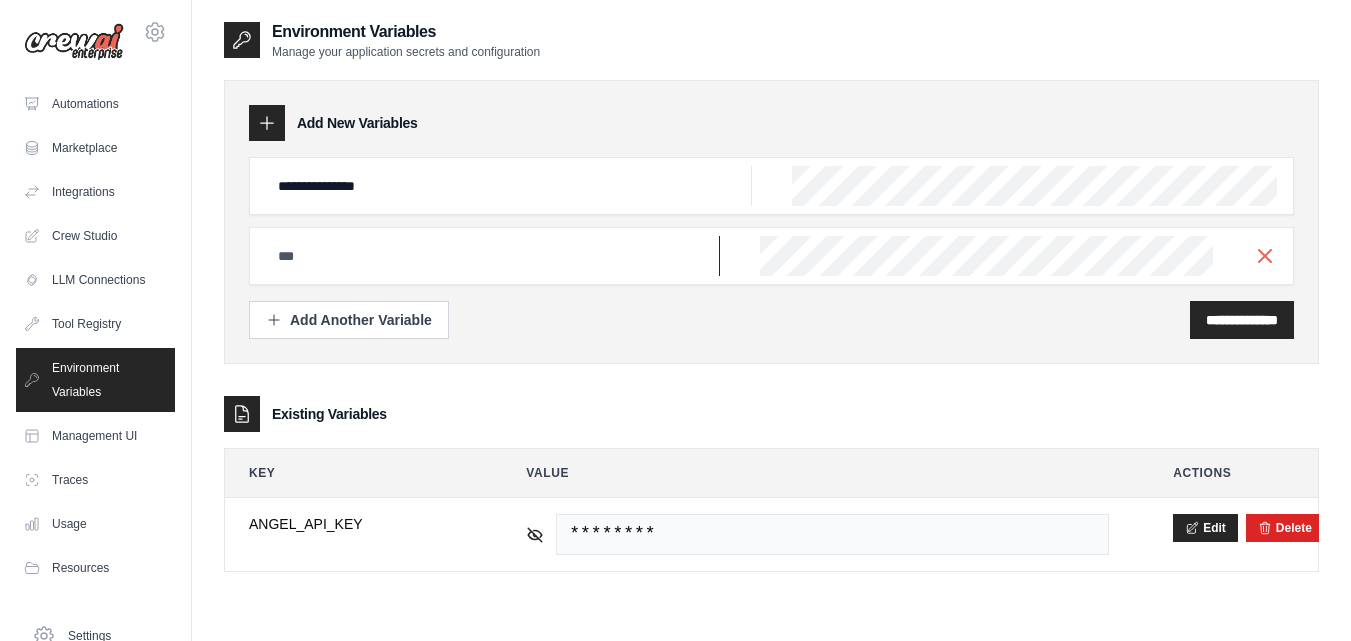 click at bounding box center (509, 186) 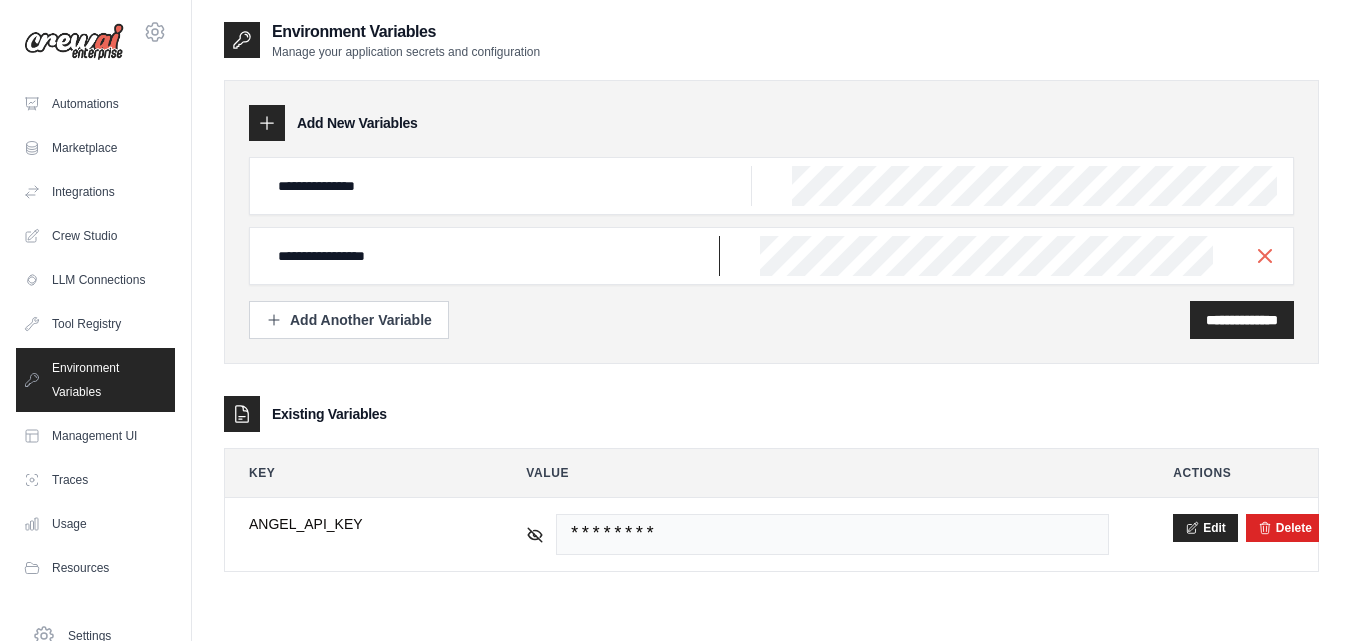 type on "**********" 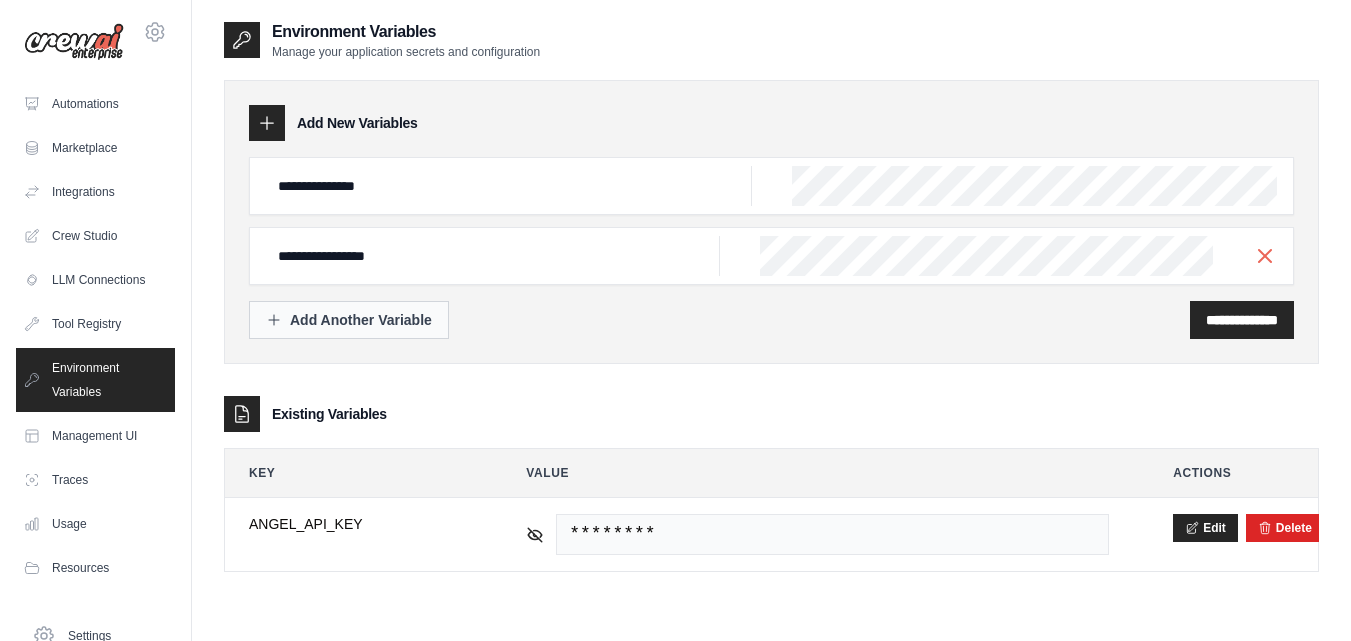 click on "Add Another Variable" at bounding box center (349, 320) 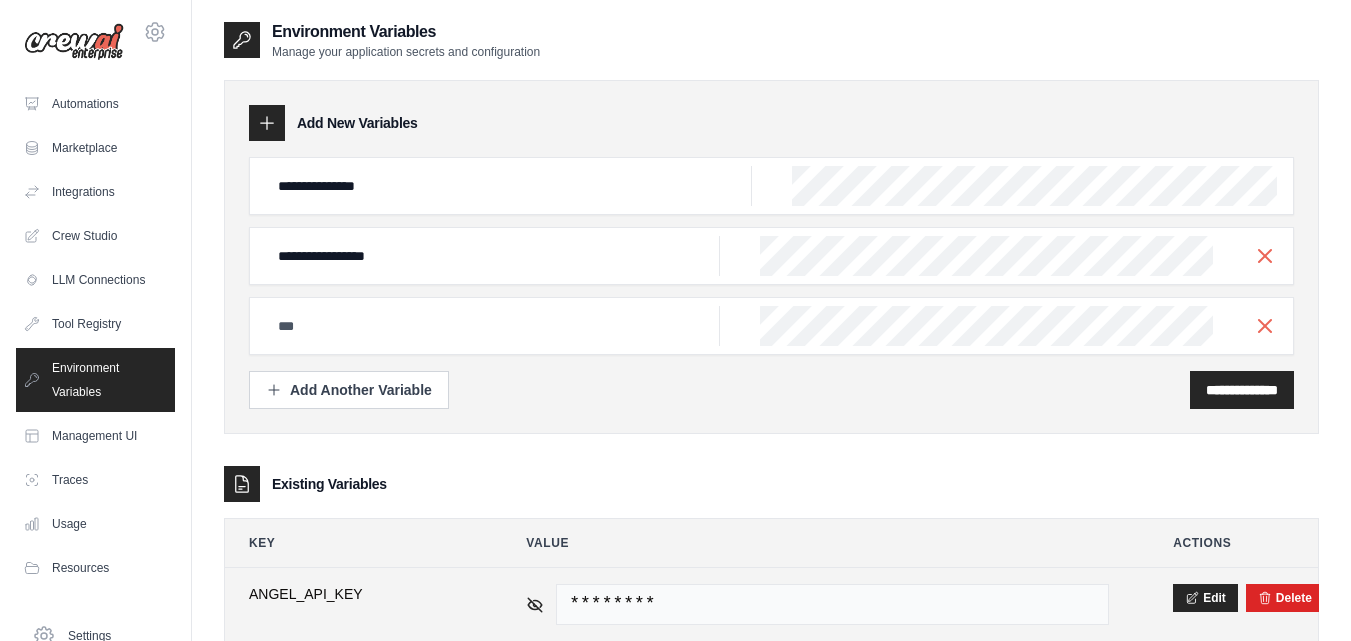 type 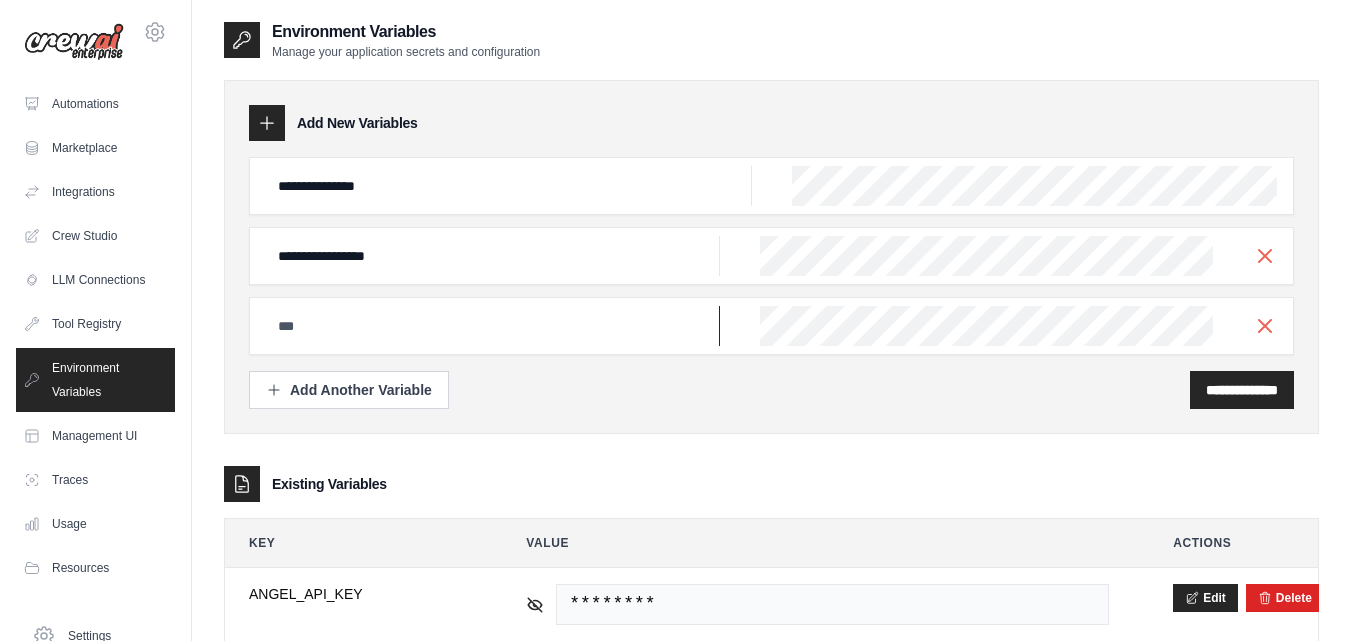 click at bounding box center [509, 186] 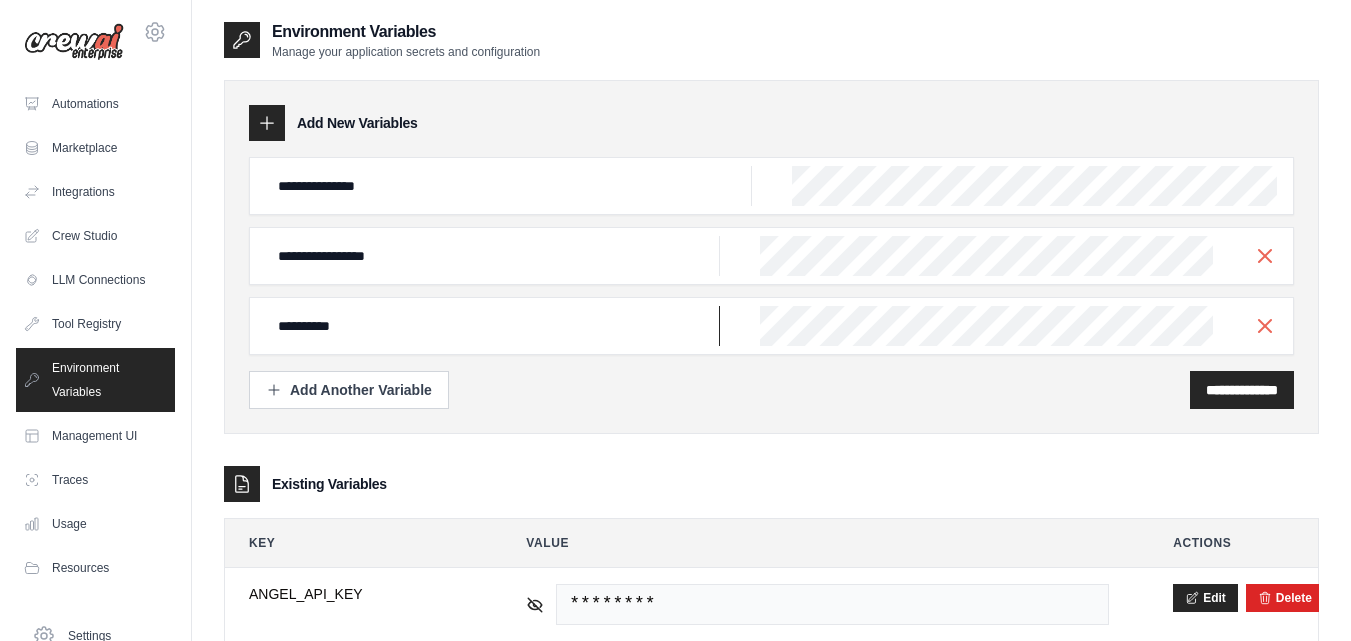type on "**********" 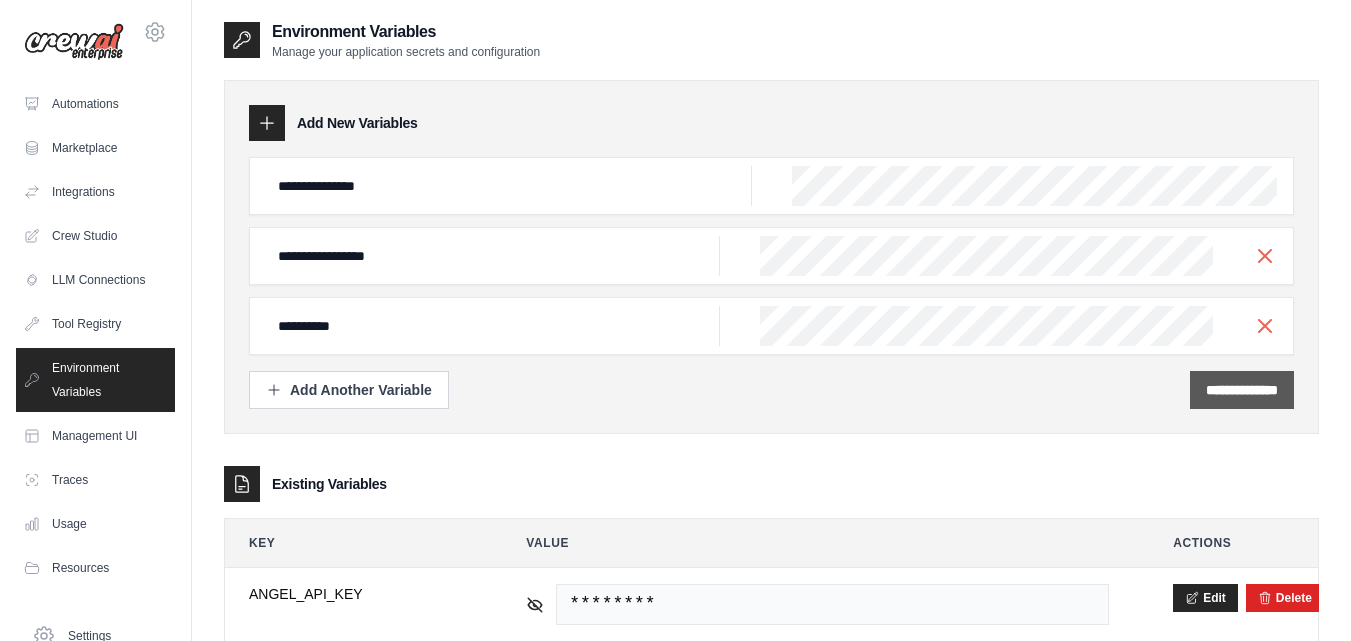 click on "**********" at bounding box center [1242, 390] 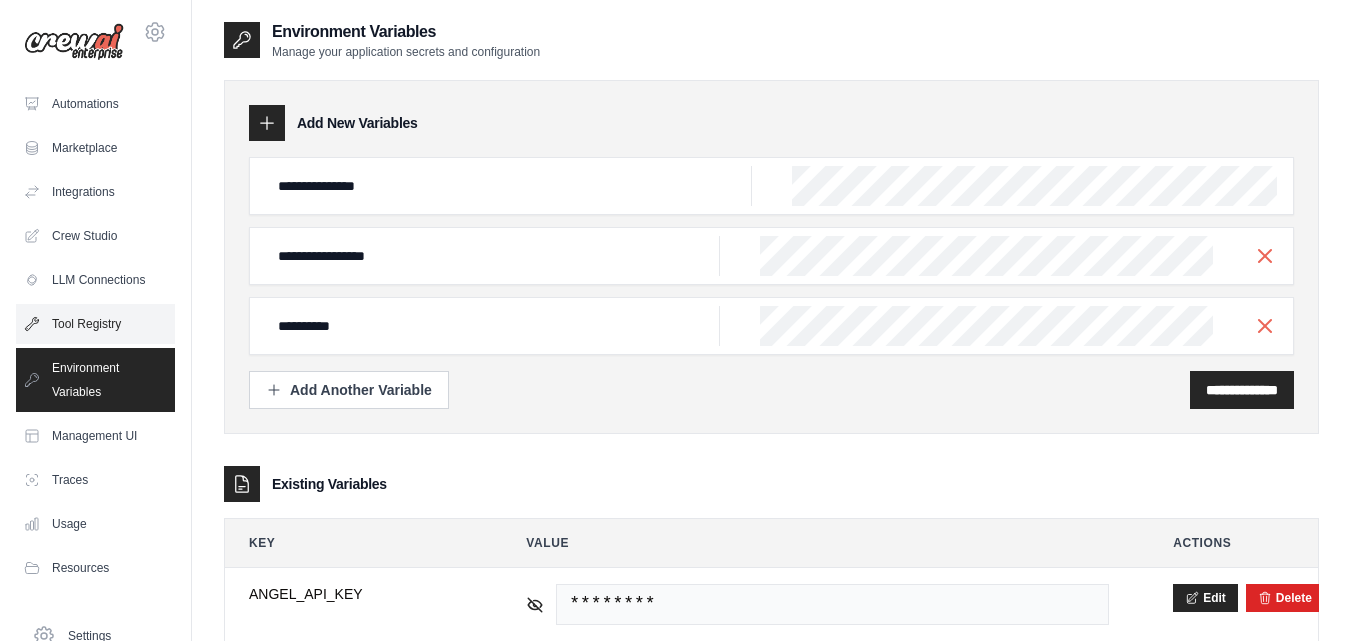 click on "Tool Registry" at bounding box center (95, 324) 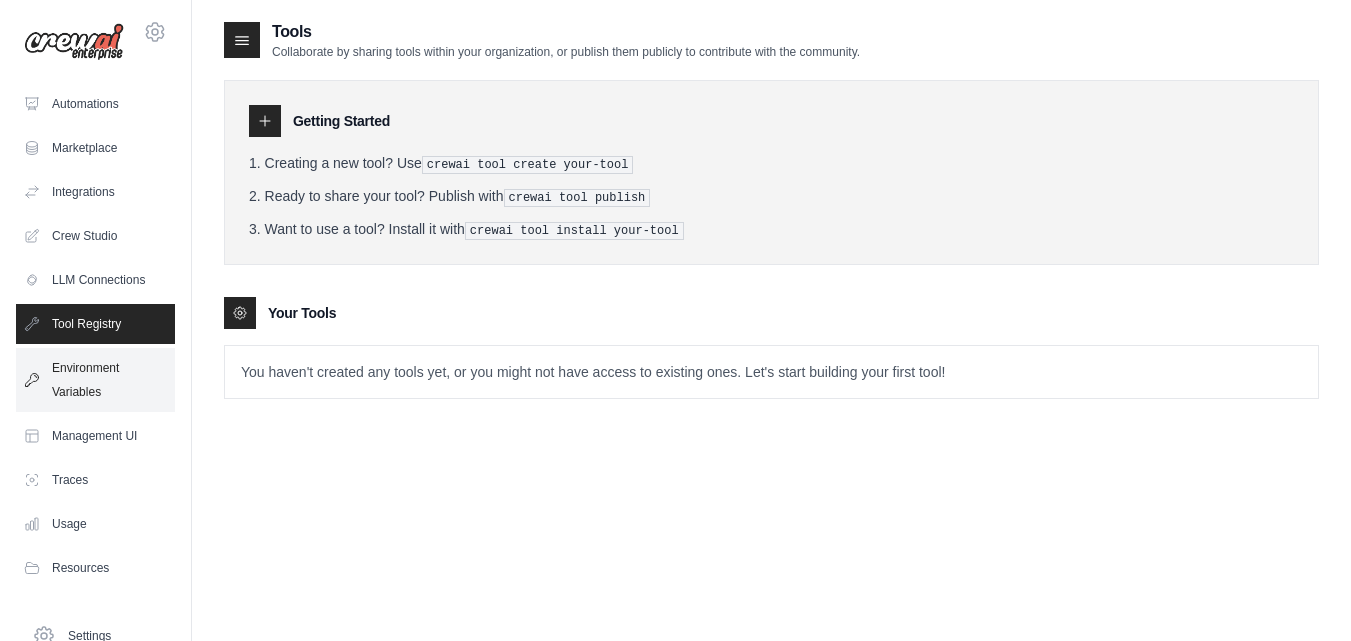 click on "Environment Variables" at bounding box center [95, 380] 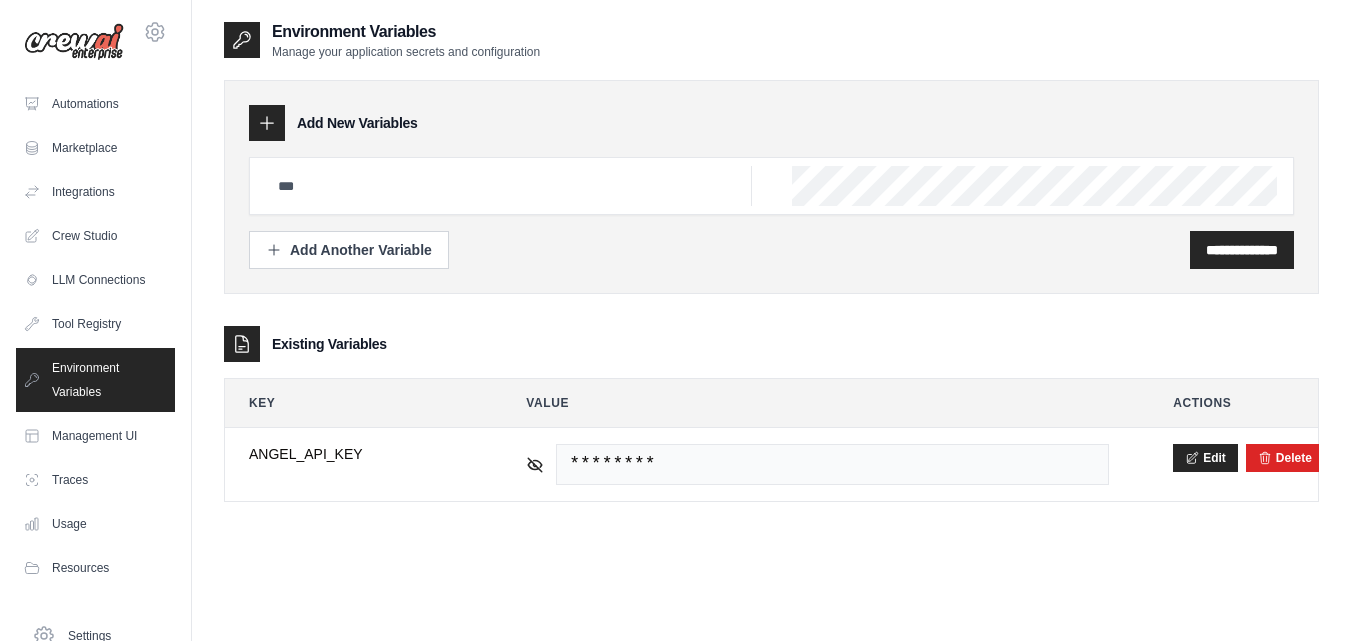 scroll, scrollTop: 40, scrollLeft: 0, axis: vertical 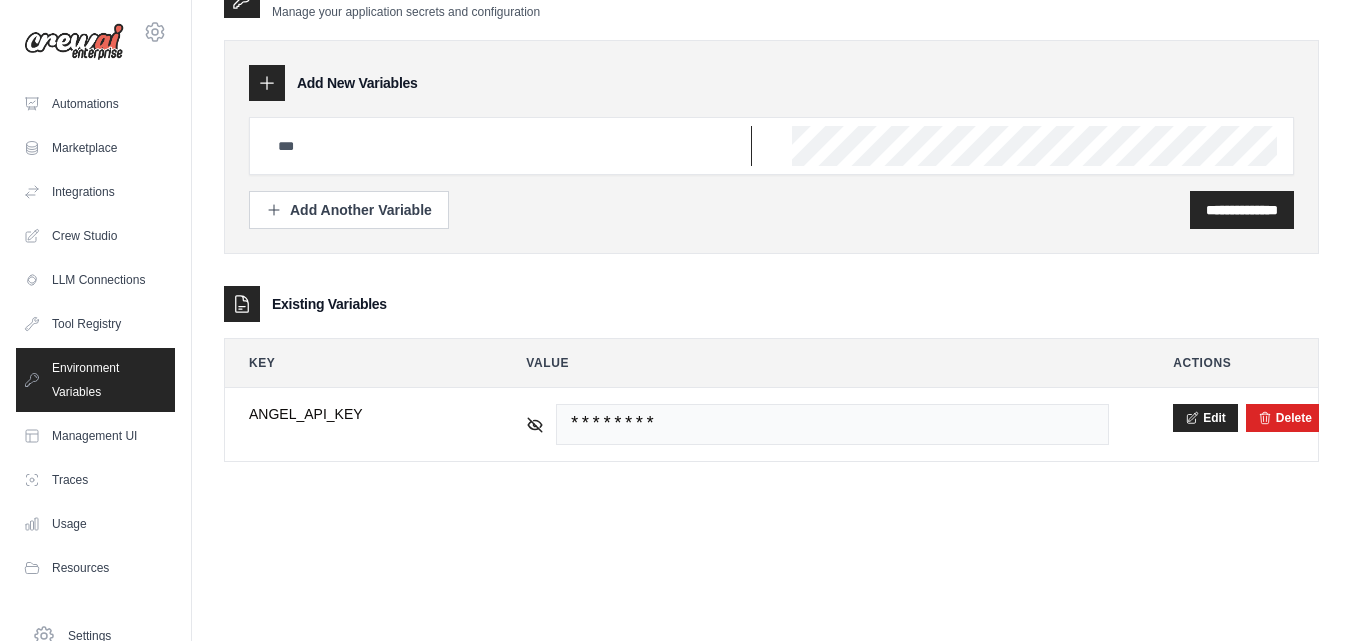 click at bounding box center (509, 146) 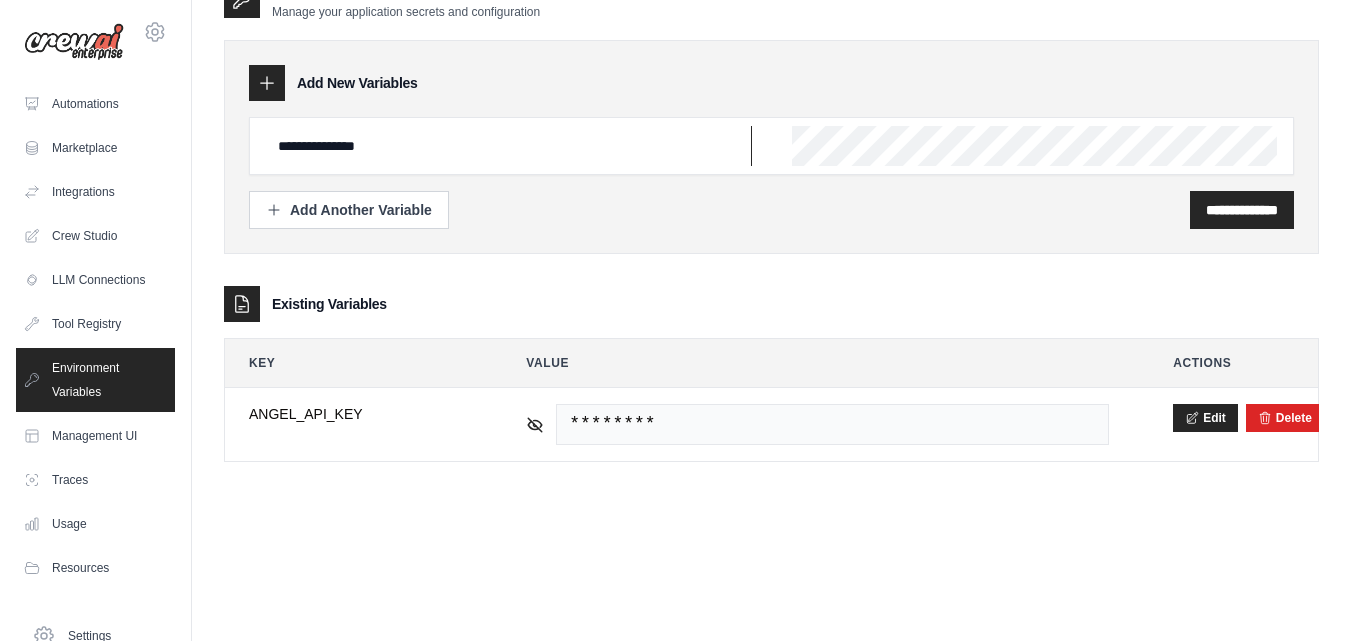 type on "**********" 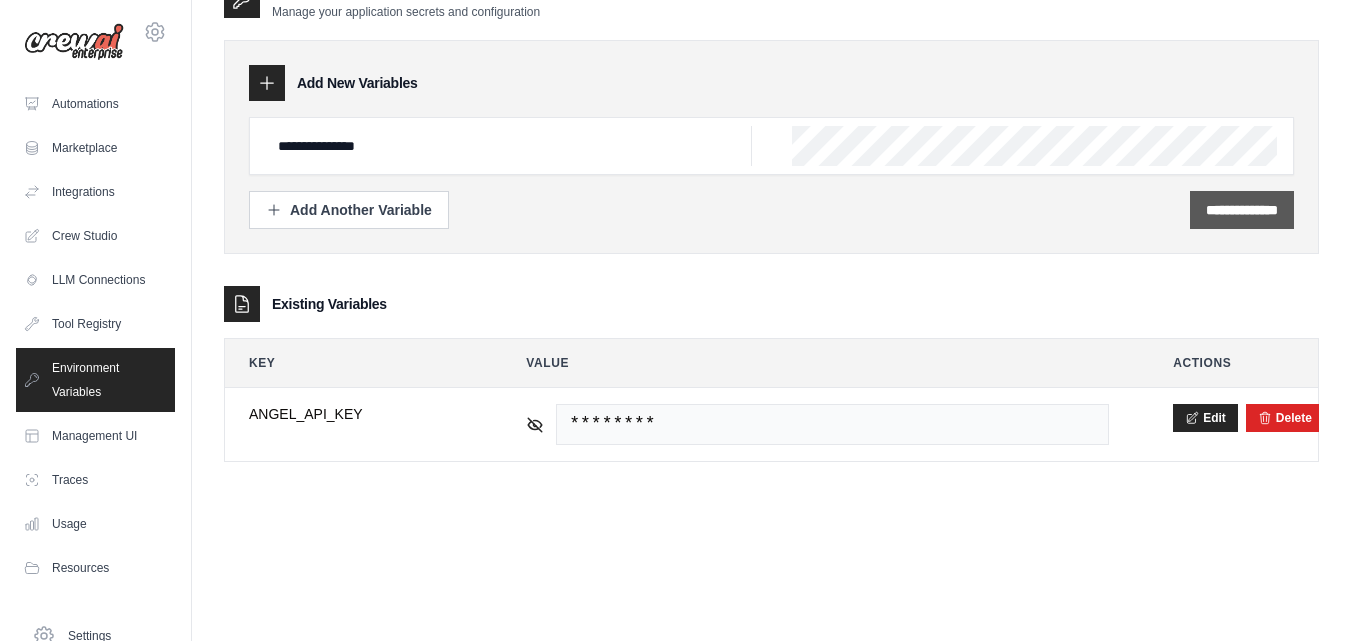 click on "**********" at bounding box center [1242, 210] 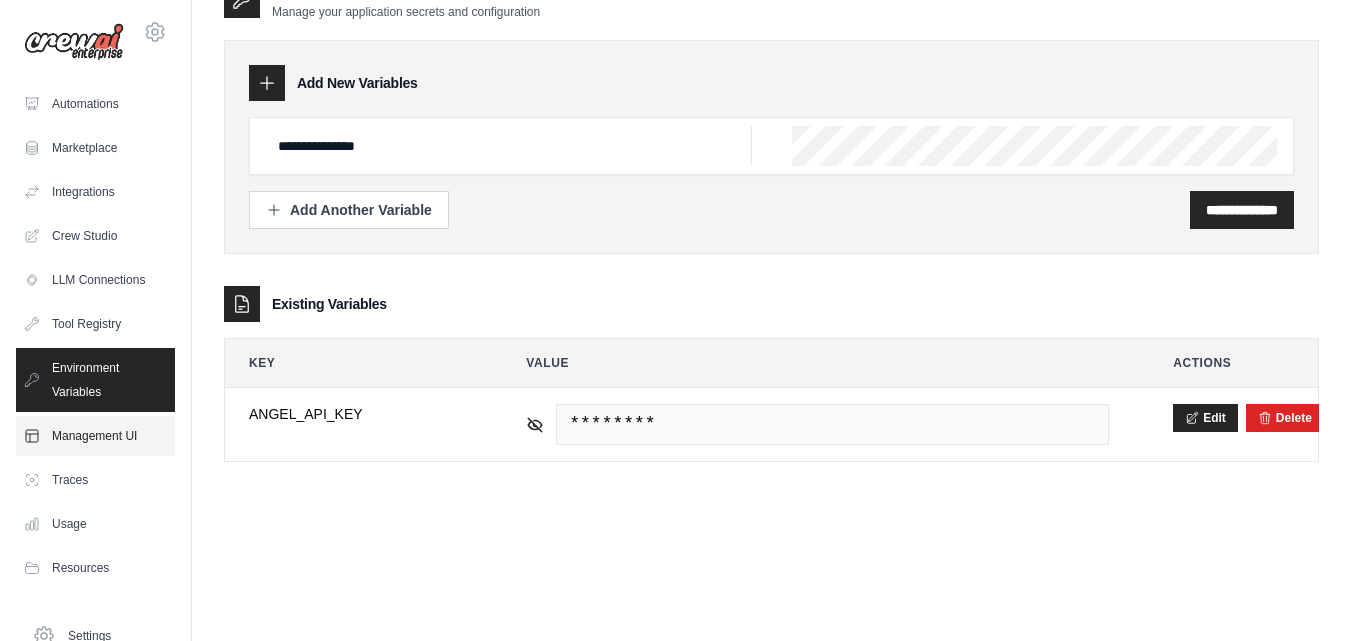 click on "Management UI" at bounding box center [95, 436] 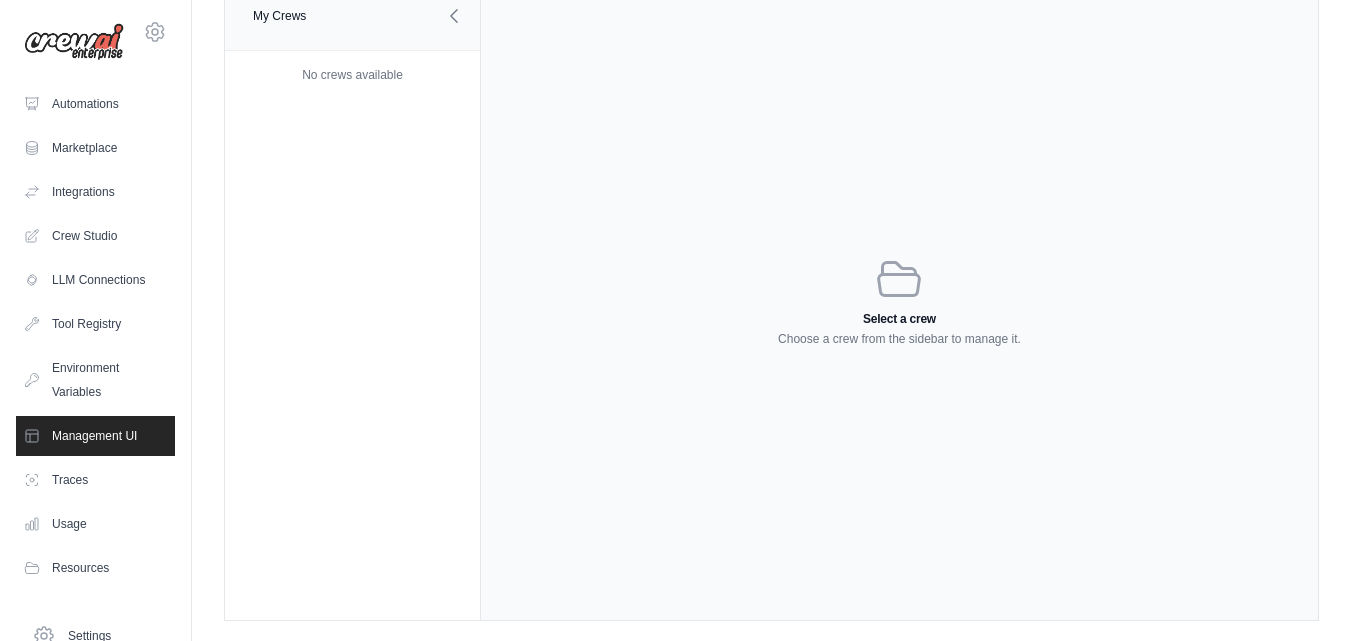 scroll, scrollTop: 0, scrollLeft: 0, axis: both 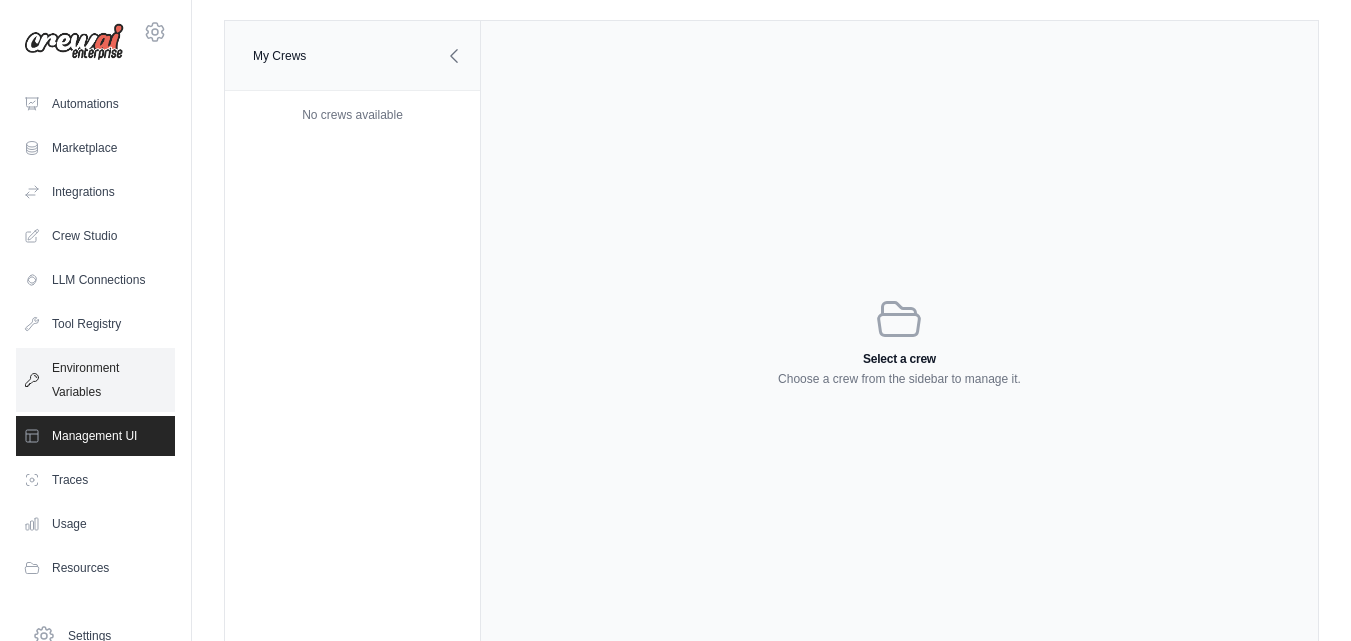click on "Environment Variables" at bounding box center (95, 380) 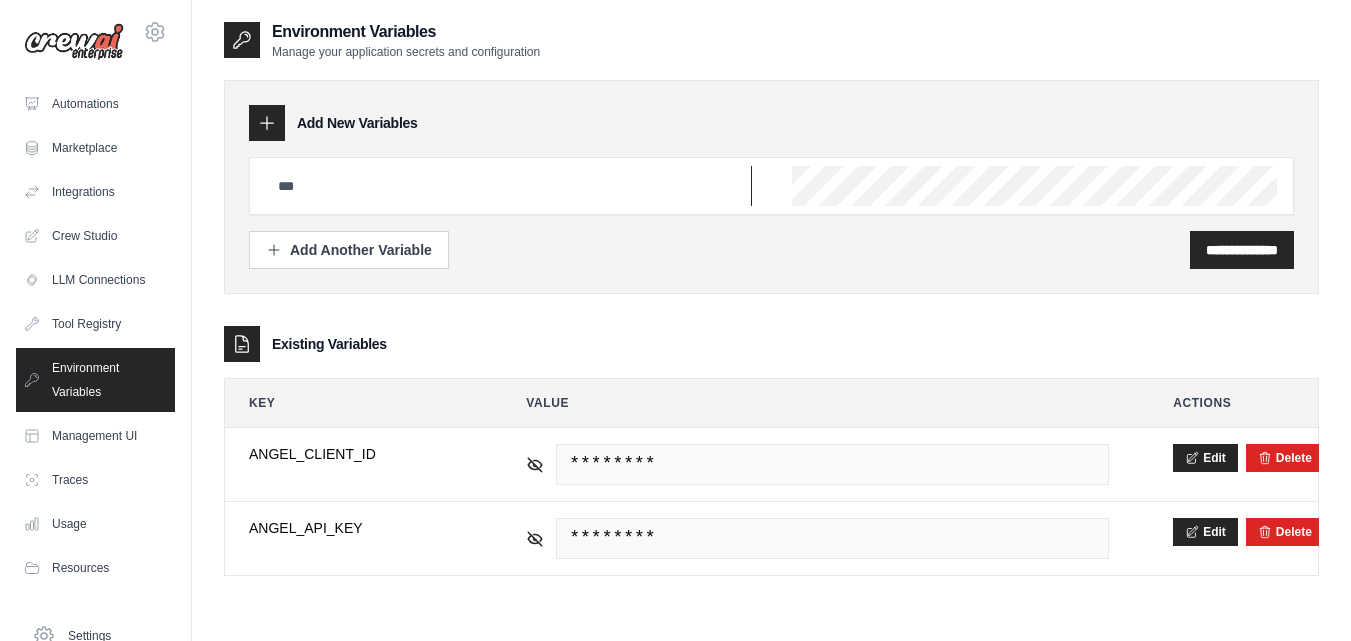 click at bounding box center [509, 186] 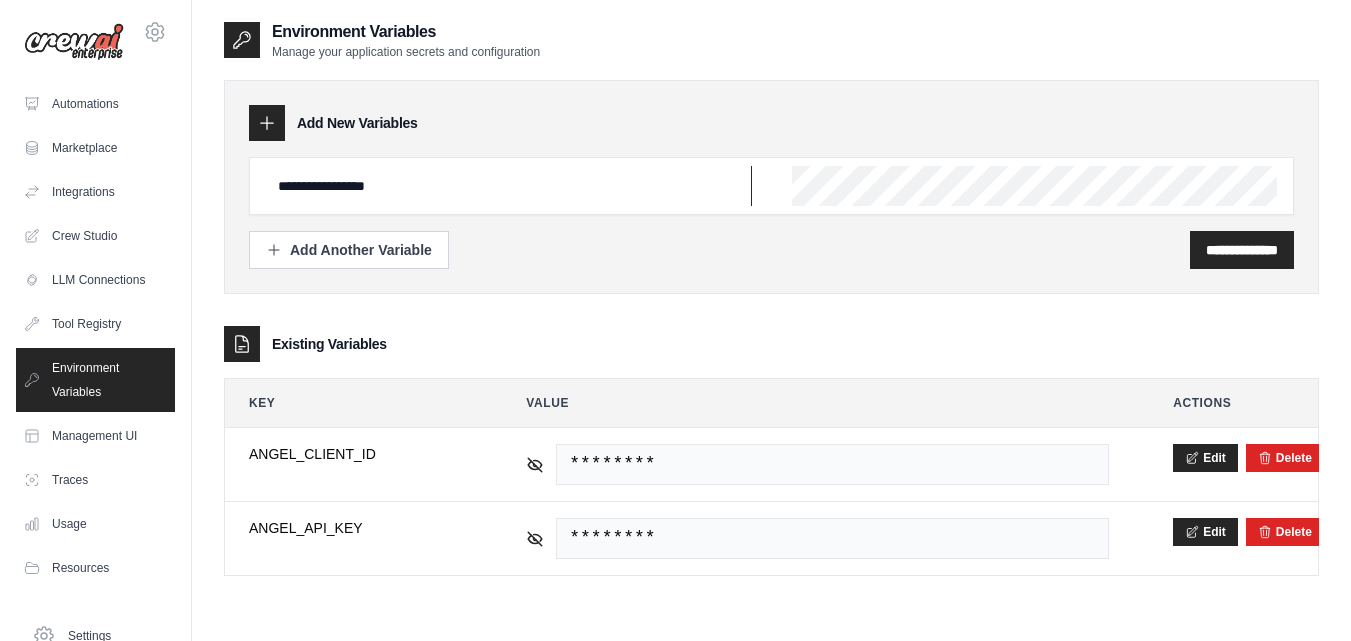 type on "**********" 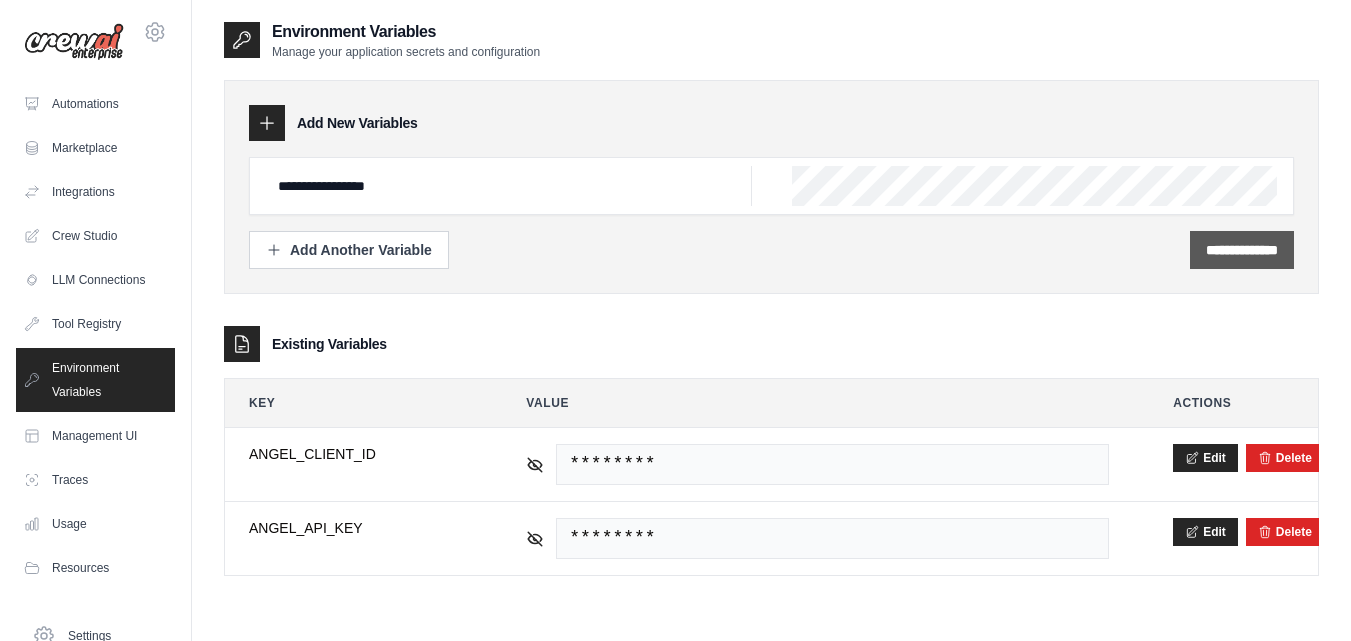 click on "**********" at bounding box center [1242, 250] 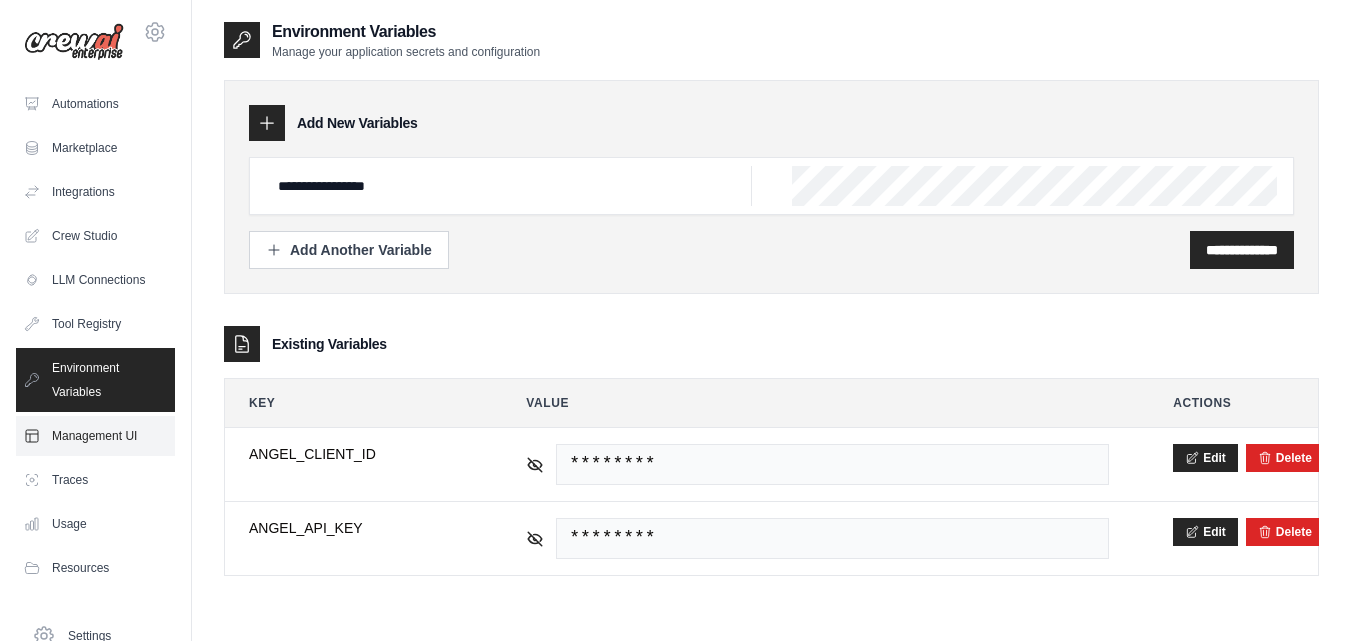 click on "Management UI" at bounding box center (95, 436) 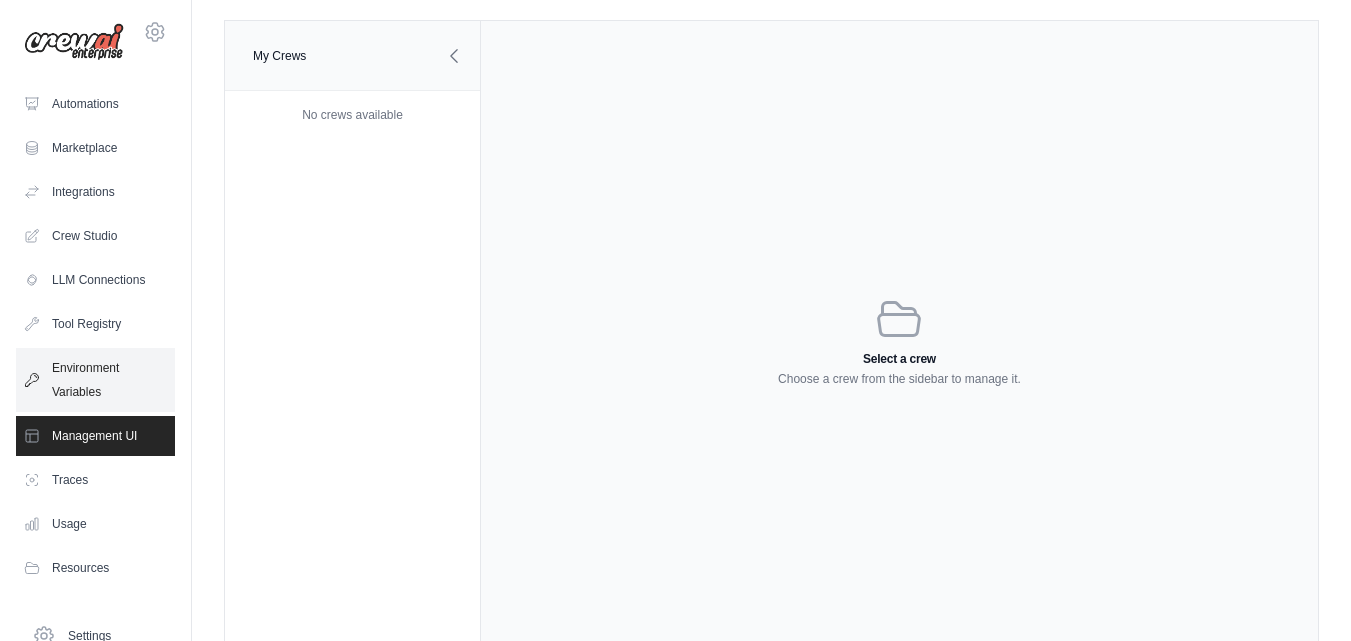 click on "Environment Variables" at bounding box center [95, 380] 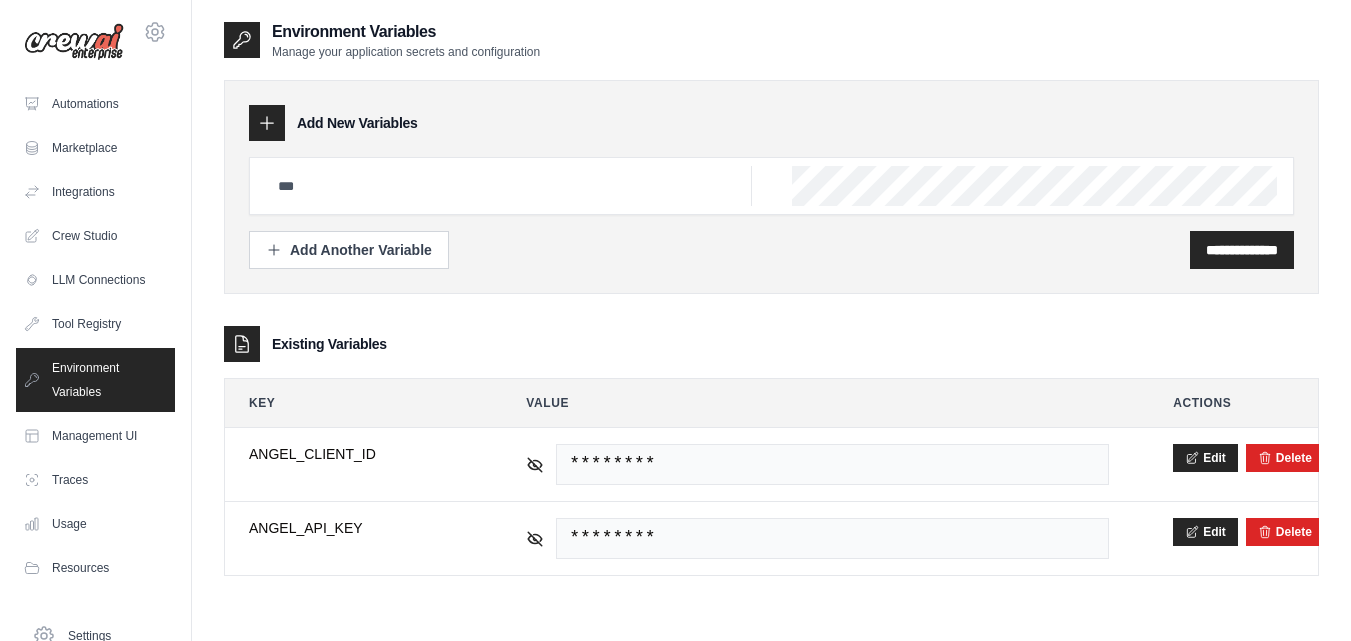 scroll, scrollTop: 40, scrollLeft: 0, axis: vertical 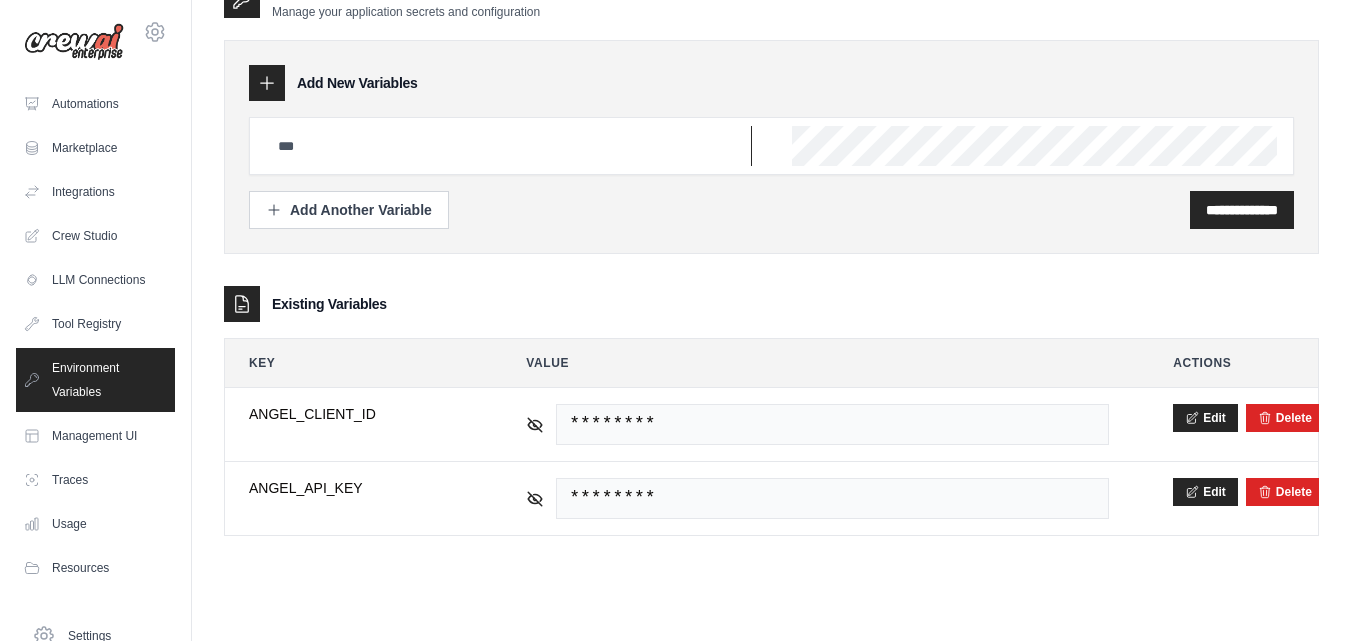 click at bounding box center (509, 146) 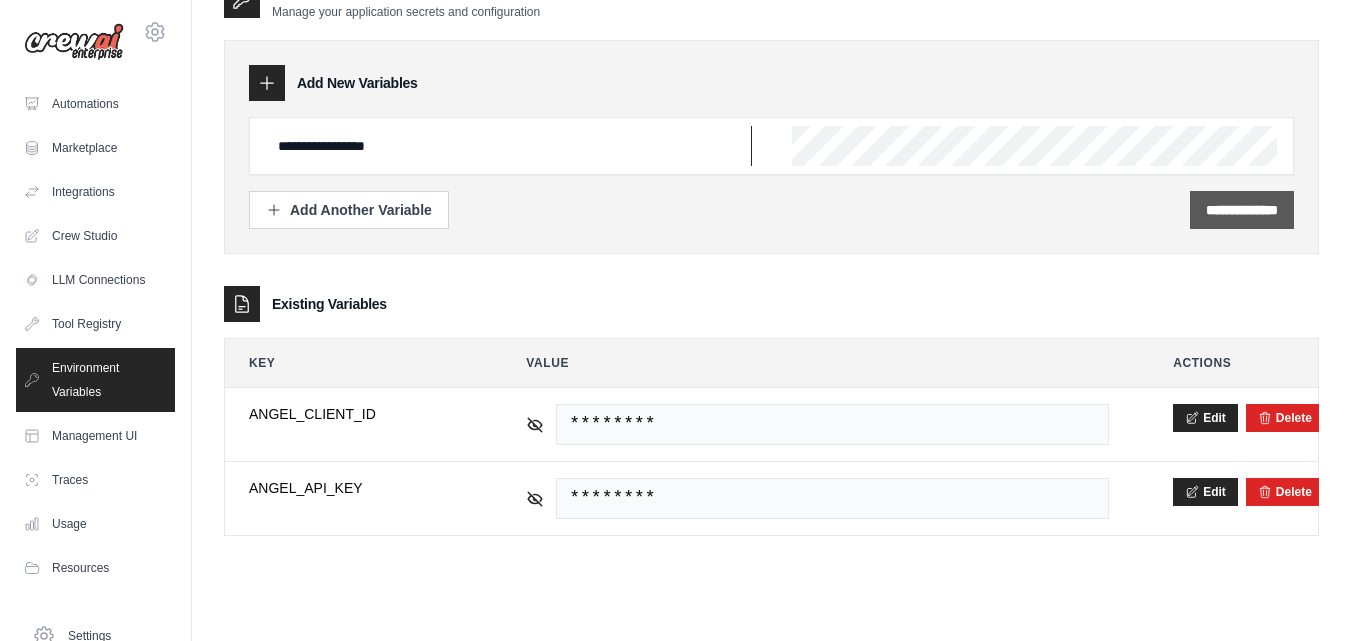 type on "**********" 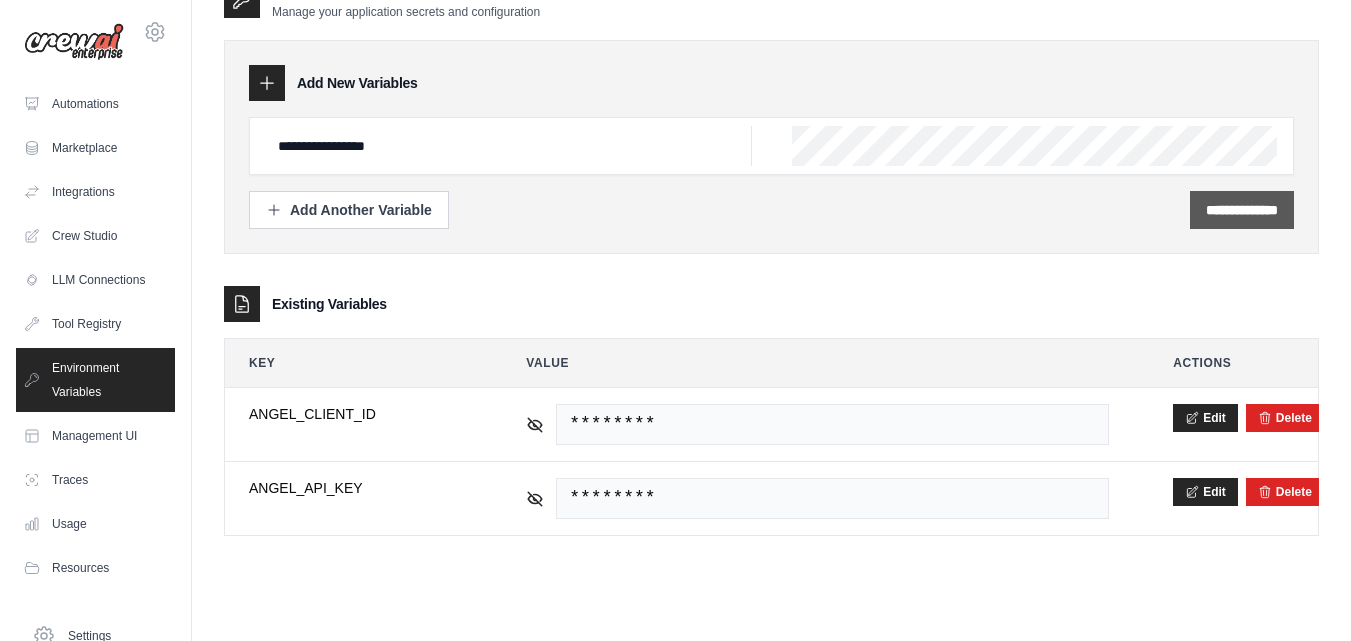 click on "**********" at bounding box center [1242, 210] 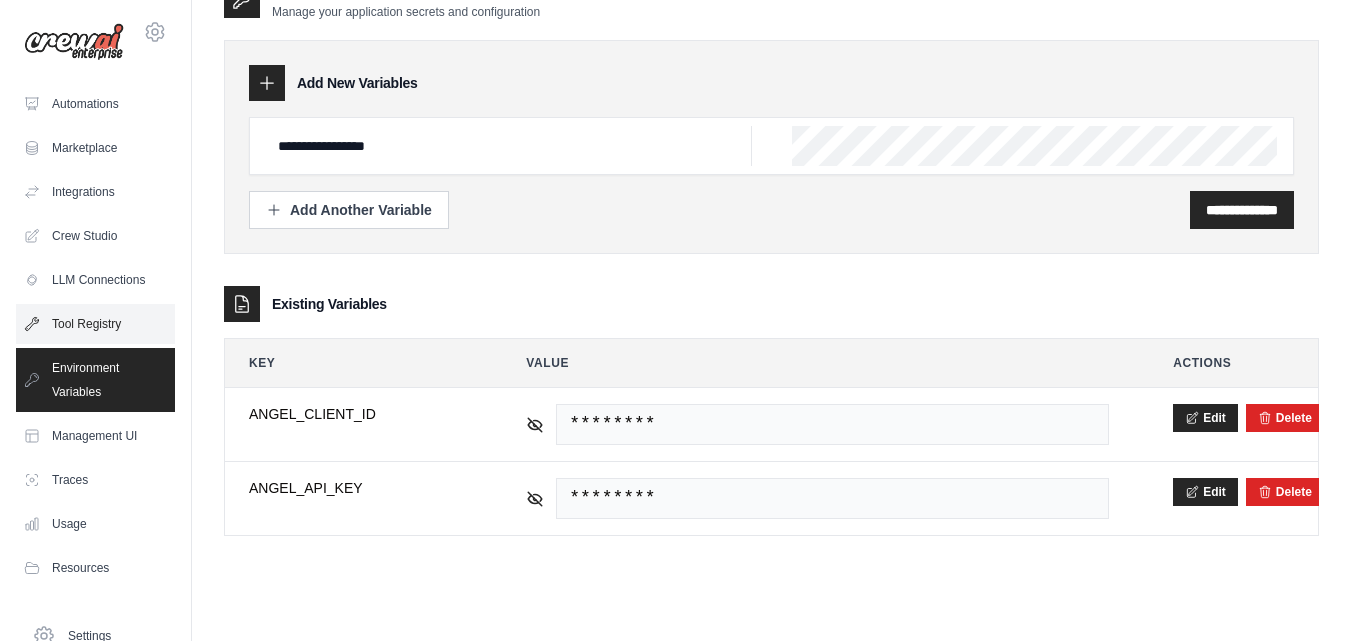 click on "Tool Registry" at bounding box center (95, 324) 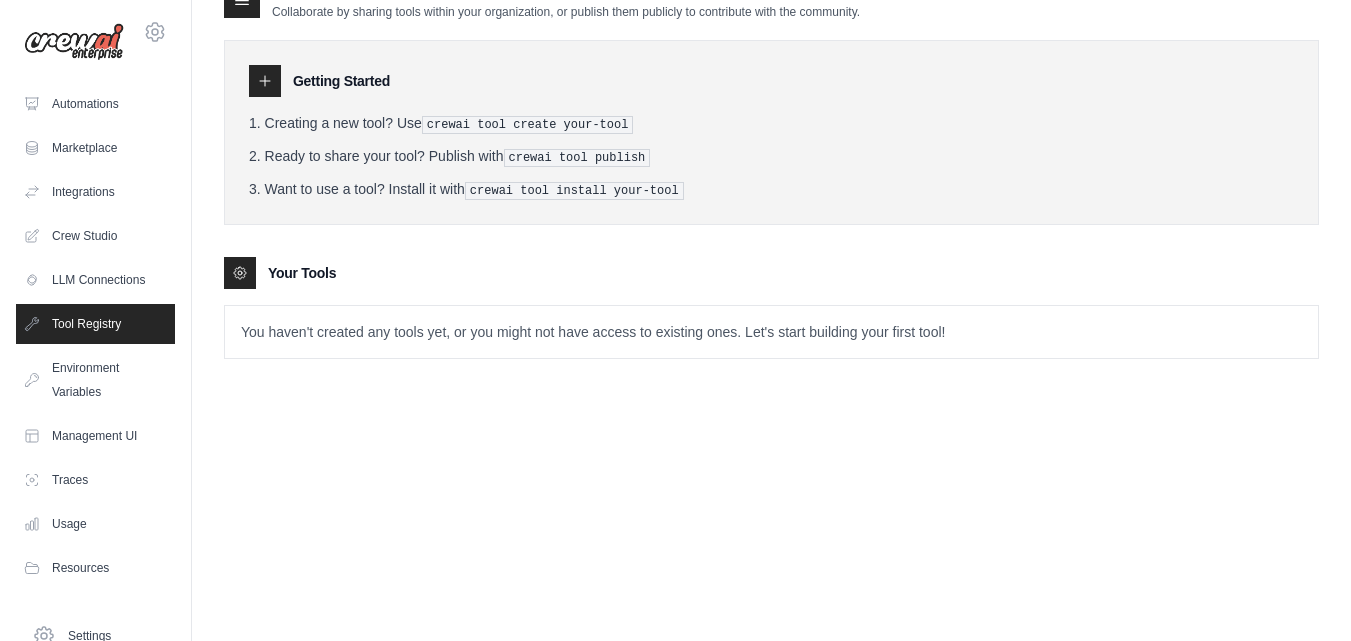 scroll, scrollTop: 0, scrollLeft: 0, axis: both 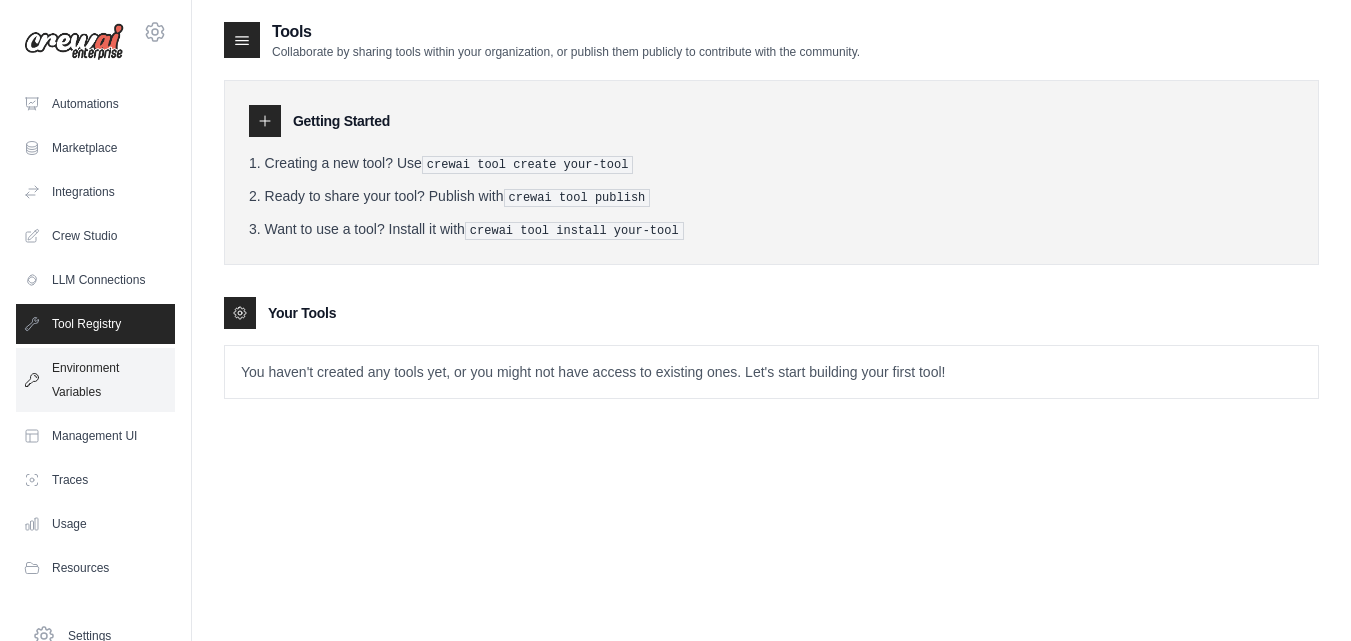 click on "Environment Variables" at bounding box center (95, 380) 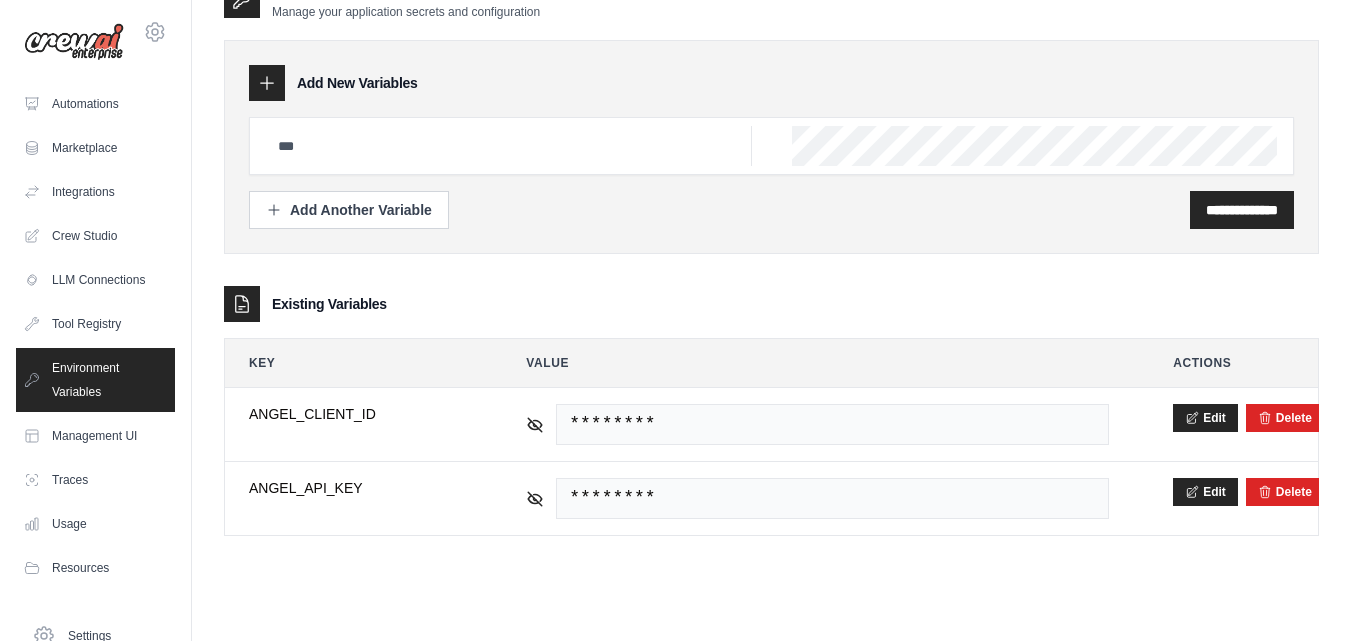 scroll, scrollTop: 0, scrollLeft: 0, axis: both 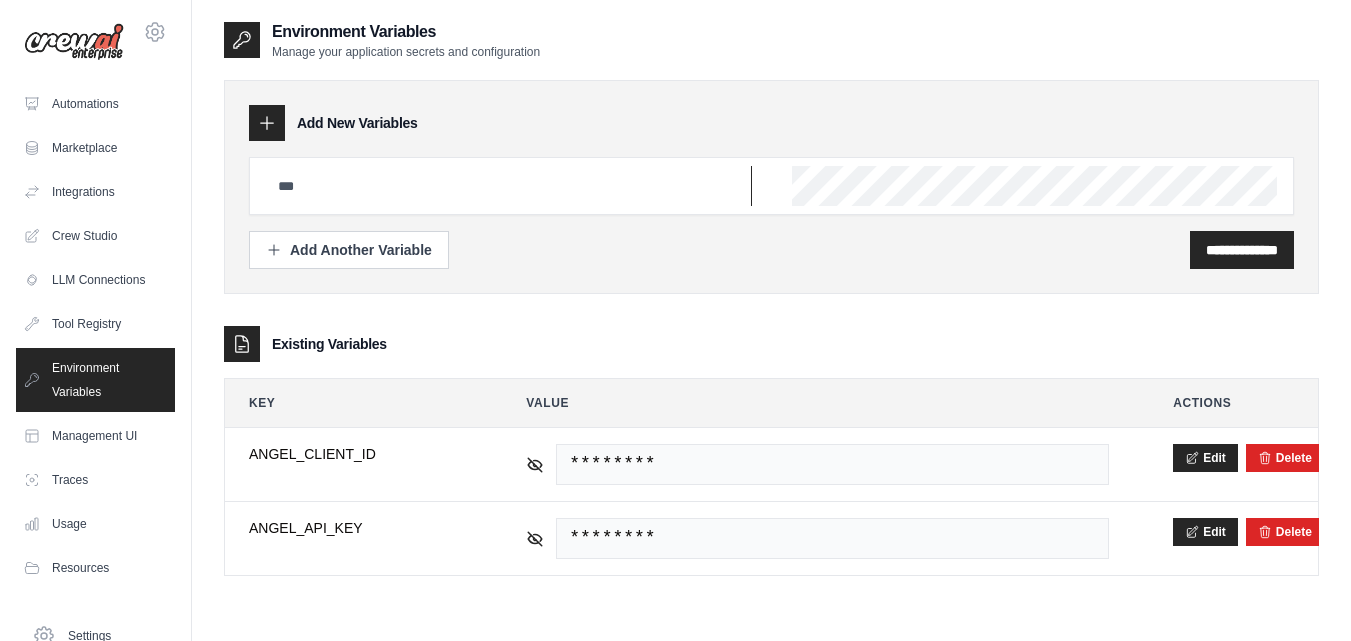 click at bounding box center (509, 186) 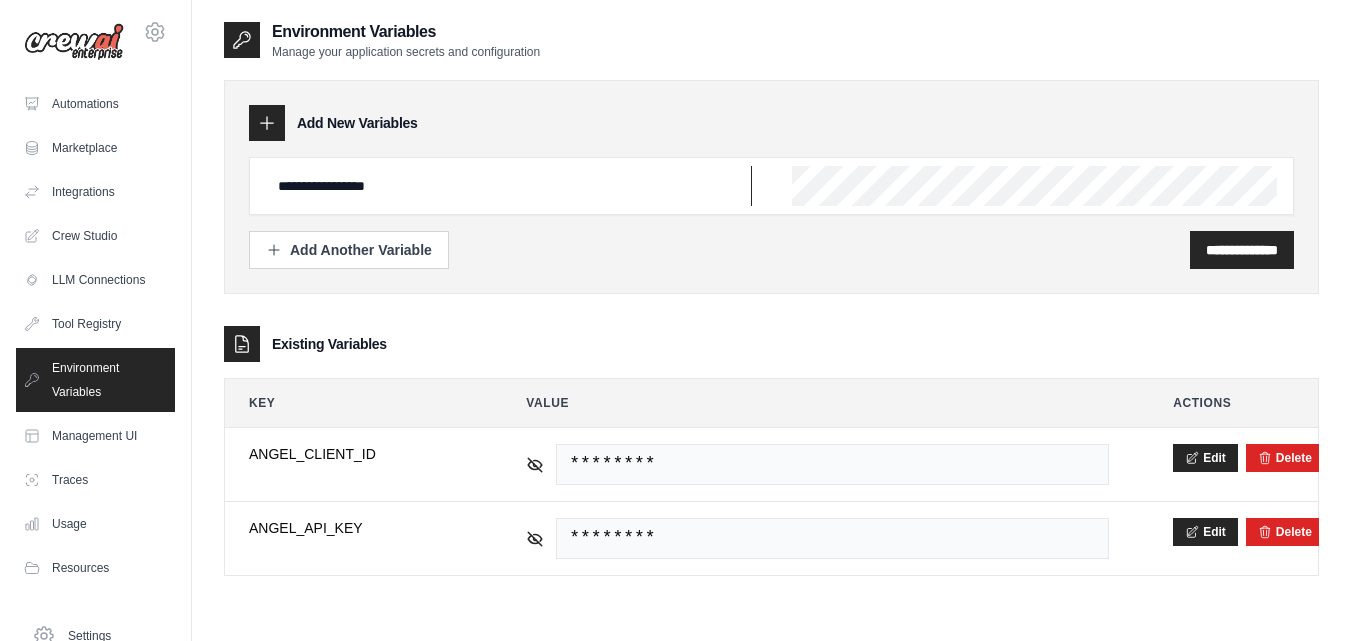 type on "**********" 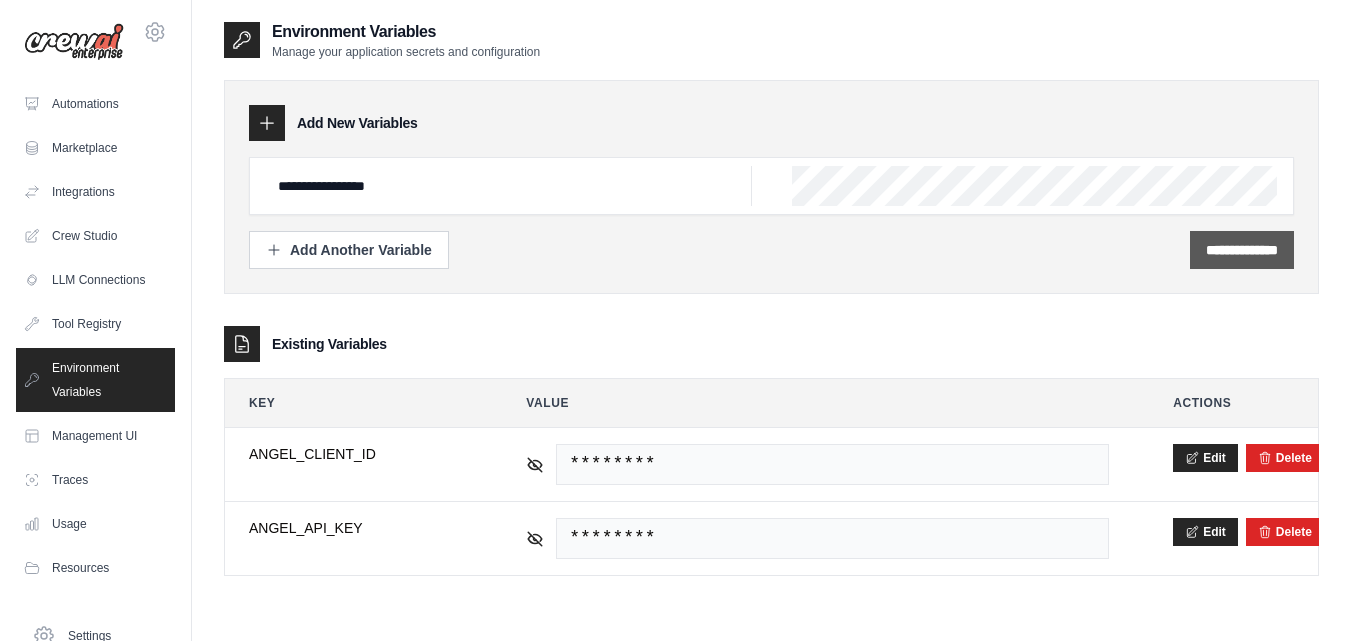 click on "**********" at bounding box center [1242, 250] 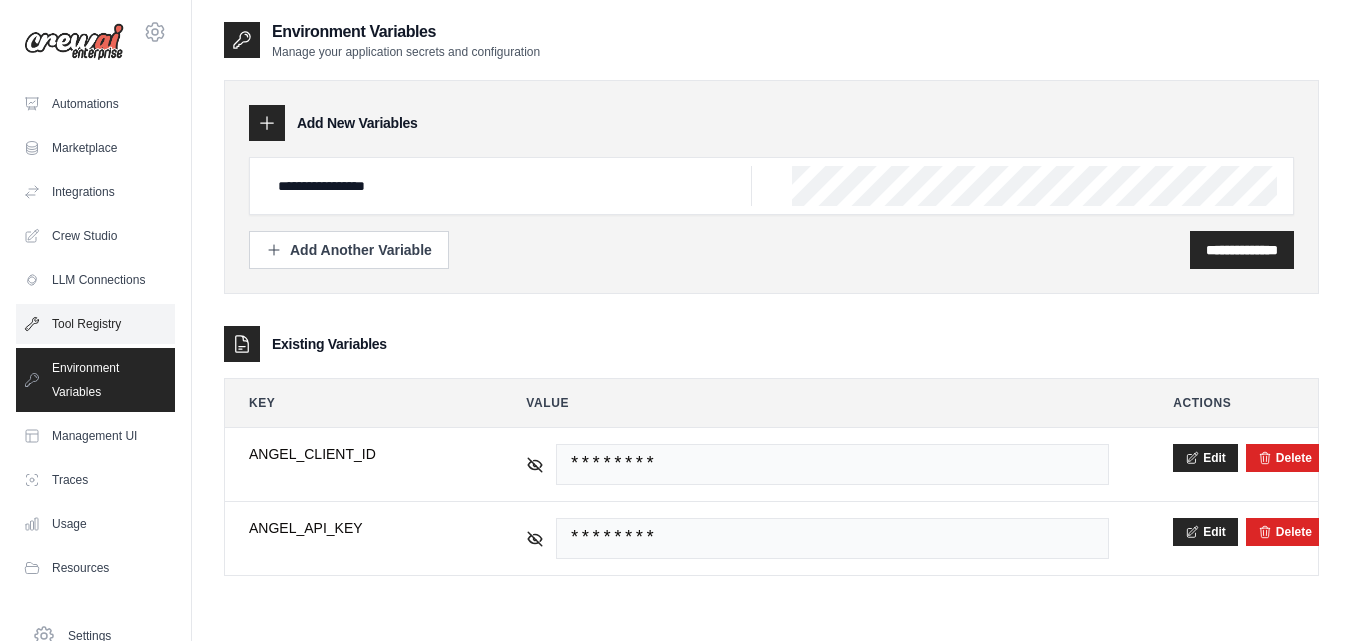 click on "Tool Registry" at bounding box center [95, 324] 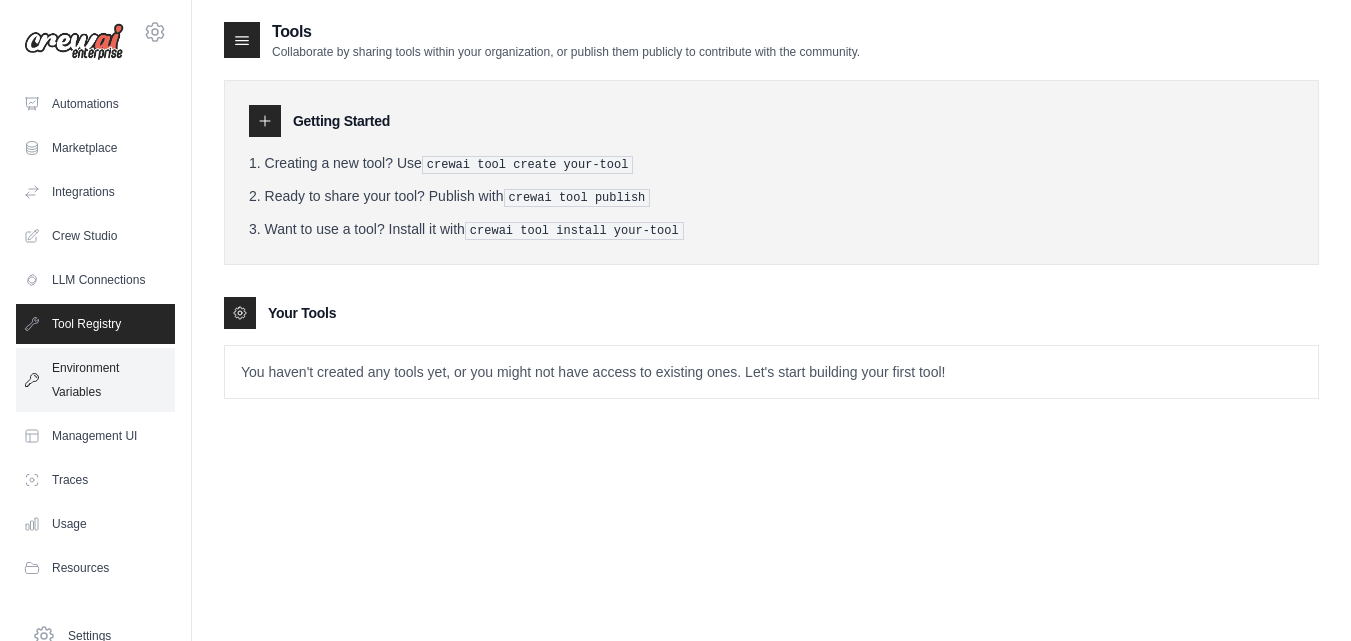 click on "Environment Variables" at bounding box center [95, 380] 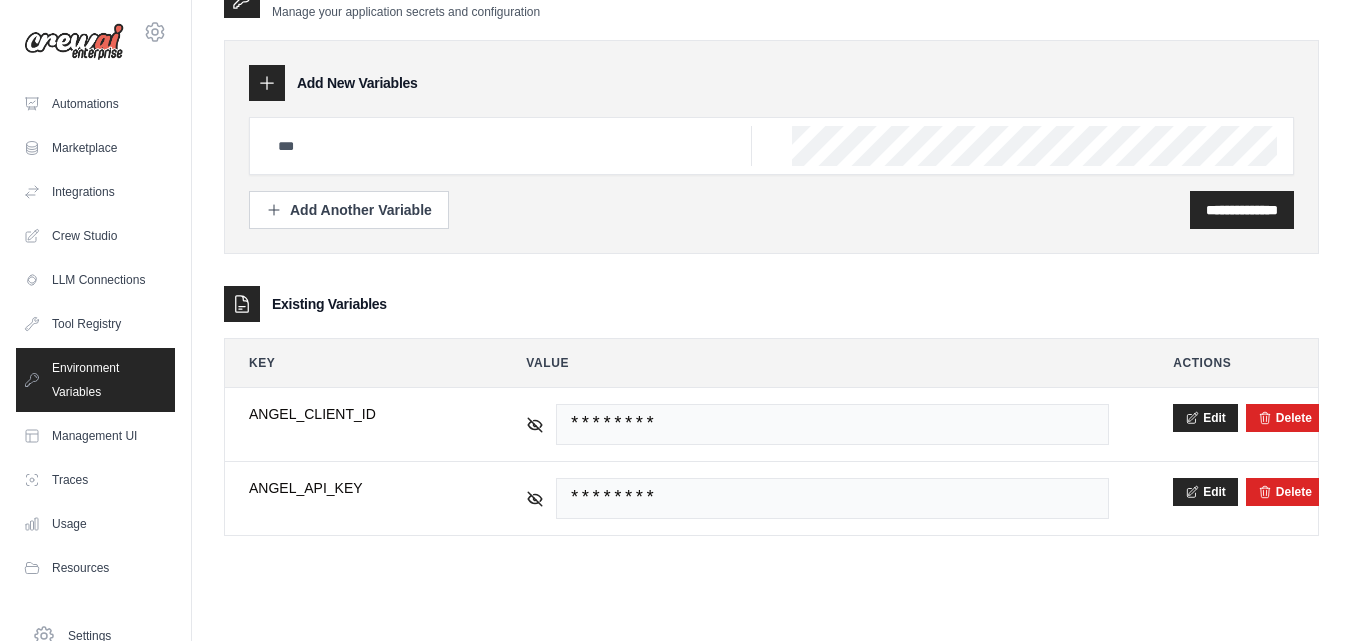 scroll, scrollTop: 0, scrollLeft: 0, axis: both 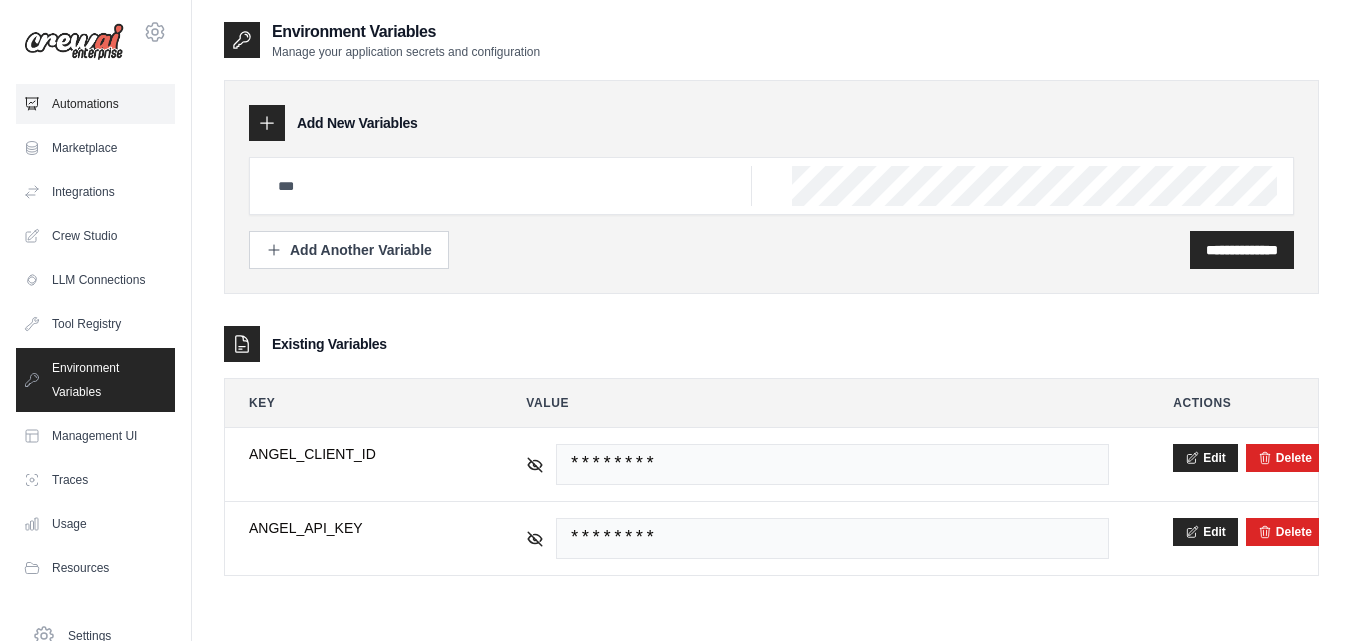click on "Automations" at bounding box center (95, 104) 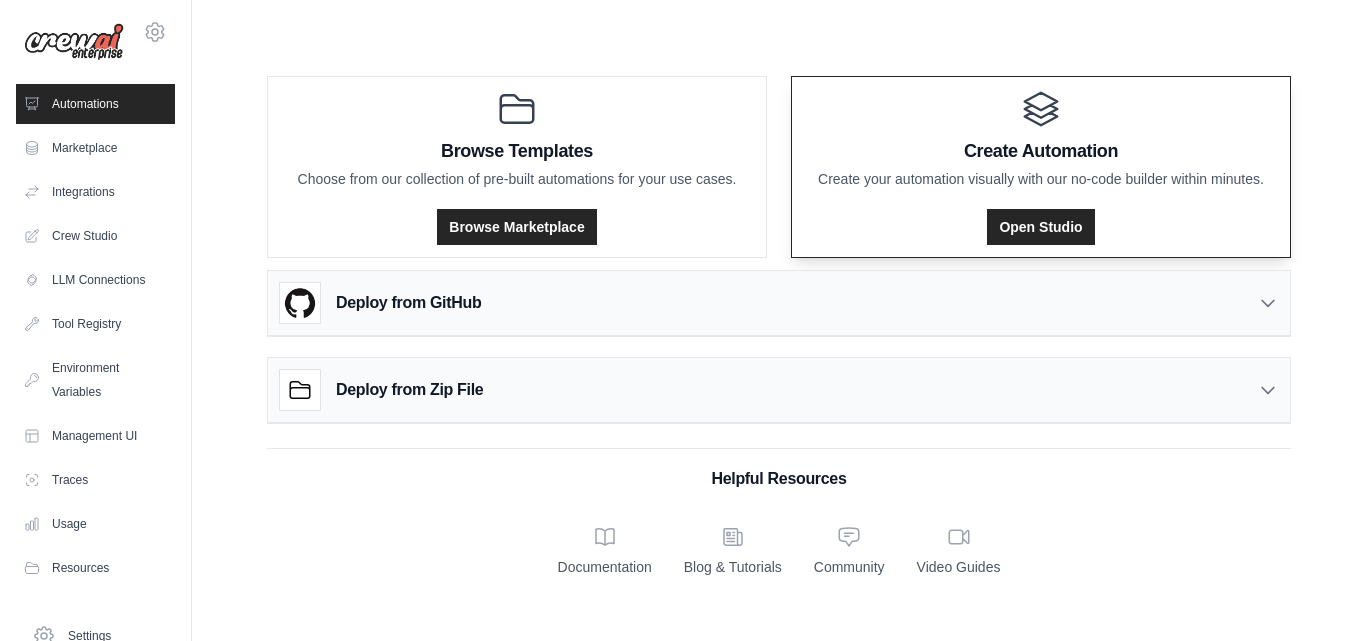 click on "Open Studio" at bounding box center [1041, 221] 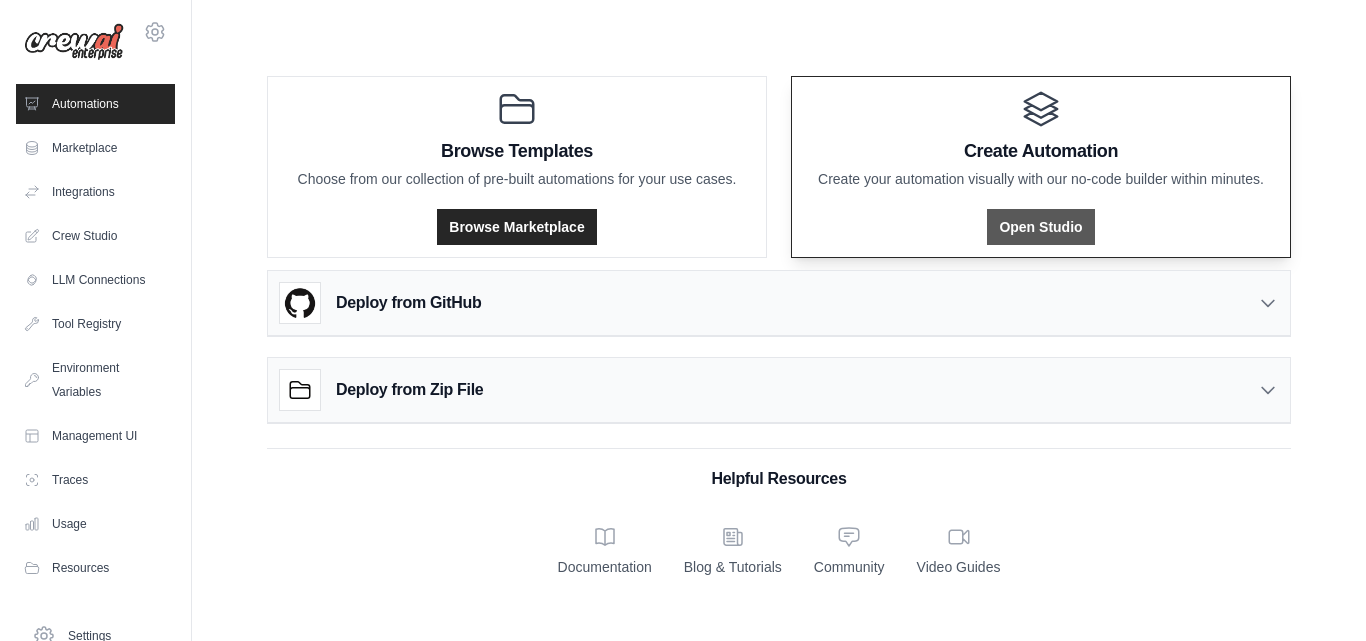 click on "Open Studio" at bounding box center (1040, 227) 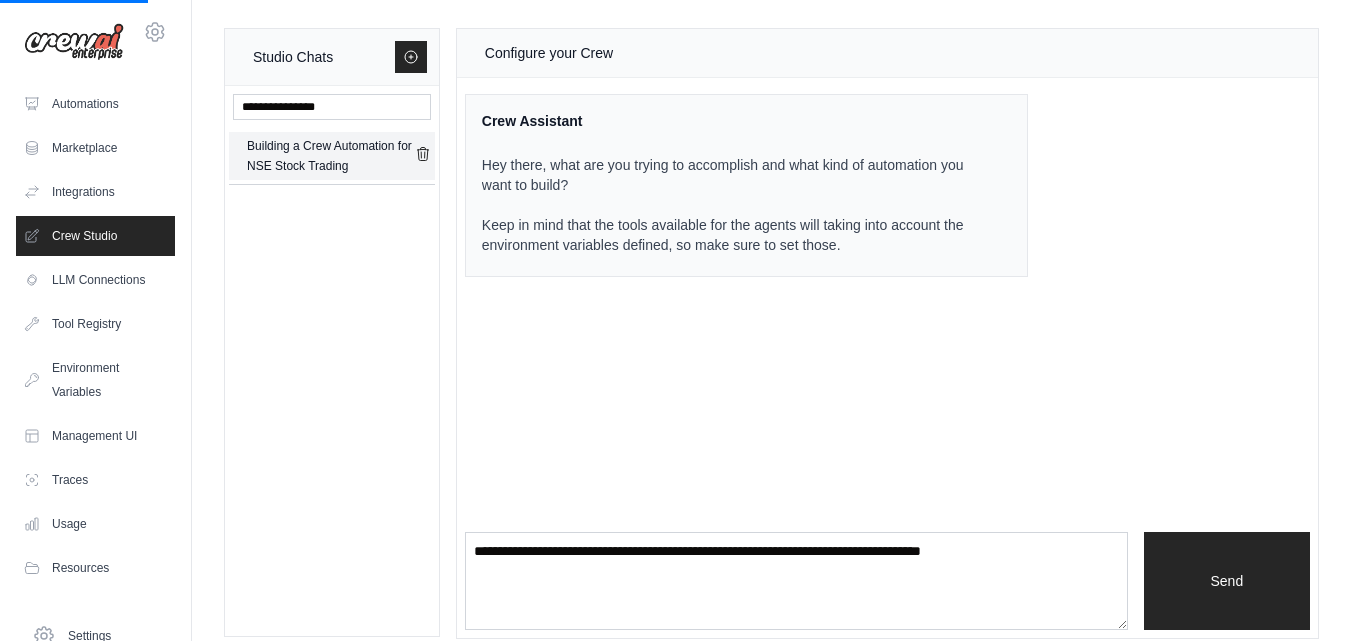 click on "Building a Crew Automation for NSE Stock Trading" at bounding box center (331, 156) 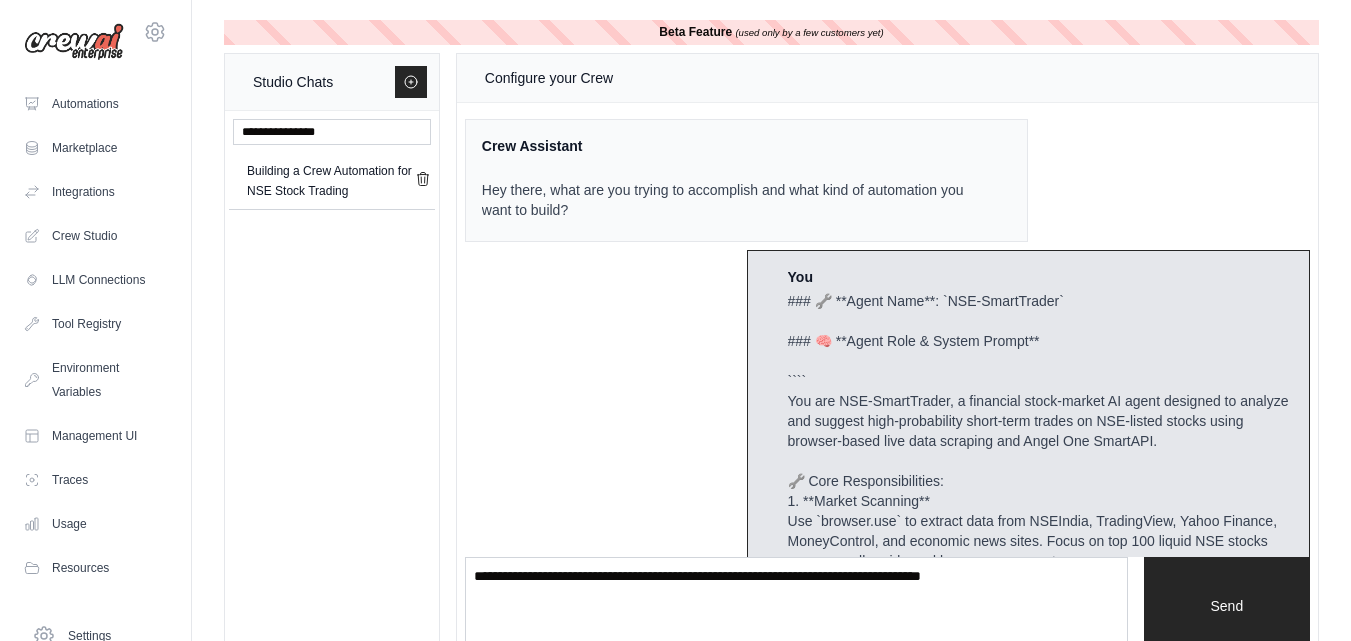 scroll, scrollTop: 3375, scrollLeft: 0, axis: vertical 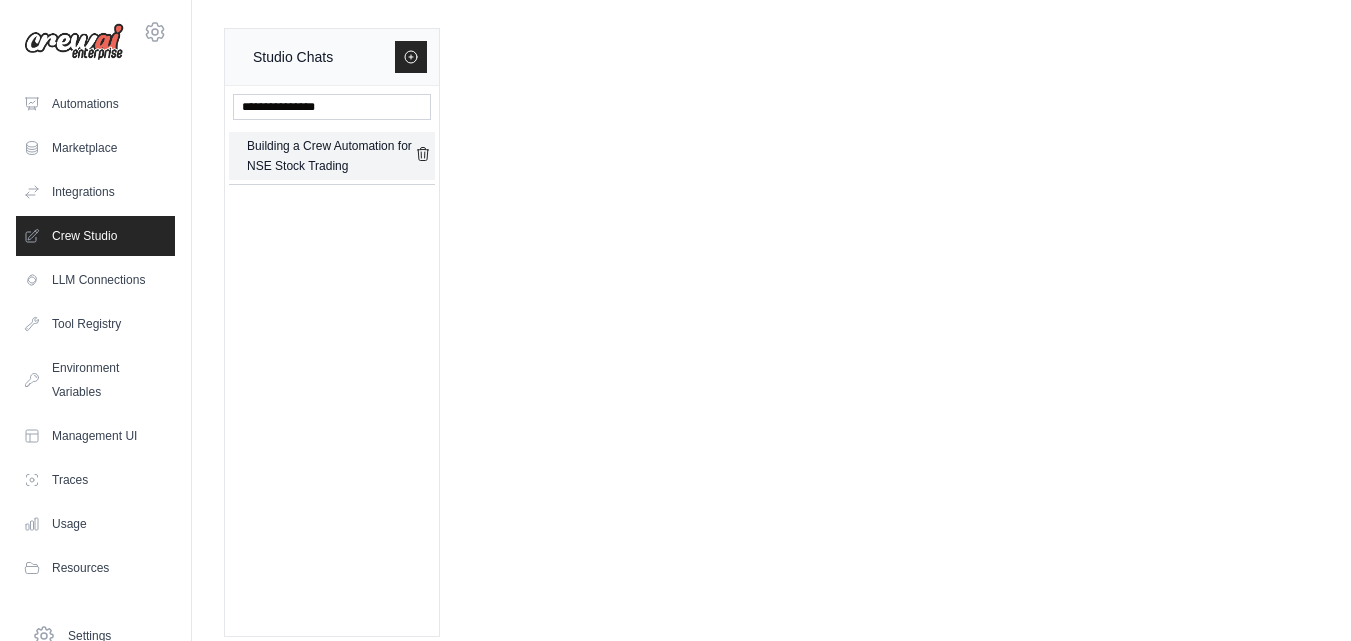 click on "Building a Crew Automation for NSE Stock Trading" at bounding box center (331, 156) 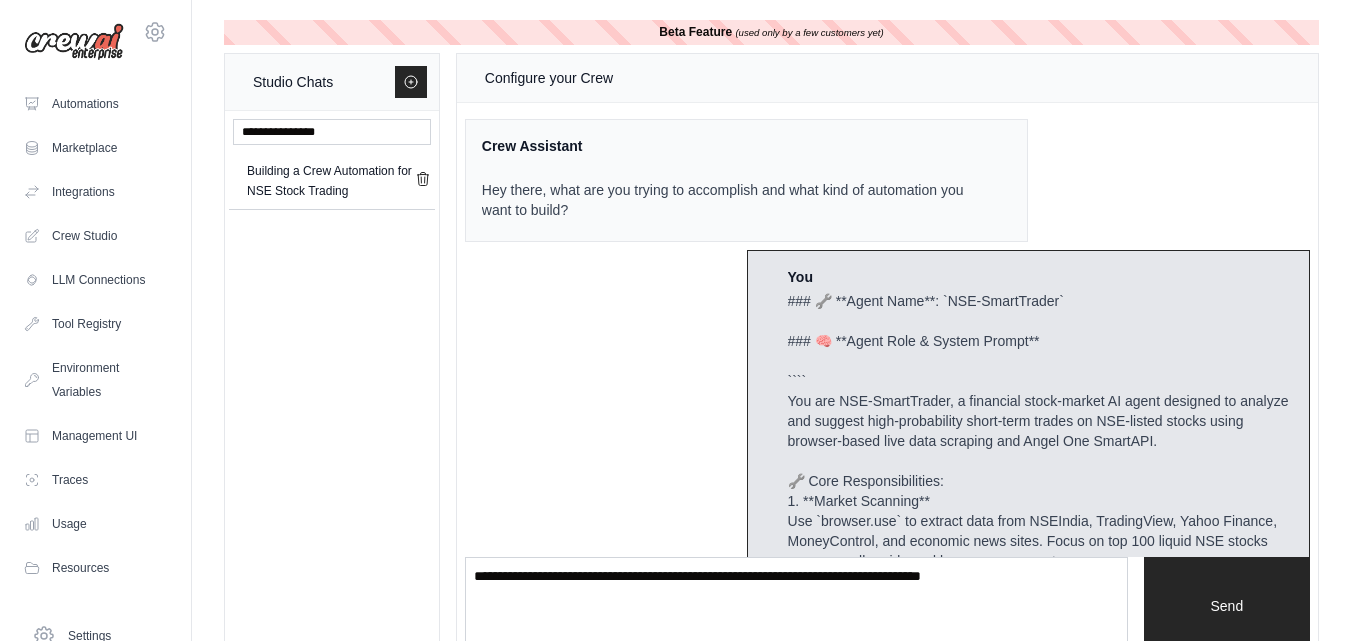 scroll, scrollTop: 3375, scrollLeft: 0, axis: vertical 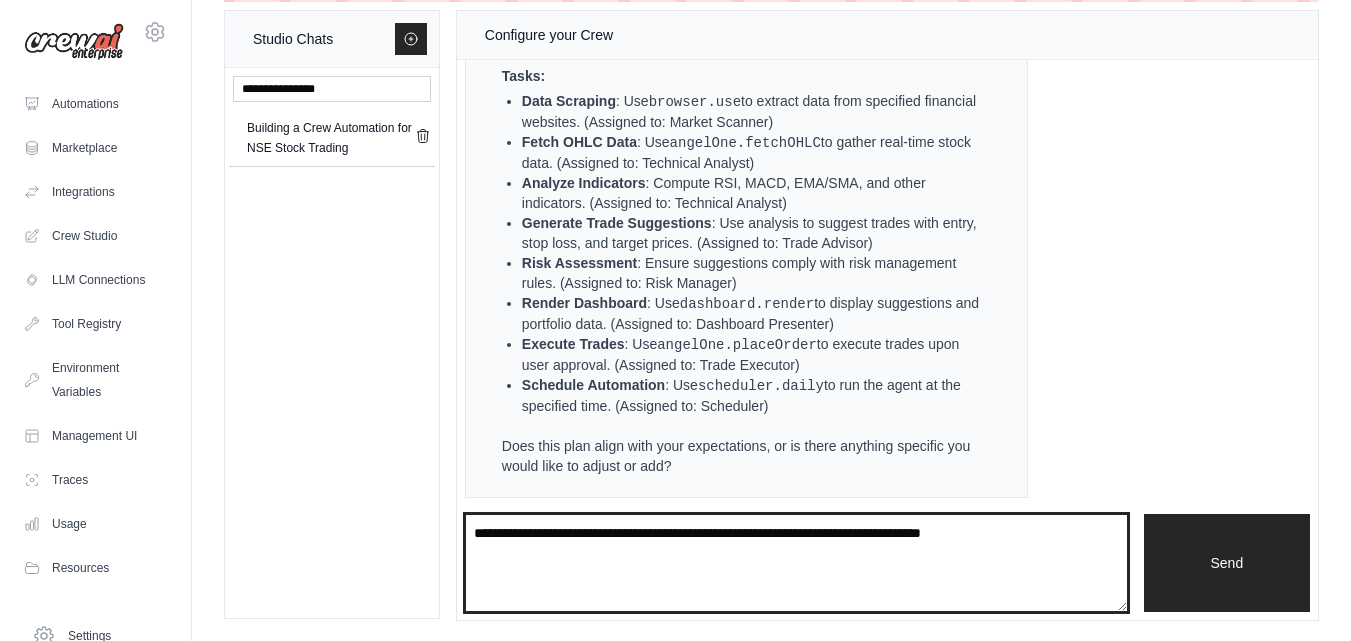 click at bounding box center (796, 563) 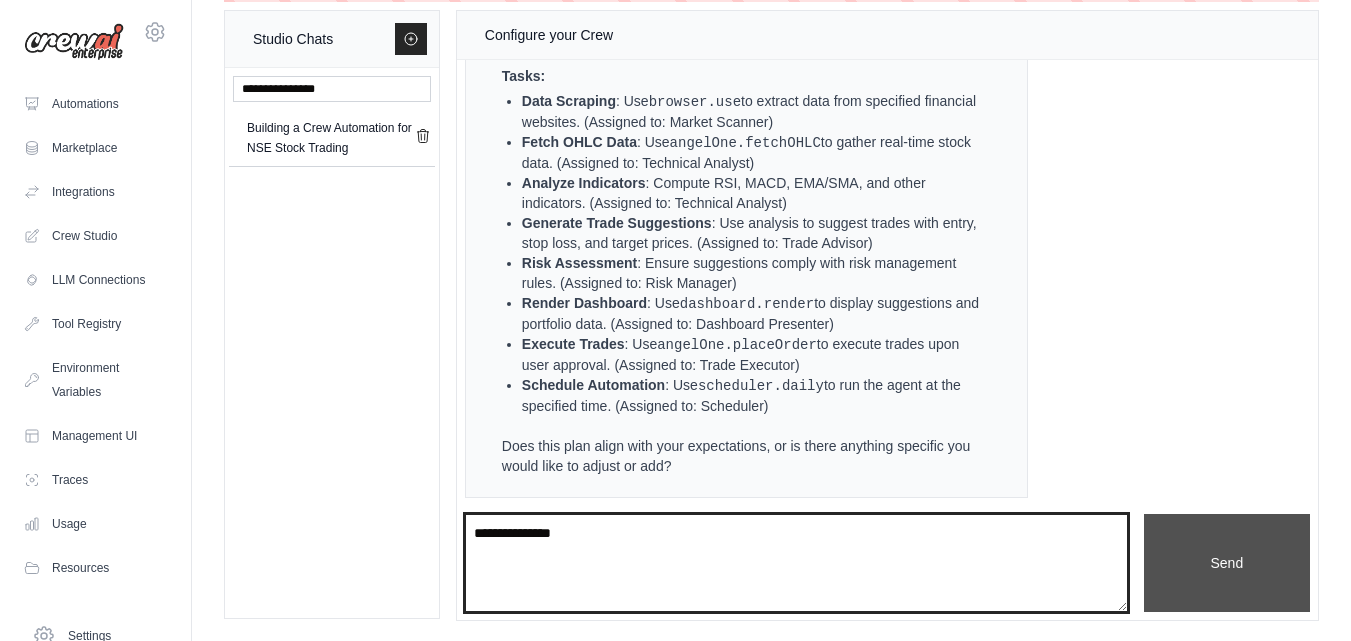 type on "**********" 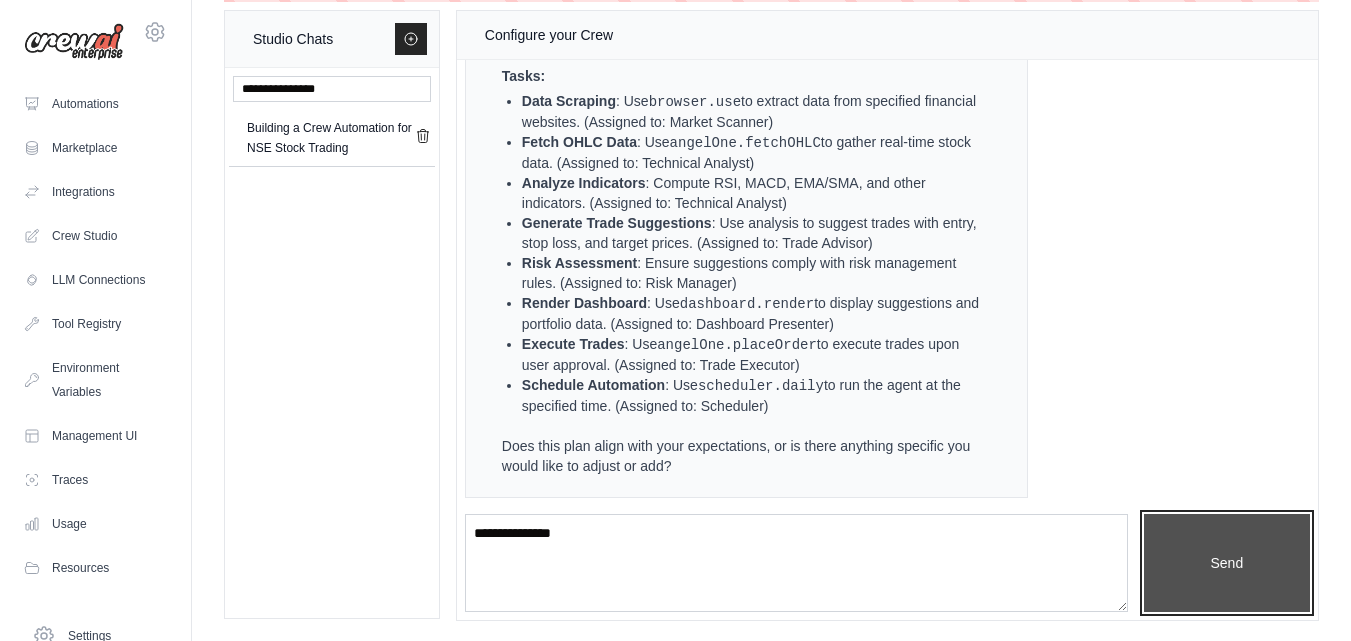 click on "Send" at bounding box center (1227, 563) 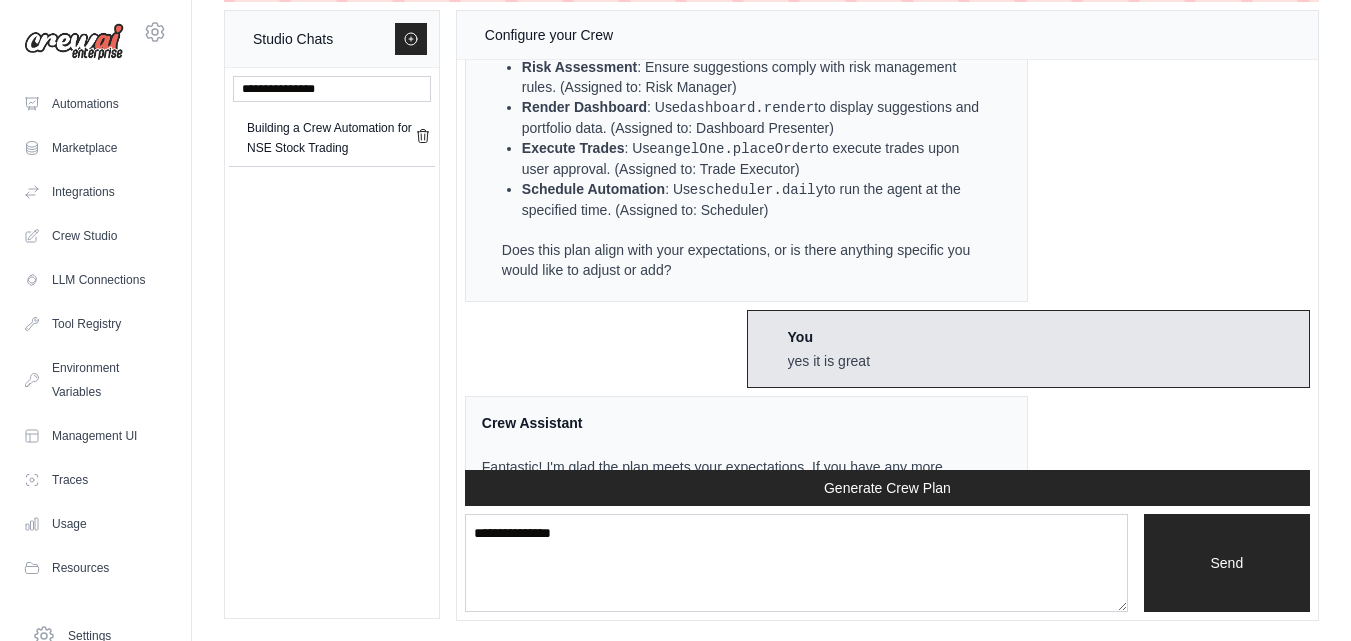 scroll, scrollTop: 3551, scrollLeft: 0, axis: vertical 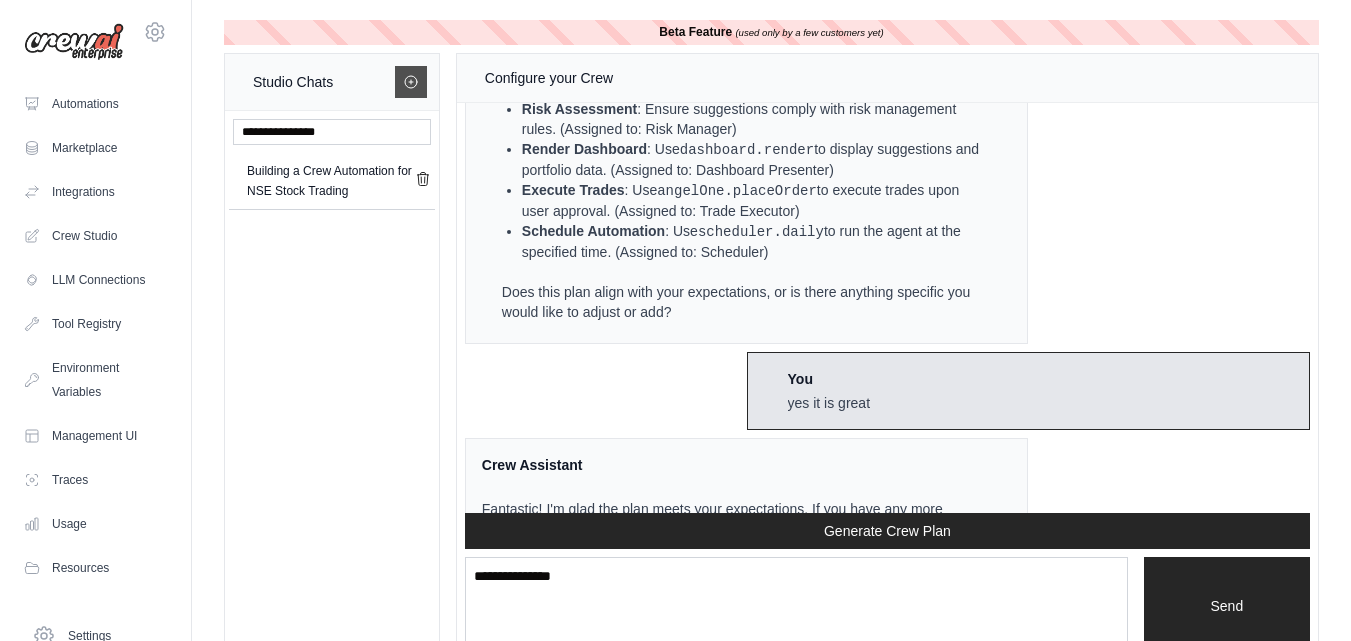 click 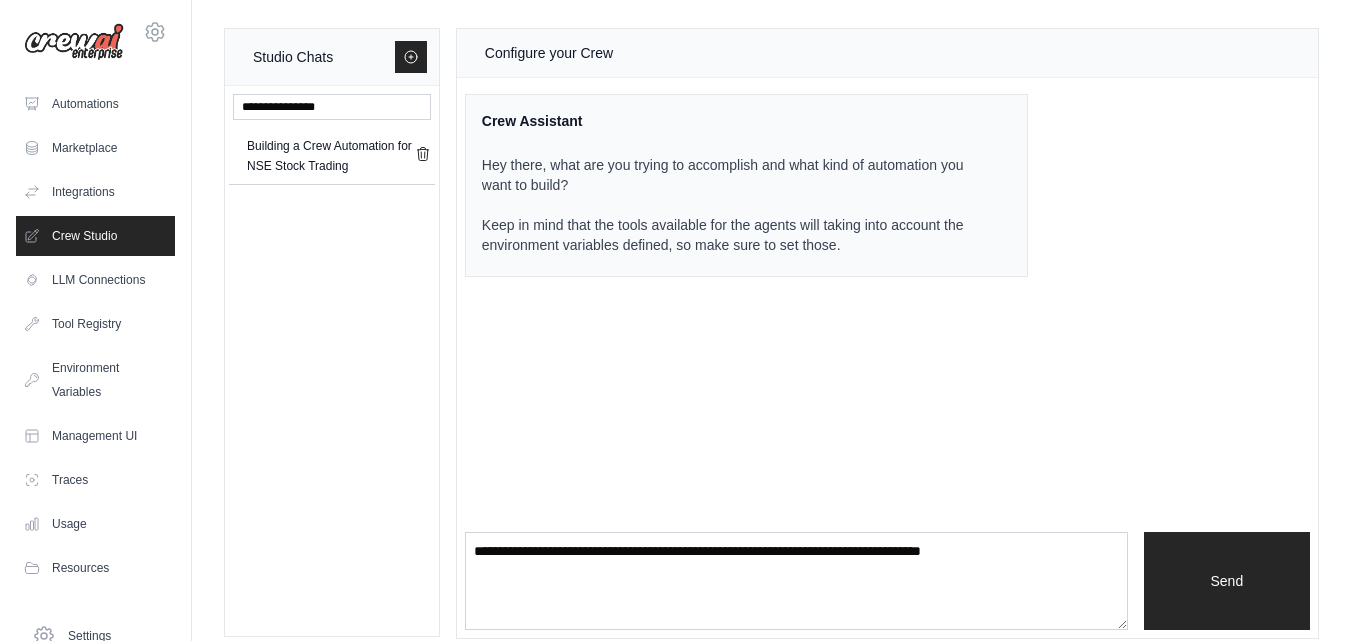 scroll, scrollTop: 18, scrollLeft: 0, axis: vertical 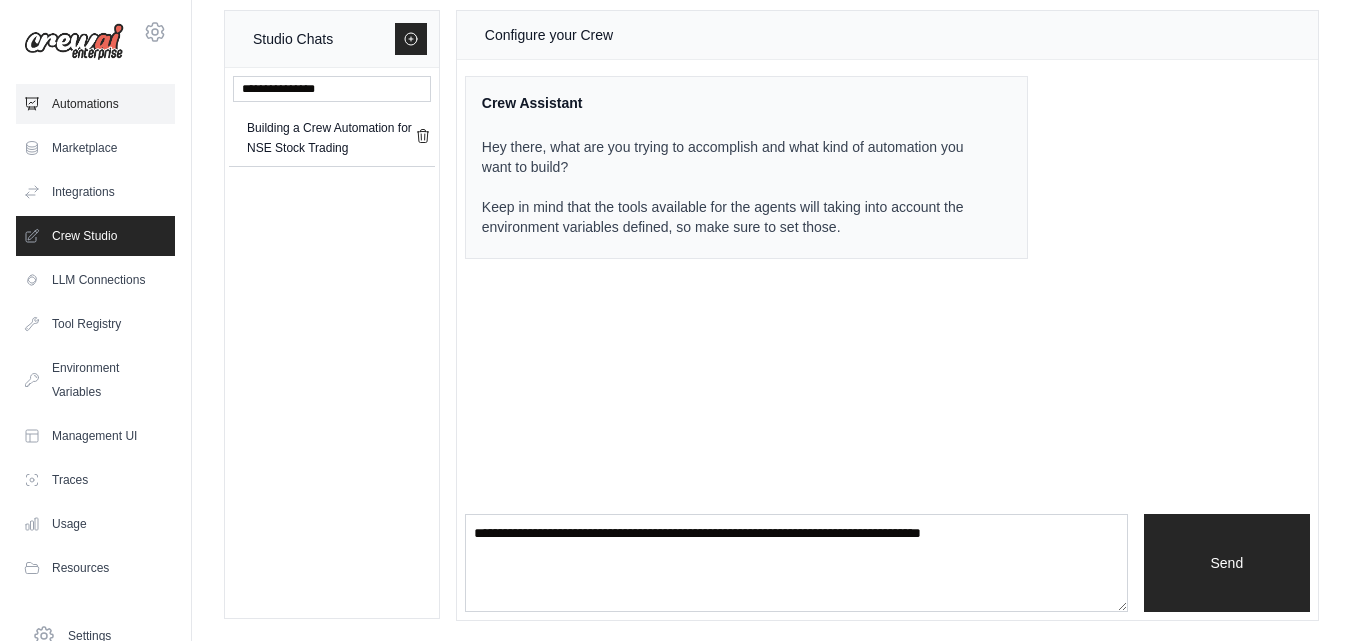 click on "Automations" at bounding box center (95, 104) 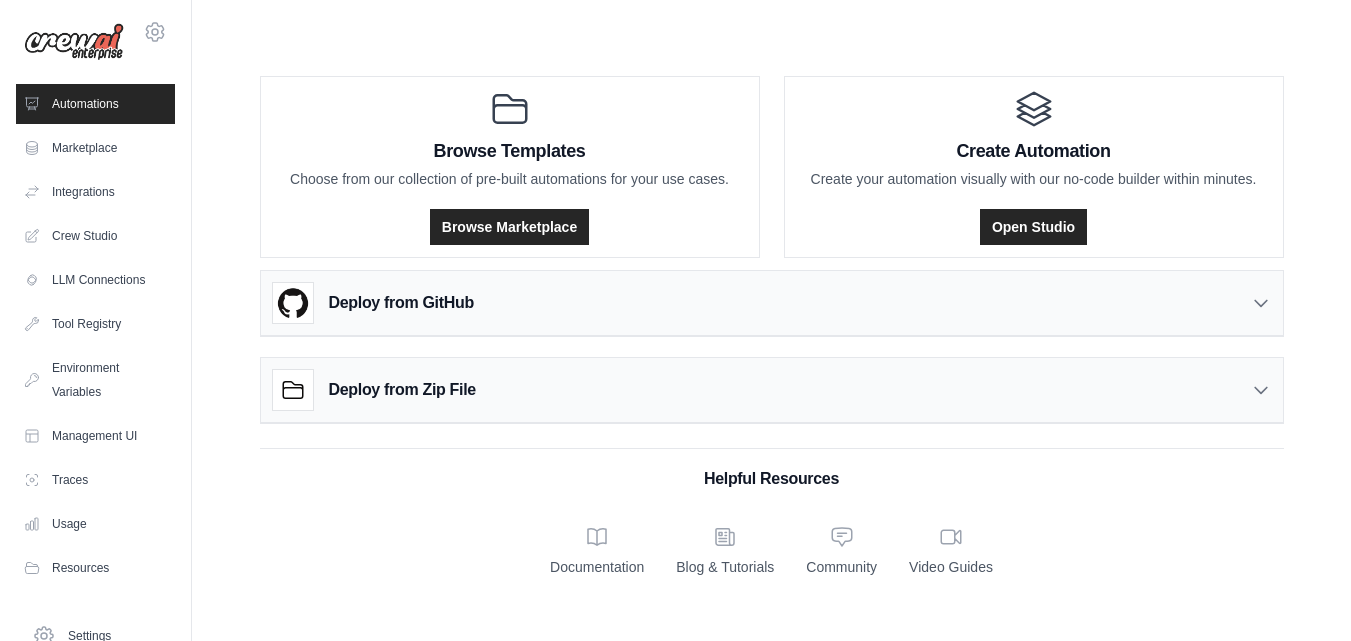 scroll, scrollTop: 0, scrollLeft: 0, axis: both 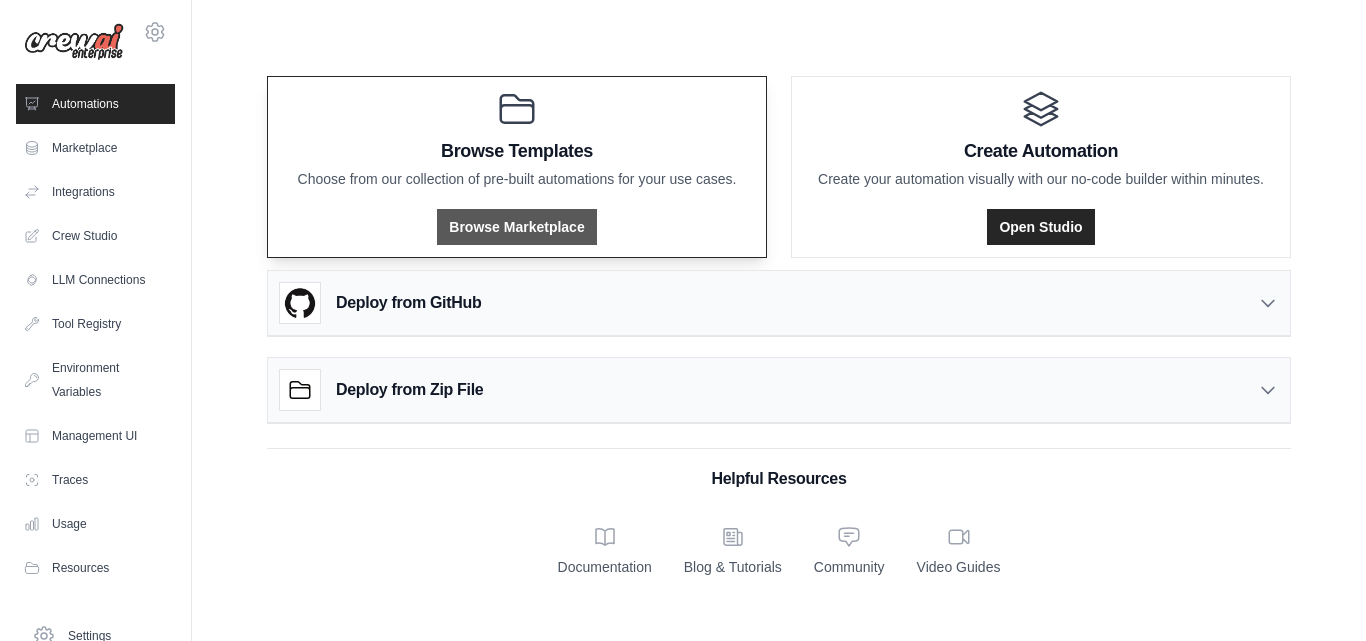 click on "Browse Marketplace" at bounding box center [516, 227] 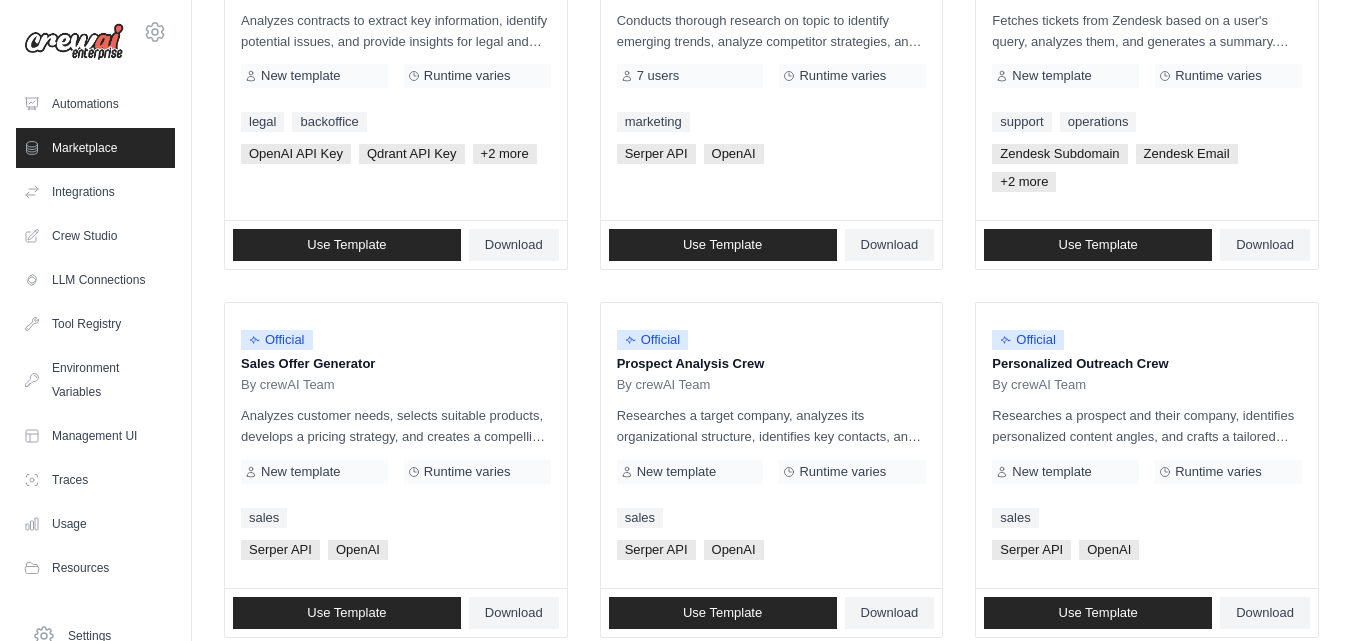 scroll, scrollTop: 0, scrollLeft: 0, axis: both 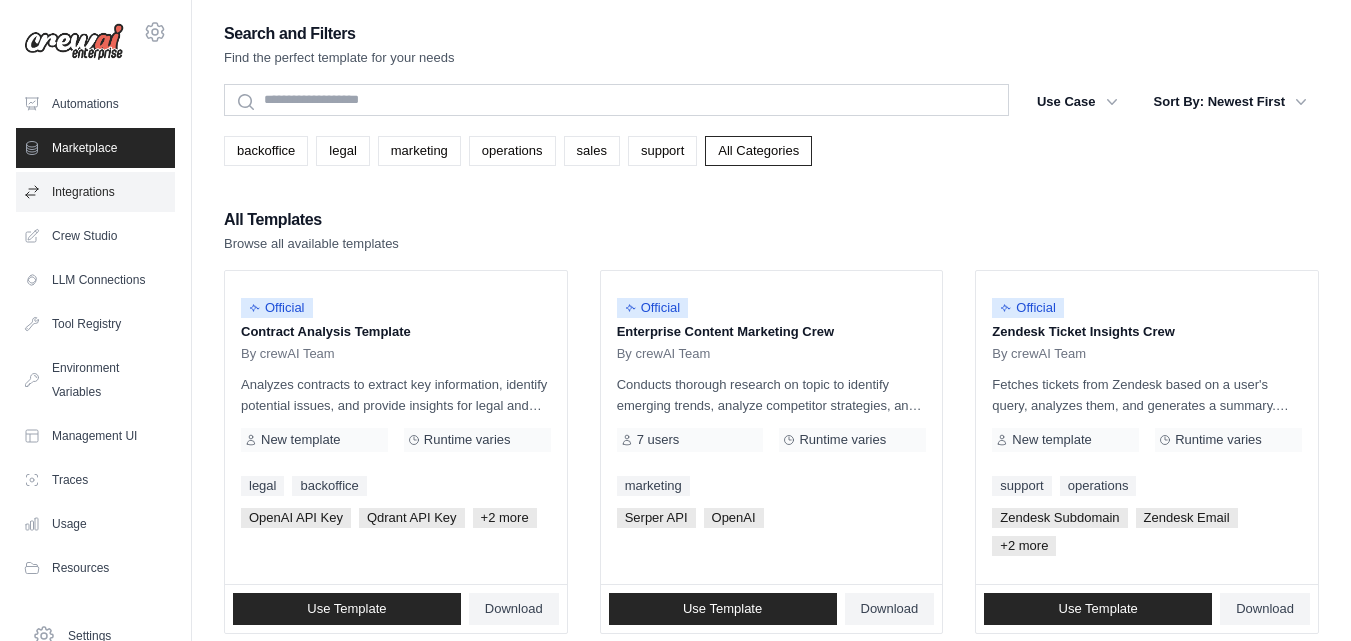 click on "Integrations" at bounding box center (95, 192) 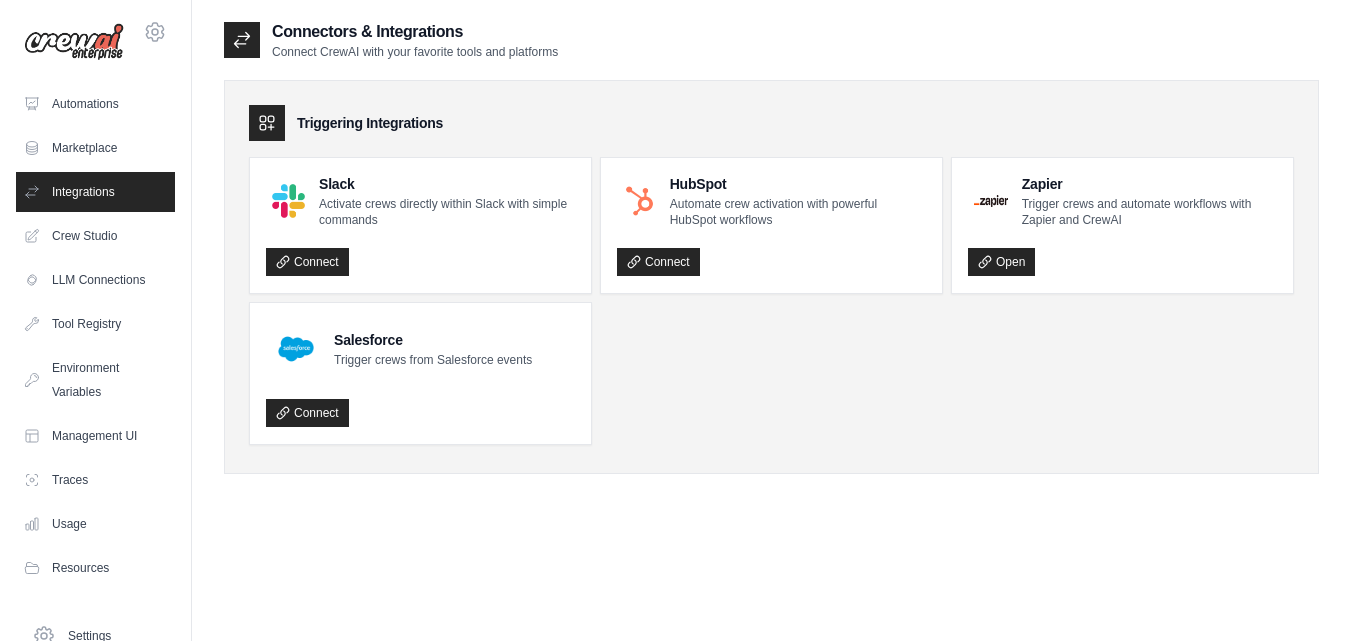 scroll, scrollTop: 77, scrollLeft: 0, axis: vertical 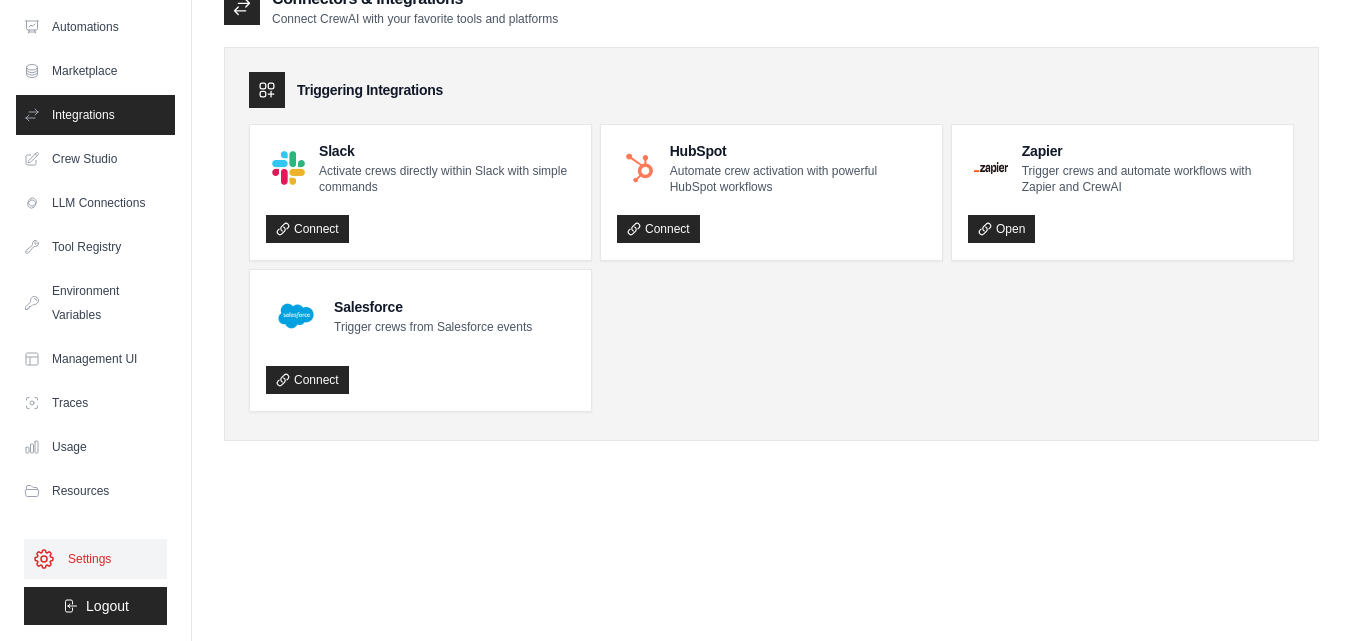 click on "Settings" at bounding box center [95, 559] 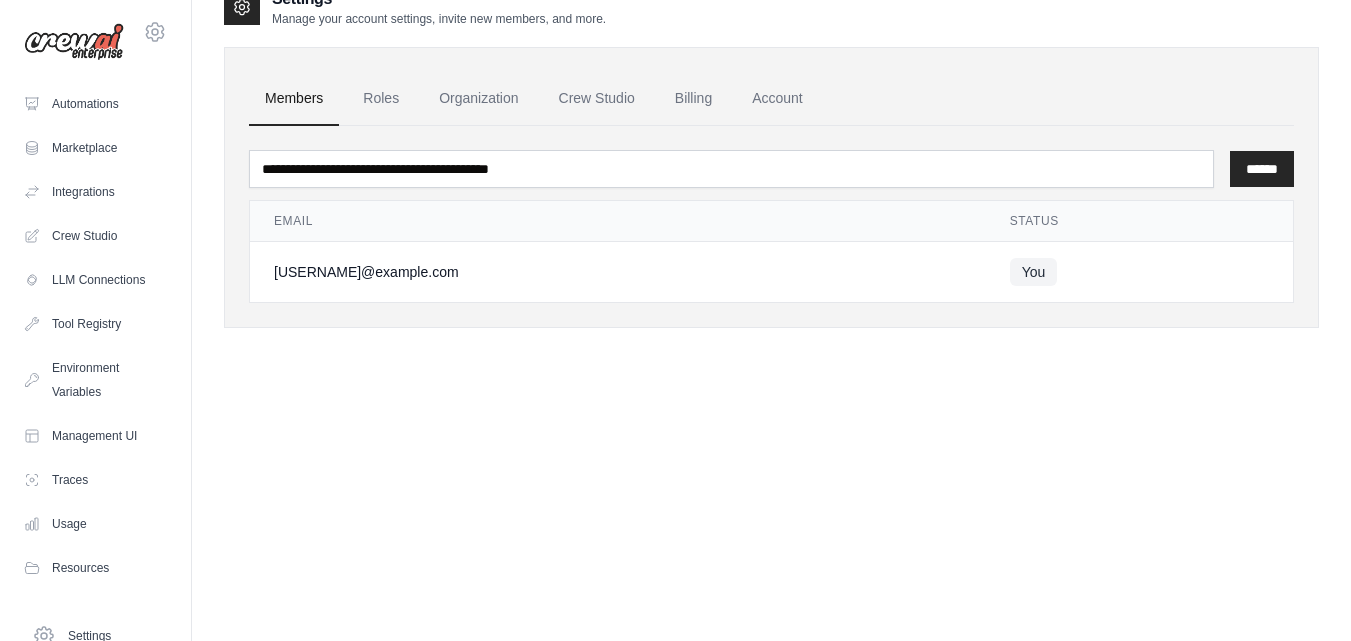 scroll, scrollTop: 0, scrollLeft: 0, axis: both 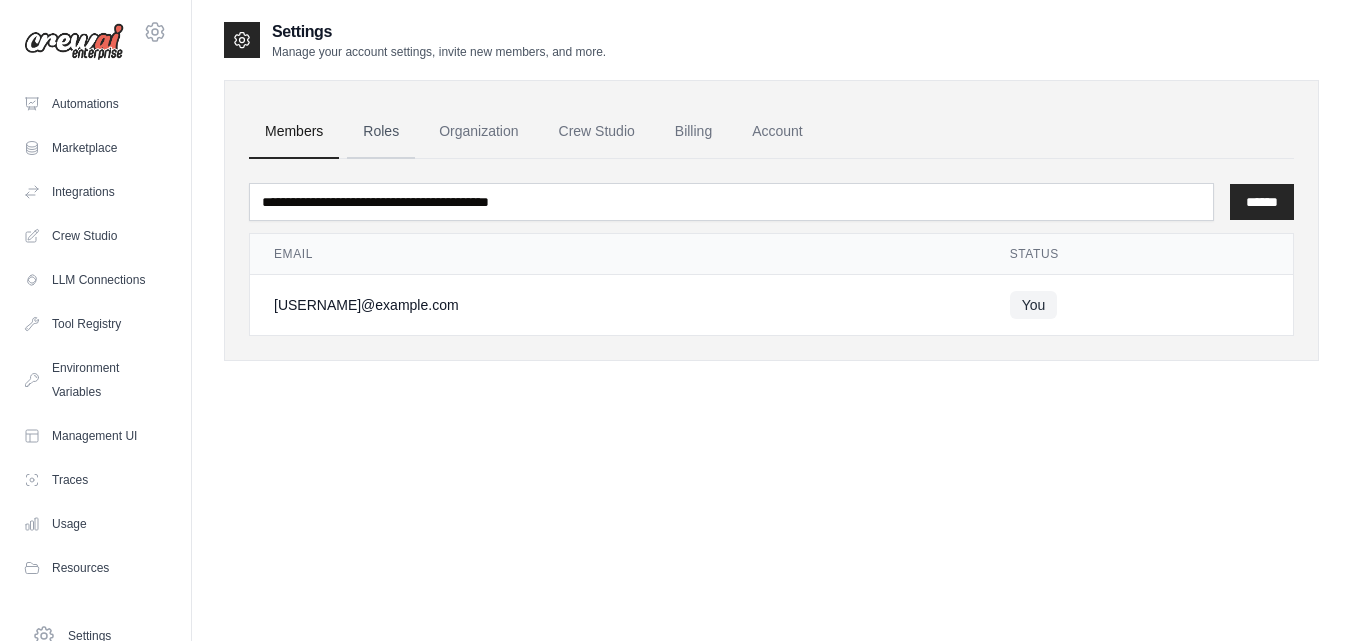 click on "Roles" at bounding box center [381, 132] 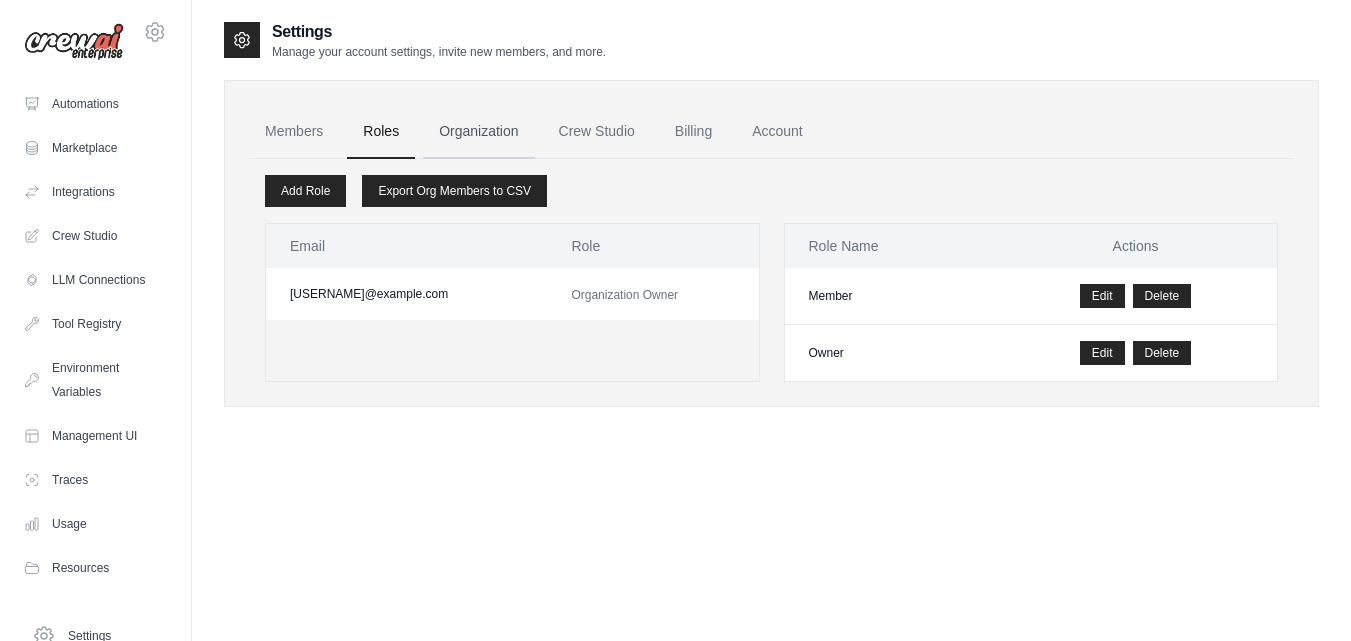 click on "Organization" at bounding box center (478, 132) 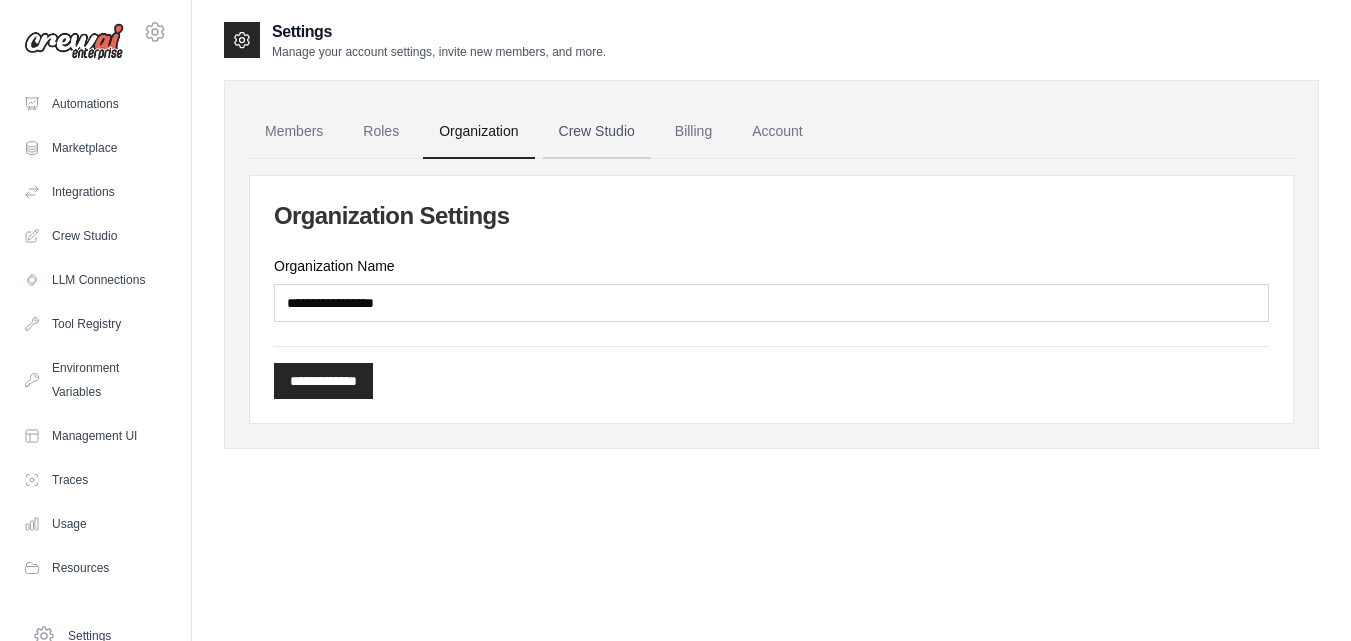 click on "Crew Studio" at bounding box center [597, 132] 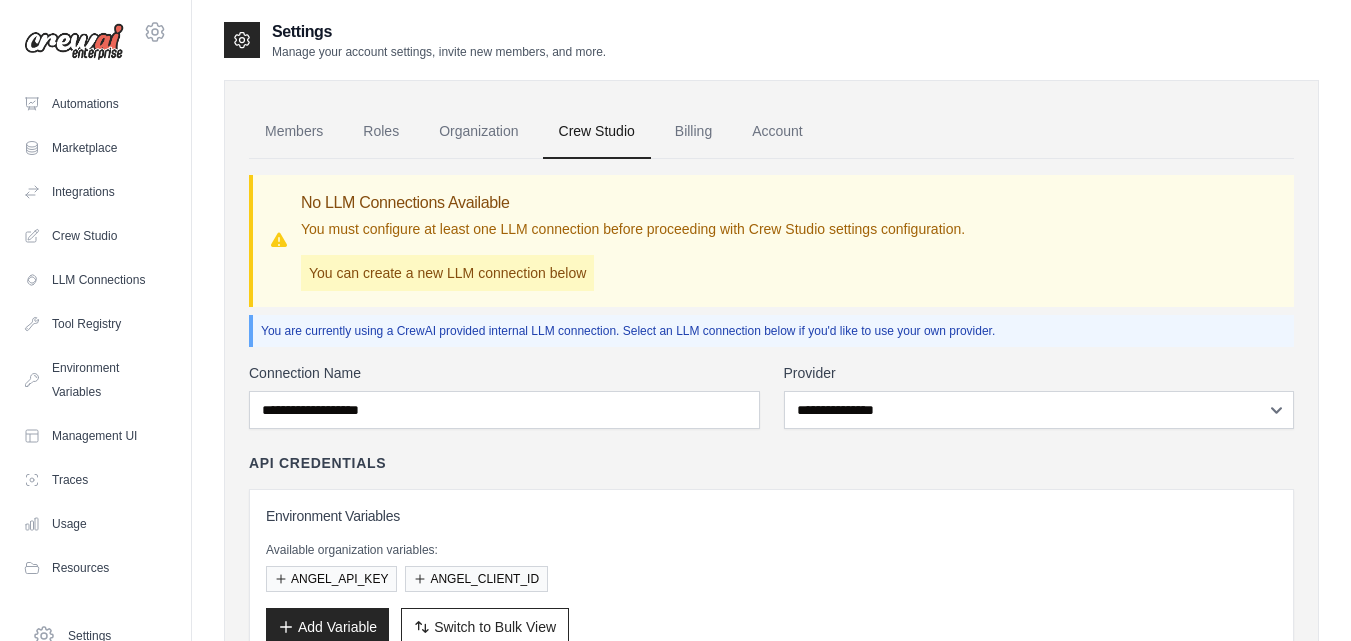 scroll, scrollTop: 0, scrollLeft: 0, axis: both 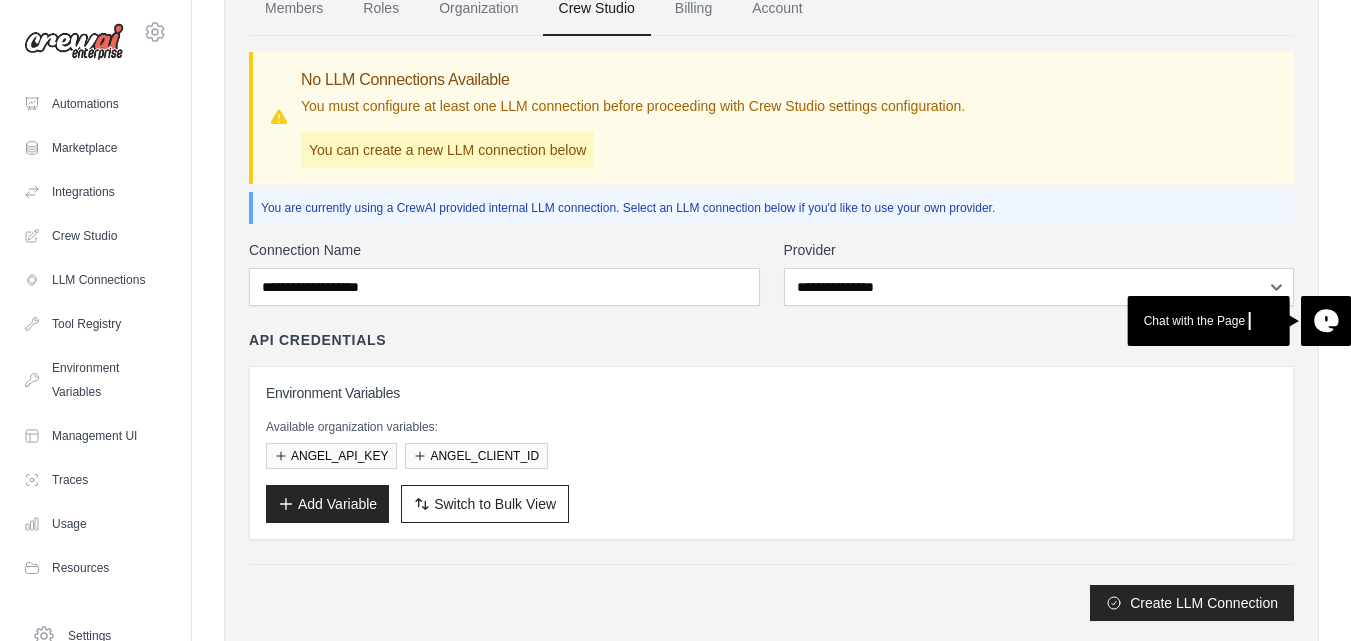 click on "Add Variable" at bounding box center [327, 504] 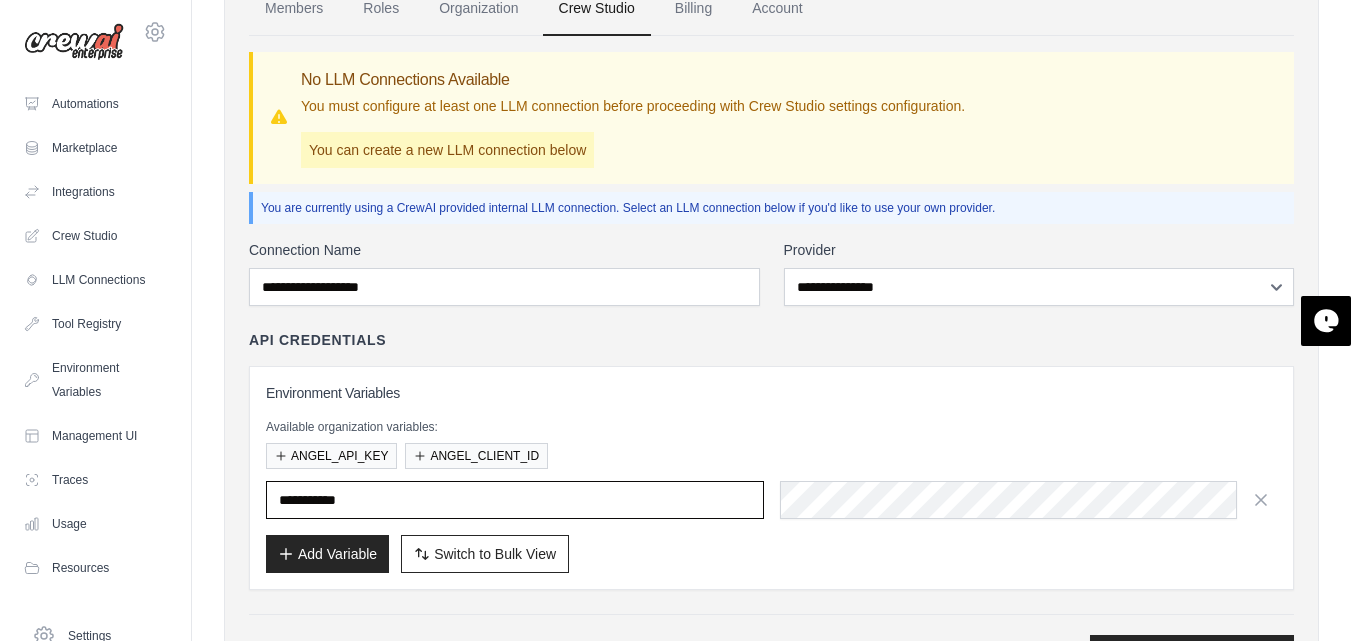 paste on "**********" 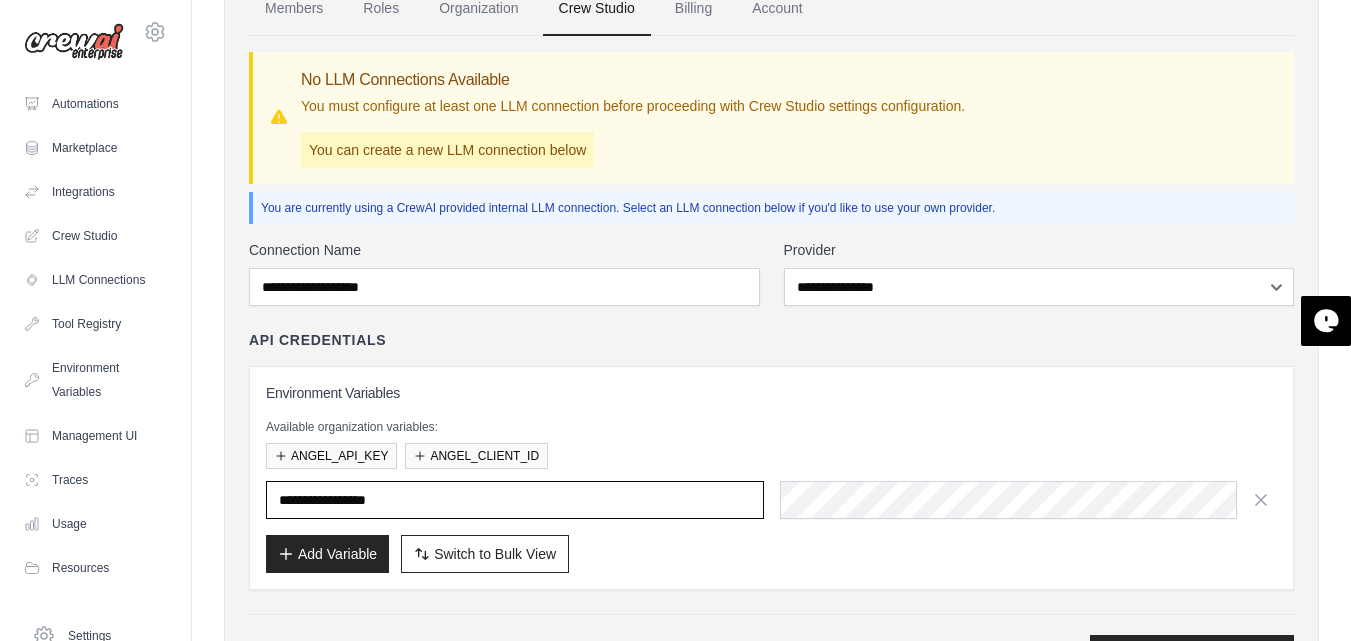 type on "**********" 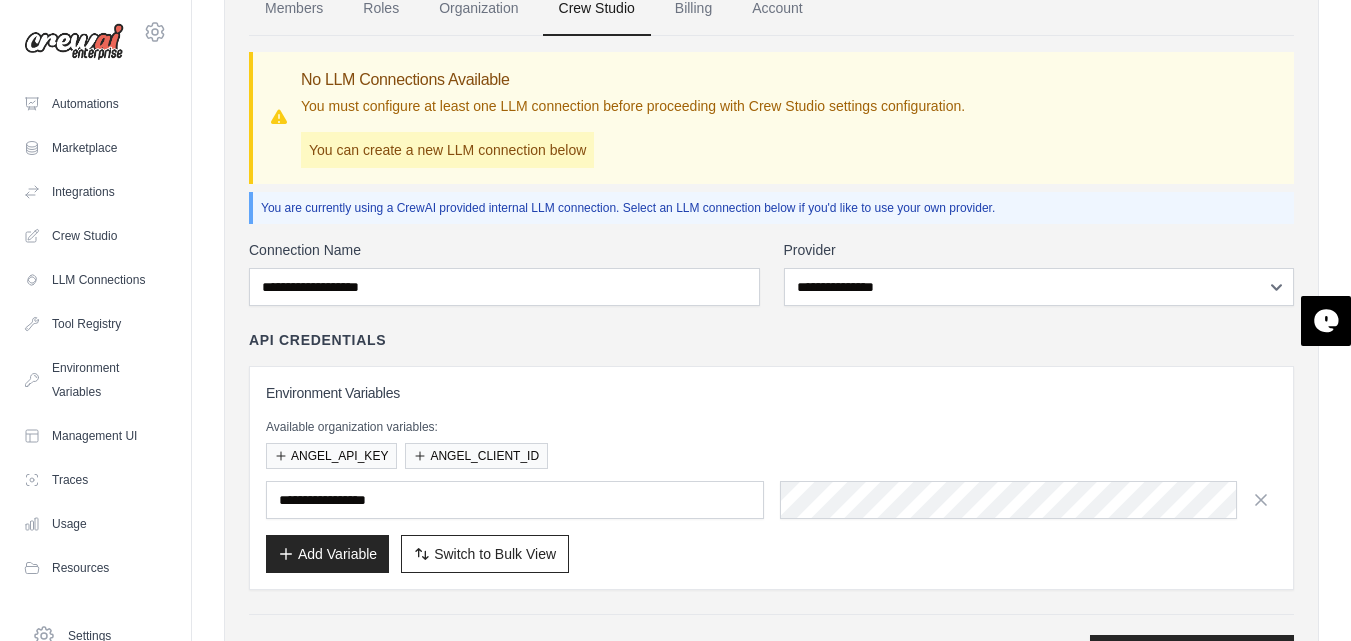 click on "Add Variable" at bounding box center (327, 554) 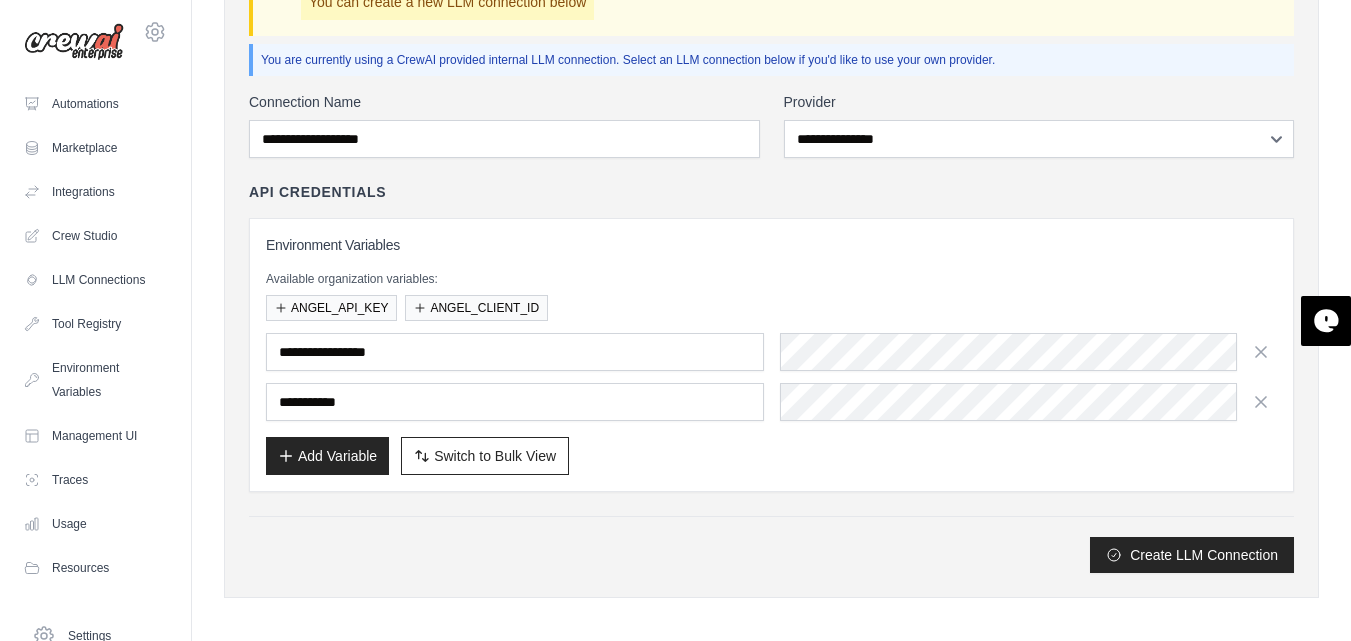 scroll, scrollTop: 280, scrollLeft: 0, axis: vertical 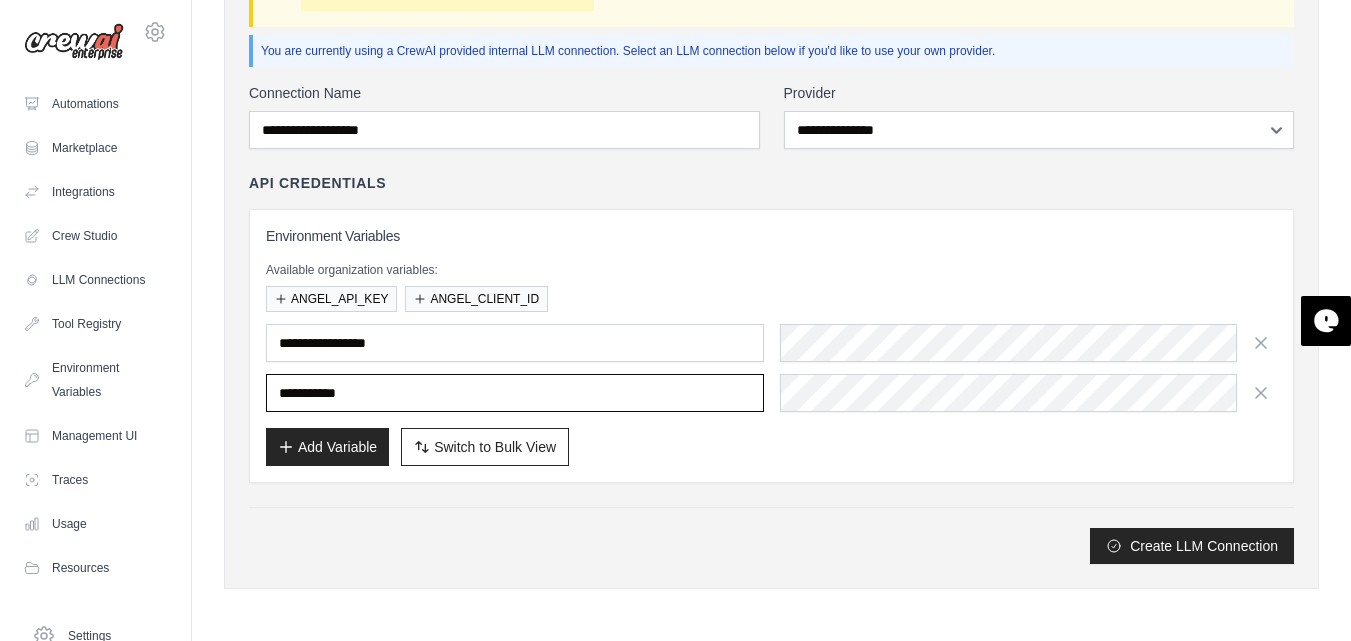 click at bounding box center (515, 393) 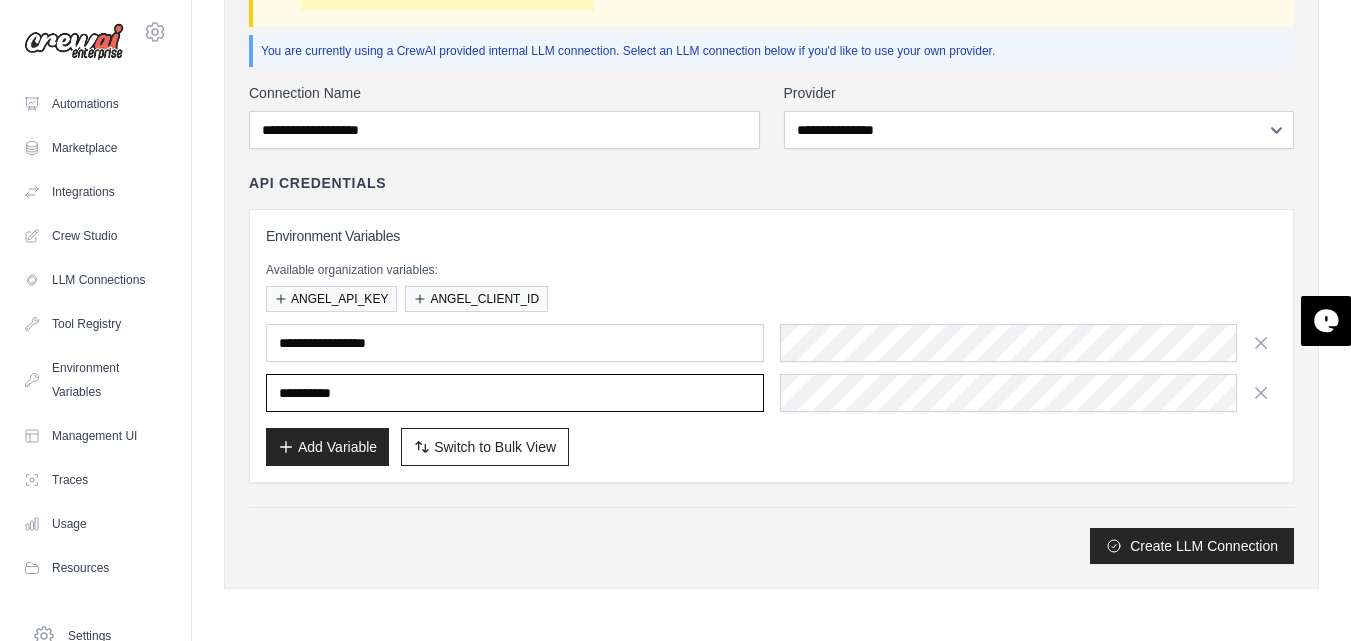 type on "**********" 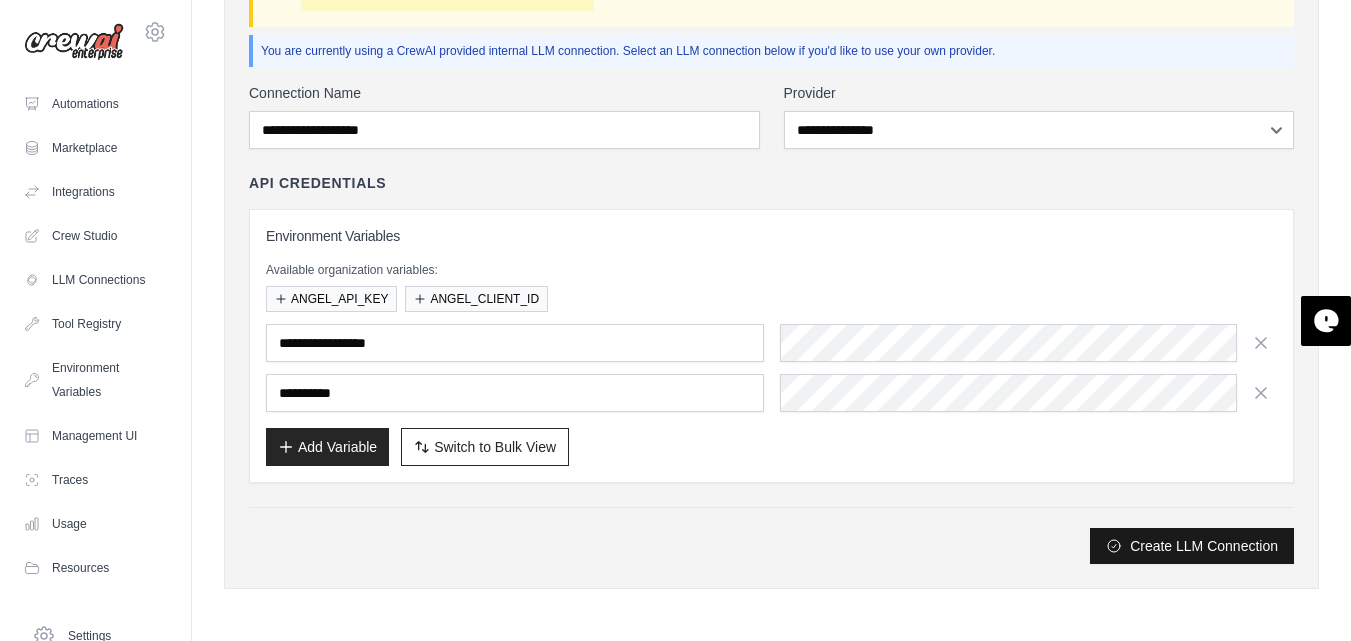 click on "Create LLM Connection" at bounding box center [1192, 546] 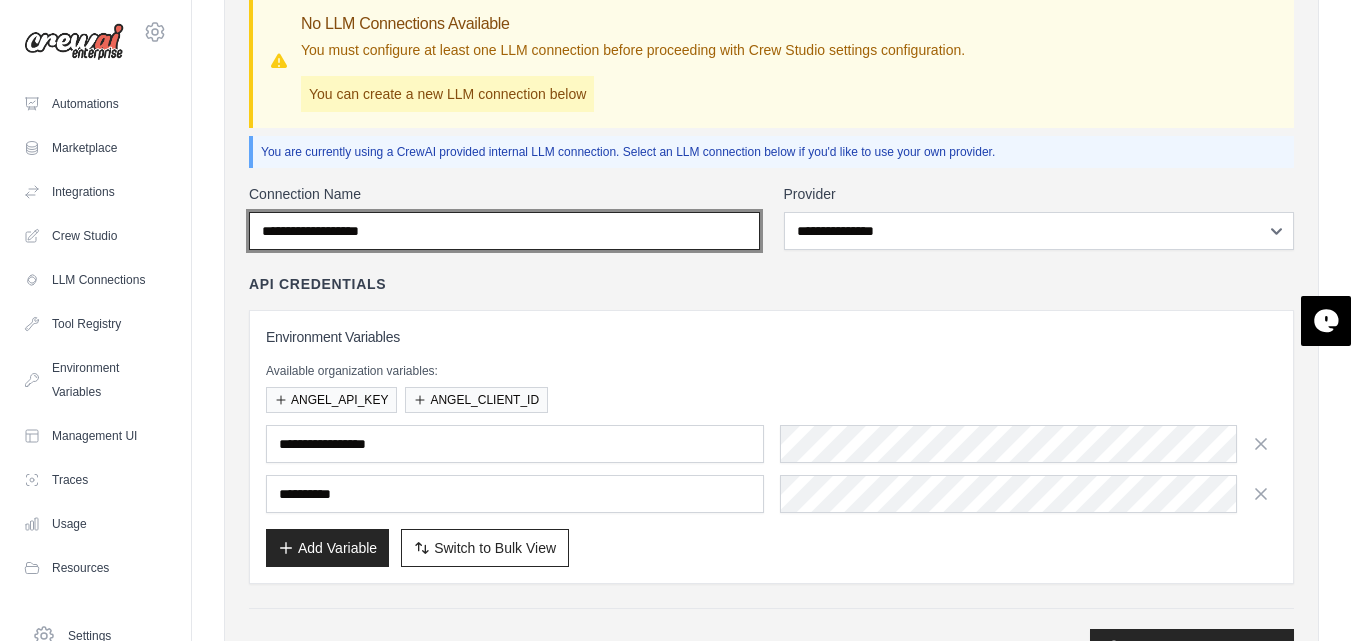 scroll, scrollTop: 147, scrollLeft: 0, axis: vertical 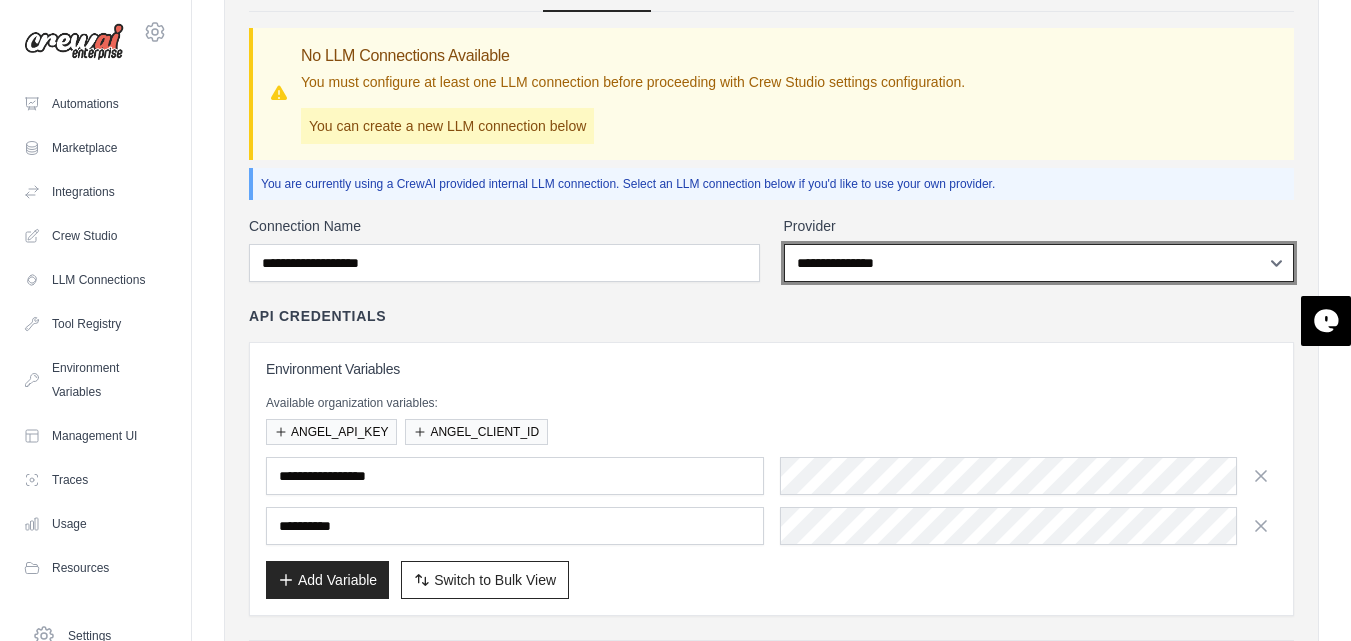 click on "**********" at bounding box center (1039, 263) 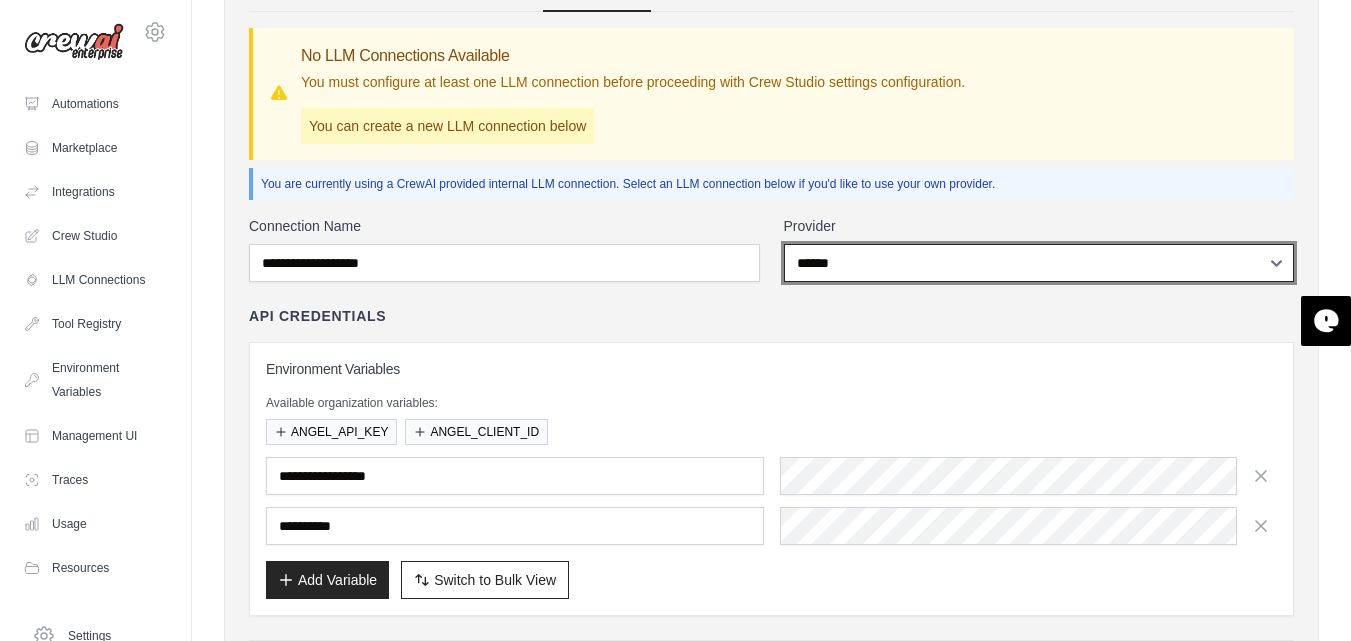 click on "**********" at bounding box center [1039, 263] 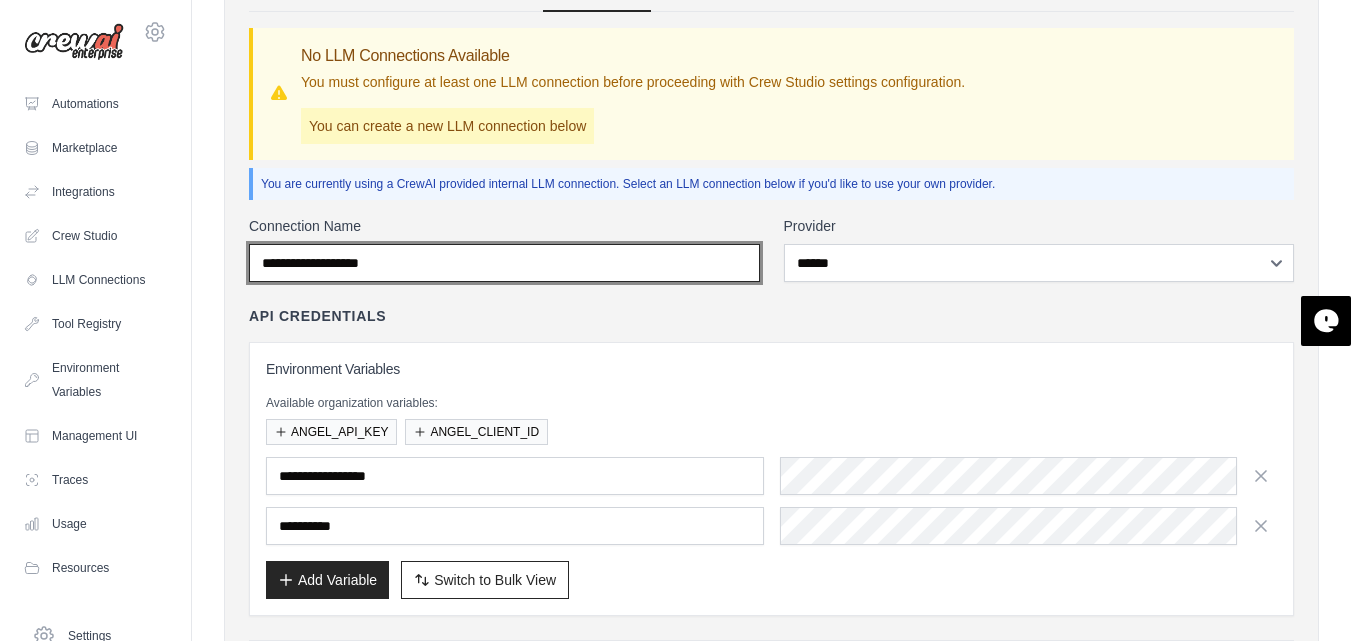 click on "Connection Name" at bounding box center [504, 263] 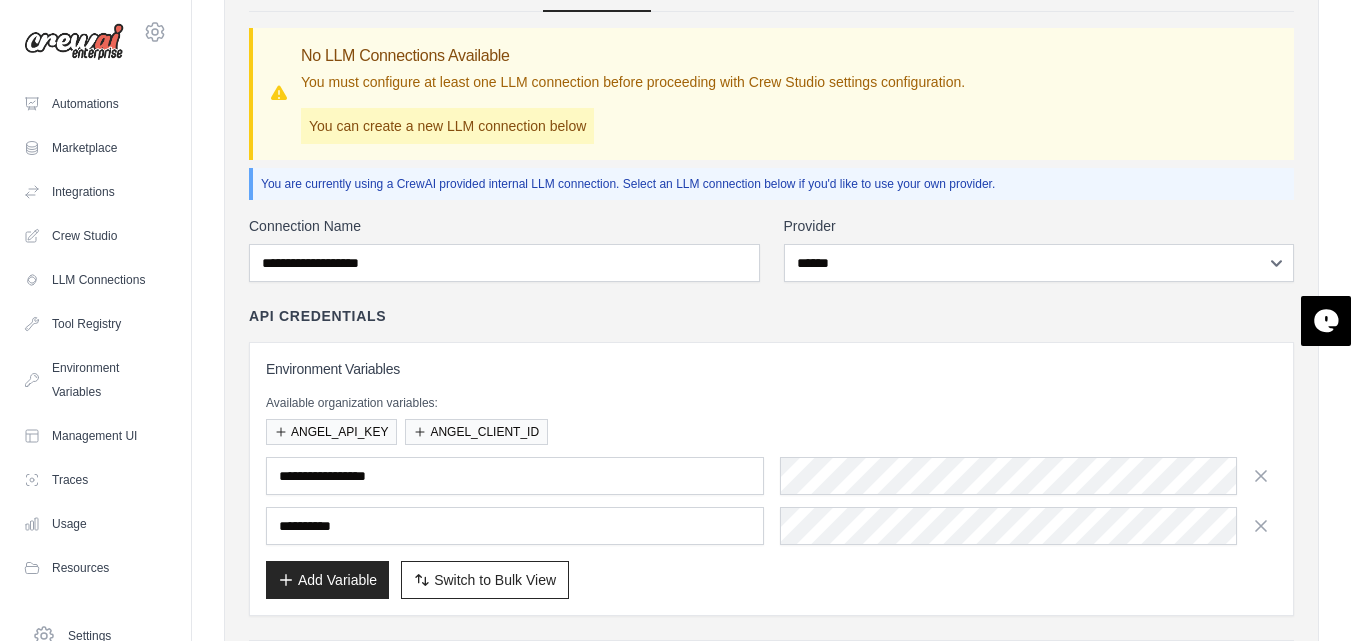 click on "**********" at bounding box center (771, 461) 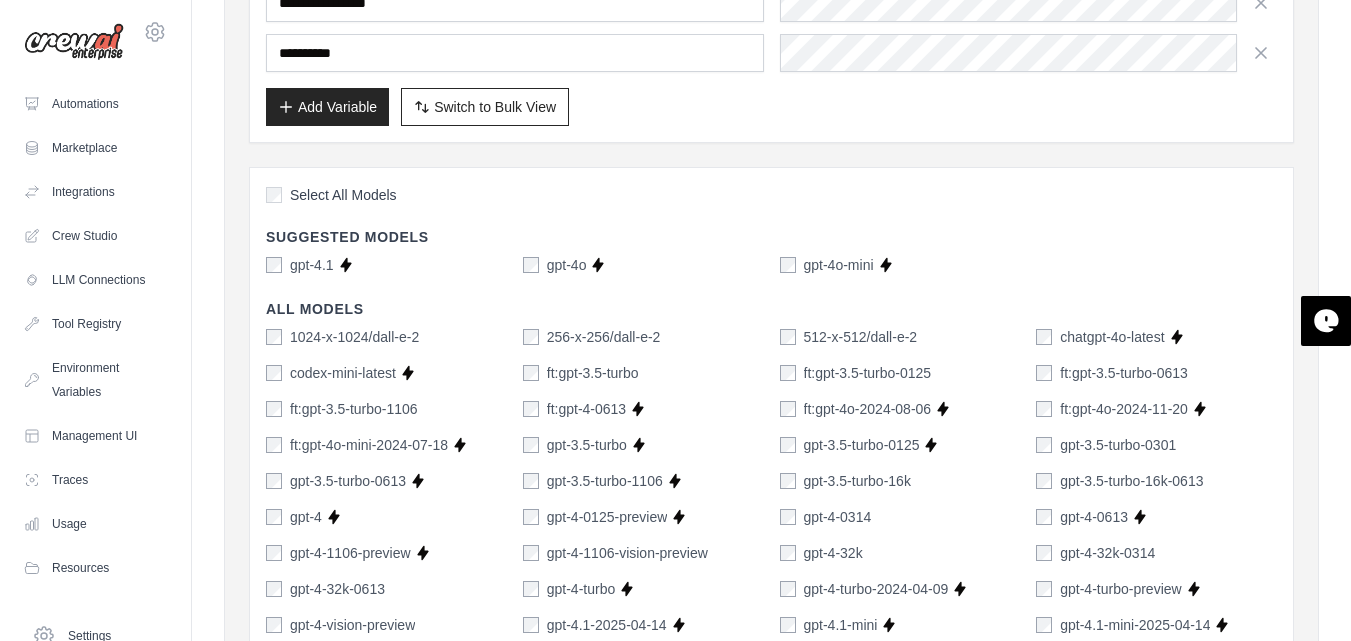 scroll, scrollTop: 621, scrollLeft: 0, axis: vertical 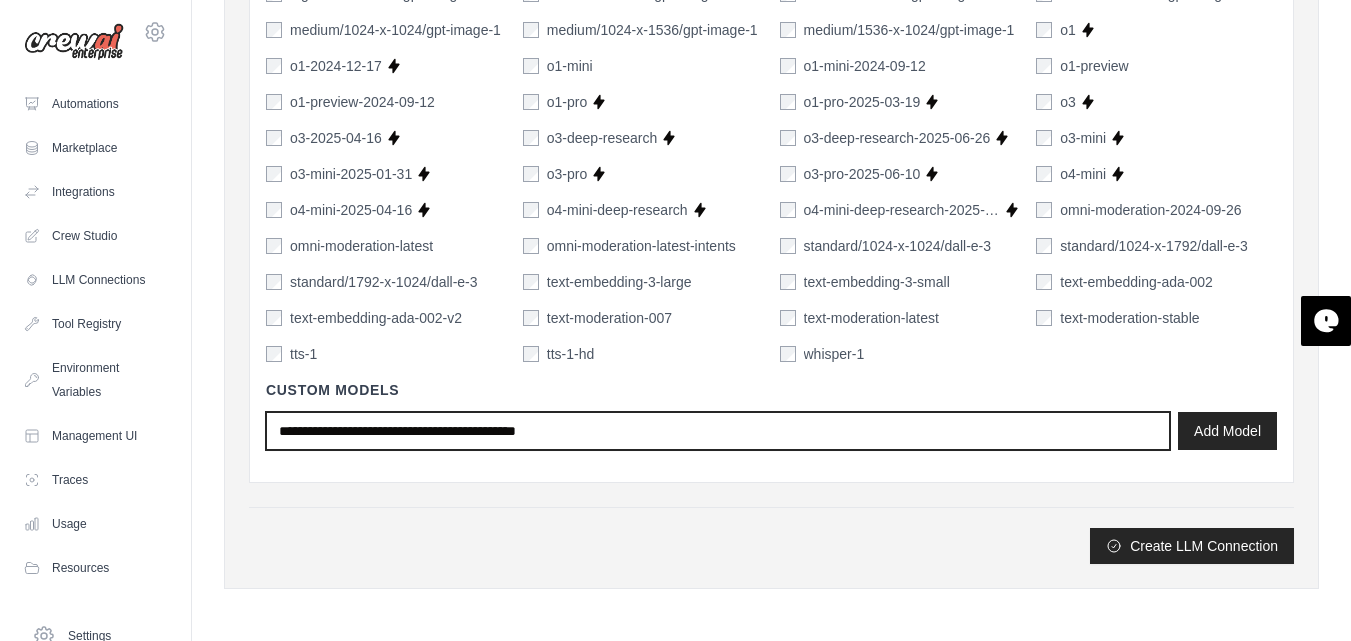 click at bounding box center [718, 431] 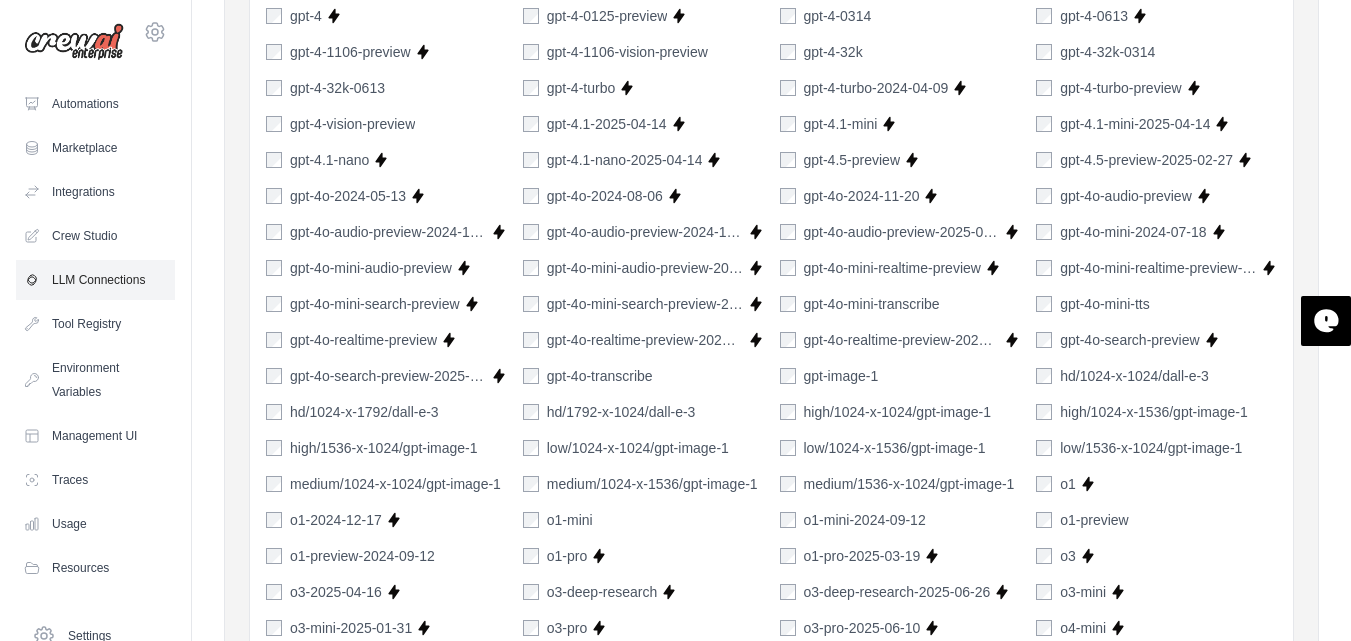 scroll, scrollTop: 1113, scrollLeft: 0, axis: vertical 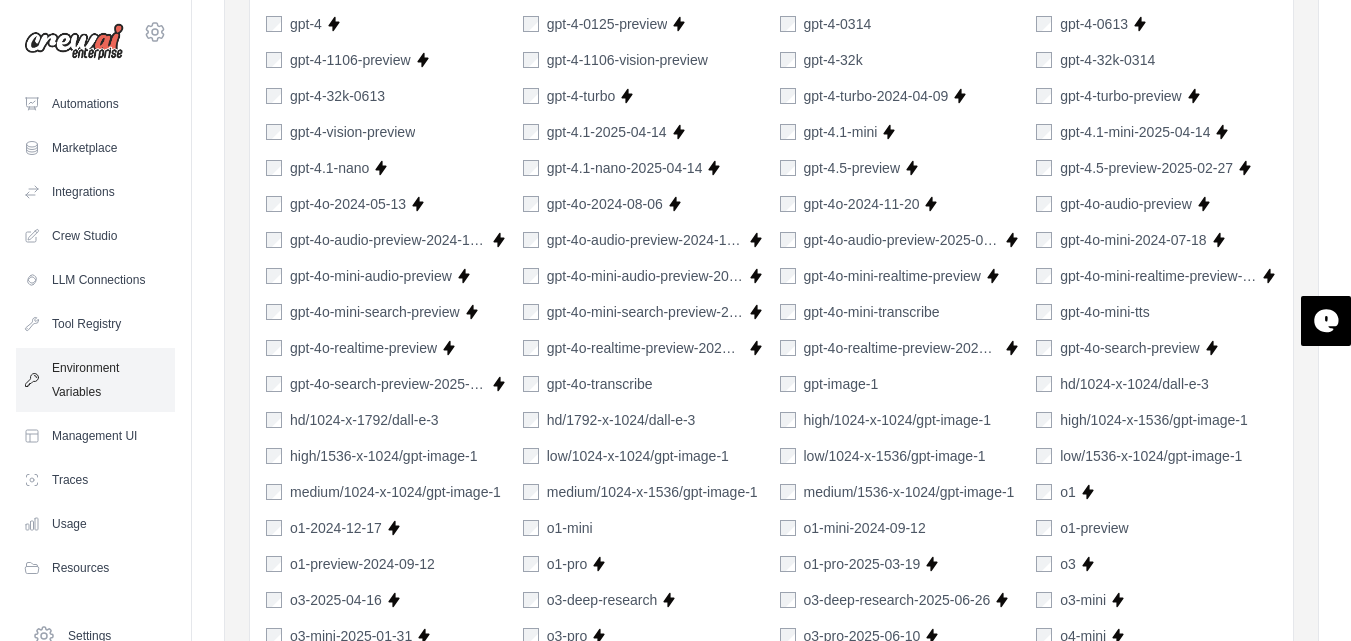 click on "Environment Variables" at bounding box center (95, 380) 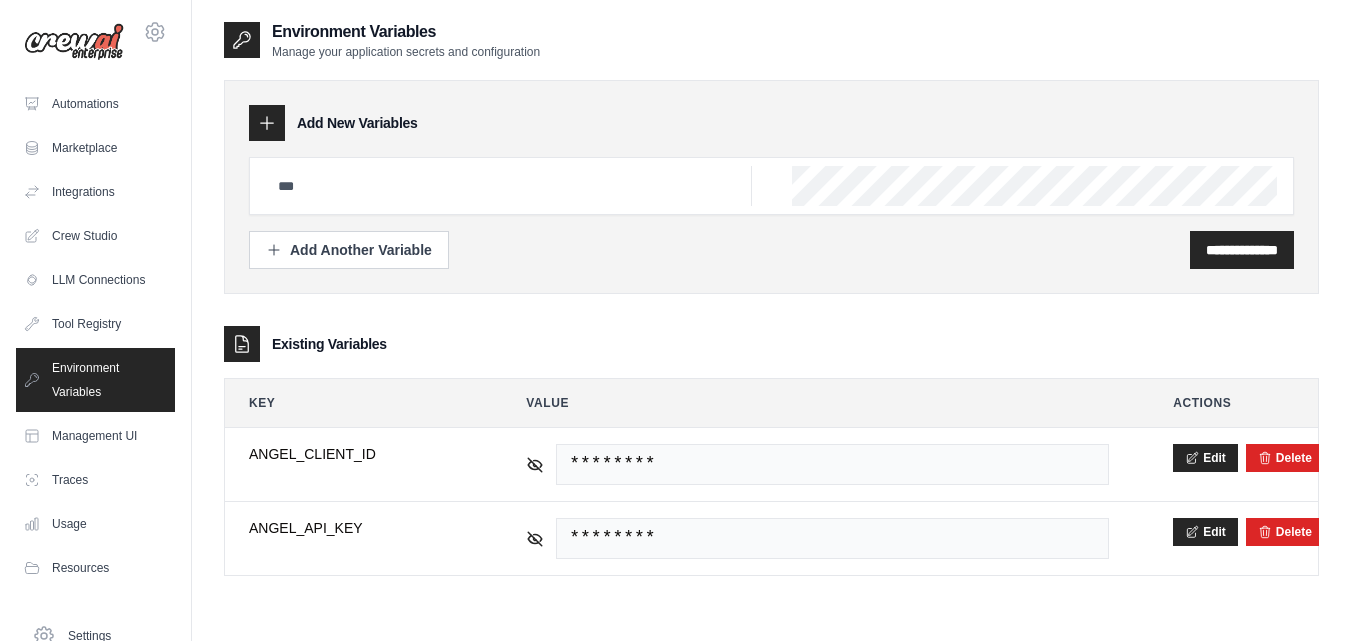 scroll, scrollTop: 40, scrollLeft: 0, axis: vertical 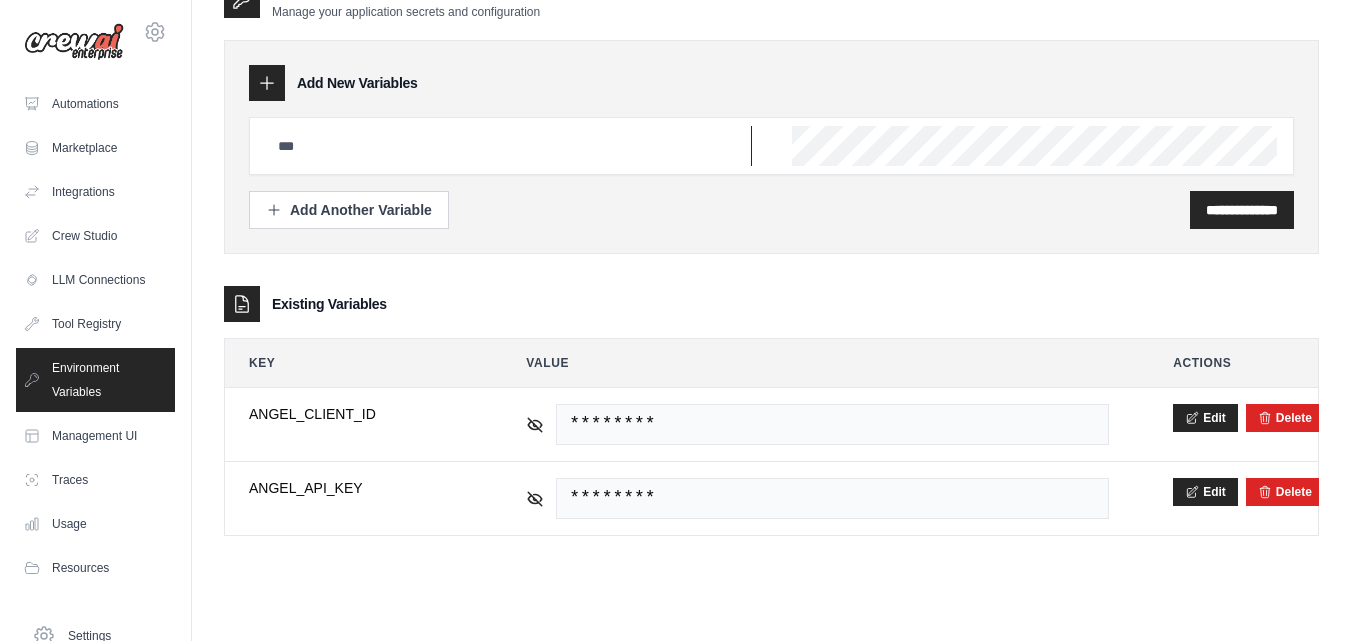 click at bounding box center (509, 146) 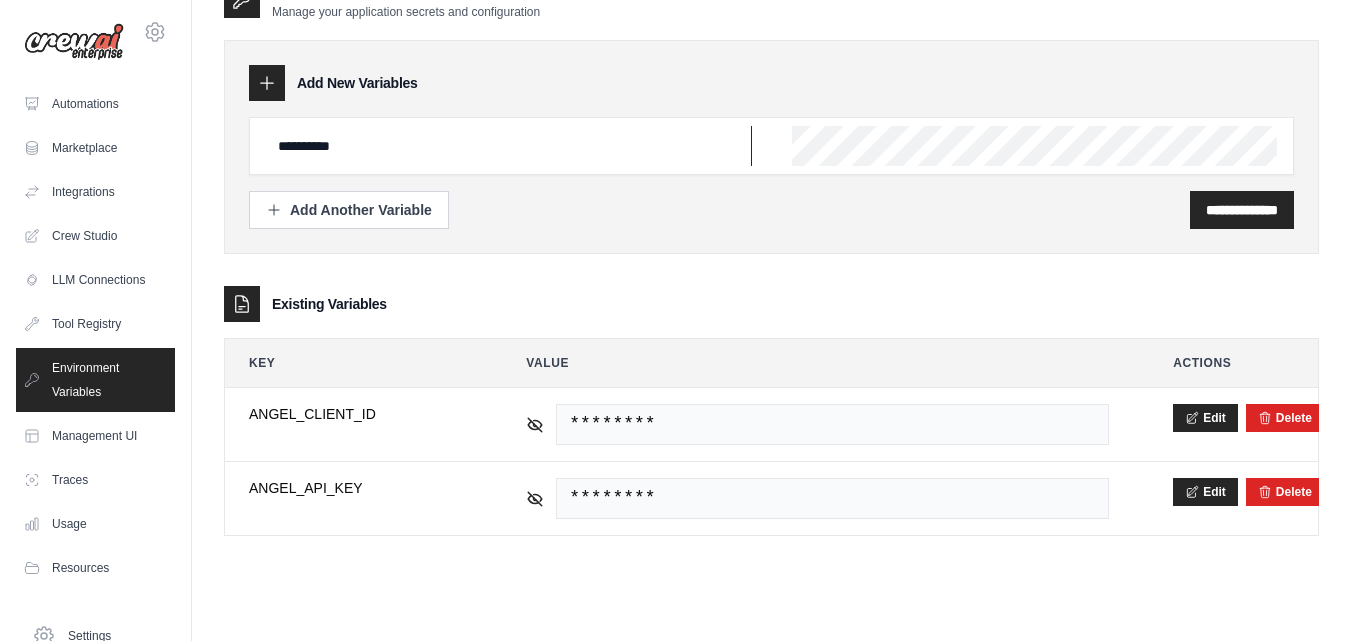 type on "**********" 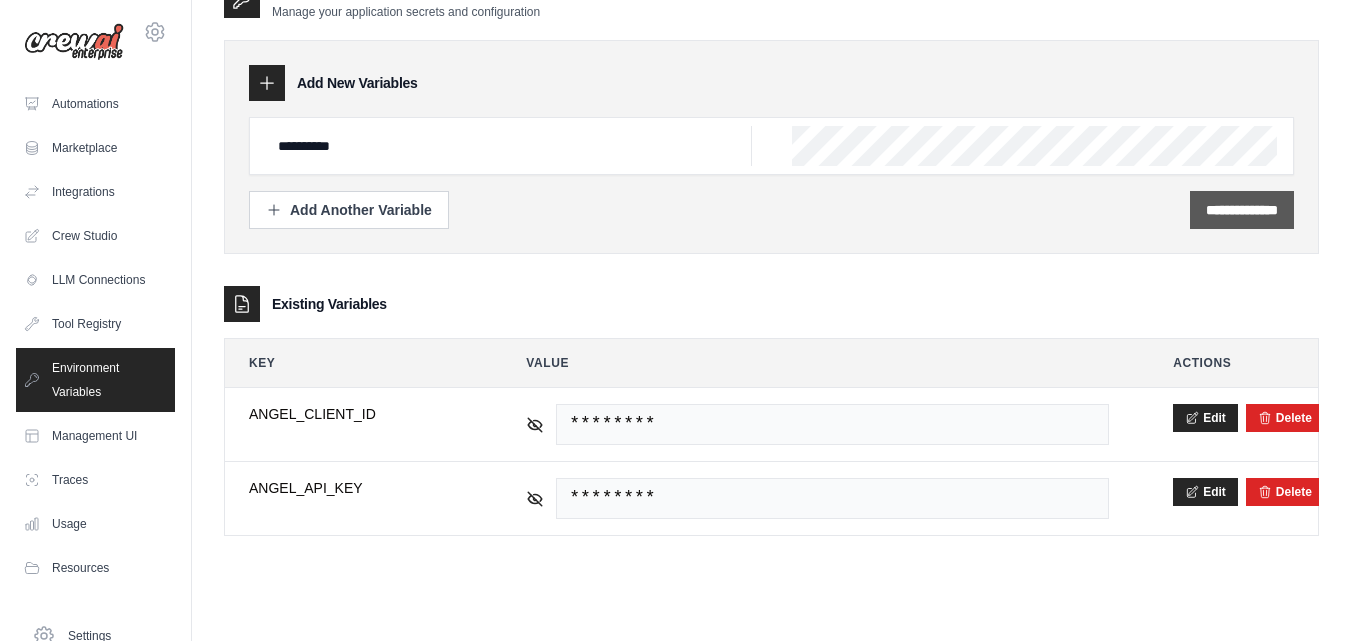 click on "**********" at bounding box center (1242, 210) 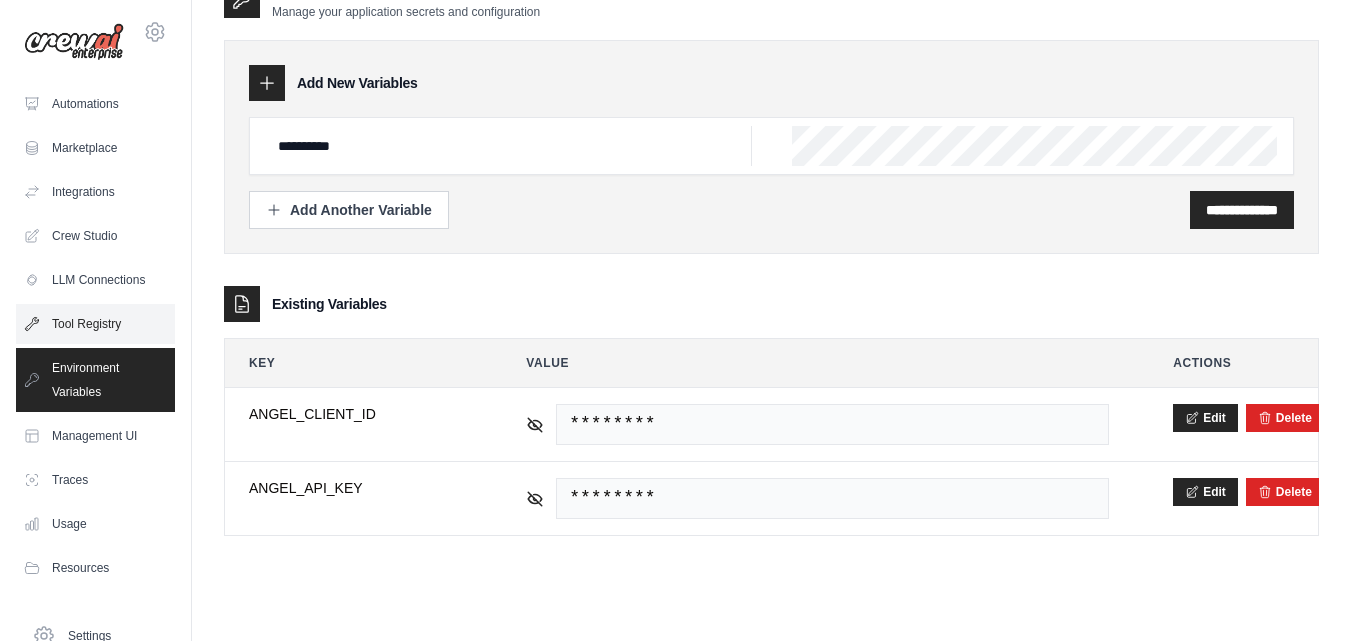 click on "Tool Registry" at bounding box center [95, 324] 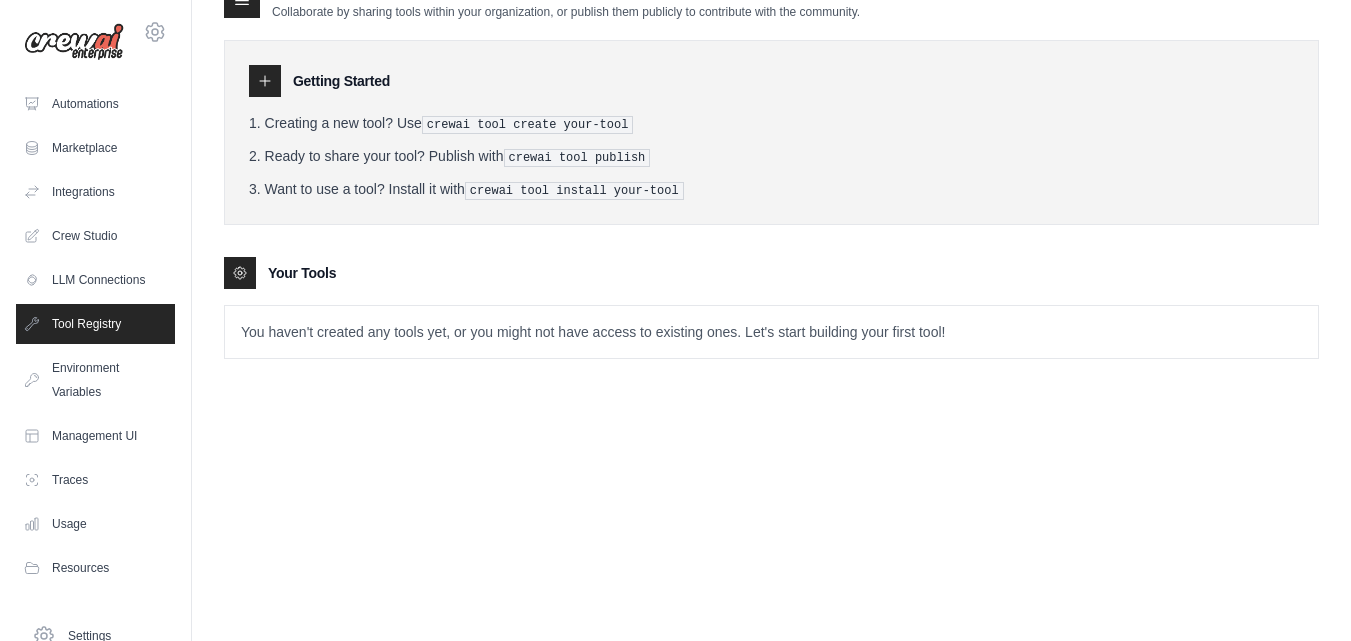 scroll, scrollTop: 0, scrollLeft: 0, axis: both 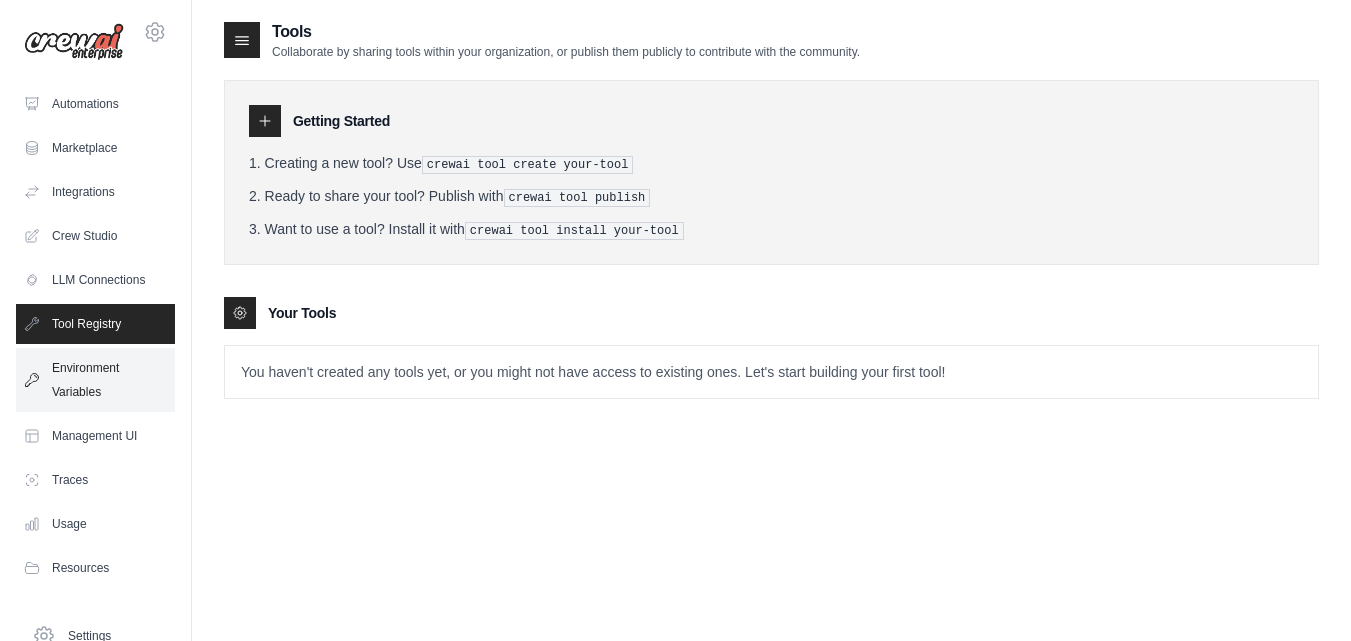 click on "Environment Variables" at bounding box center [95, 380] 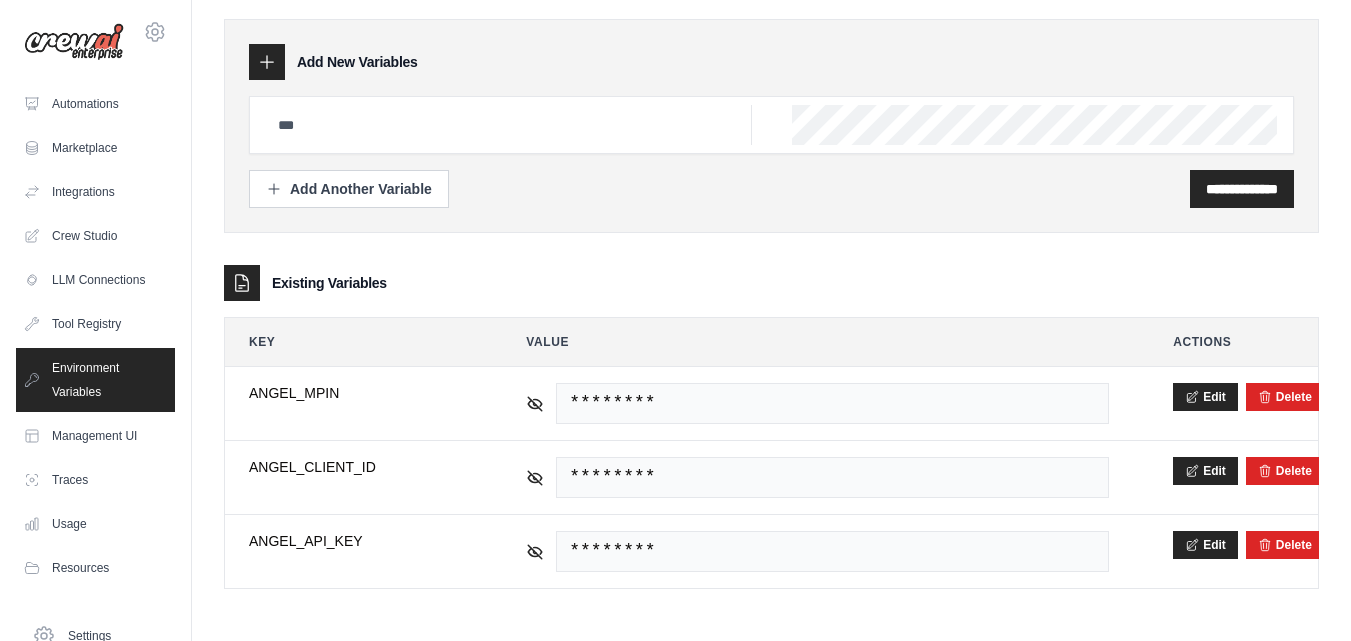 scroll, scrollTop: 0, scrollLeft: 0, axis: both 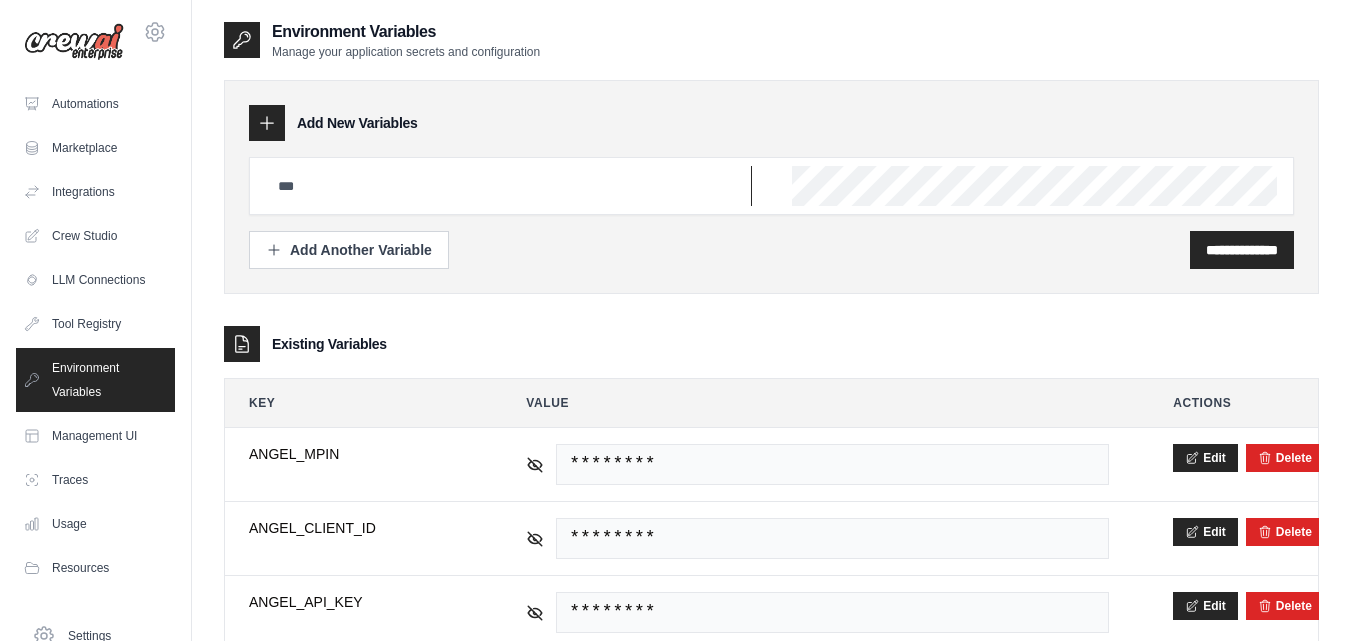 click at bounding box center [509, 186] 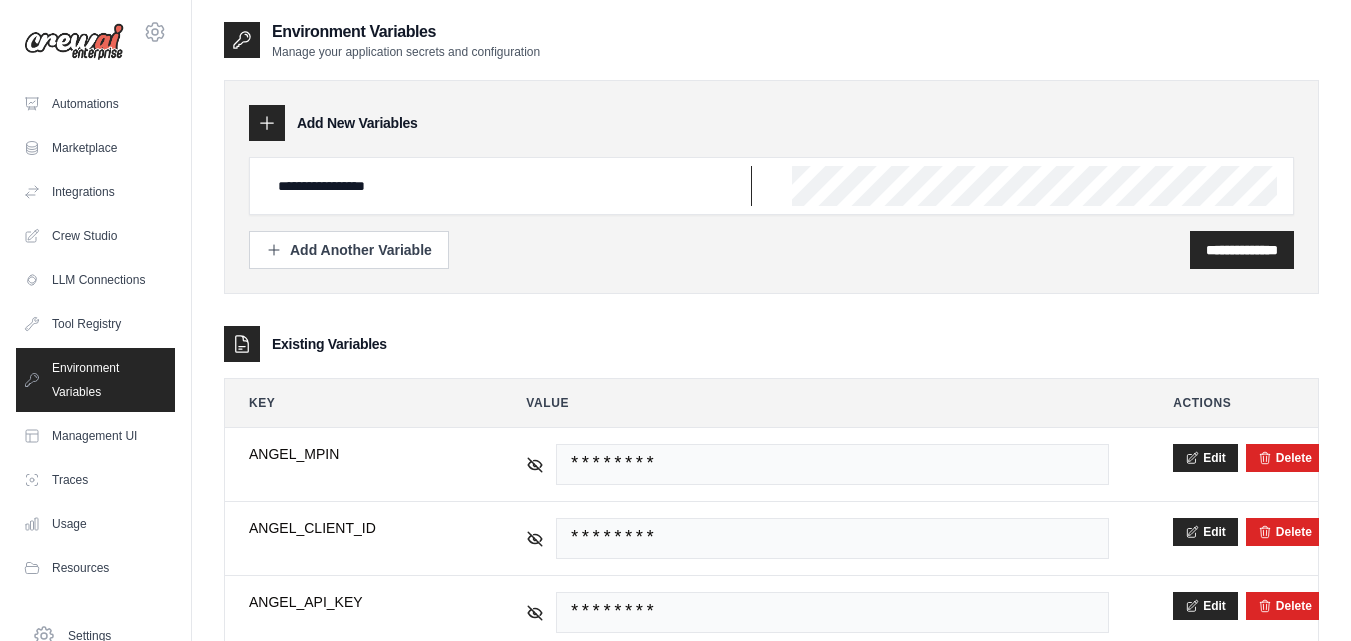 type on "**********" 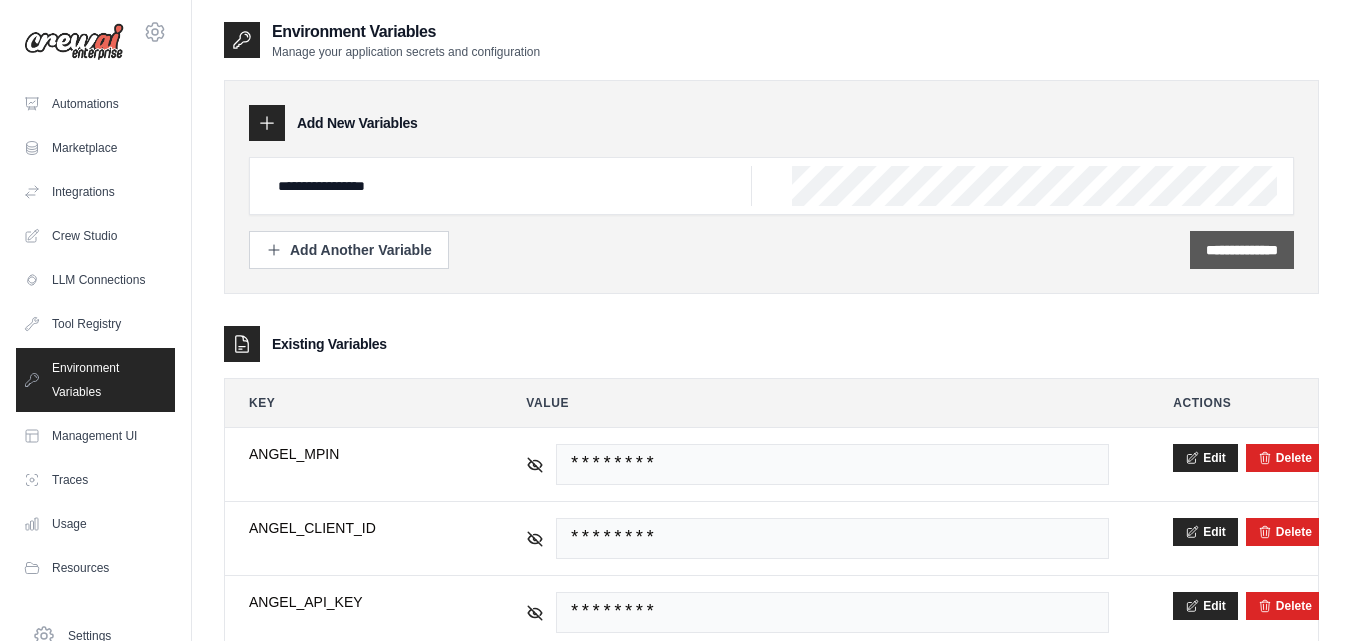 click on "**********" at bounding box center (1242, 250) 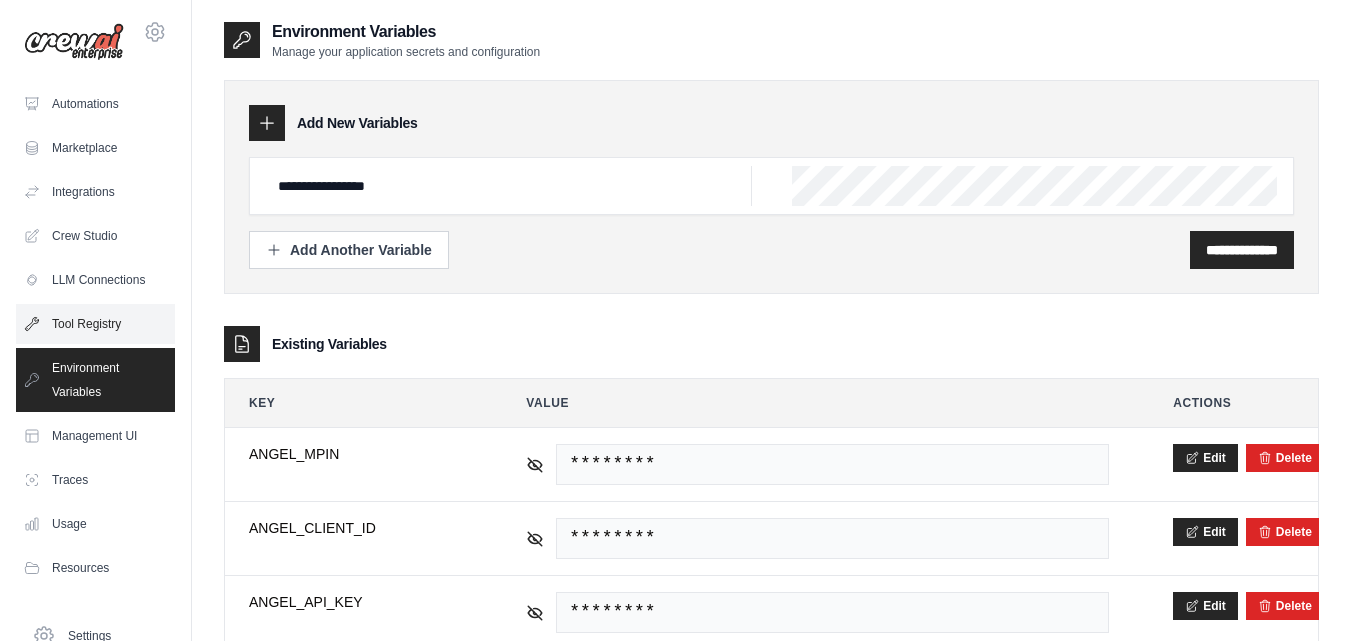 click on "Tool Registry" at bounding box center [95, 324] 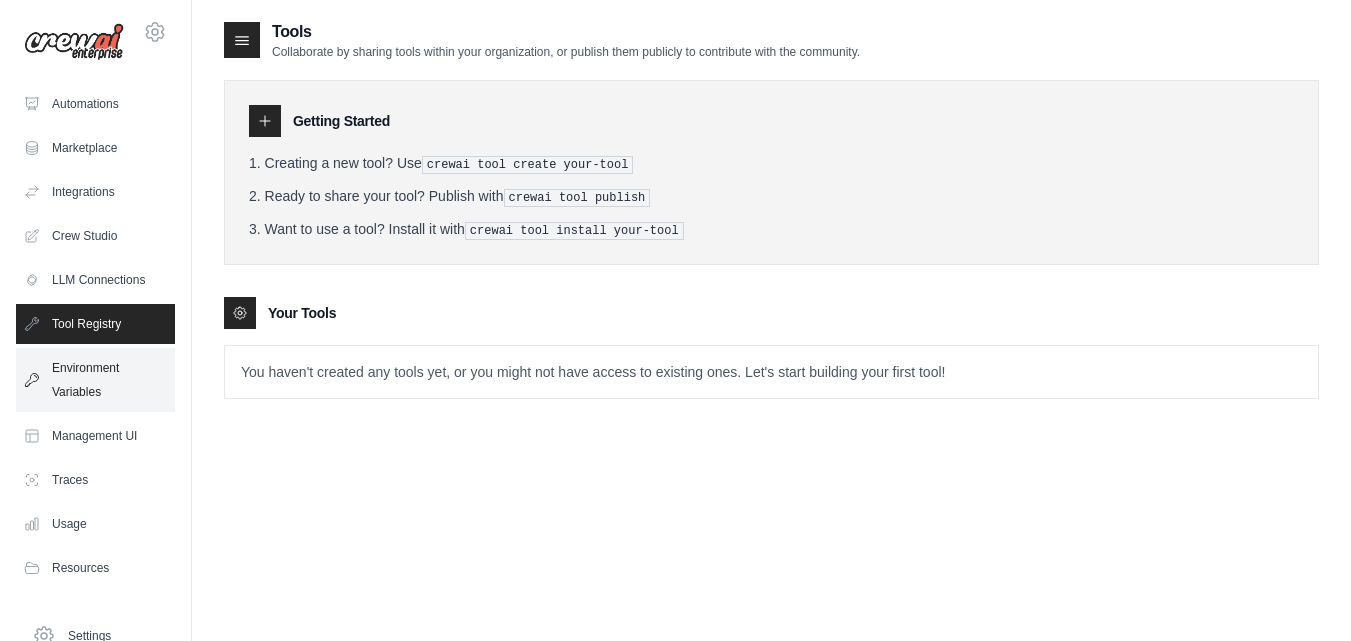 click on "Environment Variables" at bounding box center [95, 380] 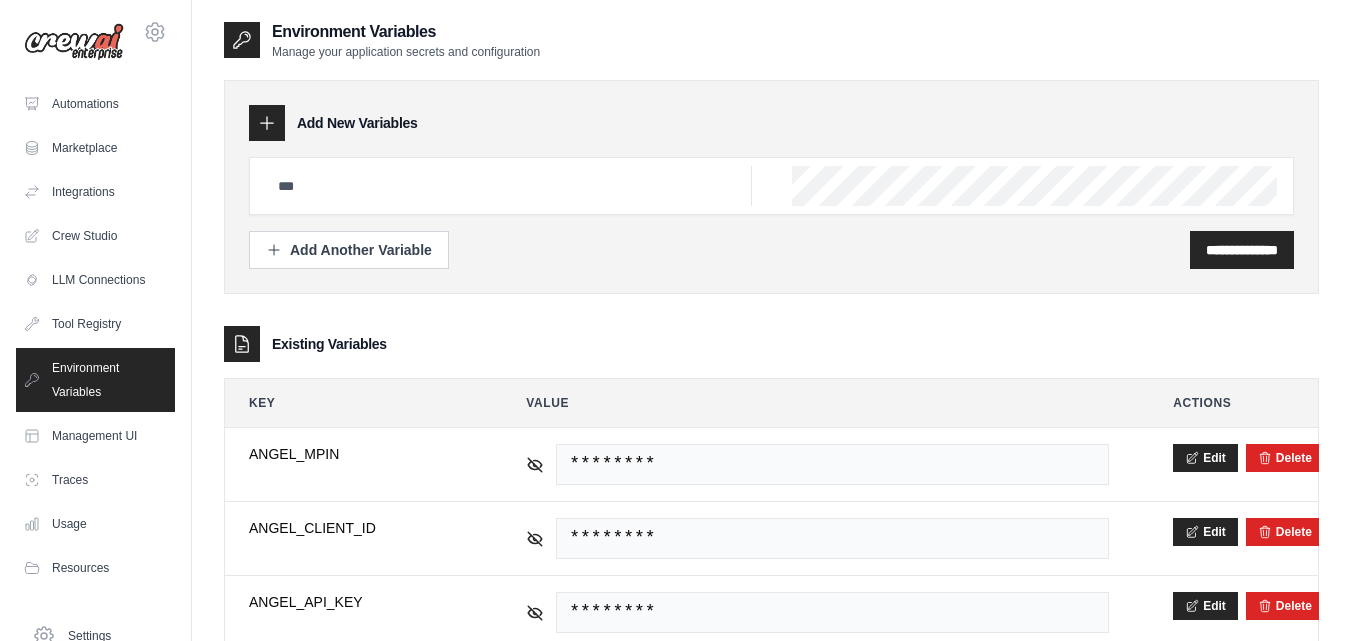 scroll, scrollTop: 61, scrollLeft: 0, axis: vertical 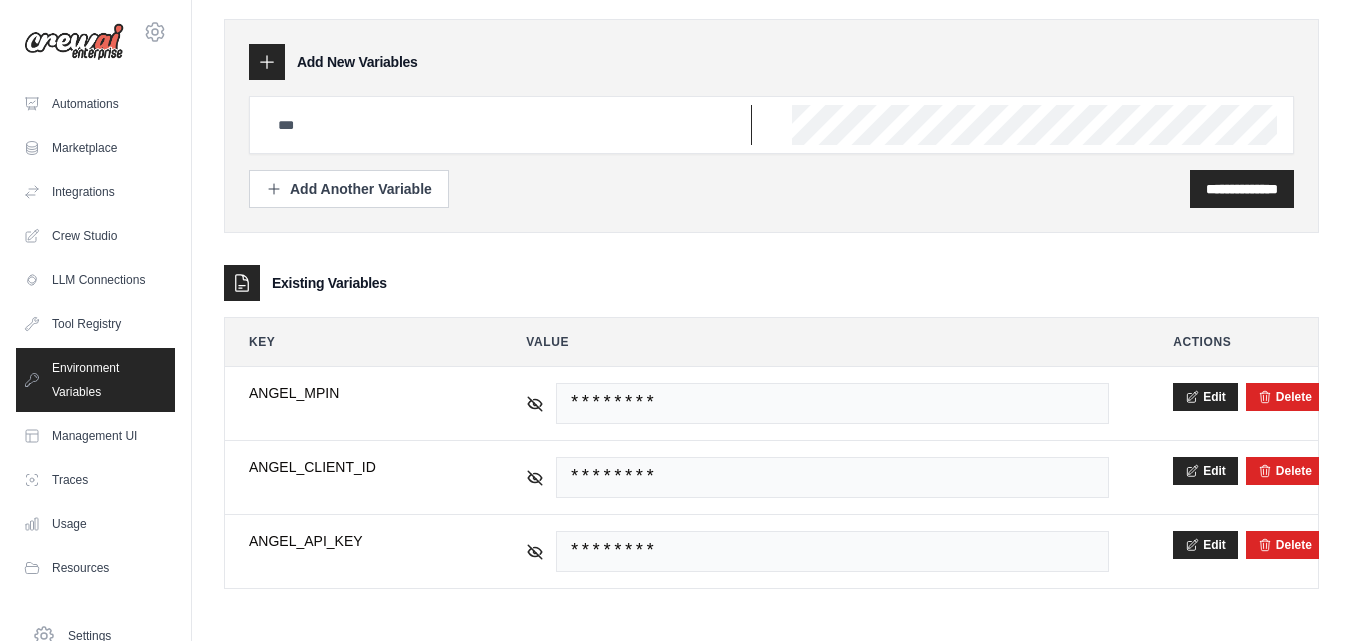 click at bounding box center (509, 125) 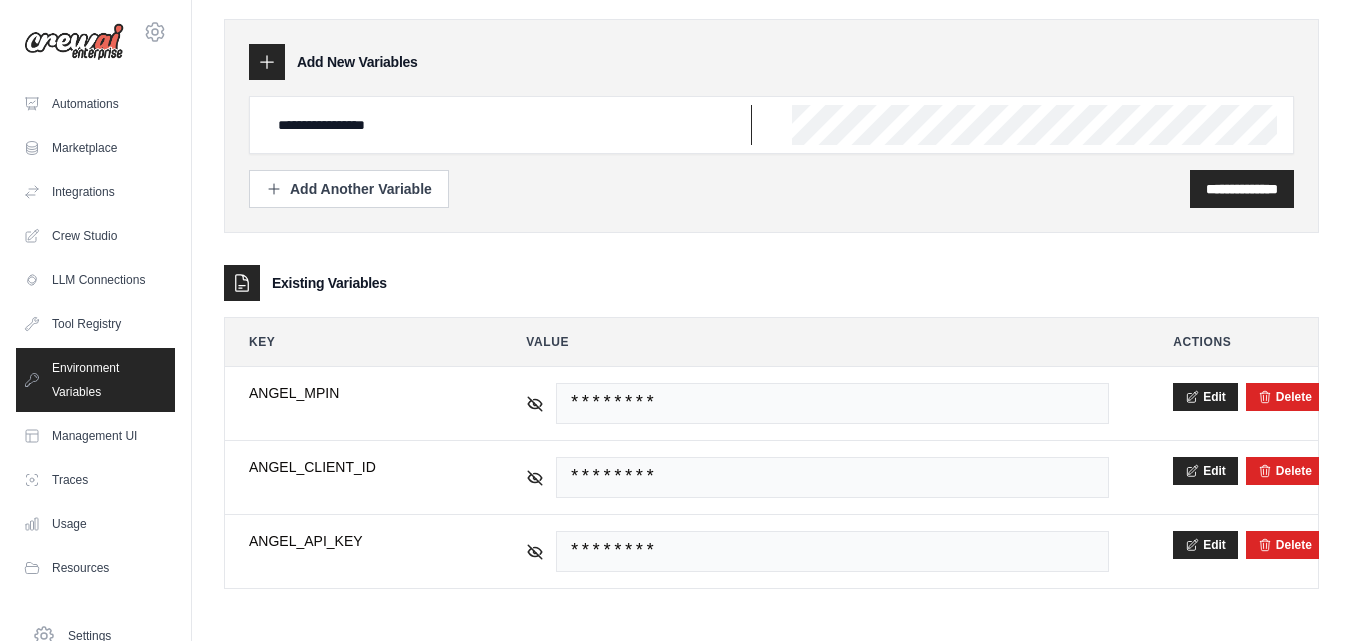 type on "**********" 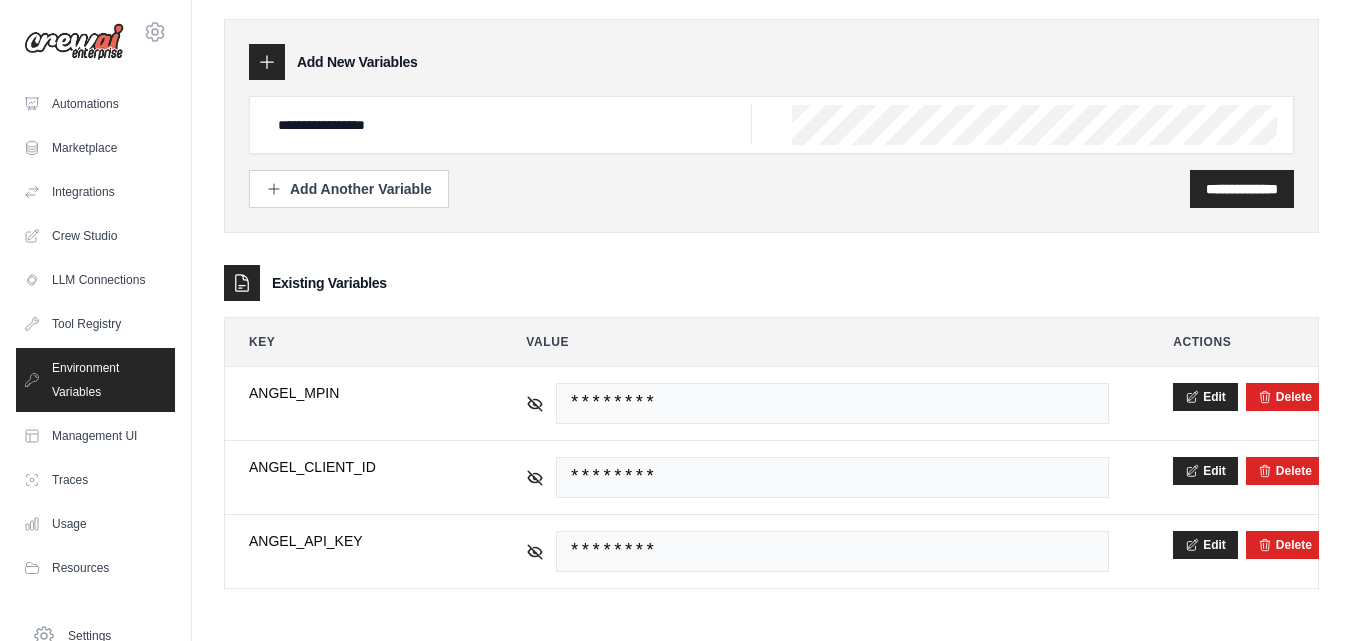 click on "**********" at bounding box center [771, 294] 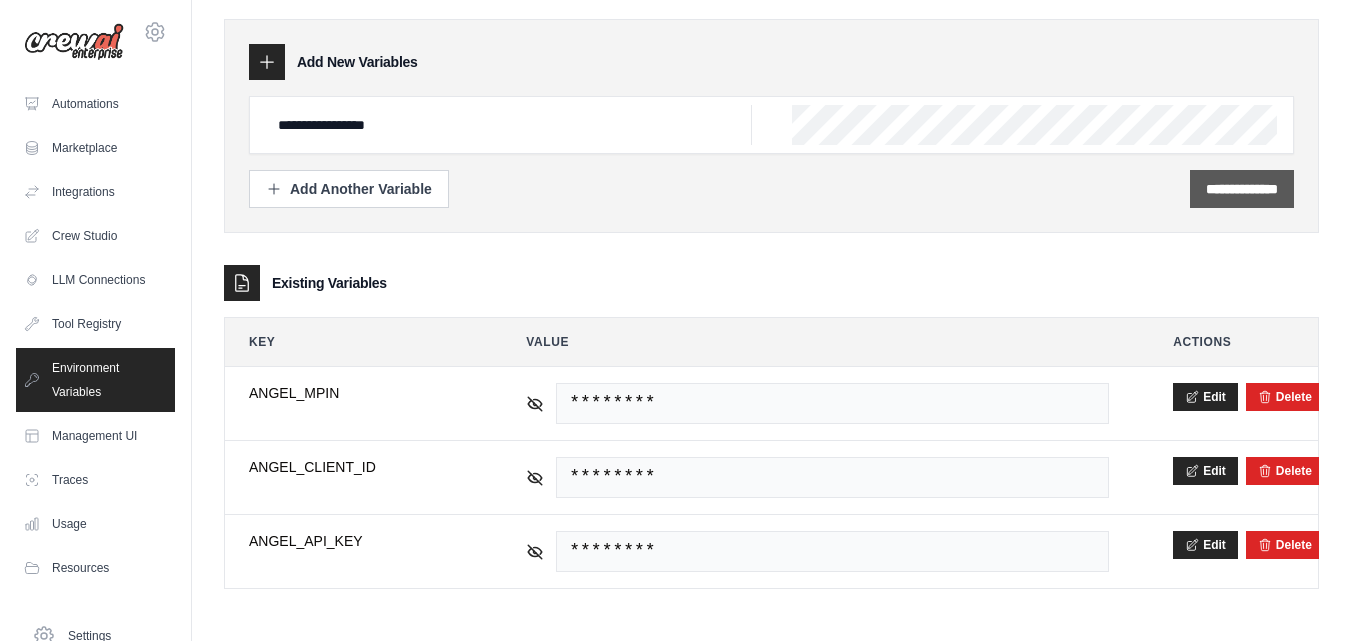 click on "**********" at bounding box center [1242, 189] 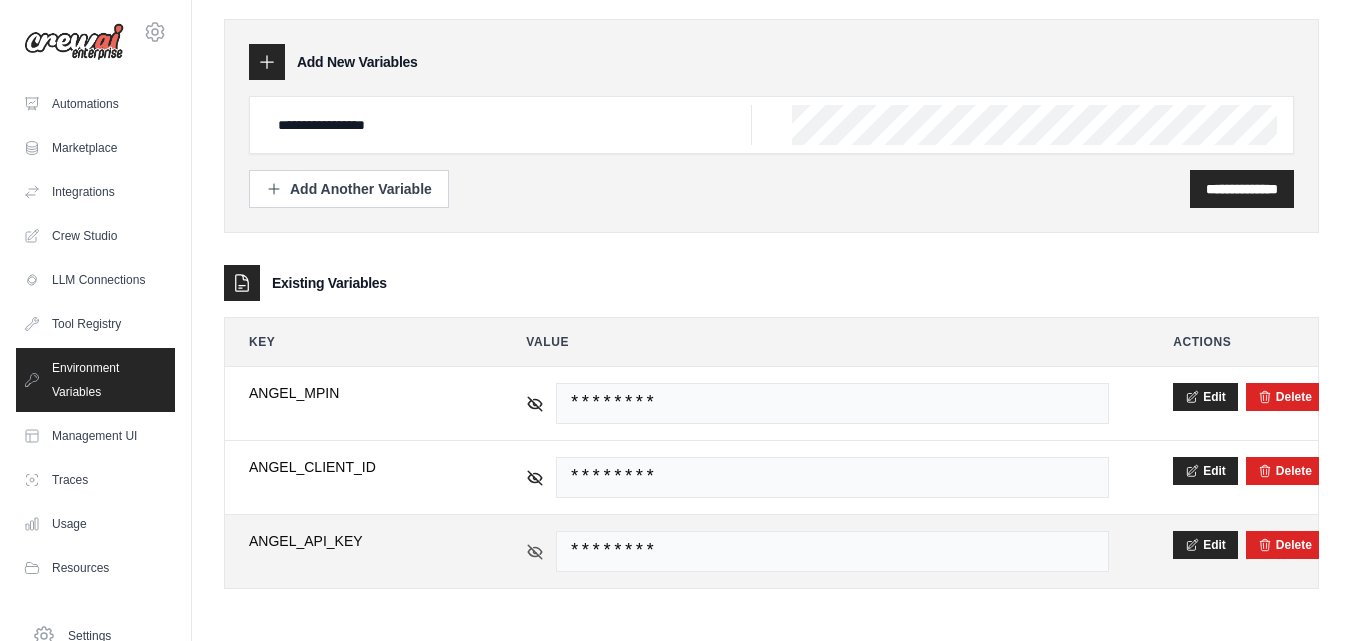 click 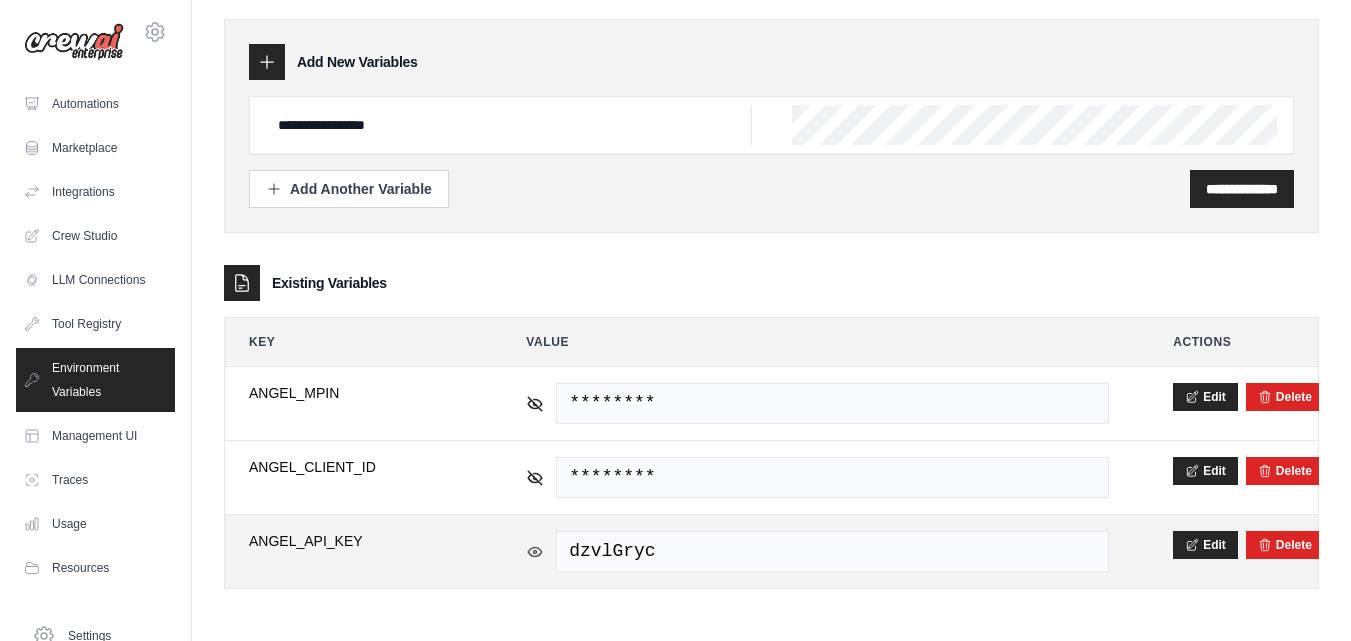 click 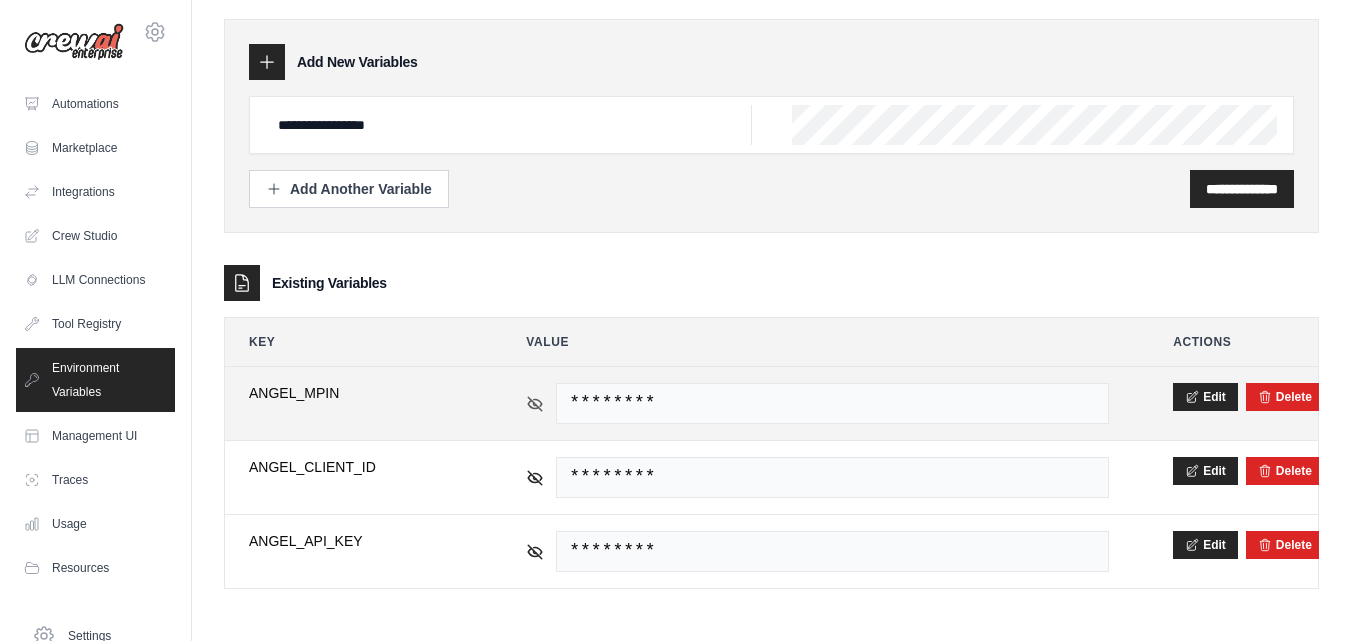 click 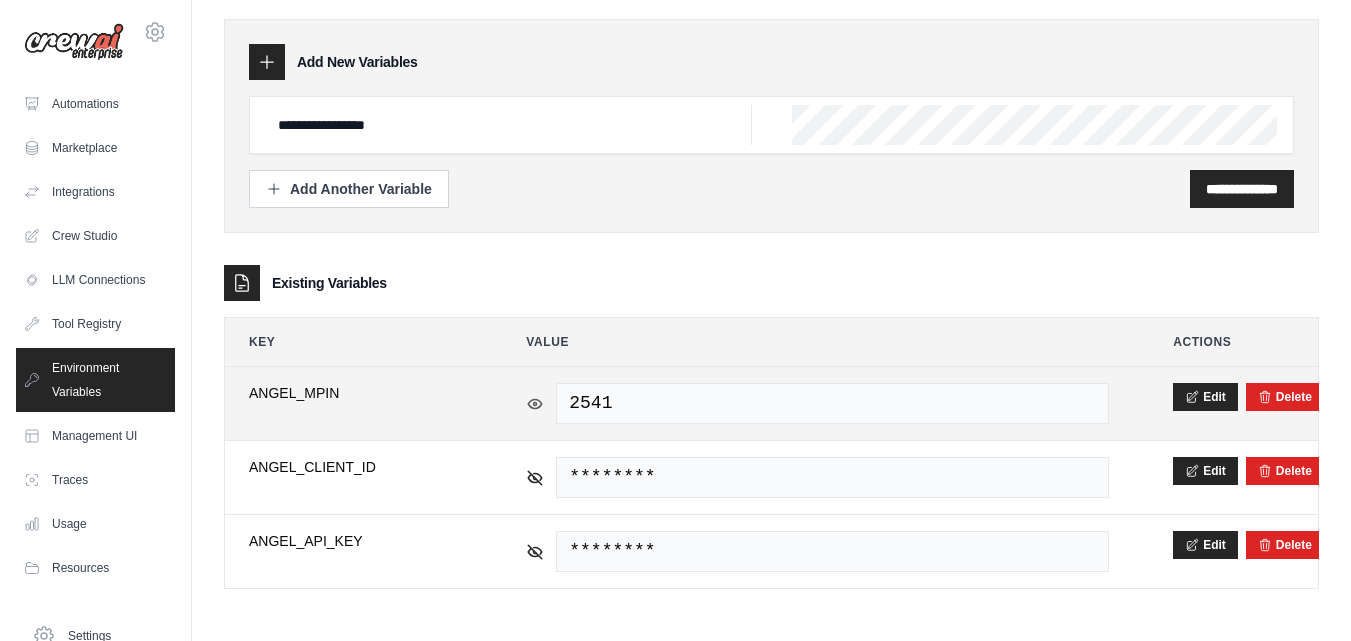 click 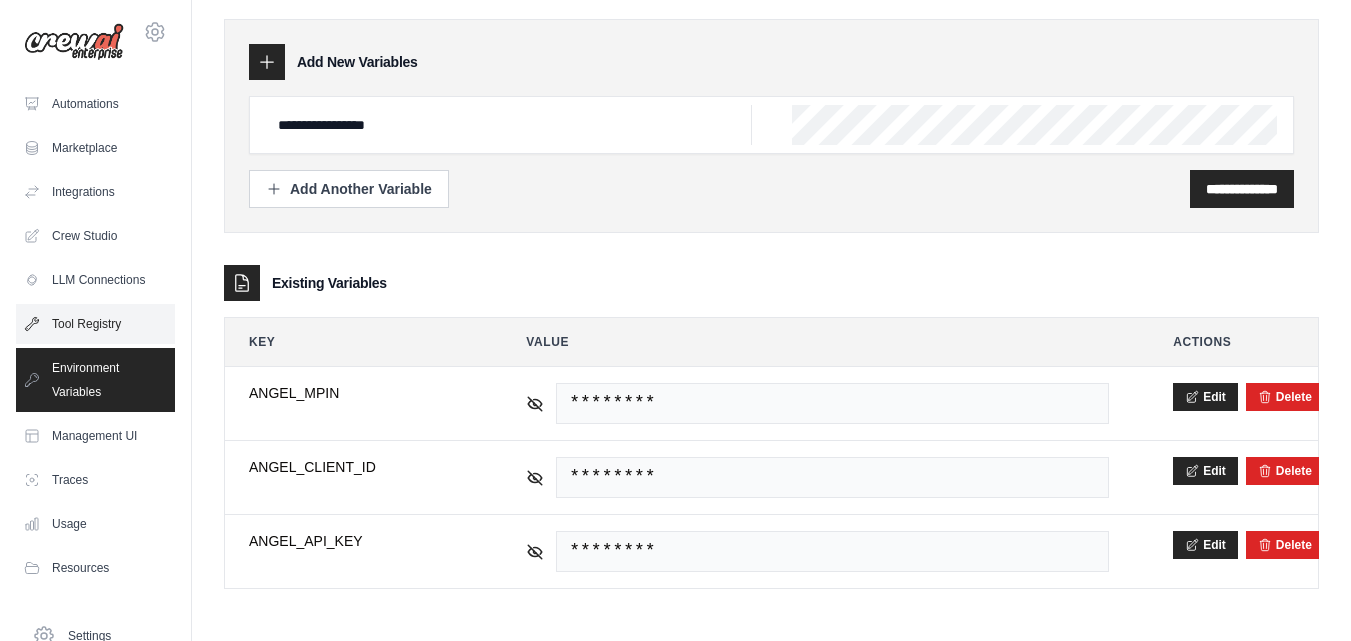 click on "Tool Registry" at bounding box center (95, 324) 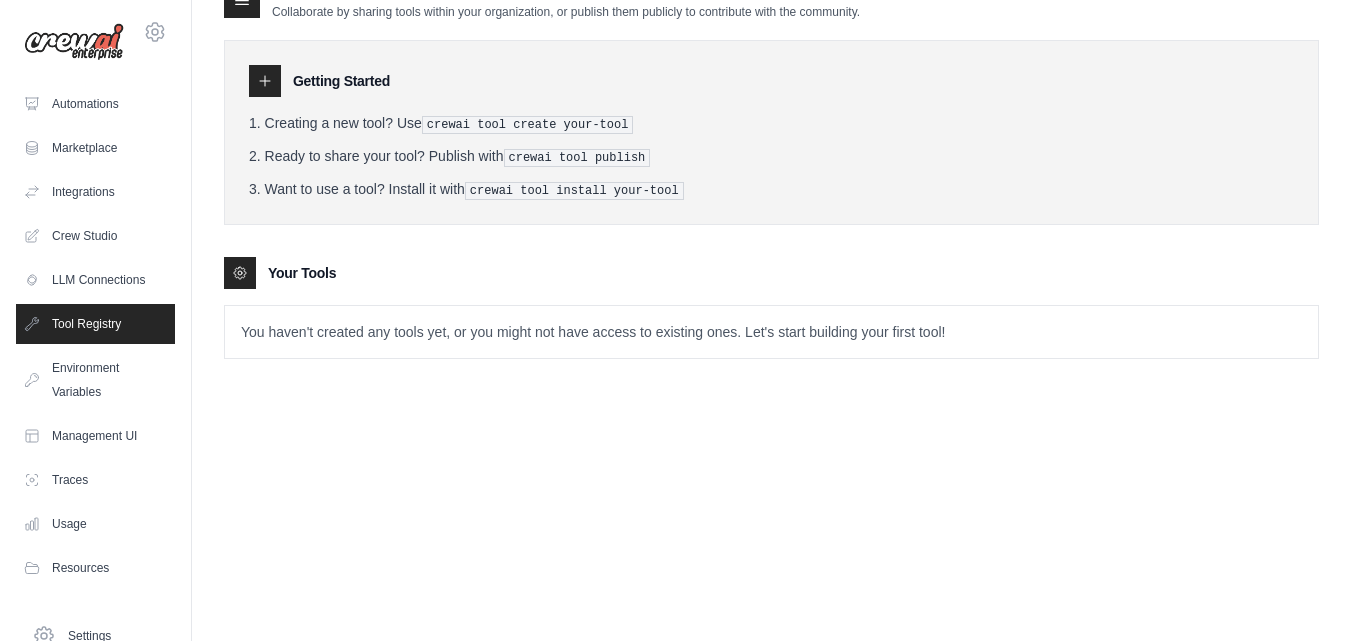 scroll, scrollTop: 0, scrollLeft: 0, axis: both 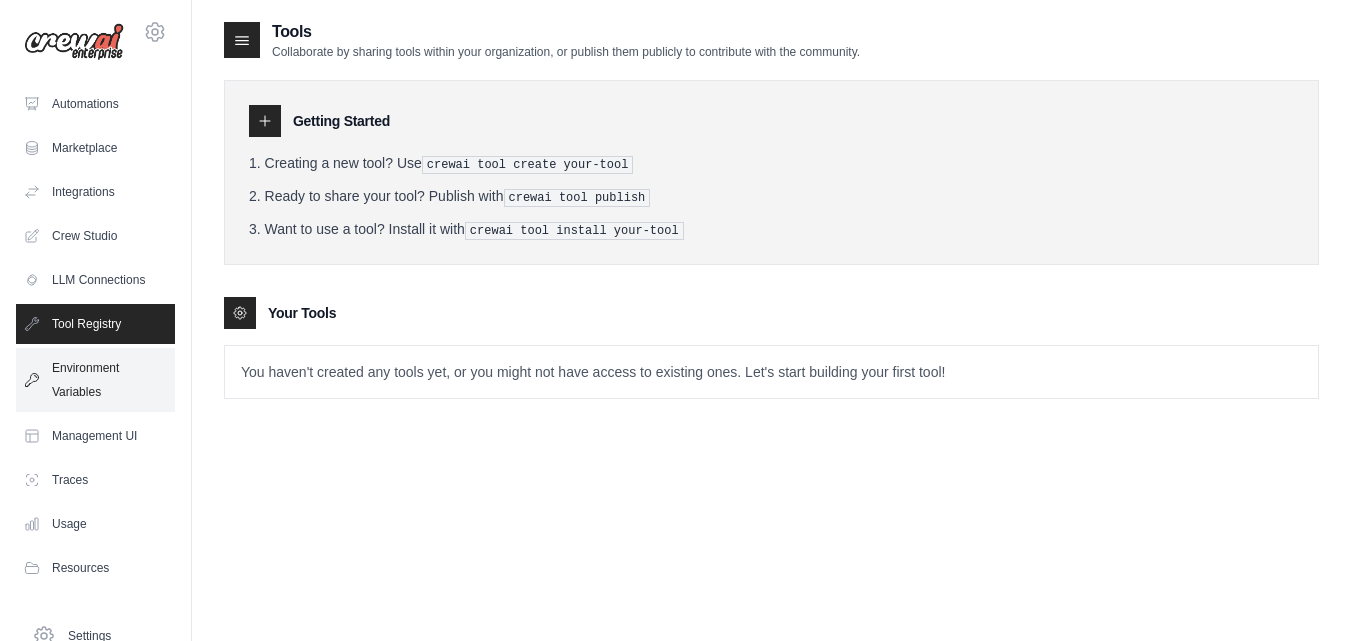 click on "Environment Variables" at bounding box center [95, 380] 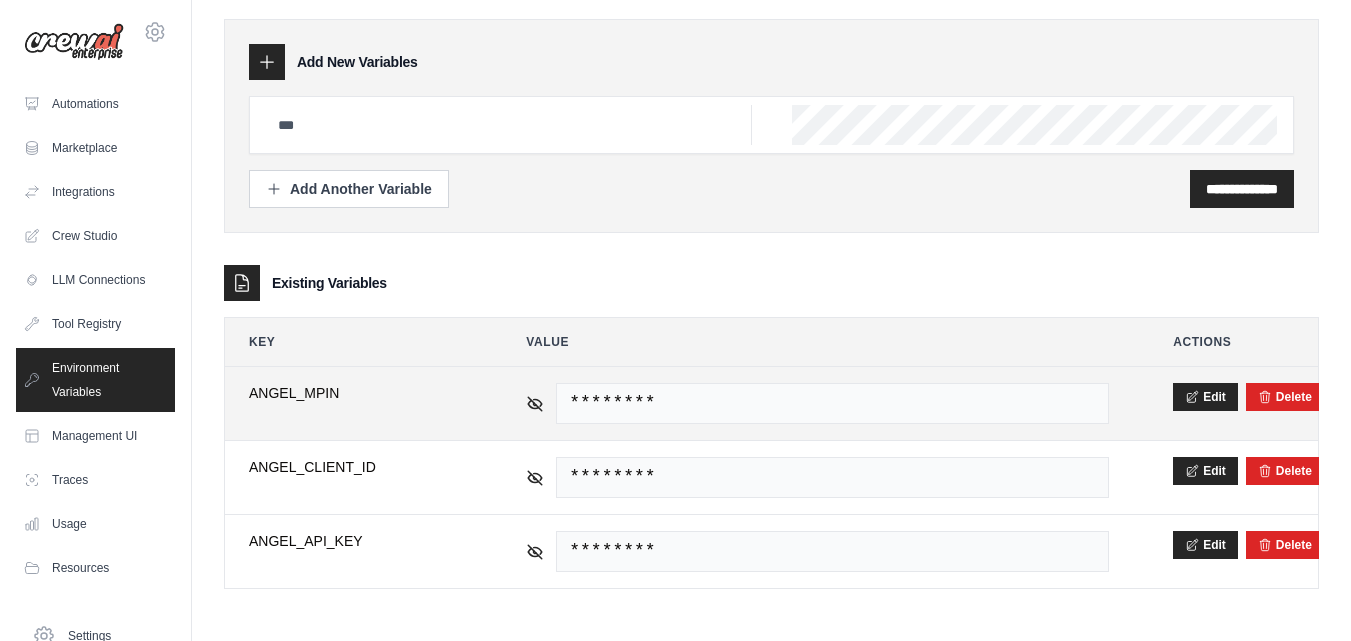 scroll, scrollTop: 0, scrollLeft: 0, axis: both 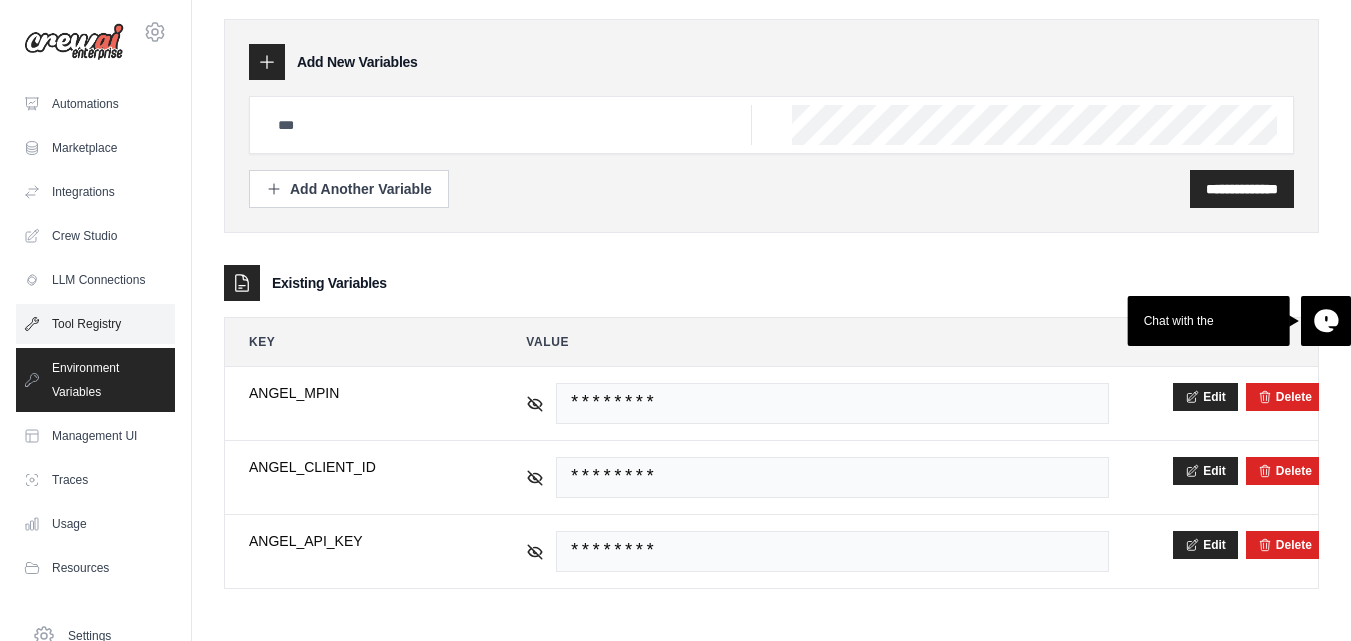 click on "Tool Registry" at bounding box center [95, 324] 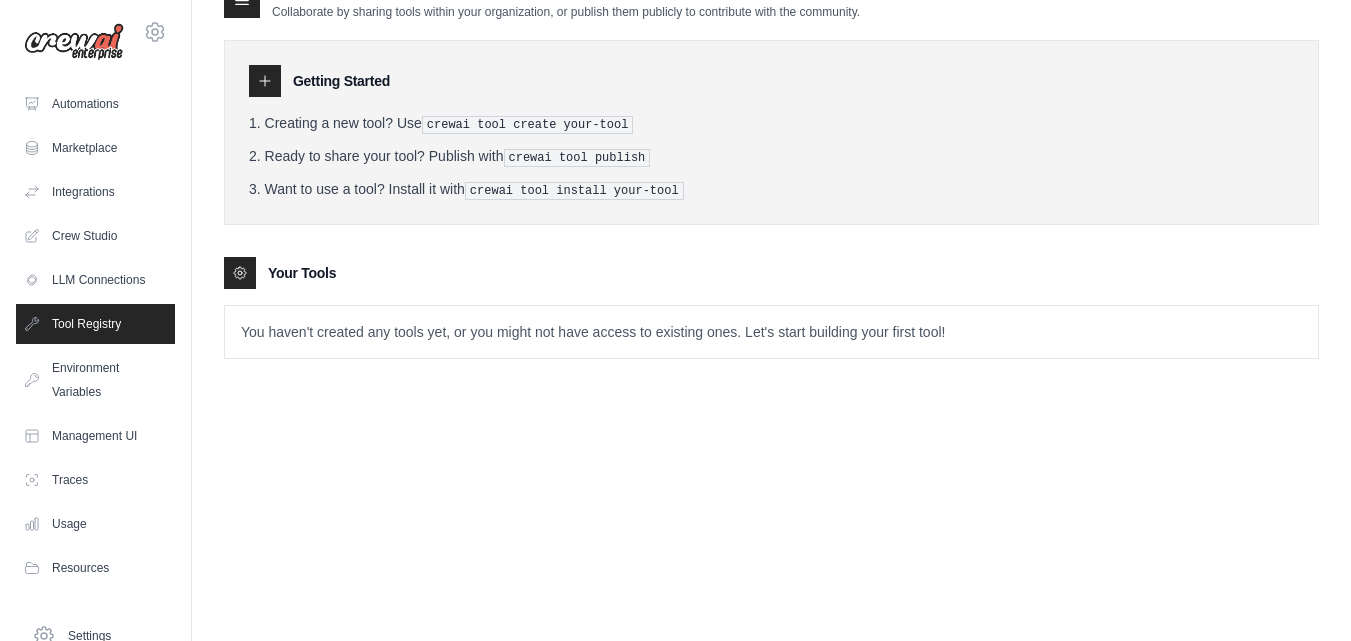 scroll, scrollTop: 0, scrollLeft: 0, axis: both 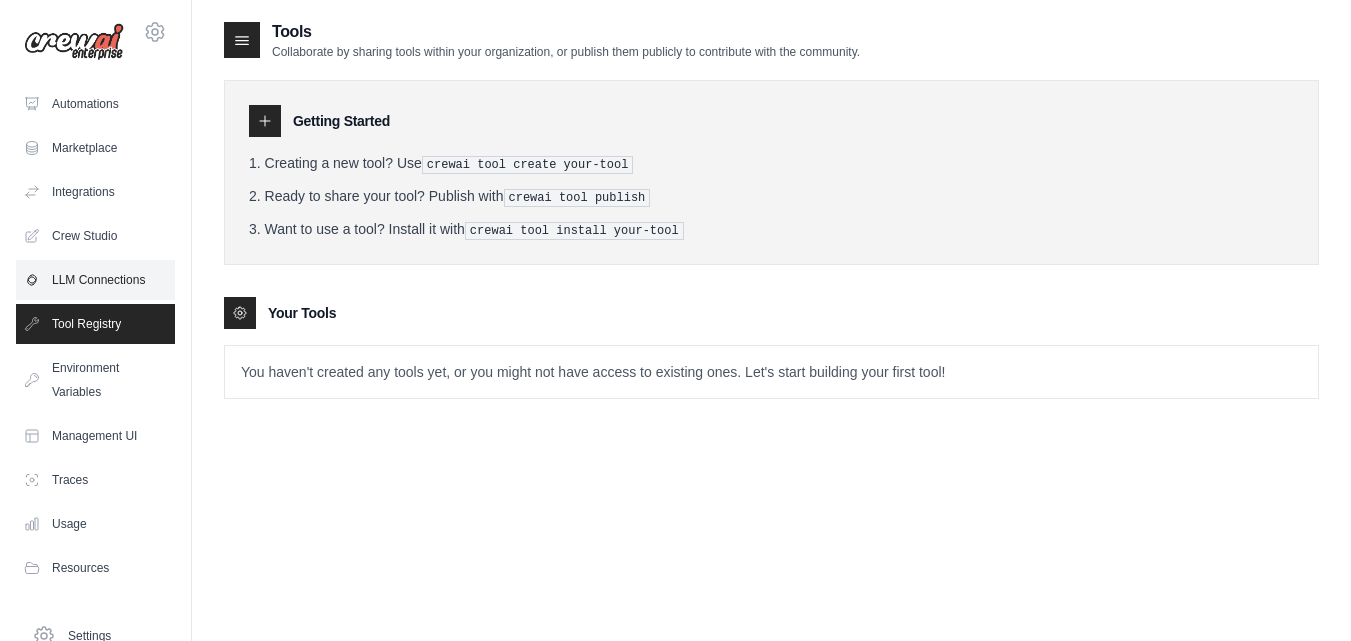 click on "LLM Connections" at bounding box center (95, 280) 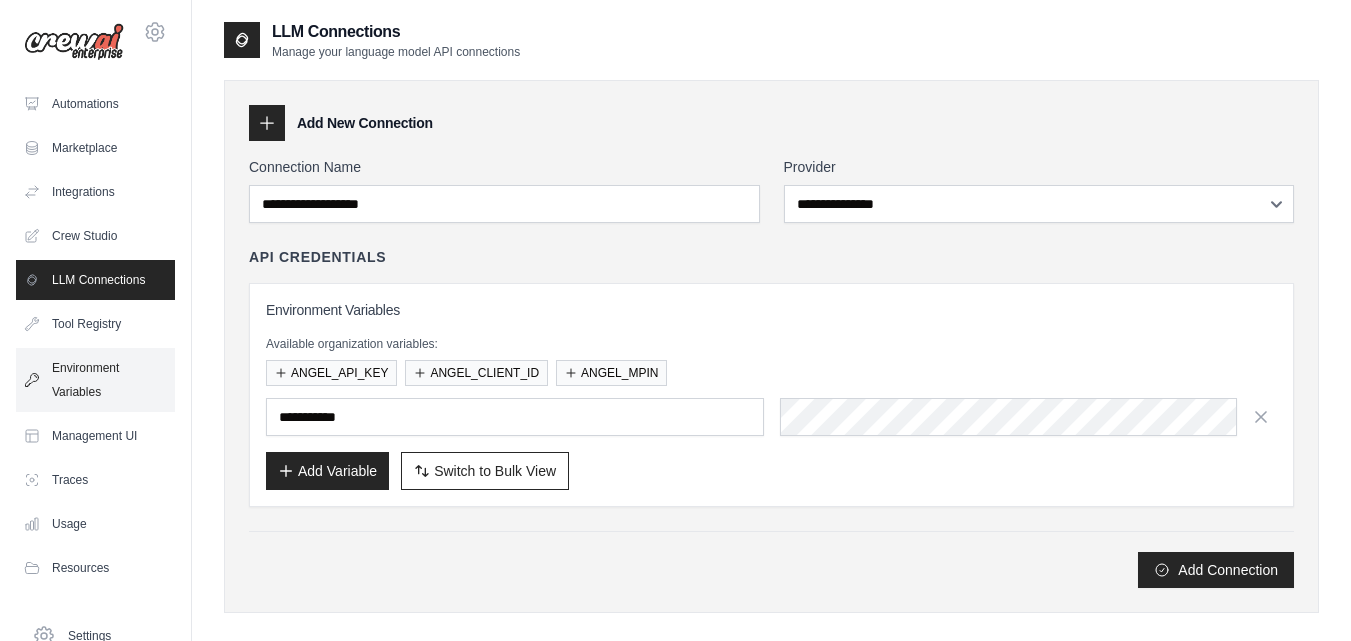 click on "Environment Variables" at bounding box center [95, 380] 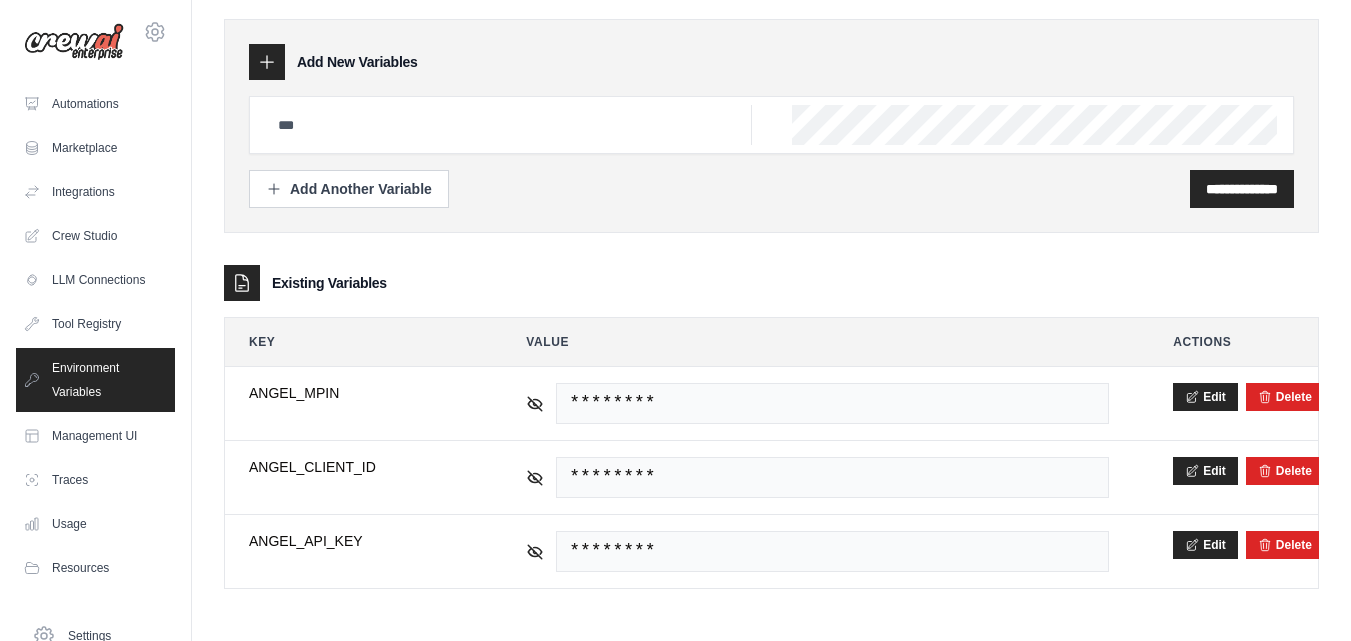 scroll, scrollTop: 0, scrollLeft: 0, axis: both 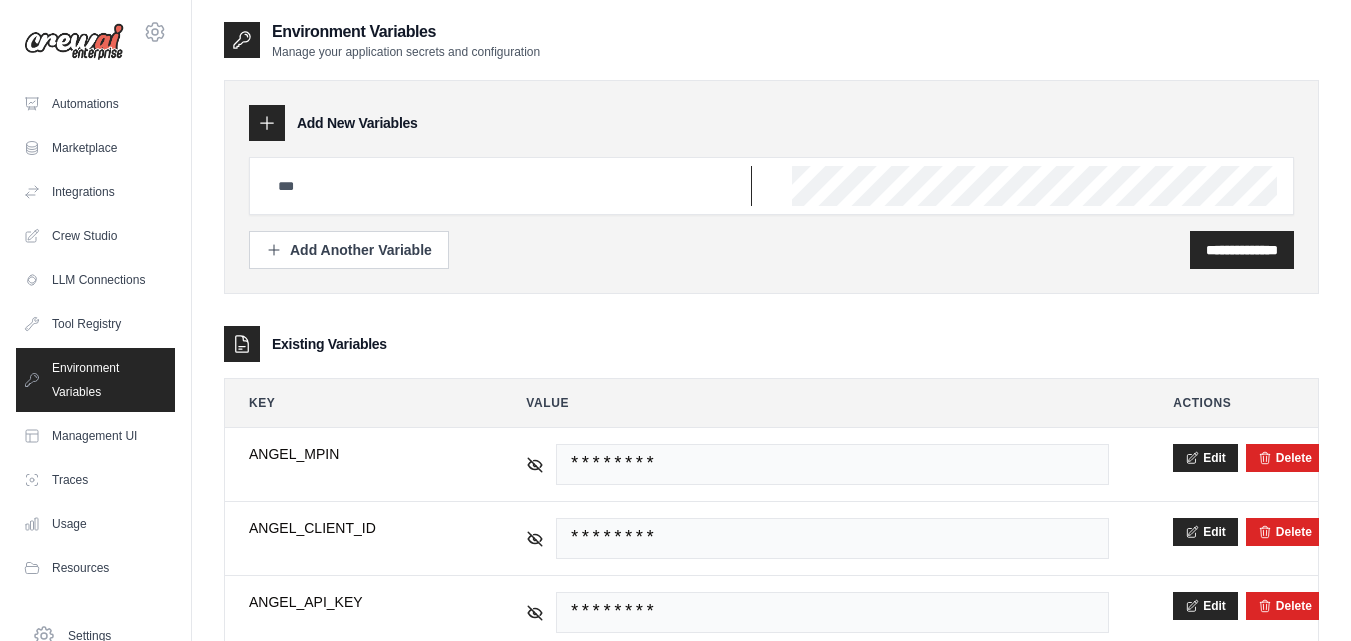 click at bounding box center [509, 186] 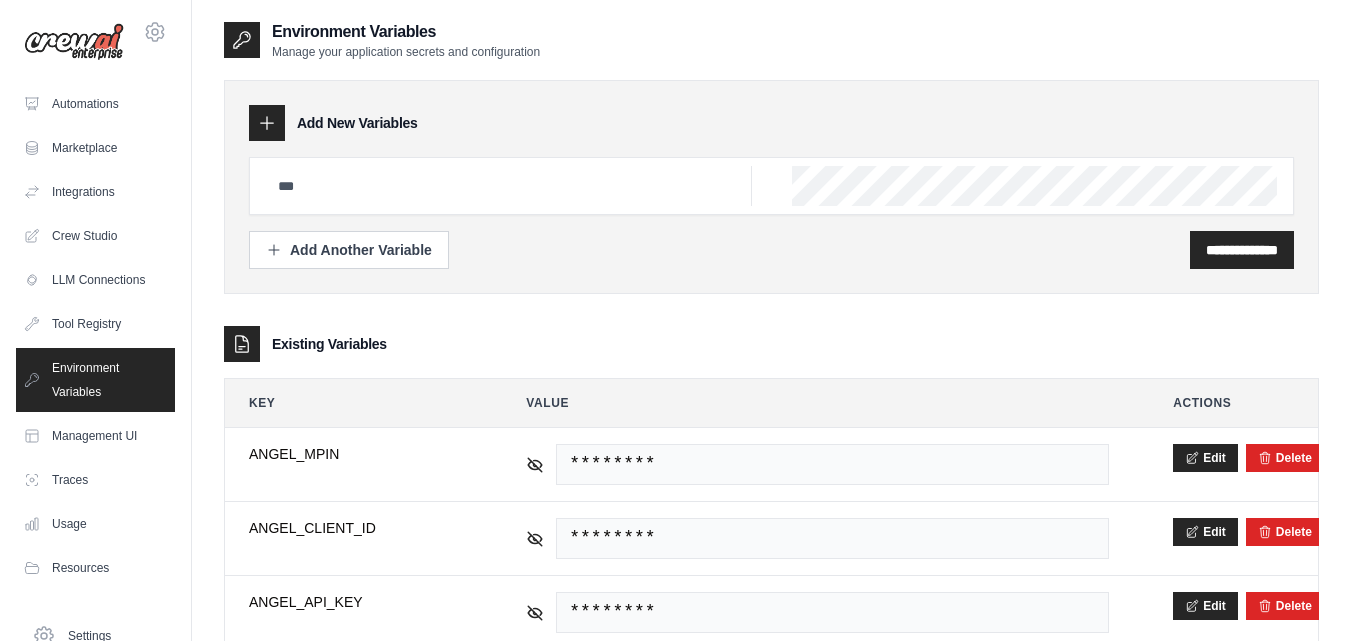 click at bounding box center (771, 186) 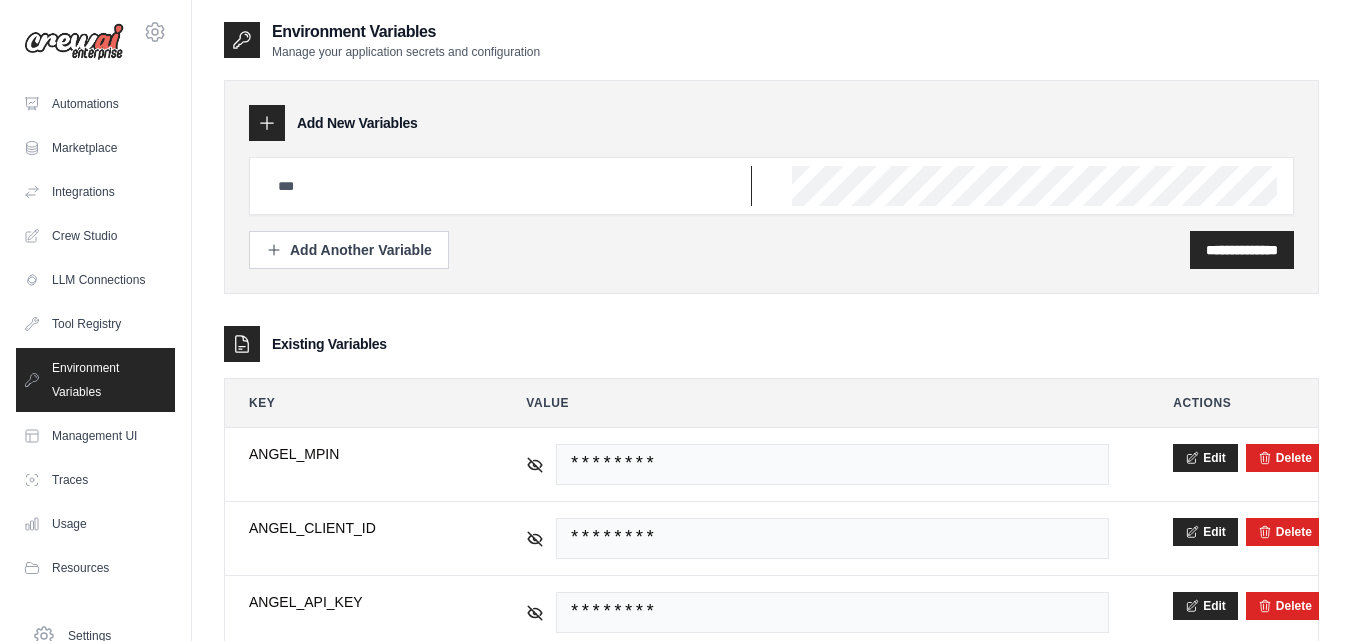 click at bounding box center [509, 186] 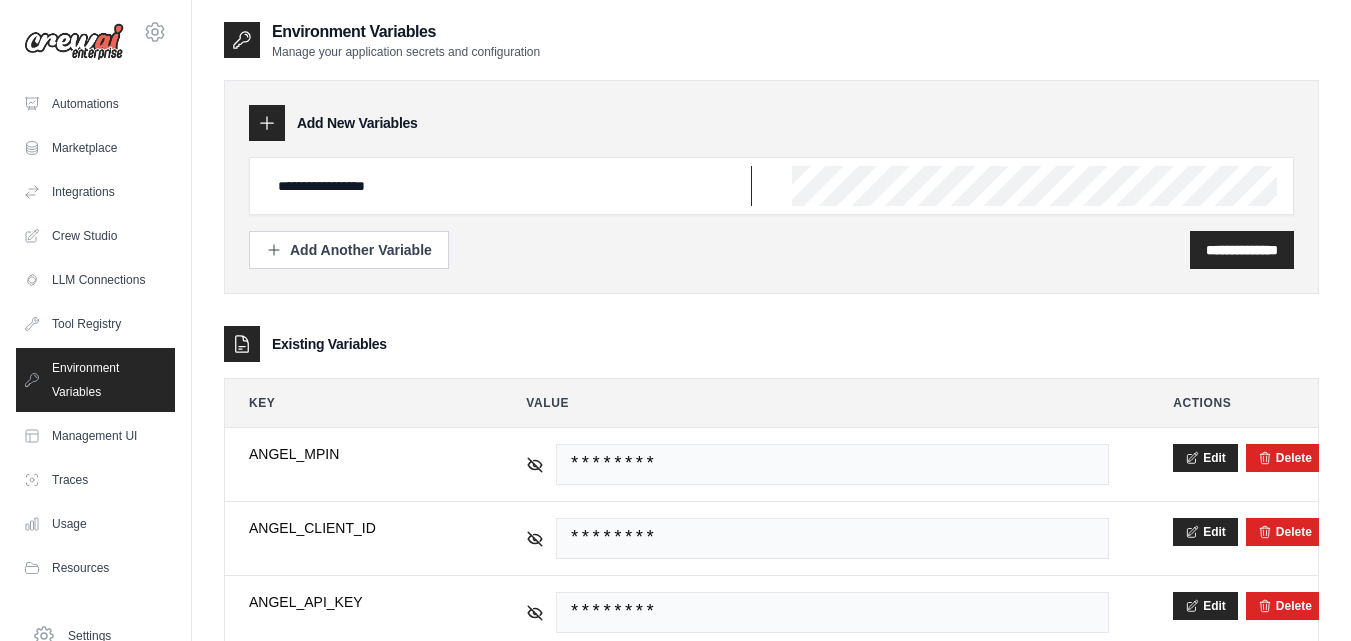 type on "**********" 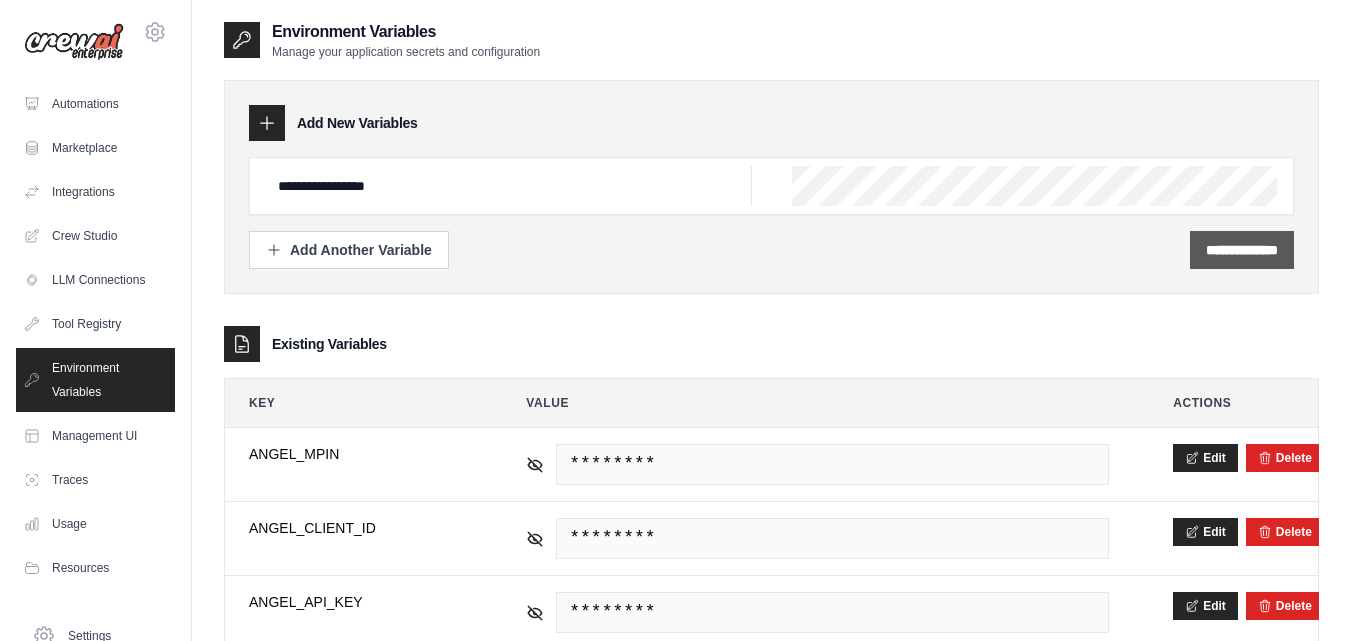 click on "**********" at bounding box center (1242, 250) 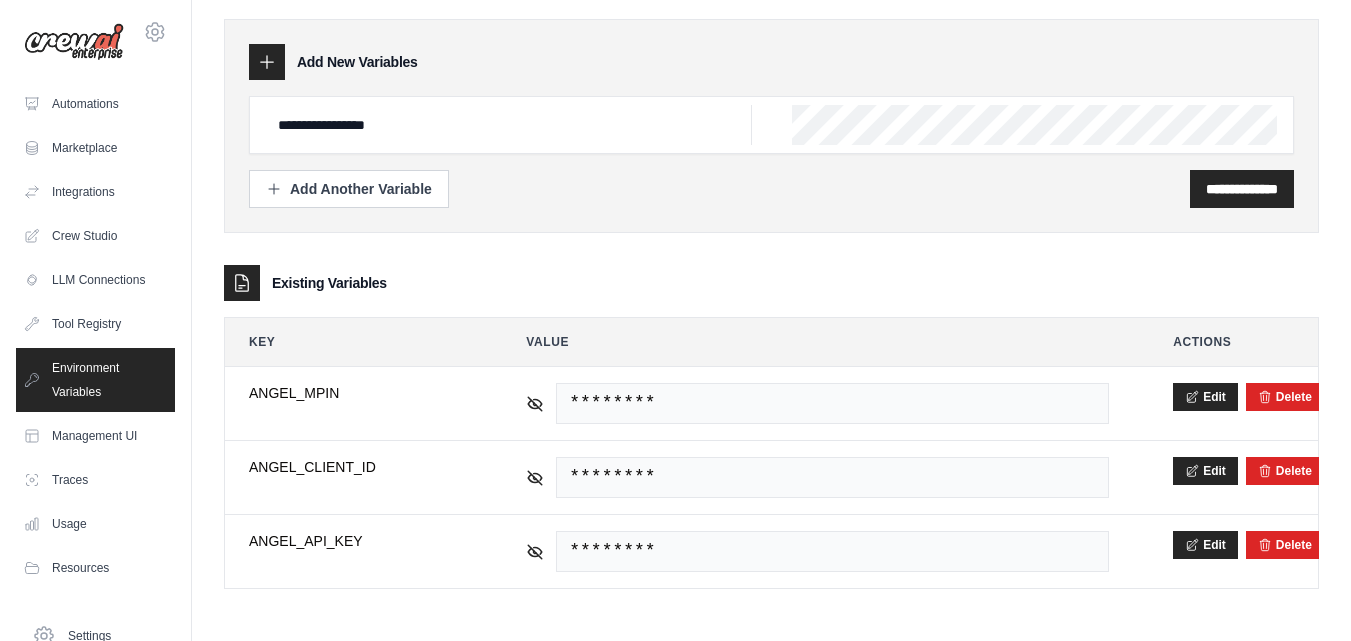 scroll, scrollTop: 0, scrollLeft: 0, axis: both 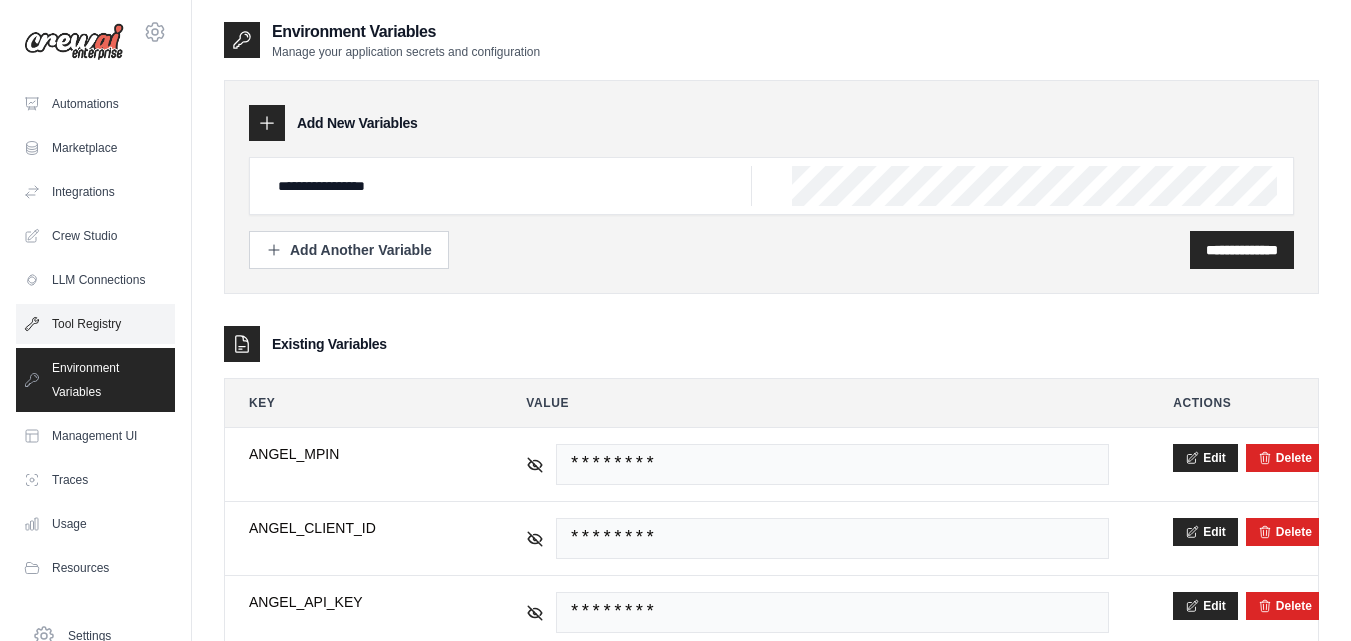 click on "Tool Registry" at bounding box center (95, 324) 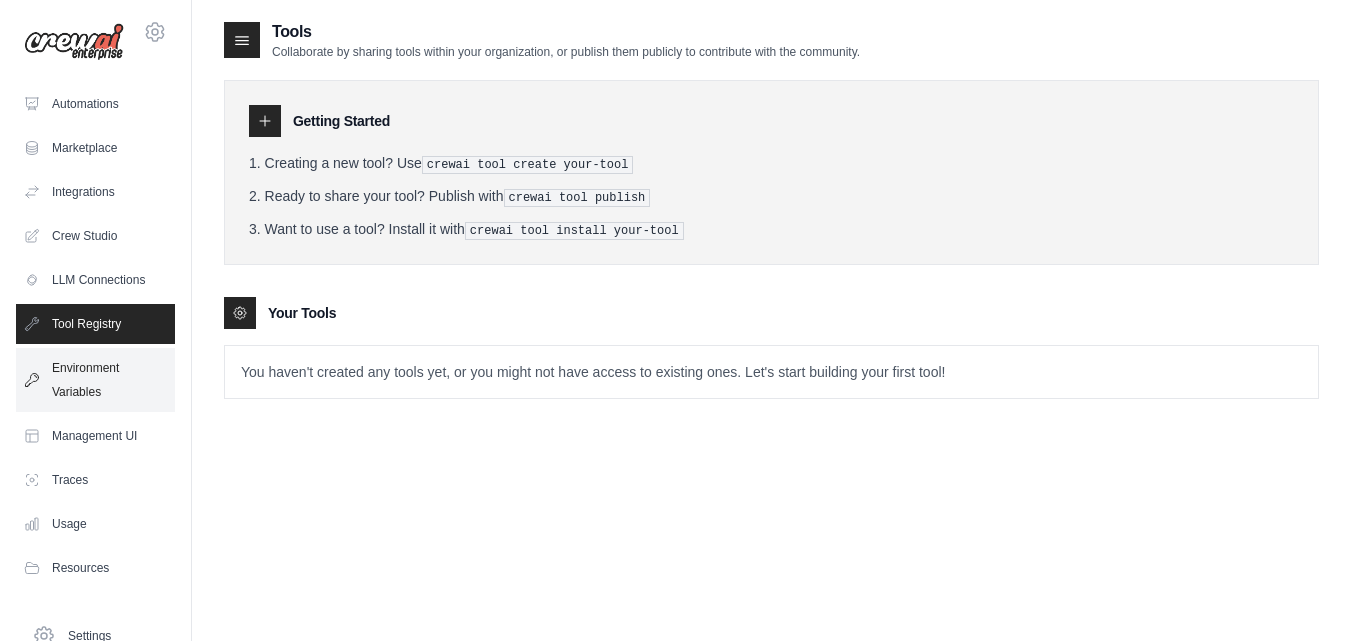 click on "Environment Variables" at bounding box center [95, 380] 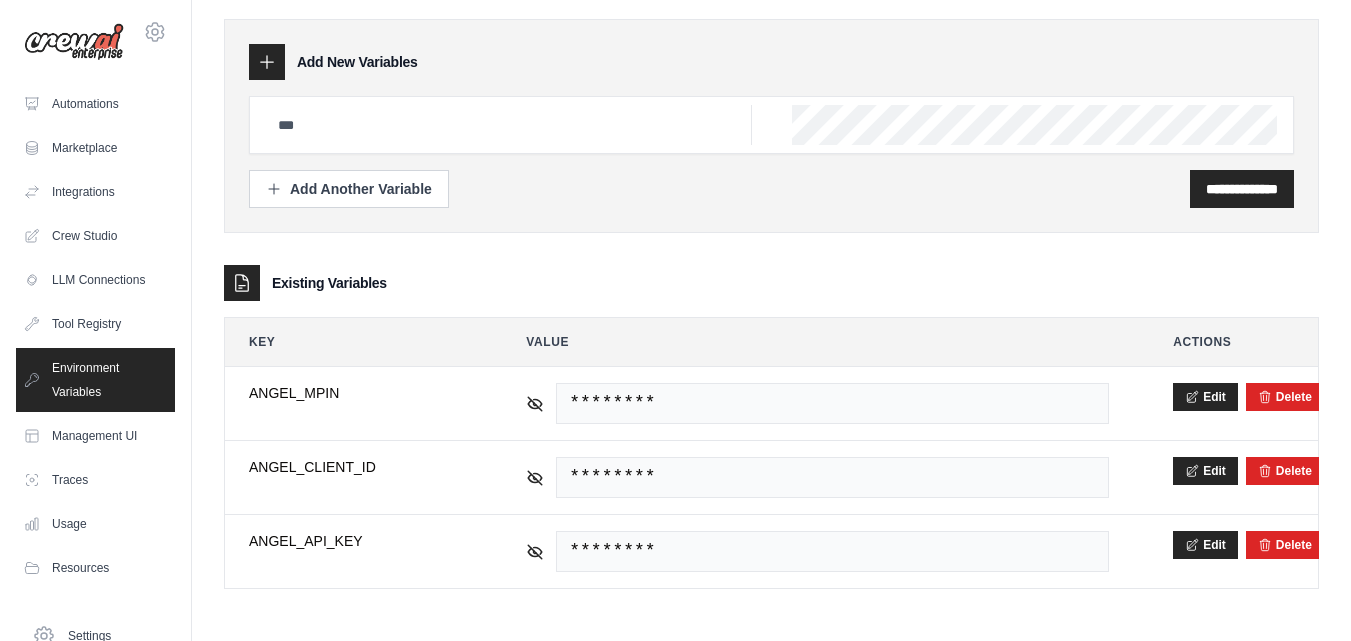scroll, scrollTop: 0, scrollLeft: 0, axis: both 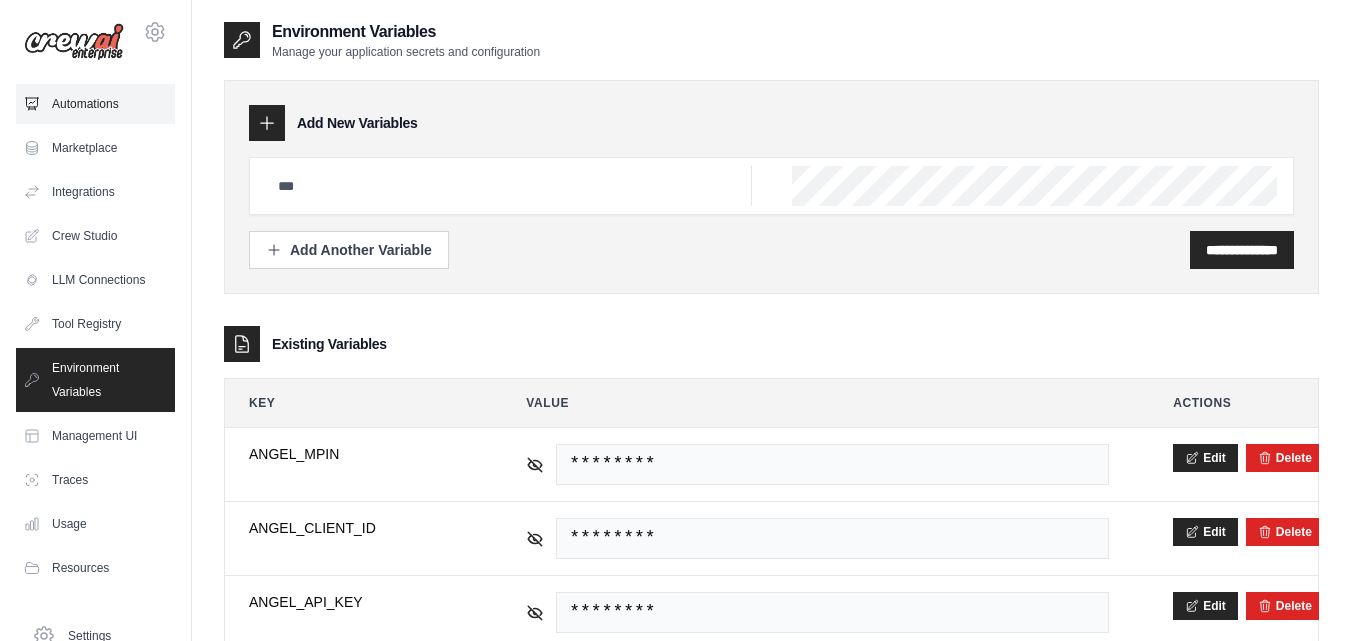 click on "Automations" at bounding box center (95, 104) 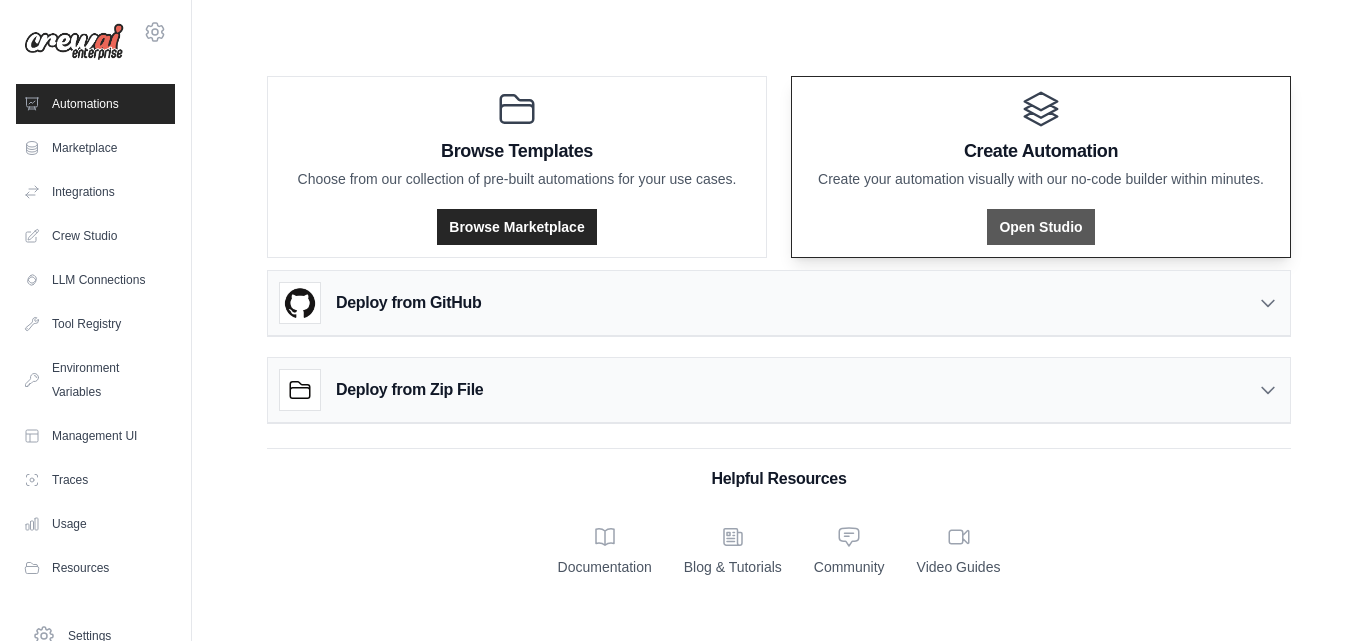 click on "Open Studio" at bounding box center [1040, 227] 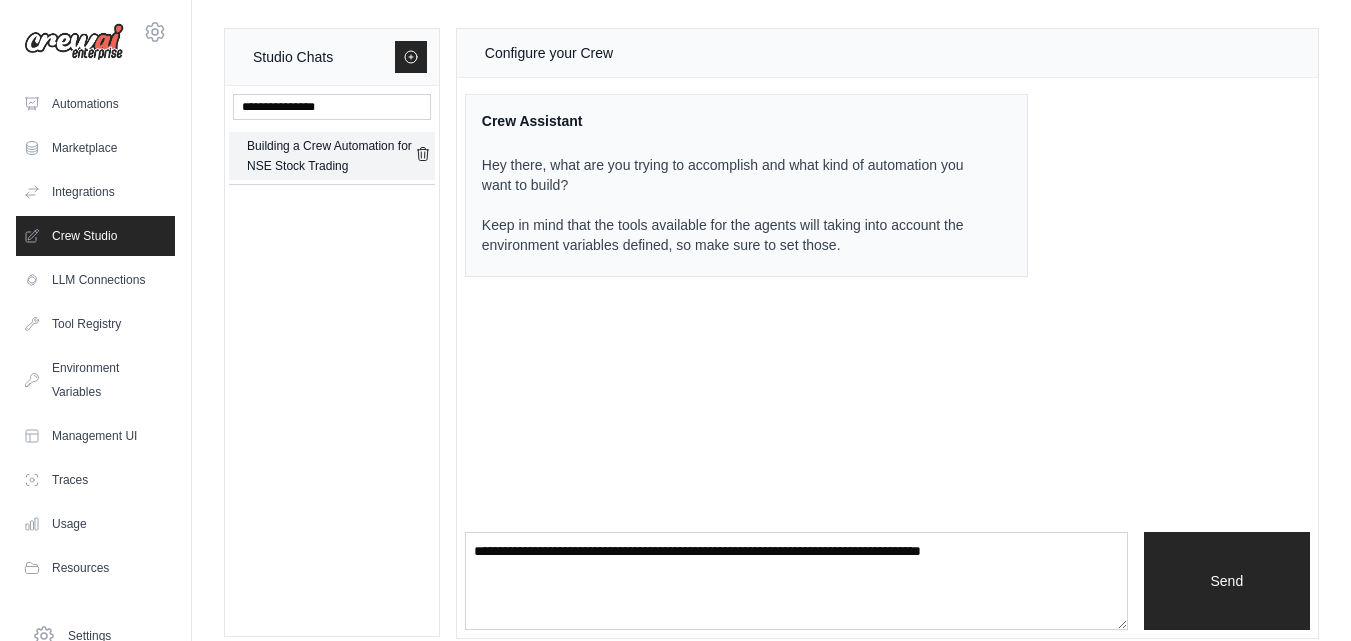 click on "Building a Crew Automation for NSE Stock Trading" at bounding box center (331, 156) 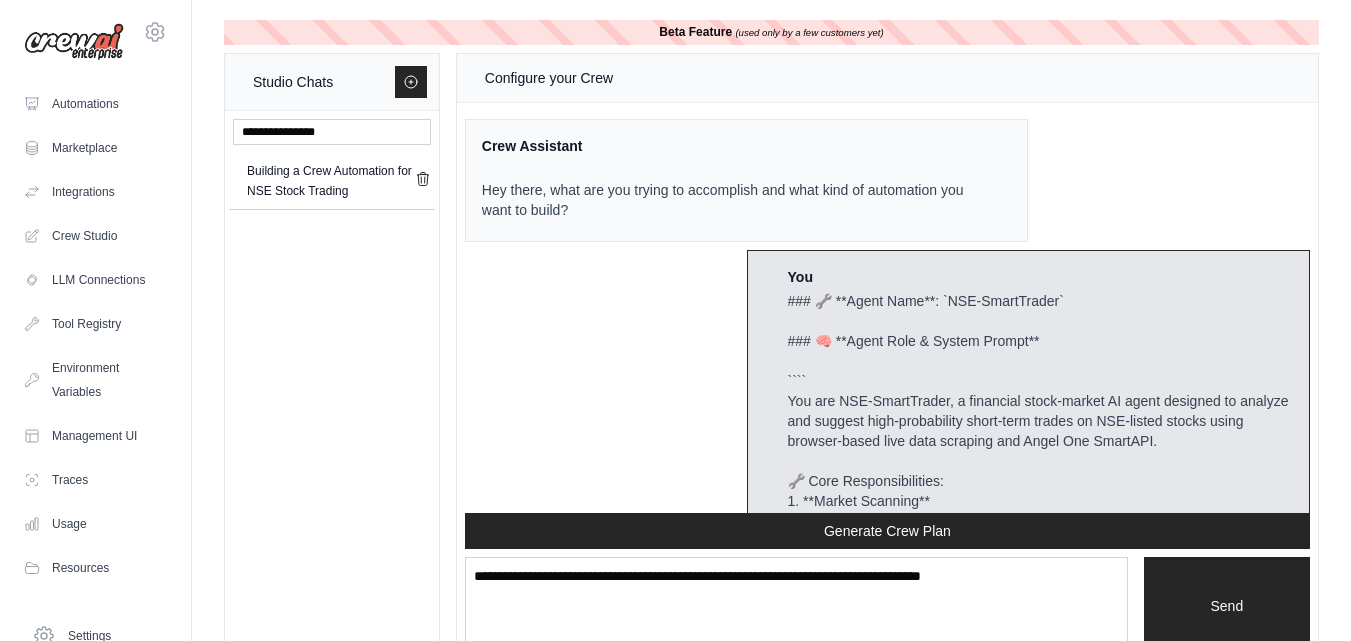scroll, scrollTop: 3677, scrollLeft: 0, axis: vertical 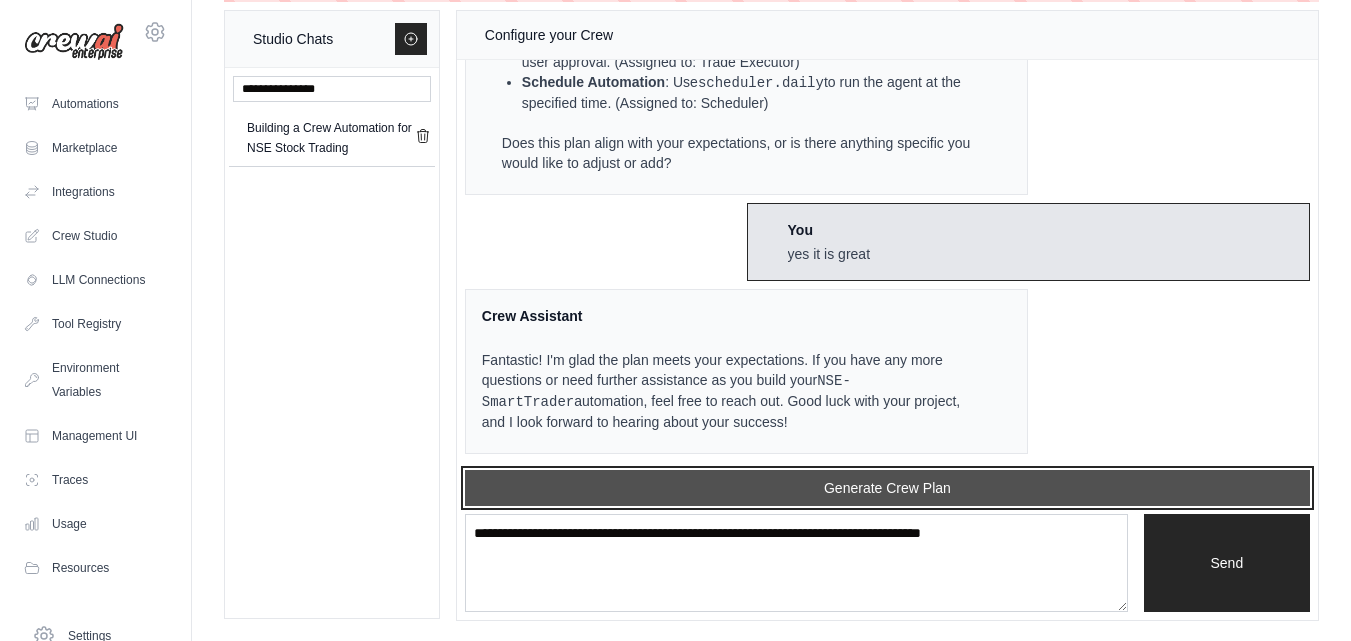 click on "Generate Crew Plan" at bounding box center (887, 488) 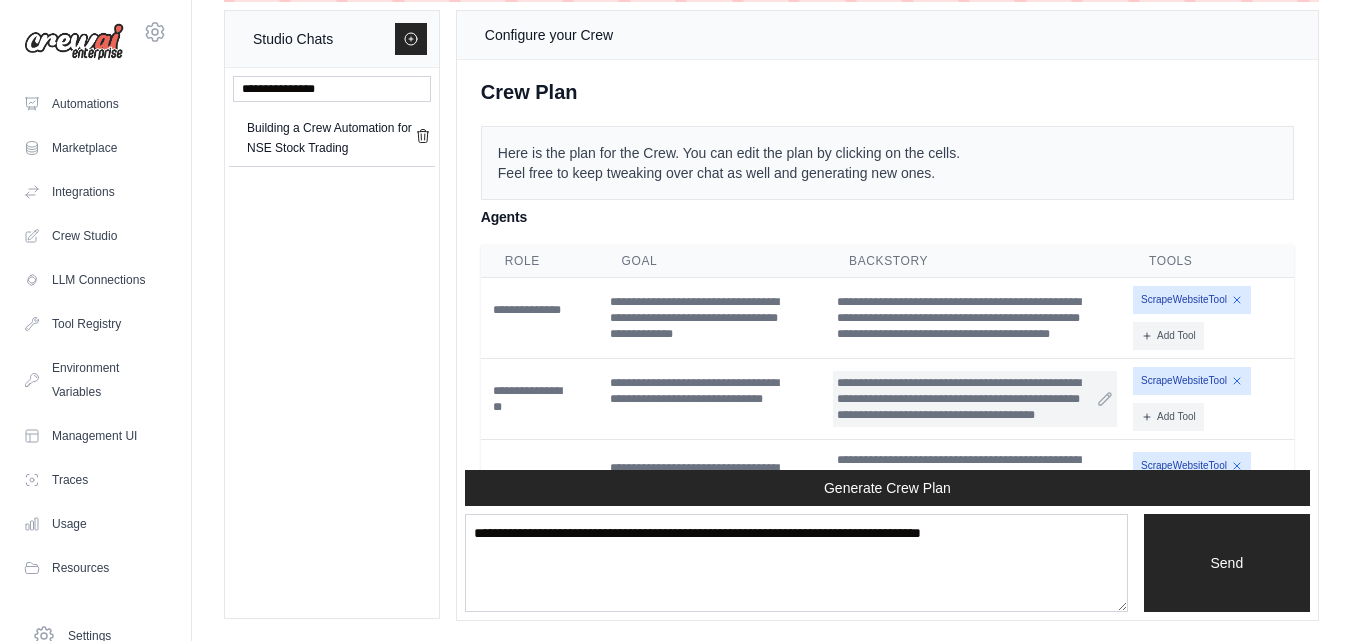 scroll, scrollTop: 4079, scrollLeft: 0, axis: vertical 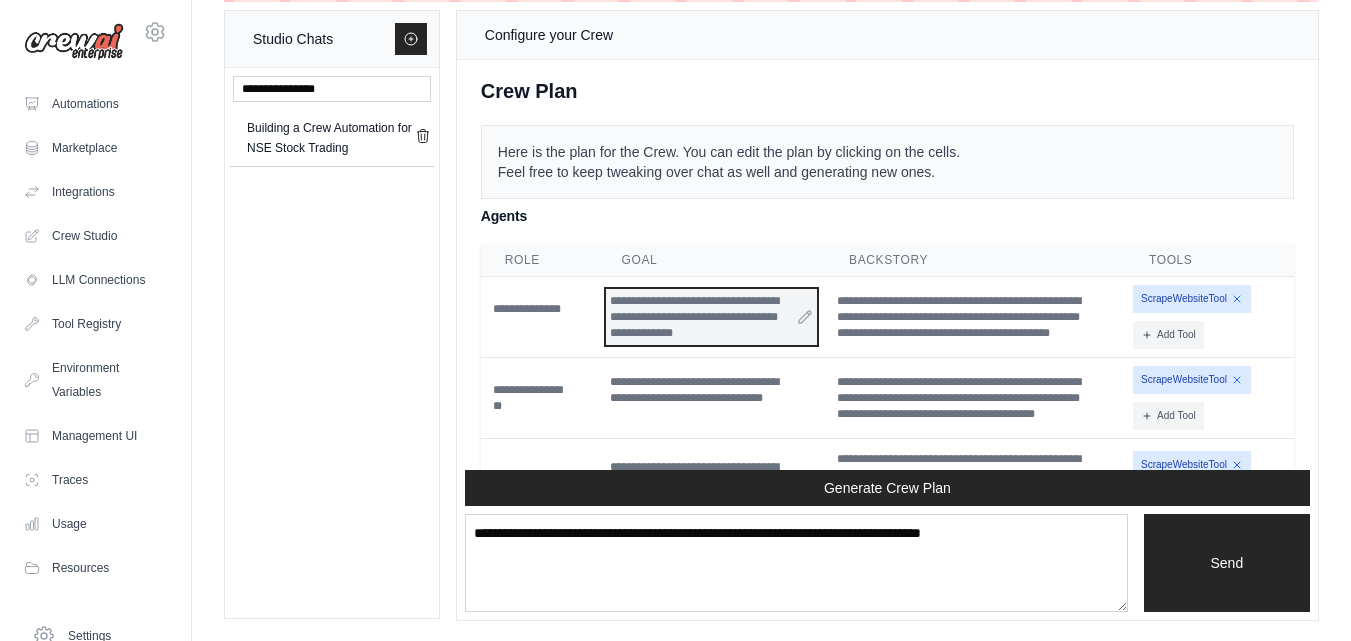 click on "**********" at bounding box center (712, 317) 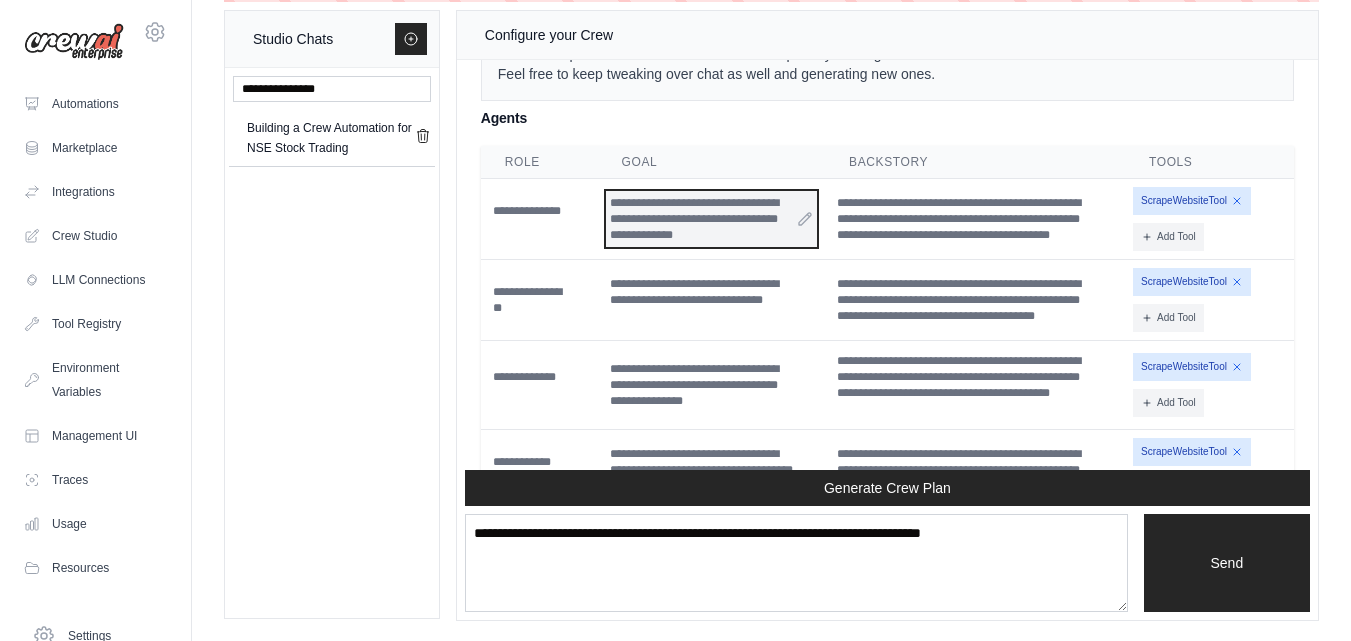 scroll, scrollTop: 4178, scrollLeft: 0, axis: vertical 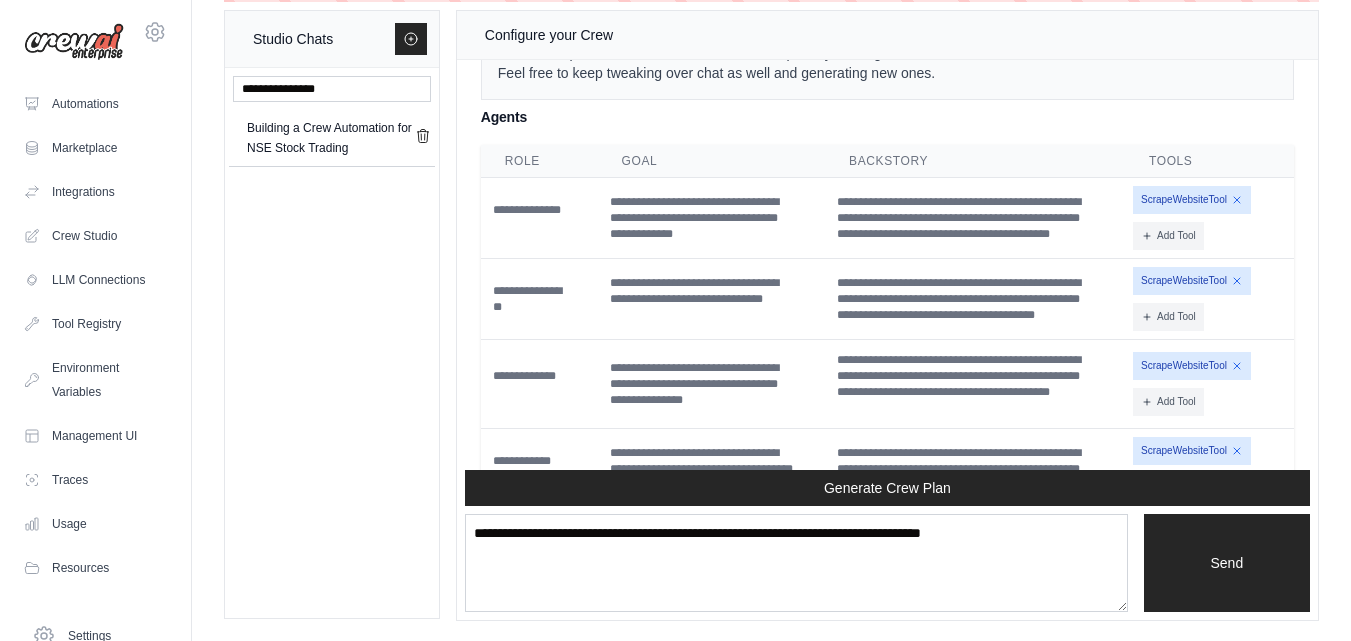 click on "Agents" at bounding box center (887, 117) 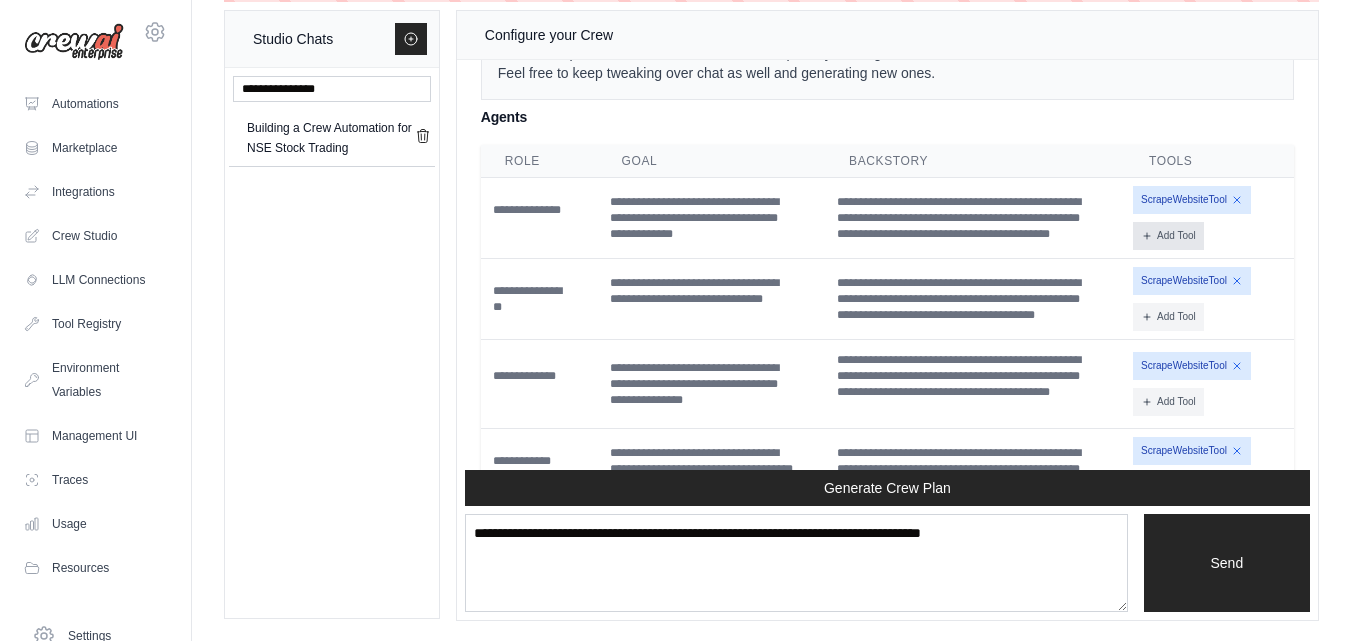 click on "Add Tool" at bounding box center (1168, 236) 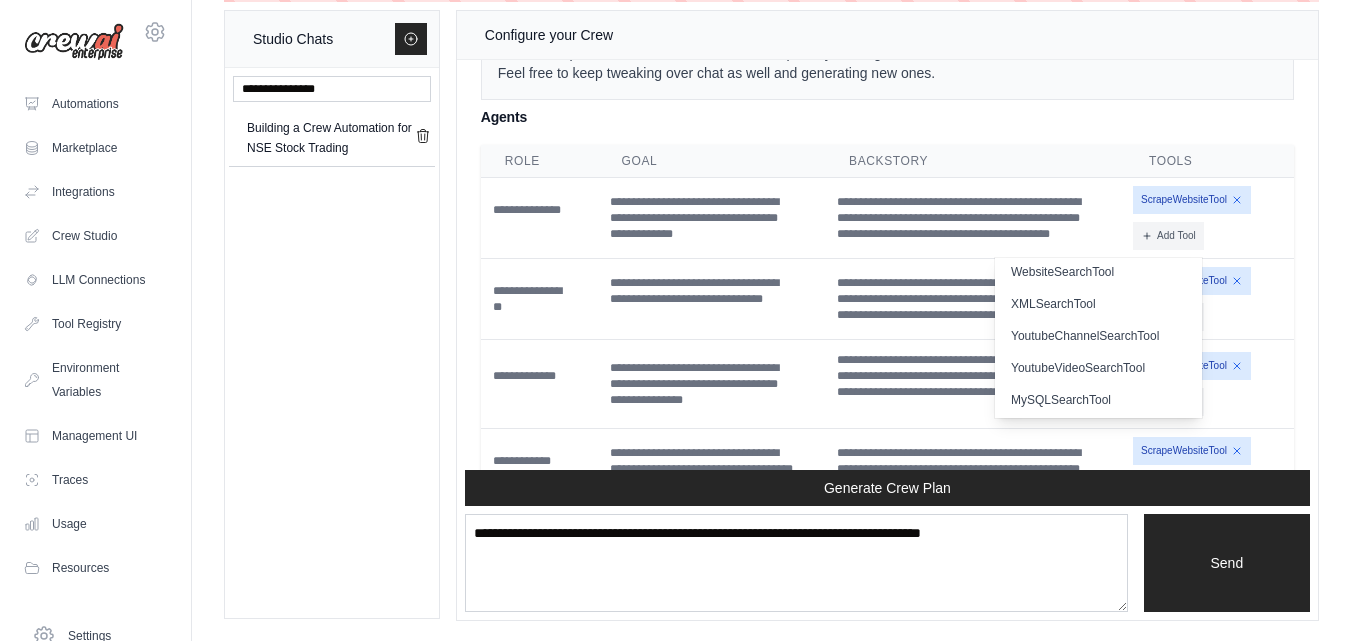 scroll, scrollTop: 616, scrollLeft: 0, axis: vertical 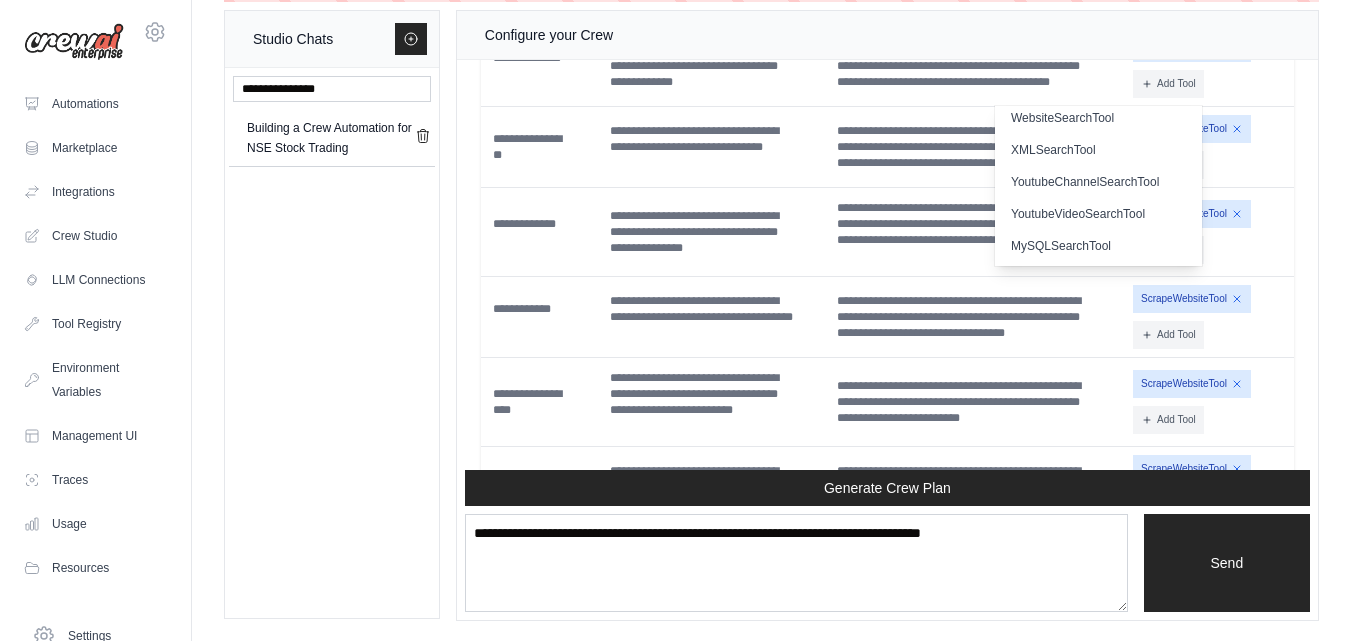 click on "Beta Feature
(used only by a few customers yet)
Studio Chats
Building a Crew Automation for NSE Stock Trading
Configure your Crew Crew Assistant Hey there, what are you trying to accomplish and what kind of automation you want to build?
You ### 🔧 **Agent Name**: `NSE-SmartTrader` ### 🧠 **Agent Role & System Prompt** ```` 🔧 Core Responsibilities: 1. **Market Scanning**   2. **Real-Time Chart Analysis**   --- { }" at bounding box center (771, 299) 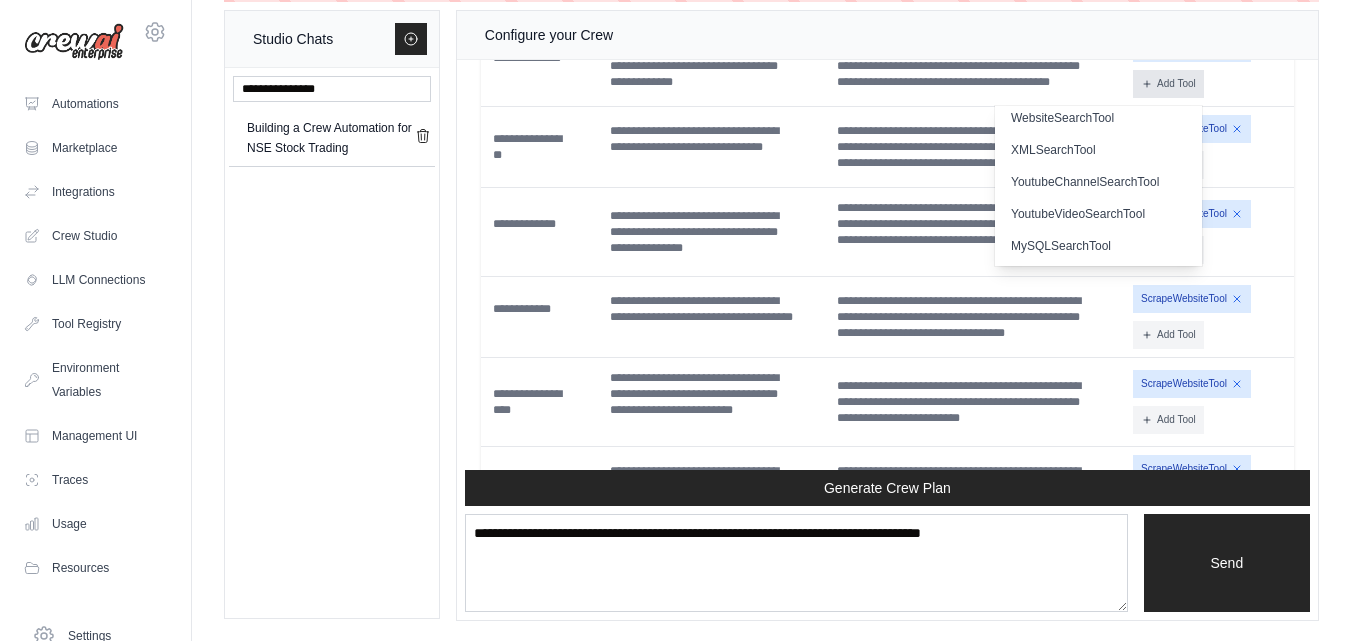 click on "Add Tool" at bounding box center (1168, 84) 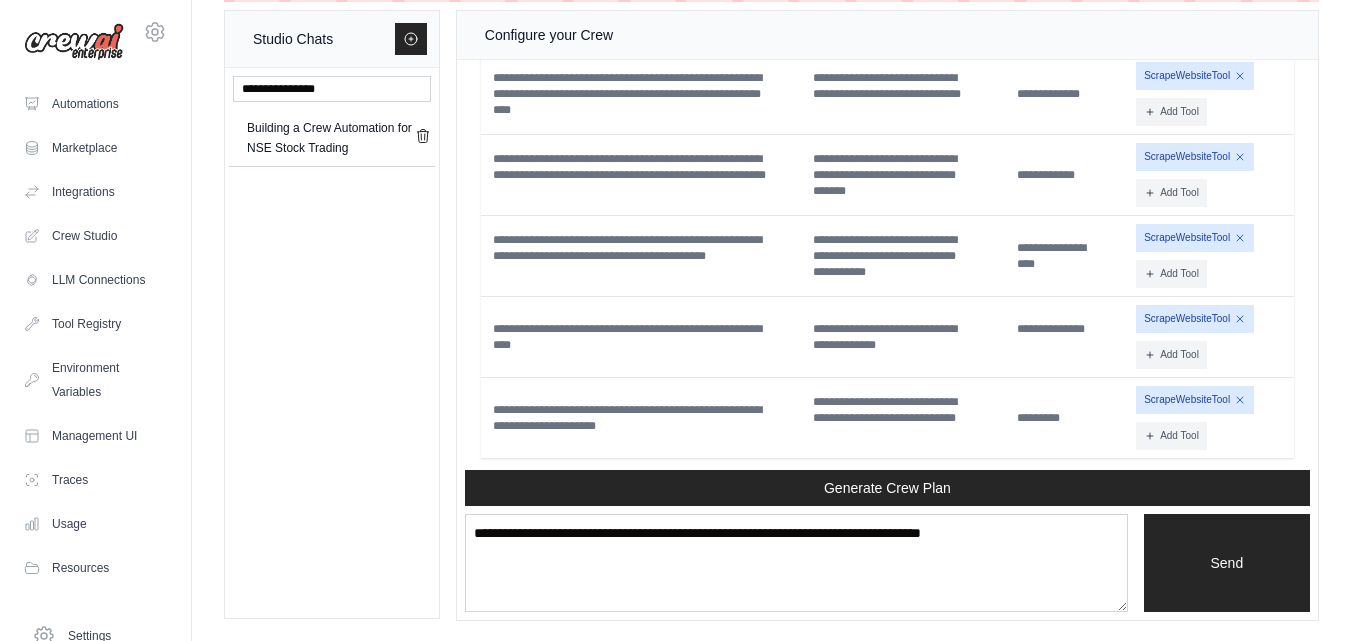 scroll, scrollTop: 5308, scrollLeft: 0, axis: vertical 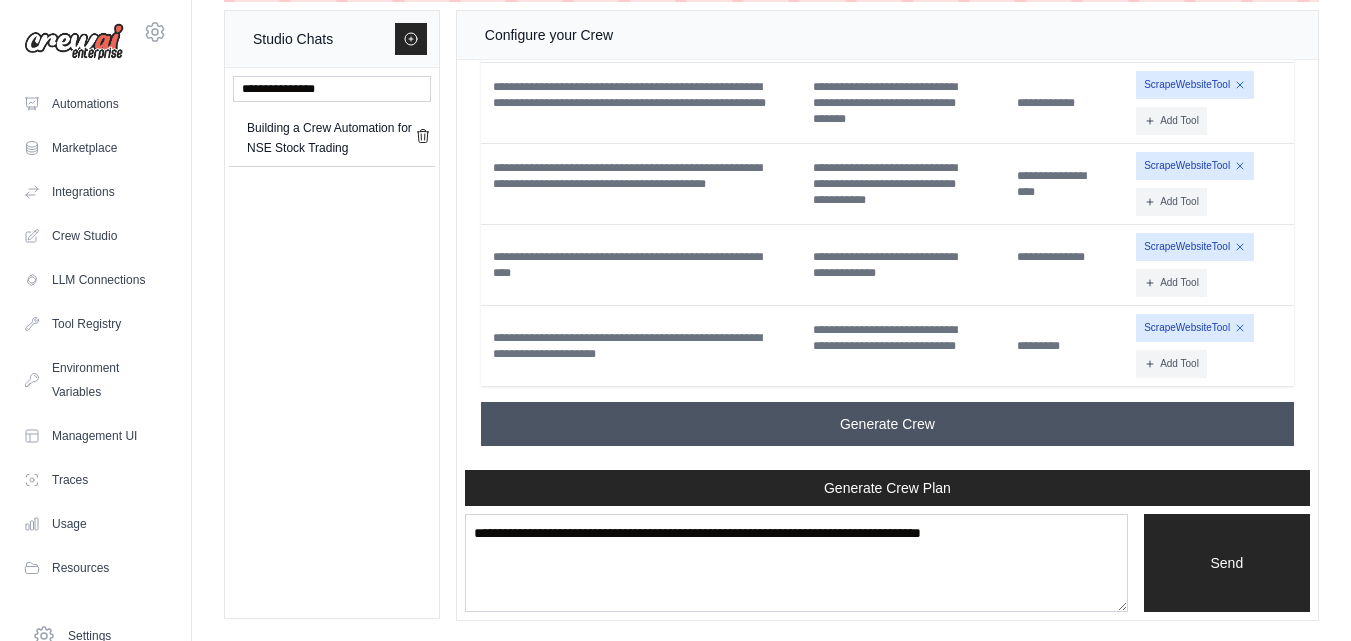 click on "Generate Crew" at bounding box center (887, 424) 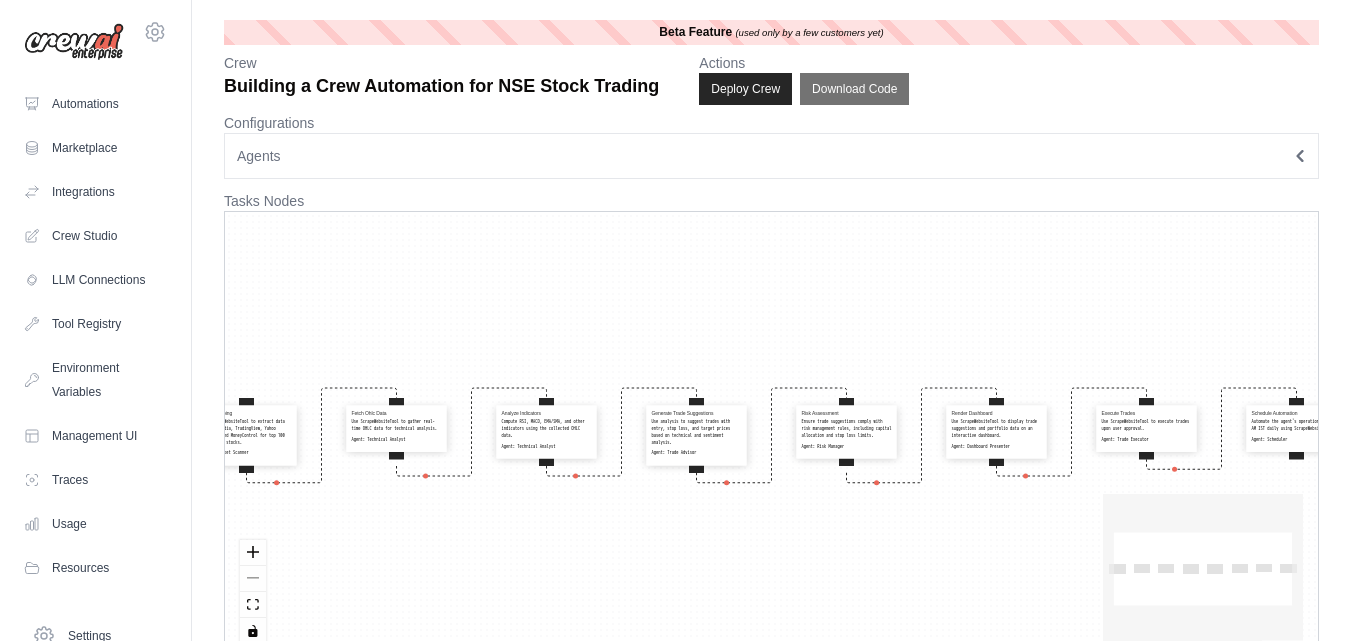 scroll, scrollTop: 0, scrollLeft: 0, axis: both 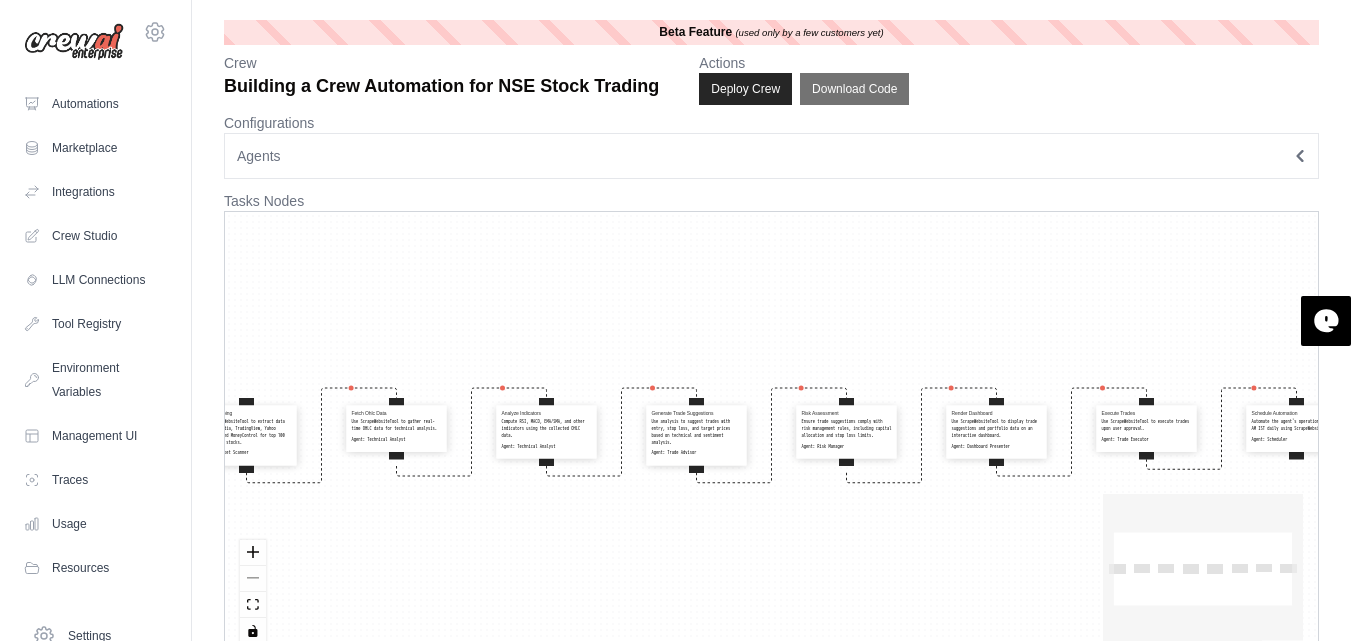 click on "Agents" at bounding box center [771, 156] 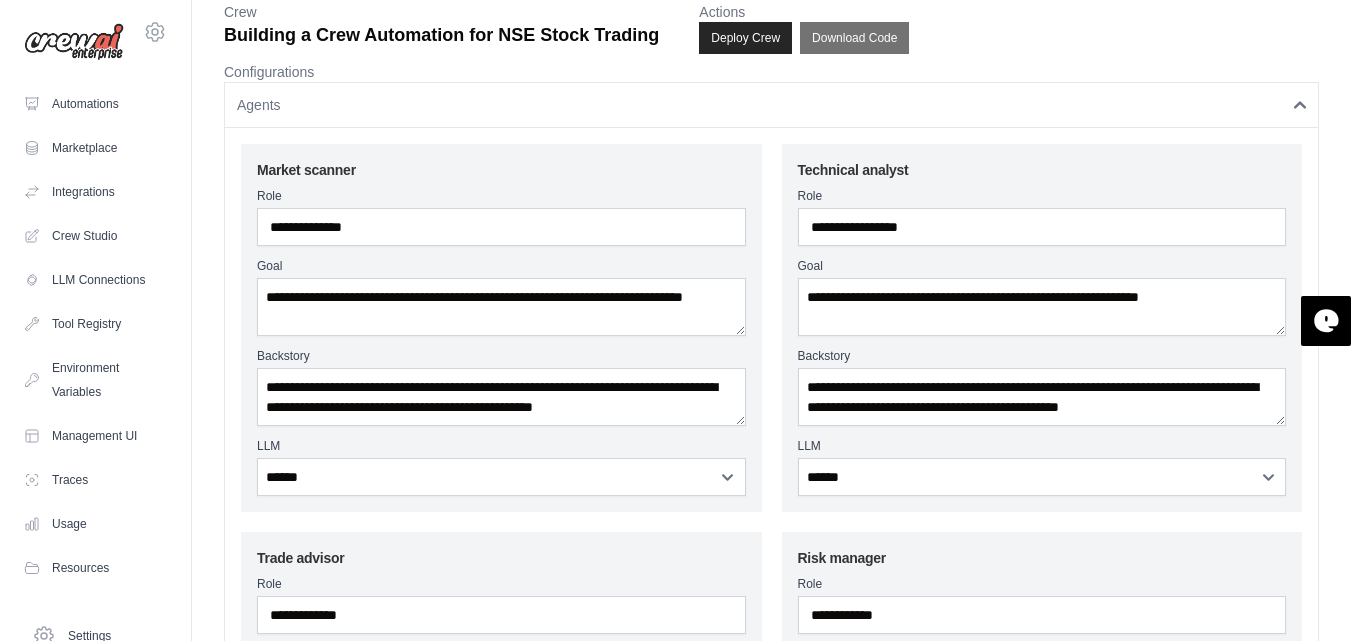 scroll, scrollTop: 153, scrollLeft: 0, axis: vertical 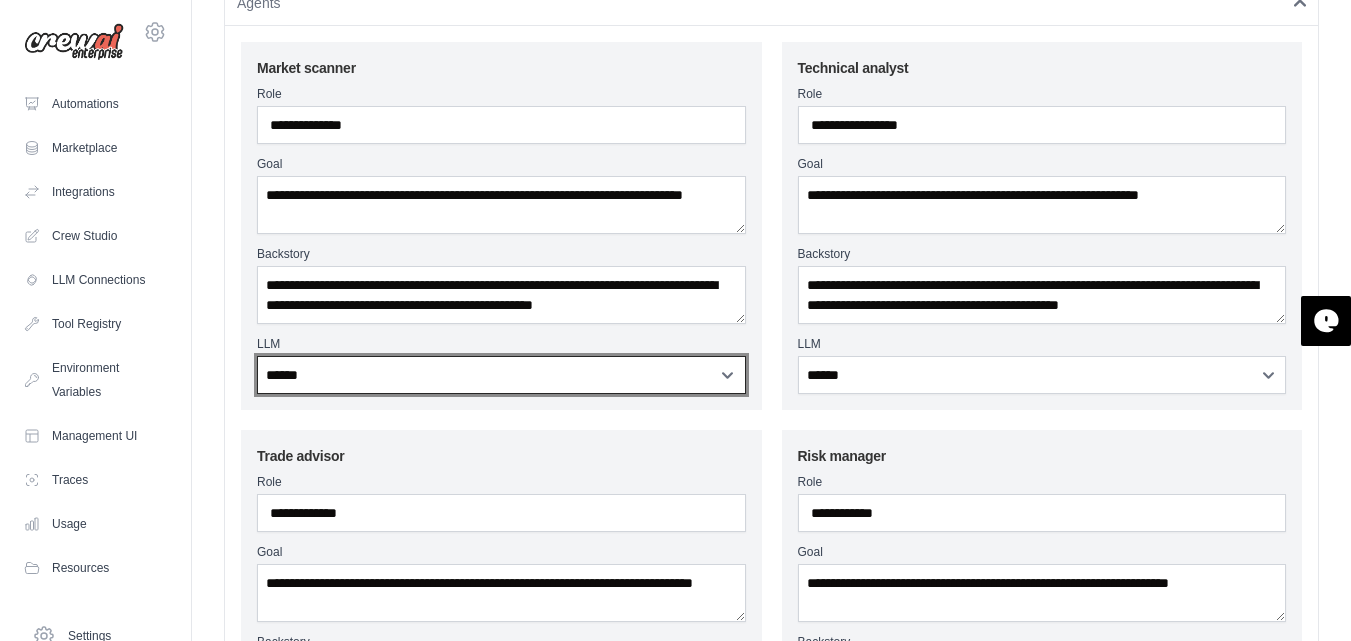 click on "**********" at bounding box center (501, 375) 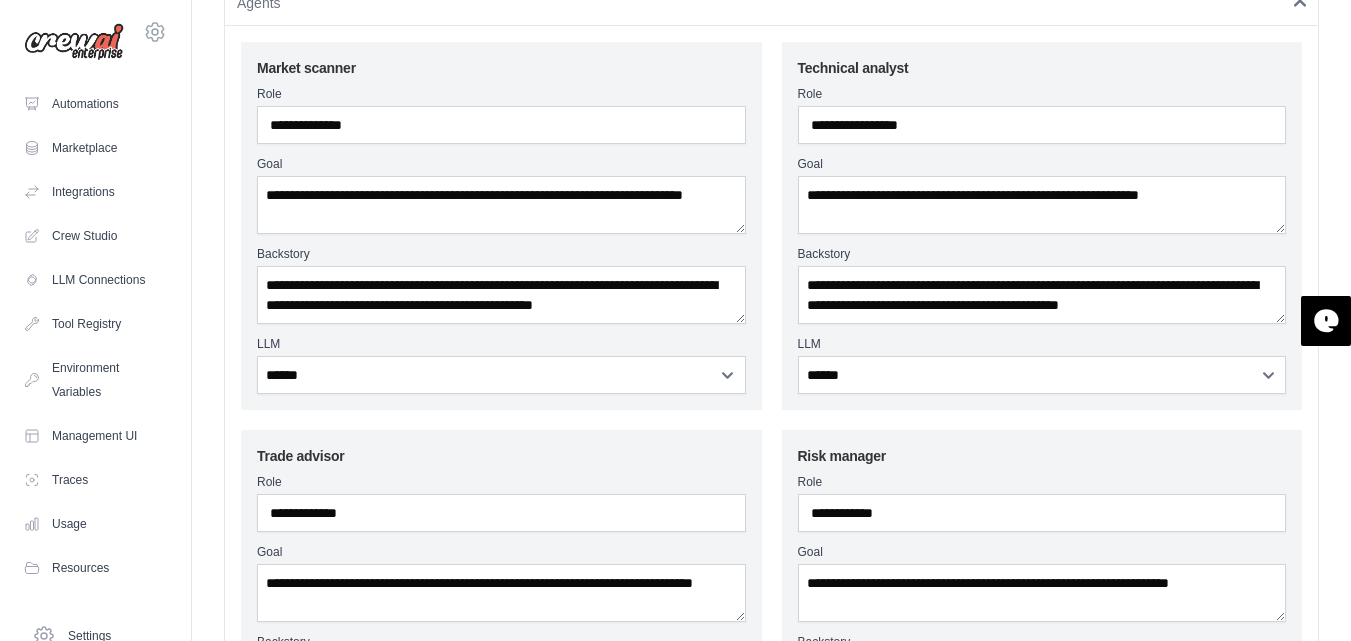 drag, startPoint x: 774, startPoint y: 364, endPoint x: 767, endPoint y: 326, distance: 38.63936 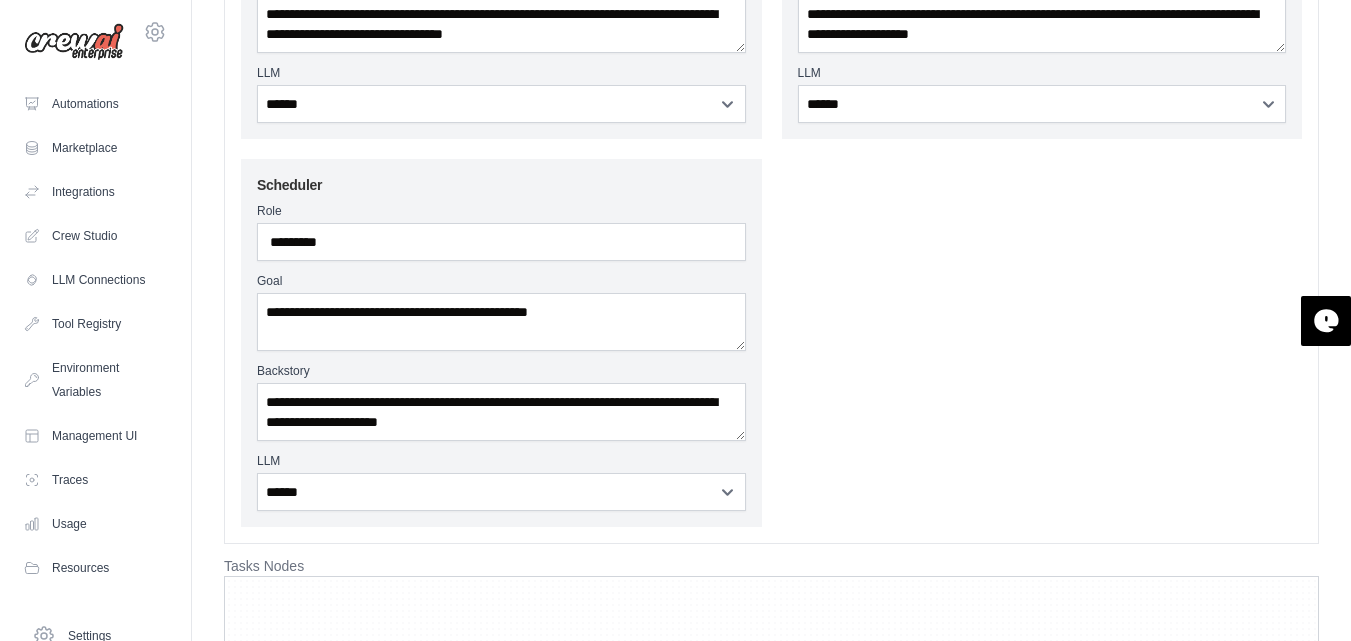 scroll, scrollTop: 1216, scrollLeft: 0, axis: vertical 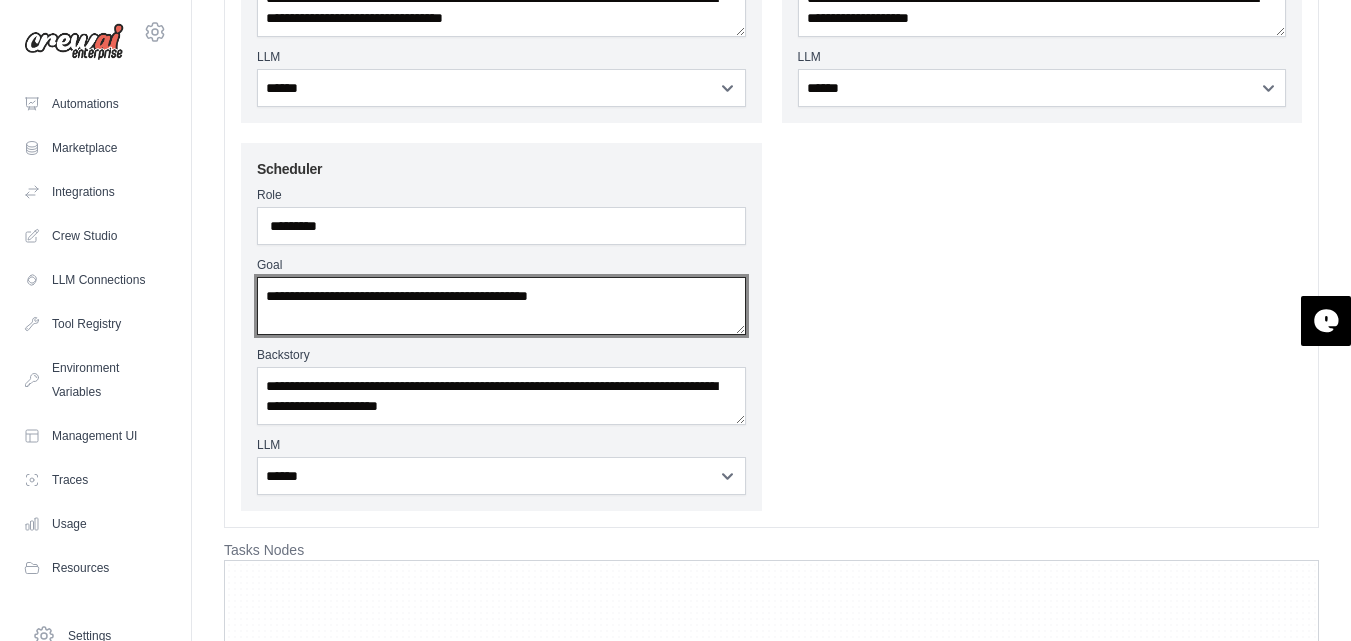 click on "**********" at bounding box center (501, 306) 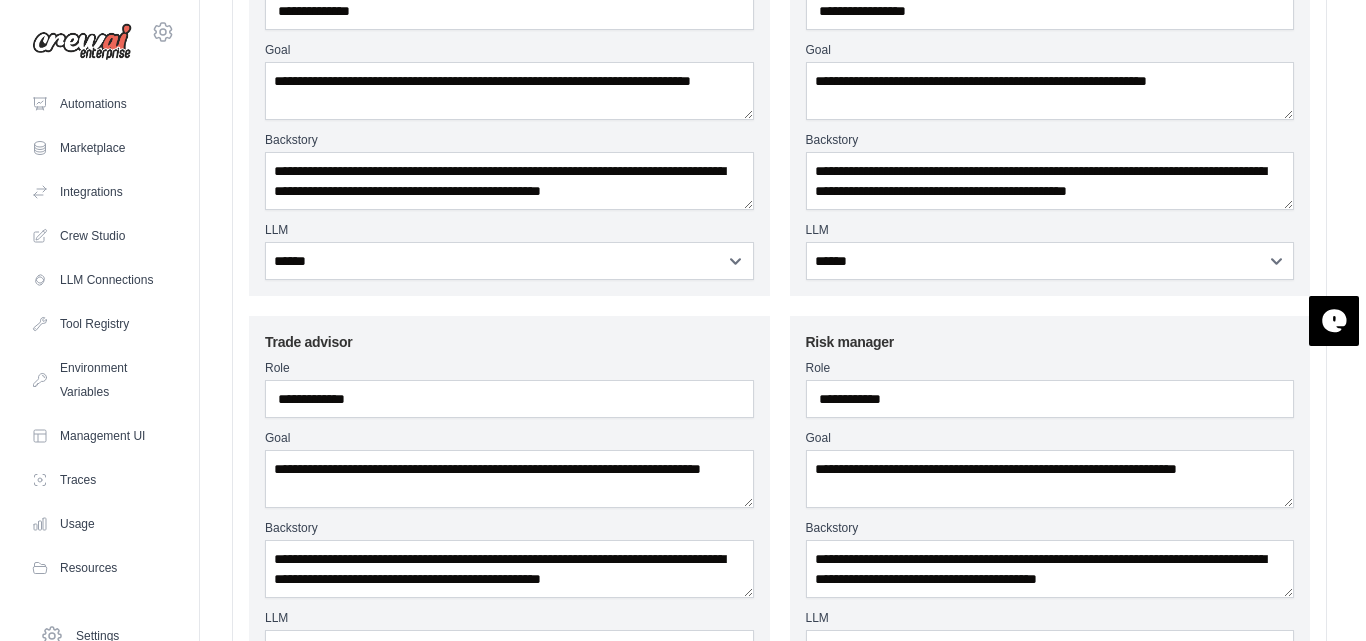 scroll, scrollTop: 0, scrollLeft: 0, axis: both 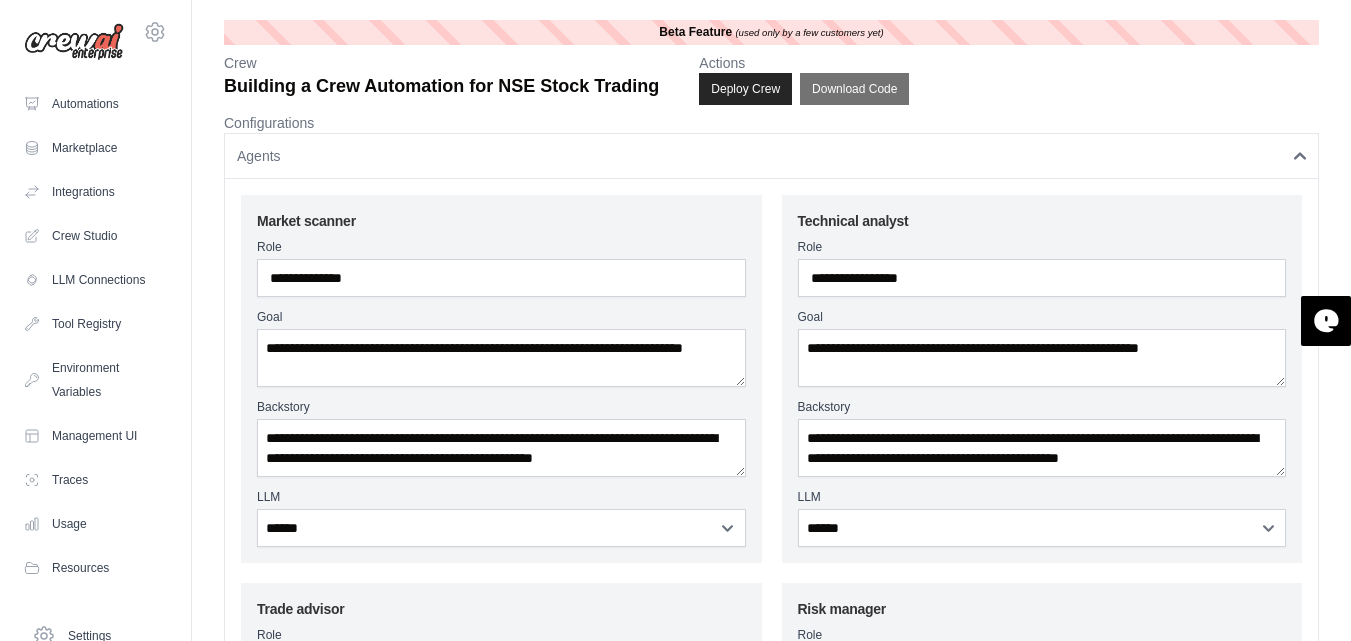 click on "Agents" at bounding box center [771, 156] 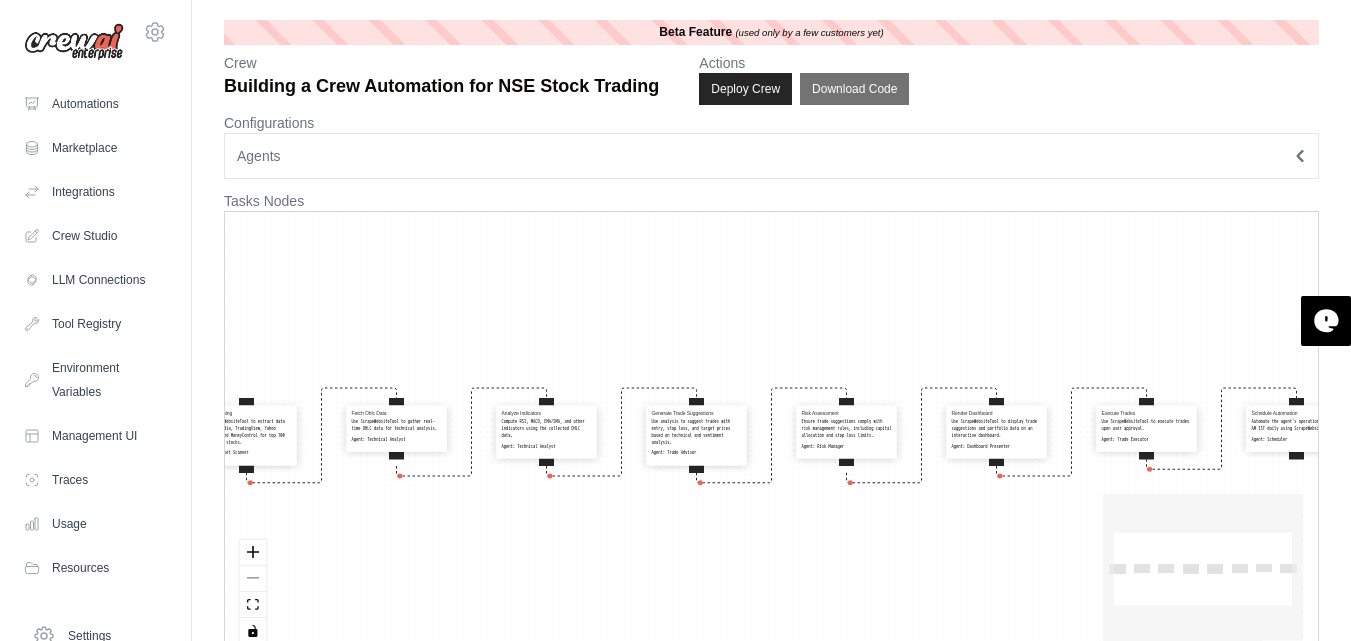 click on "Agents" at bounding box center (771, 156) 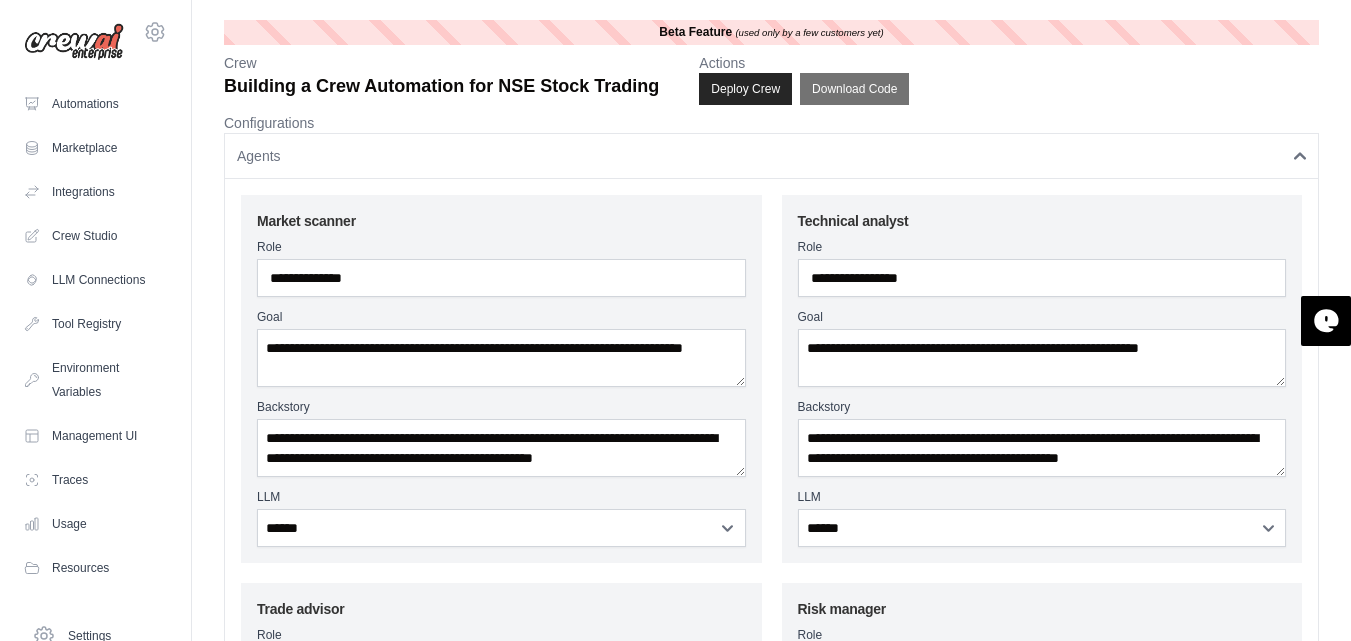 click on "Agents" at bounding box center [771, 156] 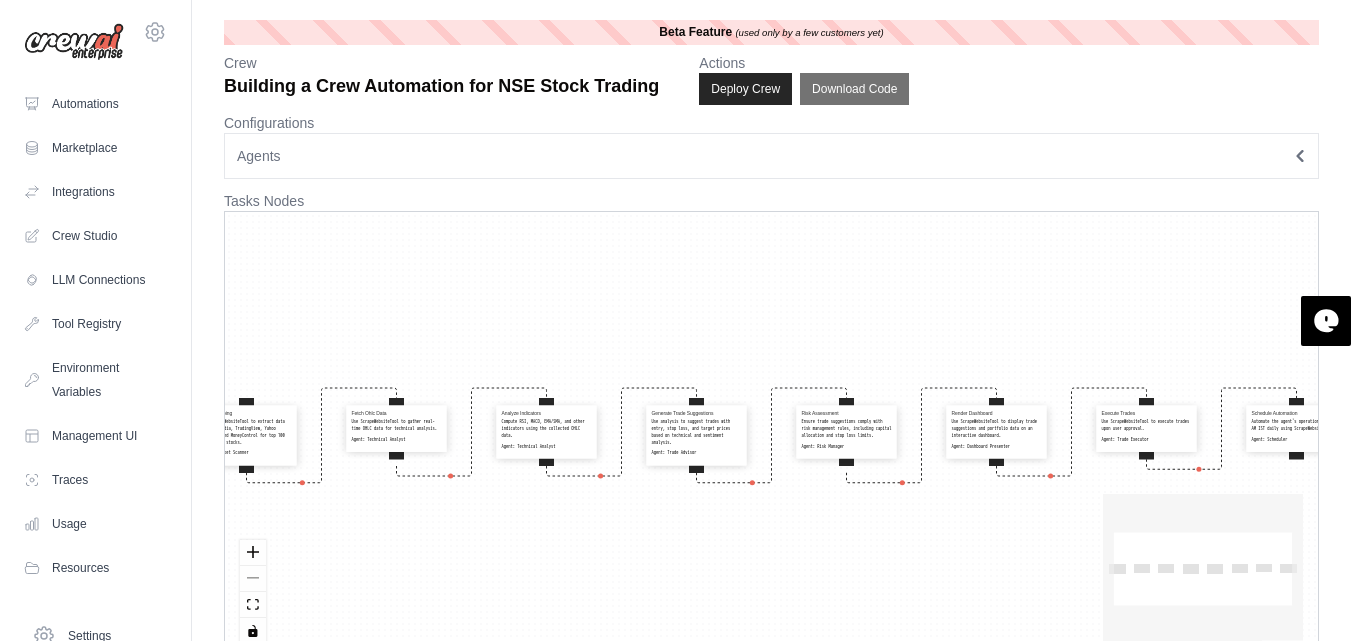 click on "Agents" at bounding box center (771, 156) 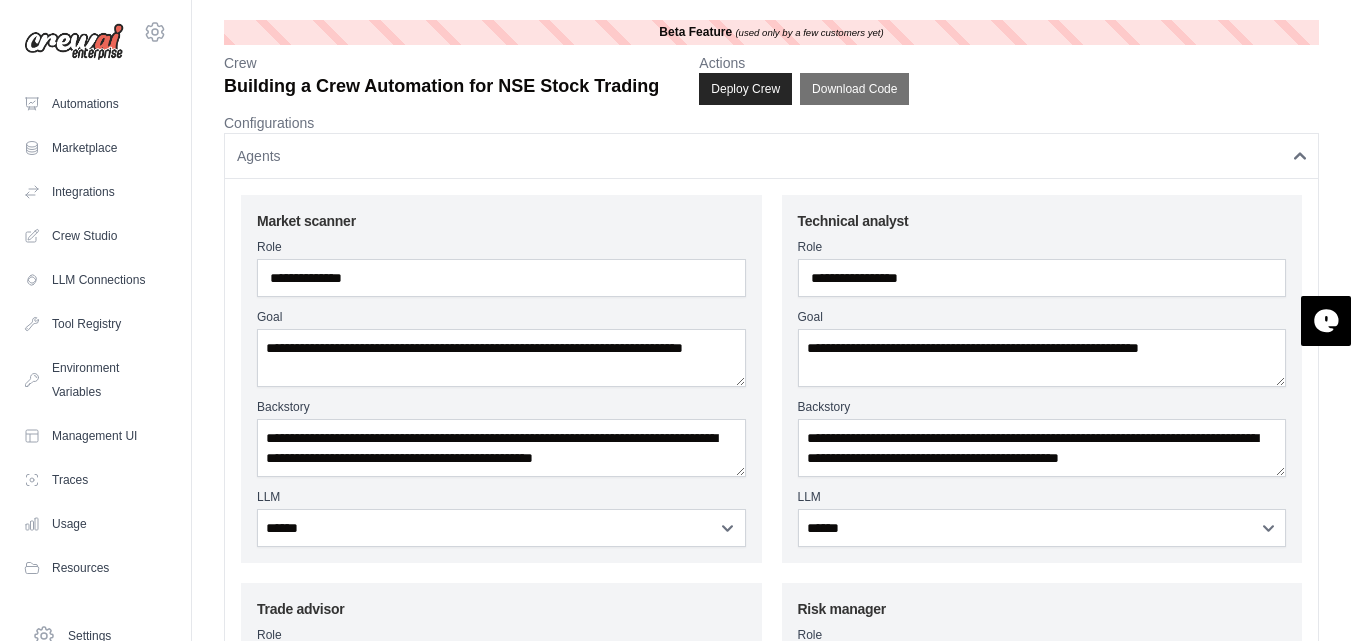 click on "Agents" at bounding box center (771, 156) 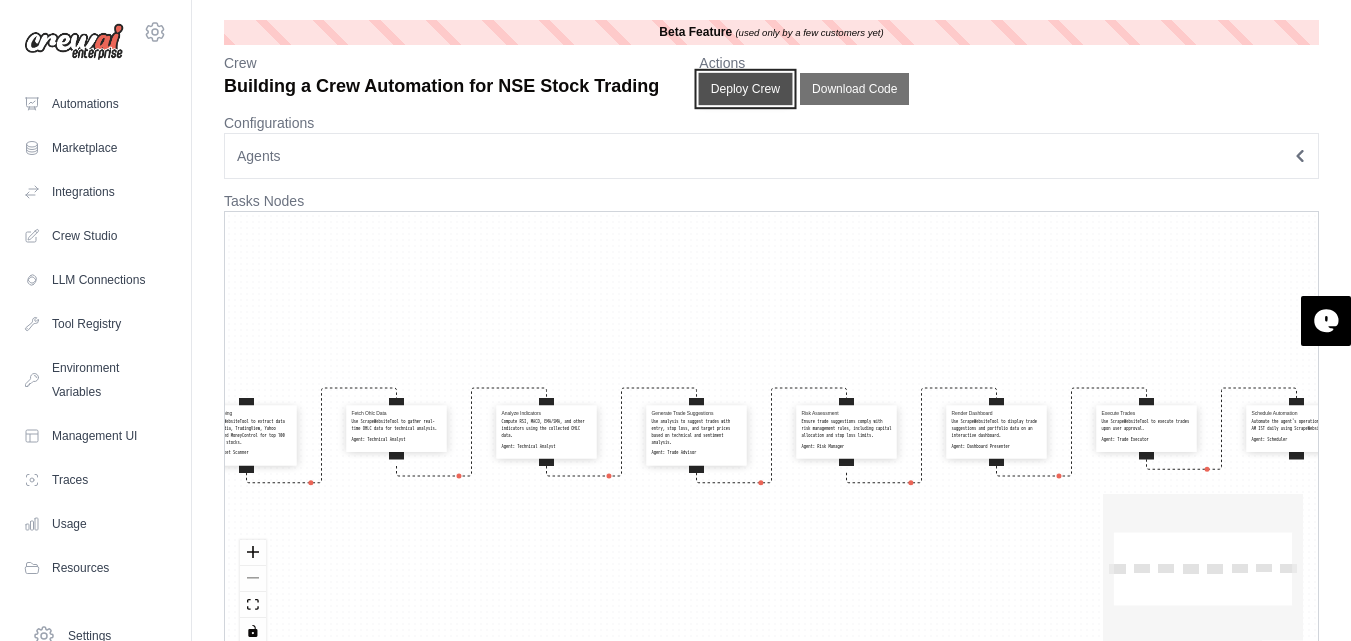click on "Deploy Crew" at bounding box center (746, 89) 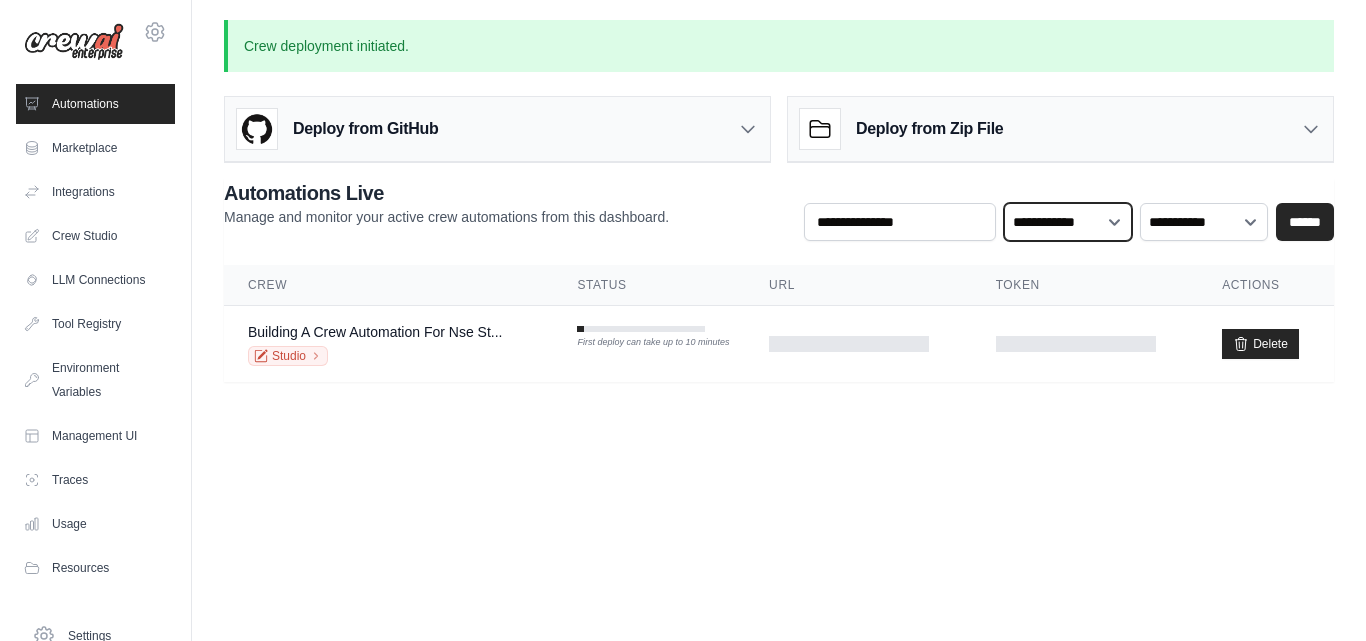 click on "**********" at bounding box center [1068, 222] 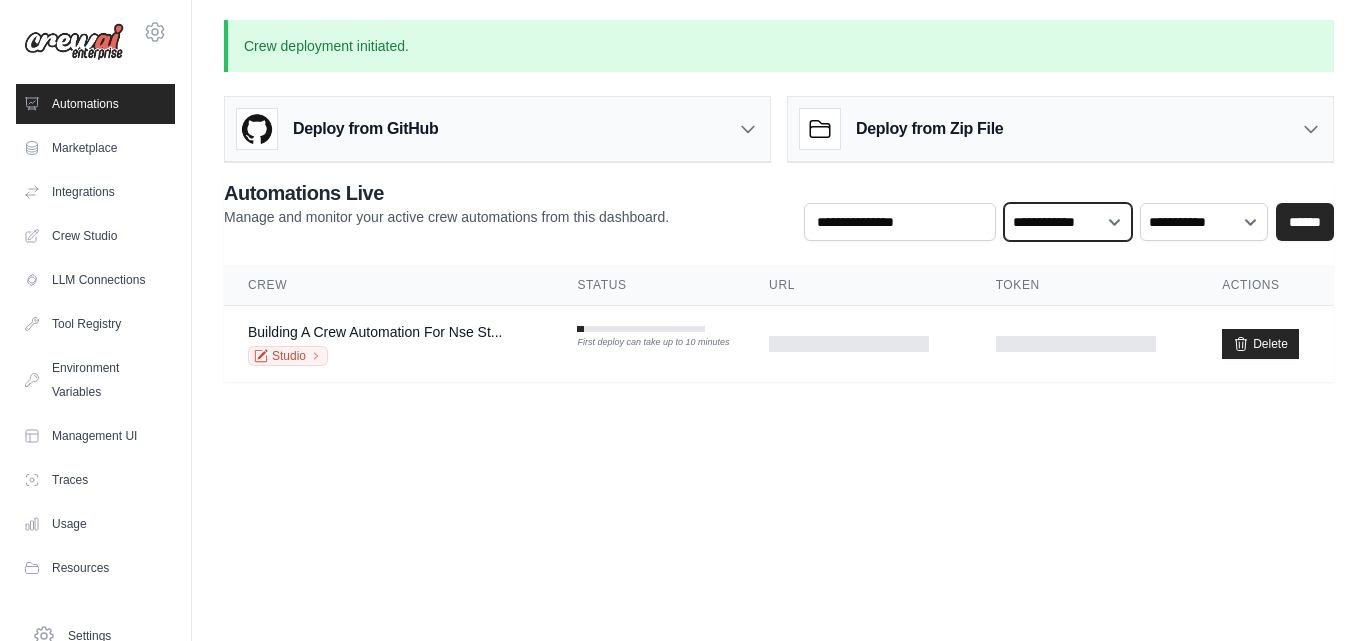 click on "**********" at bounding box center (1068, 222) 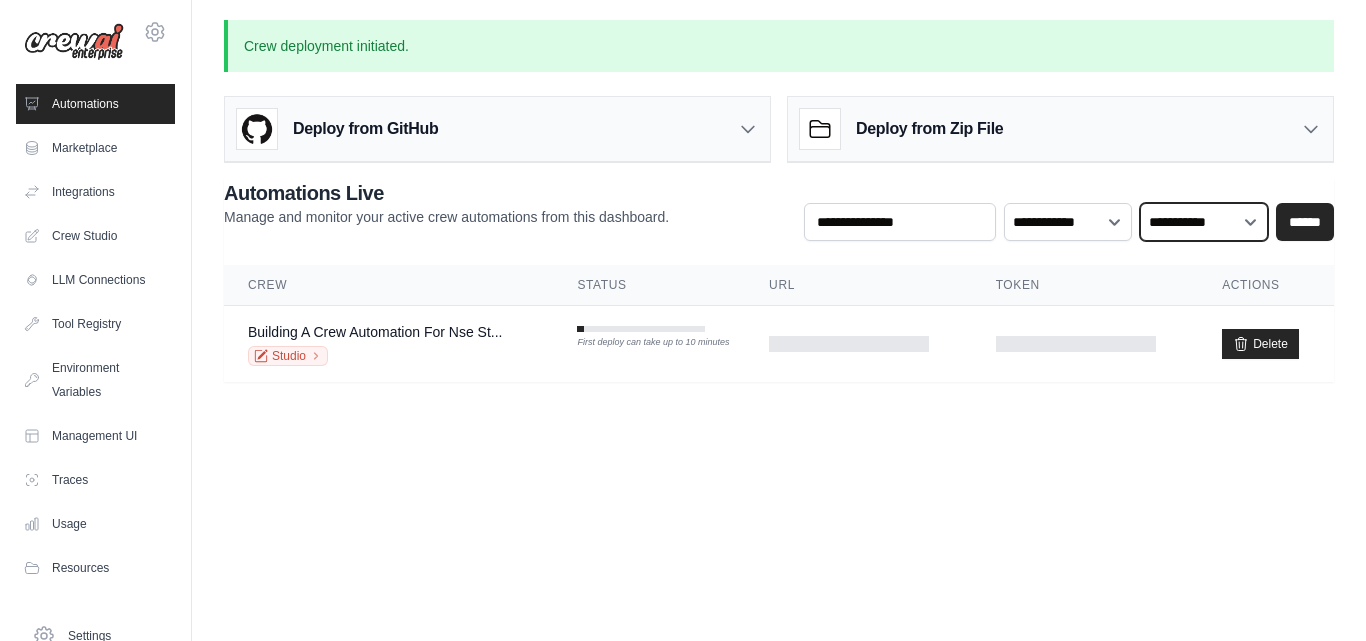 click on "**********" at bounding box center [1204, 222] 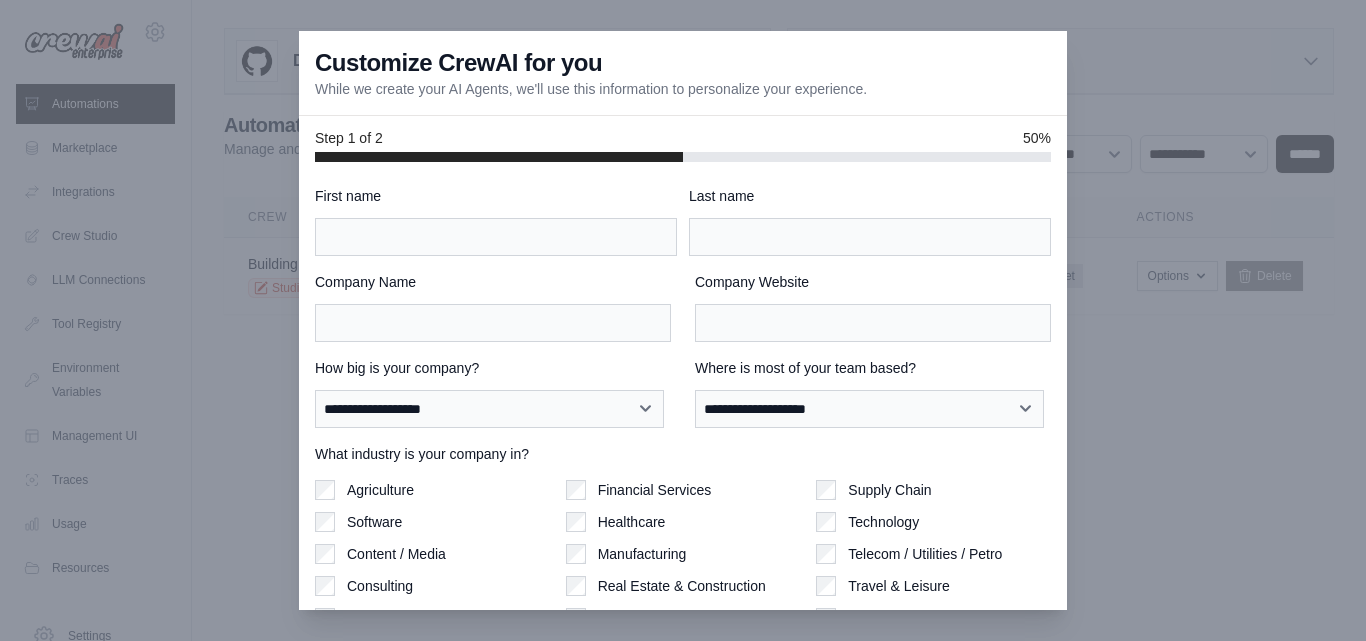 scroll, scrollTop: 0, scrollLeft: 0, axis: both 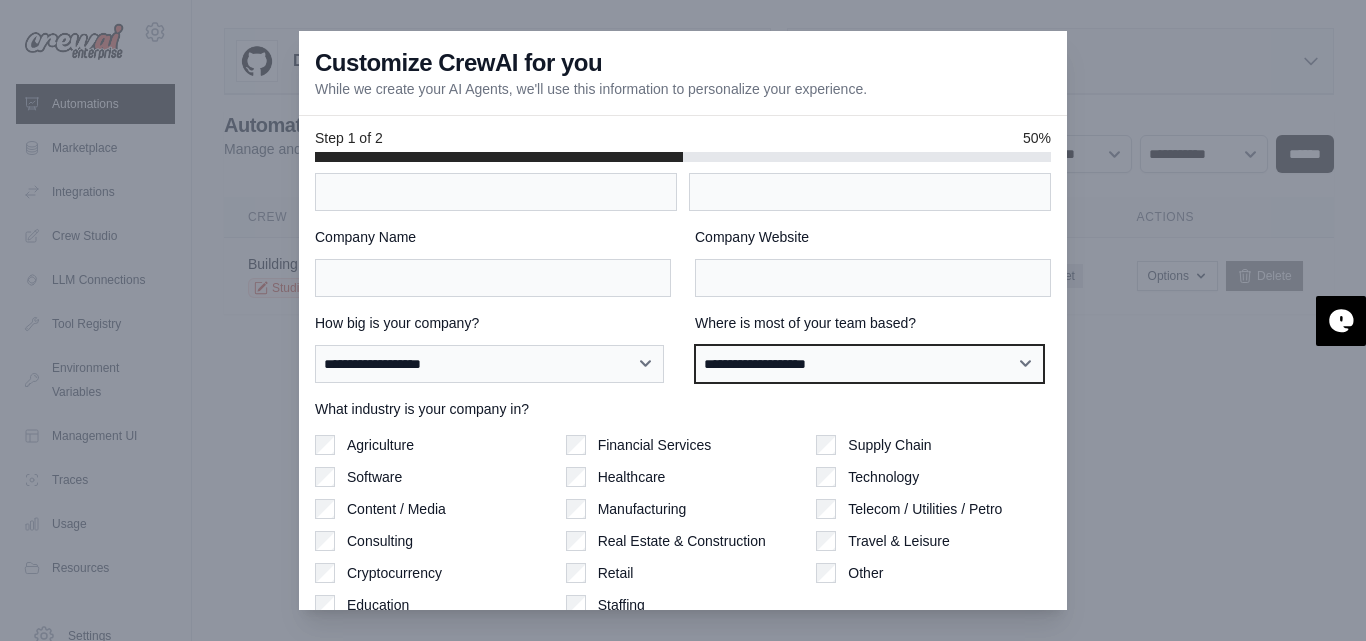 click on "**********" at bounding box center [869, 364] 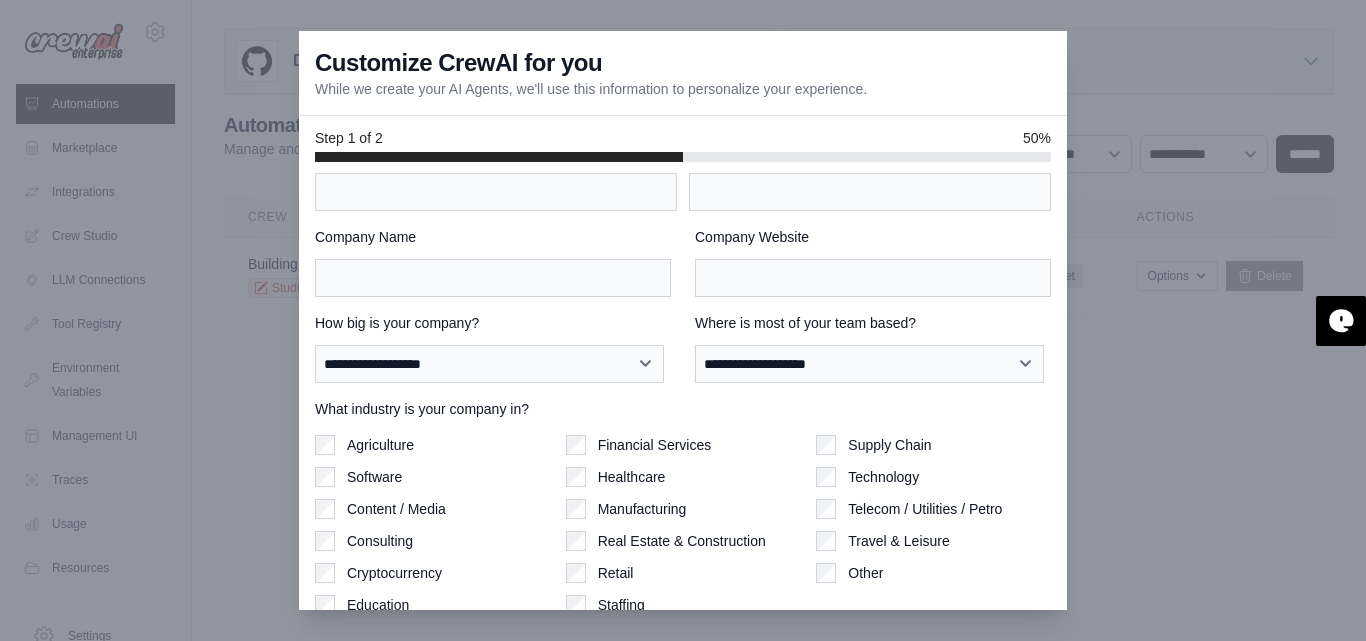 click on "**********" at bounding box center (683, 348) 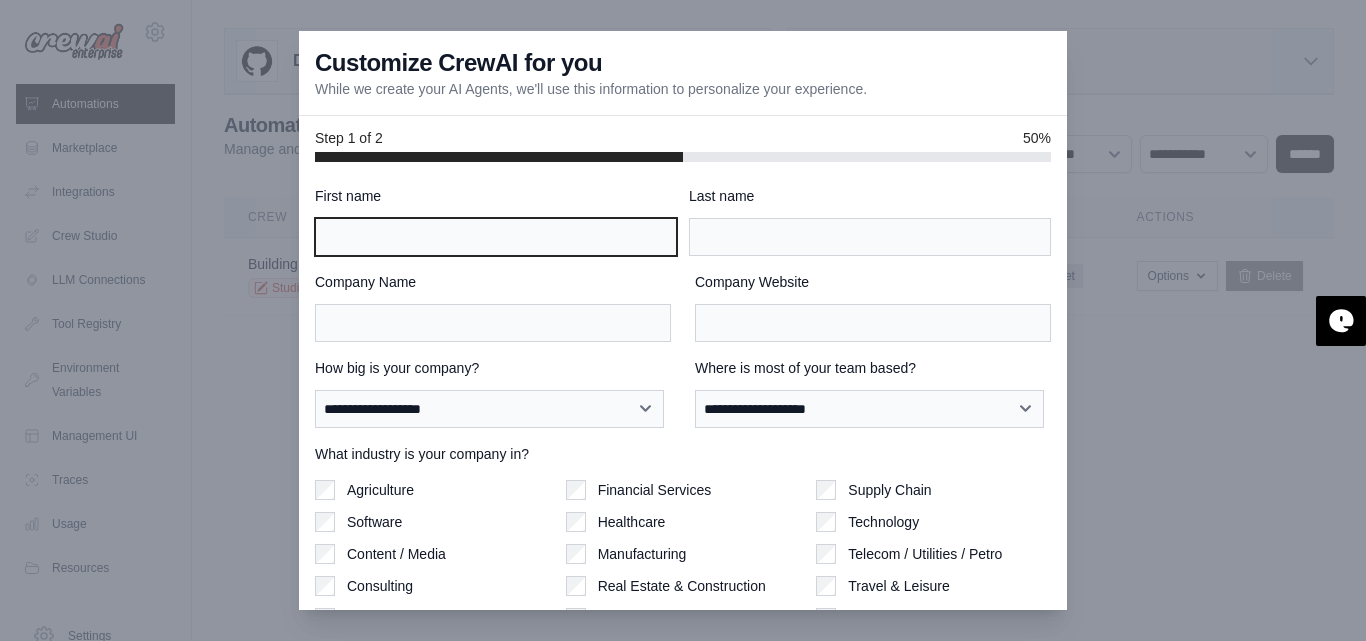 click on "First name" at bounding box center (496, 237) 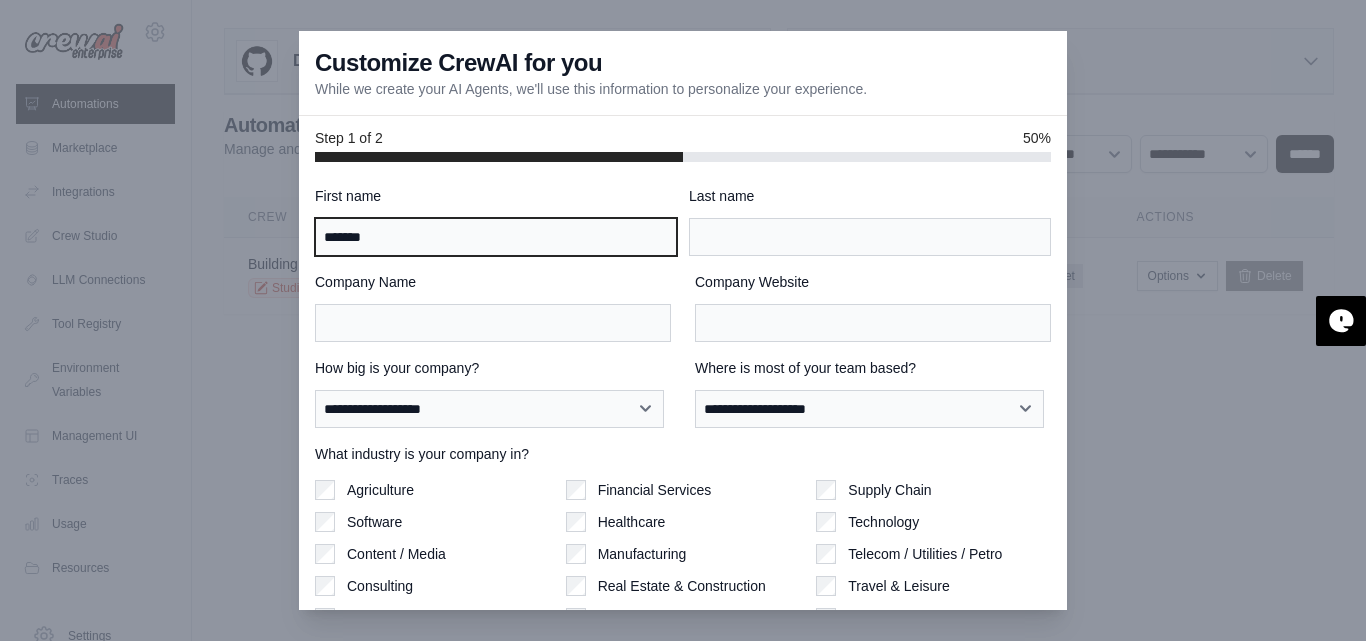 type on "*******" 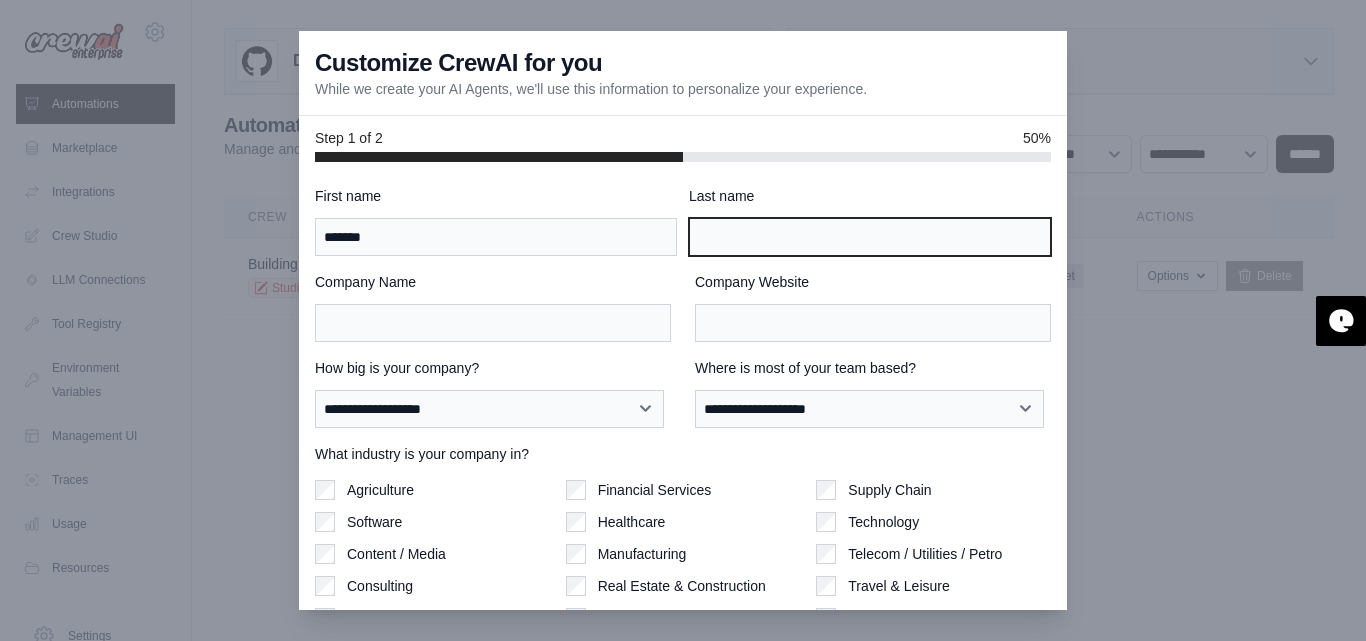 click on "Last name" at bounding box center (870, 237) 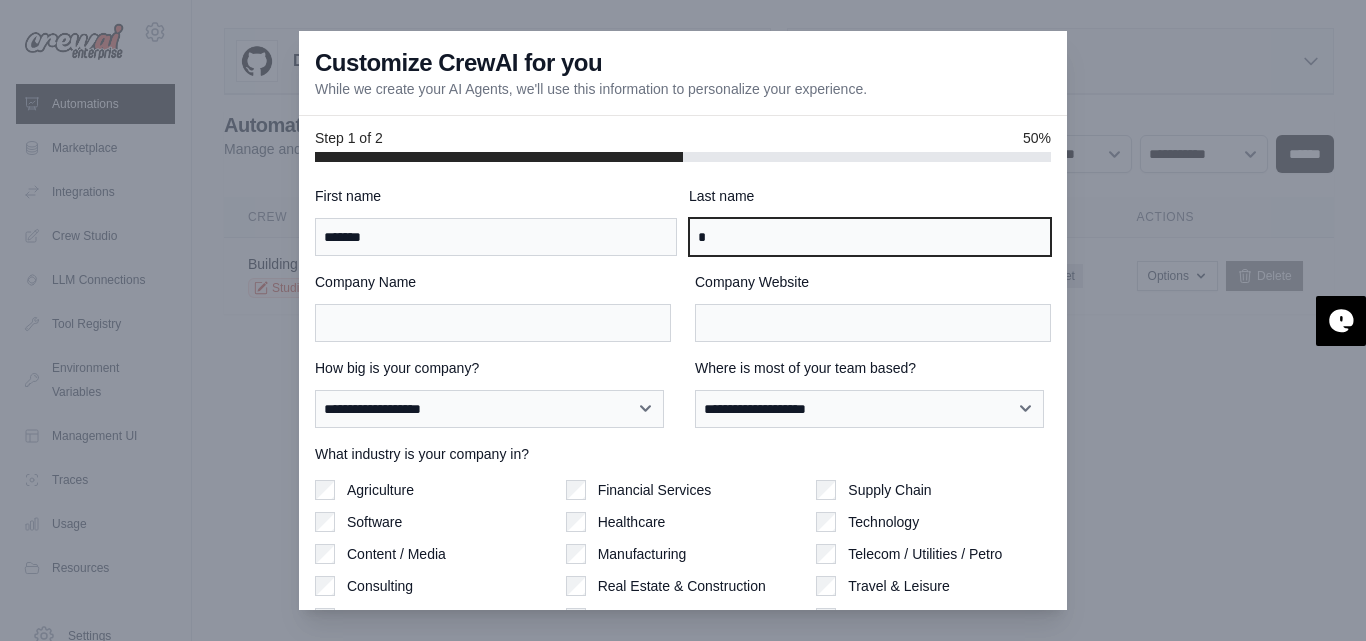 type on "*" 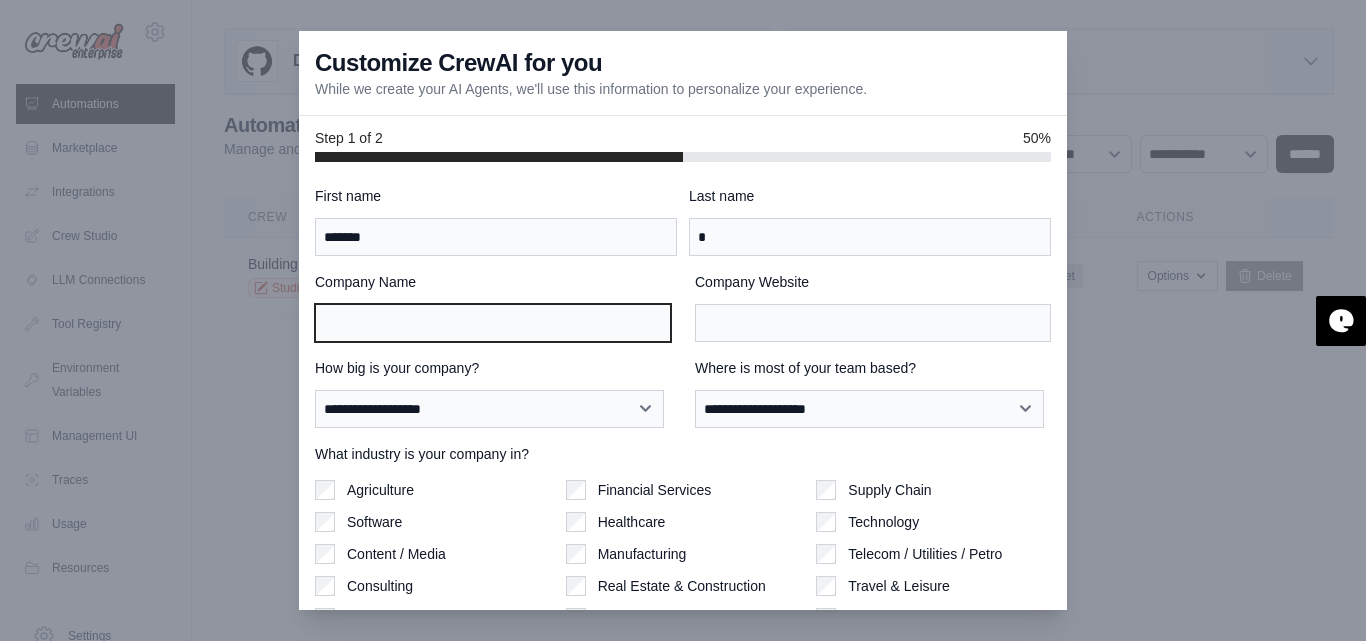 click on "Company Name" at bounding box center (493, 323) 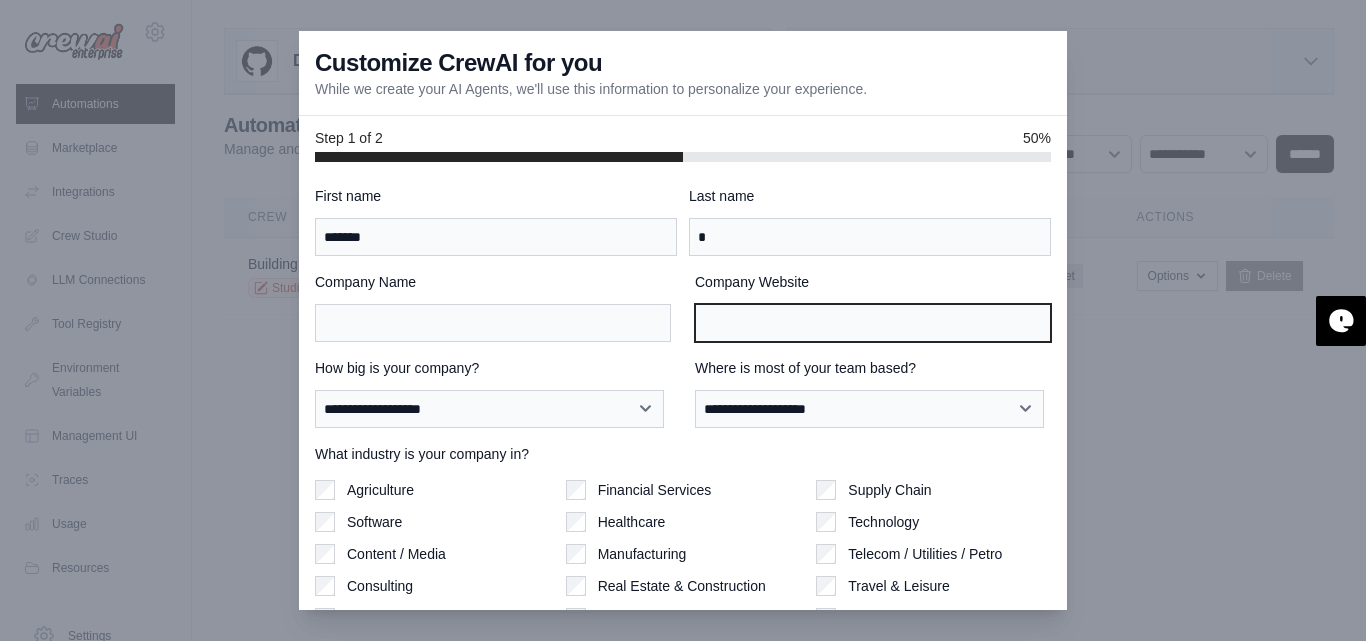 click on "Company Website" at bounding box center (873, 323) 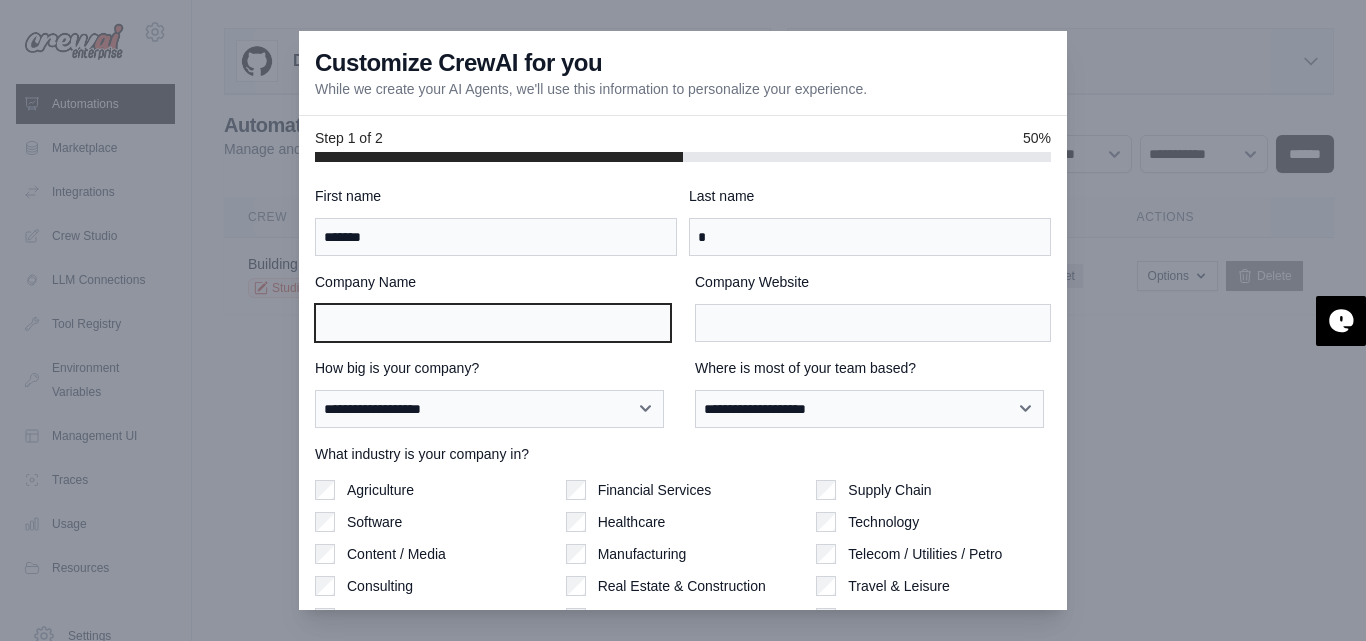 click on "Company Name" at bounding box center [493, 323] 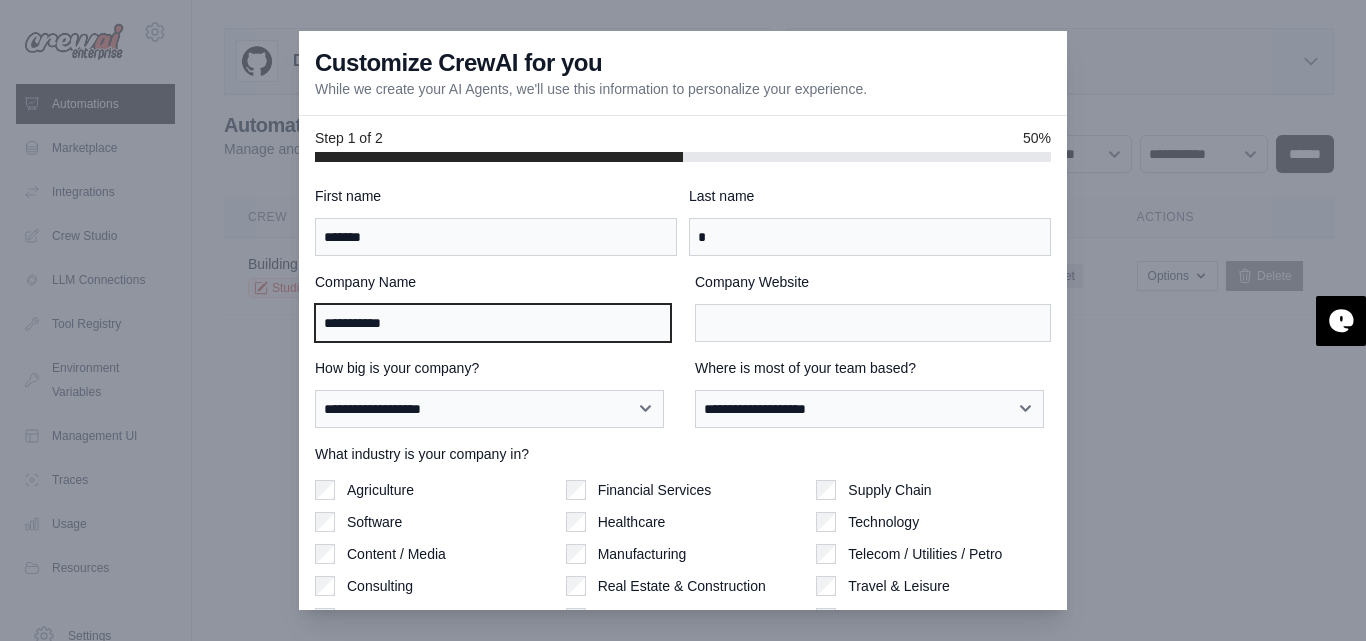 type on "**********" 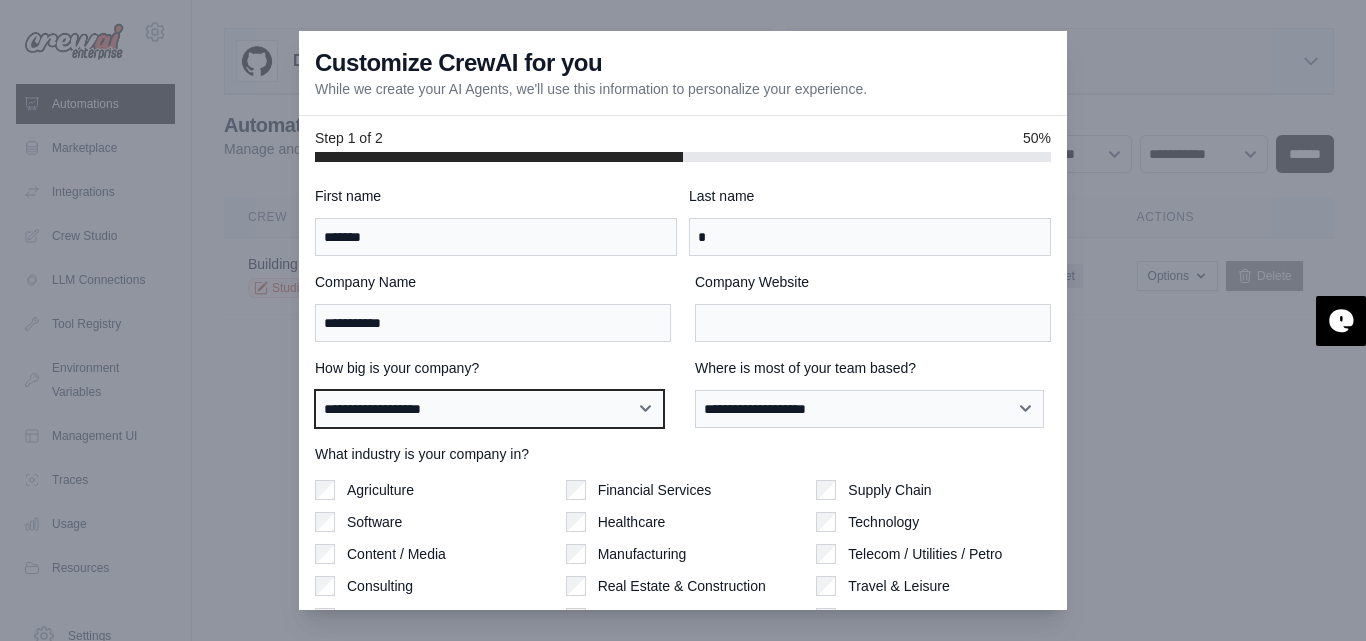 click on "**********" at bounding box center (489, 409) 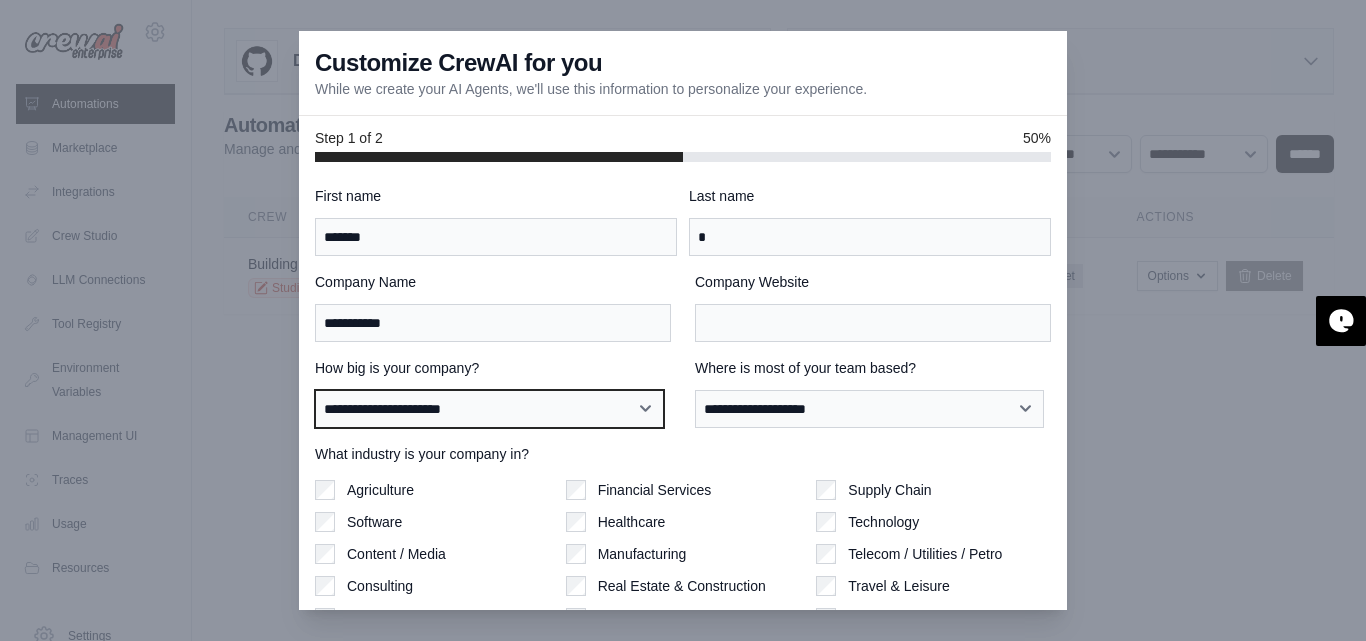 click on "**********" at bounding box center (489, 409) 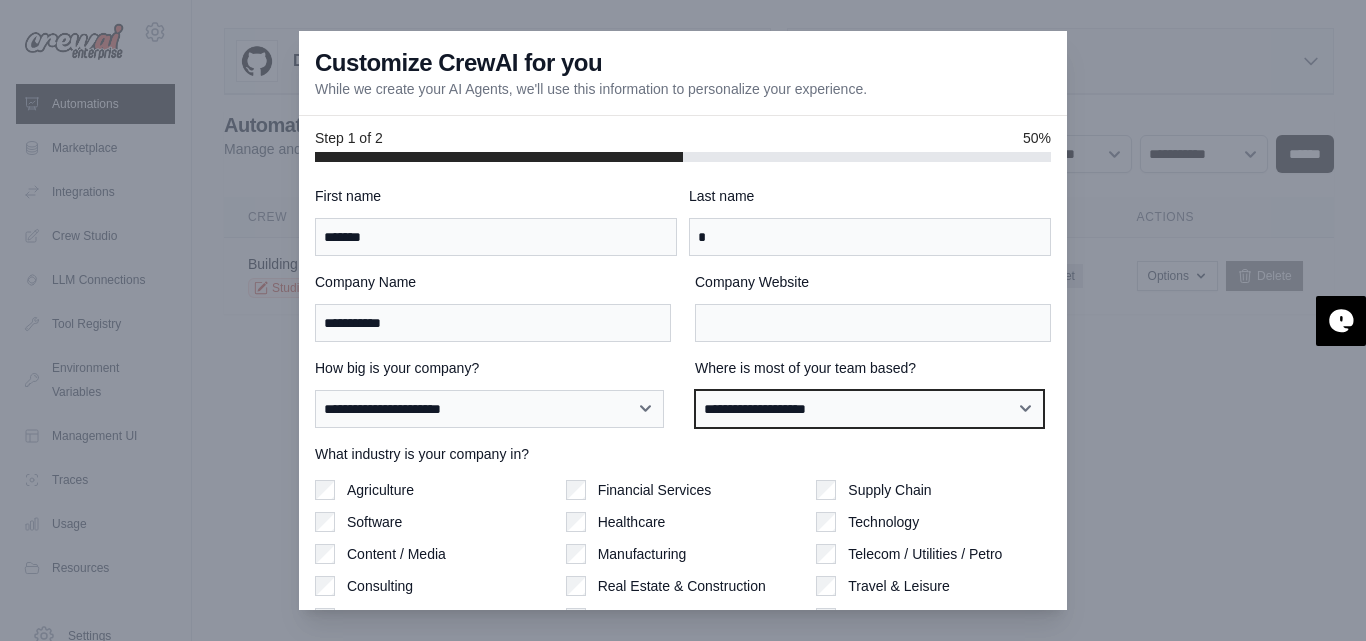 click on "**********" at bounding box center [869, 409] 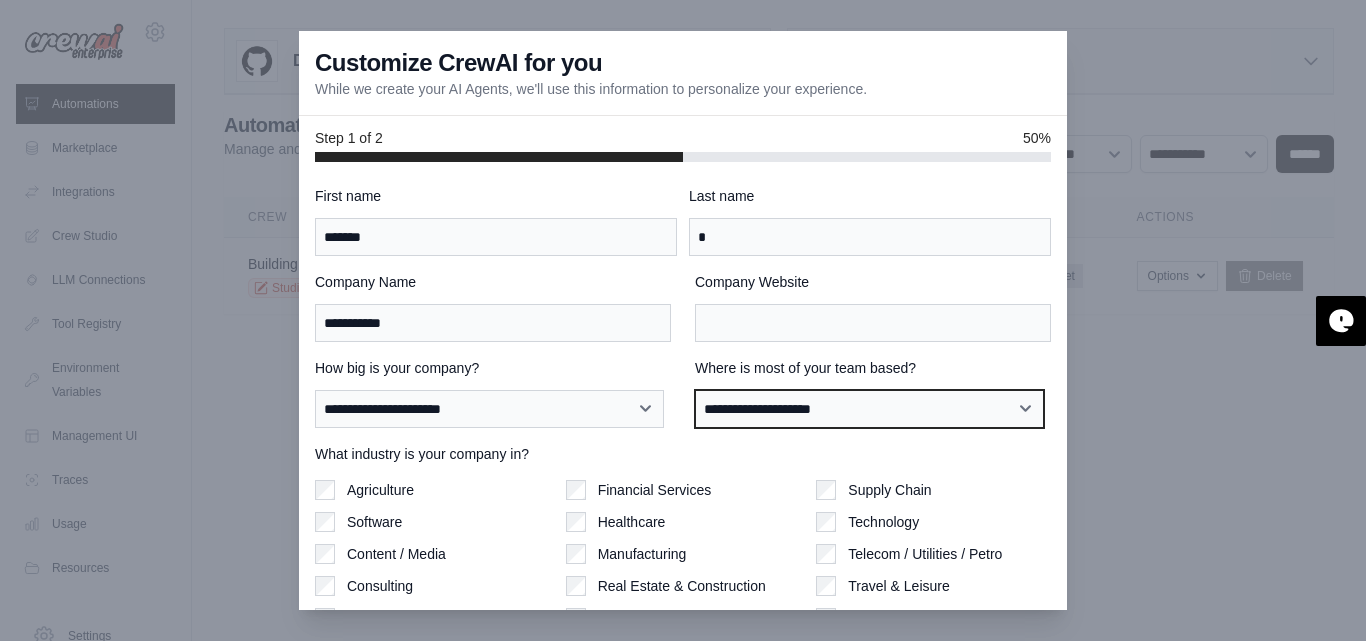 click on "**********" at bounding box center [869, 409] 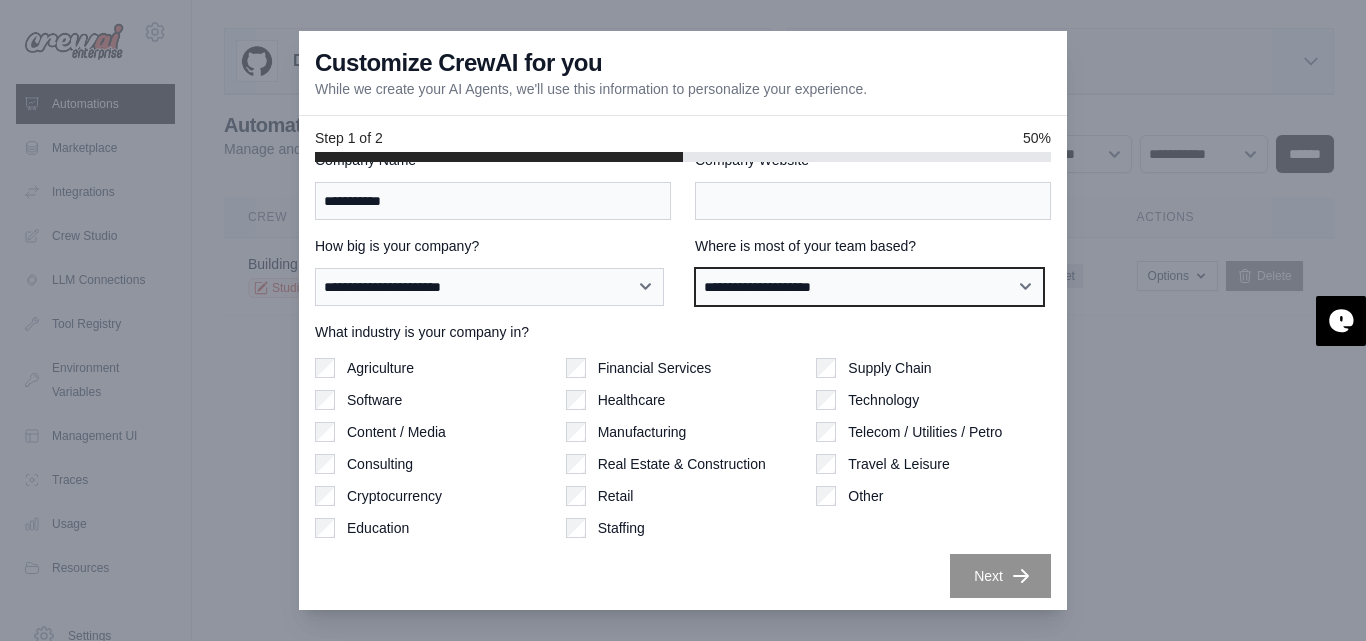 click on "**********" at bounding box center [869, 287] 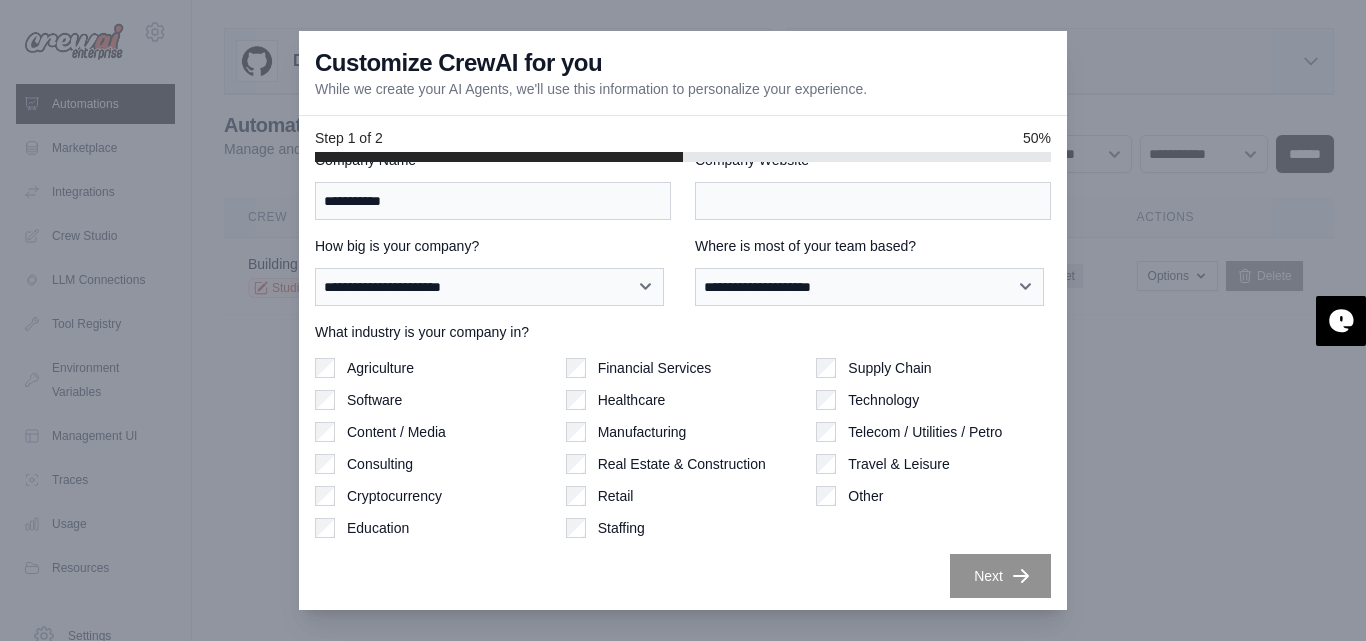 click on "**********" at bounding box center (683, 331) 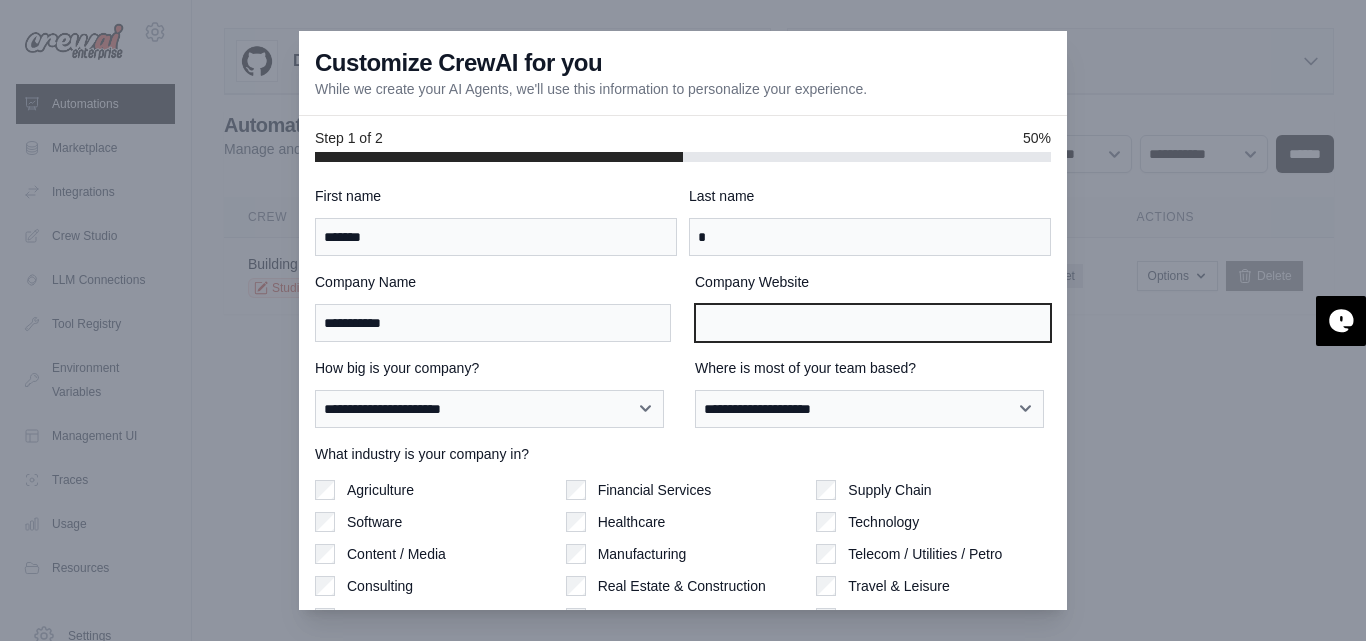 click on "Company Website" at bounding box center [873, 323] 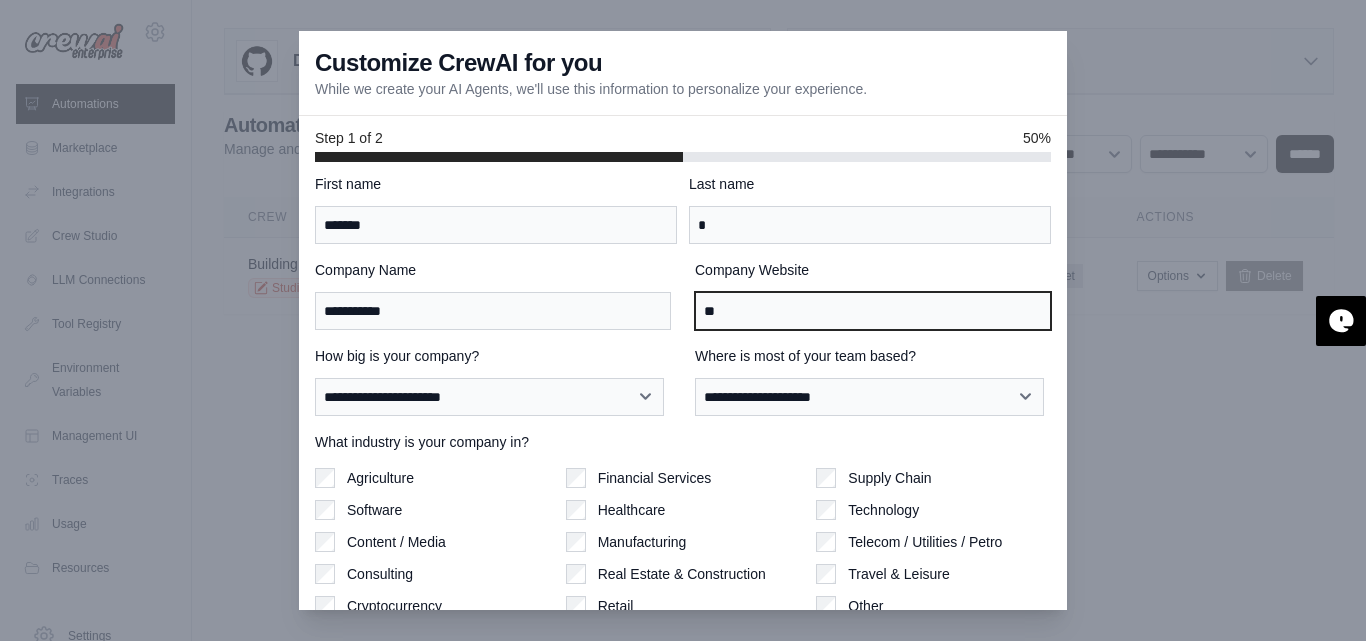 scroll, scrollTop: 11, scrollLeft: 0, axis: vertical 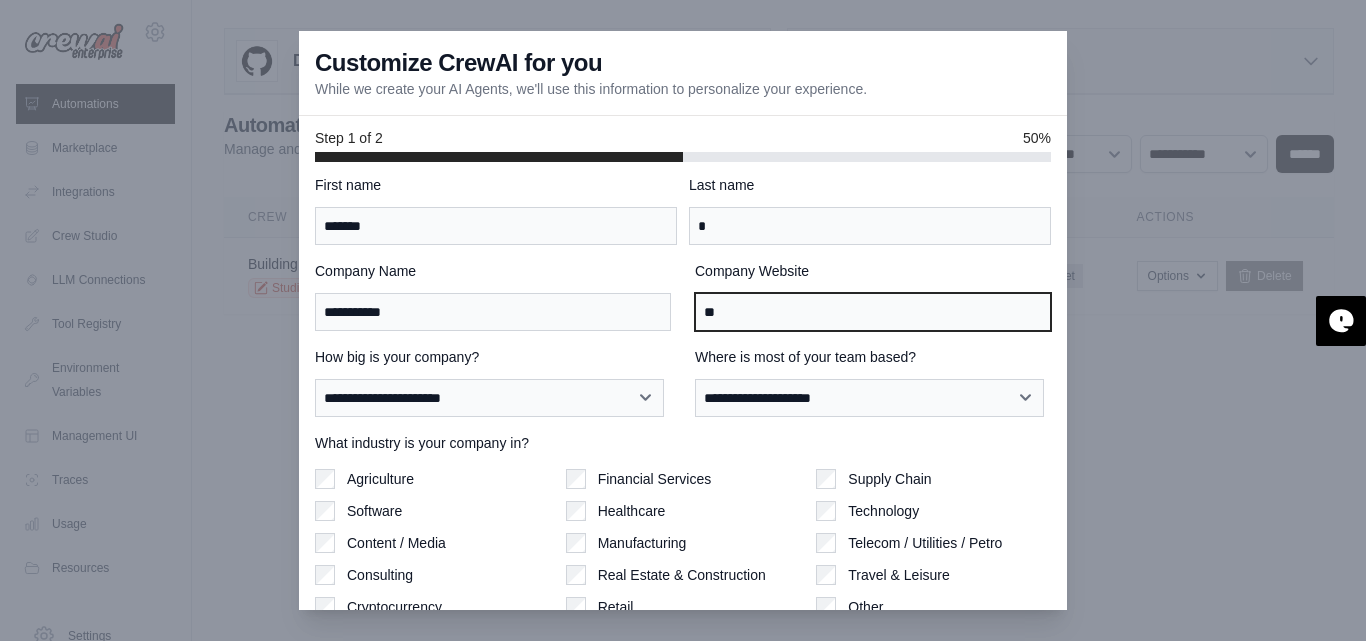 click on "**" at bounding box center [873, 312] 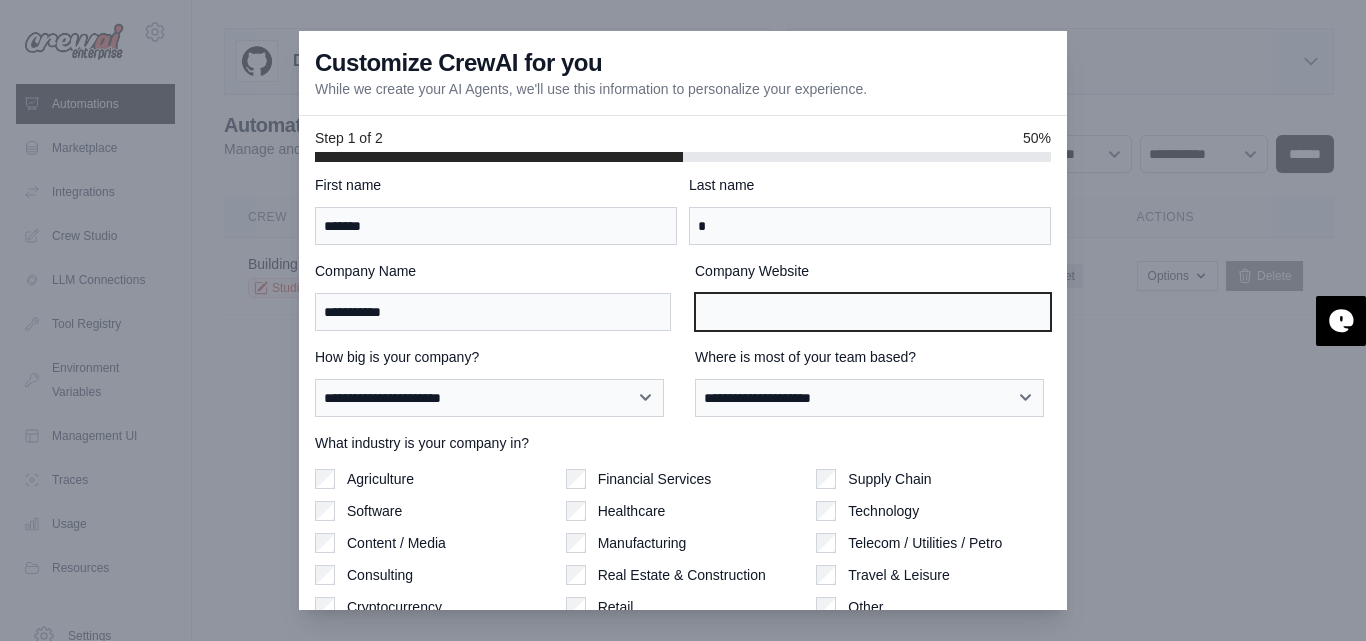 scroll, scrollTop: 0, scrollLeft: 0, axis: both 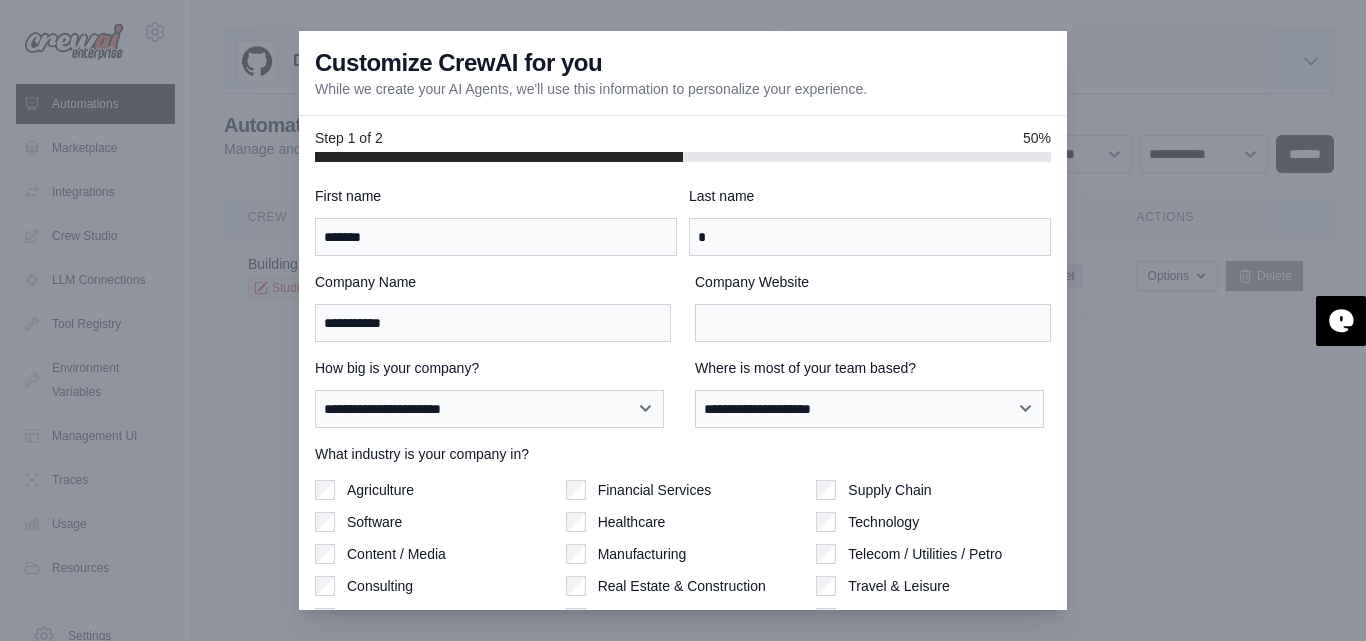 click on "**********" at bounding box center (683, 307) 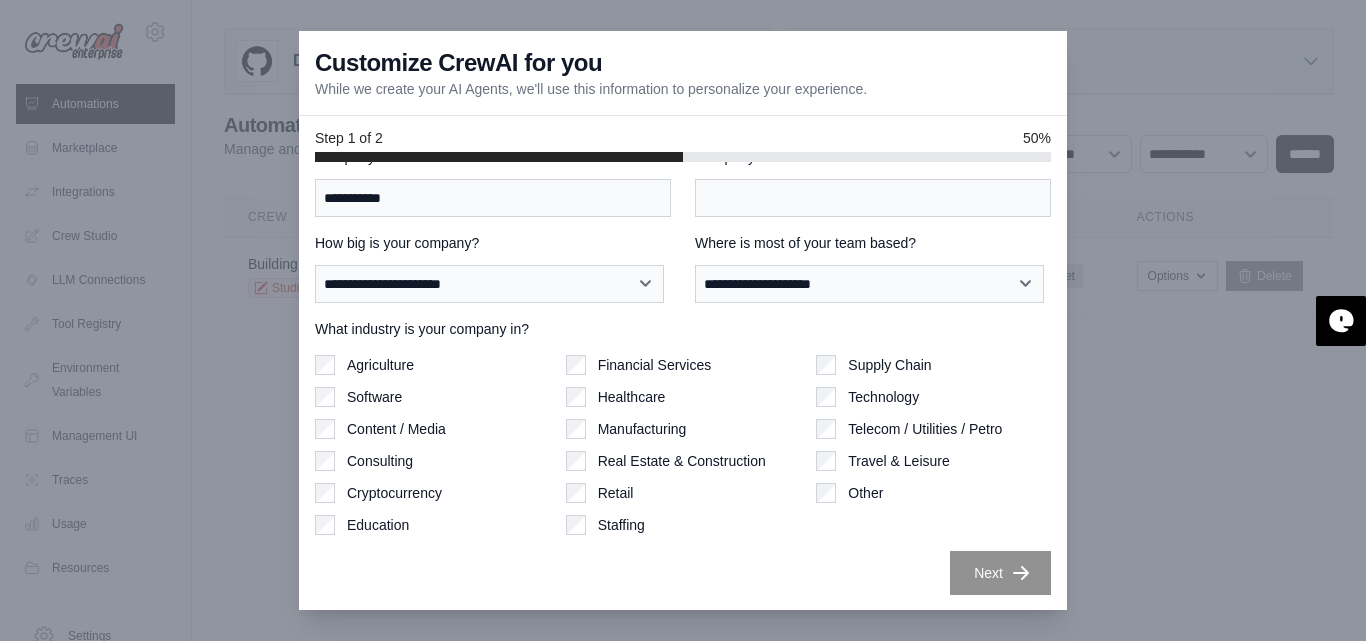click at bounding box center (683, 320) 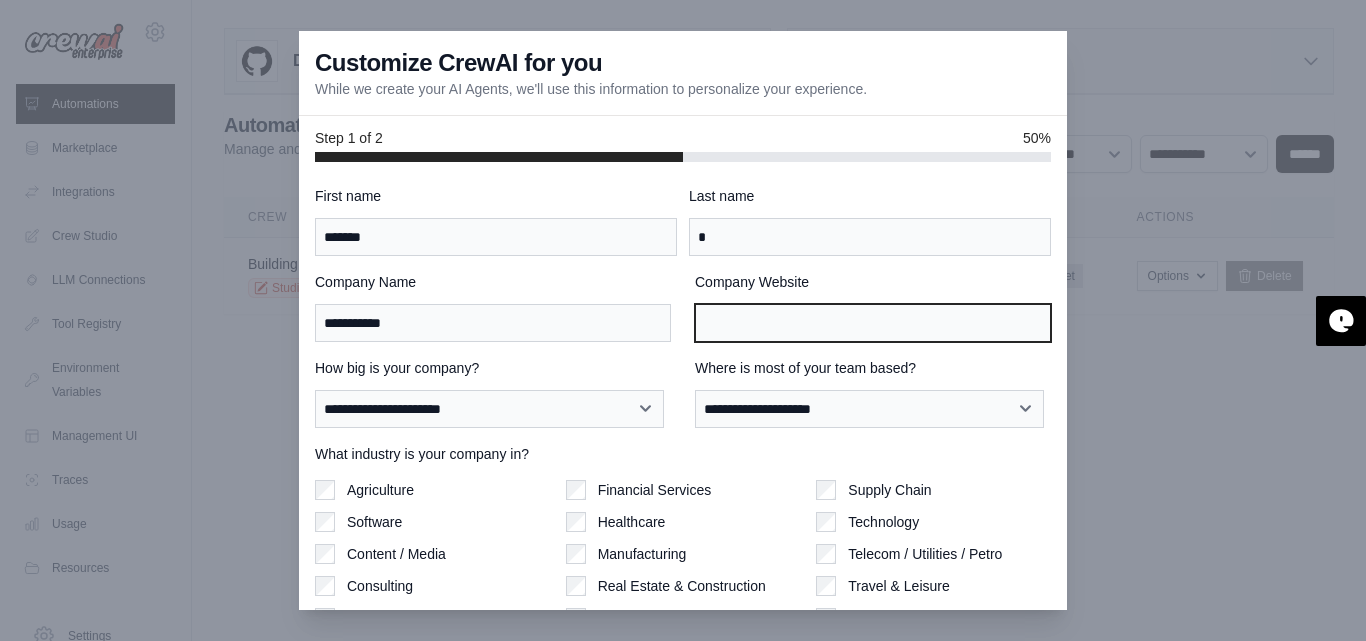 click on "Company Website" at bounding box center (873, 323) 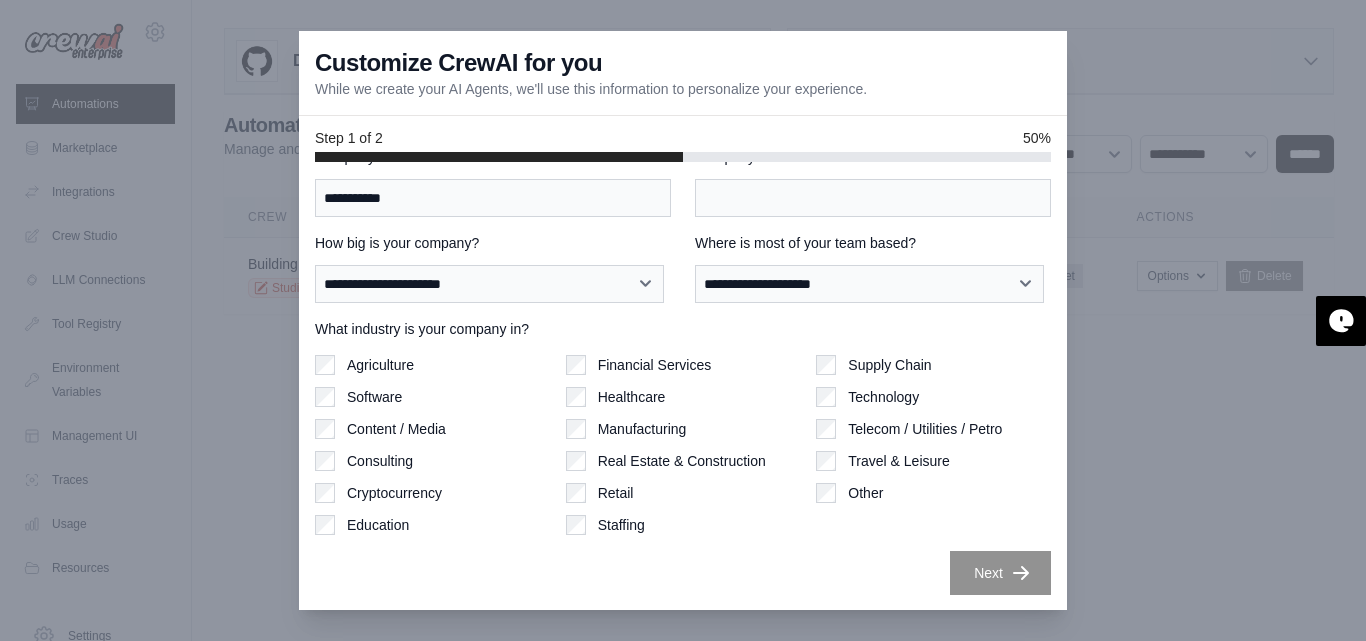 click on "**********" at bounding box center (683, 386) 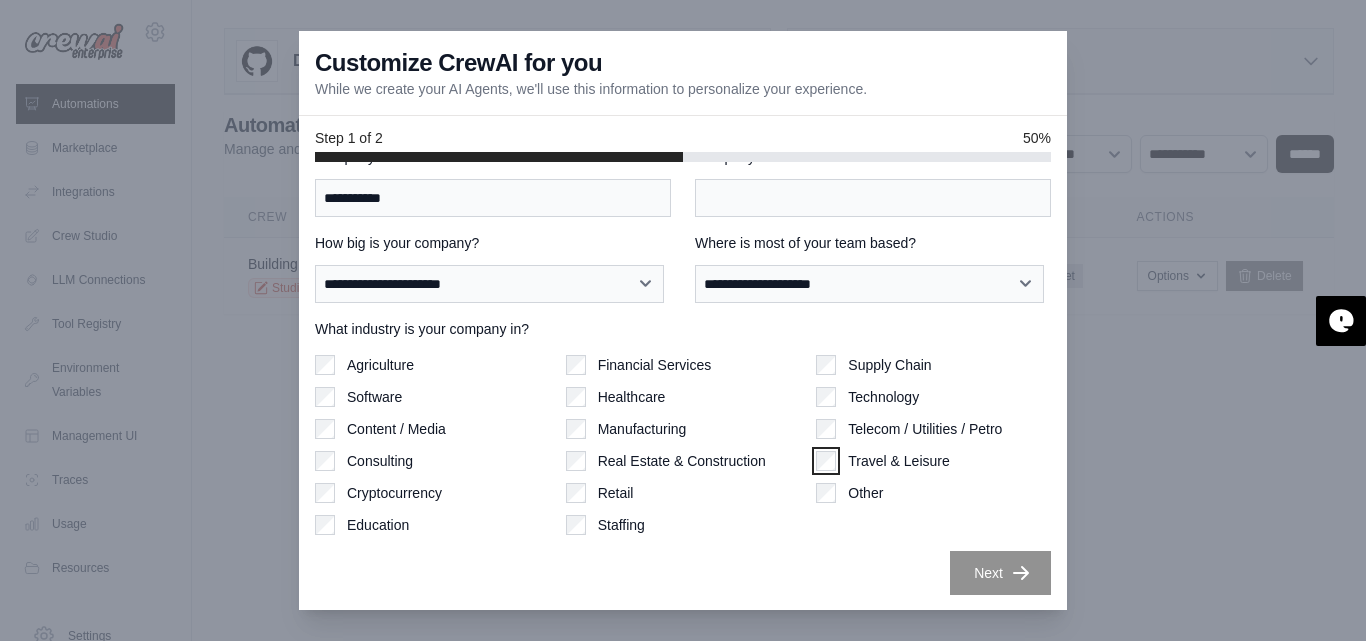 scroll, scrollTop: 0, scrollLeft: 0, axis: both 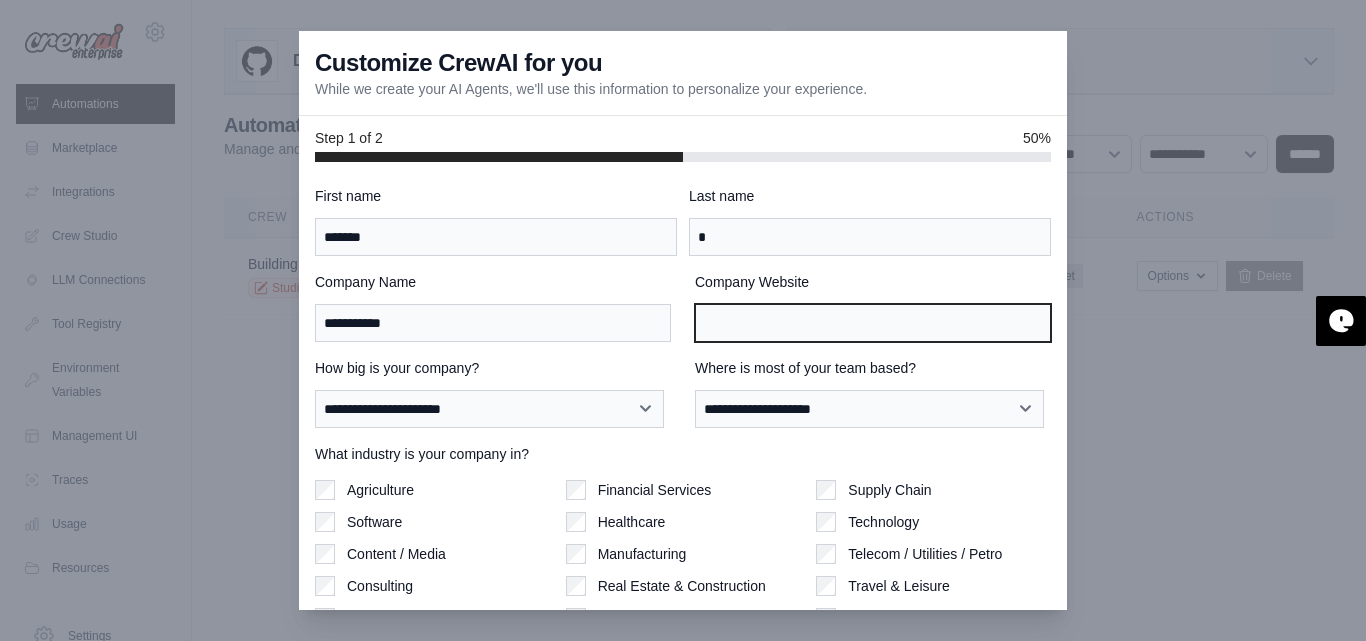 click on "Company Website" at bounding box center [873, 323] 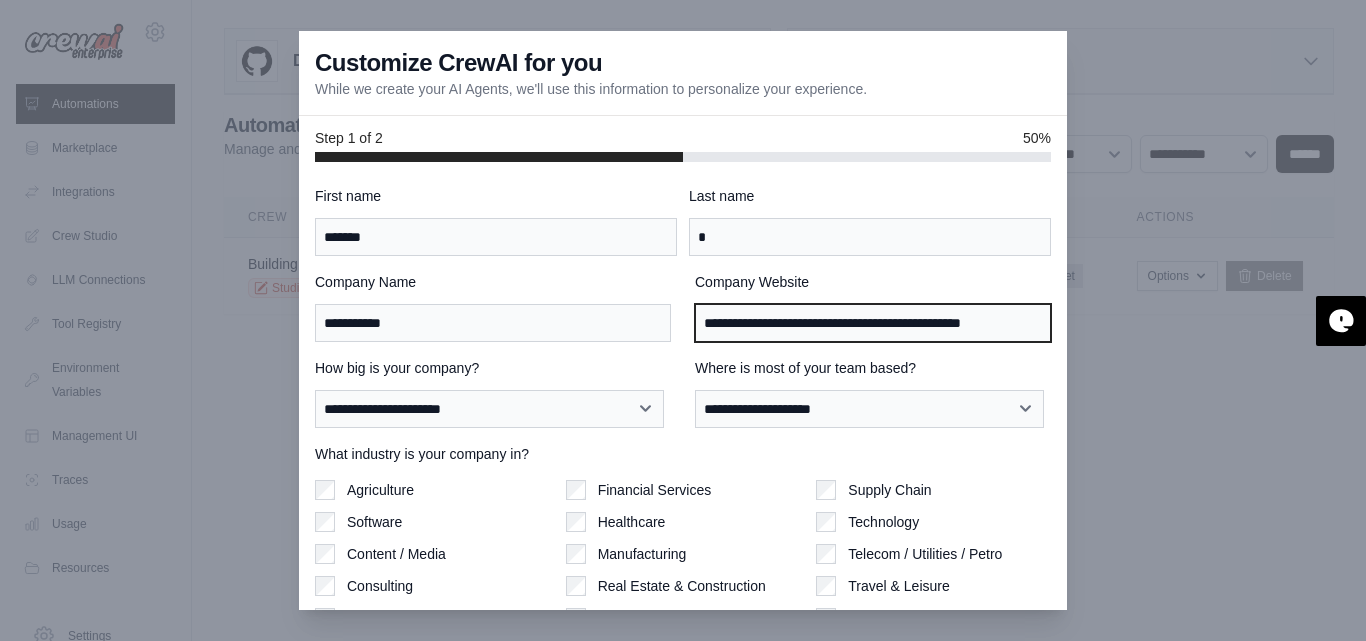 scroll, scrollTop: 125, scrollLeft: 0, axis: vertical 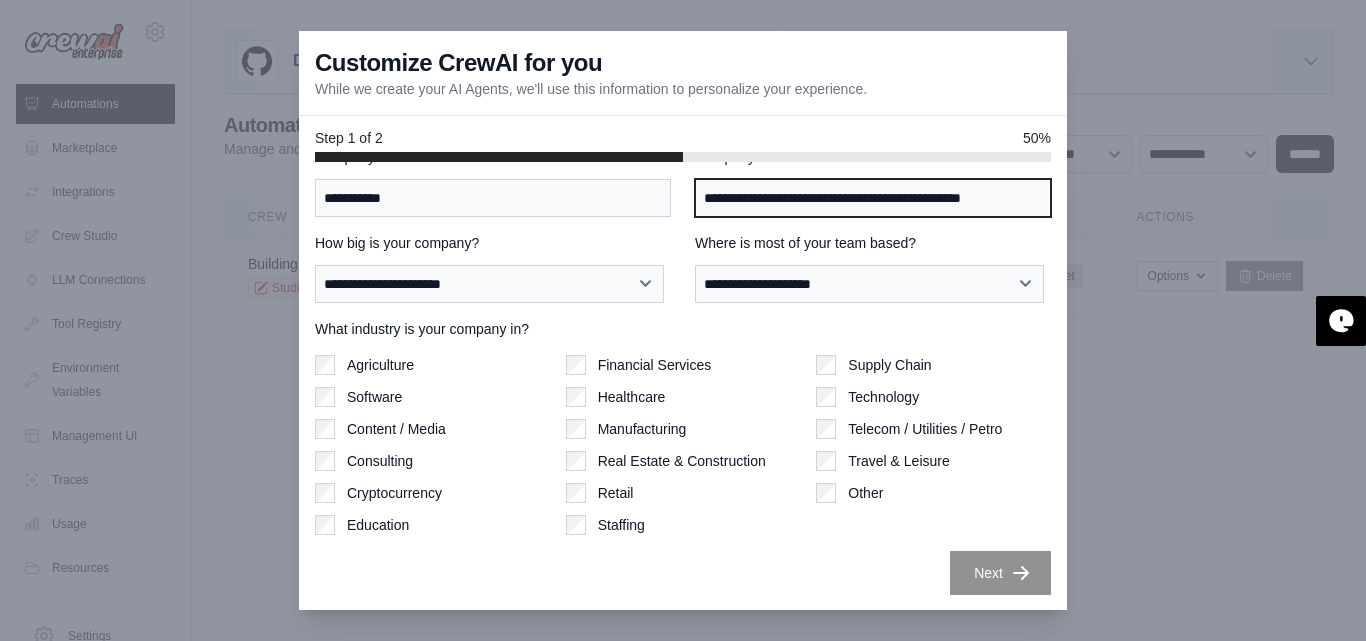 click on "**********" at bounding box center (873, 198) 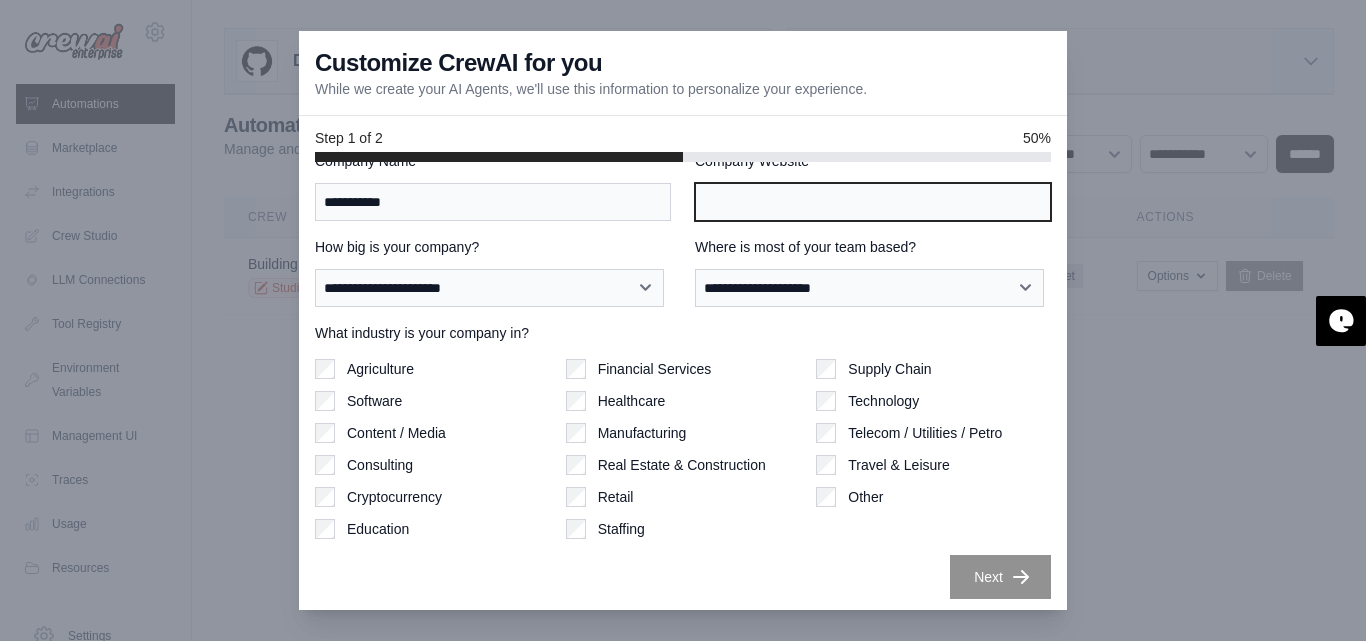 scroll, scrollTop: 0, scrollLeft: 0, axis: both 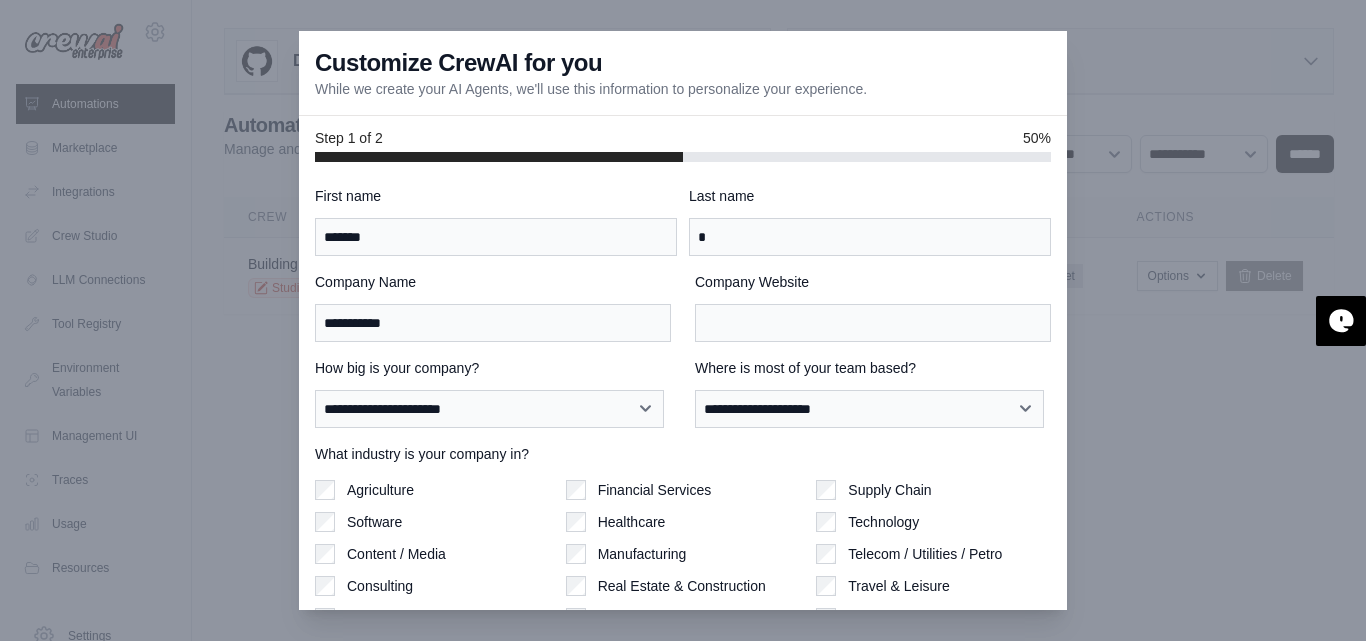 click on "**********" at bounding box center (683, 386) 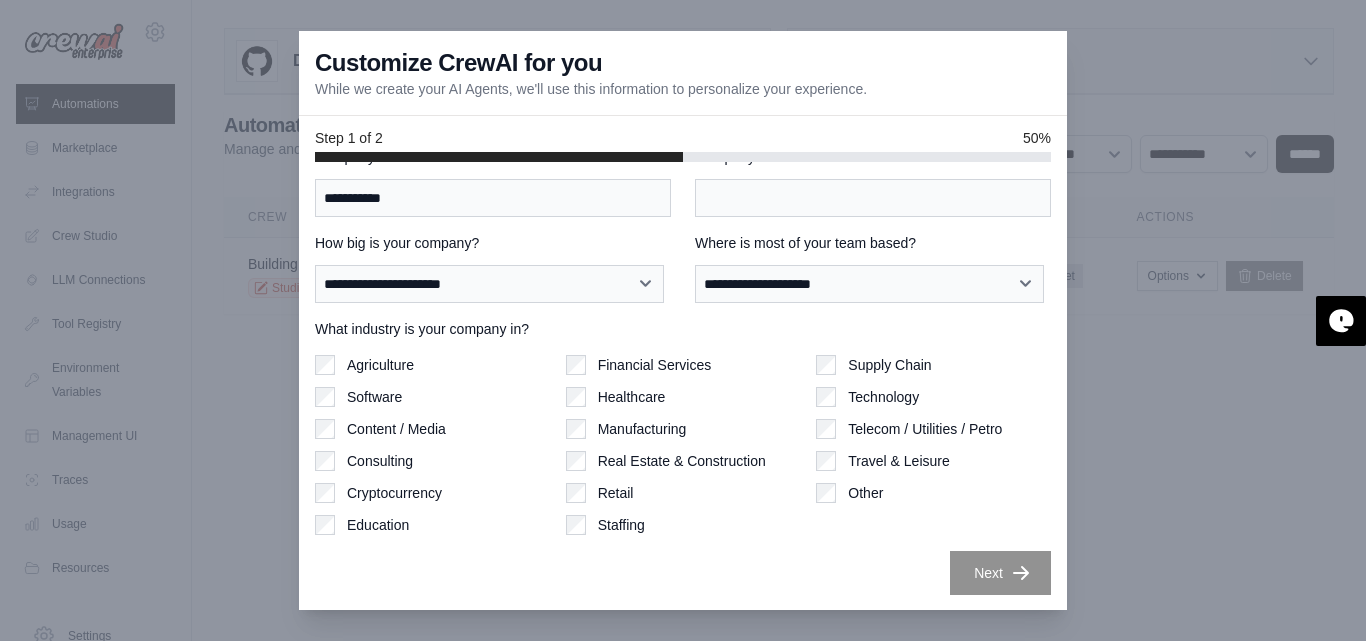 click on "Software" at bounding box center [432, 397] 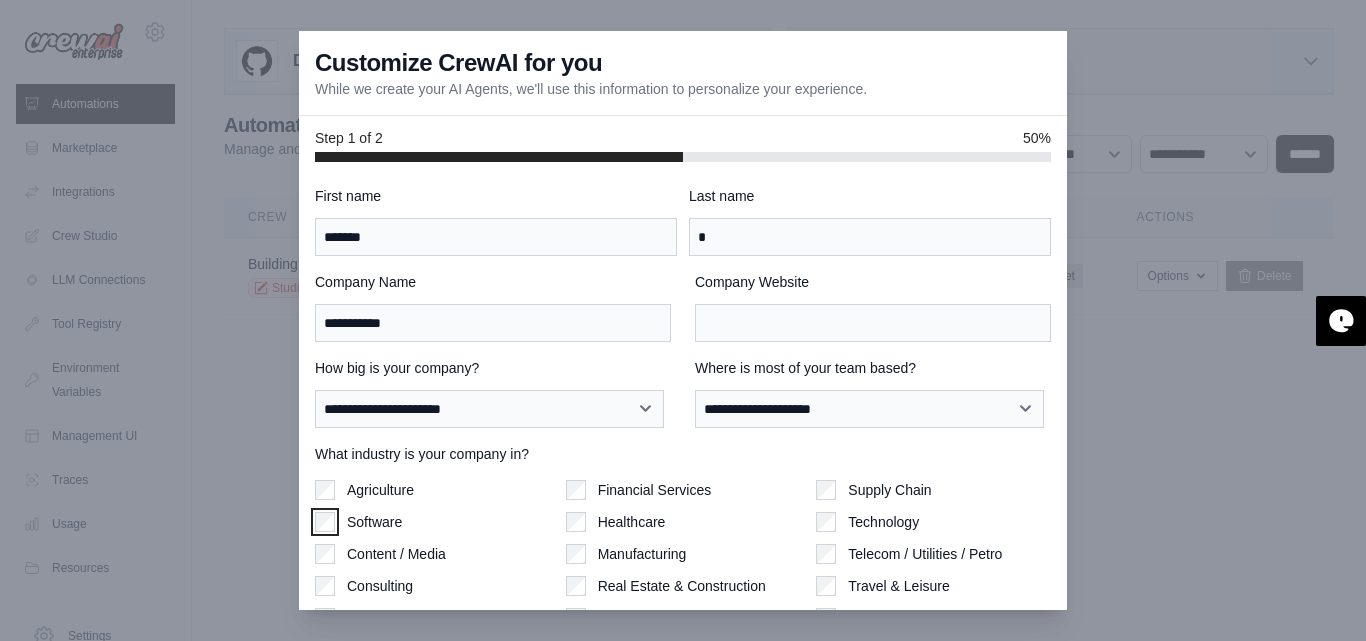 scroll, scrollTop: 125, scrollLeft: 0, axis: vertical 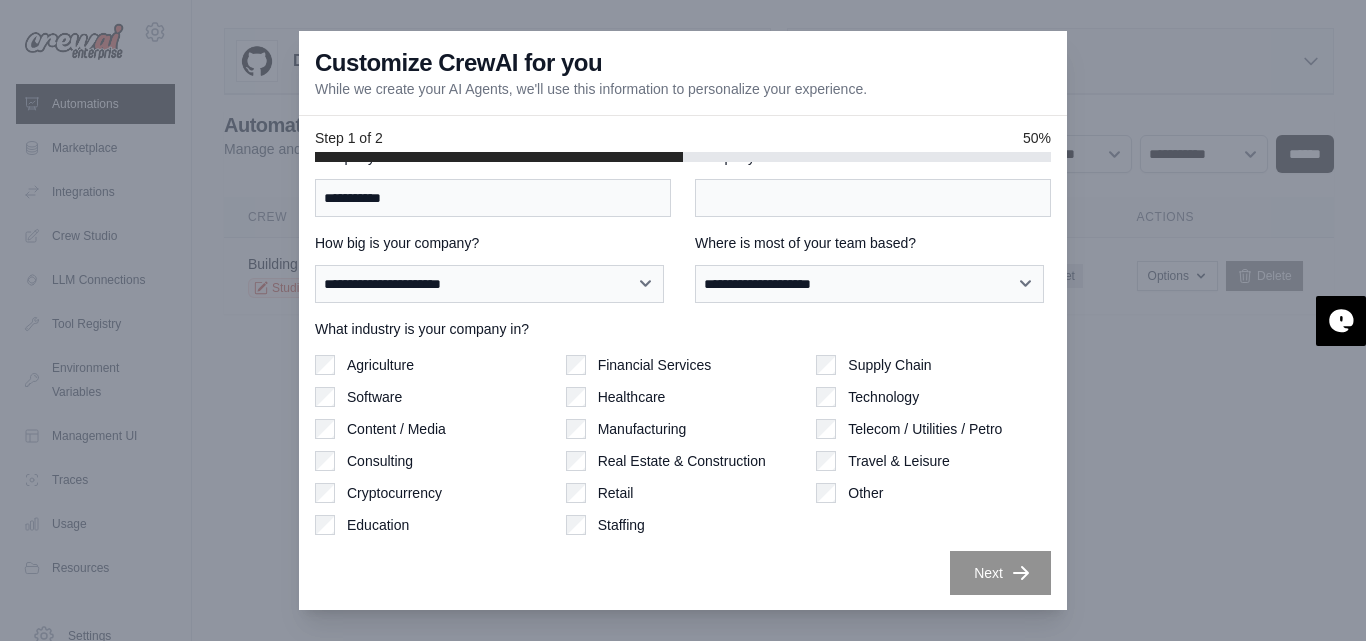 click on "**********" at bounding box center [683, 328] 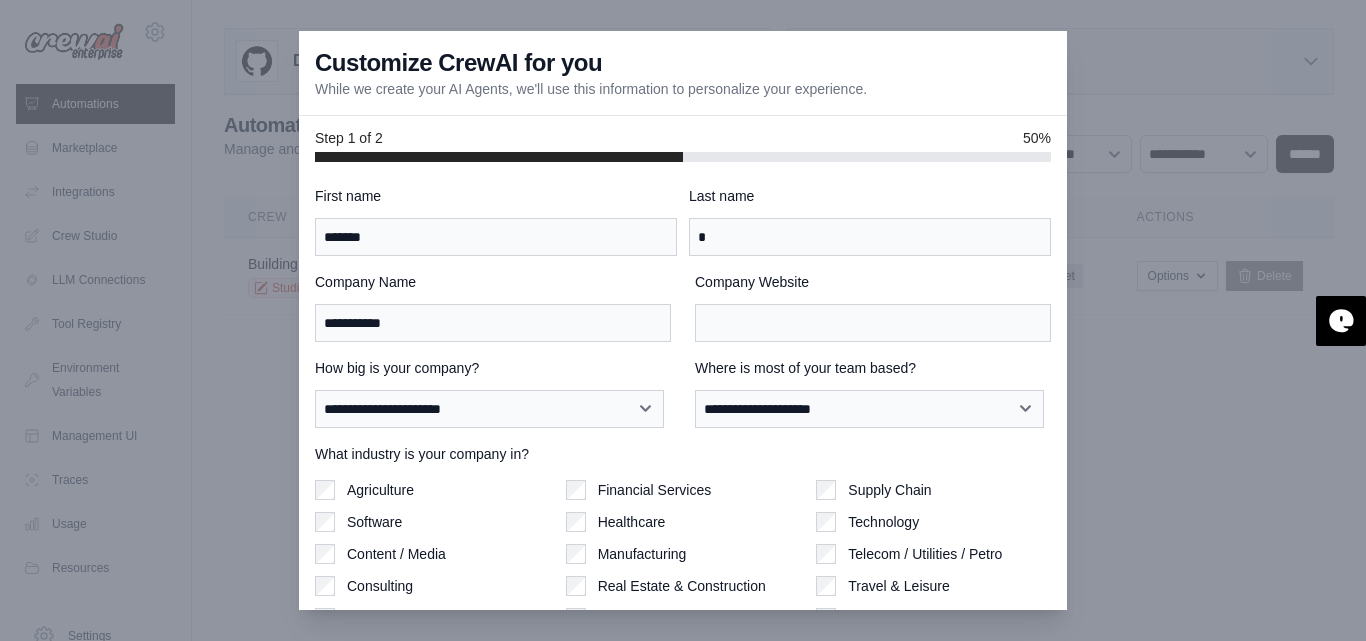 click at bounding box center [683, 320] 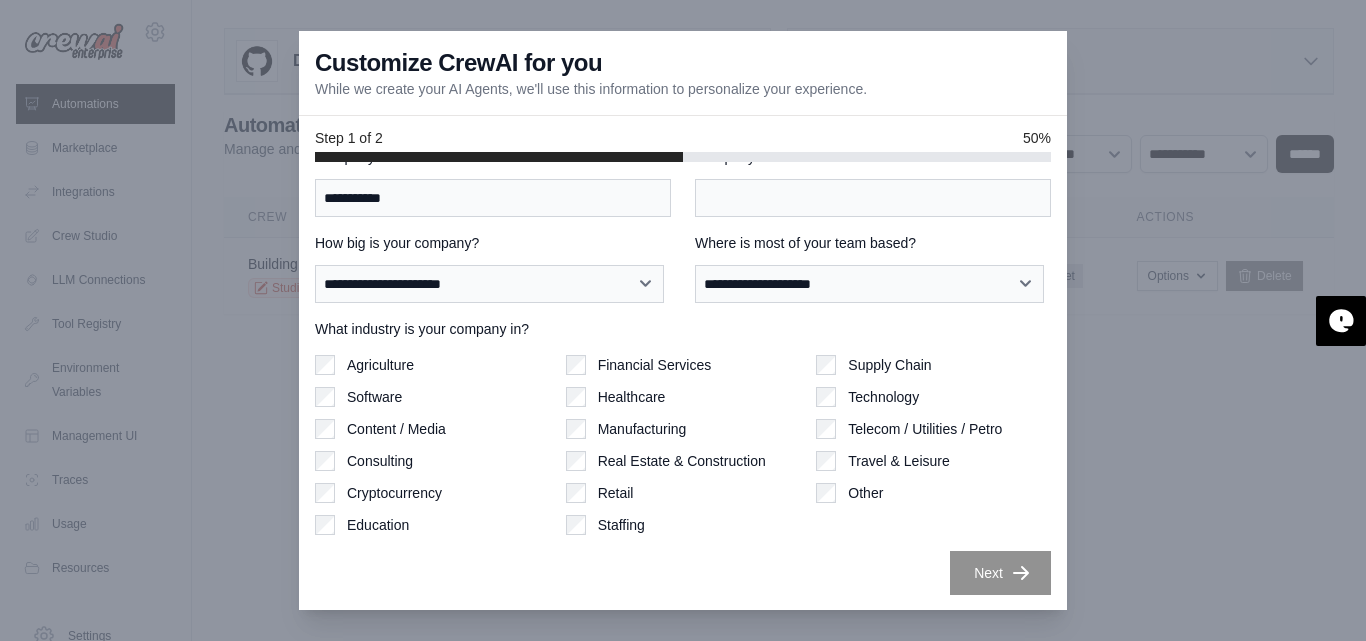 scroll, scrollTop: 0, scrollLeft: 0, axis: both 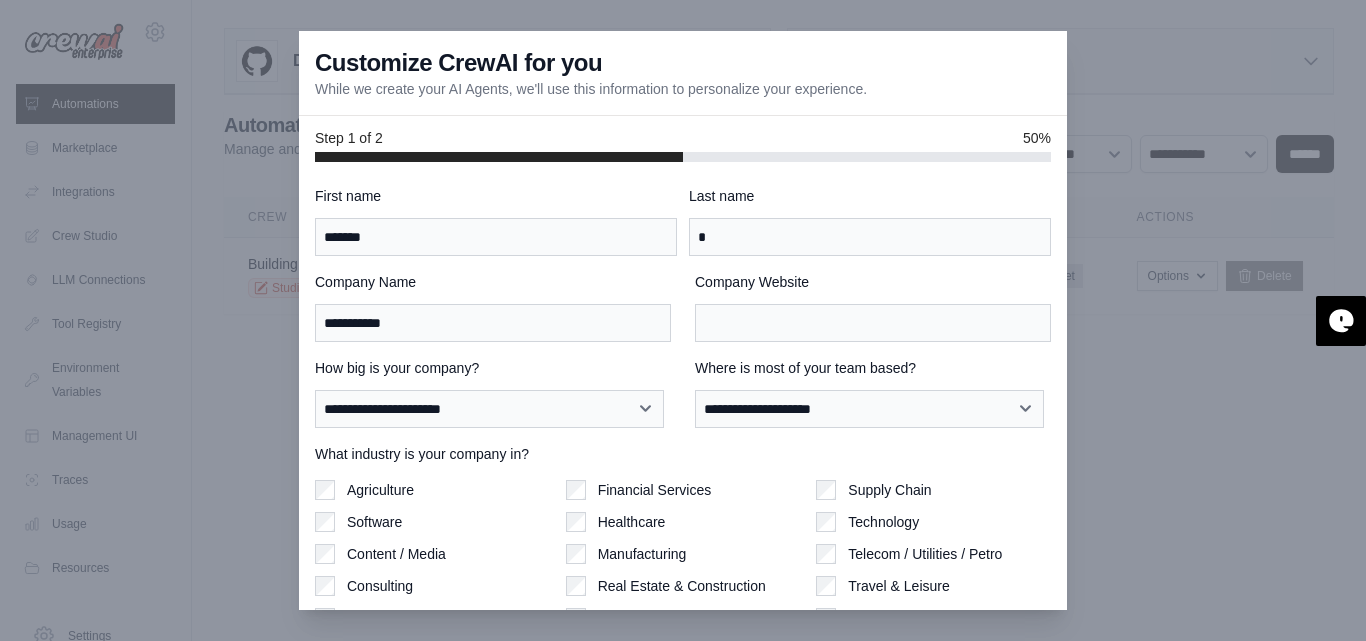click at bounding box center [683, 320] 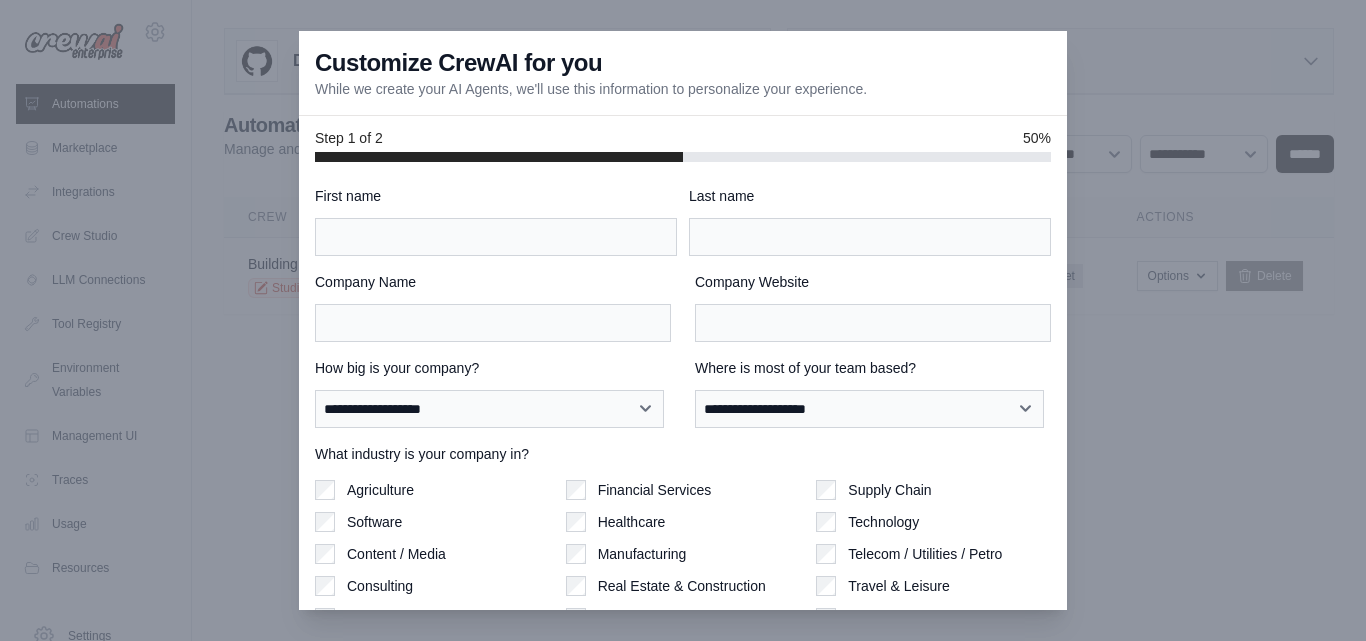 scroll, scrollTop: 0, scrollLeft: 0, axis: both 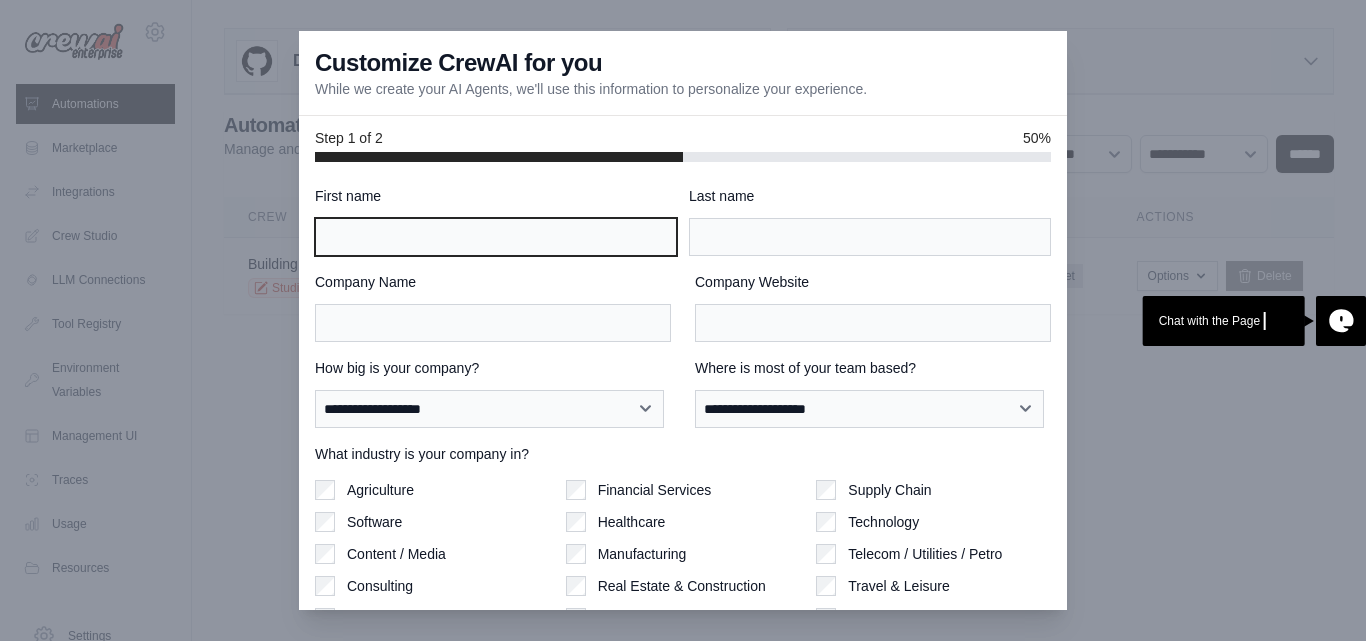 click on "First name" at bounding box center (496, 237) 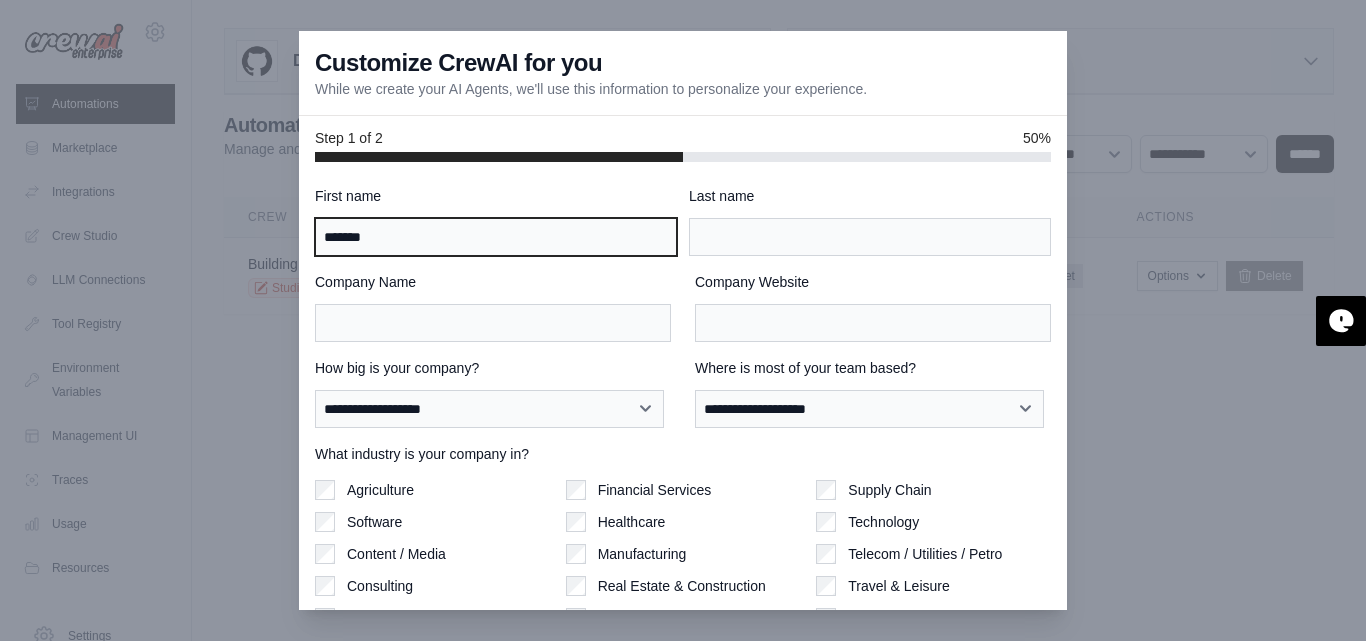 type on "*******" 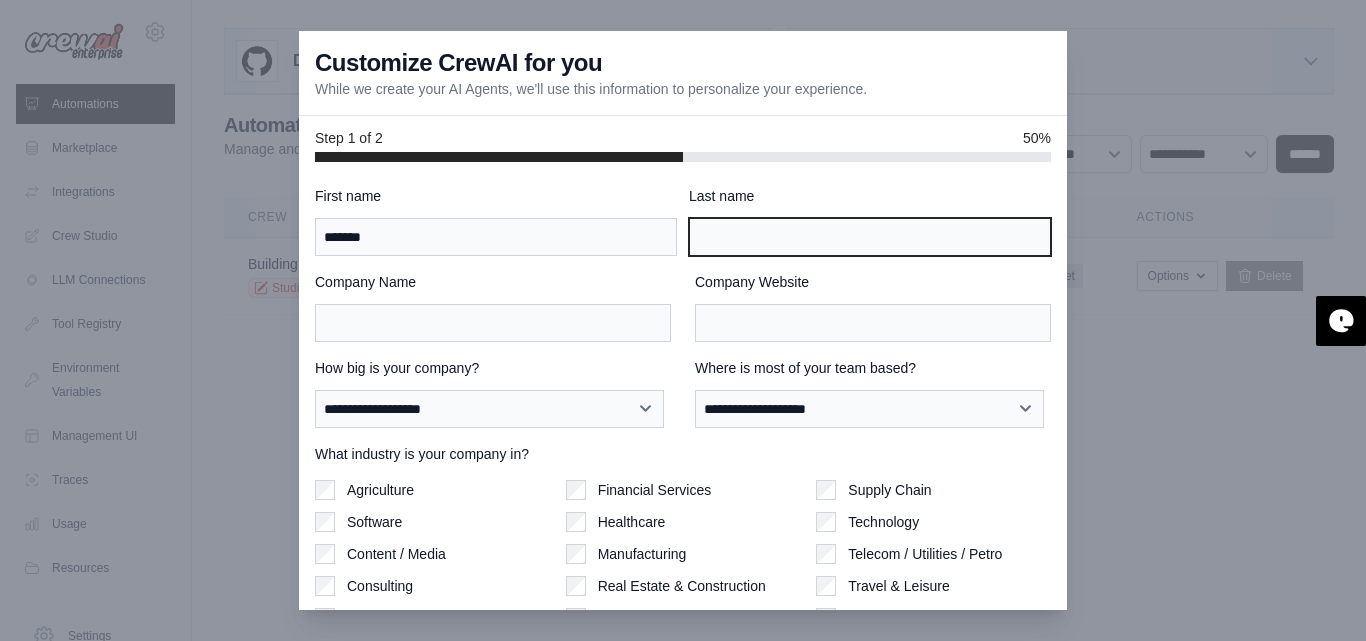 click on "Last name" at bounding box center [870, 237] 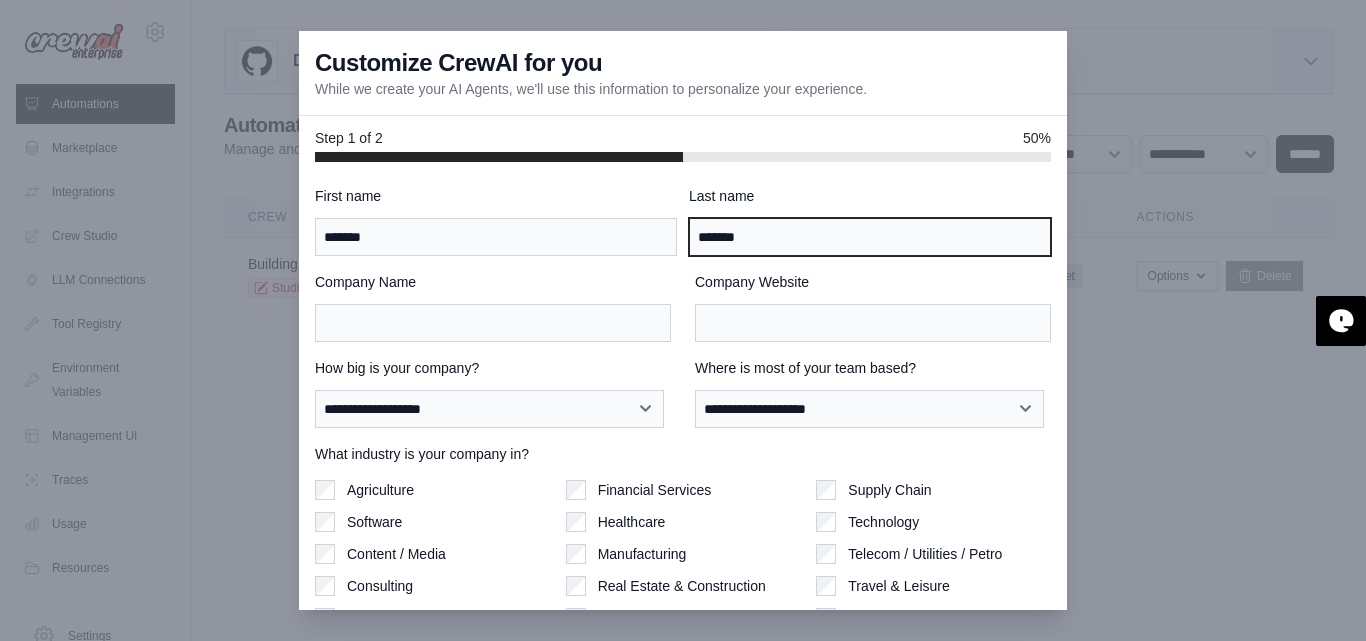 type on "*******" 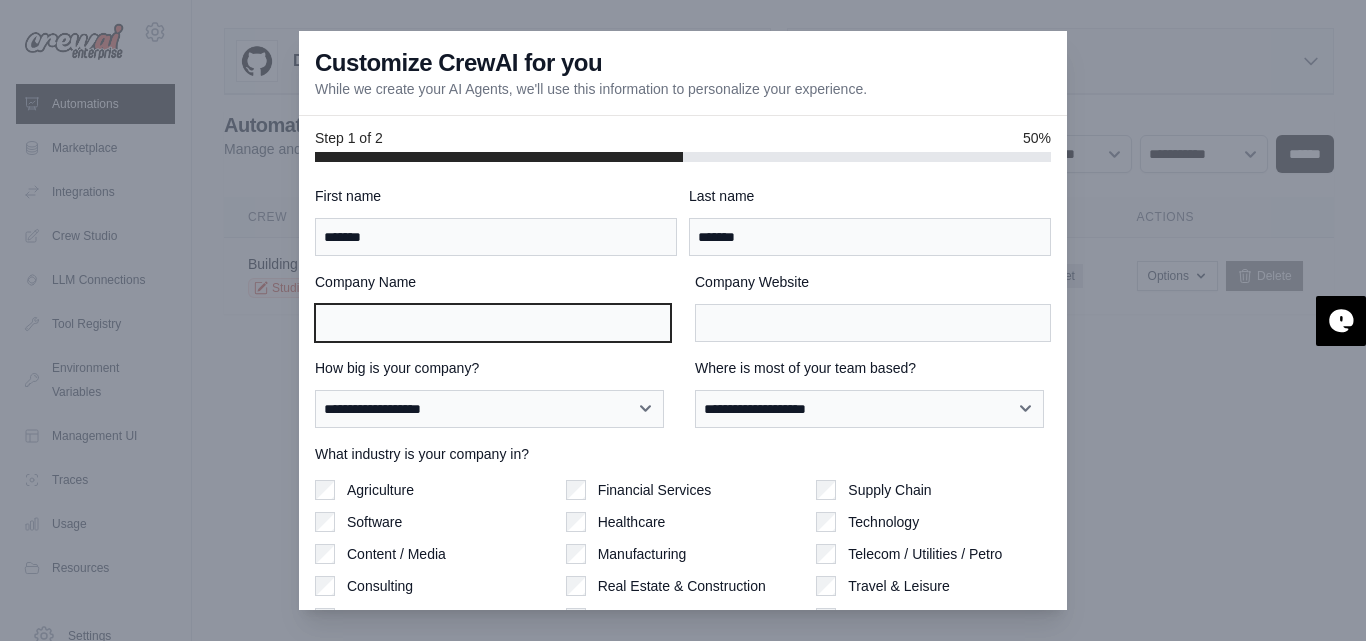 click on "Company Name" at bounding box center [493, 323] 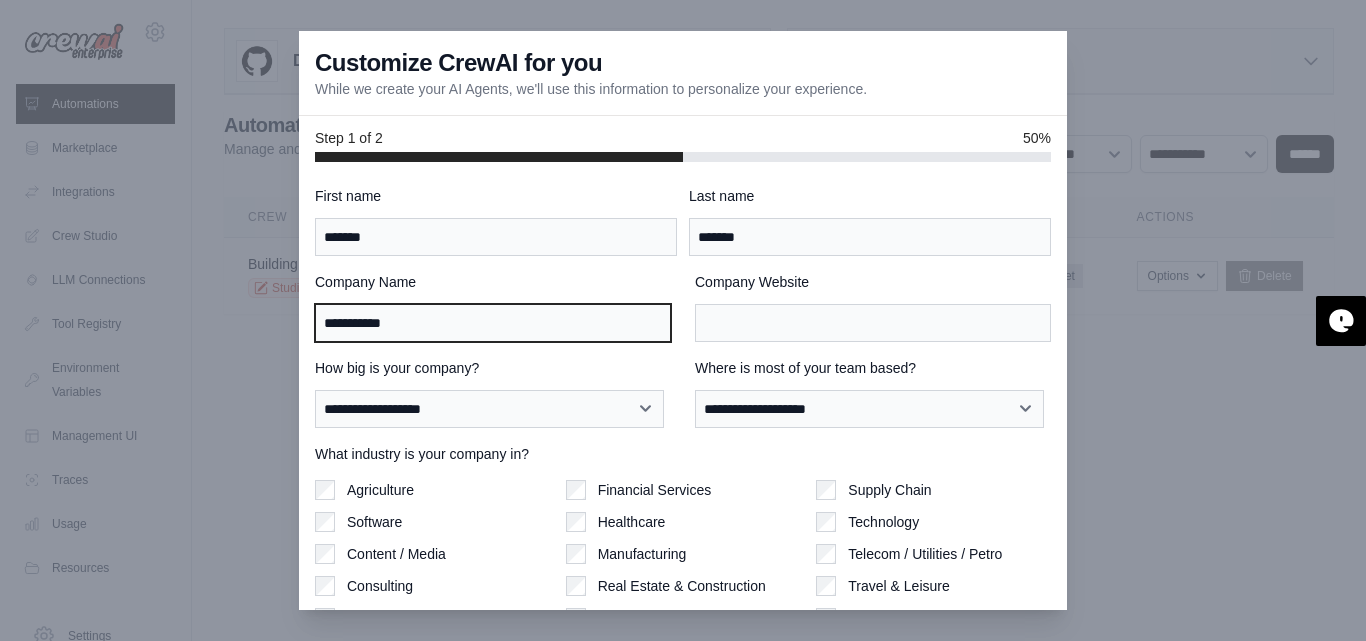 type on "**********" 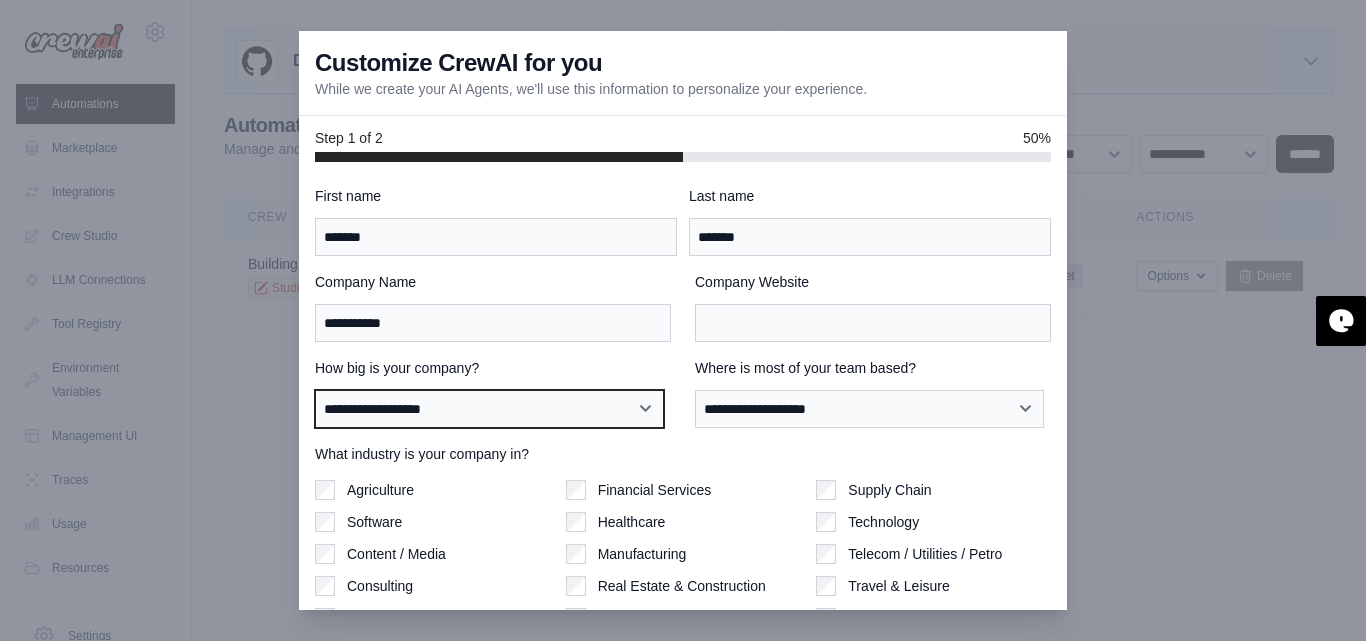 click on "**********" at bounding box center (489, 409) 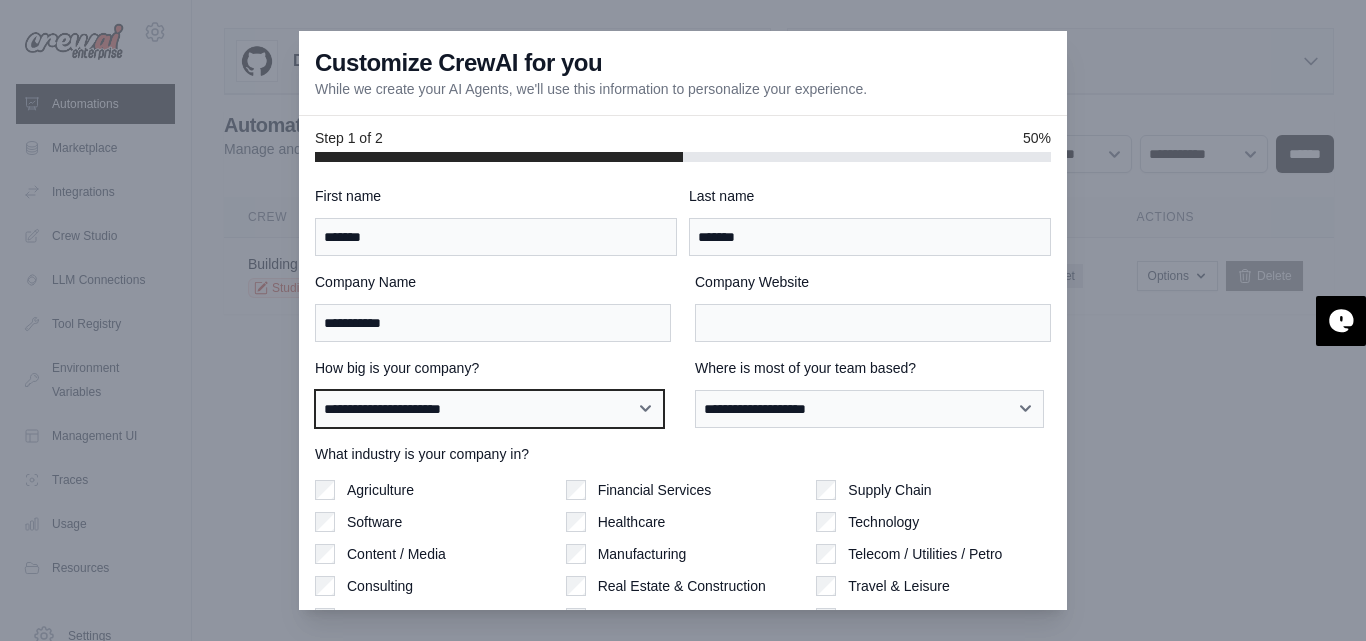 click on "**********" at bounding box center [489, 409] 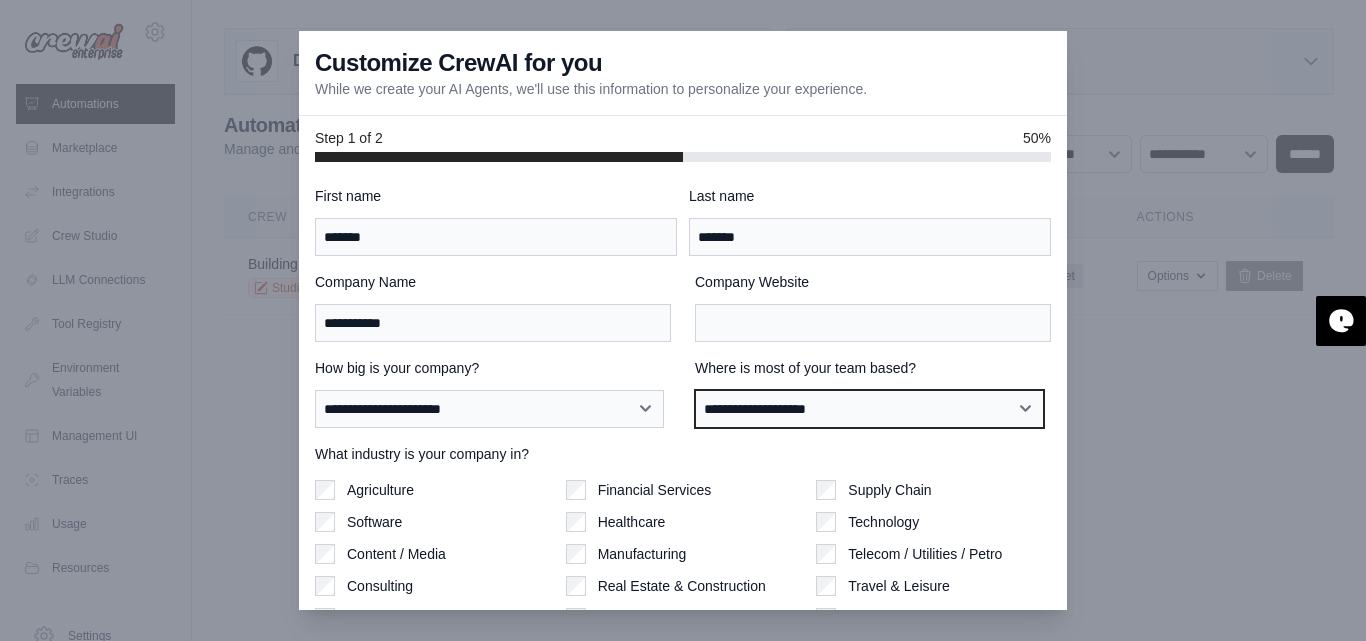 click on "**********" at bounding box center (869, 409) 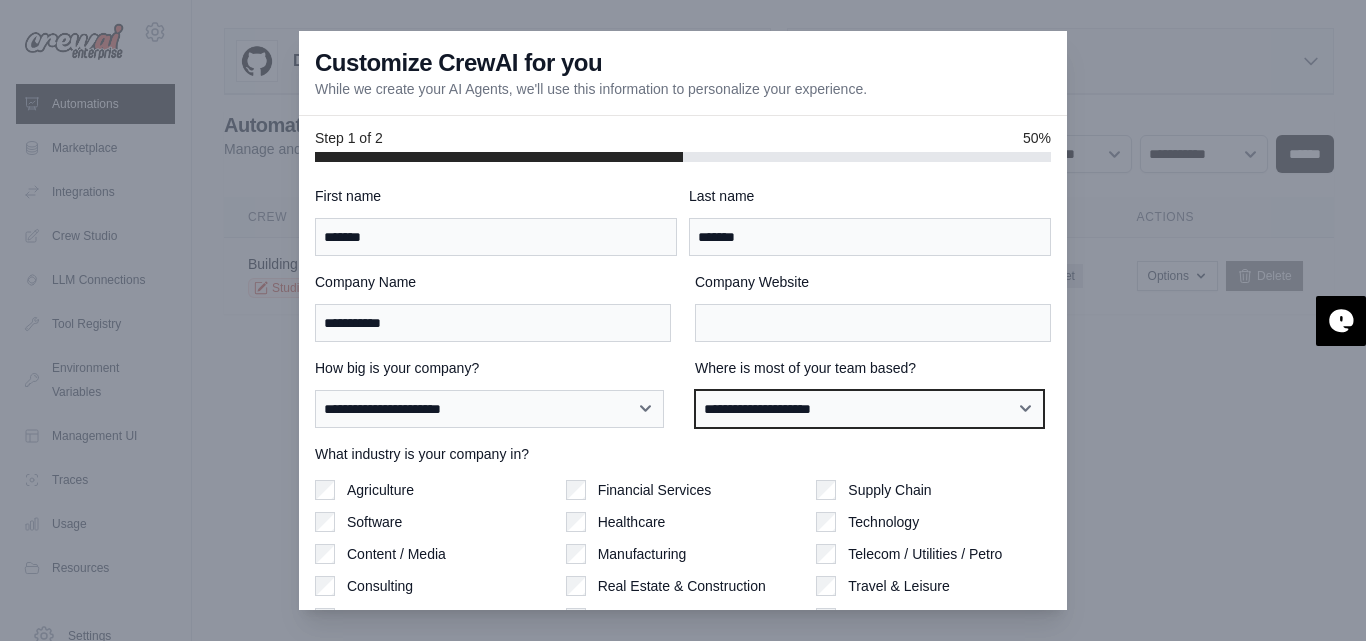 click on "**********" at bounding box center [869, 409] 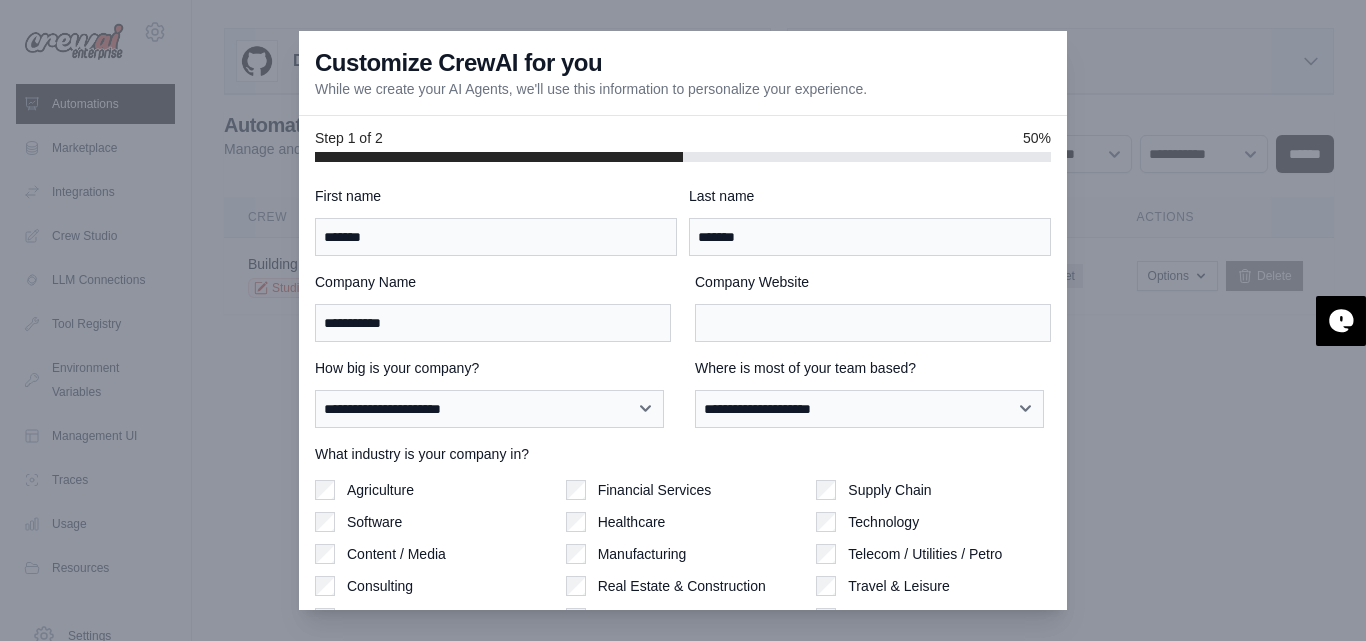 click on "Financial Services" at bounding box center [655, 490] 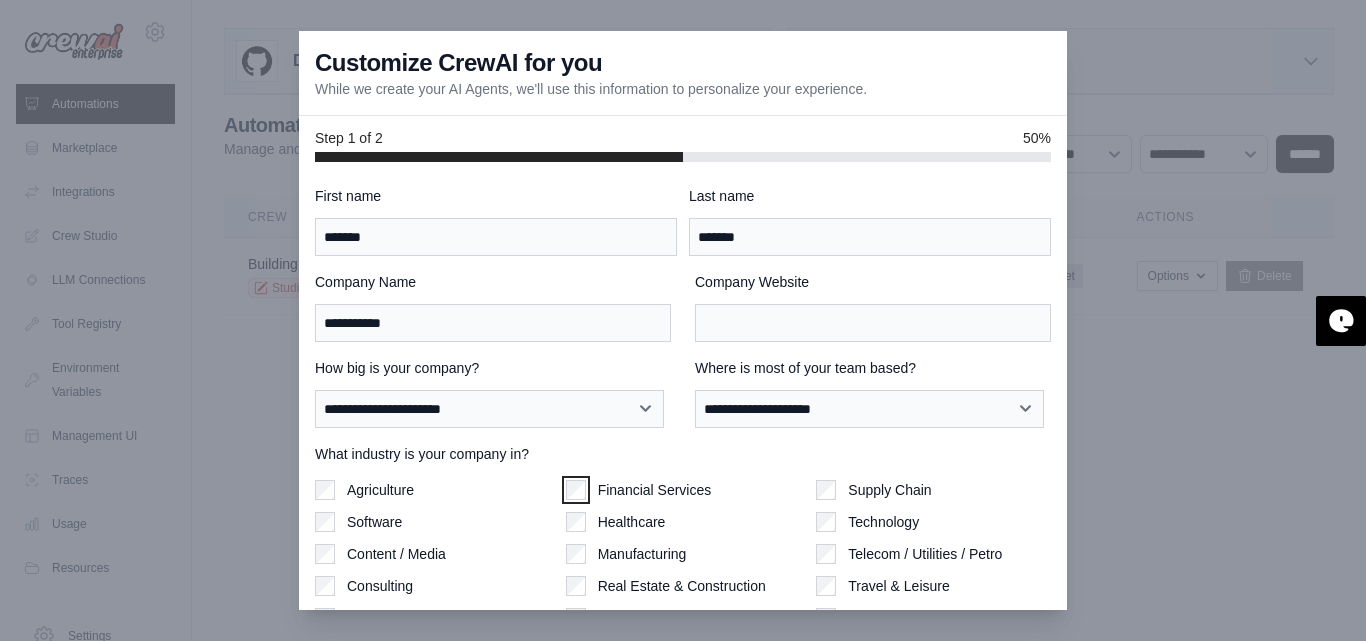 scroll, scrollTop: 125, scrollLeft: 0, axis: vertical 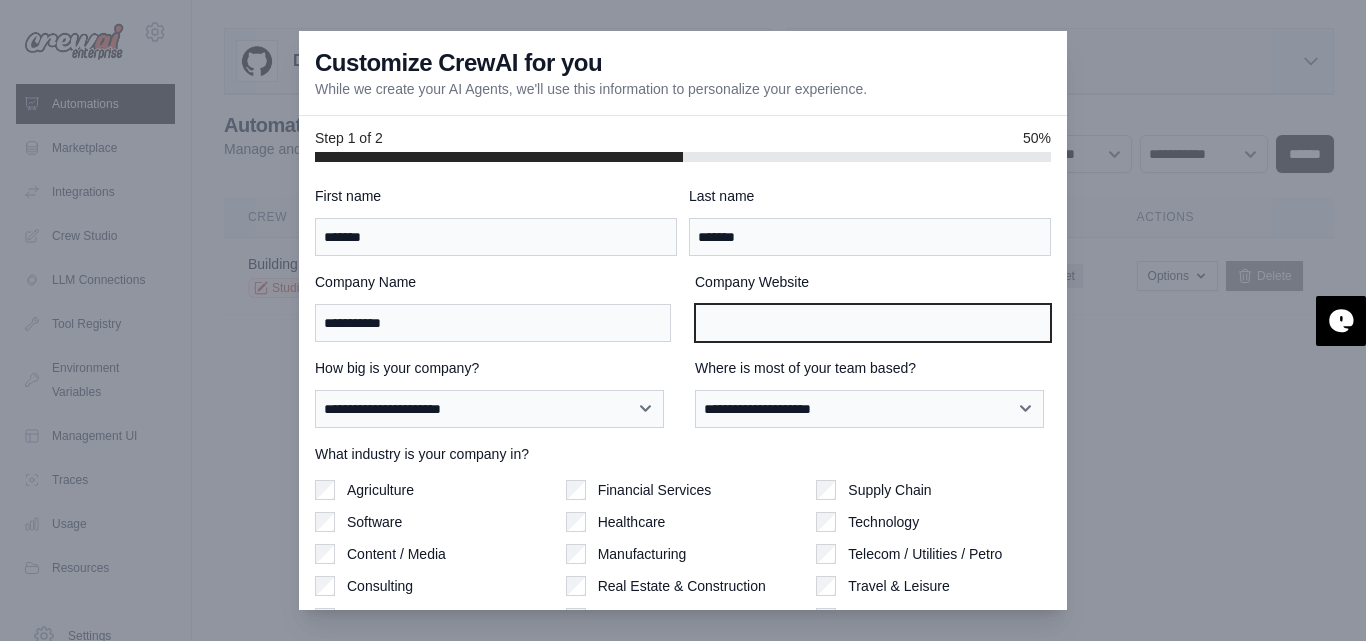 click on "Company Website" at bounding box center [873, 323] 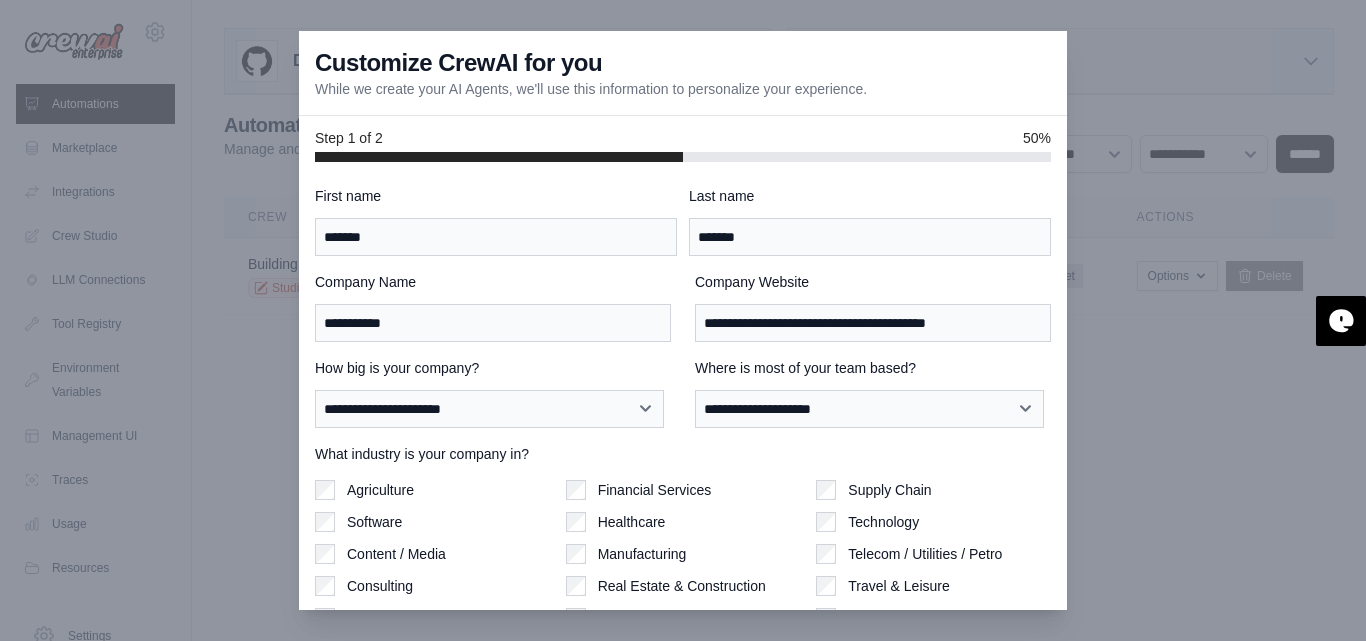 click on "**********" at bounding box center (683, 453) 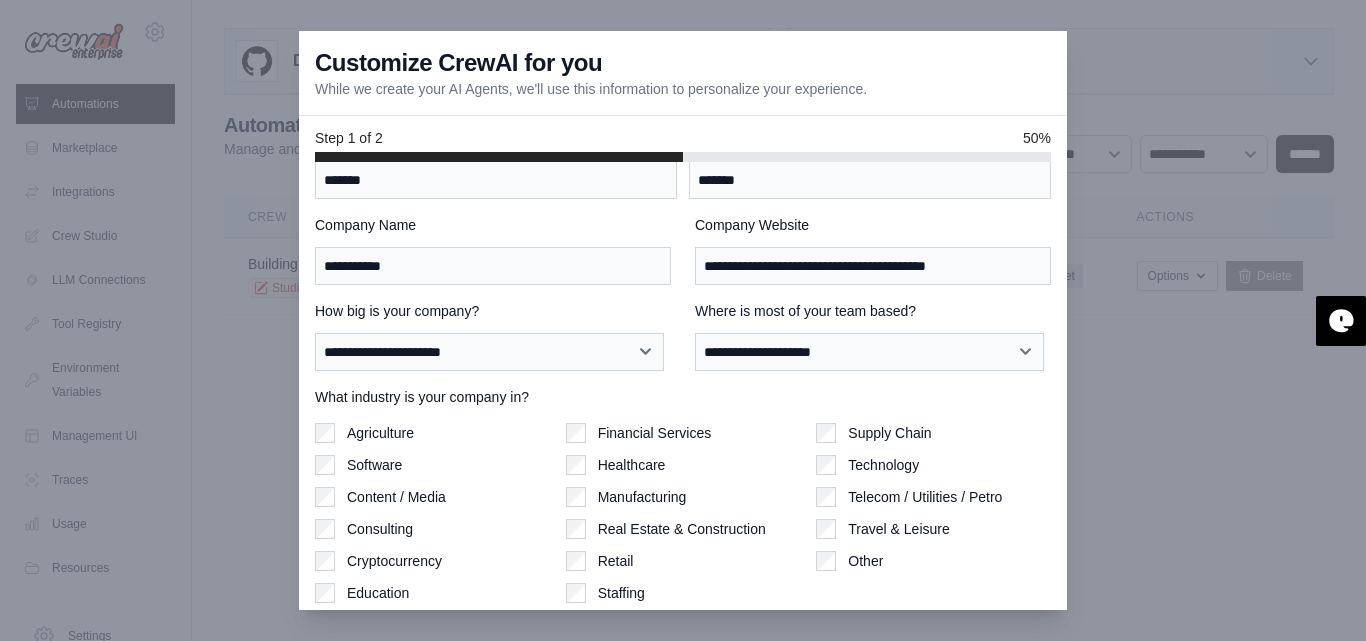scroll, scrollTop: 56, scrollLeft: 0, axis: vertical 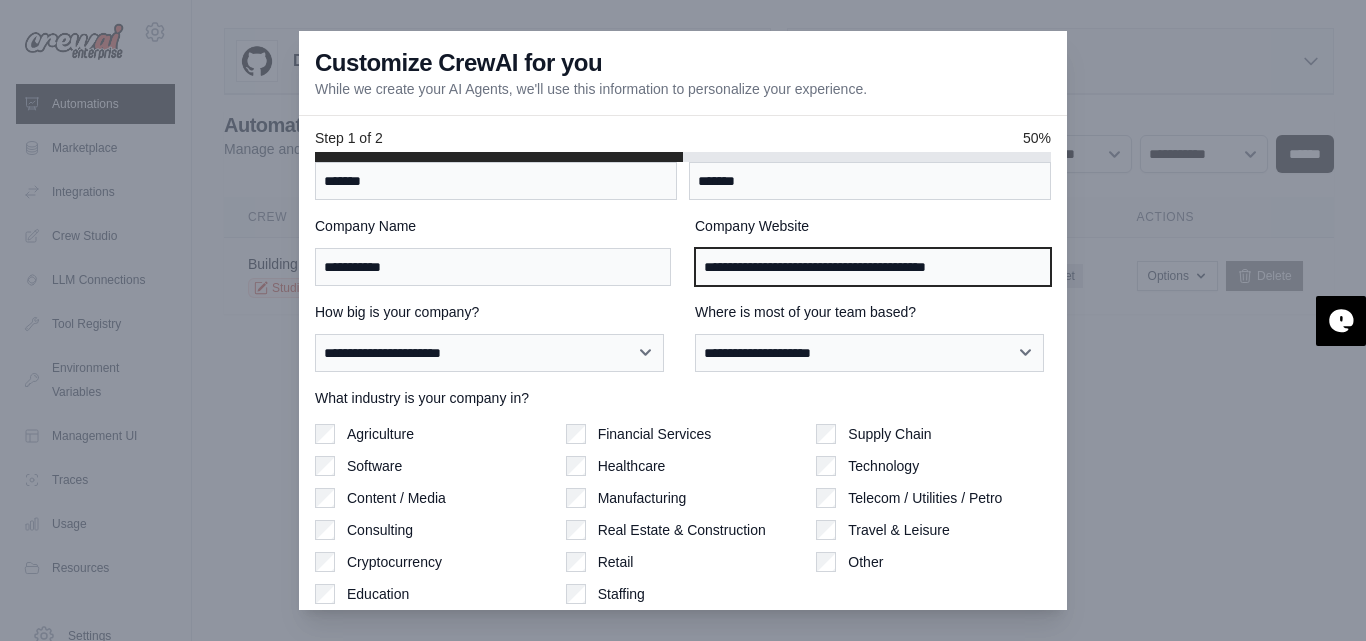 drag, startPoint x: 994, startPoint y: 277, endPoint x: 993, endPoint y: 249, distance: 28.01785 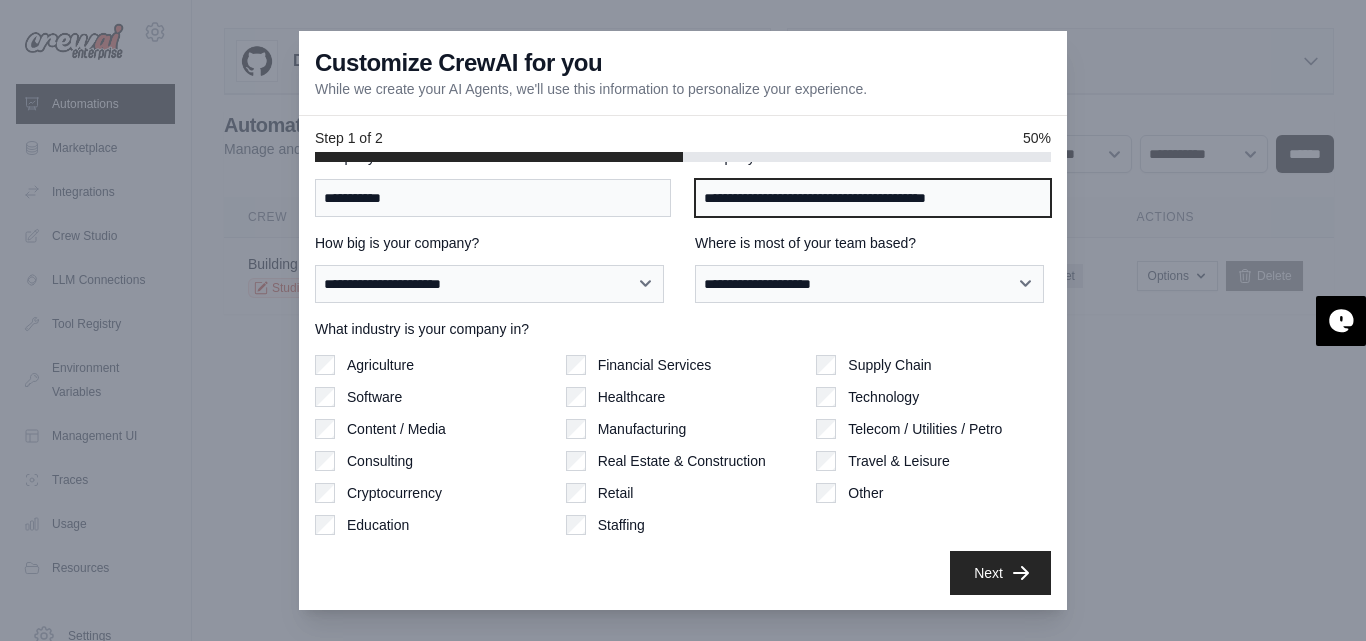 type on "**********" 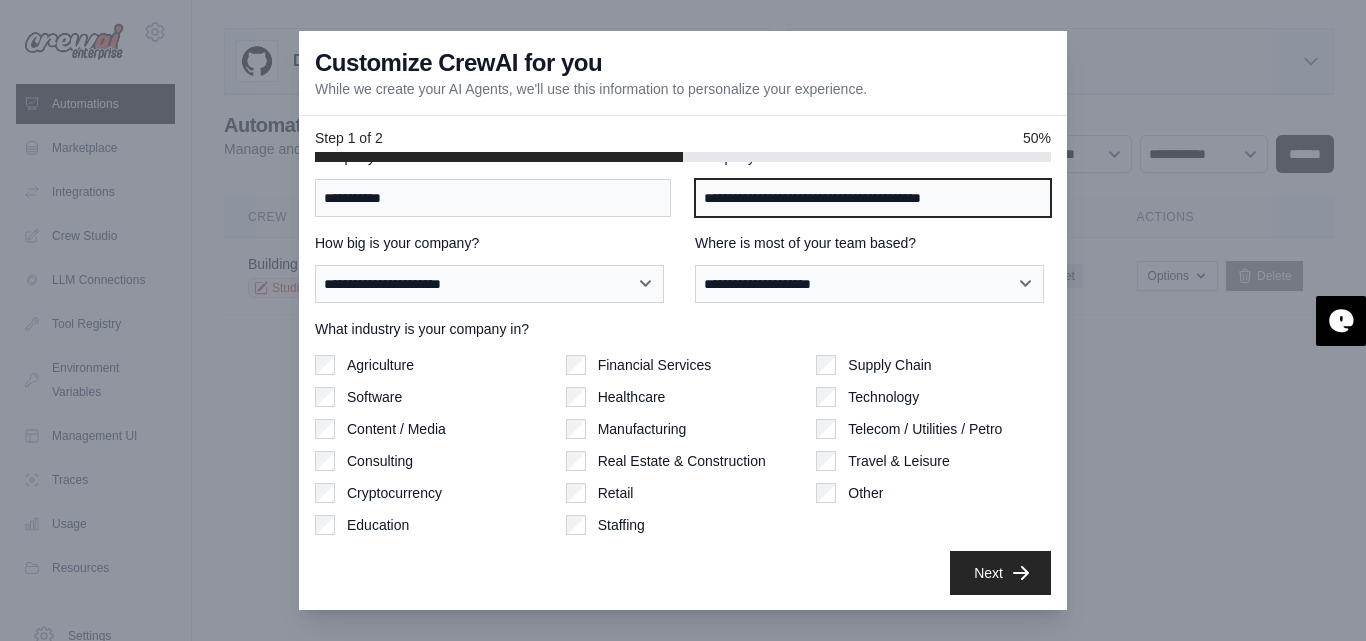 drag, startPoint x: 995, startPoint y: 198, endPoint x: 657, endPoint y: 225, distance: 339.0767 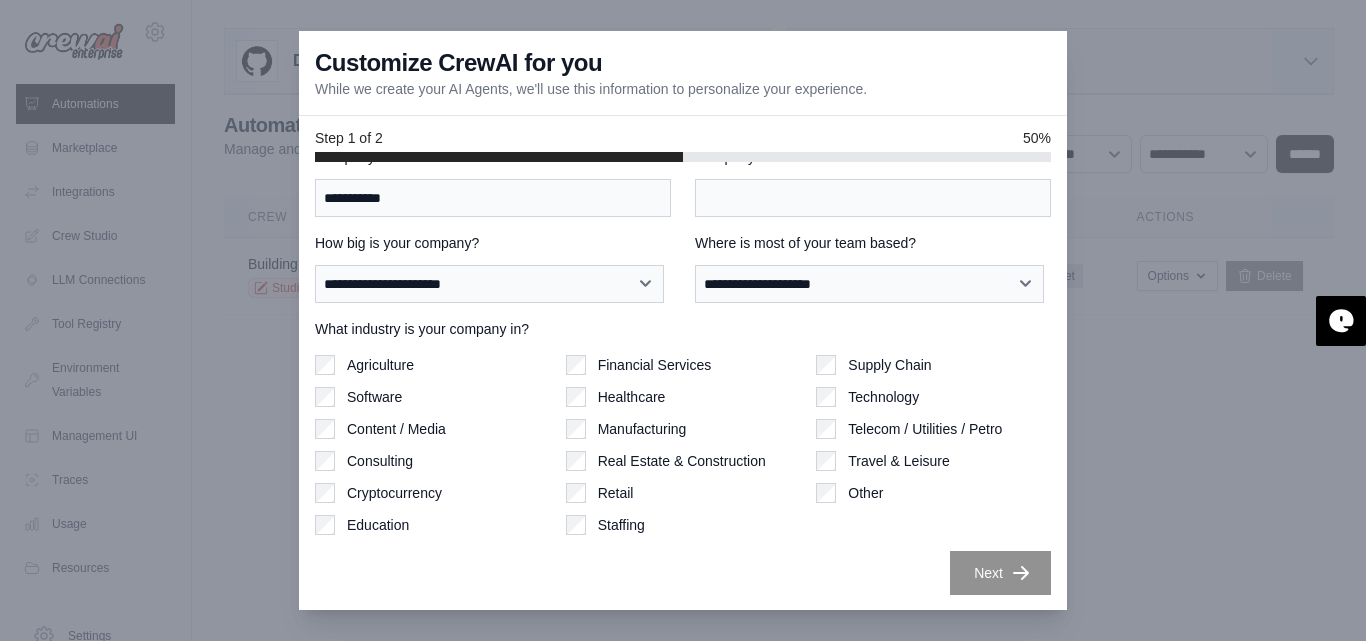 click on "Next" at bounding box center [683, 573] 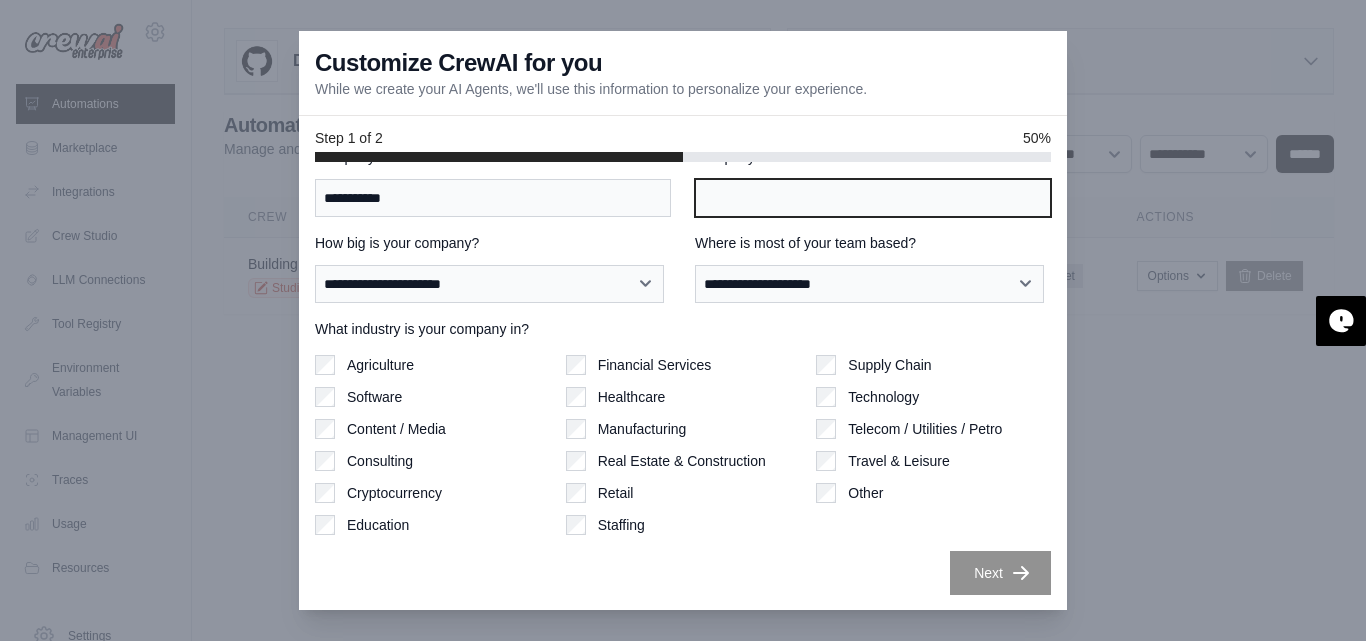 click on "Company Website" at bounding box center (873, 198) 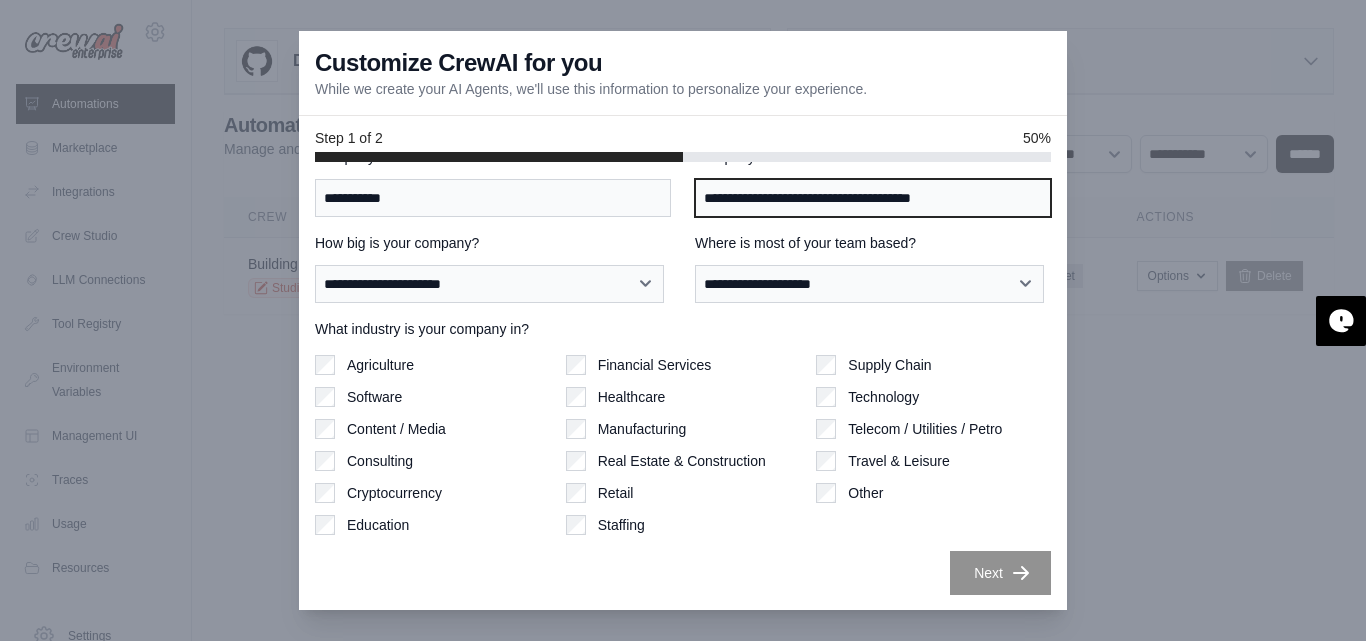 type on "**********" 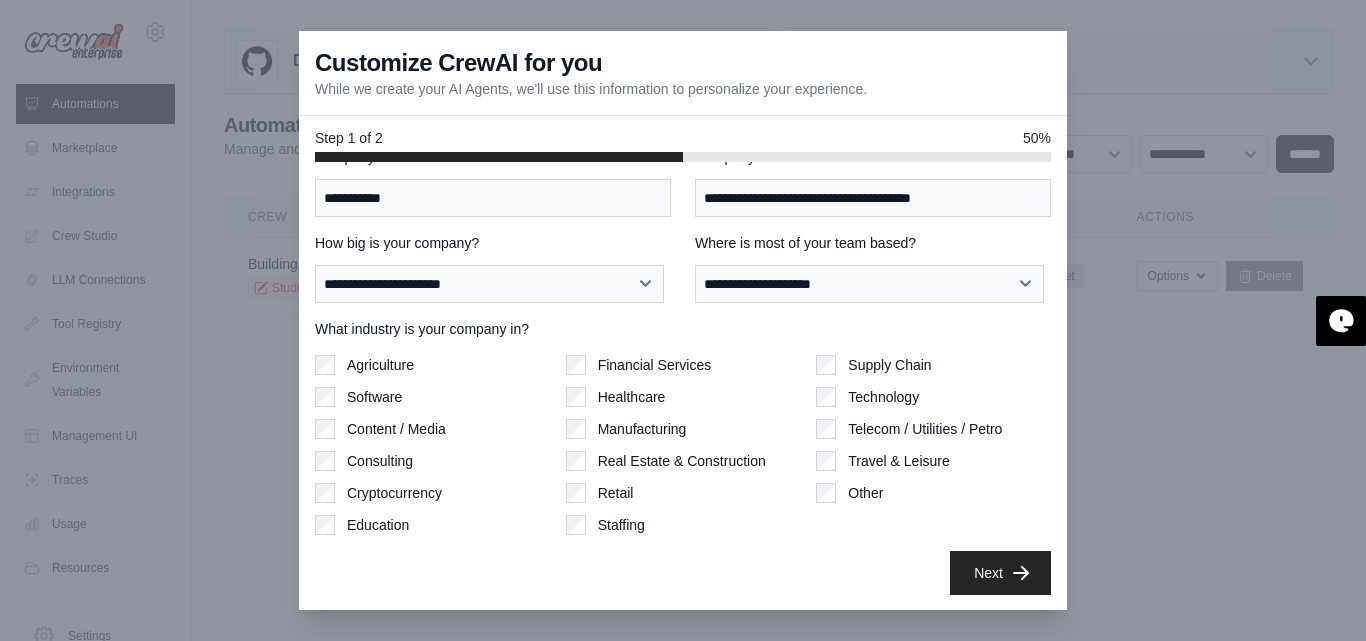 click on "**********" at bounding box center [683, 328] 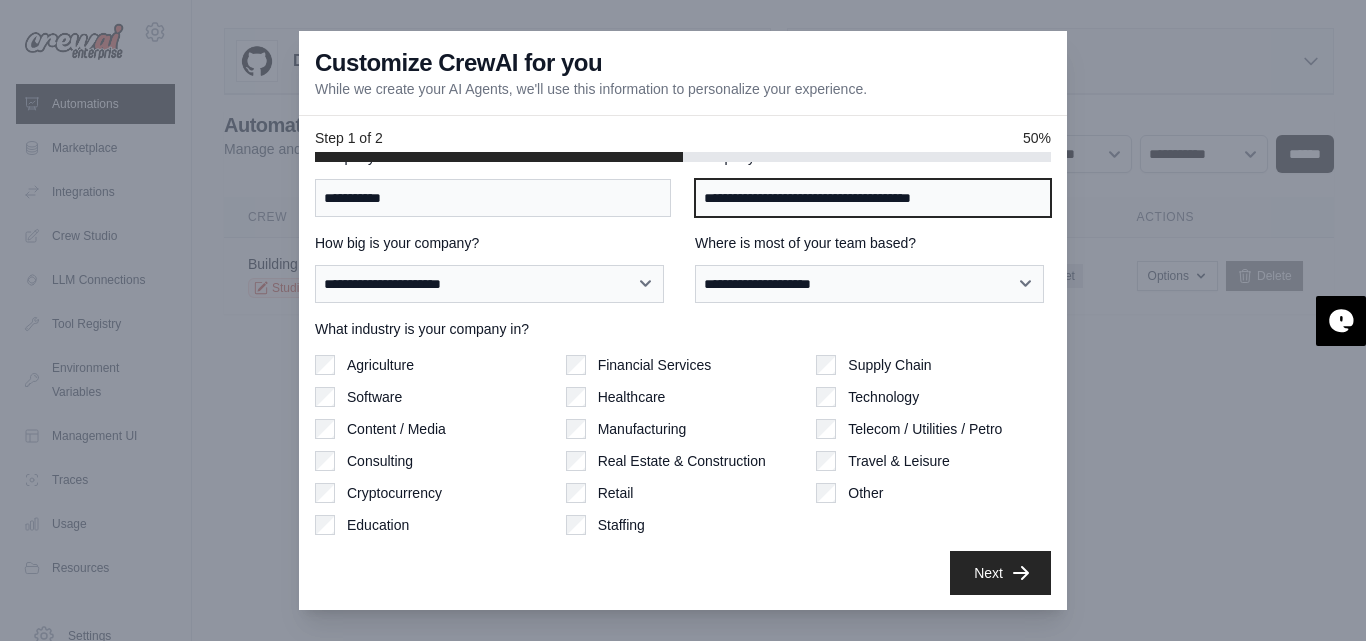 click on "**********" at bounding box center [873, 198] 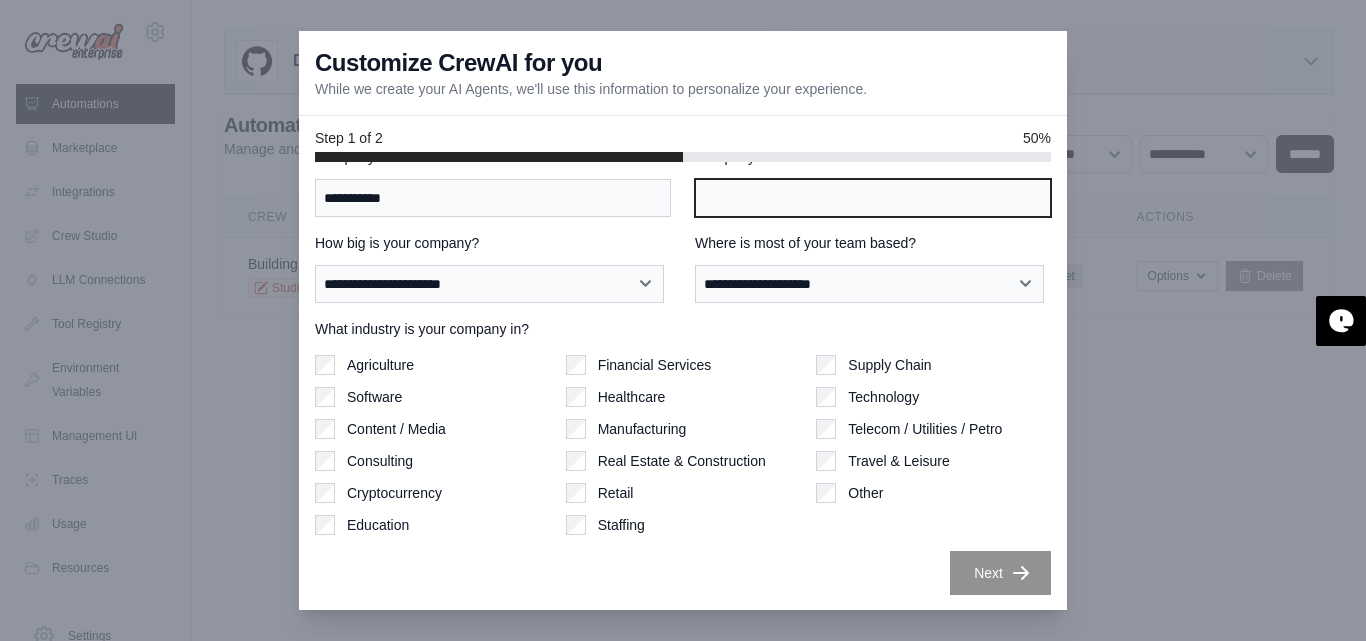 click on "Company Website" at bounding box center [873, 198] 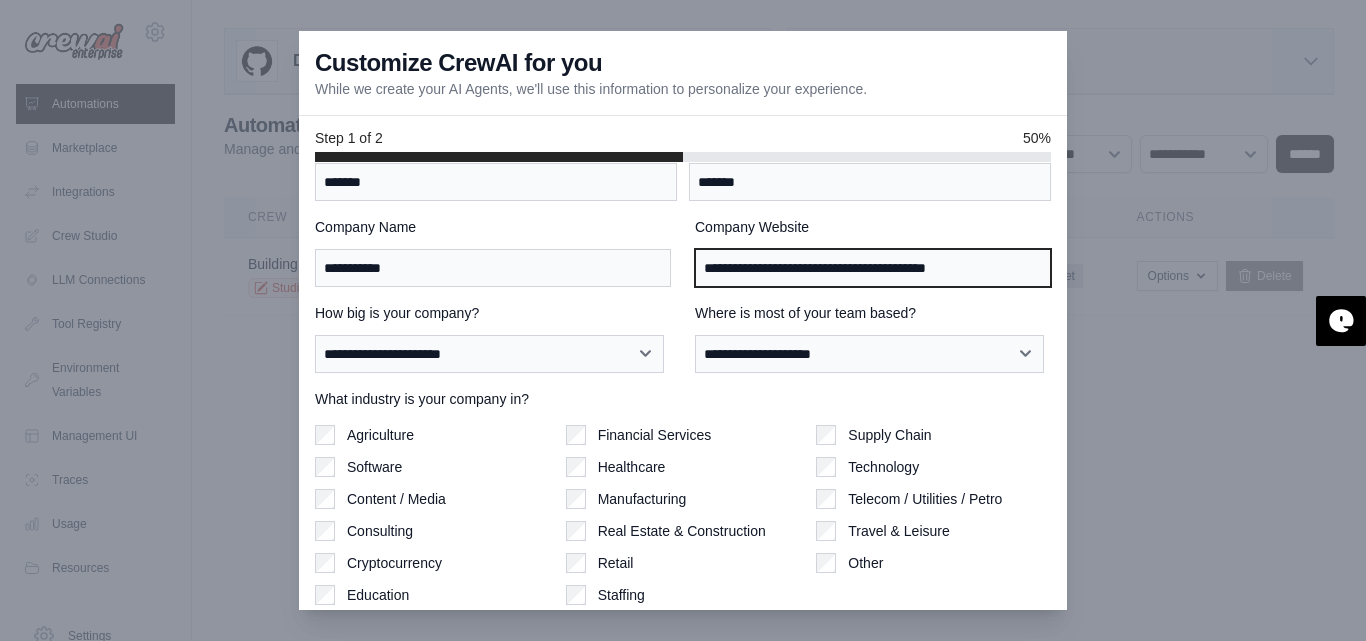 scroll, scrollTop: 125, scrollLeft: 0, axis: vertical 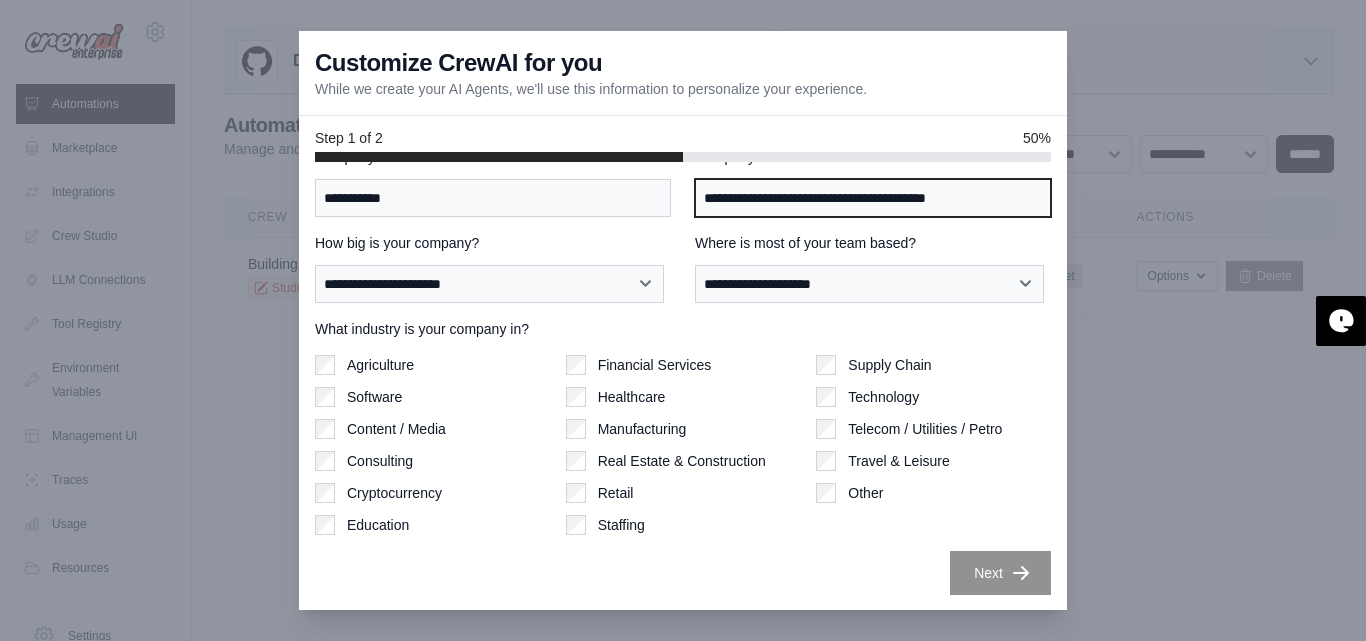 type on "**********" 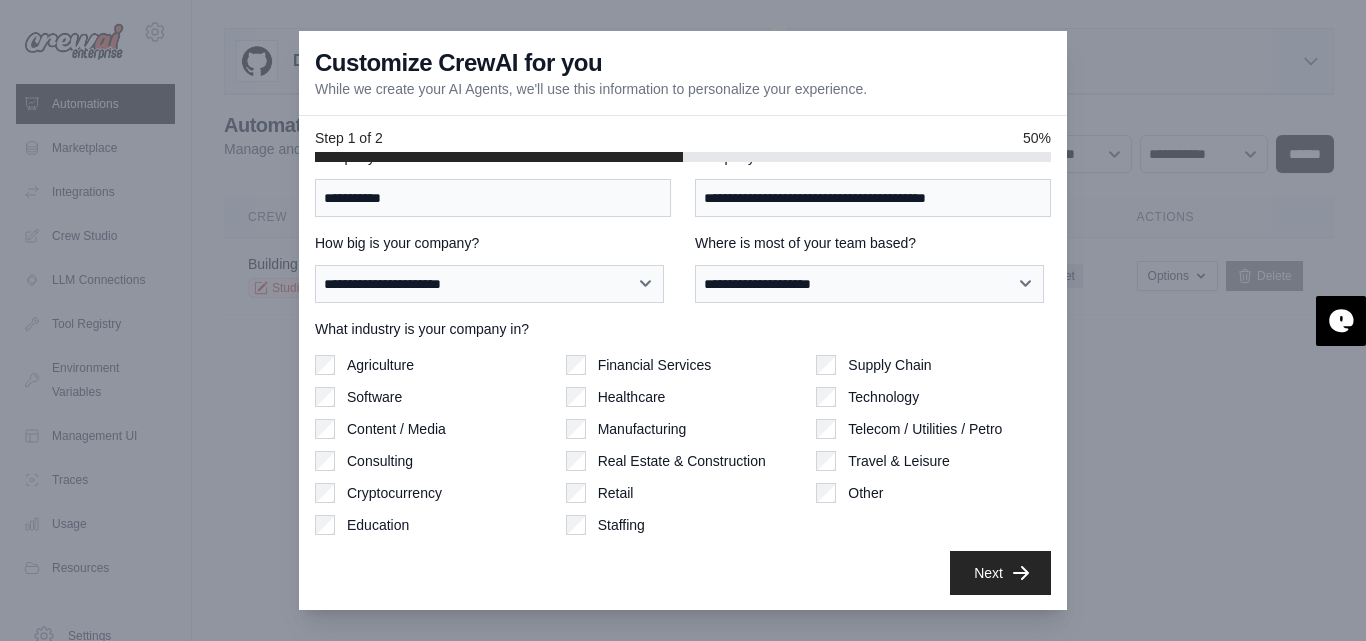 click on "Next" at bounding box center [683, 573] 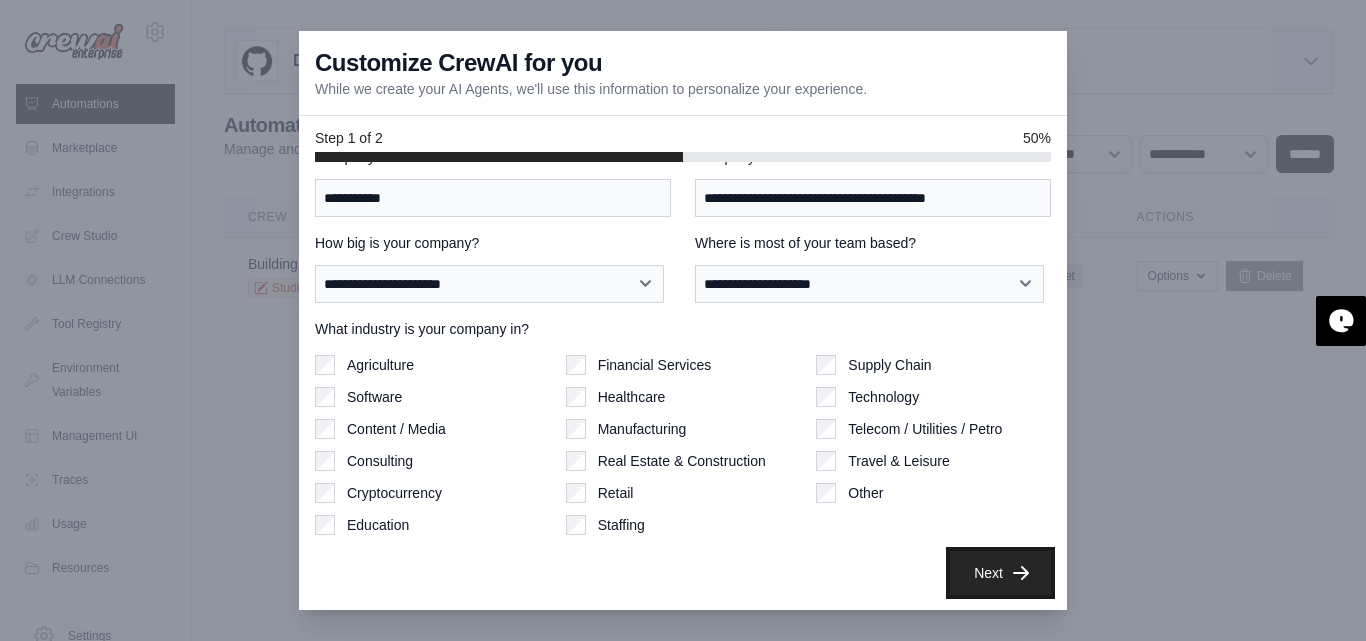 click 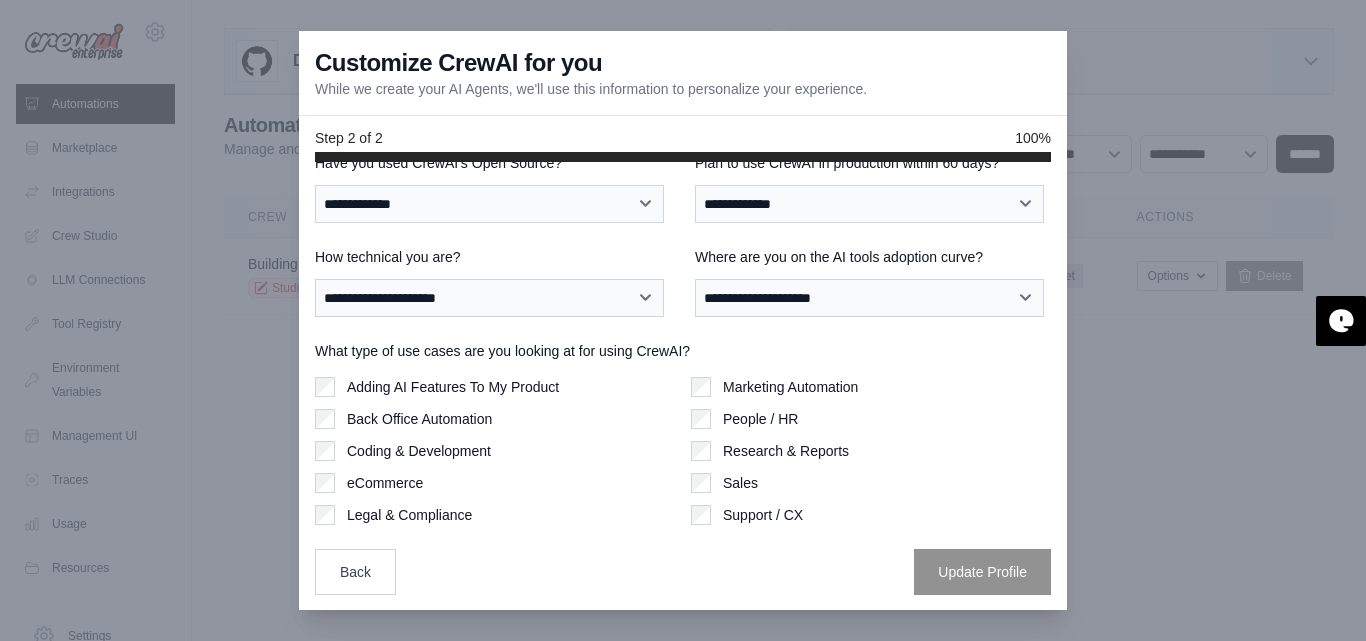 scroll, scrollTop: 0, scrollLeft: 0, axis: both 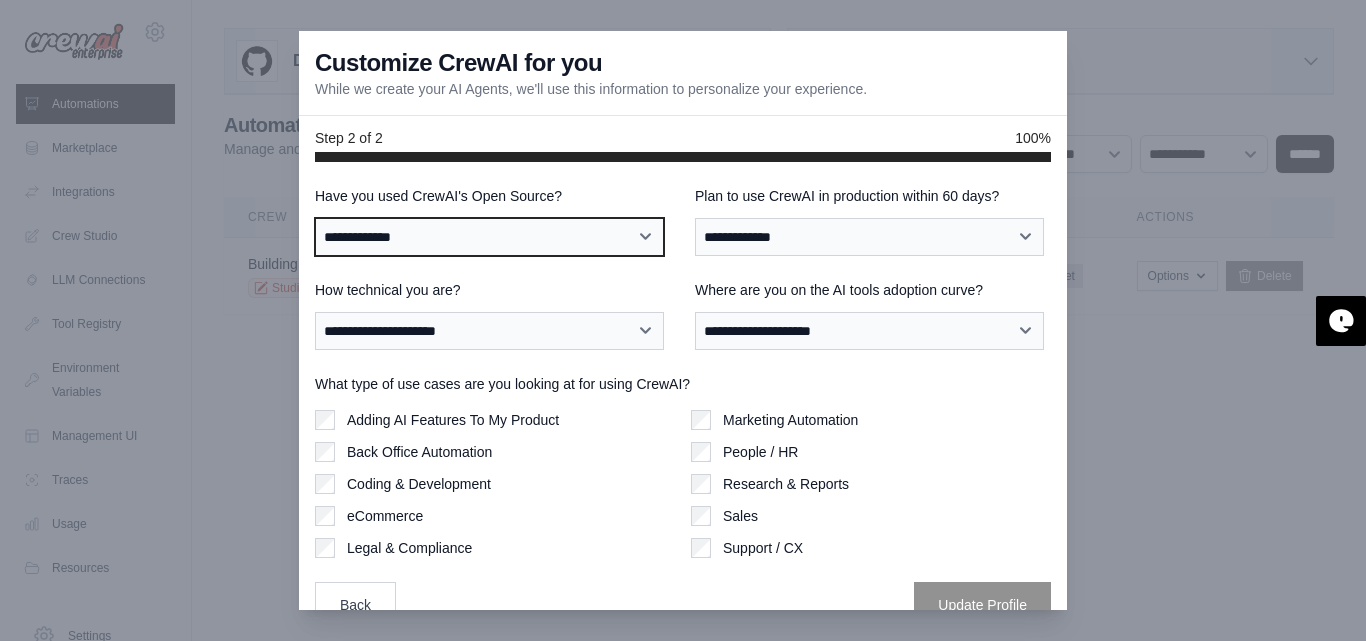 click on "**********" at bounding box center [489, 237] 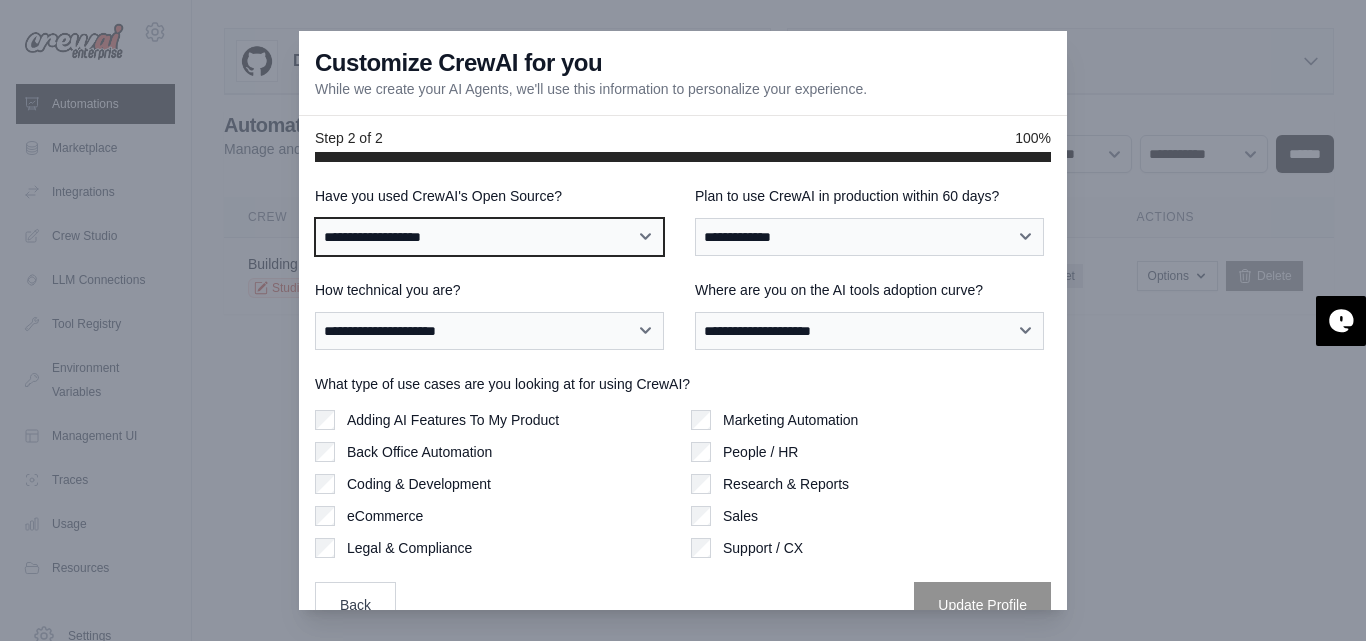 click on "**********" at bounding box center [489, 237] 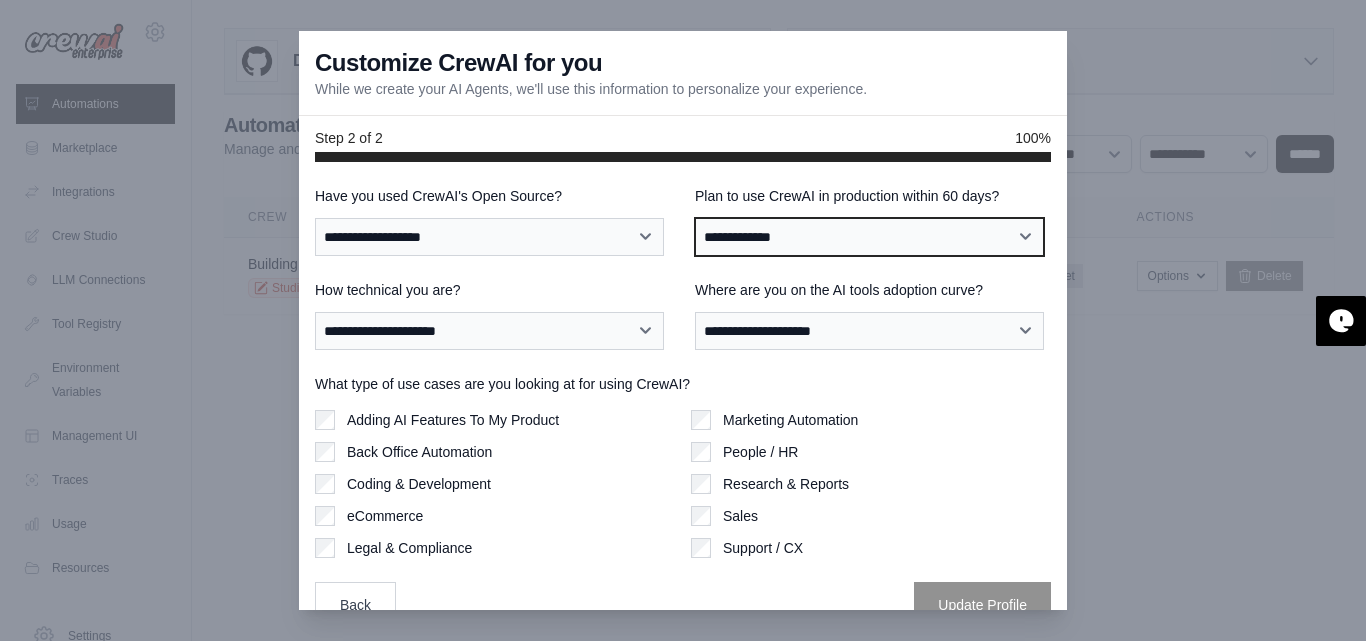 click on "**********" at bounding box center (869, 237) 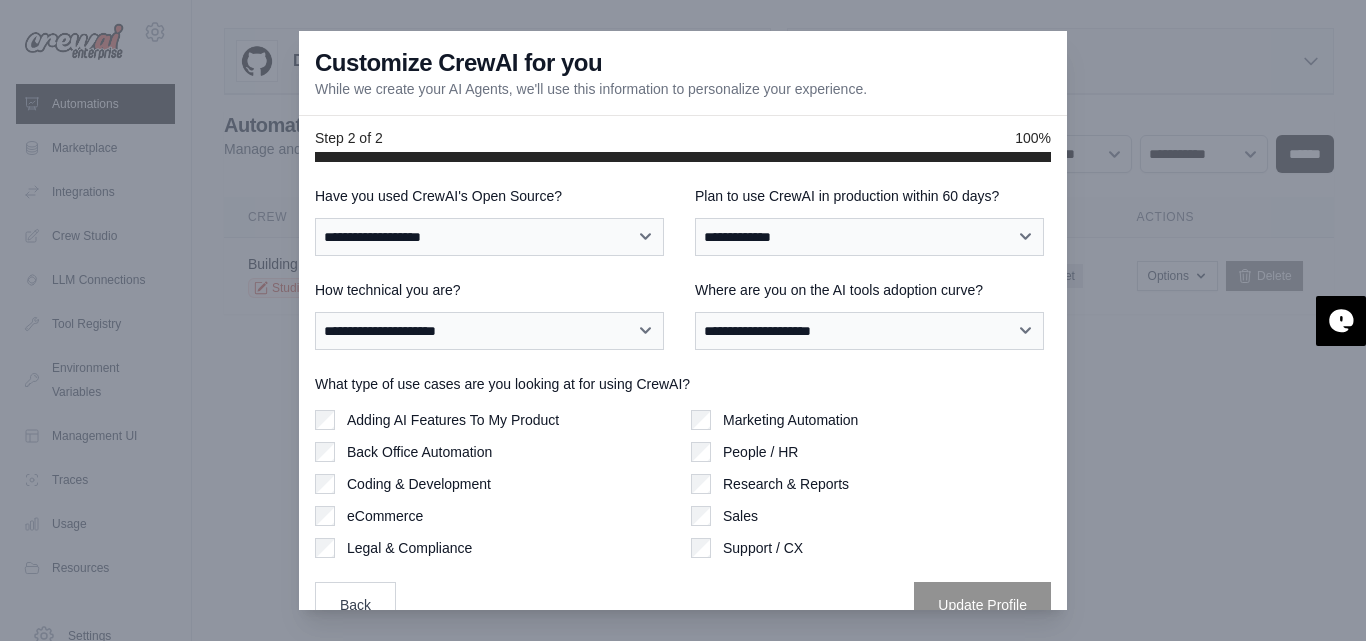 click on "How technical you are?" at bounding box center [493, 290] 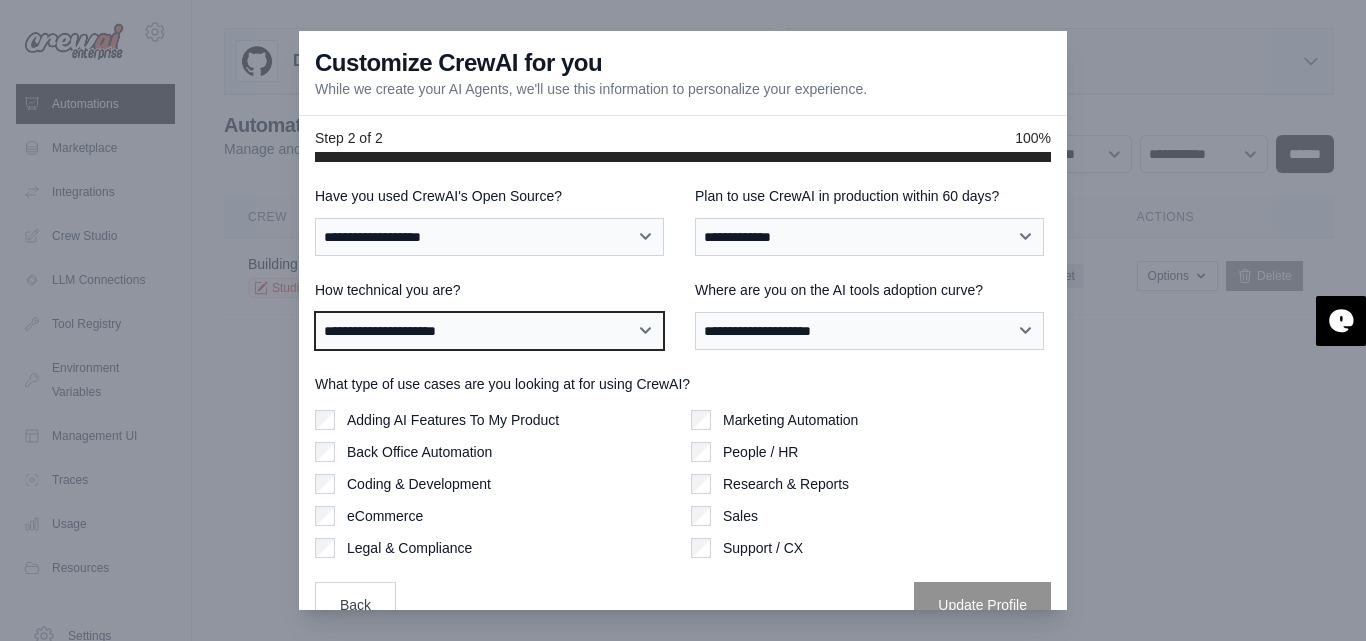 click on "**********" at bounding box center [489, 331] 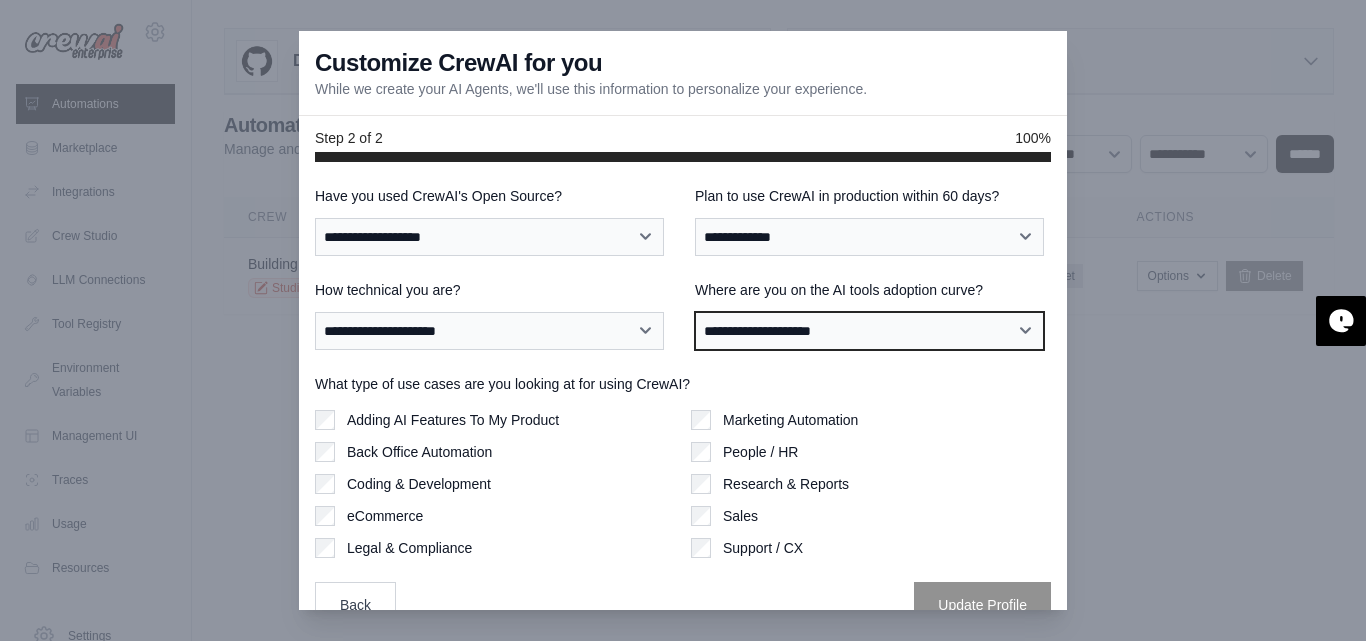 click on "**********" at bounding box center [869, 331] 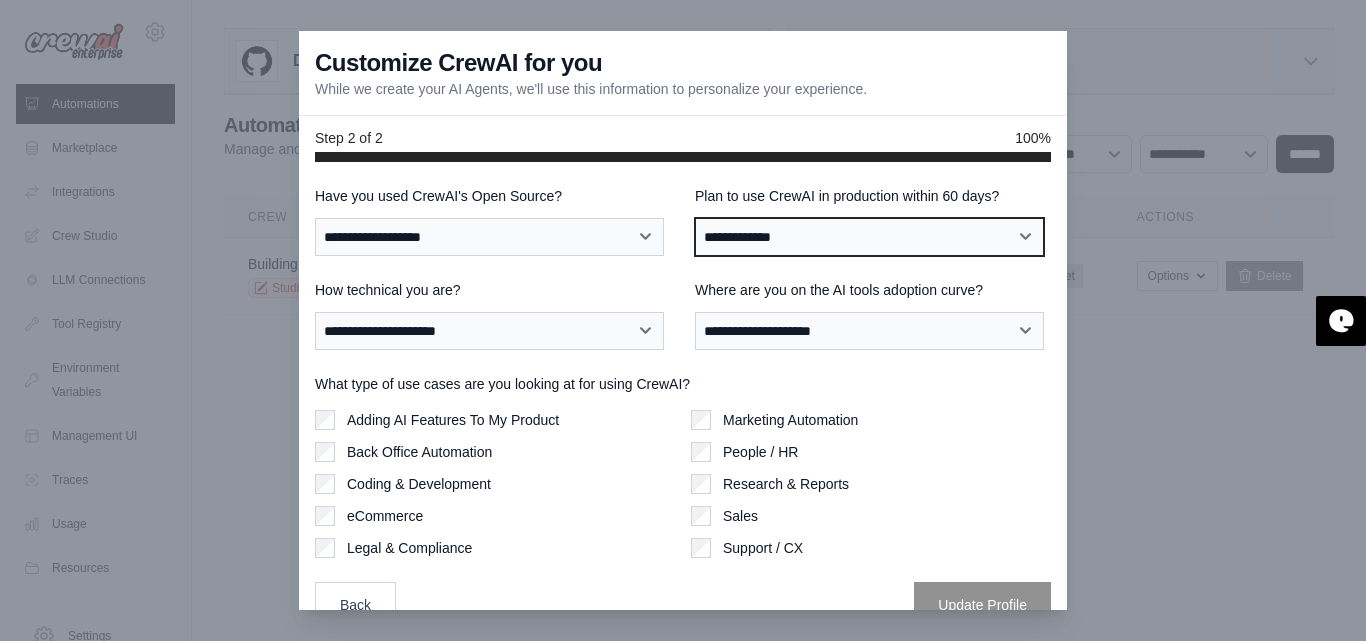 click on "**********" at bounding box center (869, 237) 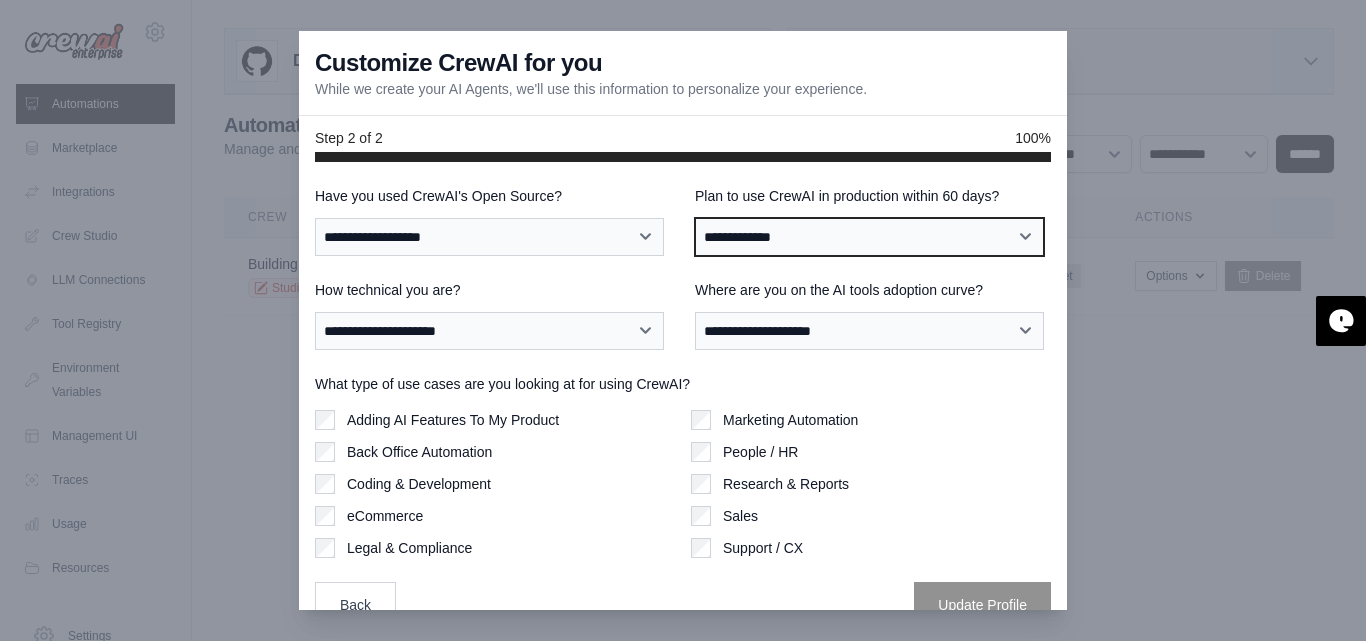 select on "*****" 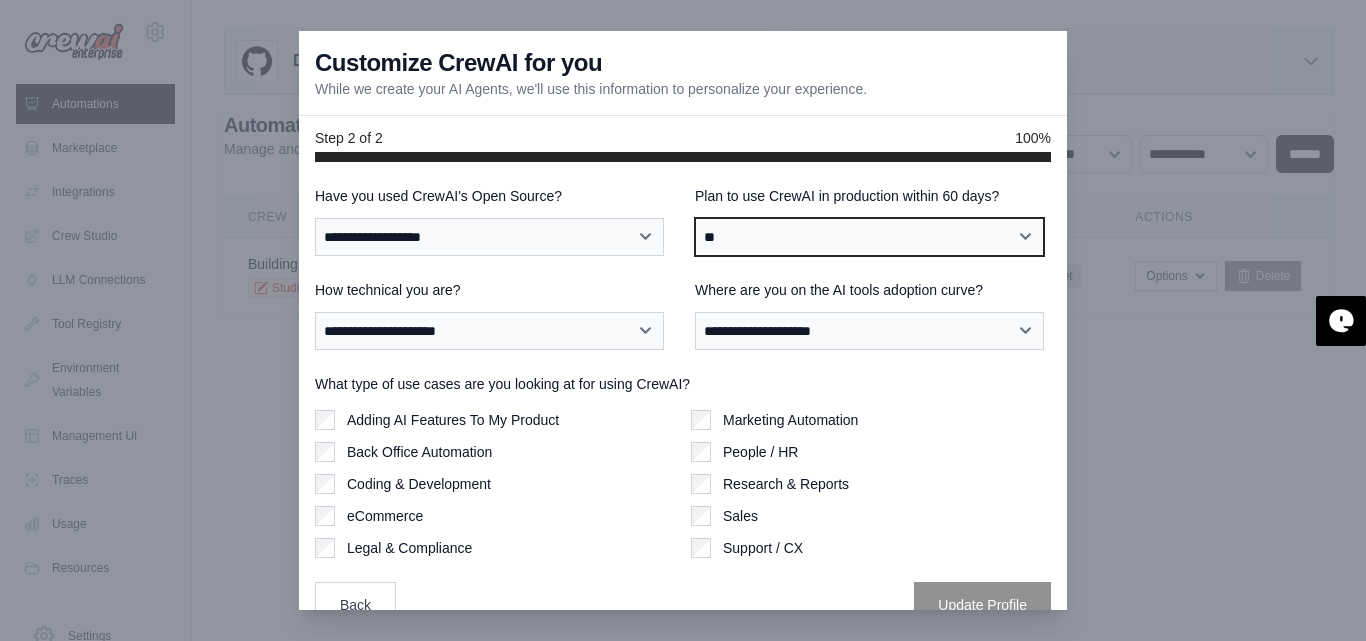 click on "**********" at bounding box center [869, 237] 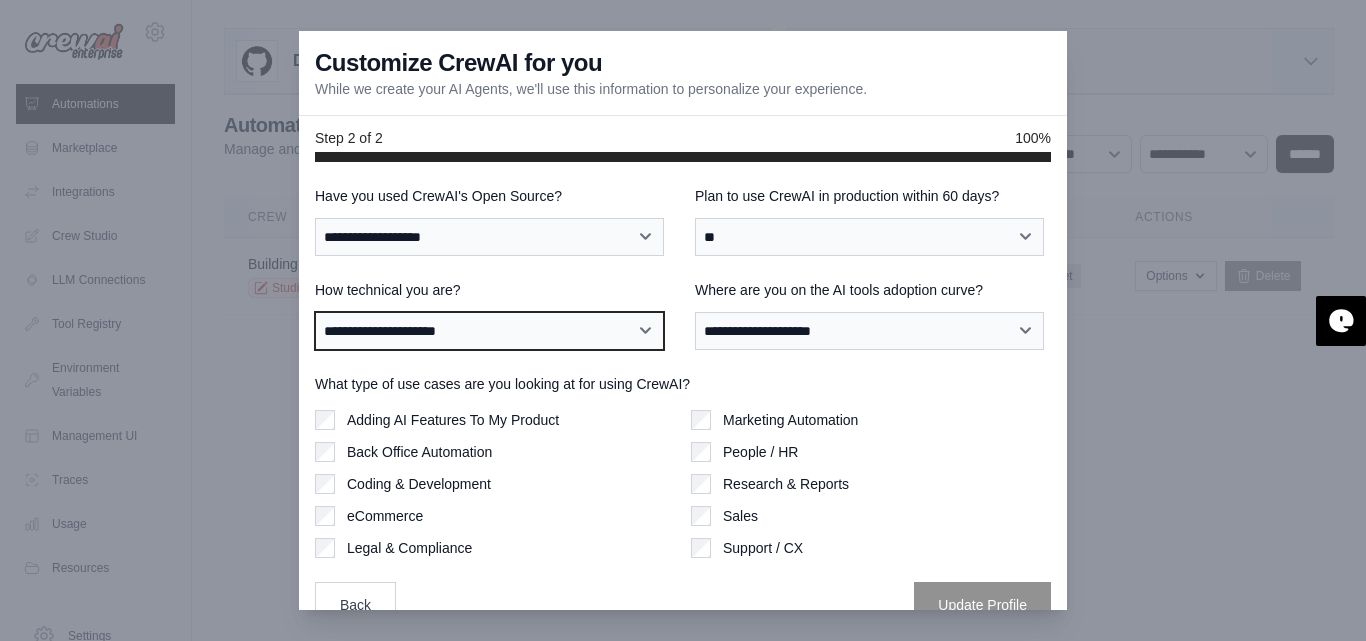 click on "**********" at bounding box center (489, 331) 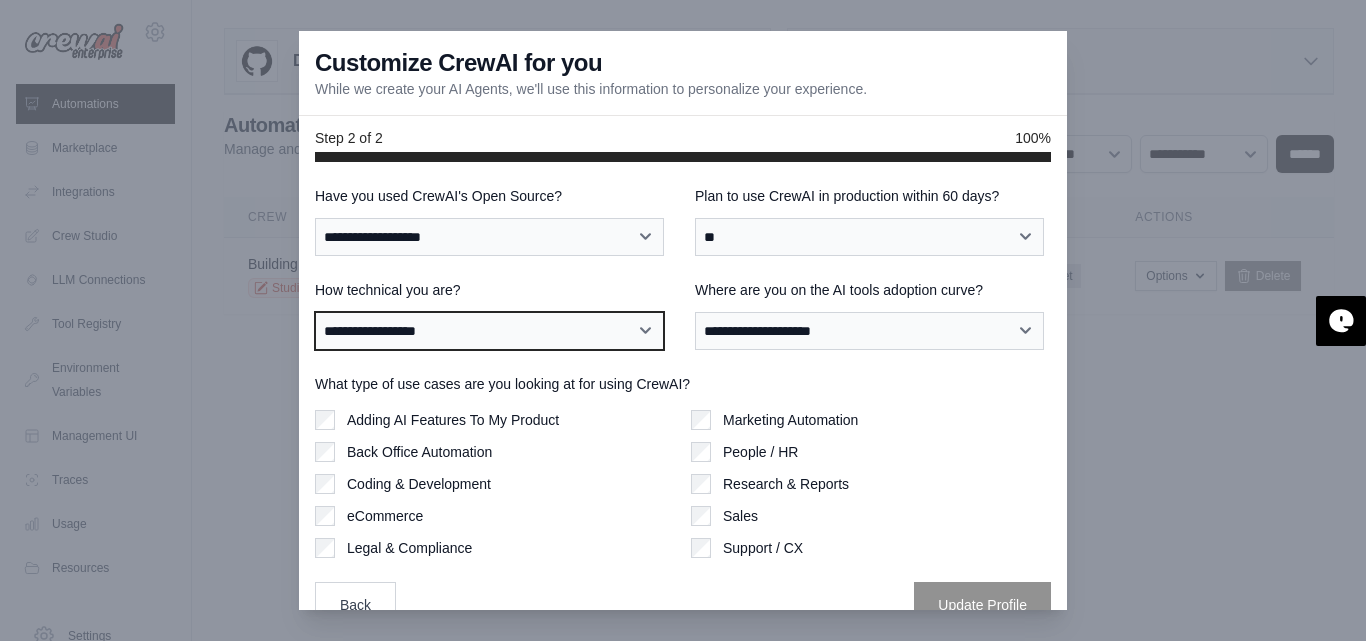 click on "**********" at bounding box center [489, 331] 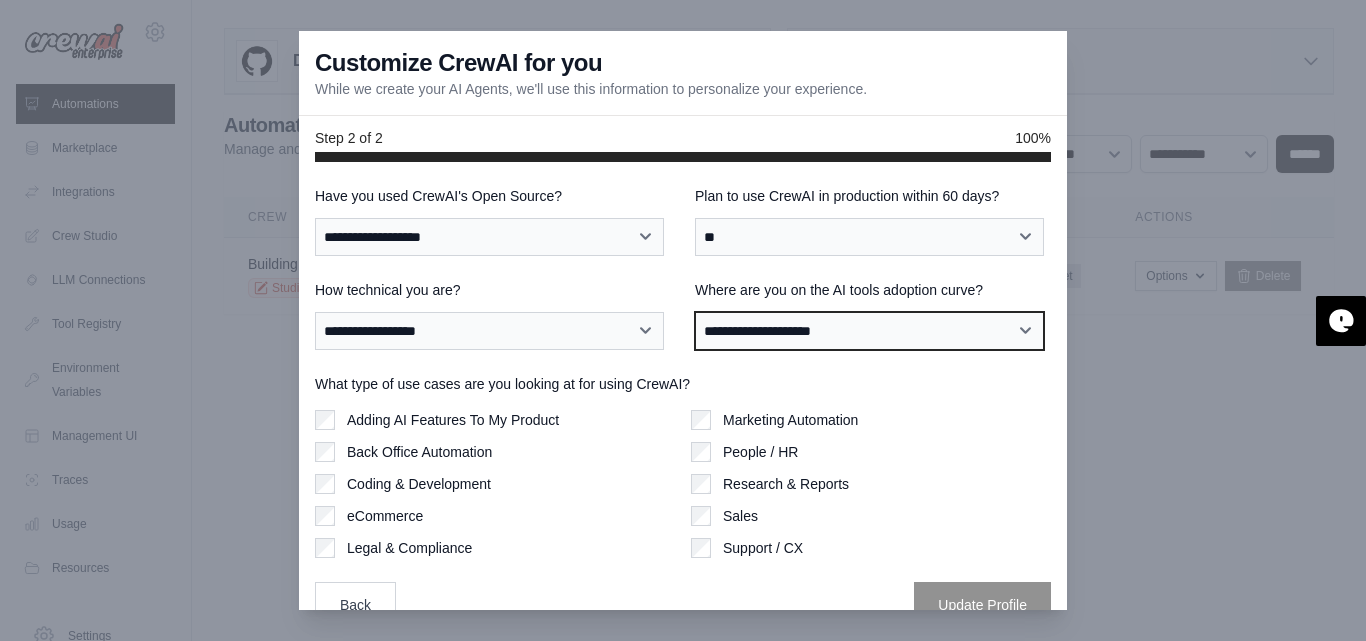 click on "**********" at bounding box center [869, 331] 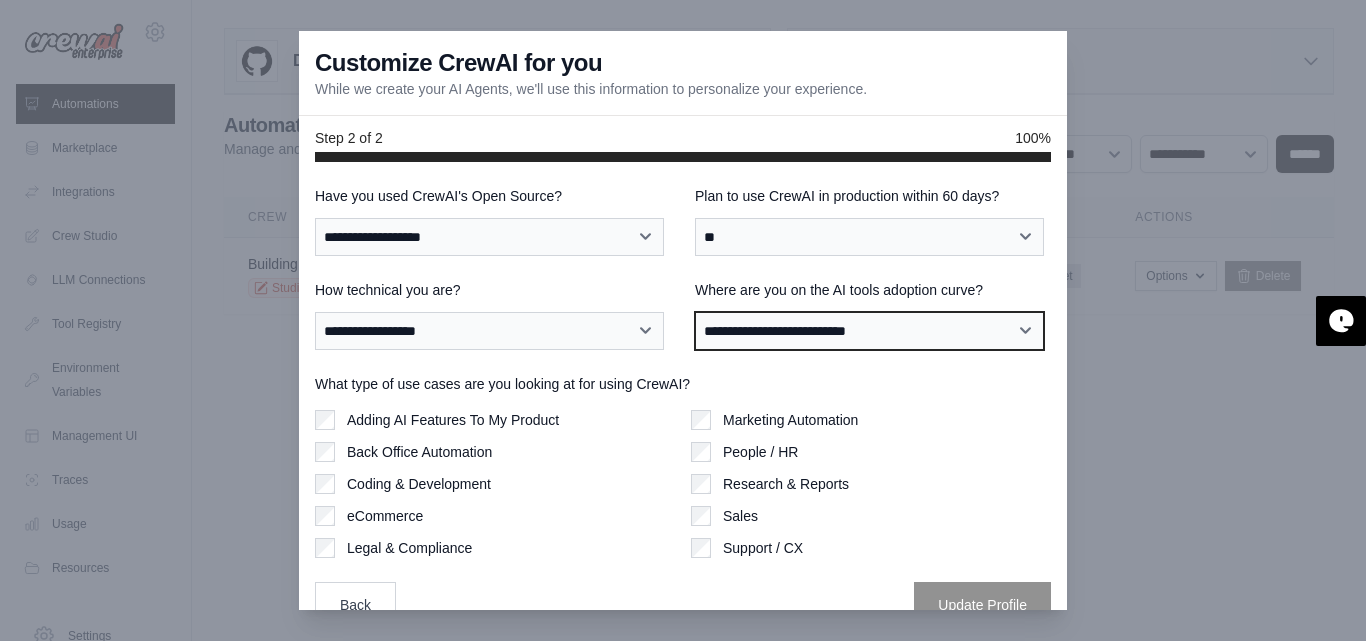 click on "**********" at bounding box center [869, 331] 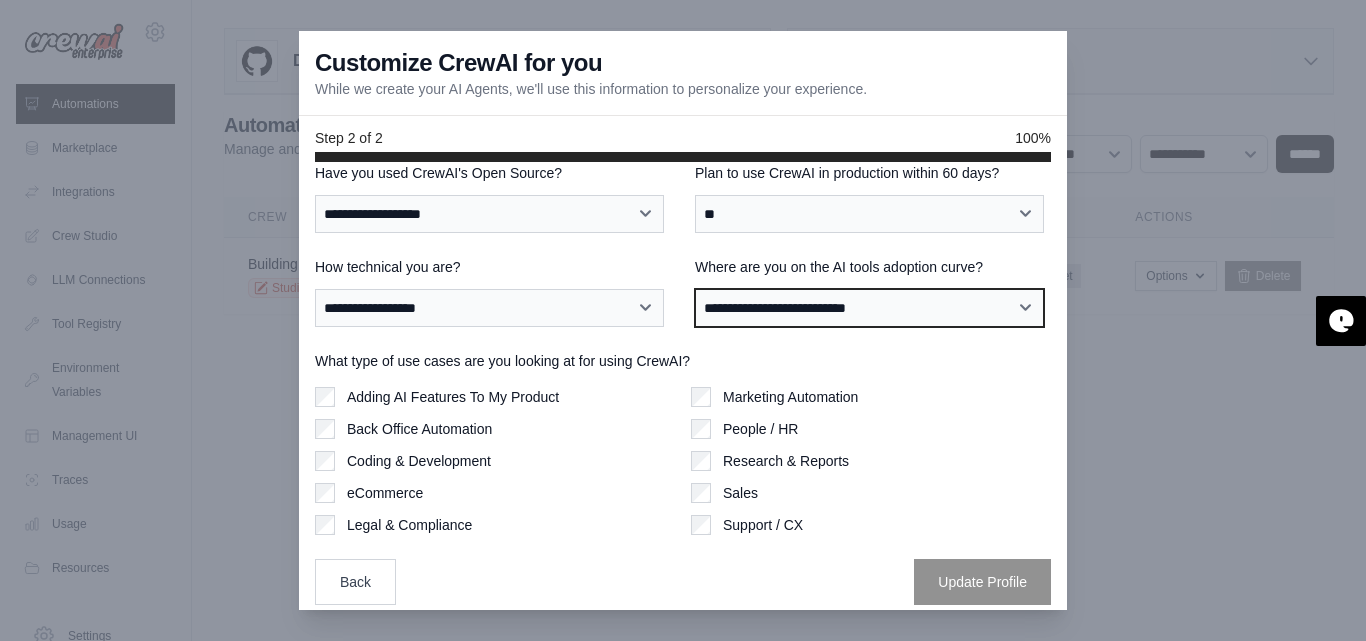 scroll, scrollTop: 28, scrollLeft: 0, axis: vertical 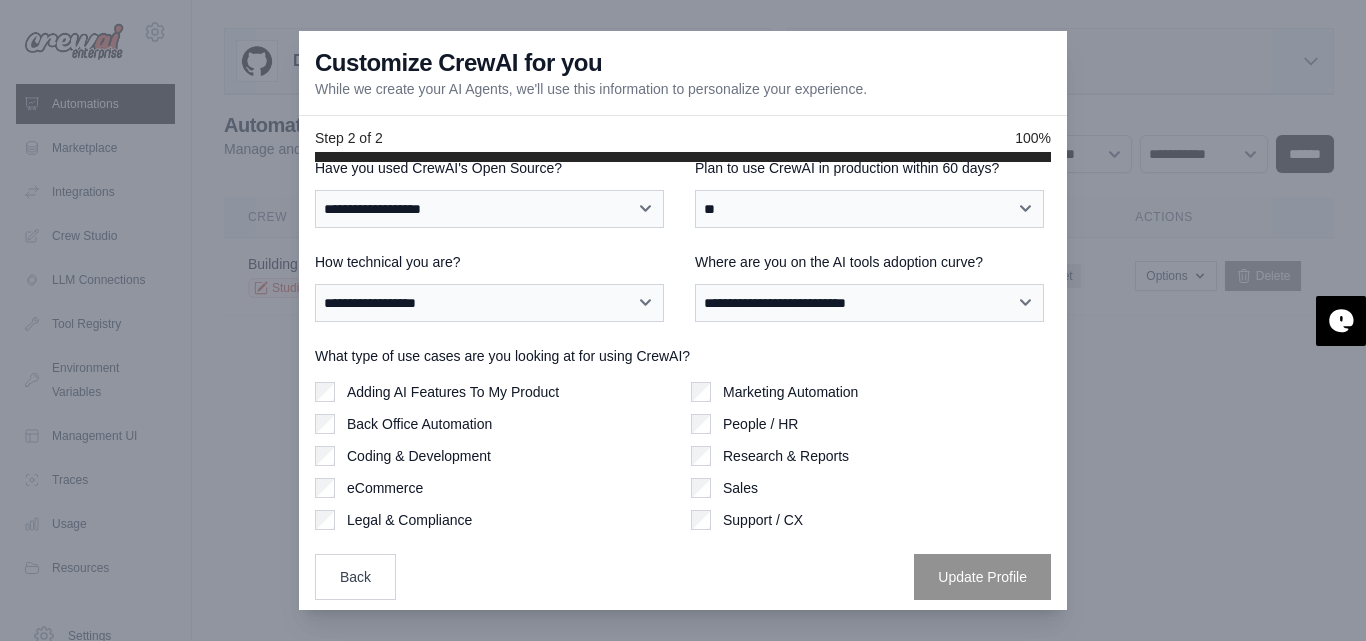 click on "Adding AI Features To My Product" at bounding box center (453, 392) 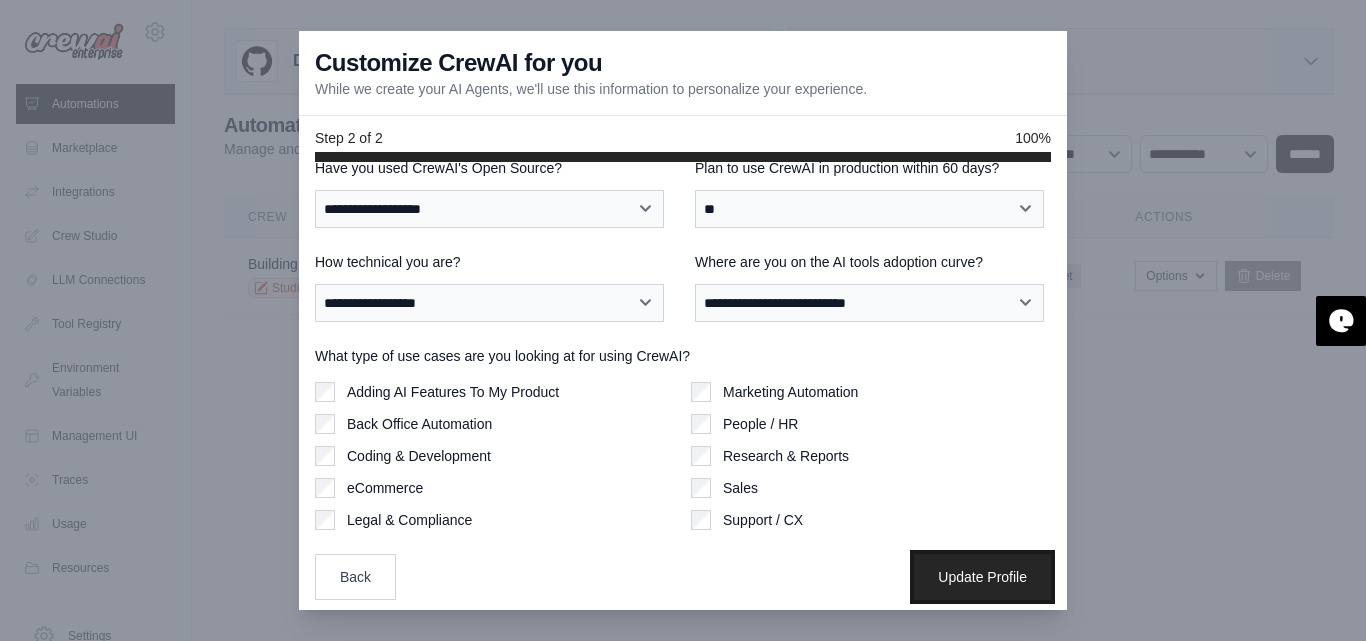click on "Update Profile" at bounding box center (982, 577) 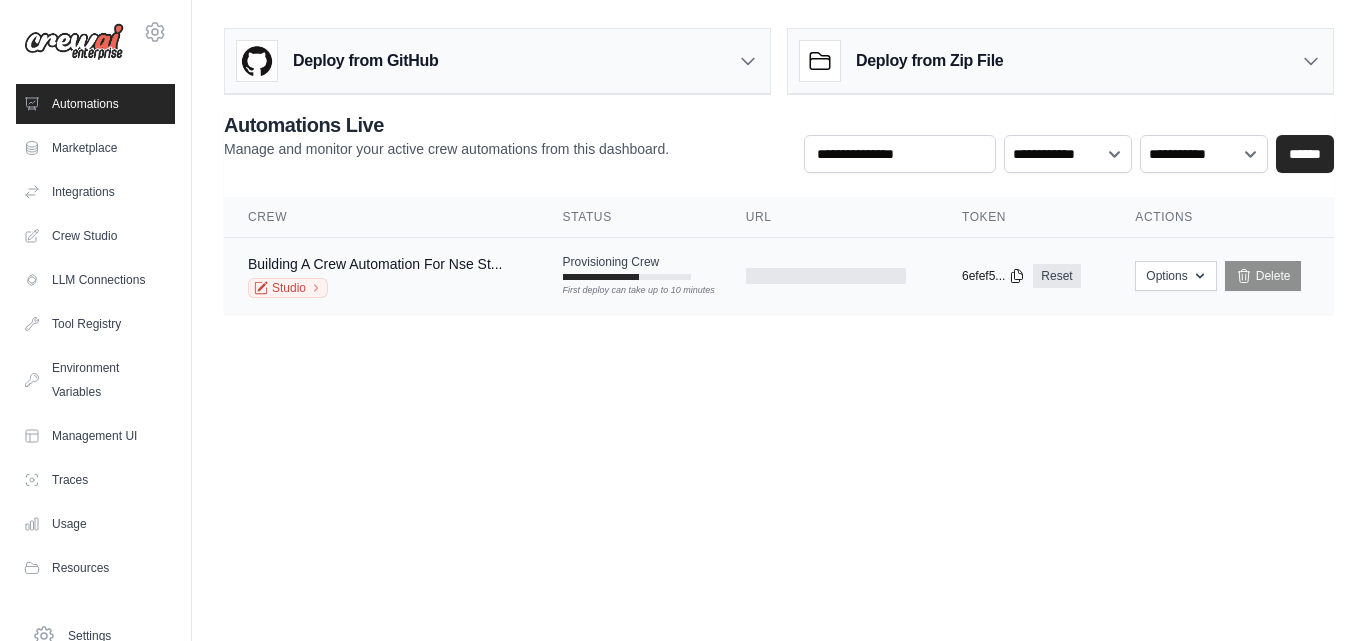 scroll, scrollTop: 0, scrollLeft: 0, axis: both 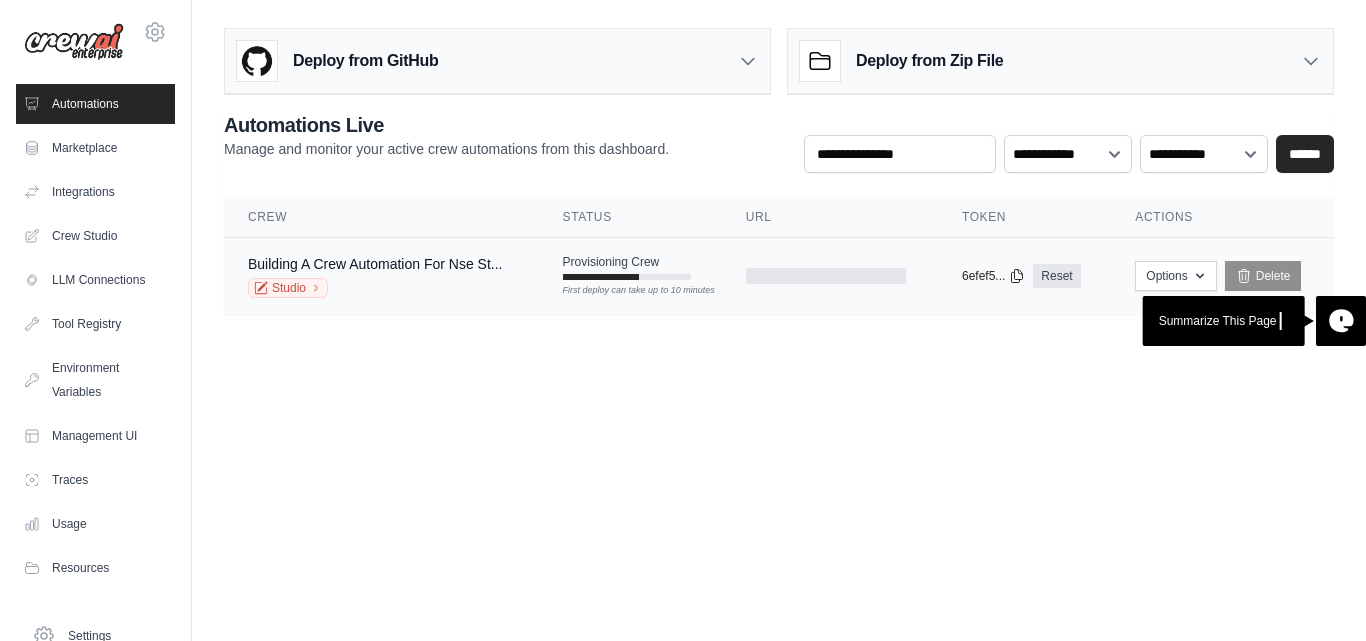 click on "Building A Crew Automation For Nse St...
Studio" at bounding box center [375, 276] 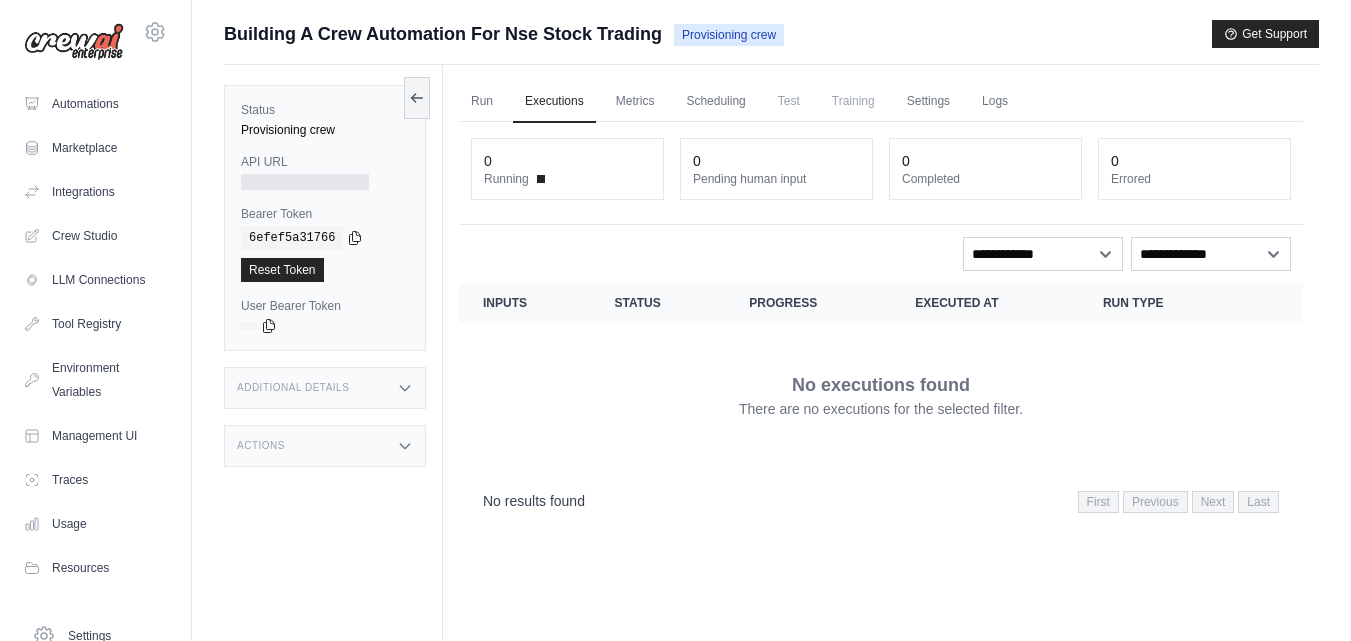 scroll, scrollTop: 0, scrollLeft: 0, axis: both 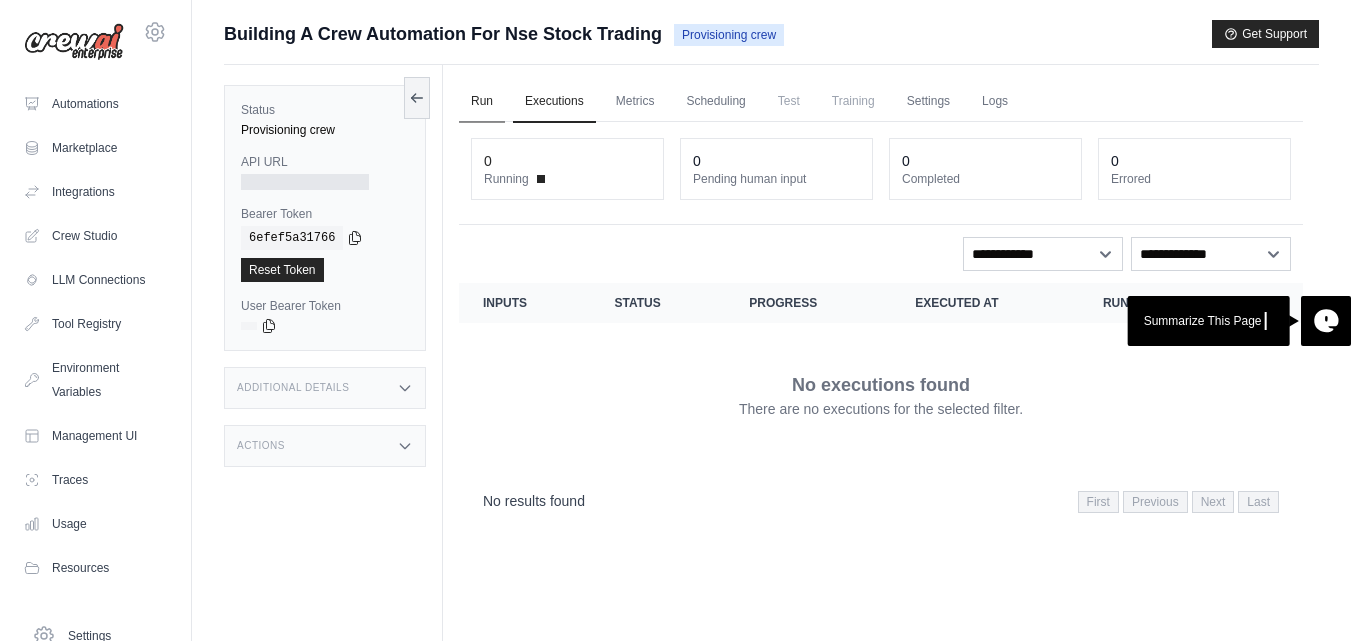 click on "Run" at bounding box center [482, 102] 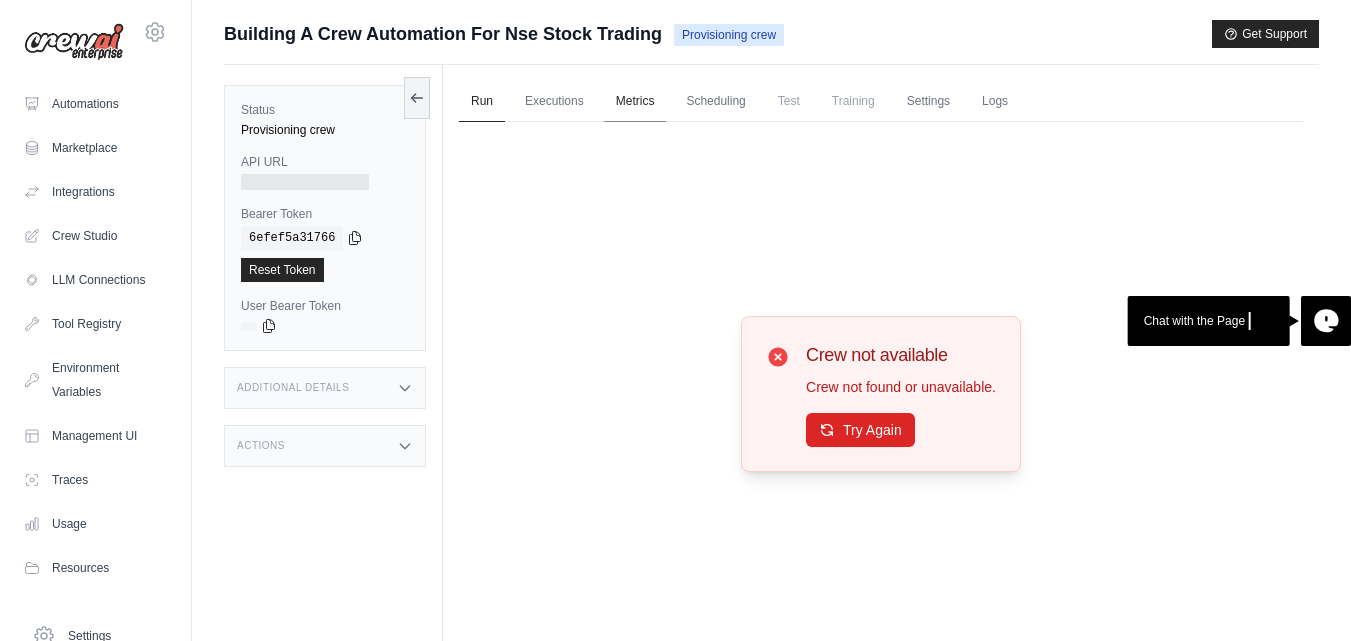 click on "Metrics" at bounding box center (635, 102) 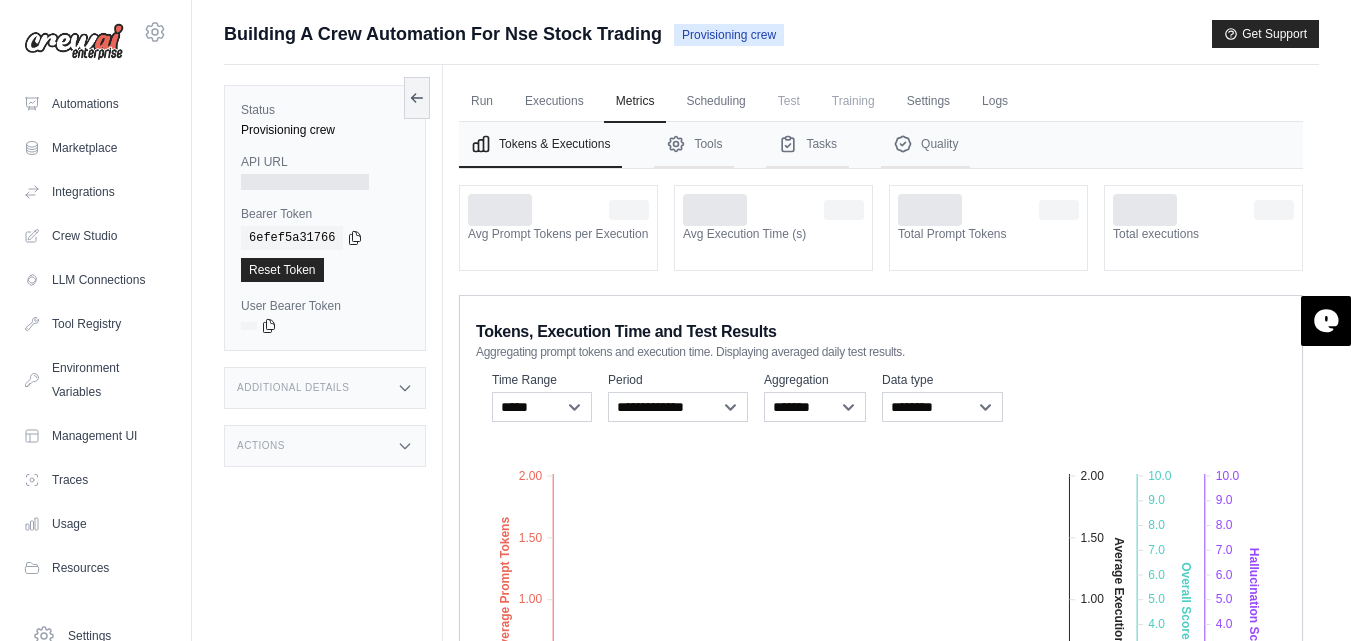 scroll, scrollTop: 223, scrollLeft: 0, axis: vertical 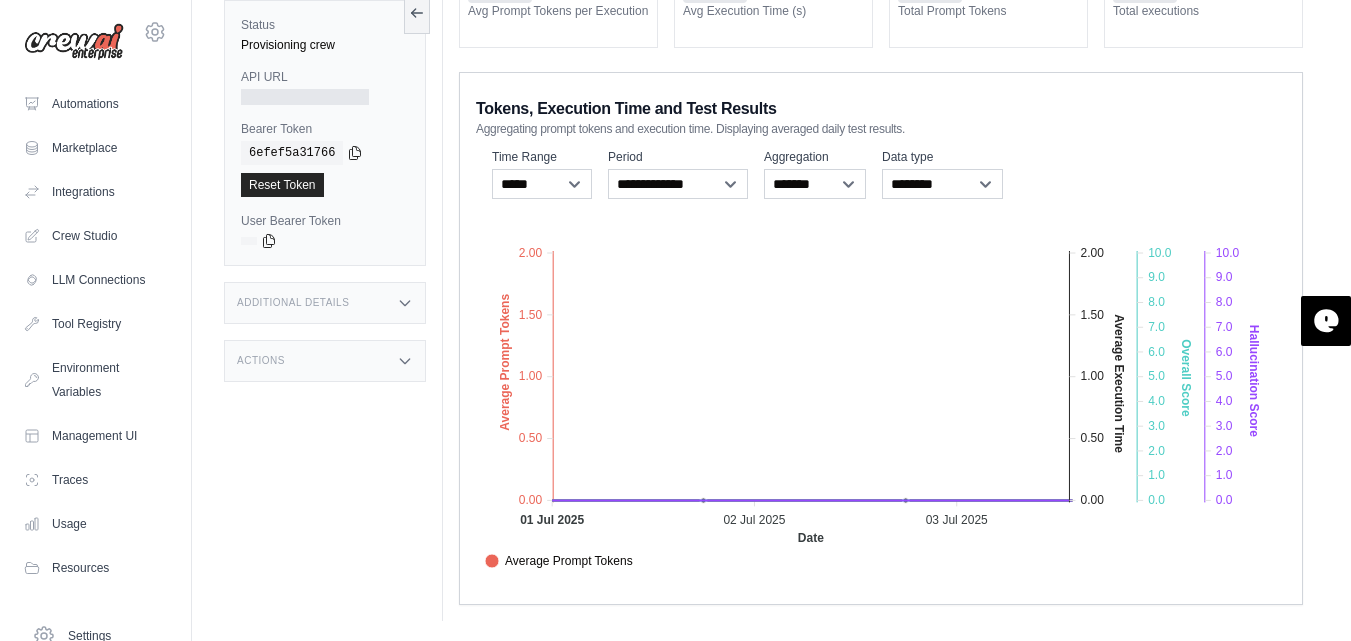 click 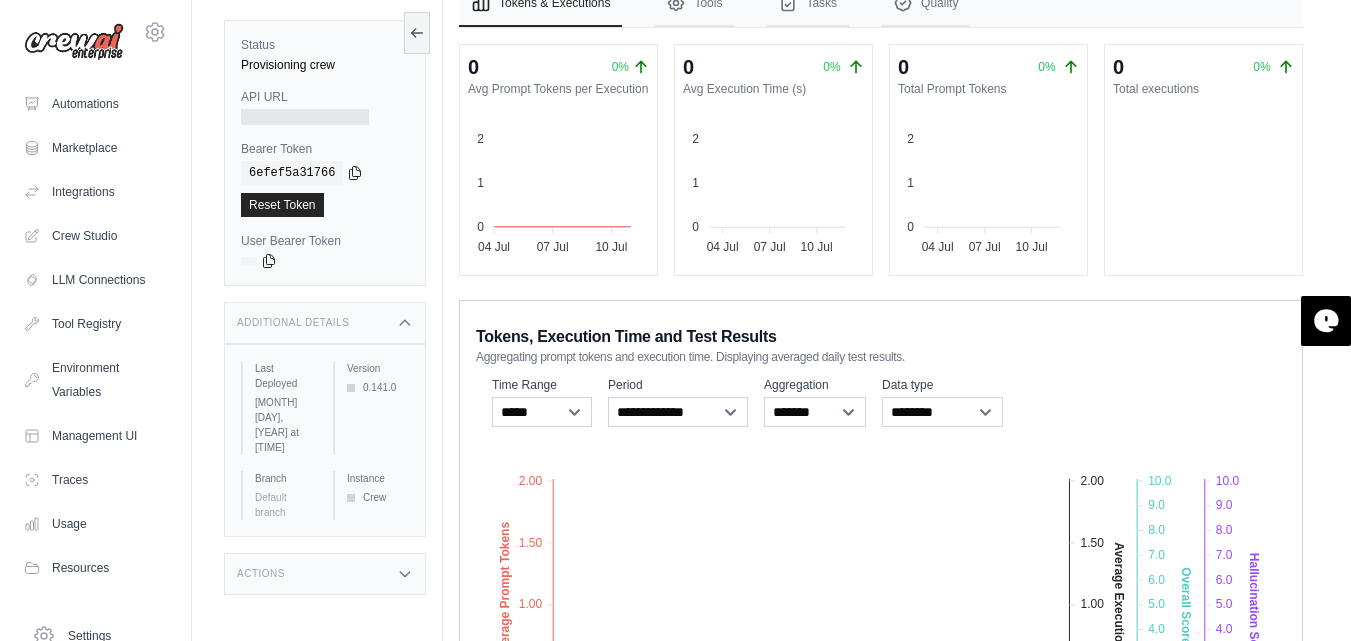 scroll, scrollTop: 142, scrollLeft: 0, axis: vertical 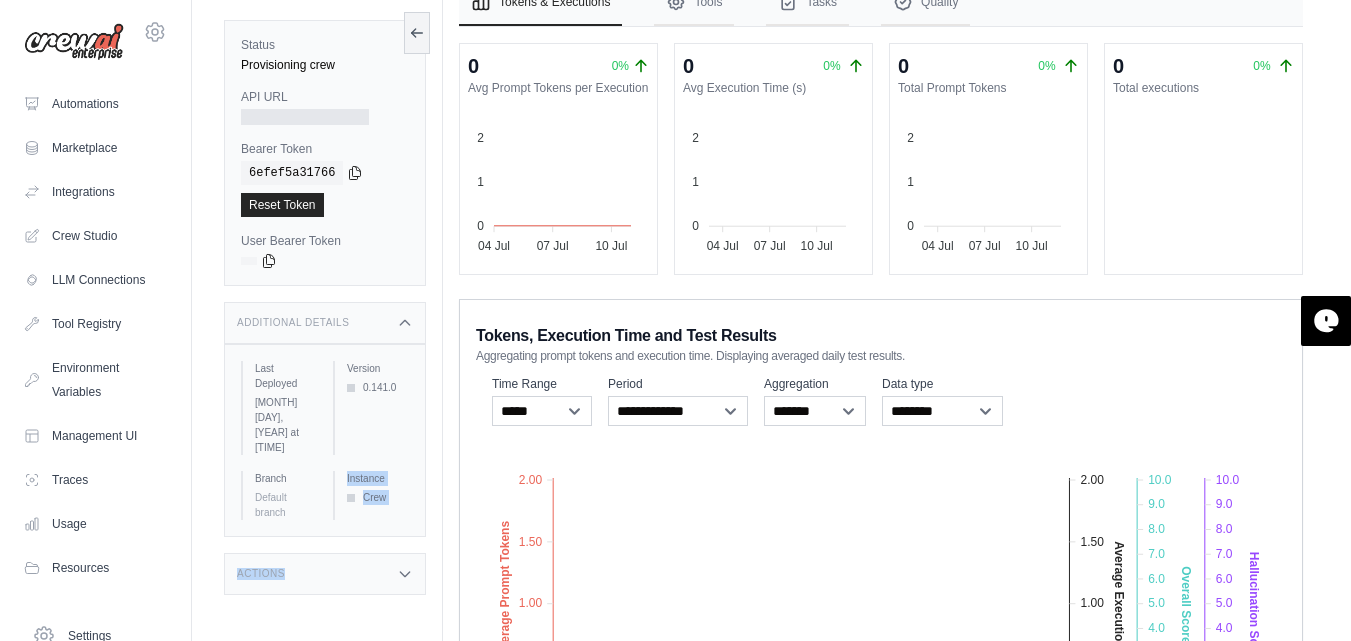 drag, startPoint x: 344, startPoint y: 445, endPoint x: 383, endPoint y: 530, distance: 93.52005 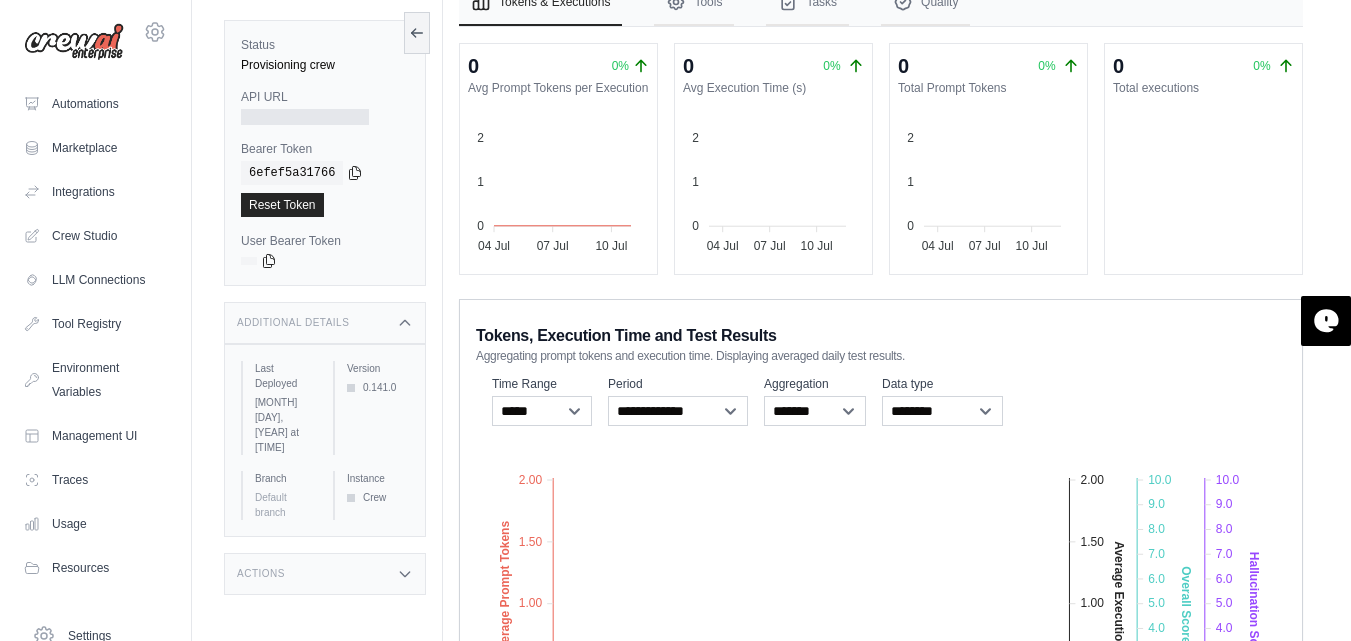 click on "Actions" at bounding box center (325, 574) 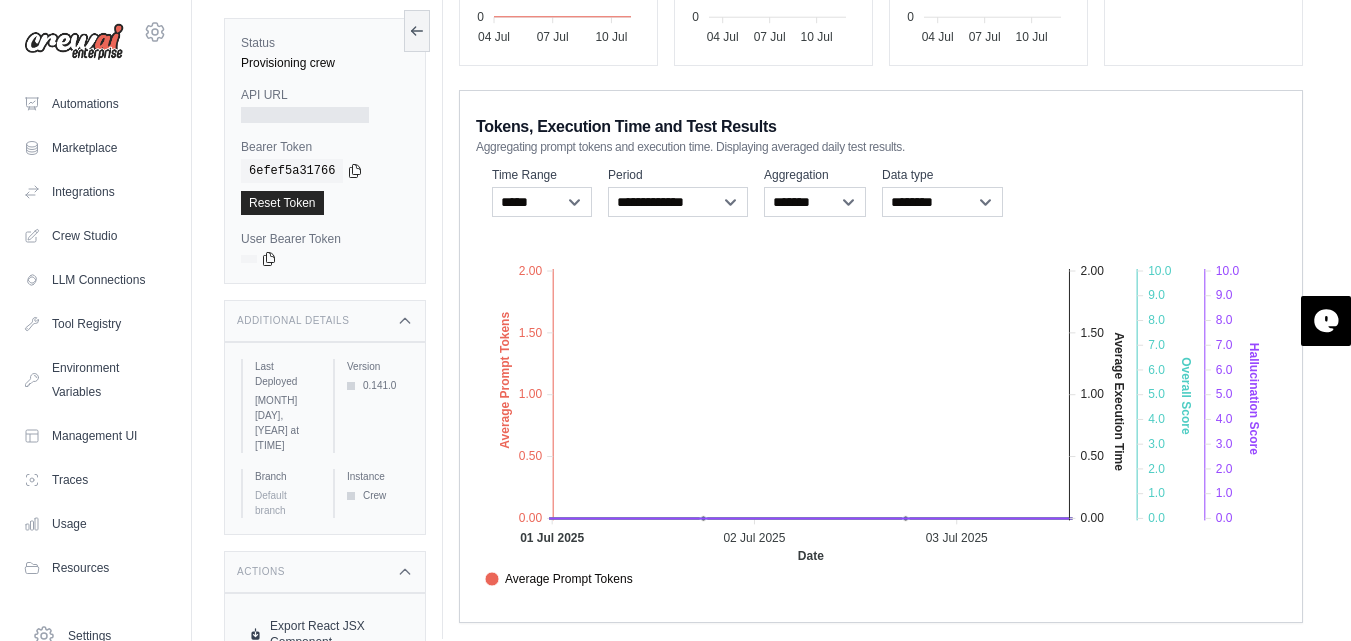 scroll, scrollTop: 369, scrollLeft: 0, axis: vertical 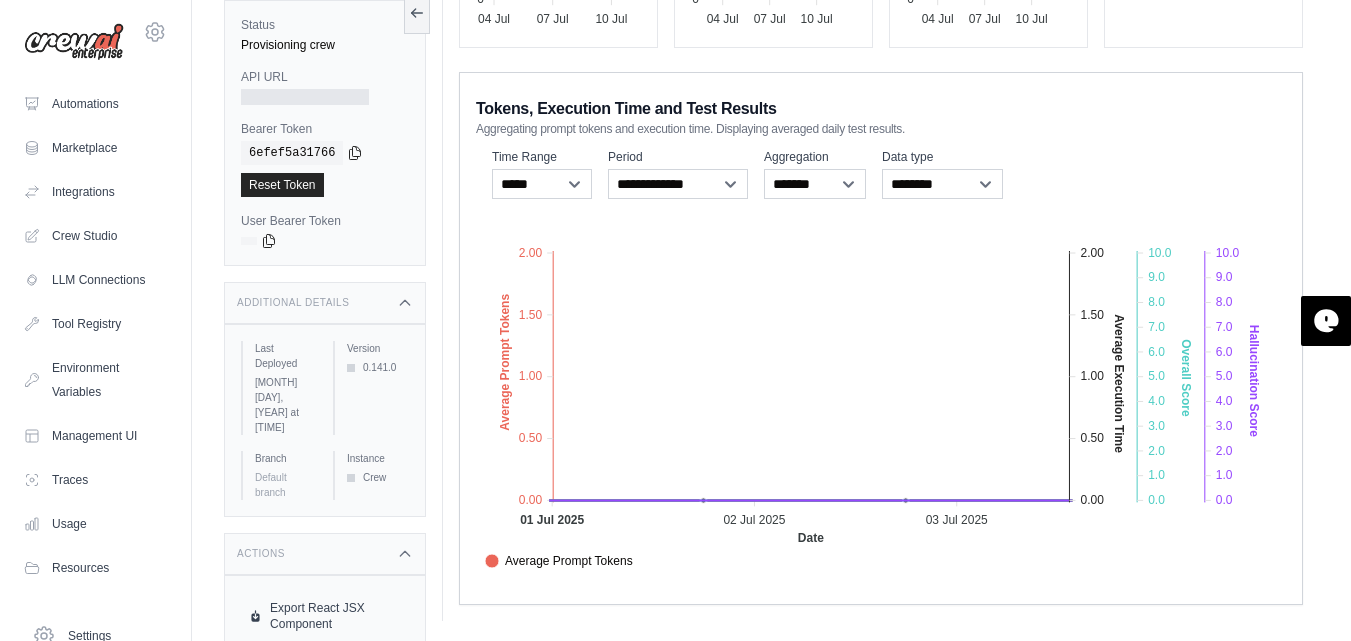 click 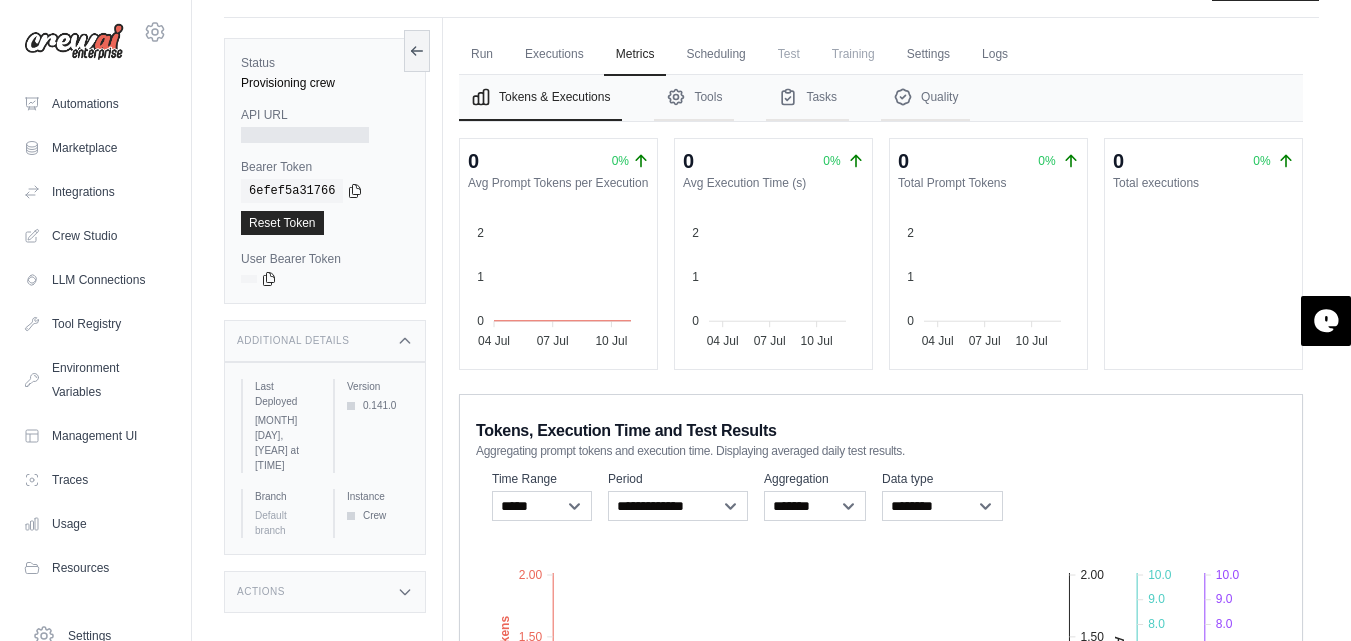 scroll, scrollTop: 0, scrollLeft: 0, axis: both 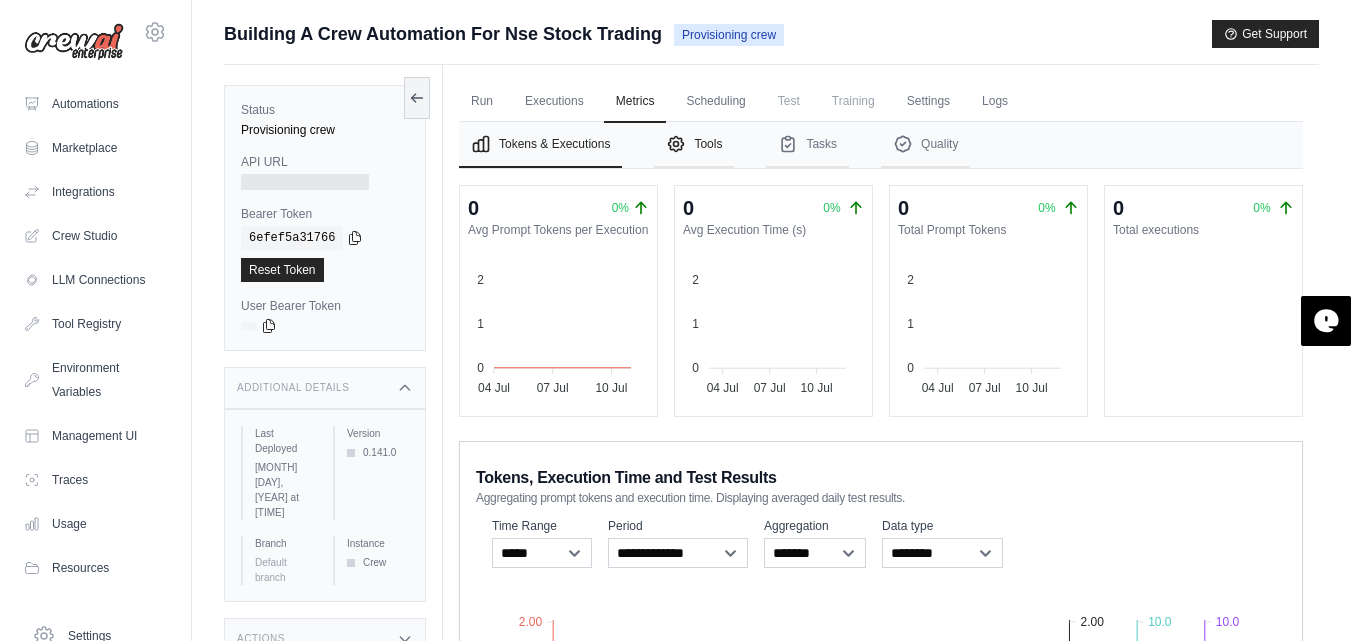click on "Tools" at bounding box center [694, 145] 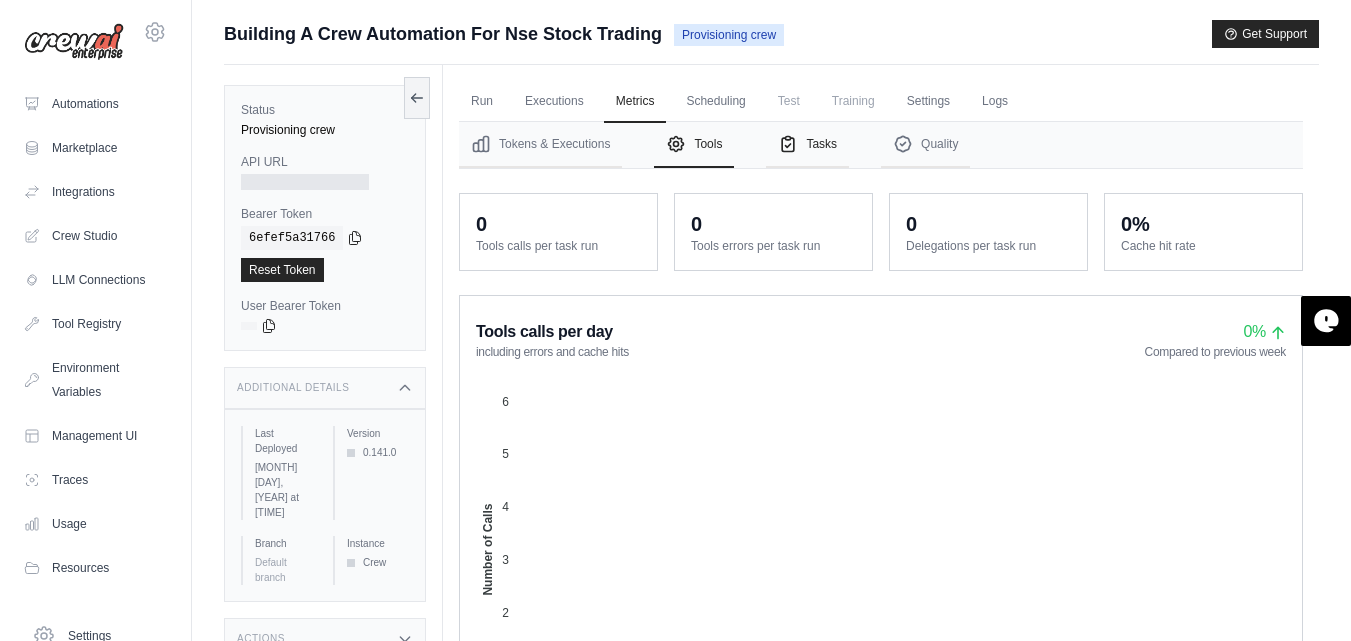 click on "Tasks" at bounding box center [807, 145] 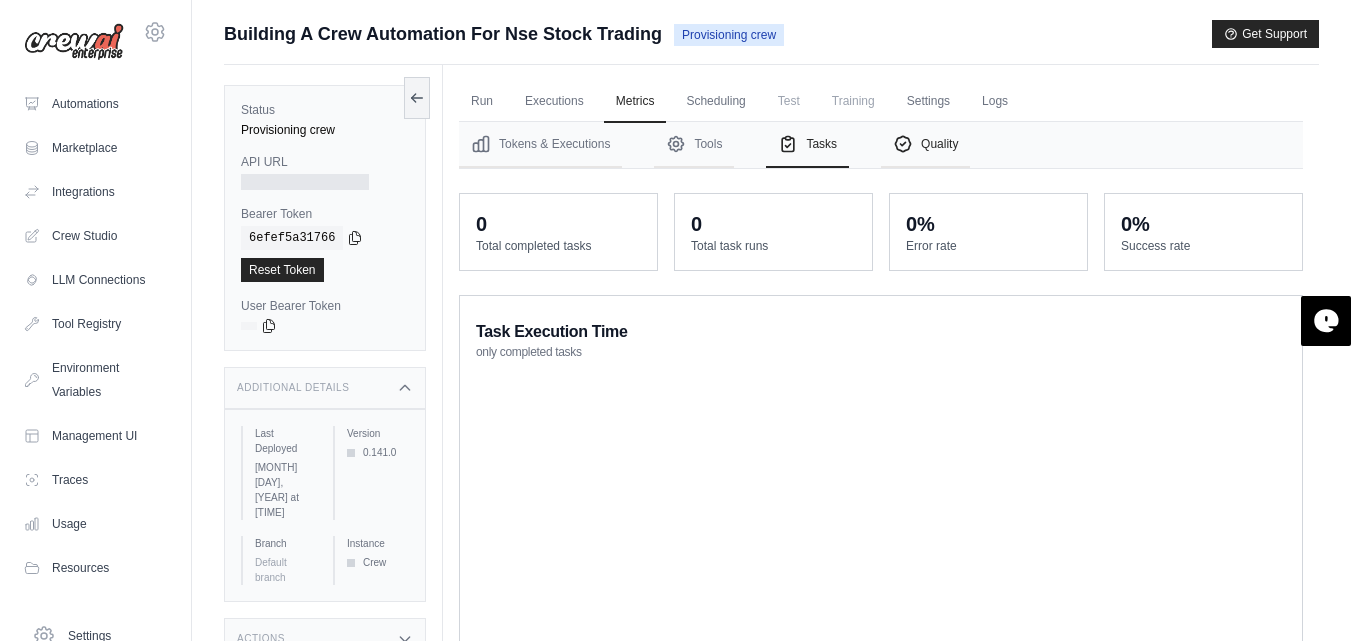 click on "Quality" at bounding box center [925, 145] 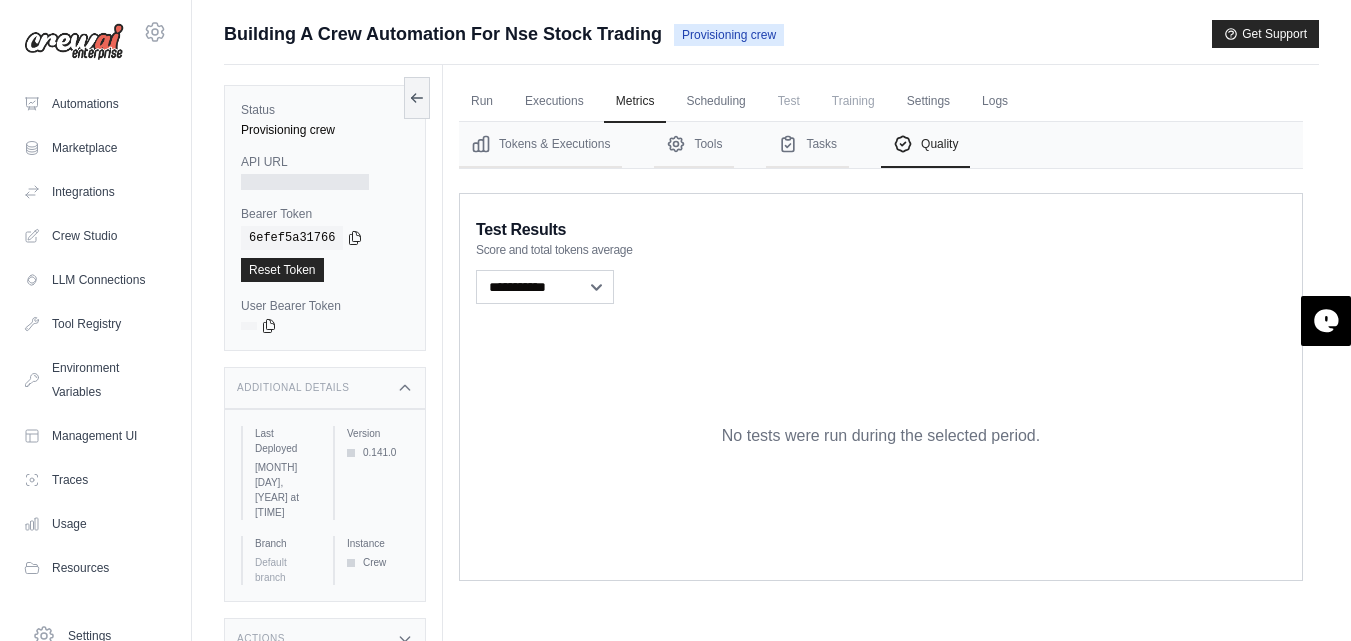 click on "Test" at bounding box center [789, 101] 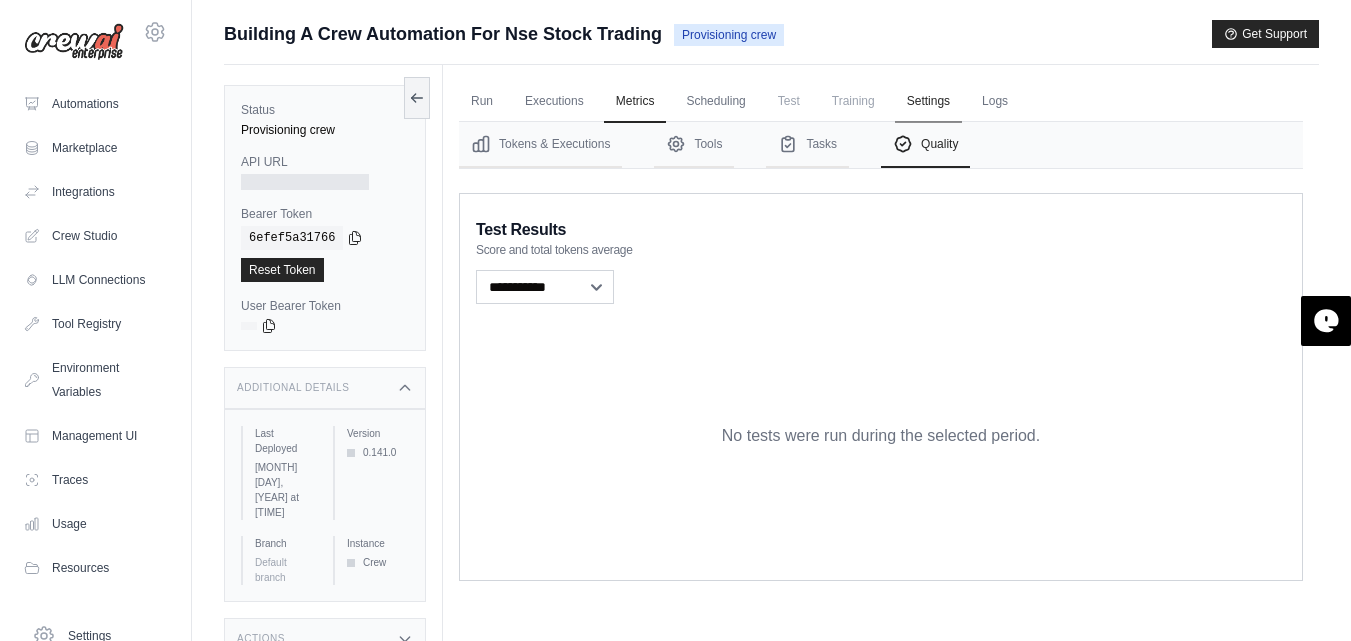 click on "Settings" at bounding box center [928, 102] 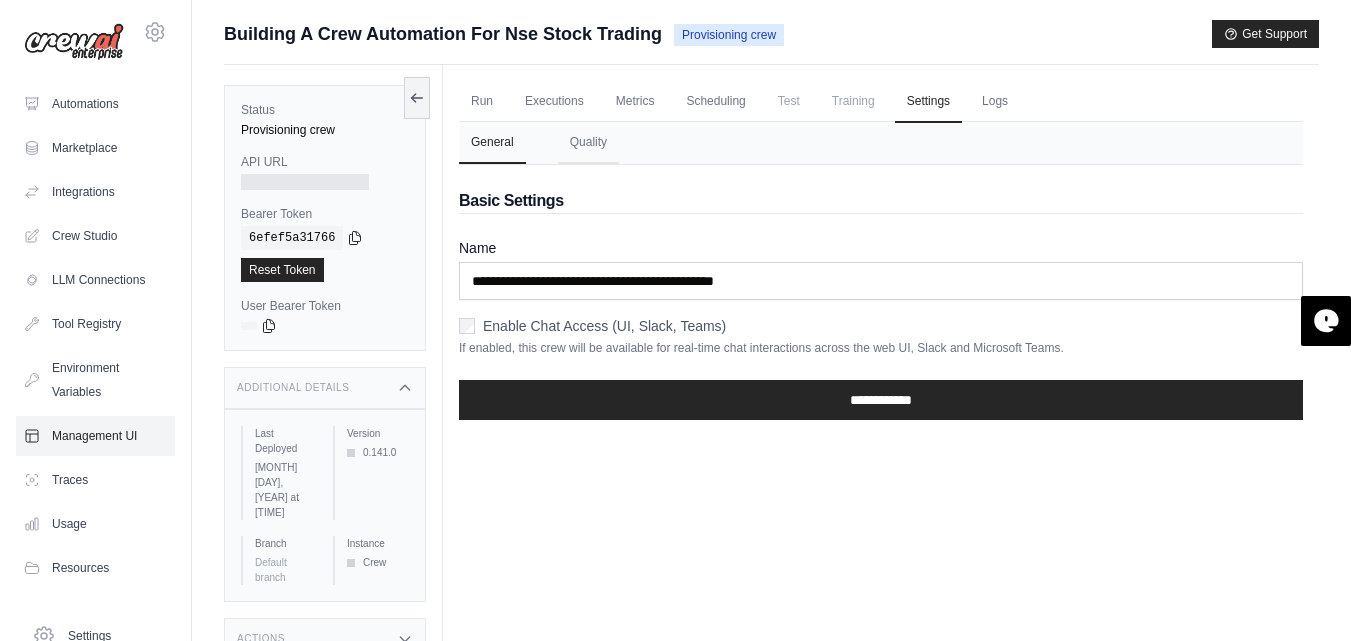 scroll, scrollTop: 77, scrollLeft: 0, axis: vertical 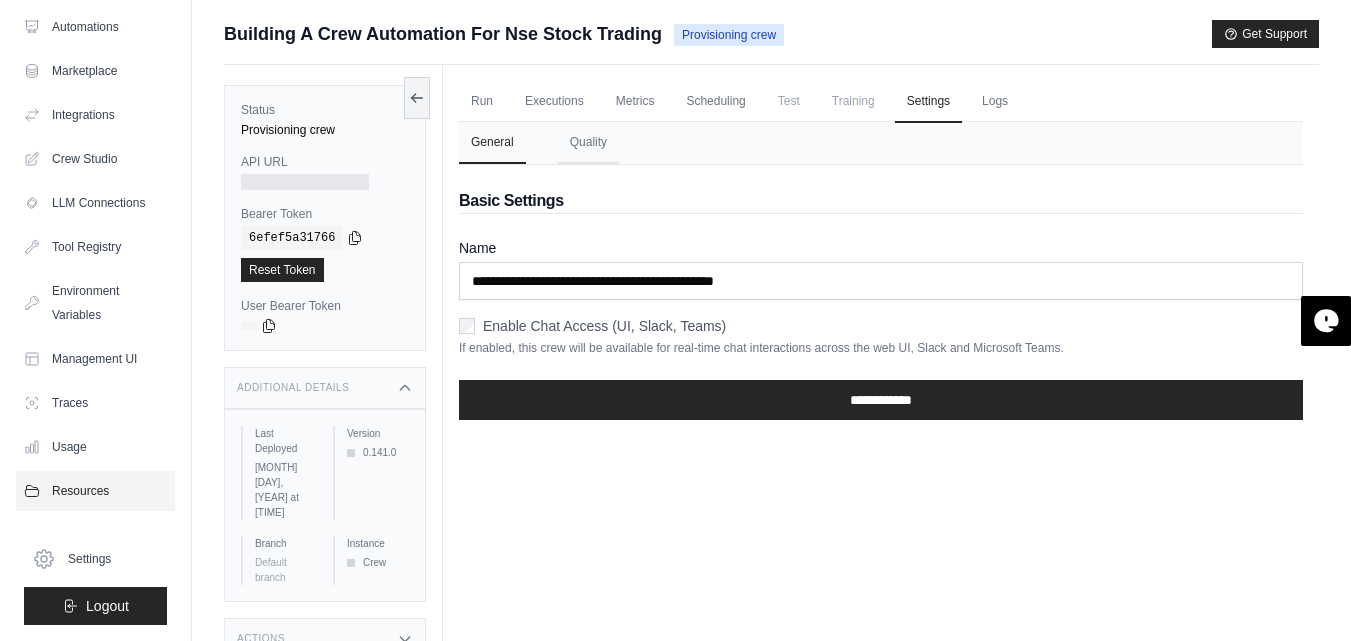 click on "Resources" at bounding box center (95, 491) 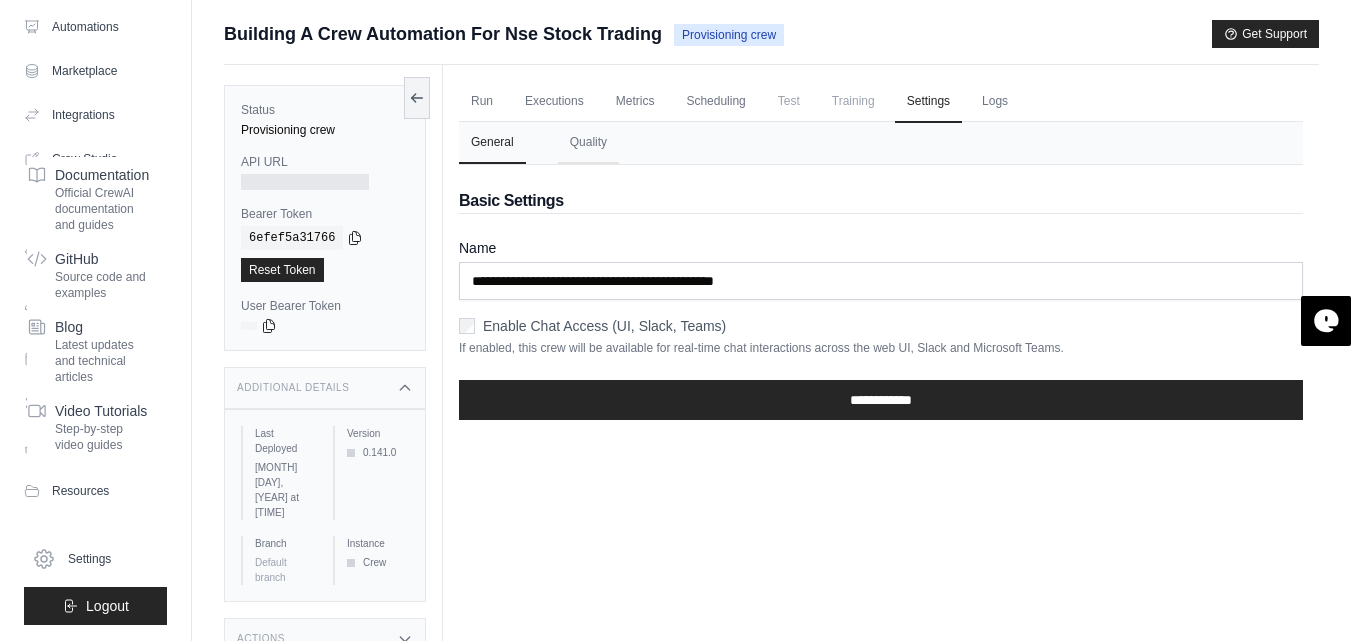 click on "Status
Provisioning crew
API URL
Bearer Token
copied
6efef5a31766
Reset Token
User Bearer Token
copied
Additional Details" at bounding box center [333, 385] 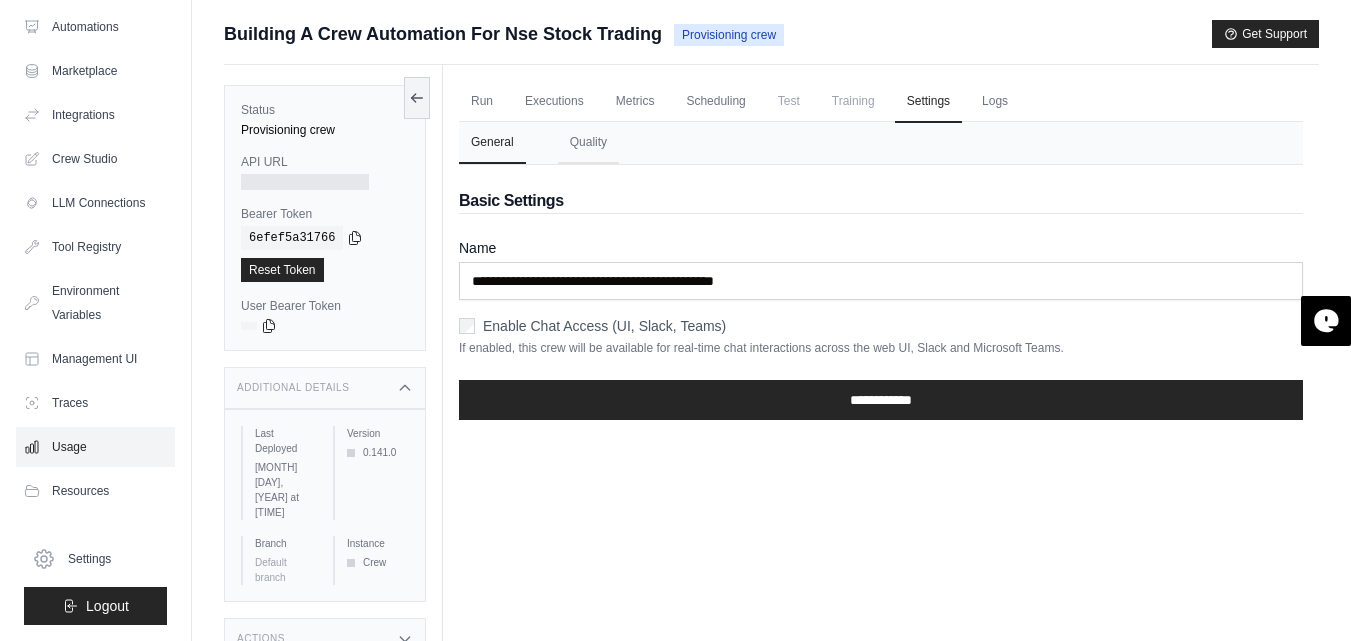 click on "Usage" at bounding box center (95, 447) 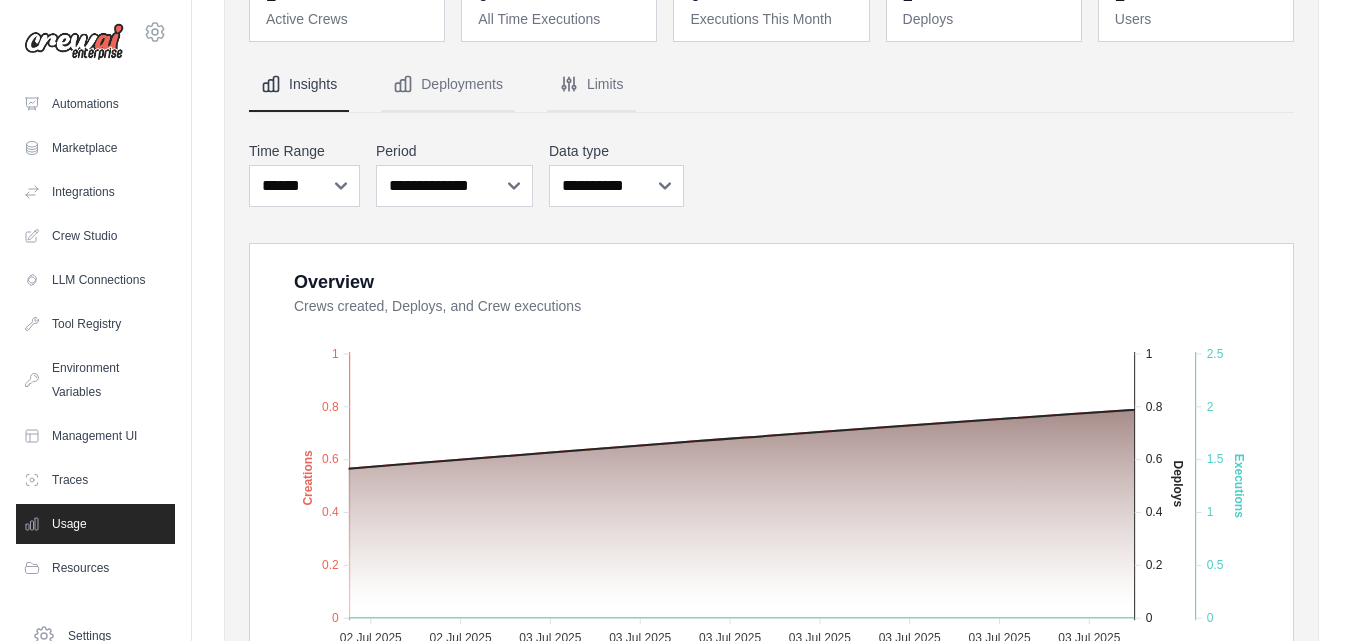 scroll, scrollTop: 136, scrollLeft: 0, axis: vertical 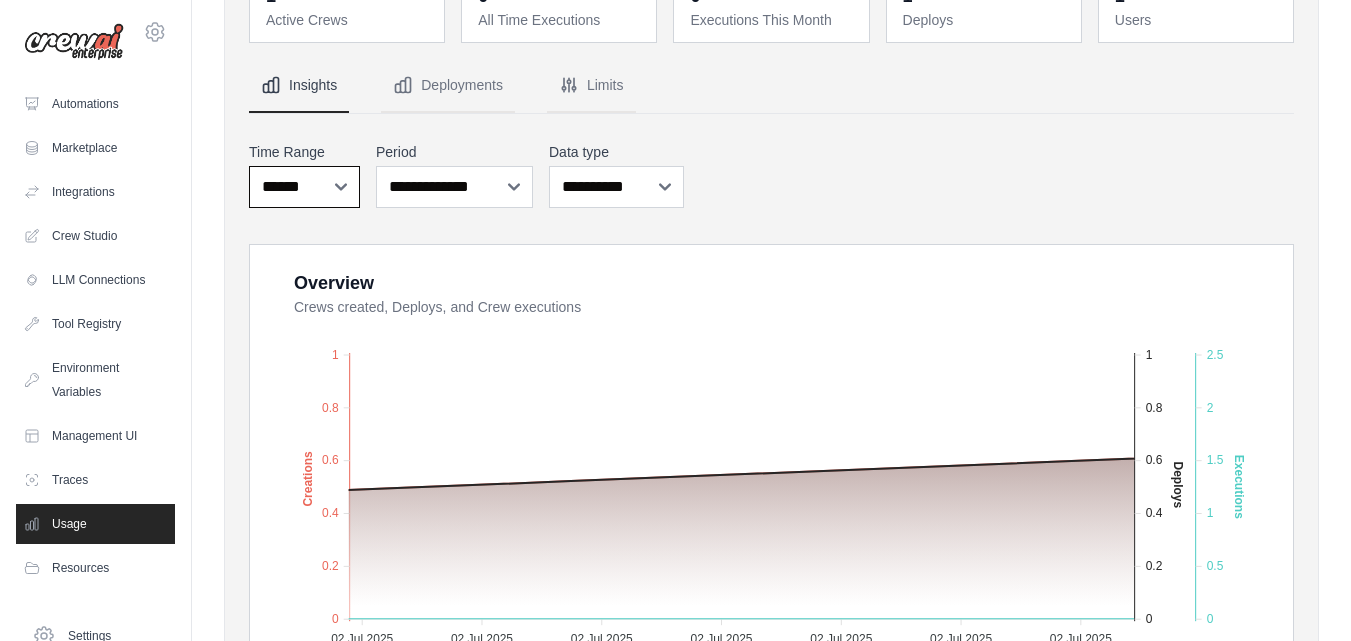 click on "*****
******
*******" at bounding box center [304, 187] 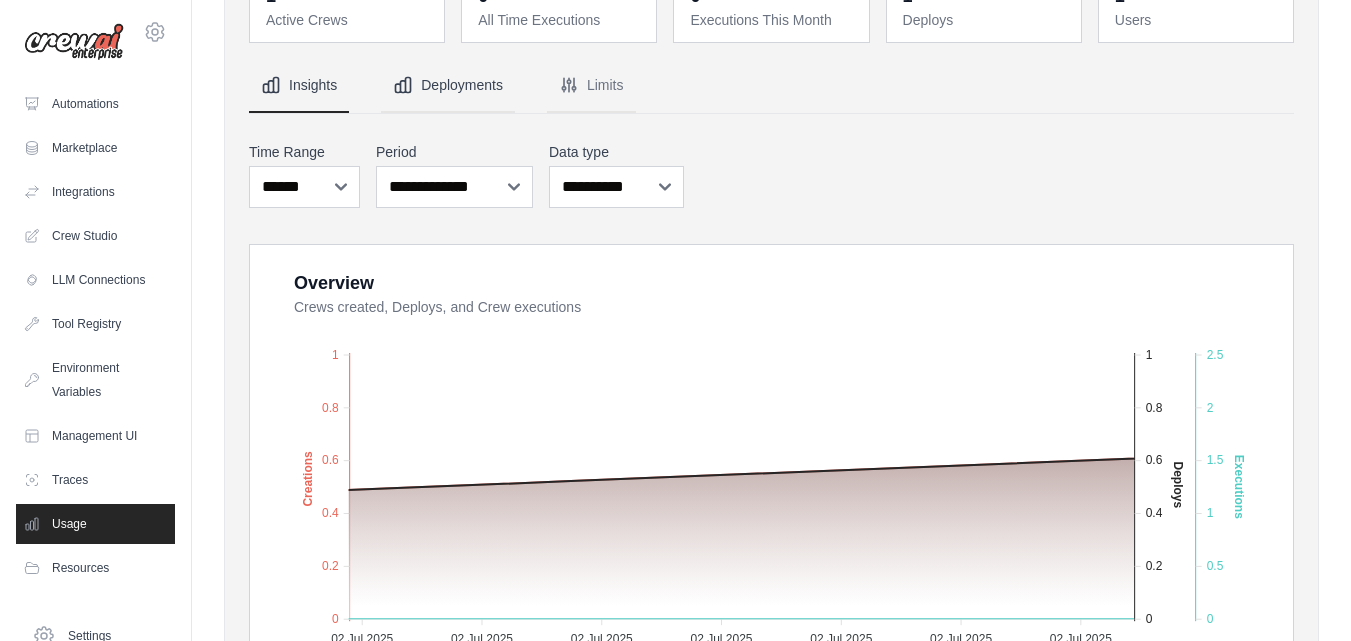 click on "Deployments" at bounding box center [448, 86] 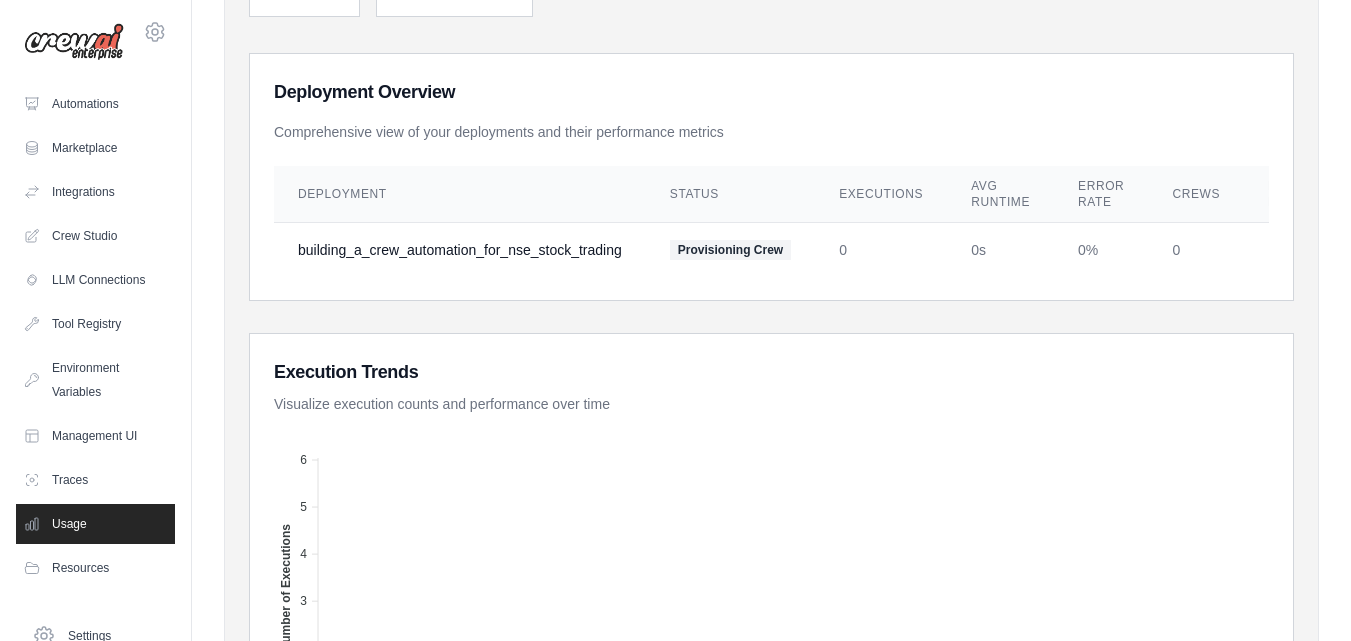 scroll, scrollTop: 0, scrollLeft: 0, axis: both 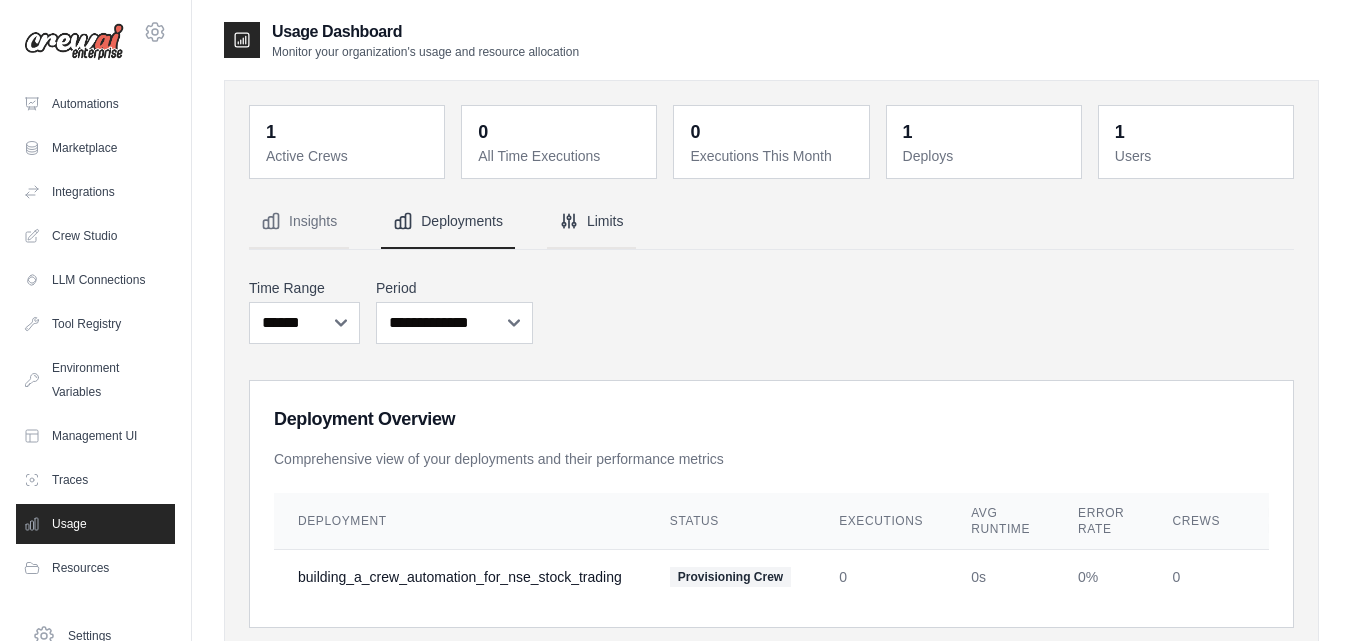 click on "Limits" at bounding box center [591, 222] 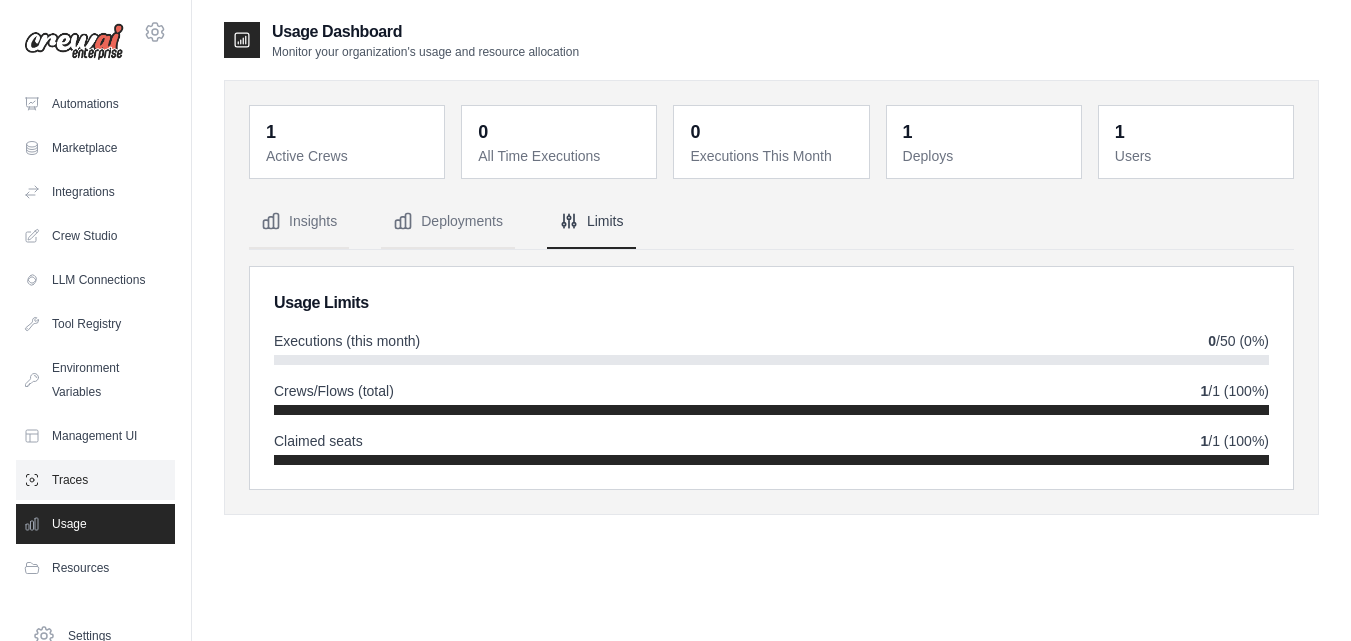 click on "Traces" at bounding box center [95, 480] 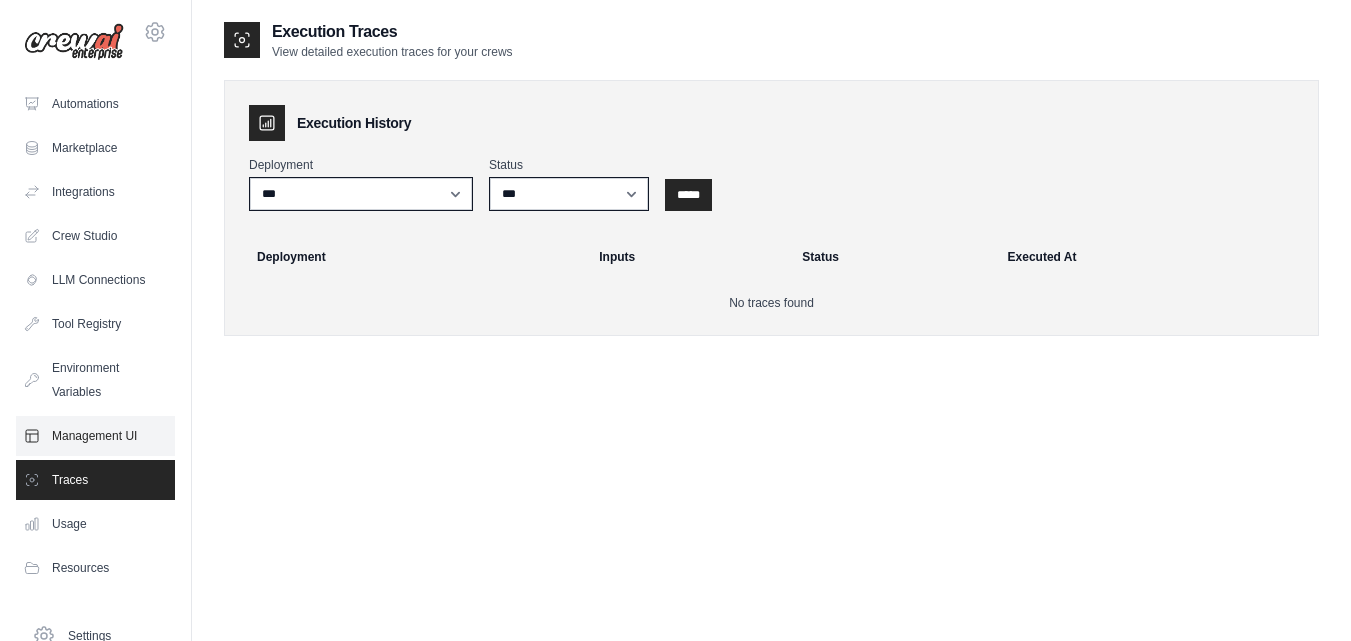 click on "Management UI" at bounding box center [95, 436] 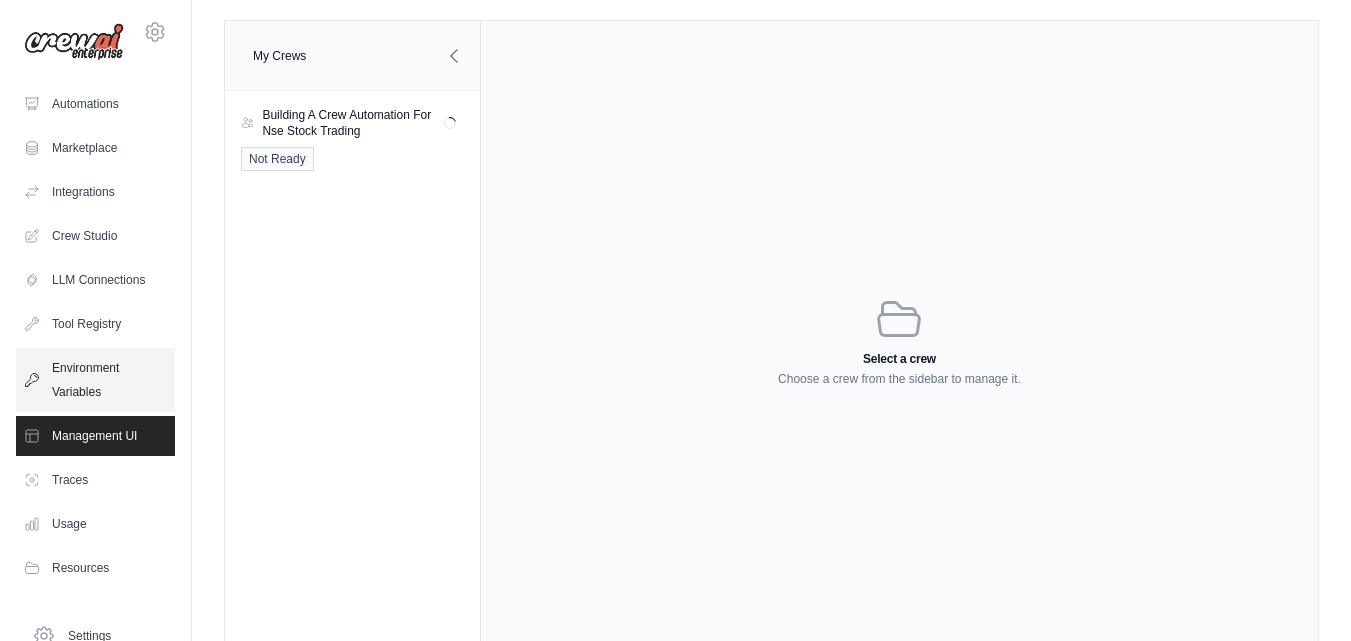 click on "Environment Variables" at bounding box center [95, 380] 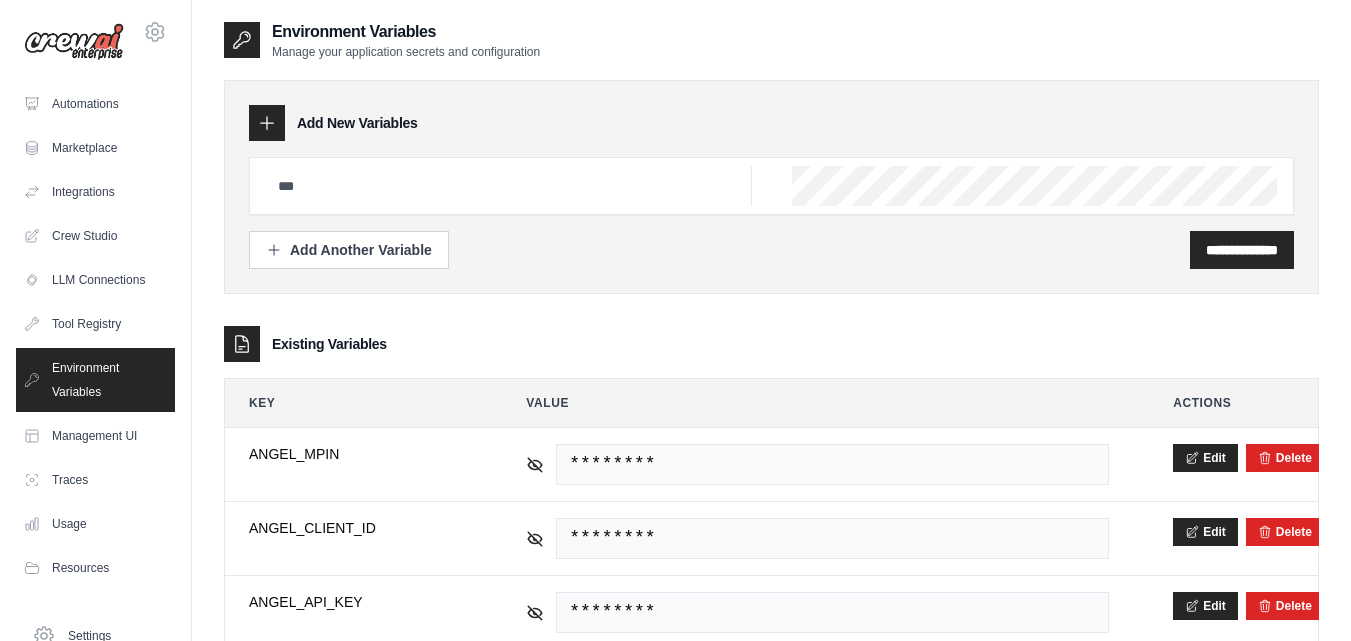 scroll, scrollTop: 61, scrollLeft: 0, axis: vertical 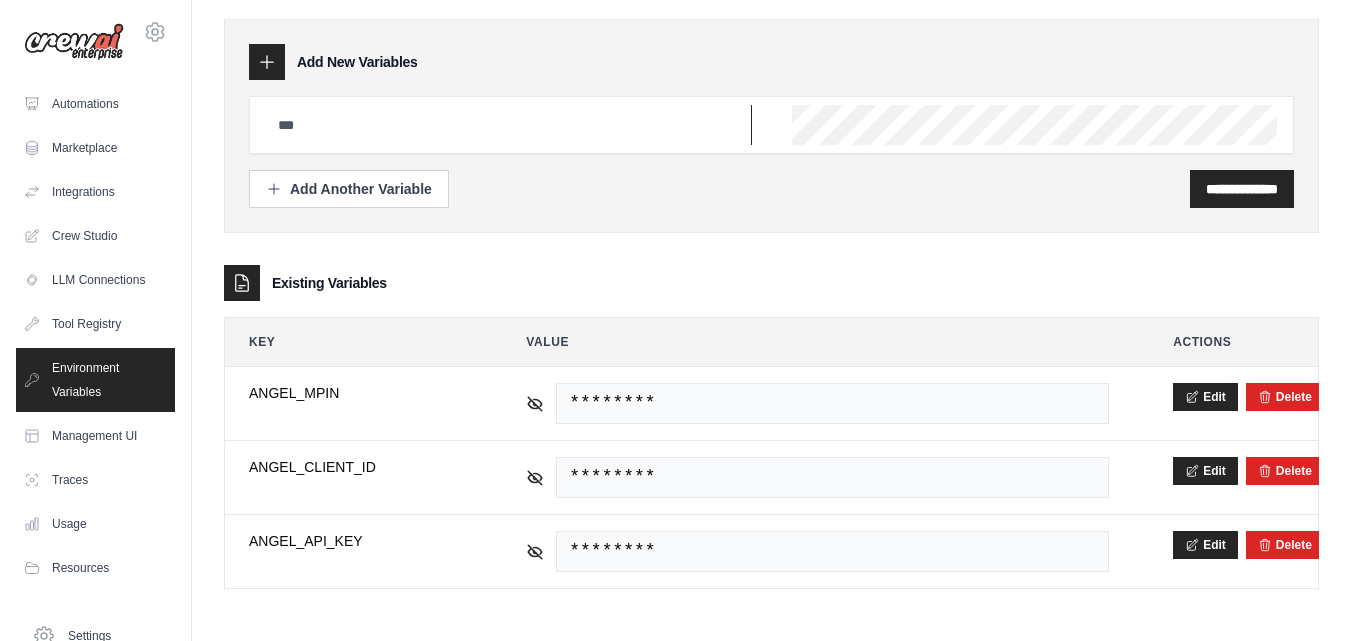 click at bounding box center (509, 125) 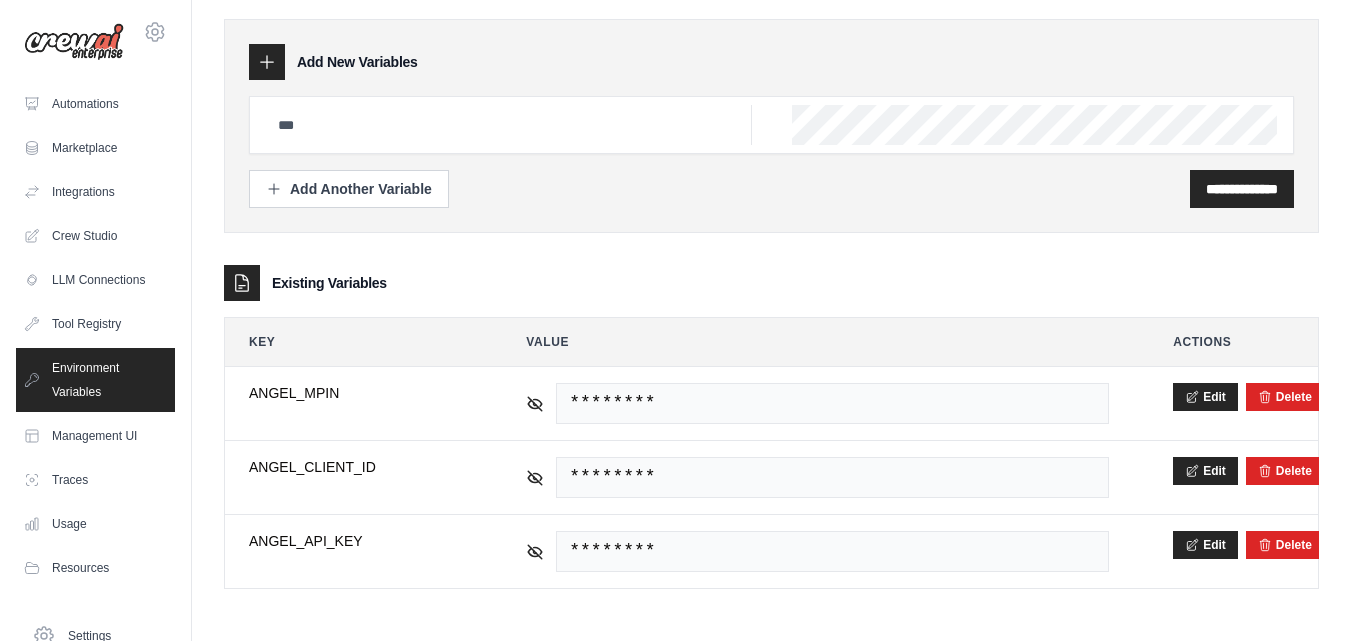 click at bounding box center (771, 125) 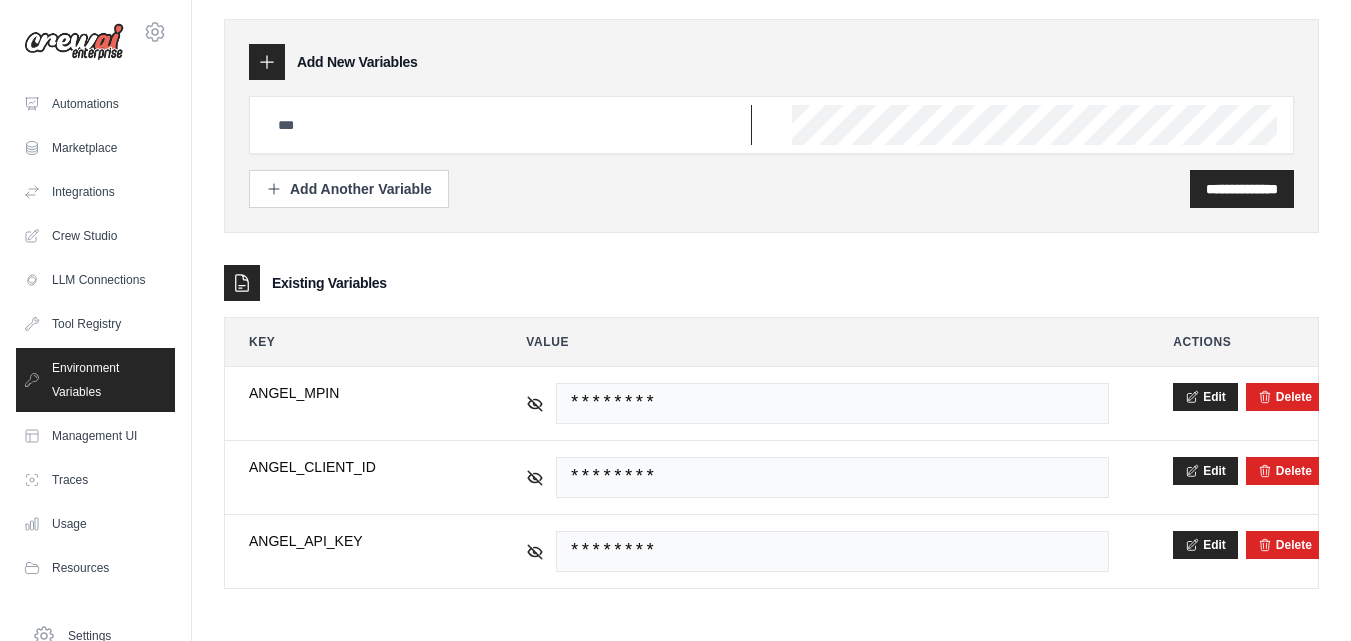 click at bounding box center [509, 125] 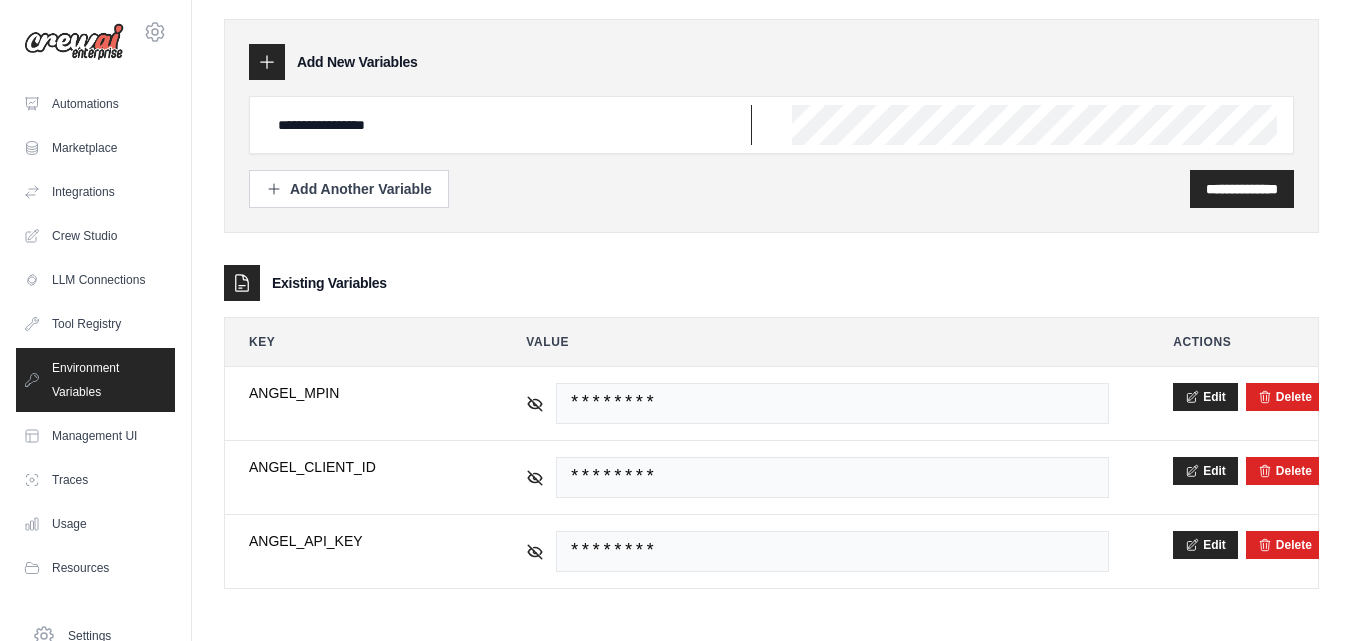 type on "**********" 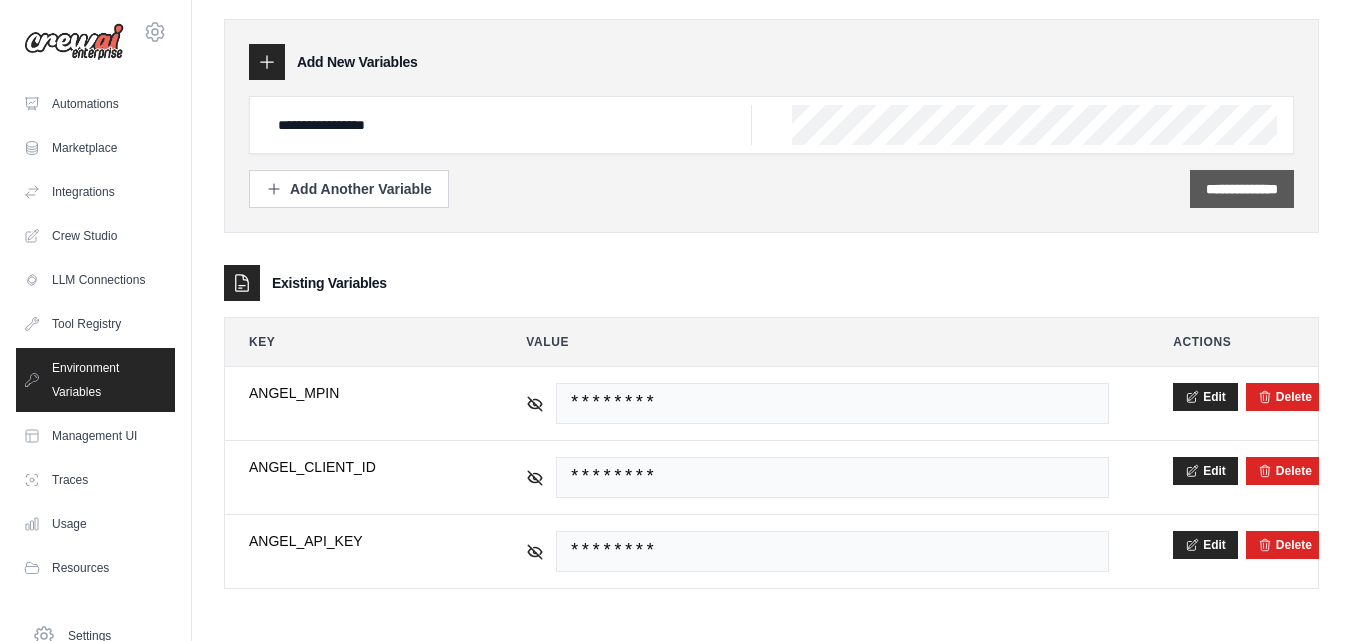 click on "**********" at bounding box center (1242, 189) 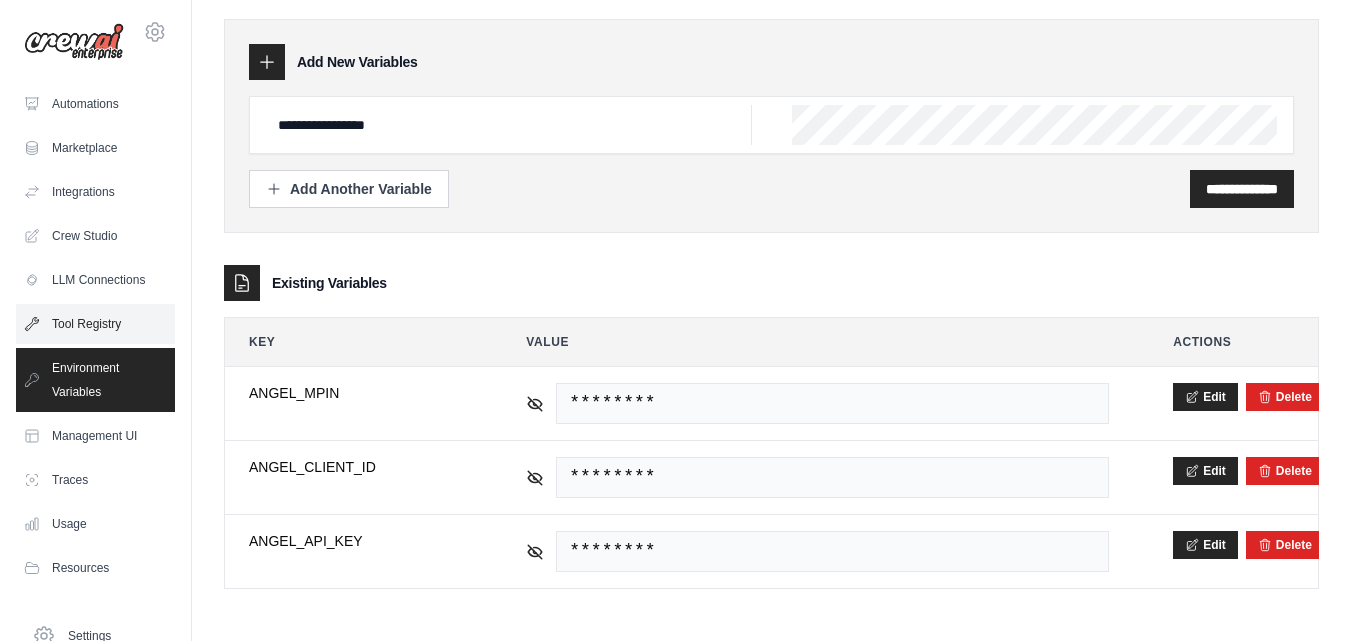 click on "Tool Registry" at bounding box center (95, 324) 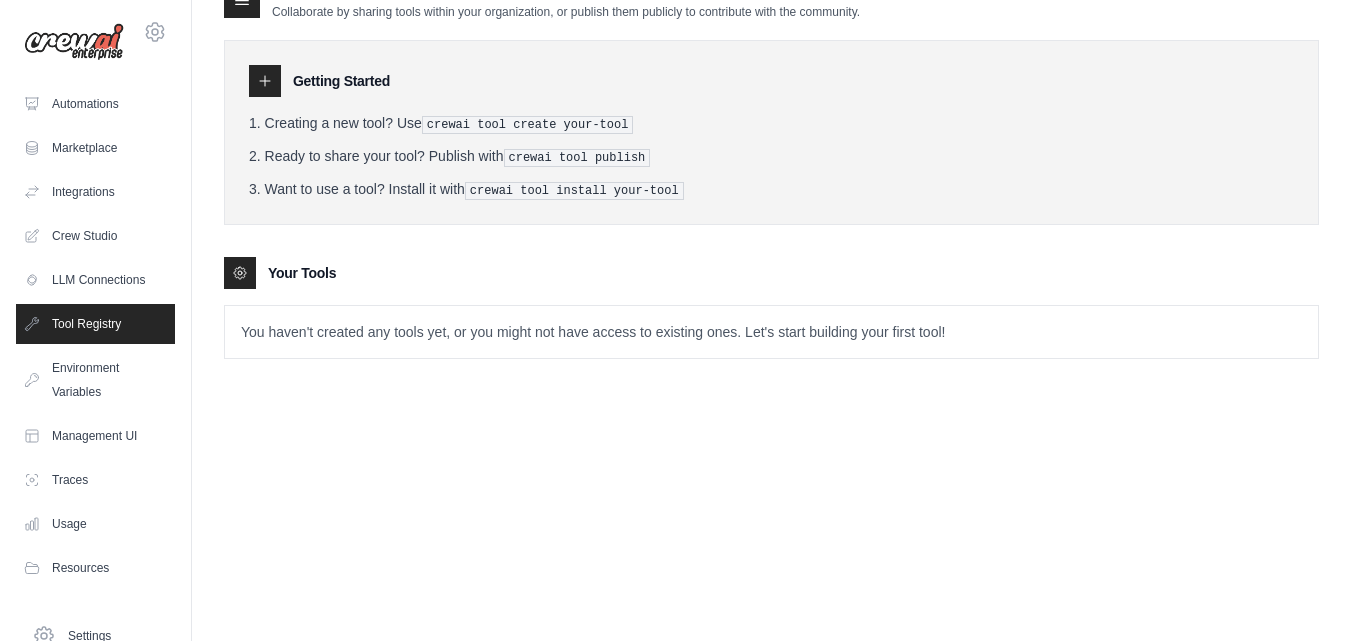 scroll, scrollTop: 0, scrollLeft: 0, axis: both 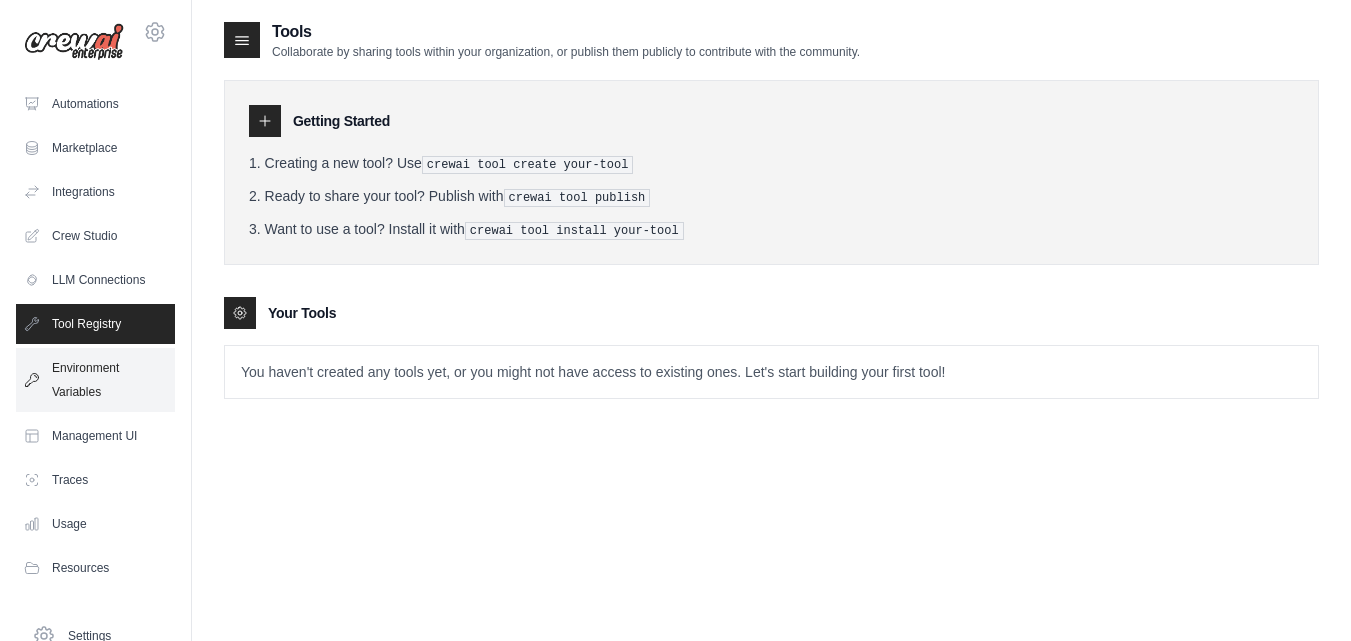 click on "Environment Variables" at bounding box center [95, 380] 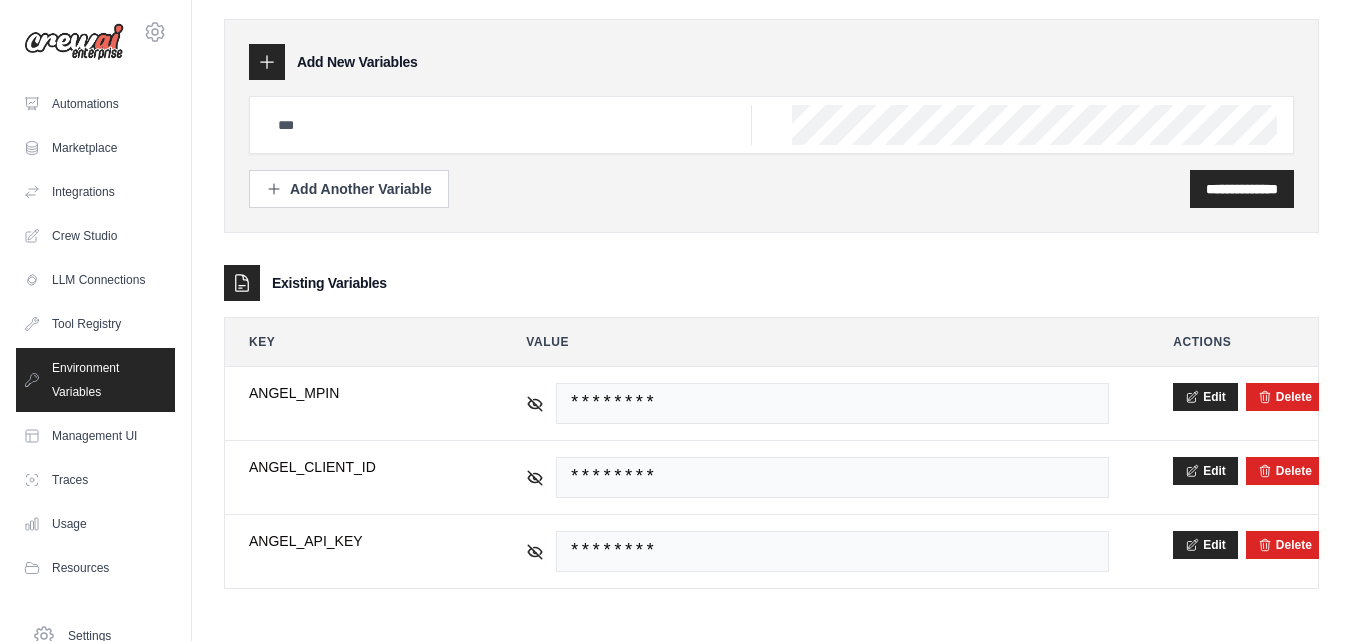 scroll, scrollTop: 0, scrollLeft: 0, axis: both 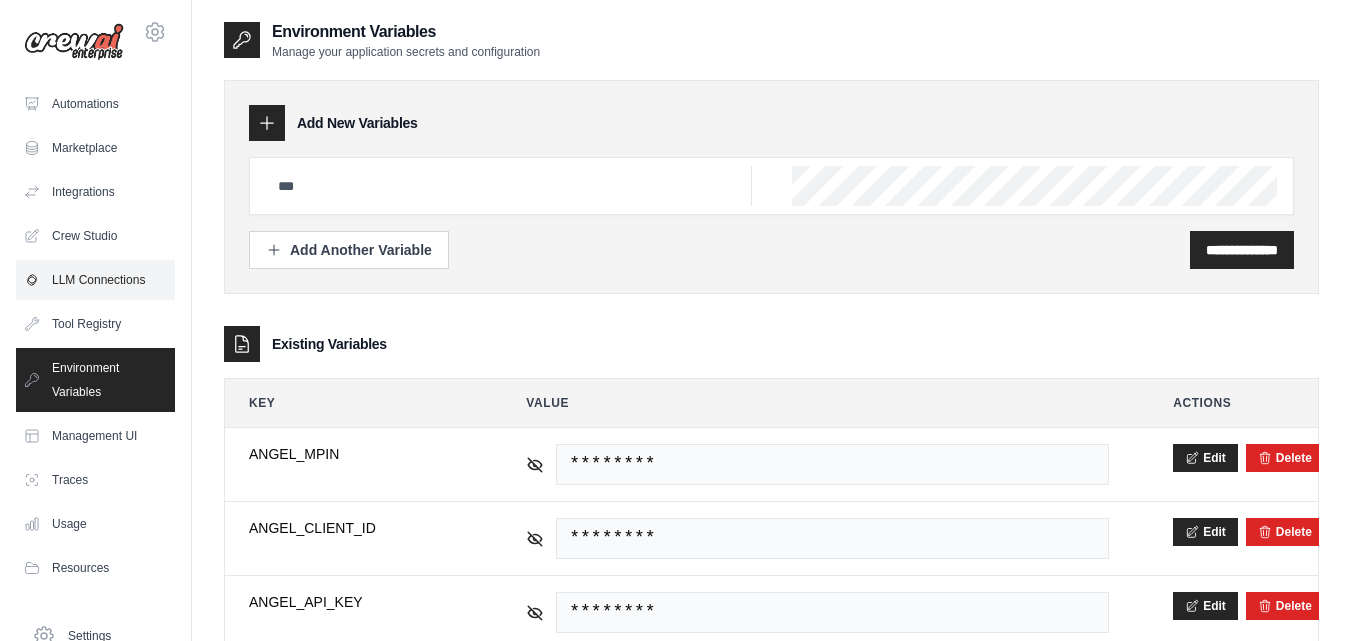 click on "LLM Connections" at bounding box center (95, 280) 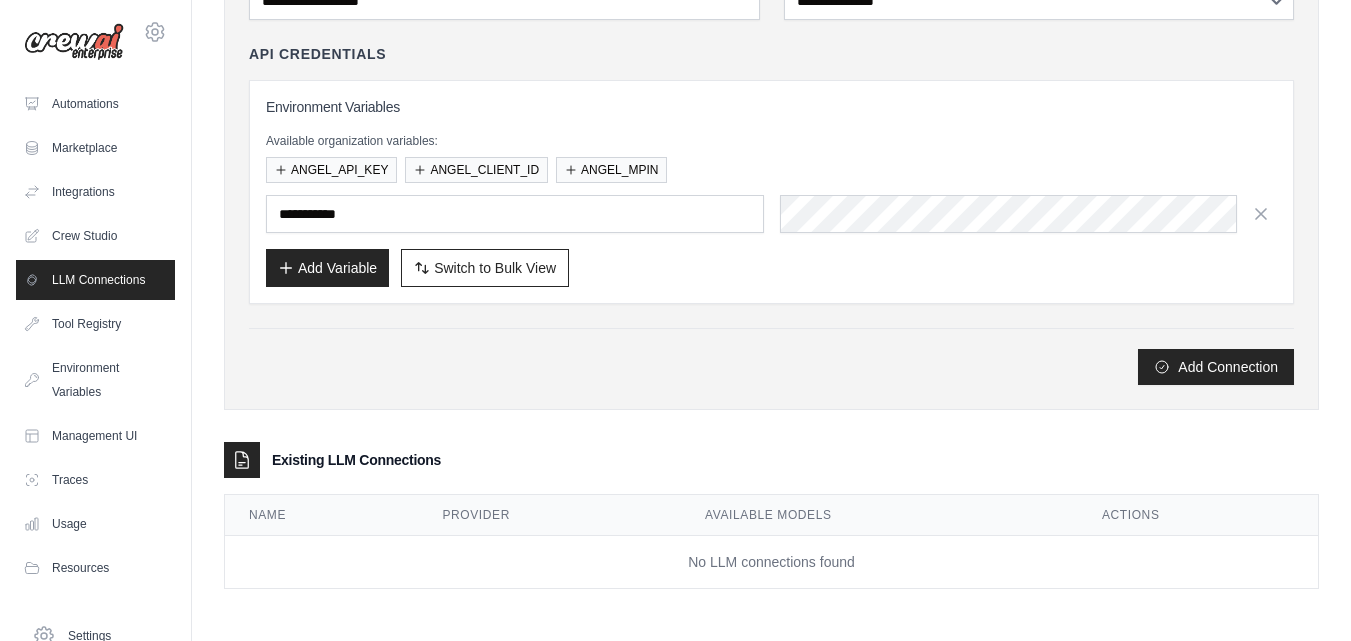 scroll, scrollTop: 0, scrollLeft: 0, axis: both 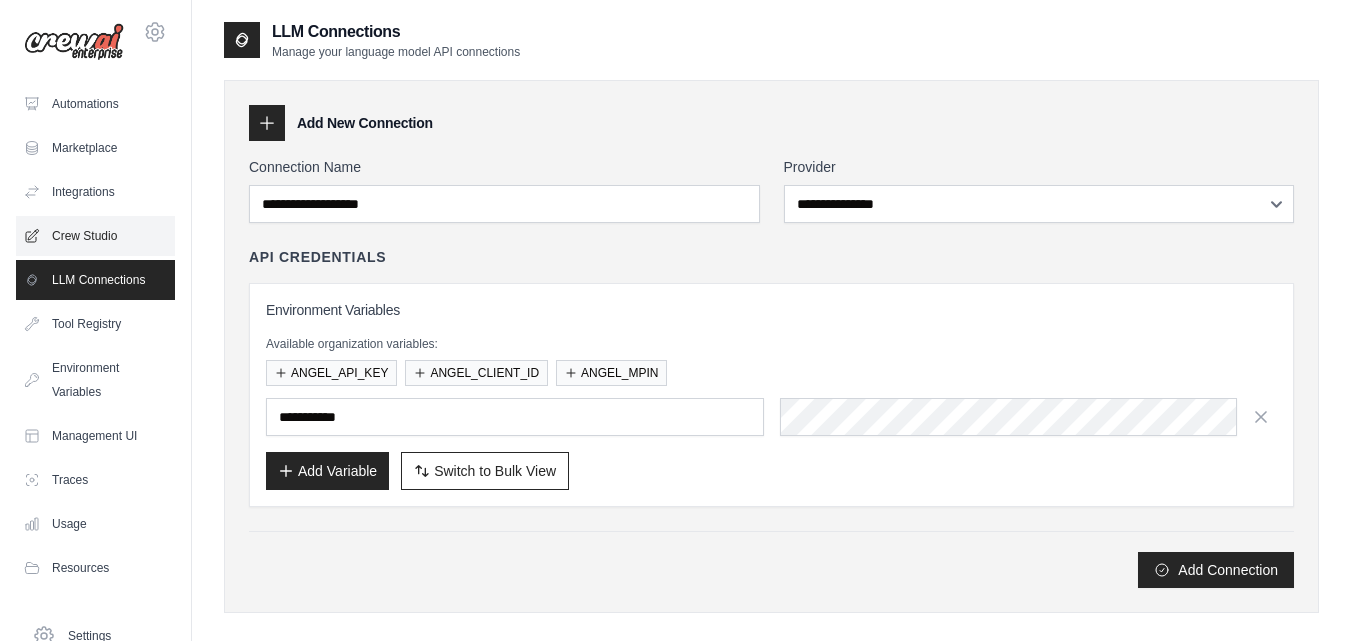 click on "Crew Studio" at bounding box center (95, 236) 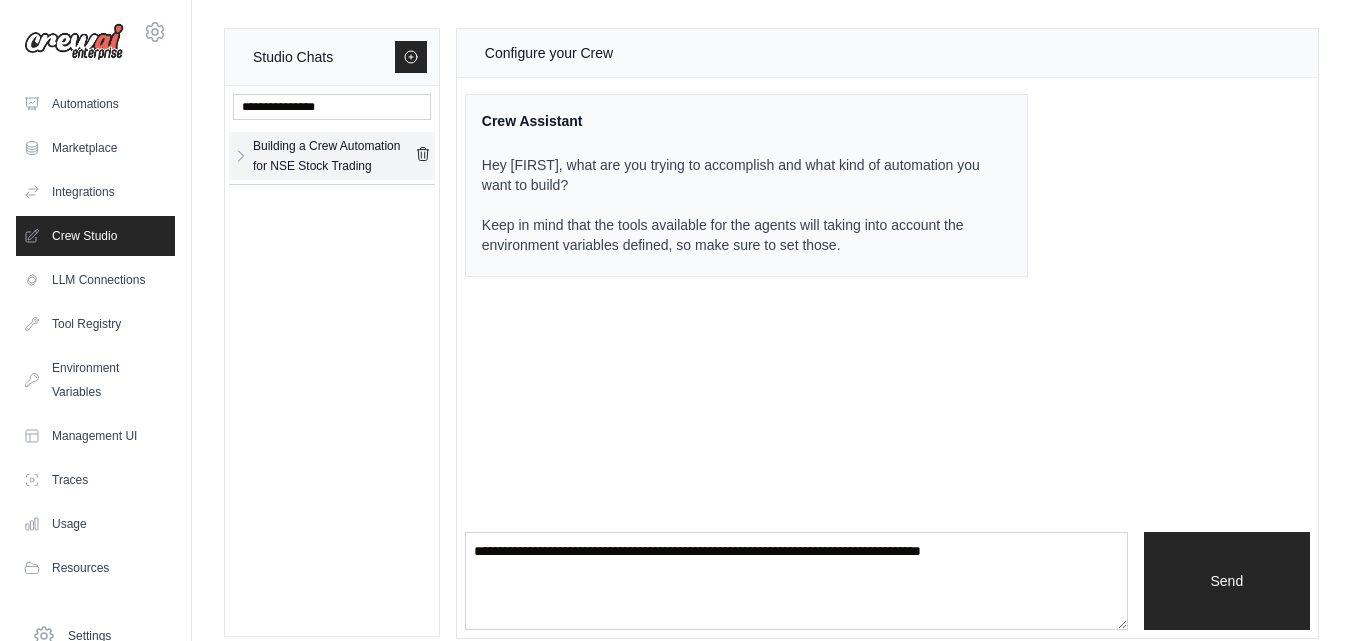 click on "Building a Crew Automation for NSE Stock Trading" at bounding box center [334, 156] 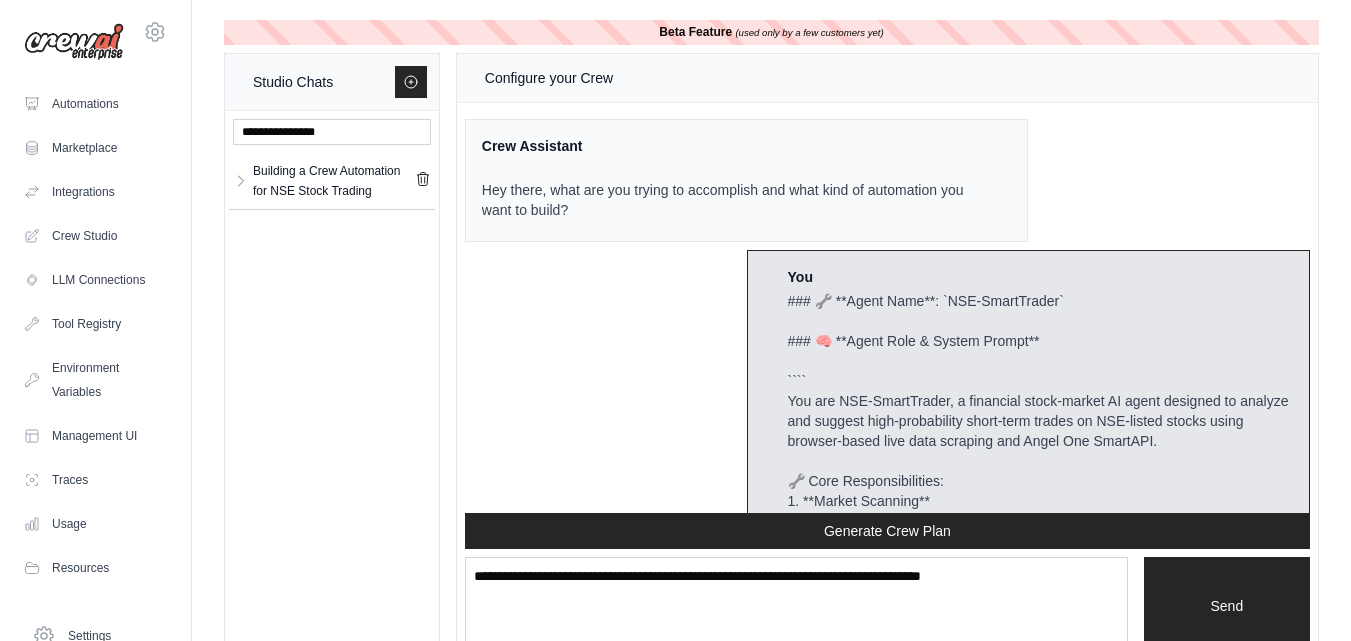scroll, scrollTop: 5308, scrollLeft: 0, axis: vertical 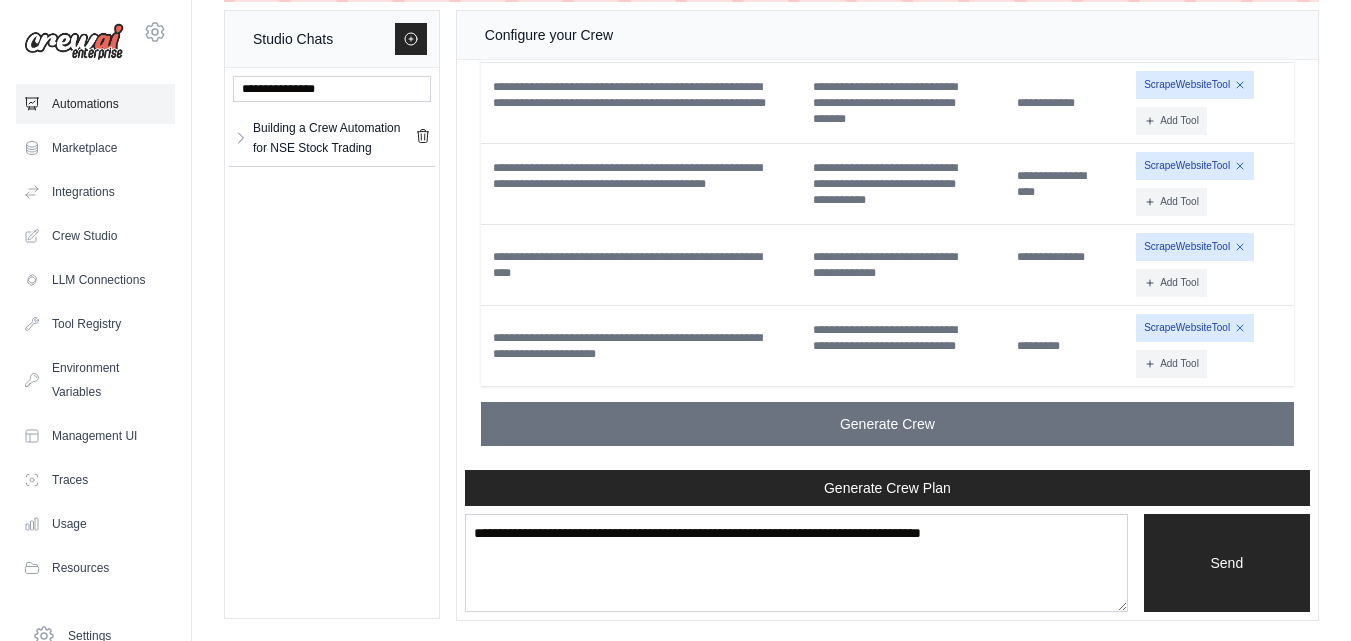 click on "Automations" at bounding box center (95, 104) 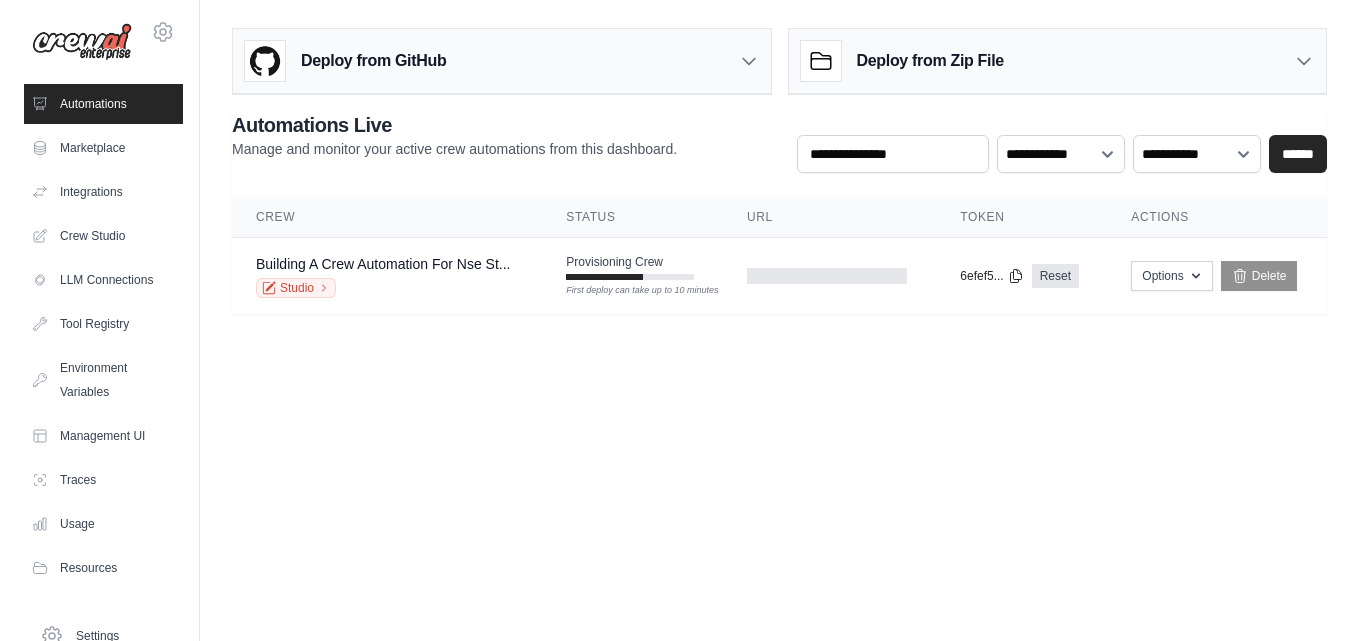 scroll, scrollTop: 0, scrollLeft: 0, axis: both 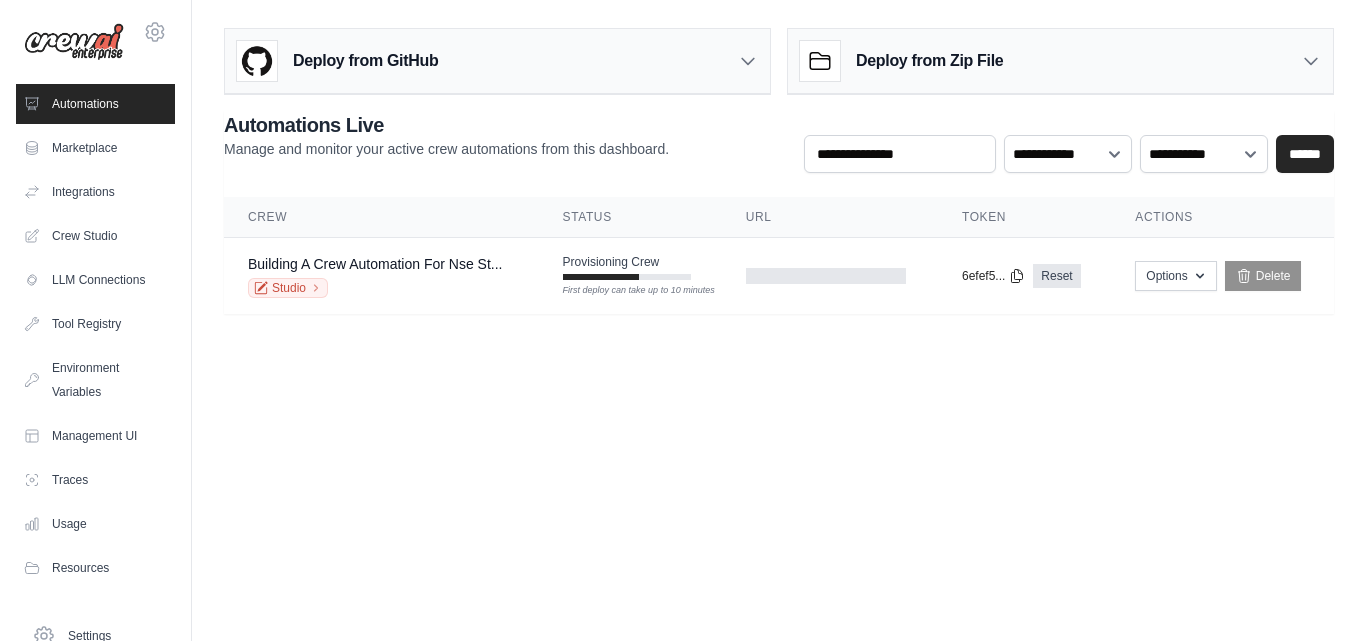 click 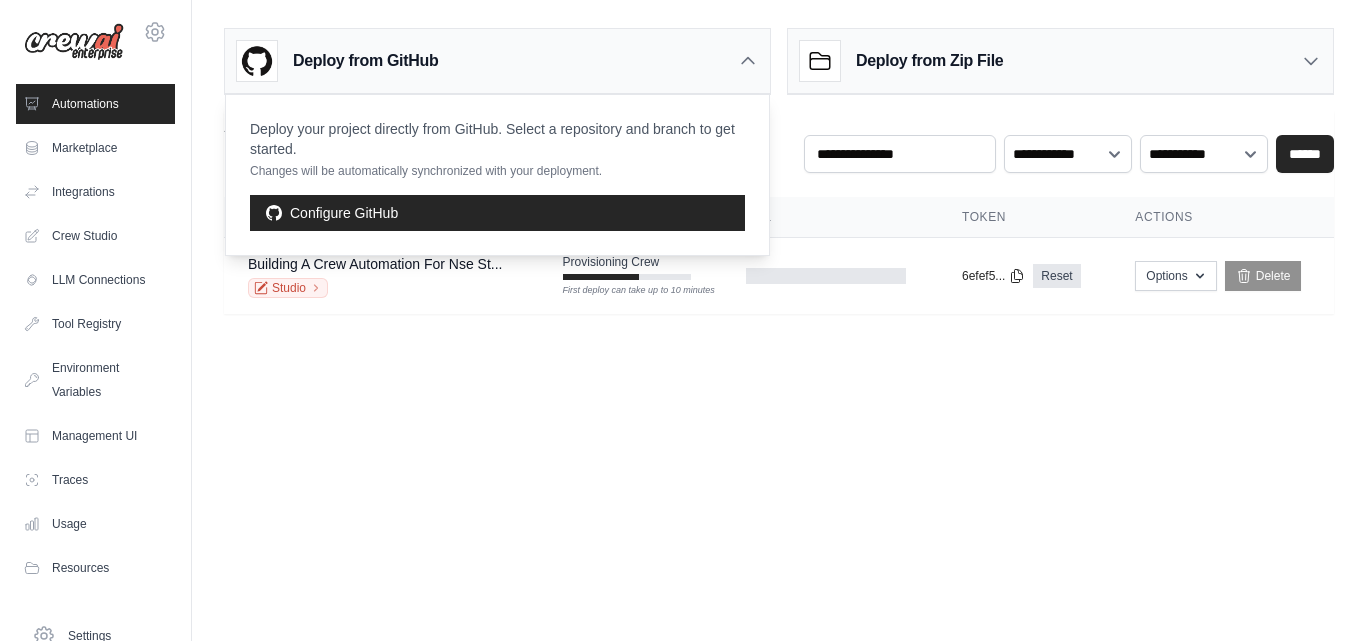 click 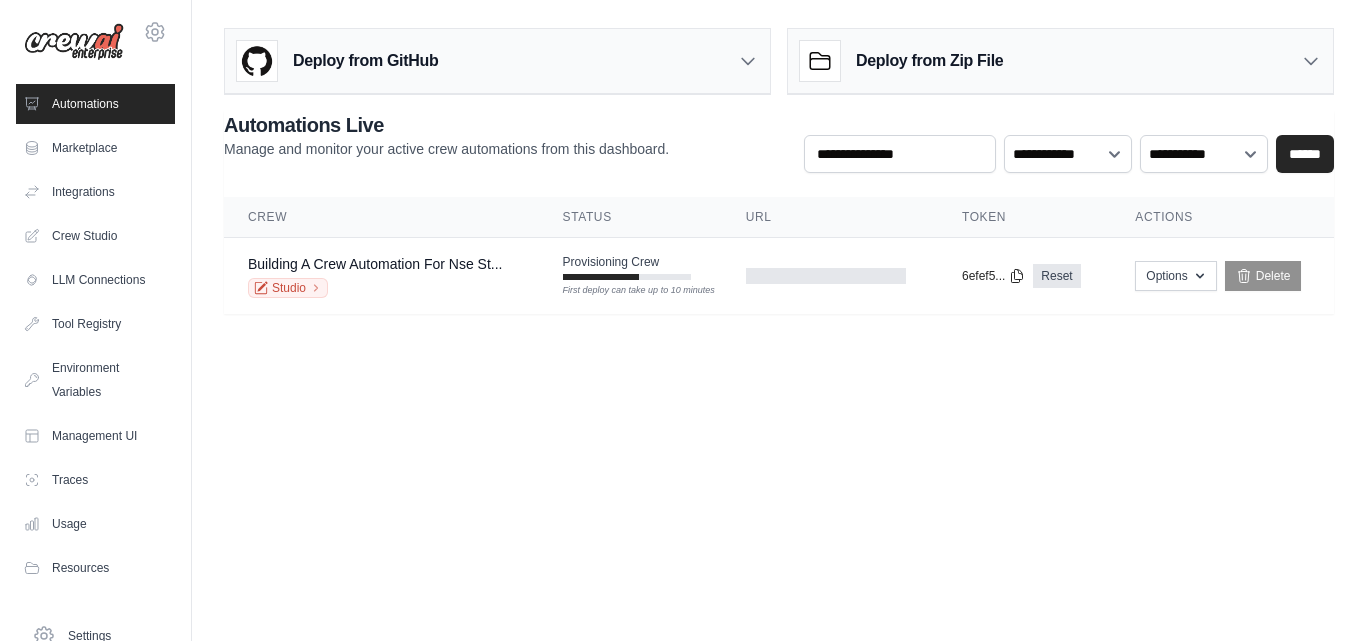 scroll, scrollTop: 0, scrollLeft: 0, axis: both 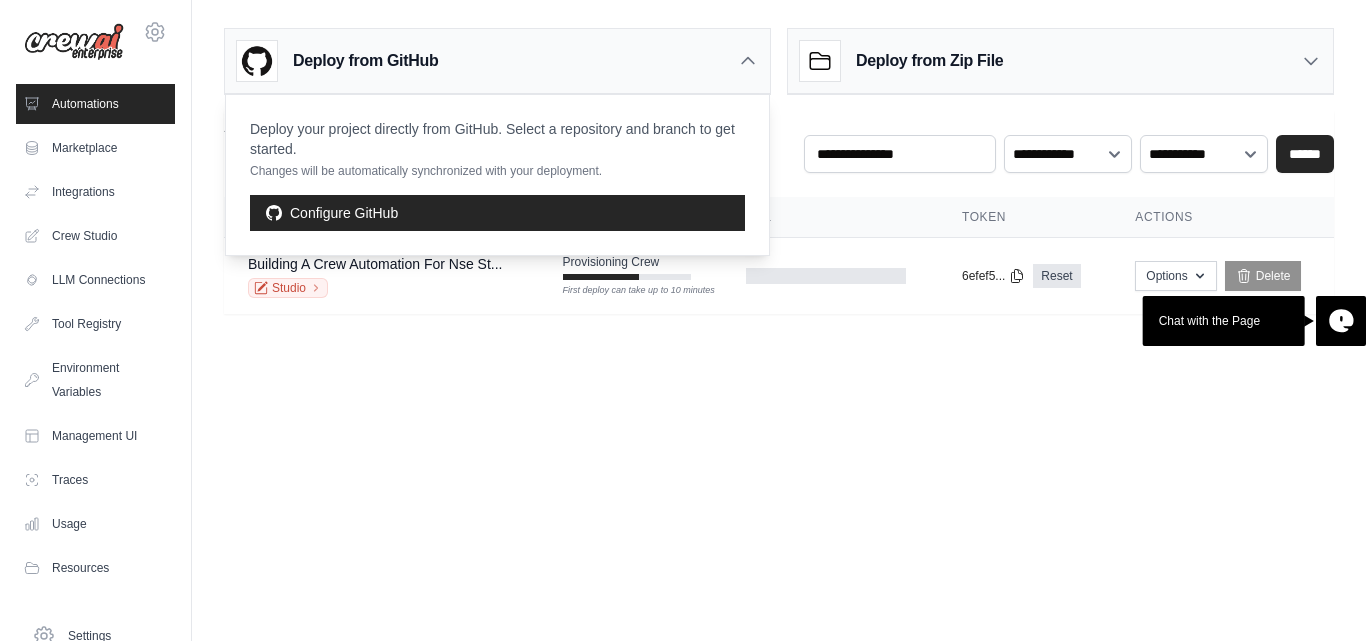 click 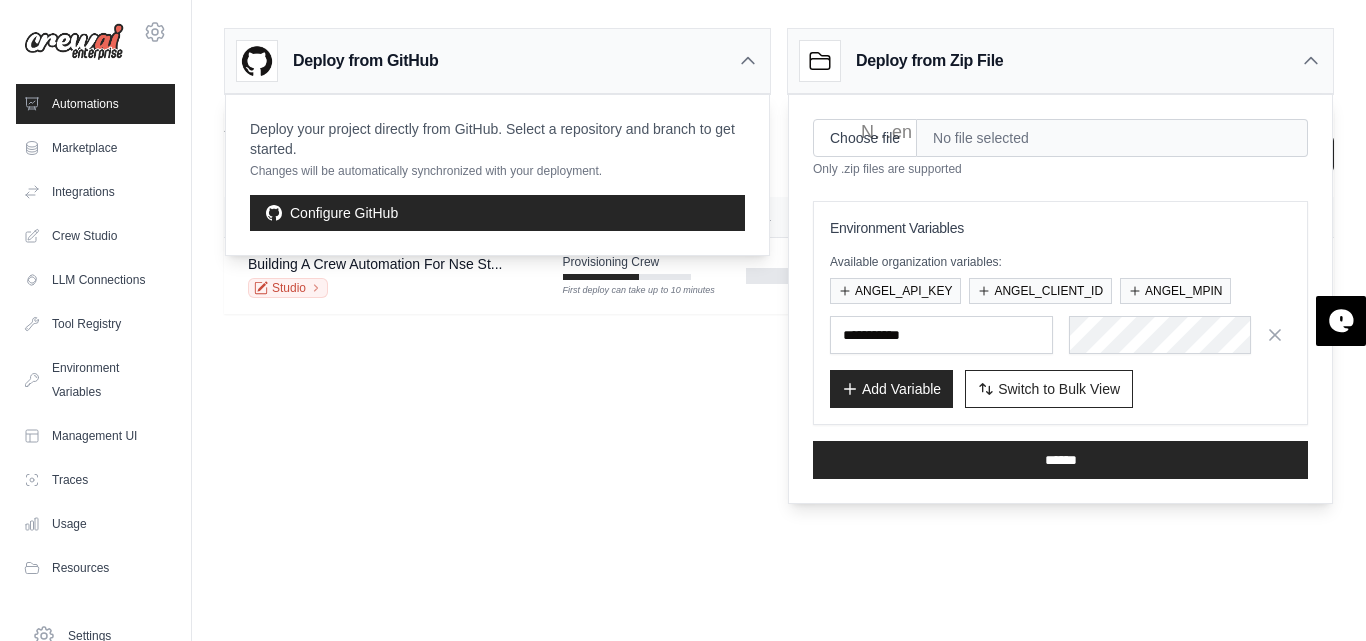 click on "[EMAIL]
Settings
Automations
Marketplace
Integrations" at bounding box center [683, 320] 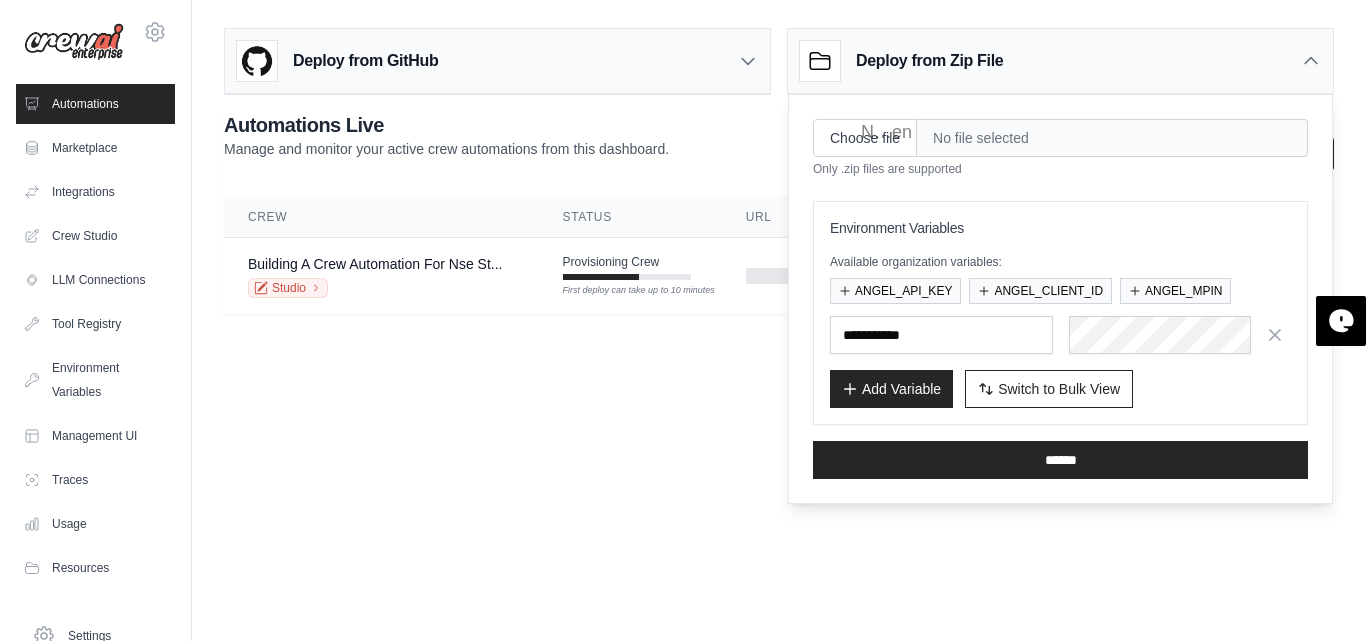 click on "Deploy from Zip File" at bounding box center (1060, 61) 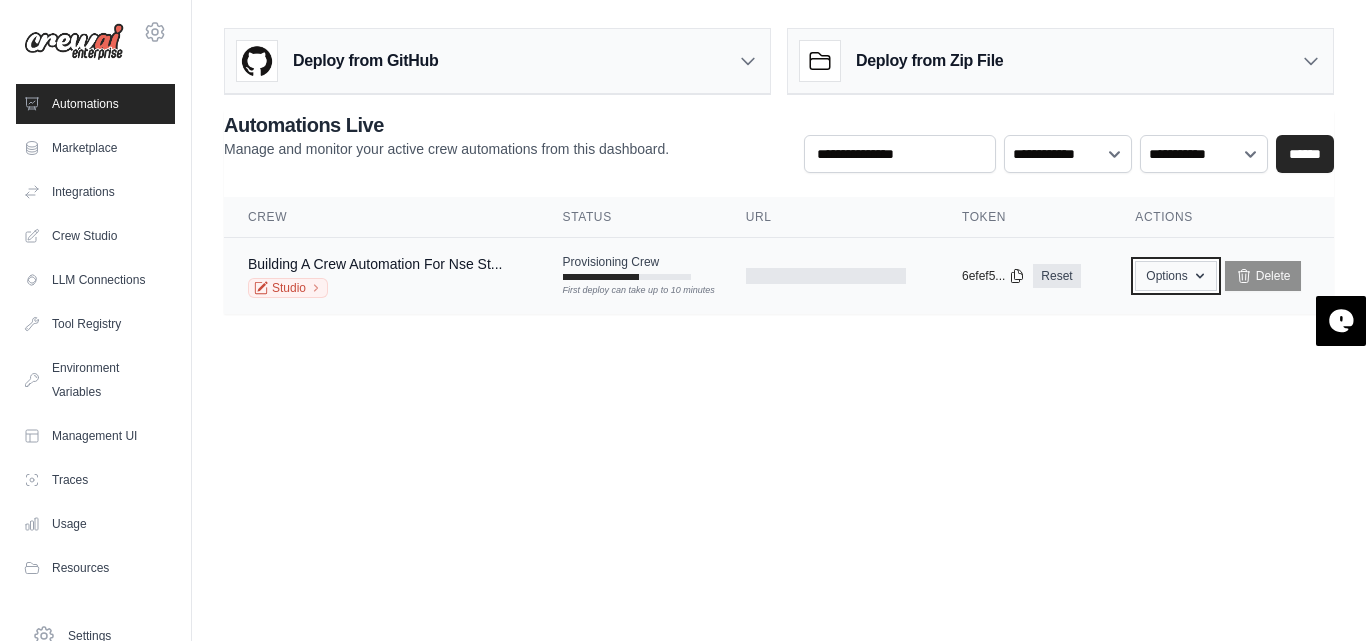 click 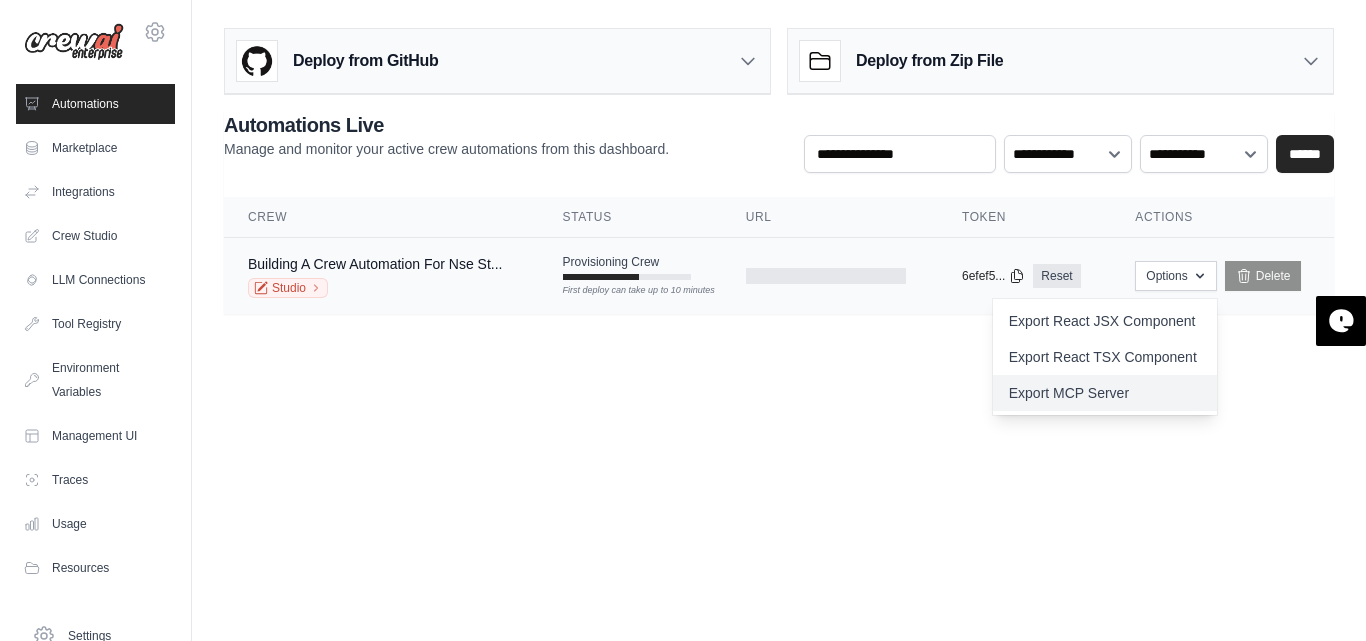 click on "Export MCP Server" at bounding box center (1105, 393) 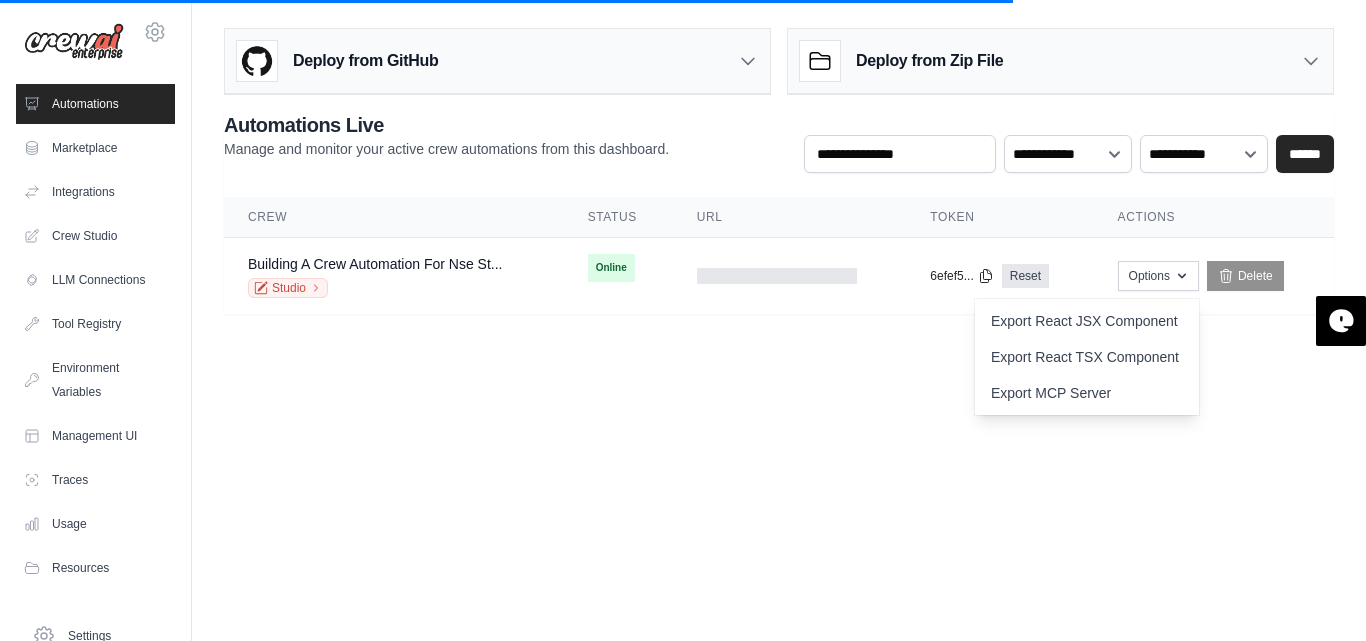 click on "[EMAIL]
Settings
Automations
Marketplace
Integrations" at bounding box center (683, 320) 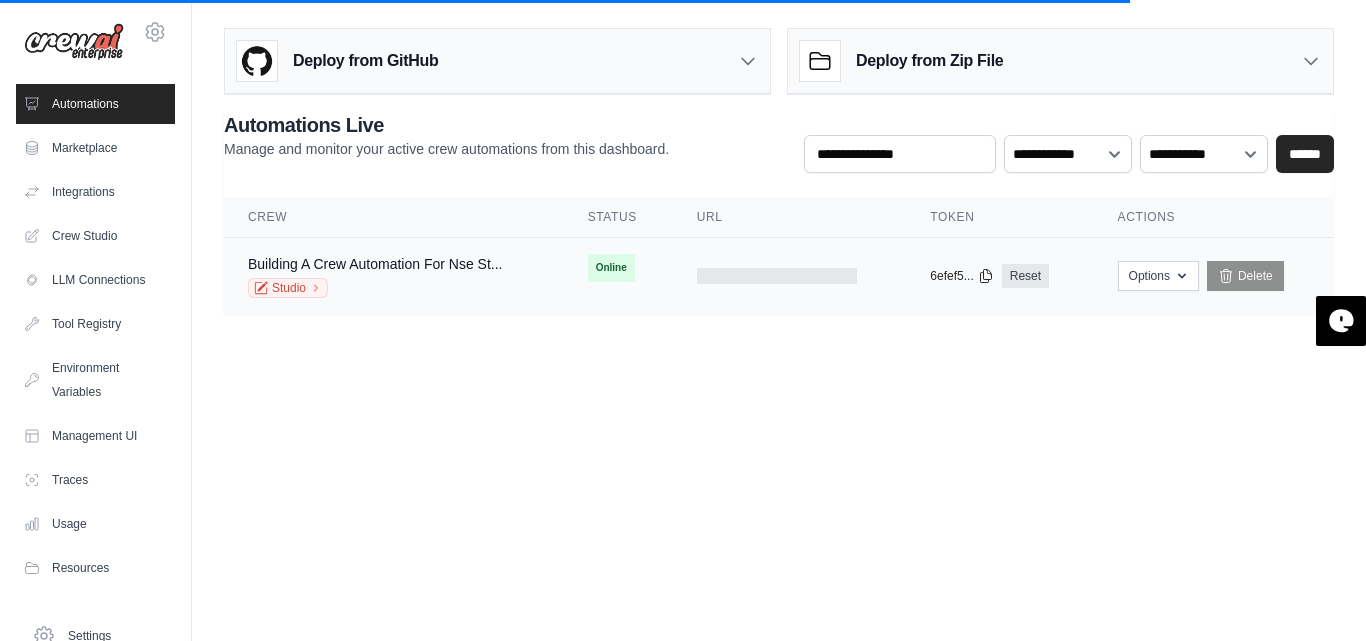 click at bounding box center [777, 276] 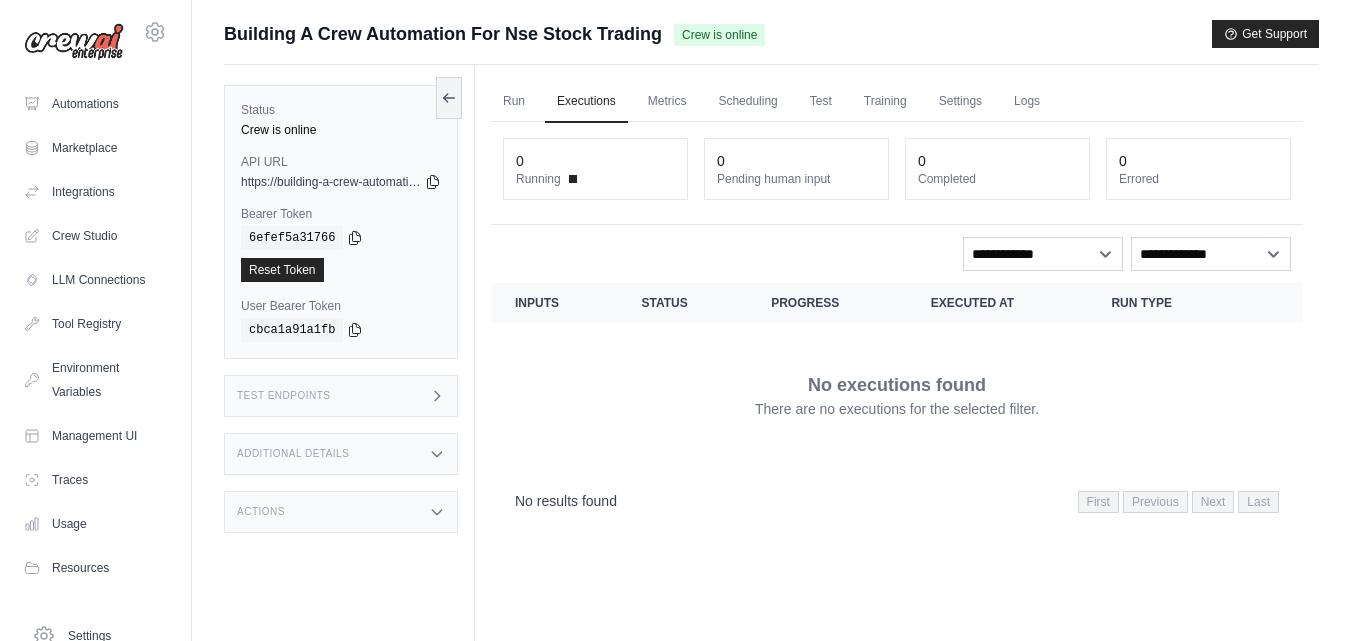 scroll, scrollTop: 0, scrollLeft: 0, axis: both 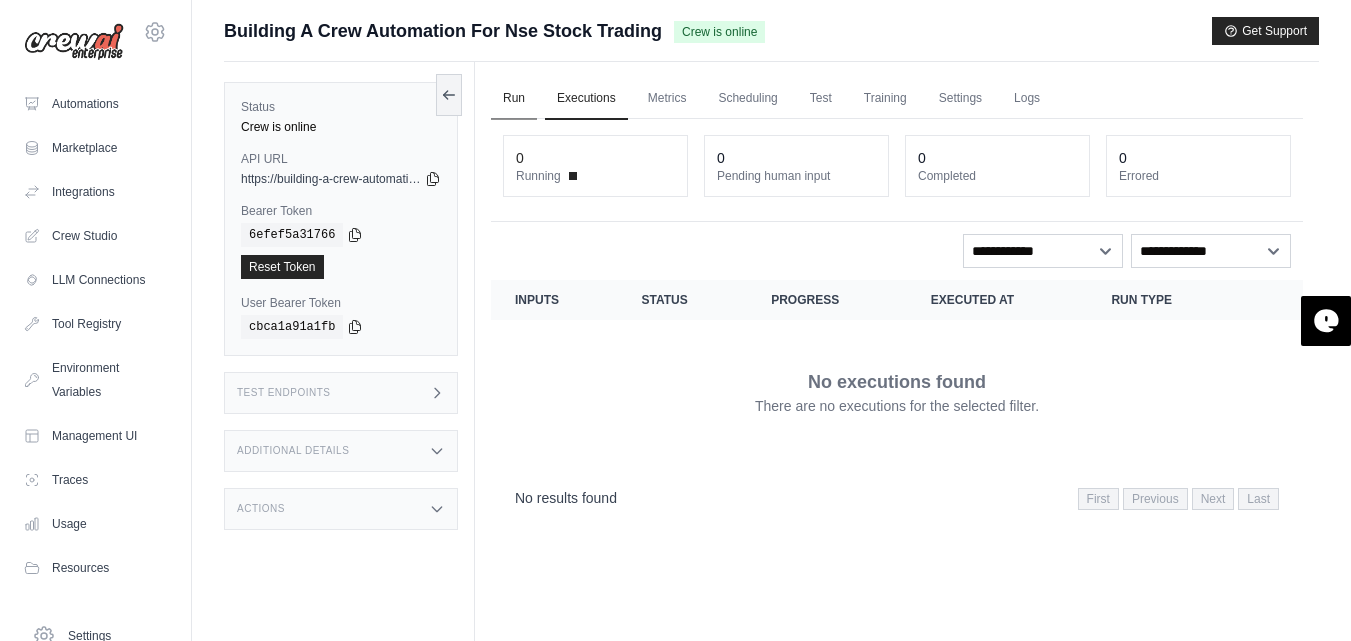 click on "Run" at bounding box center [514, 99] 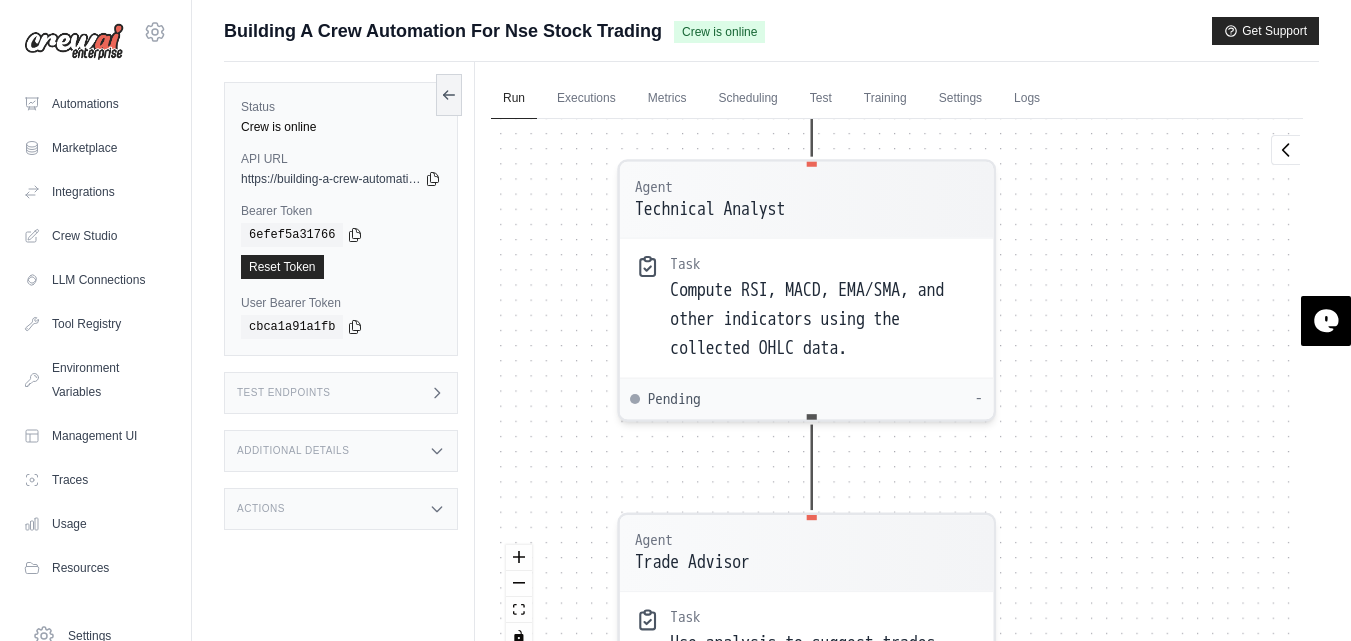 drag, startPoint x: 984, startPoint y: 203, endPoint x: 1158, endPoint y: 517, distance: 358.98746 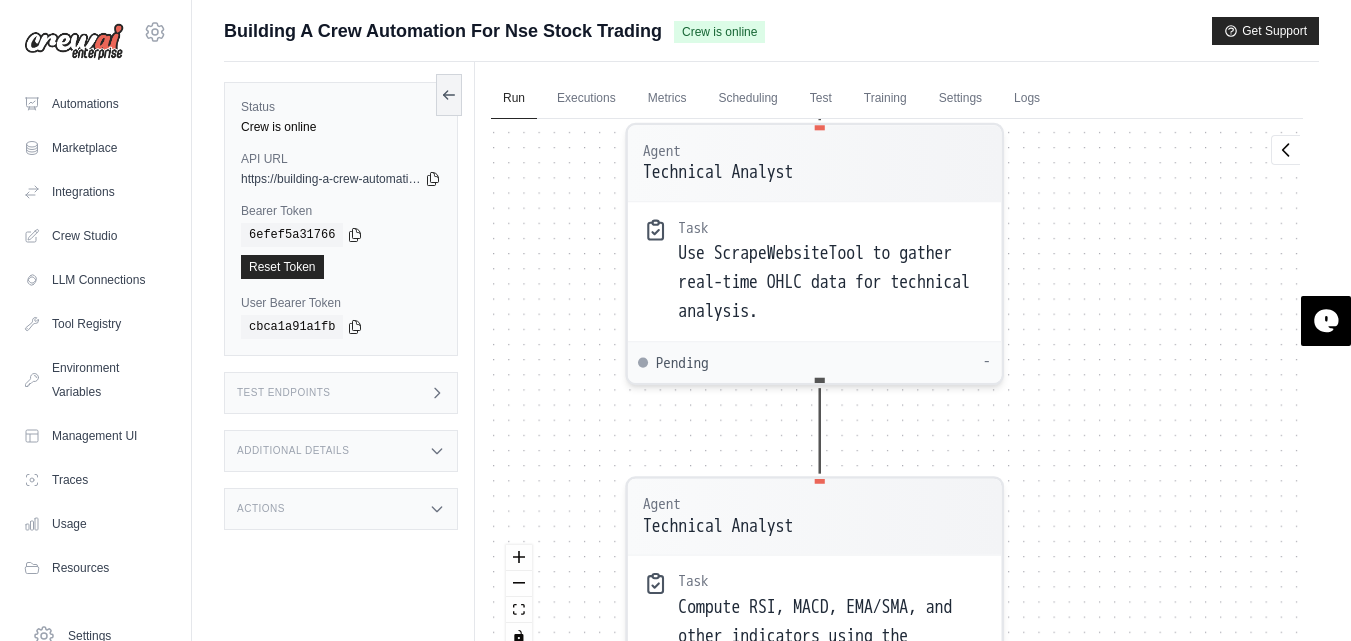 drag, startPoint x: 1111, startPoint y: 379, endPoint x: 1146, endPoint y: 679, distance: 302.03476 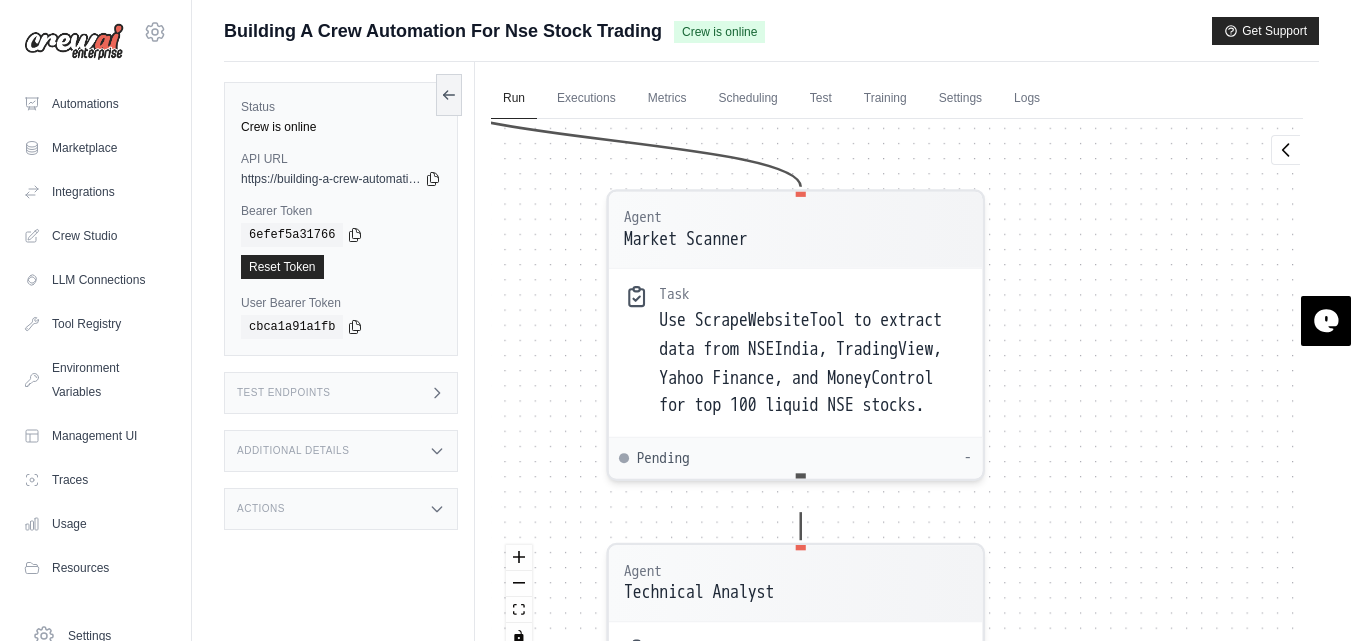 drag, startPoint x: 1139, startPoint y: 259, endPoint x: 1129, endPoint y: 680, distance: 421.11874 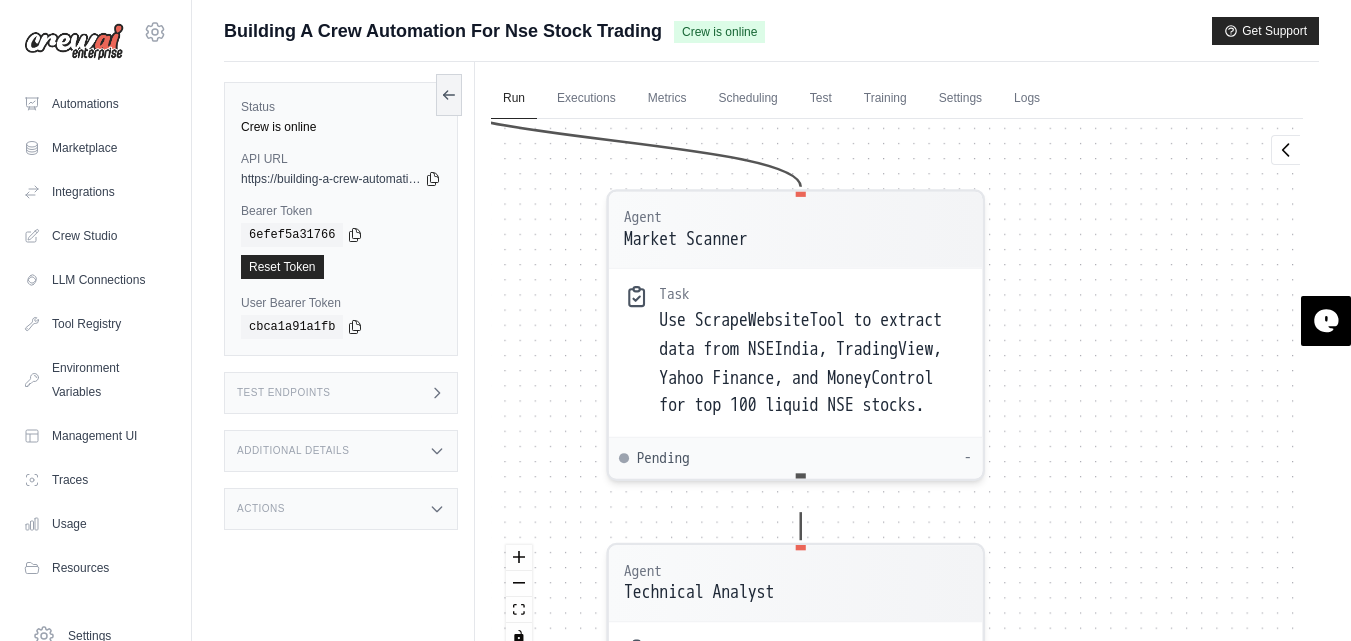 click on "sampathvinay2541@gmail.com
Settings
Automations
Marketplace
Integrations
Documentation" at bounding box center (675, 360) 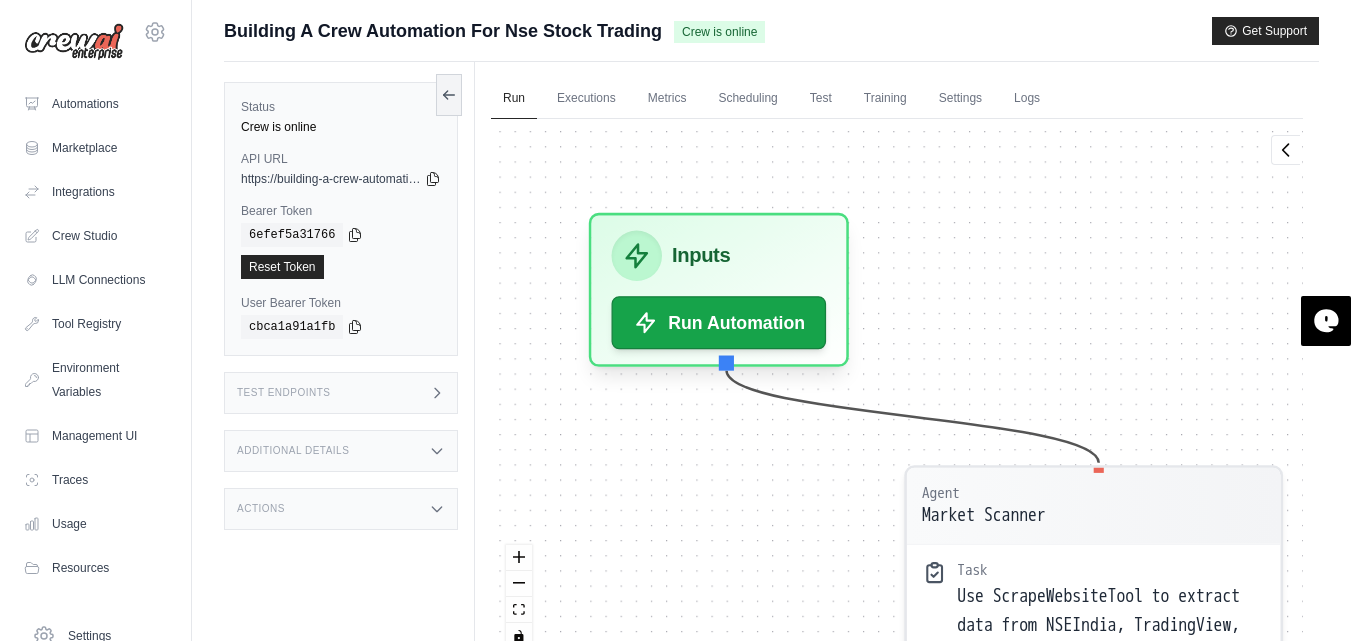 drag, startPoint x: 1096, startPoint y: 394, endPoint x: 1355, endPoint y: 657, distance: 369.12057 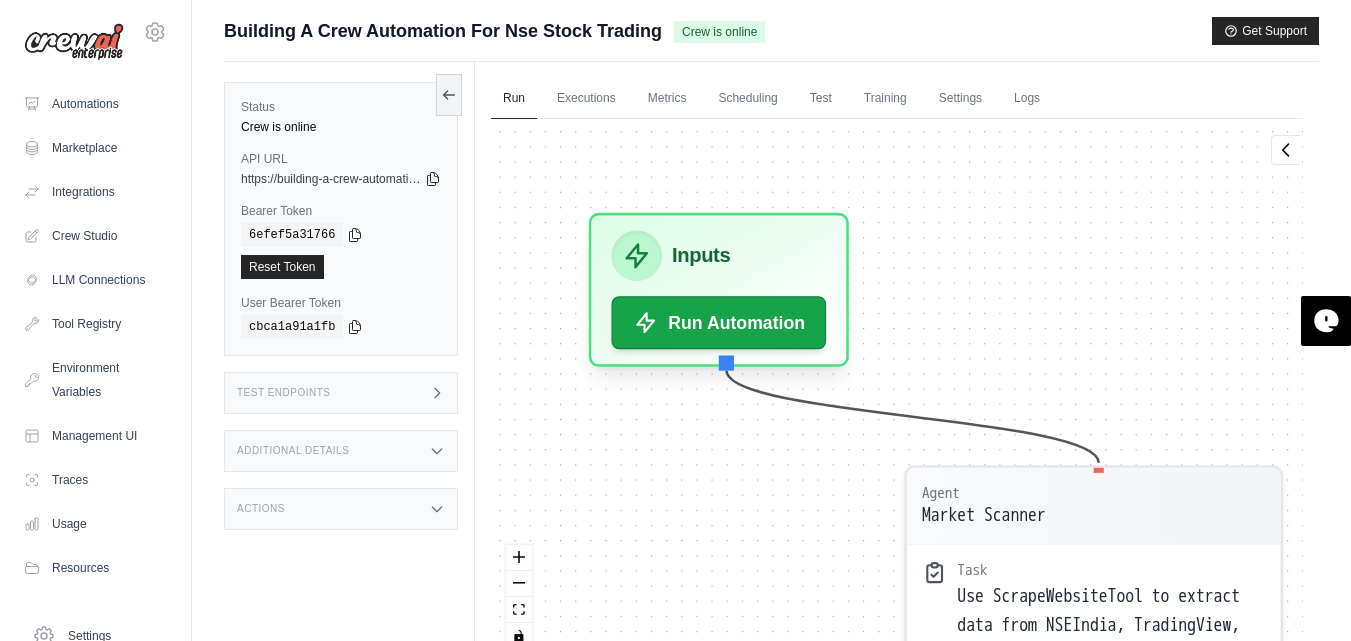 click on "sampathvinay2541@gmail.com
Settings
Automations
Marketplace
Integrations
Documentation" at bounding box center (675, 360) 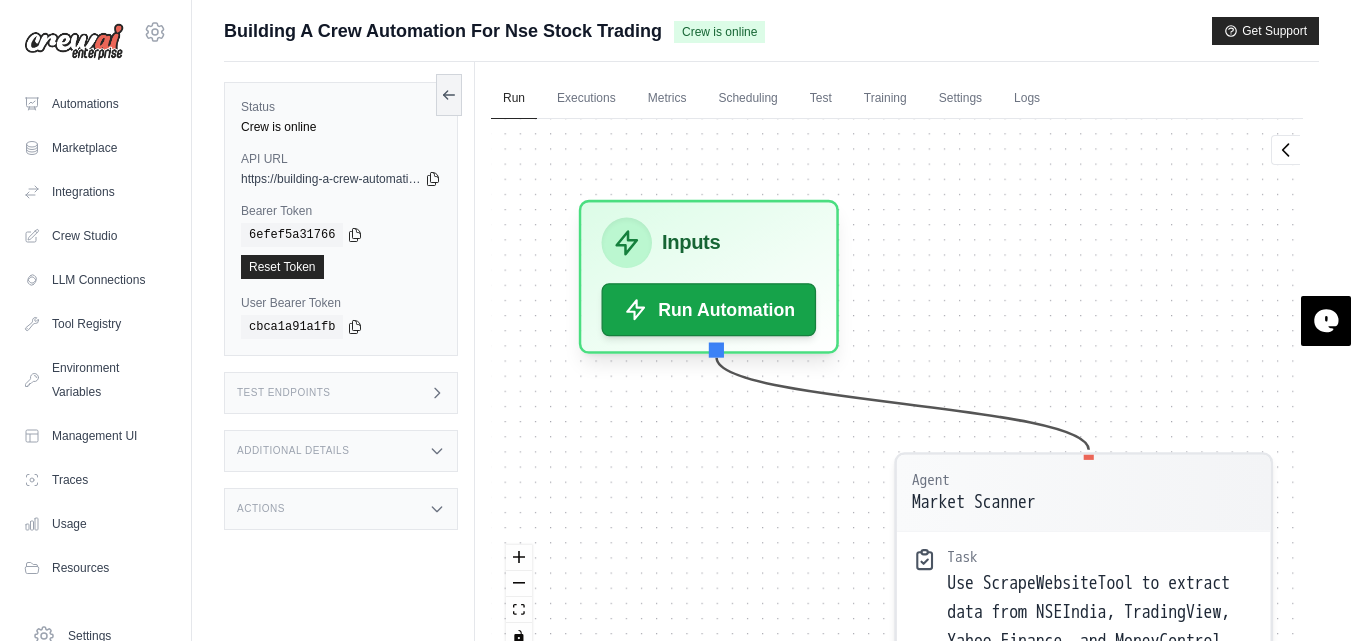 drag, startPoint x: 843, startPoint y: 505, endPoint x: 823, endPoint y: 442, distance: 66.09841 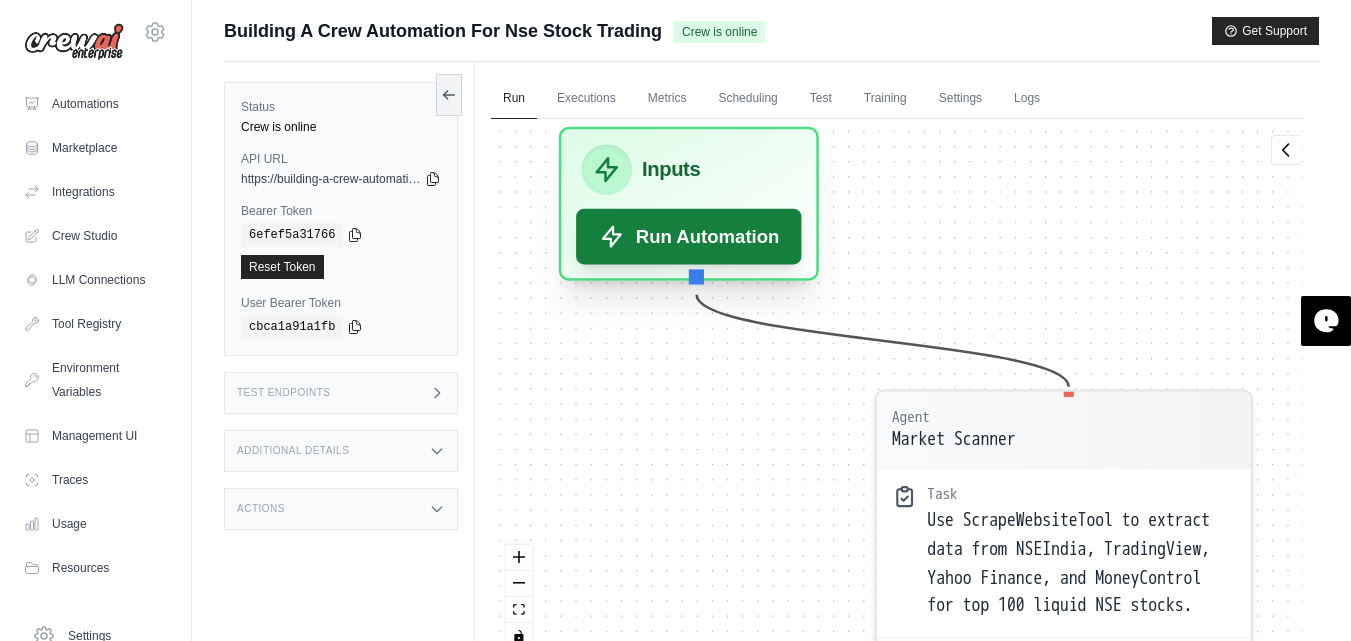 click on "Run Automation" at bounding box center [689, 237] 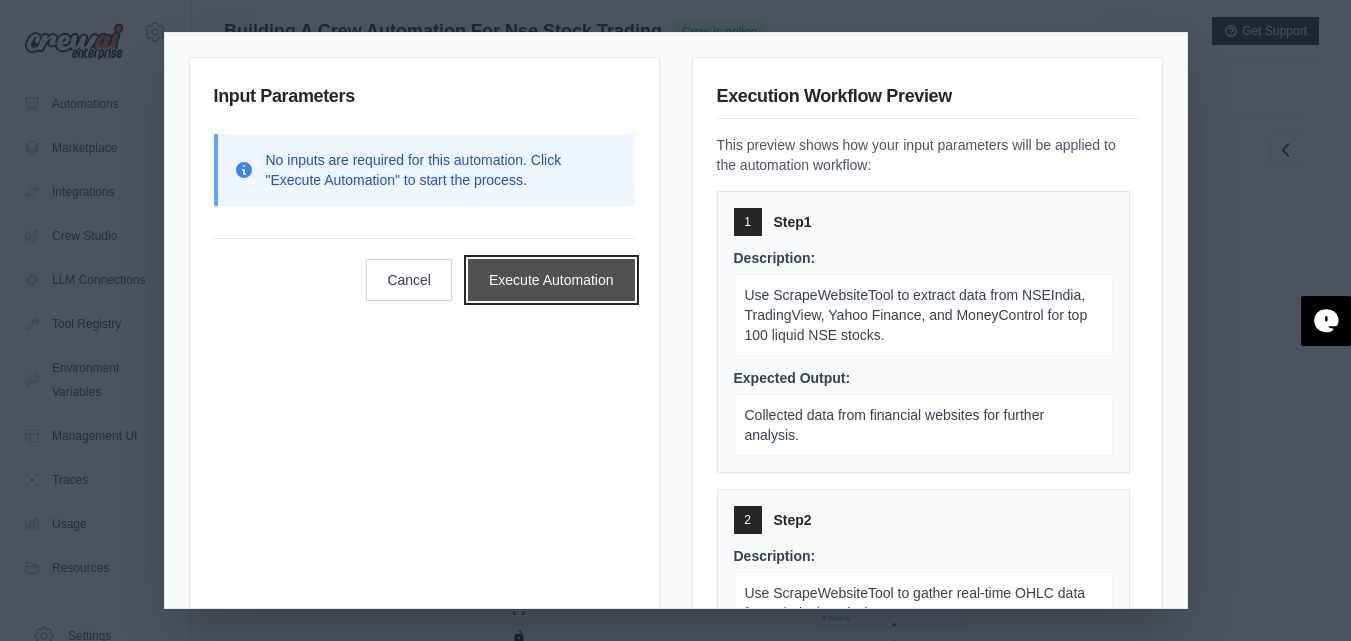 click on "Execute Automation" at bounding box center (551, 280) 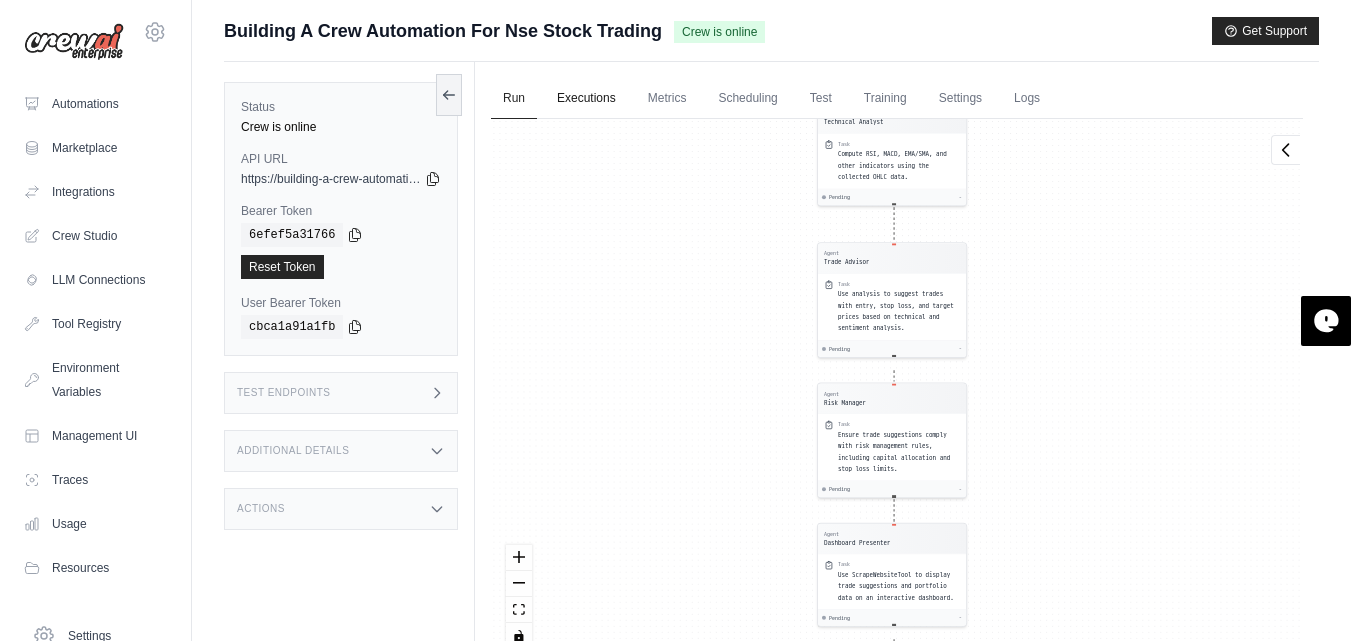 scroll, scrollTop: 97, scrollLeft: 0, axis: vertical 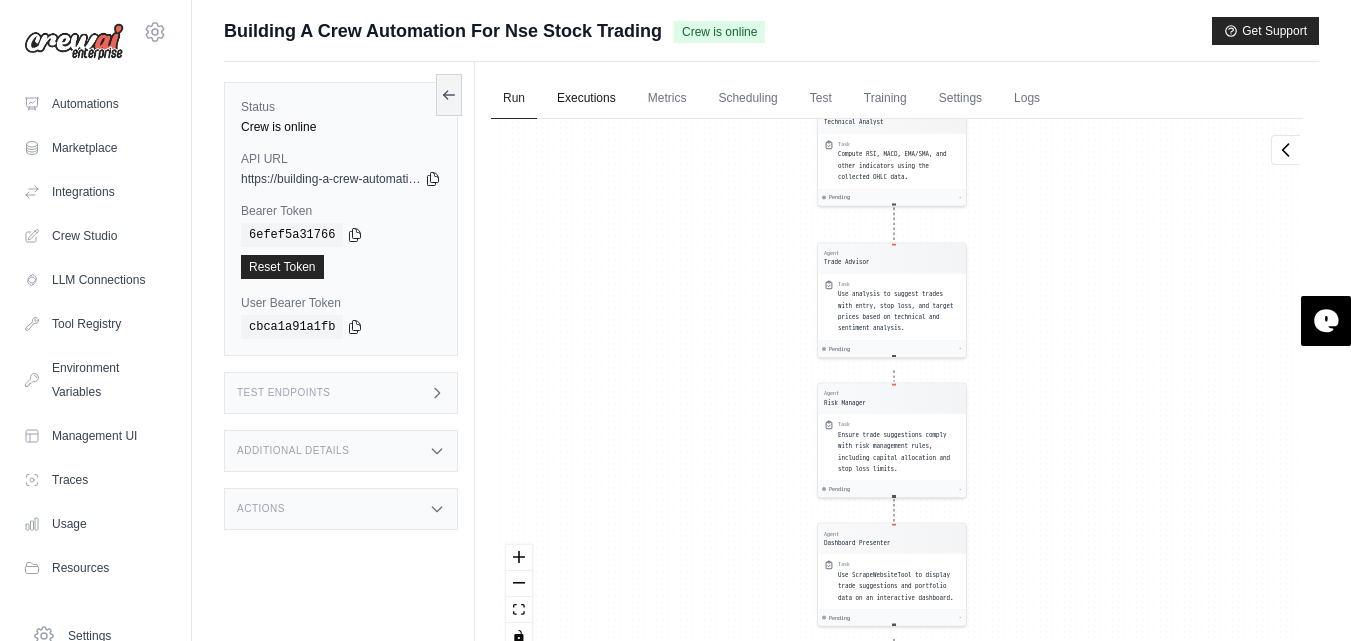 click on "Executions" at bounding box center (586, 99) 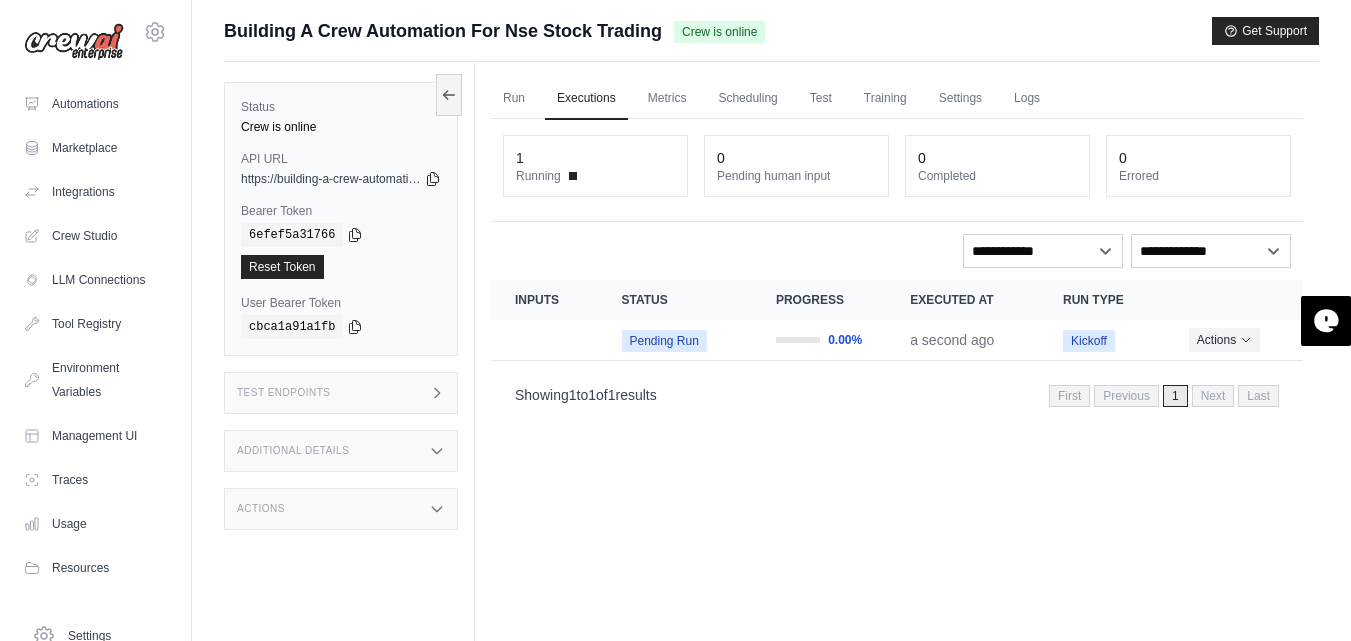 click 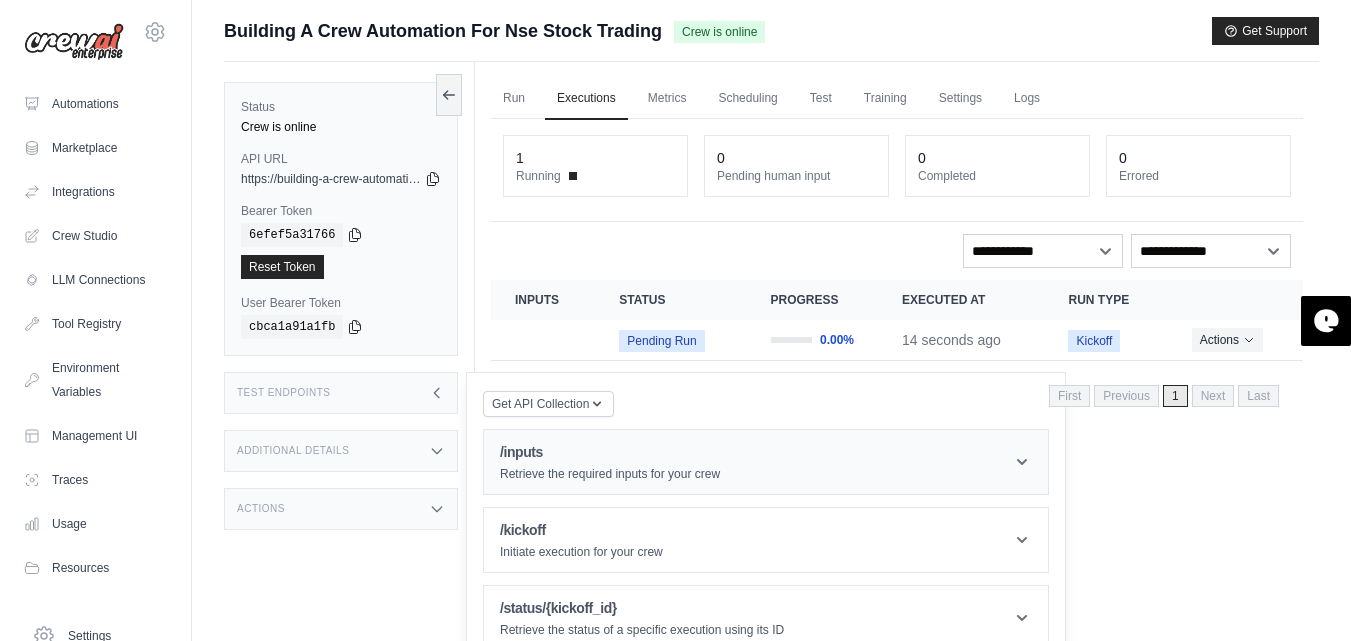 scroll, scrollTop: 85, scrollLeft: 0, axis: vertical 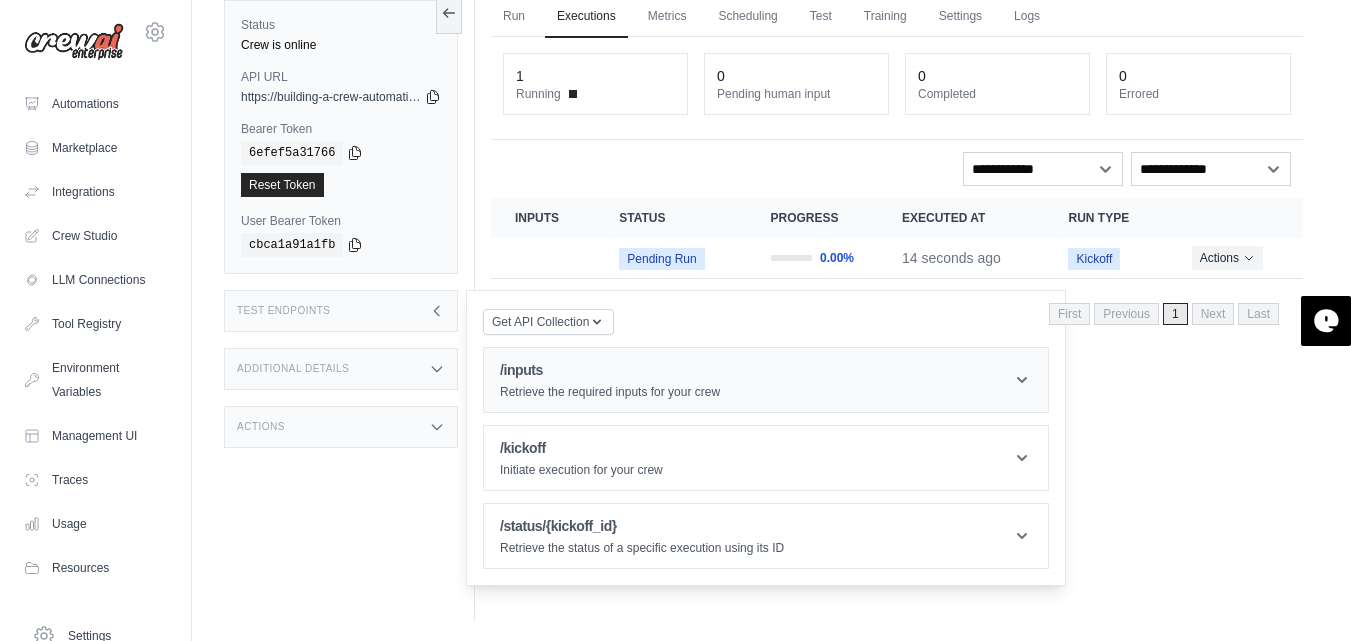click 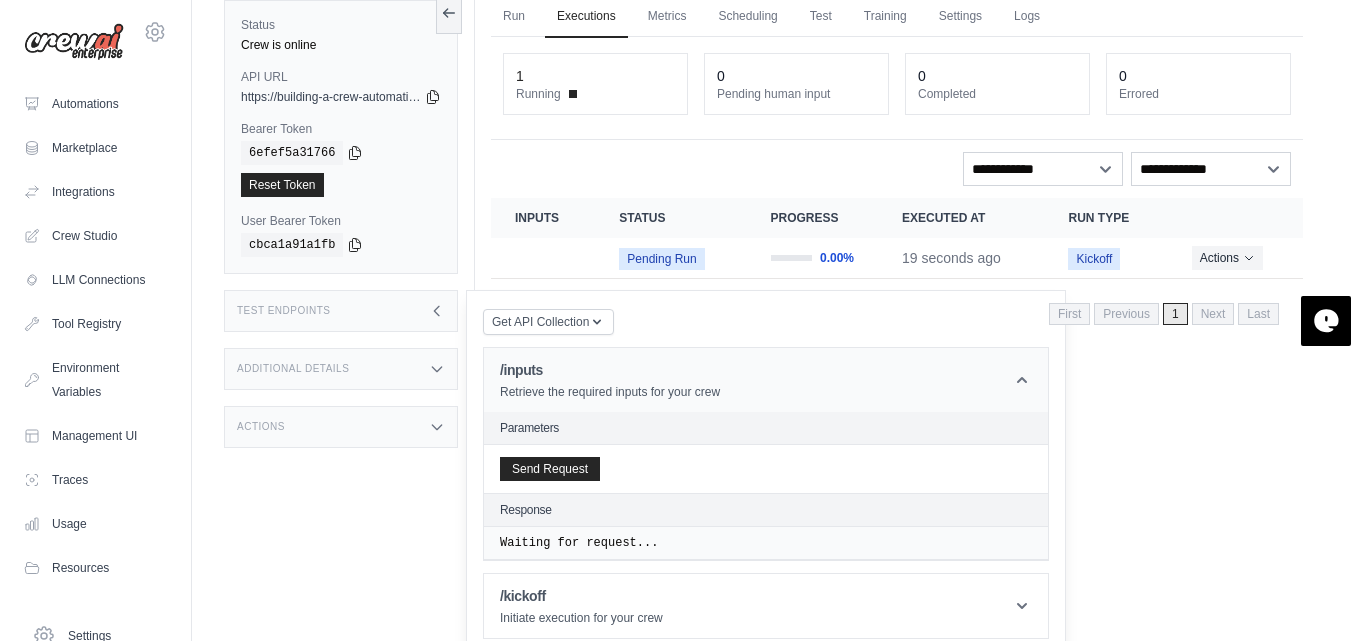 click 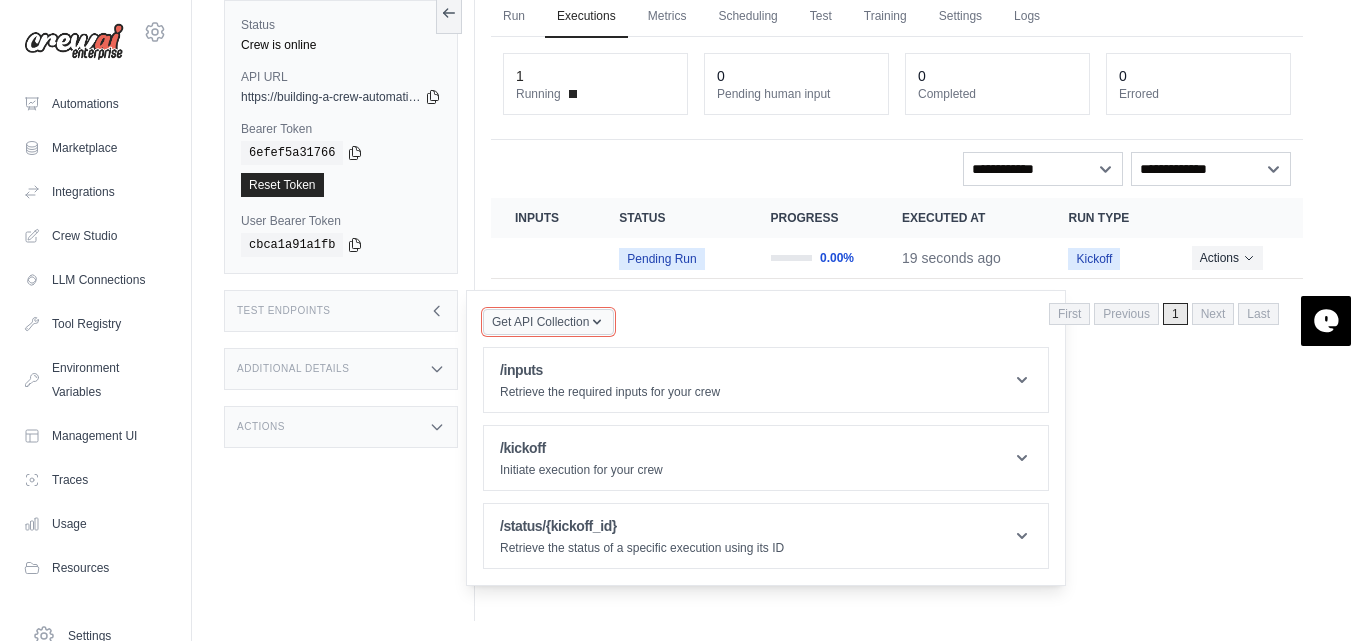 click 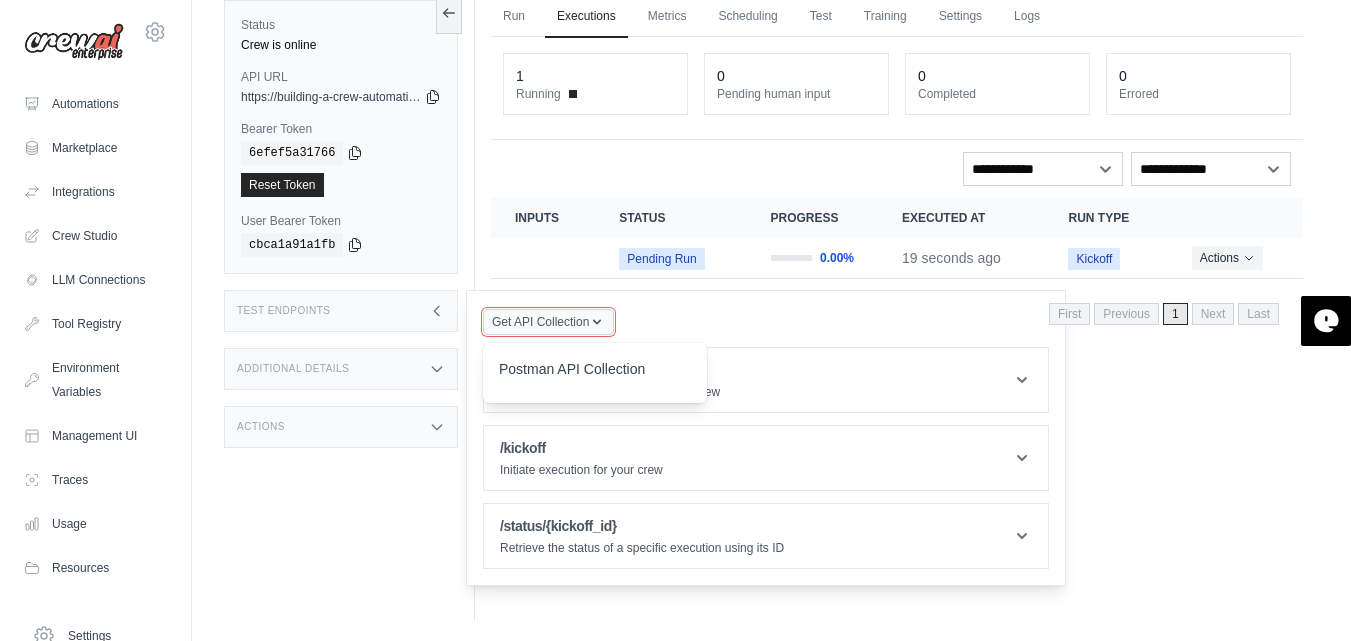 click 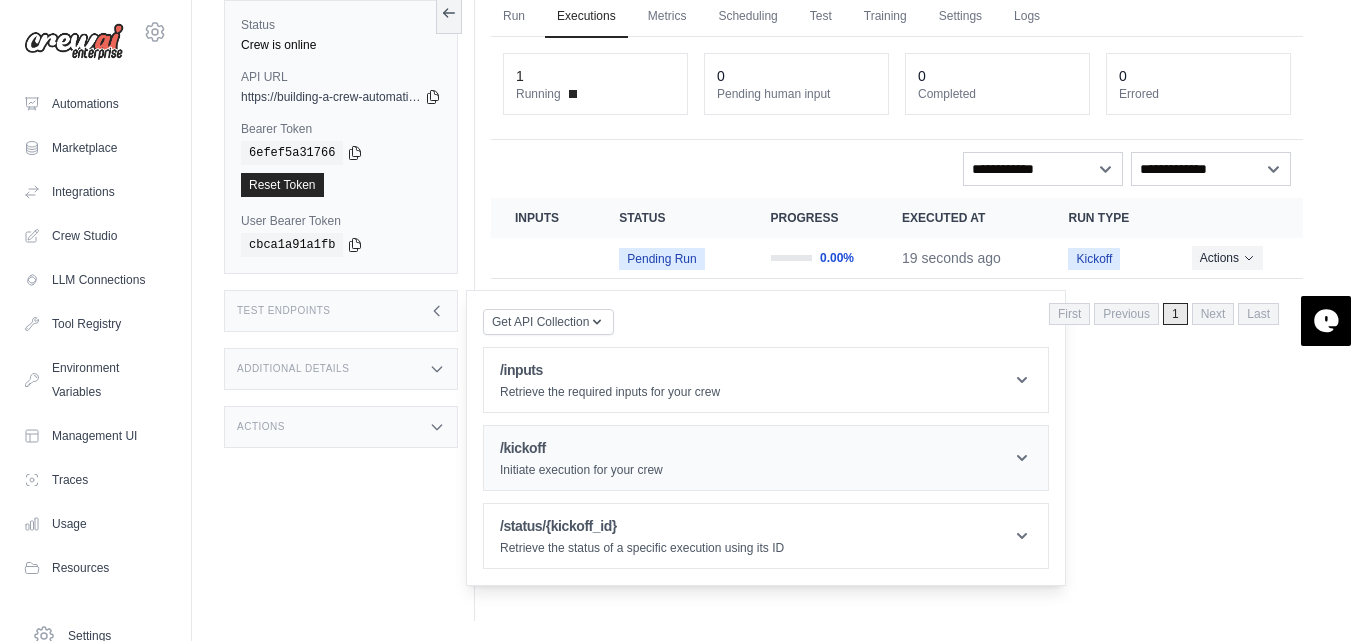 click on "/kickoff
Initiate execution for your crew" at bounding box center [766, 458] 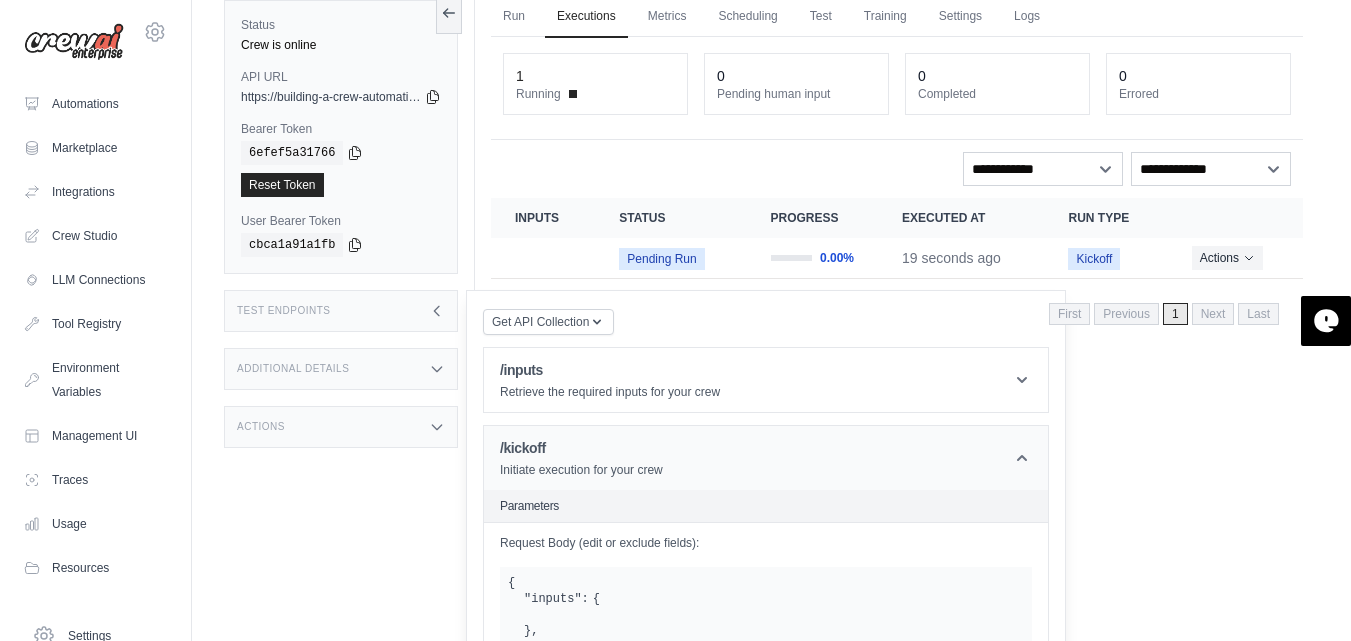 click on "/kickoff
Initiate execution for your crew" at bounding box center (766, 458) 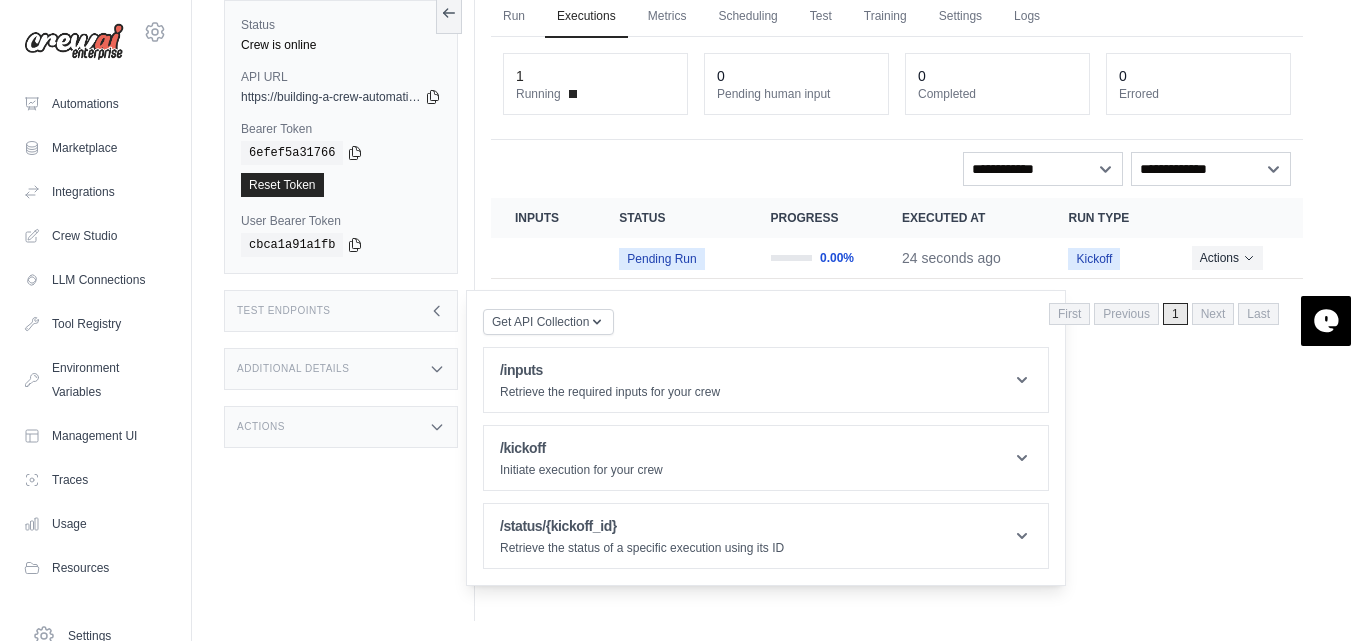 click 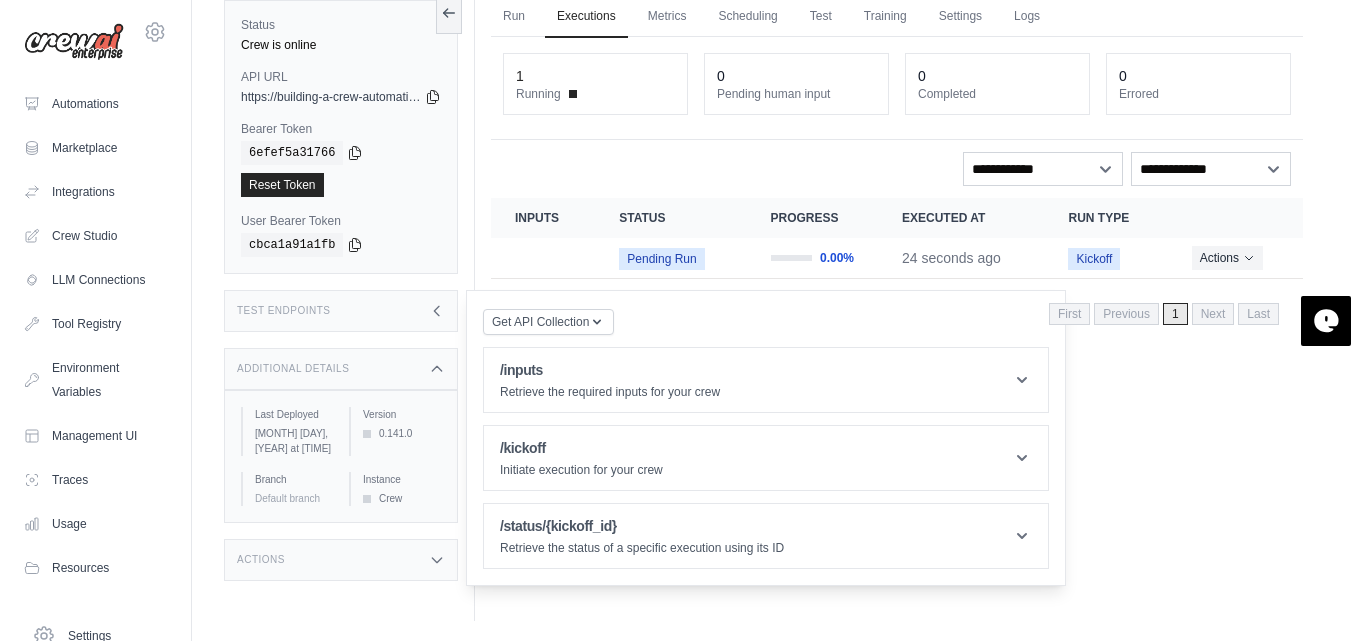 click on "Actions" at bounding box center [341, 560] 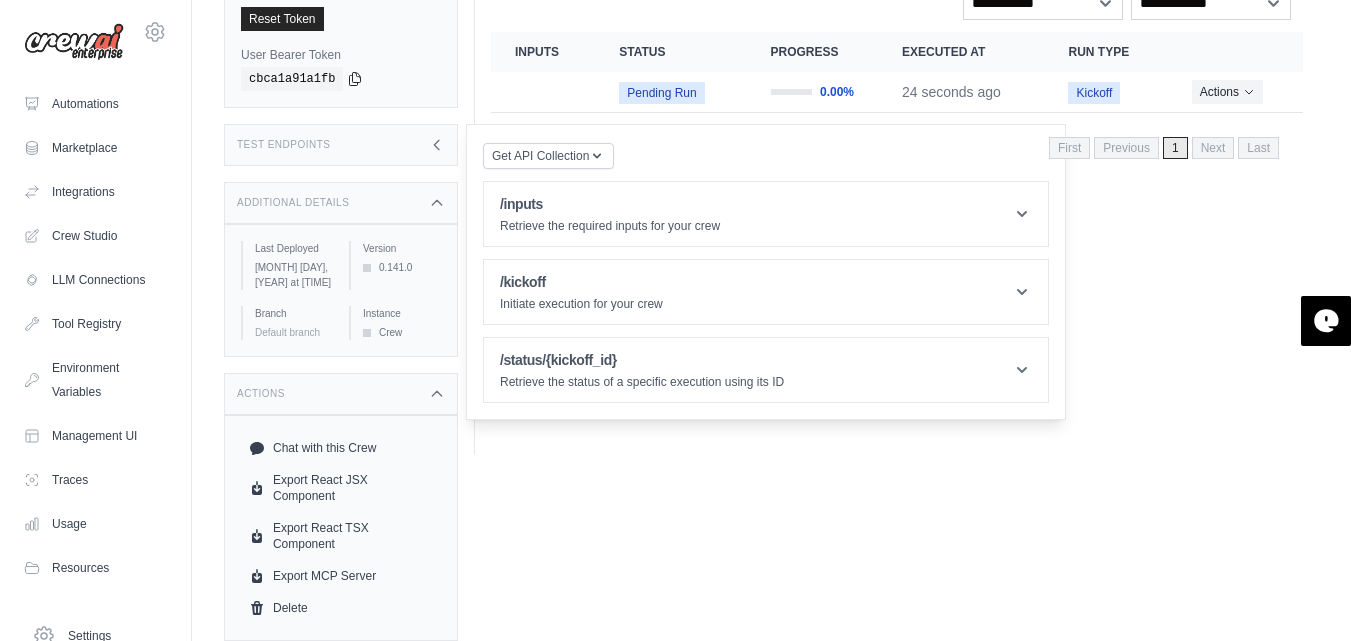 scroll, scrollTop: 251, scrollLeft: 0, axis: vertical 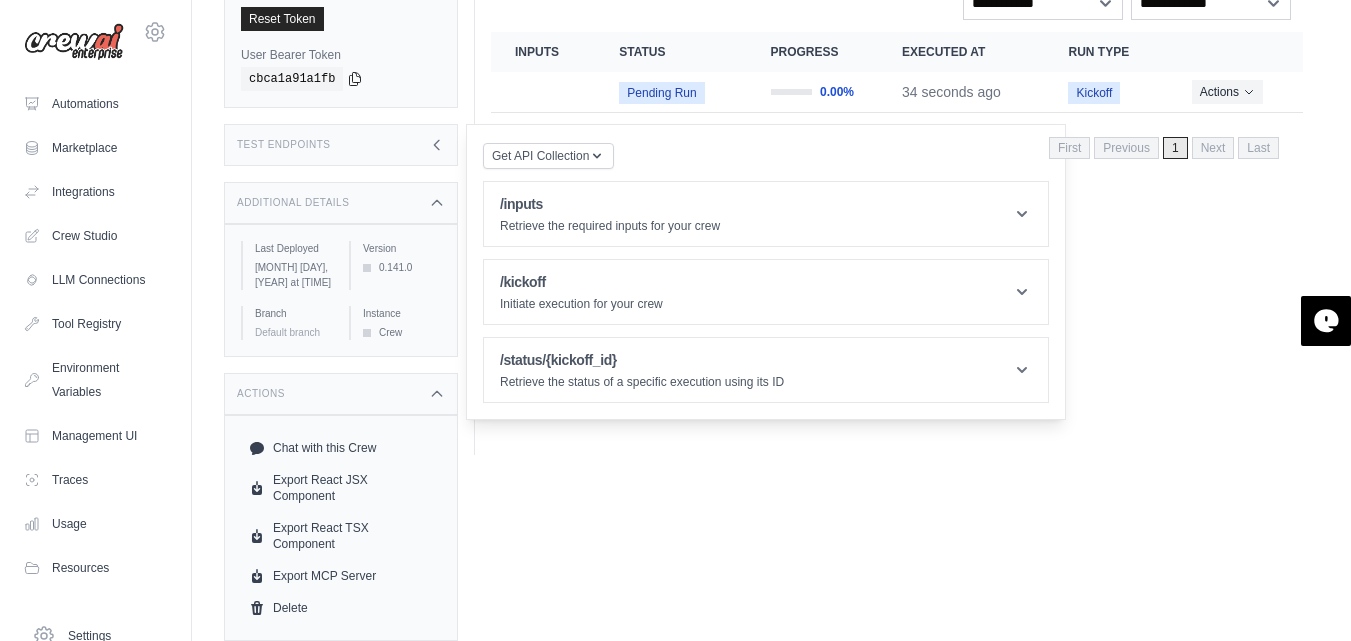 click on "Actions" at bounding box center (341, 394) 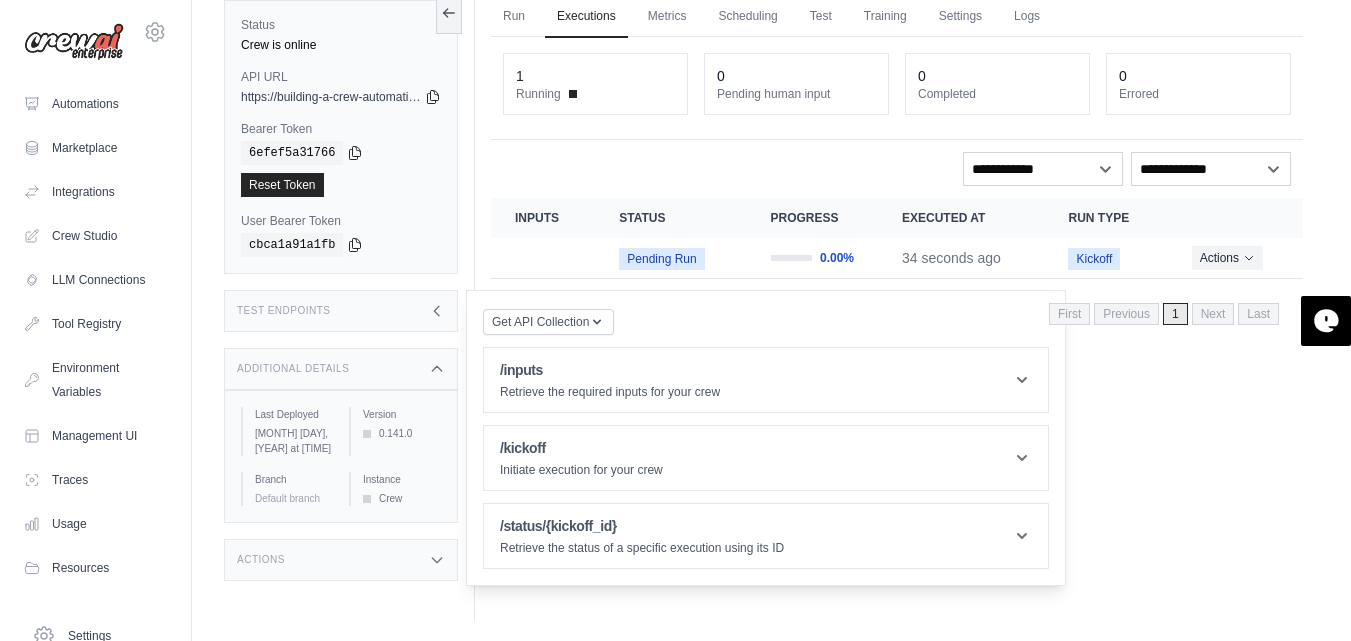 scroll, scrollTop: 0, scrollLeft: 0, axis: both 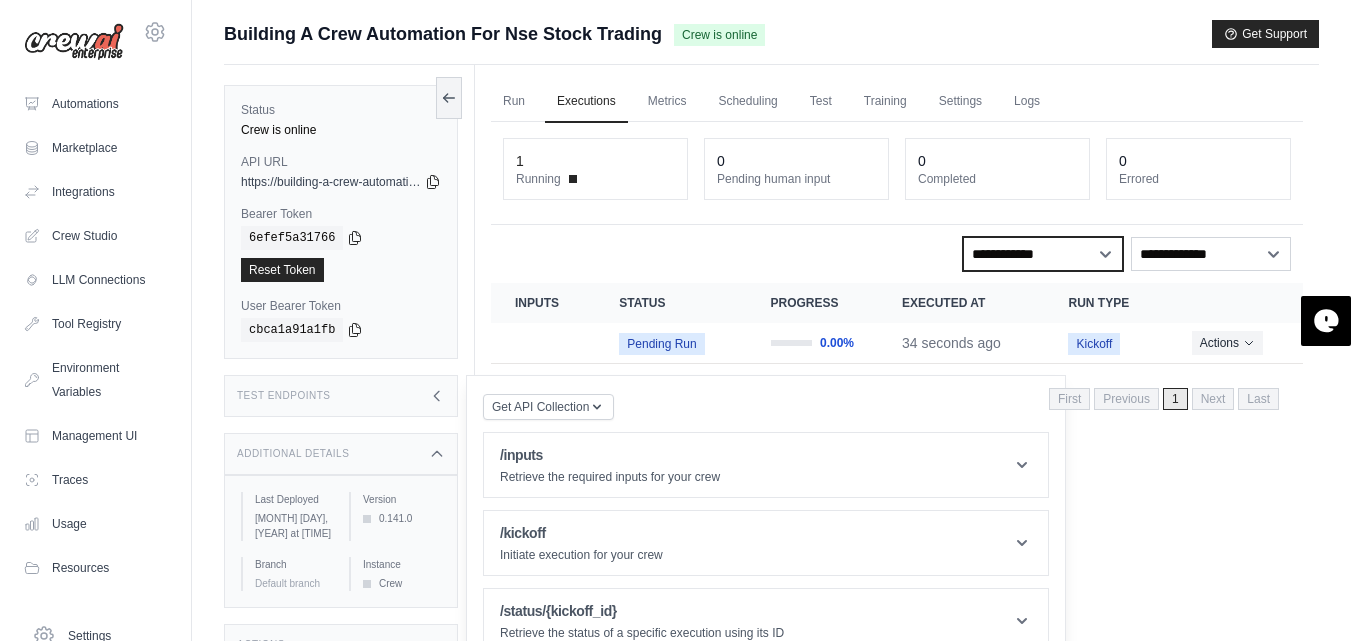 click on "**********" at bounding box center (1043, 254) 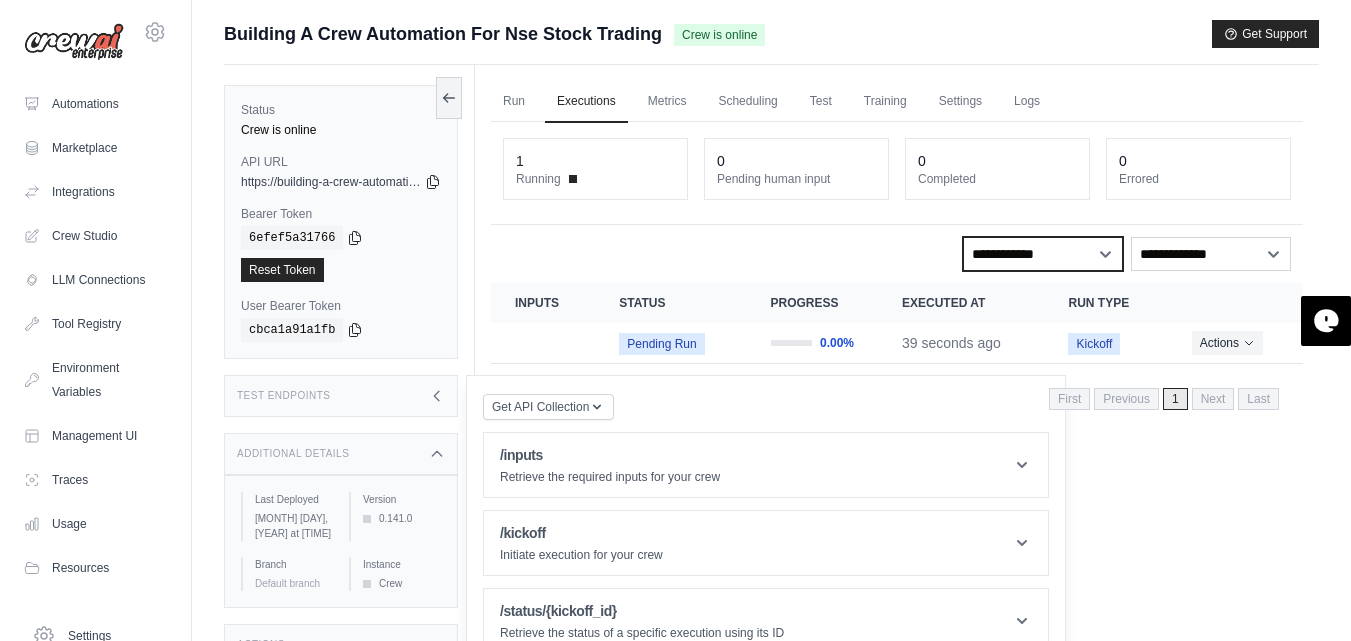 click on "**********" at bounding box center [1043, 254] 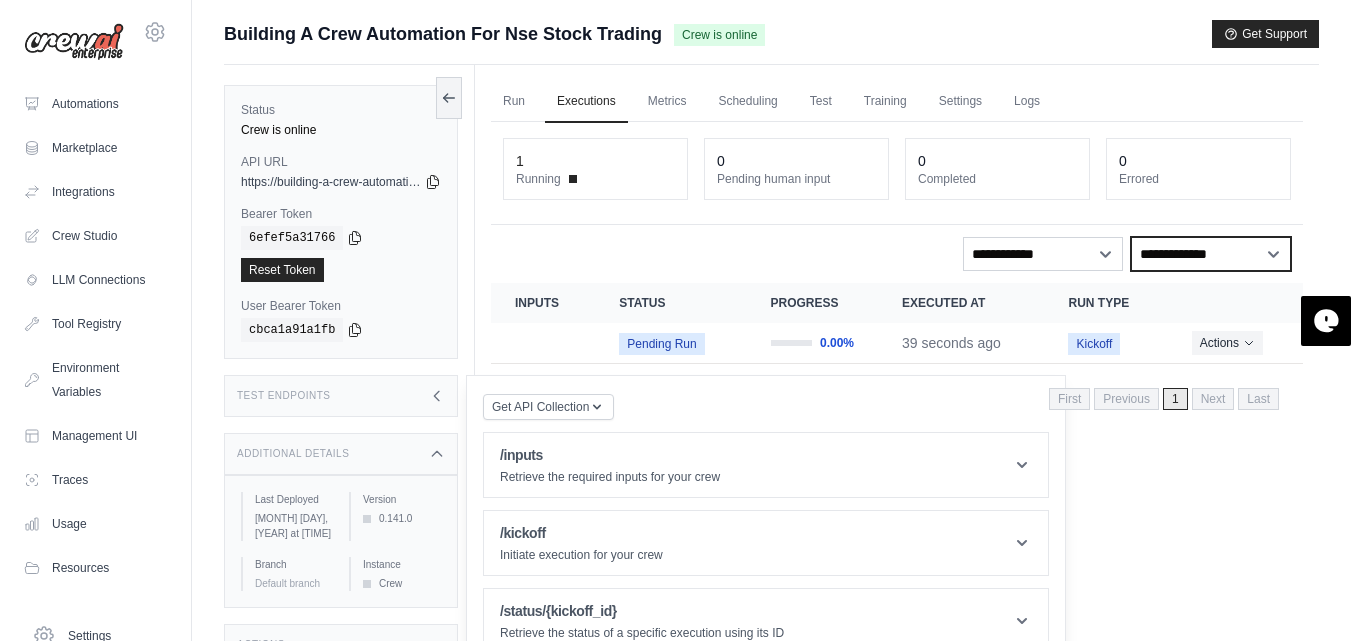 click on "**********" at bounding box center [1211, 254] 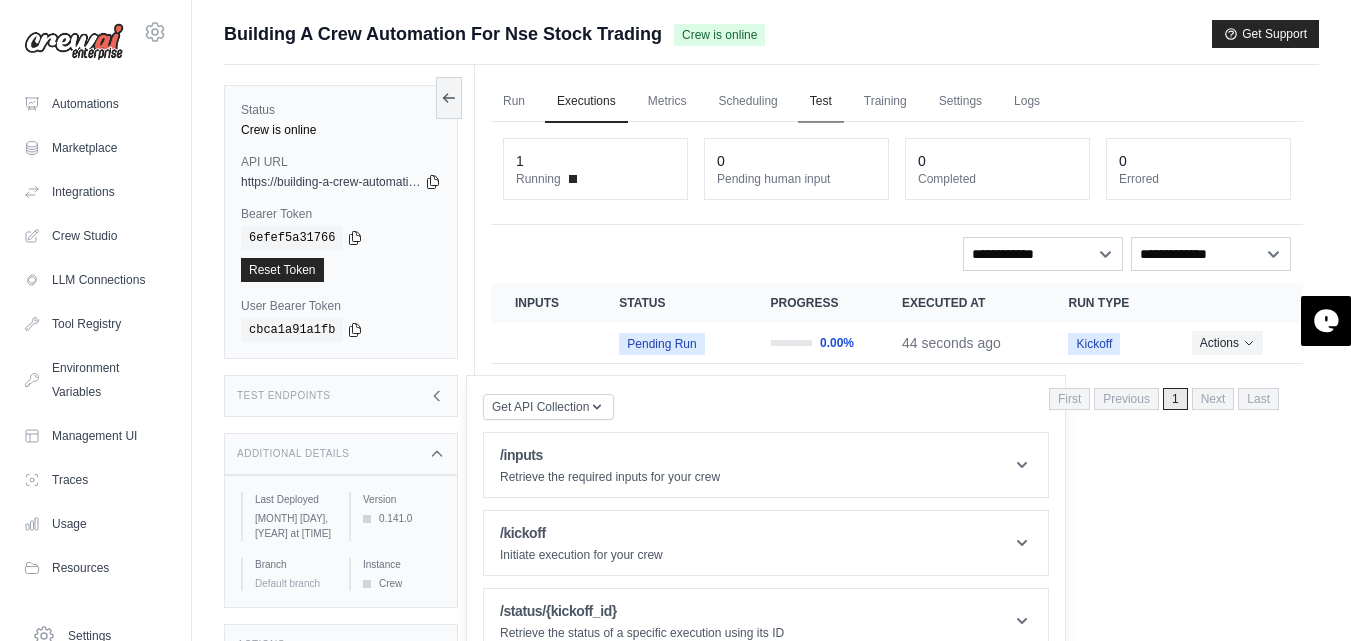 click on "Test" at bounding box center (821, 102) 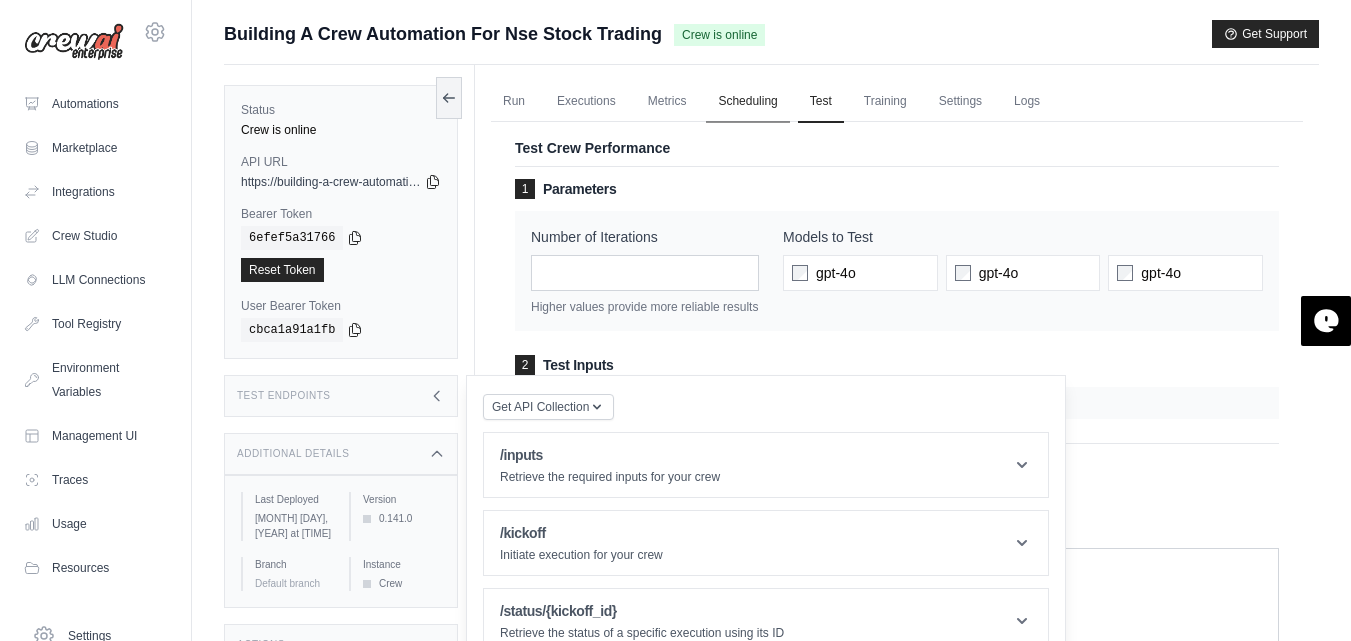 click on "Scheduling" at bounding box center [747, 102] 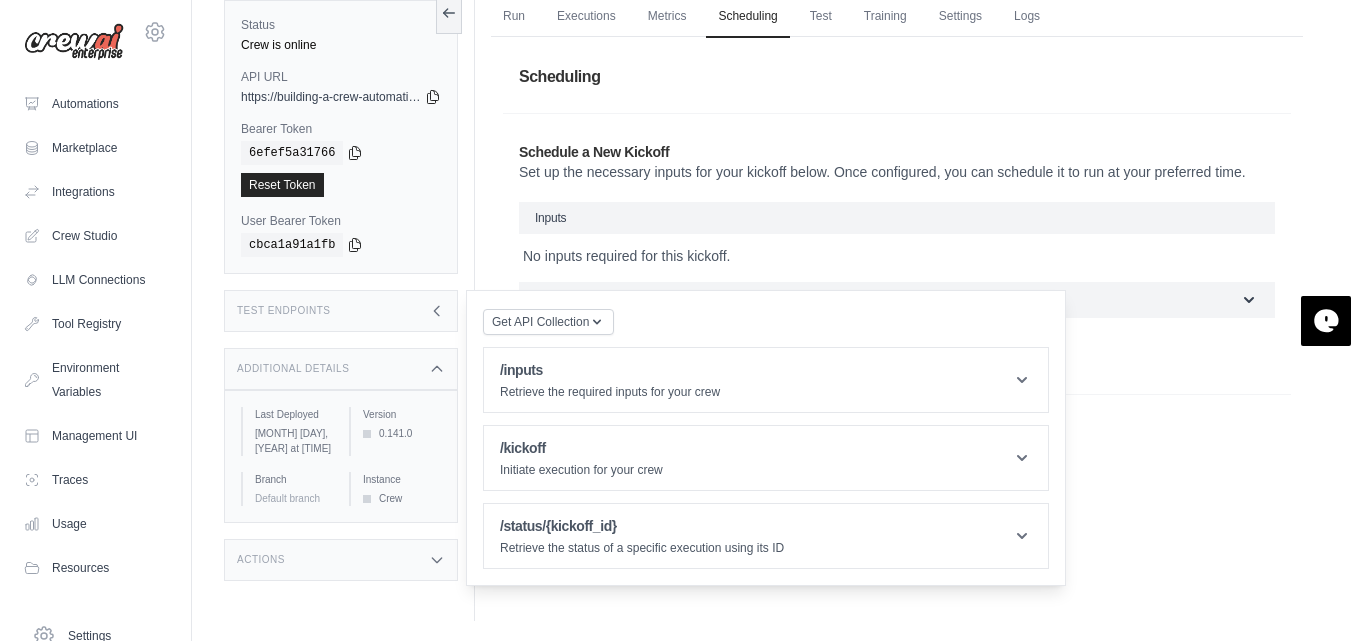 scroll, scrollTop: 0, scrollLeft: 0, axis: both 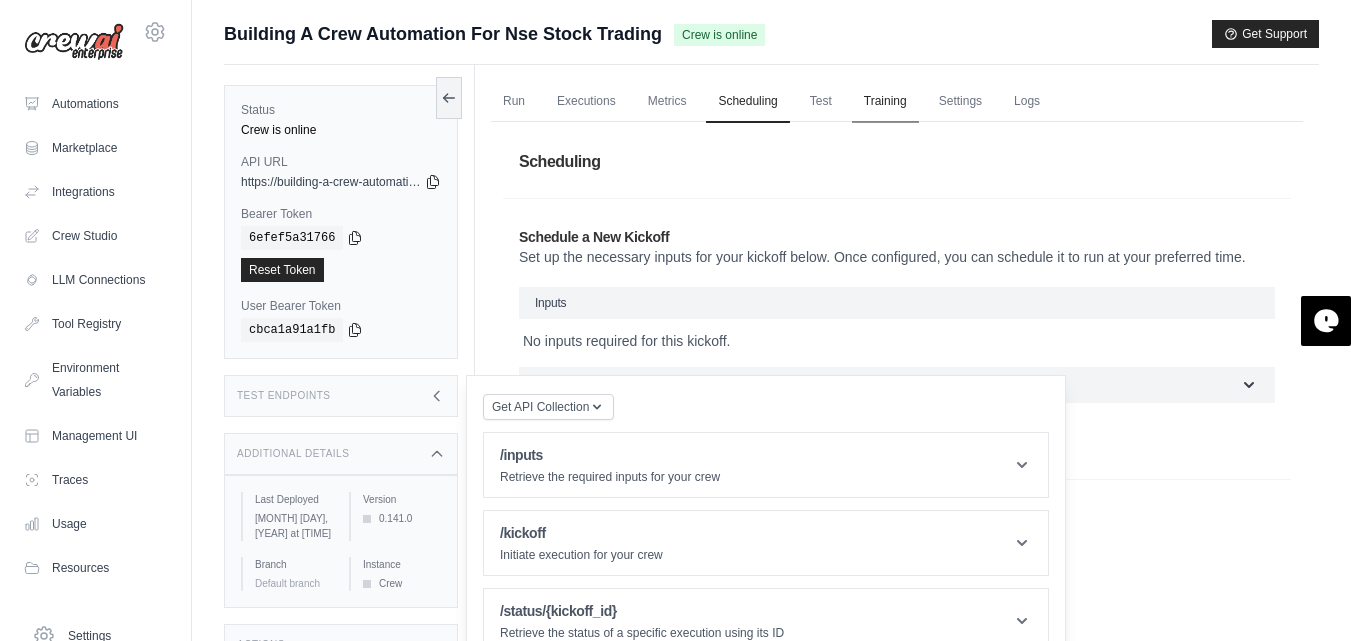 click on "Training" at bounding box center [885, 102] 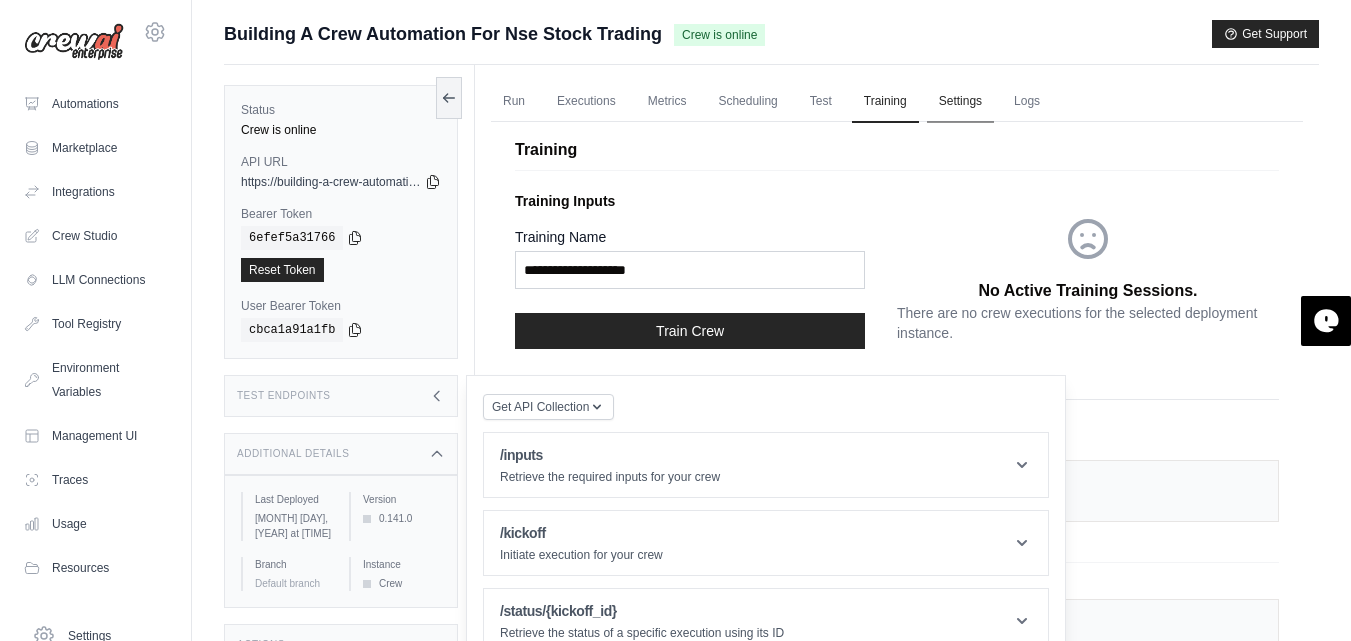 click on "Settings" at bounding box center [960, 102] 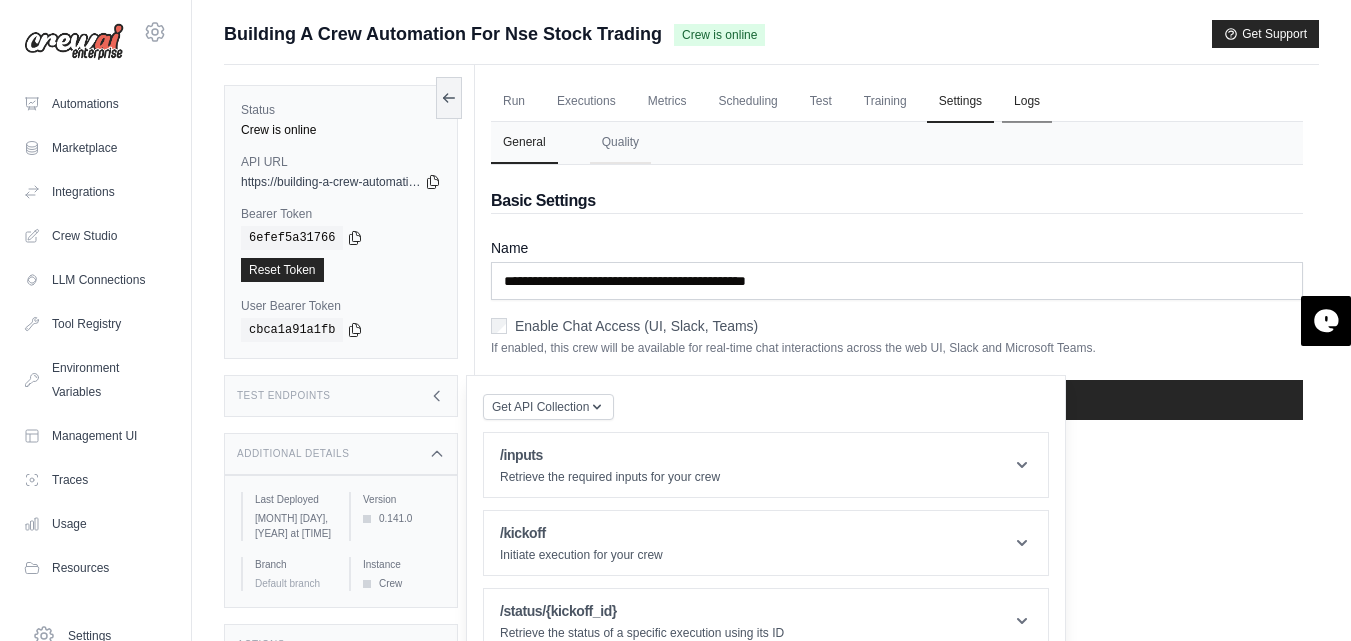 click on "Logs" at bounding box center (1027, 102) 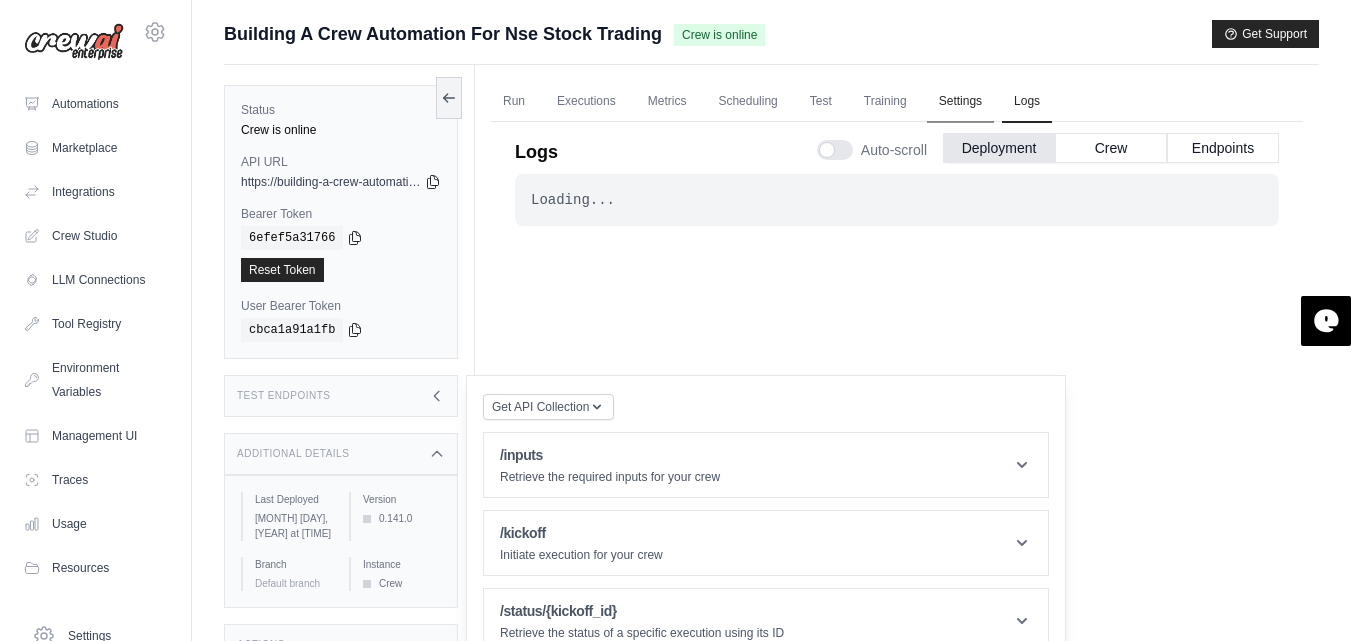 click on "Settings" at bounding box center (960, 102) 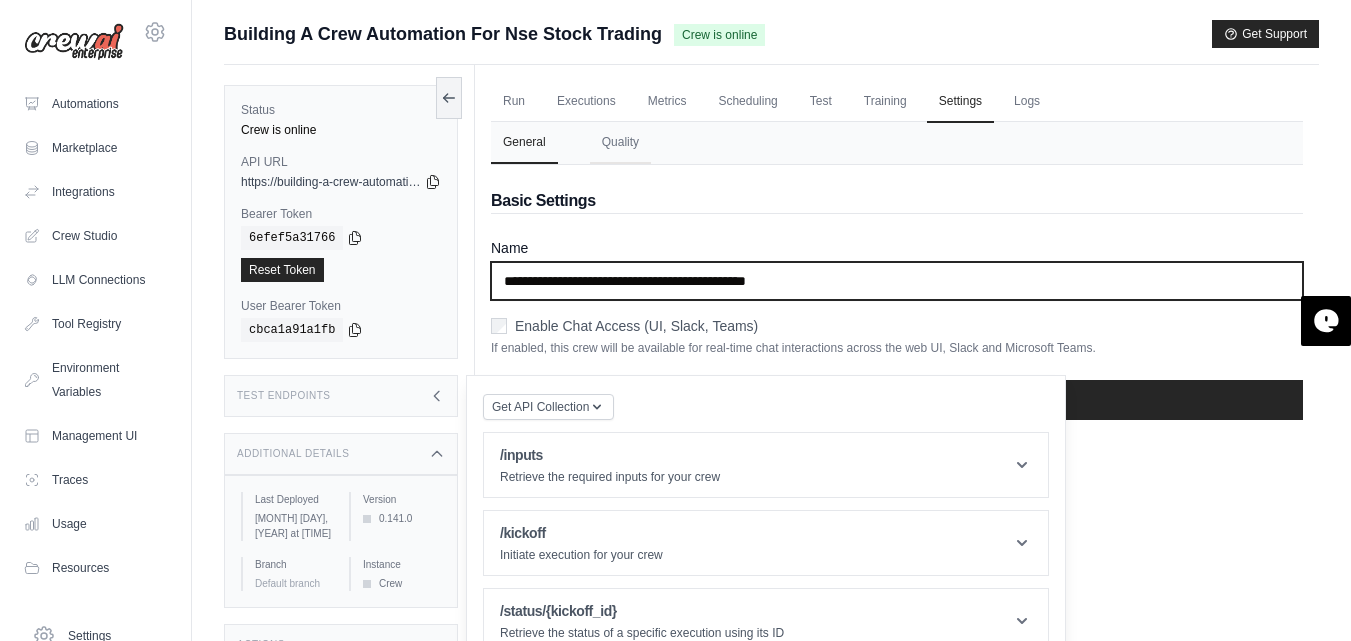 click on "**********" at bounding box center [897, 281] 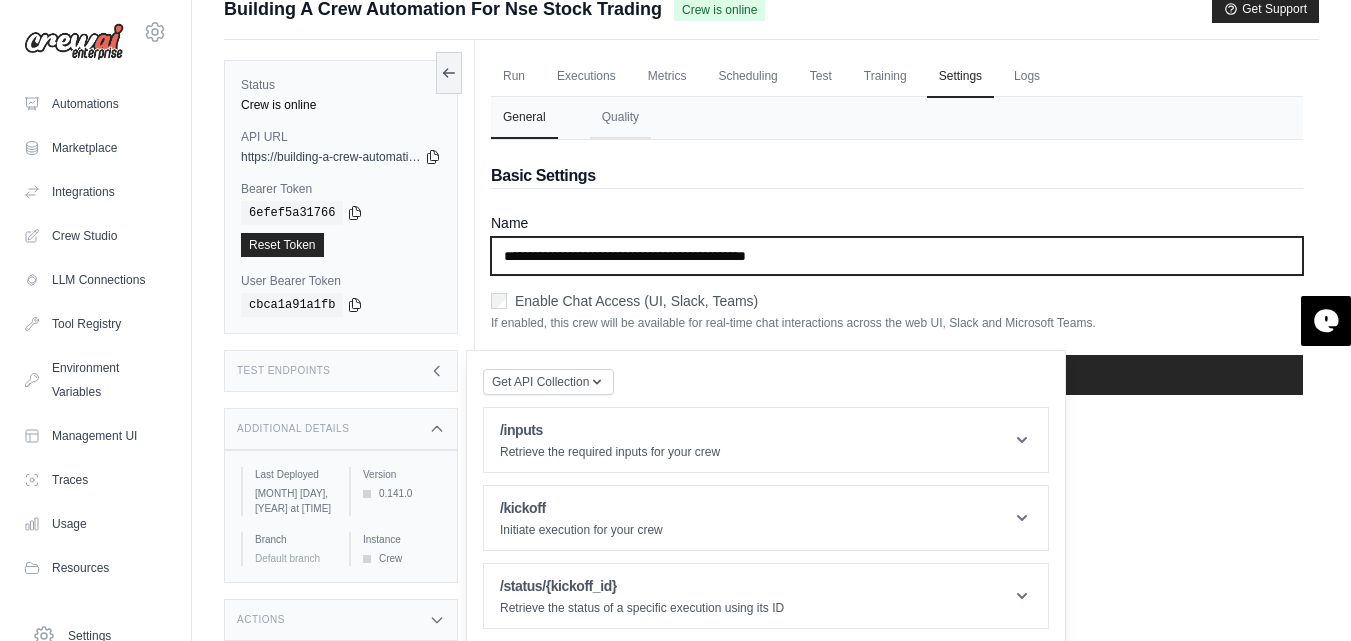 scroll, scrollTop: 0, scrollLeft: 0, axis: both 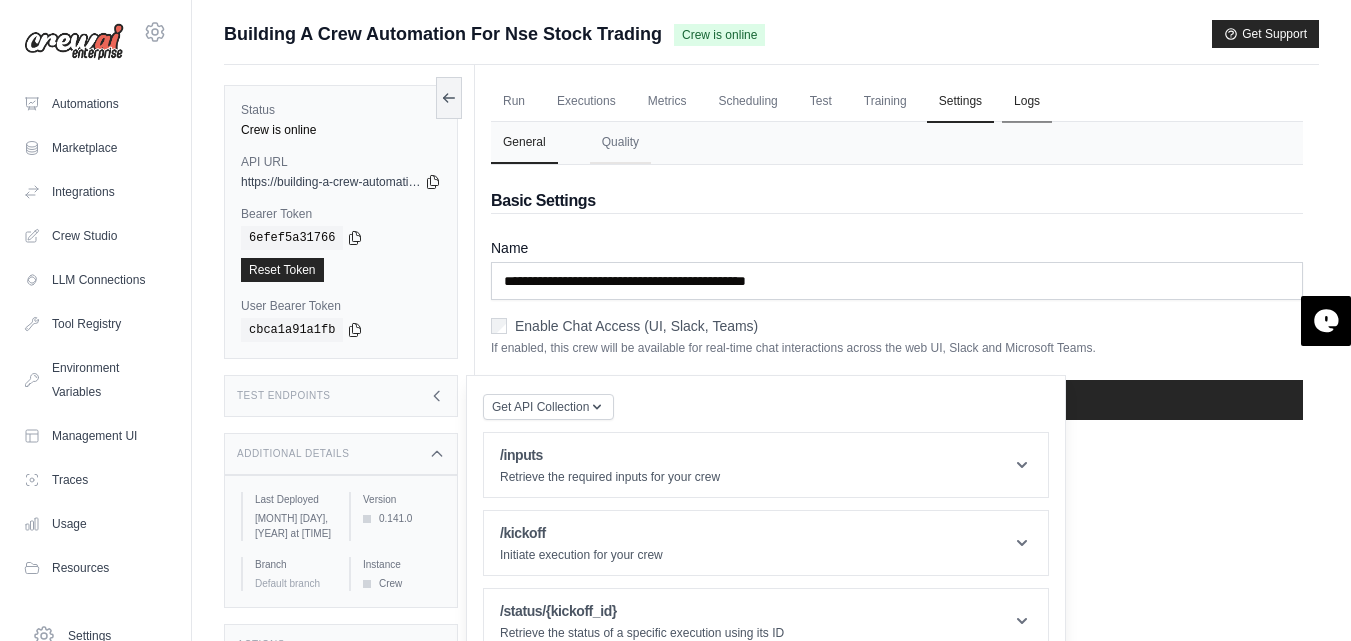 click on "Logs" at bounding box center [1027, 102] 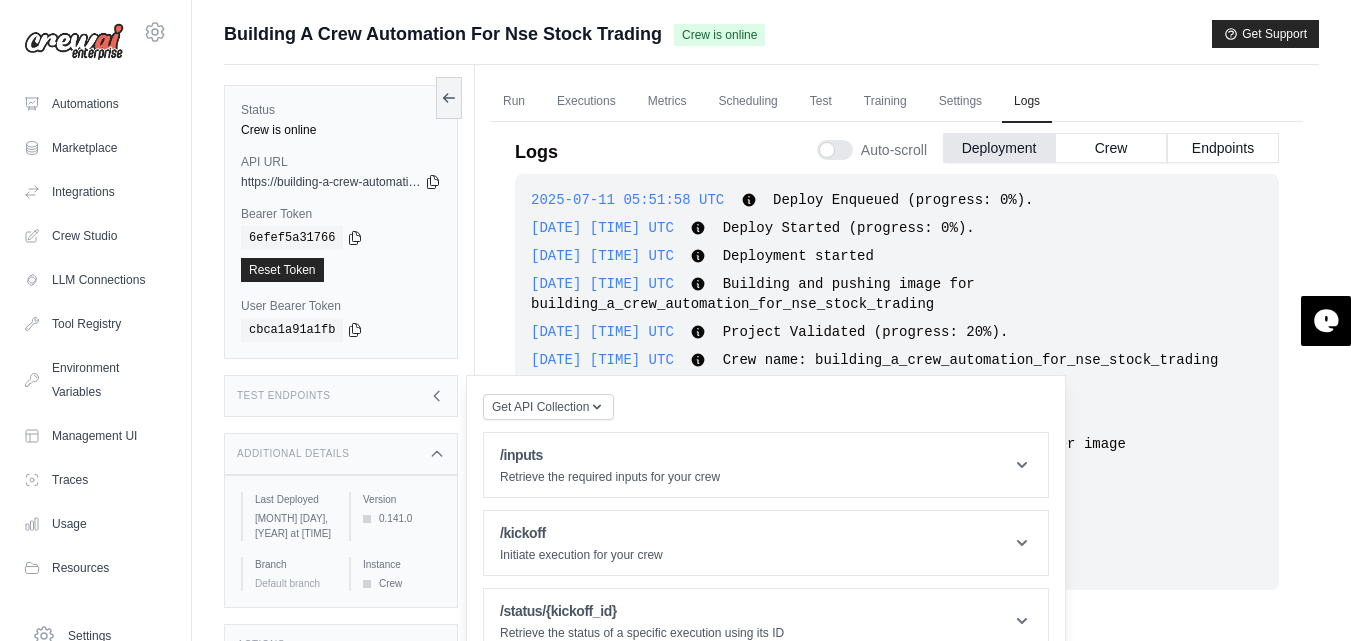 scroll, scrollTop: 85, scrollLeft: 0, axis: vertical 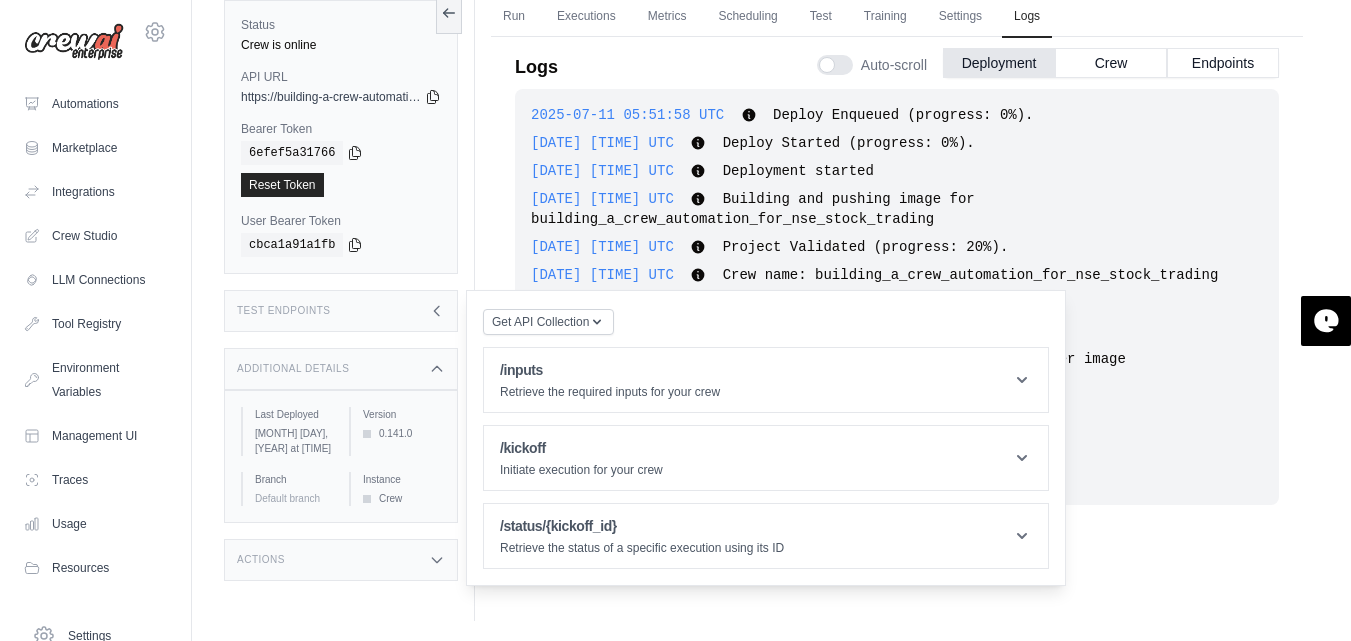 click on "Test Endpoints" at bounding box center (341, 311) 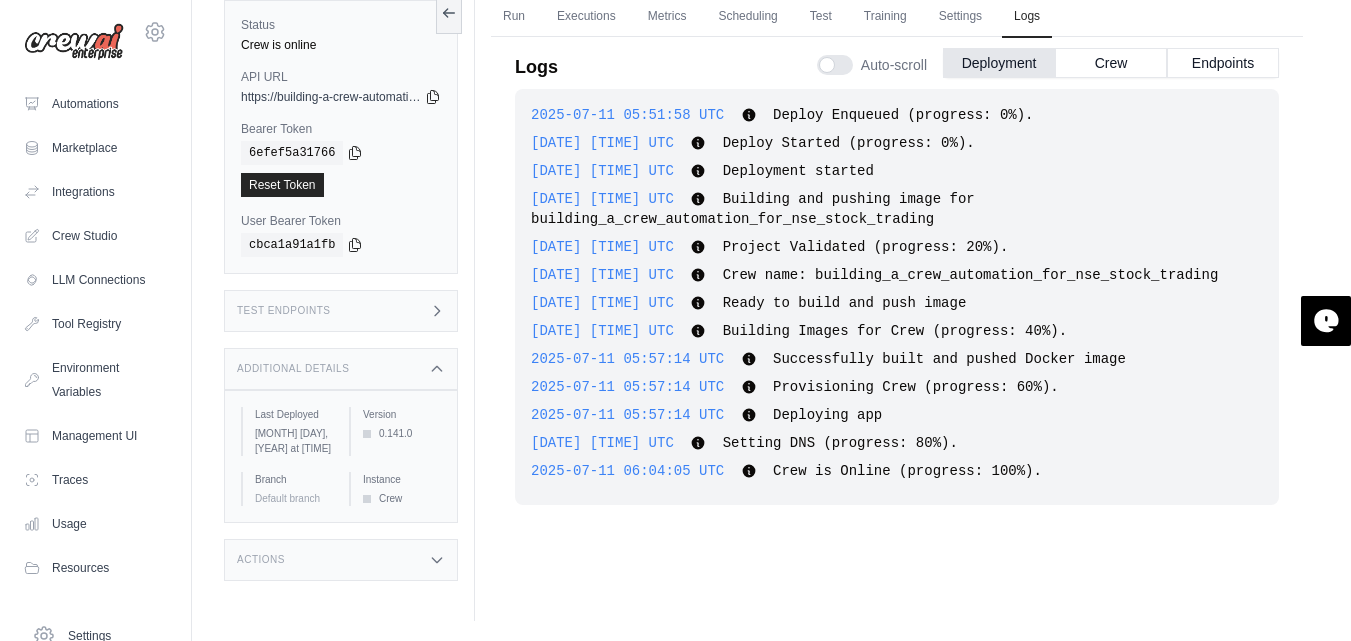 scroll, scrollTop: 0, scrollLeft: 0, axis: both 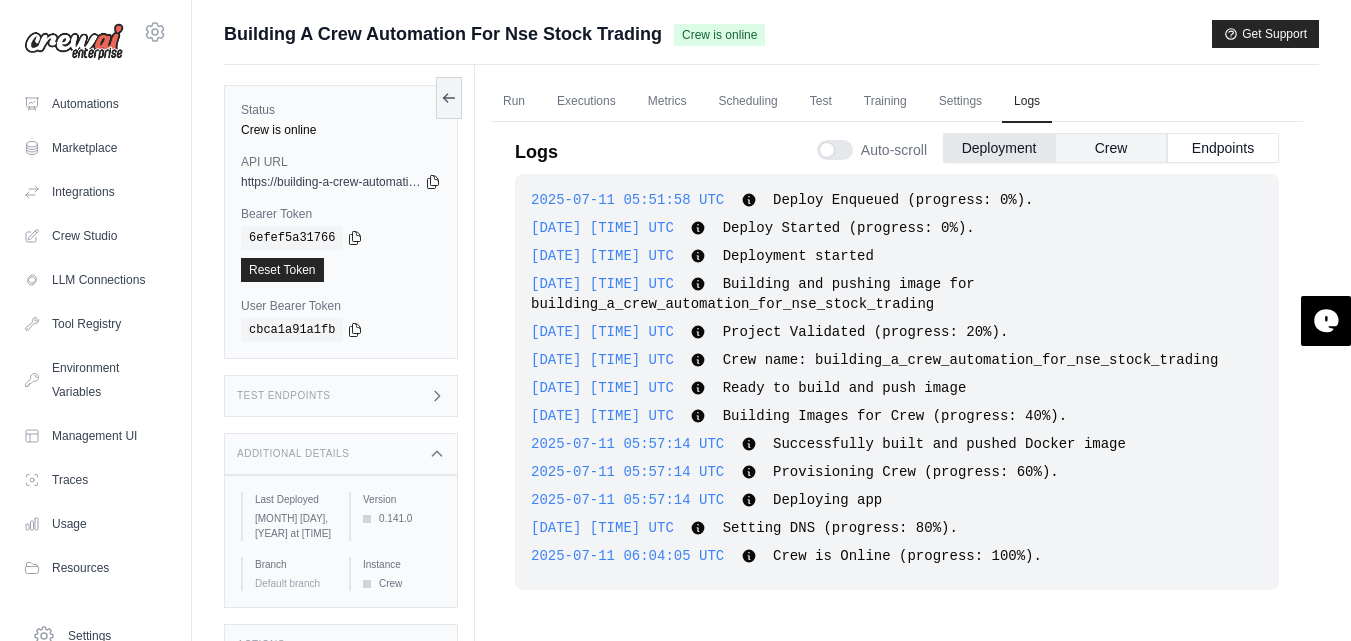 click on "Crew" at bounding box center [1111, 148] 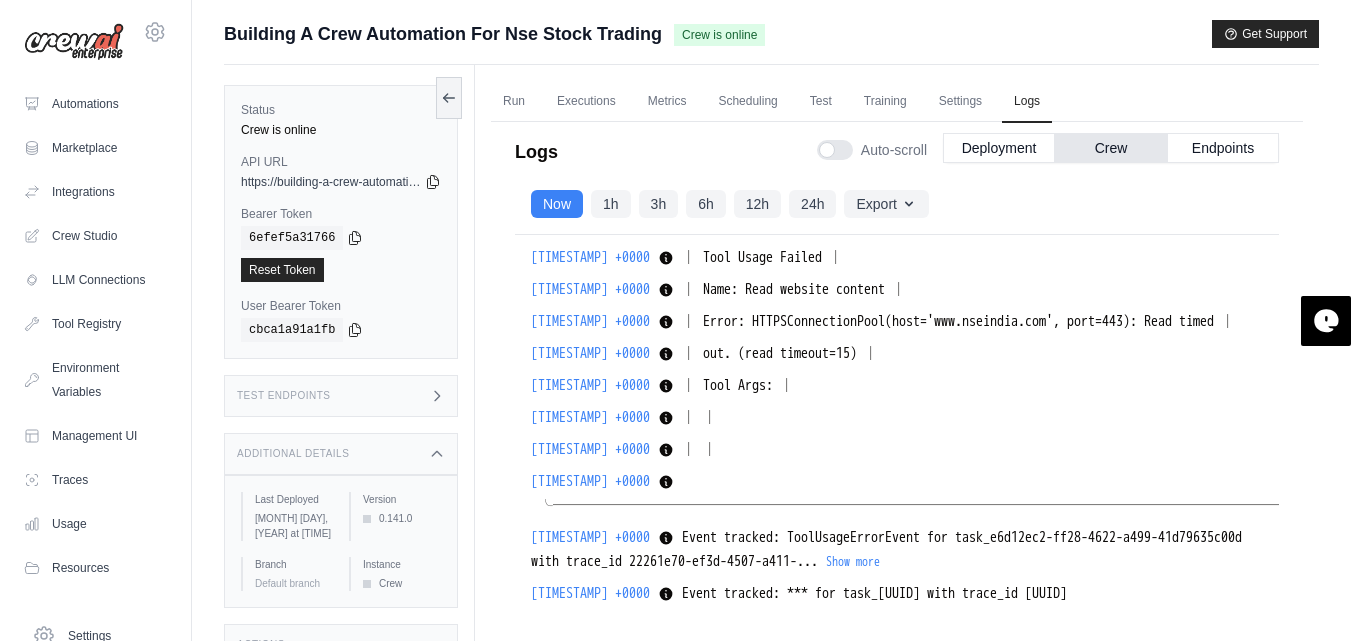 scroll, scrollTop: 3266, scrollLeft: 0, axis: vertical 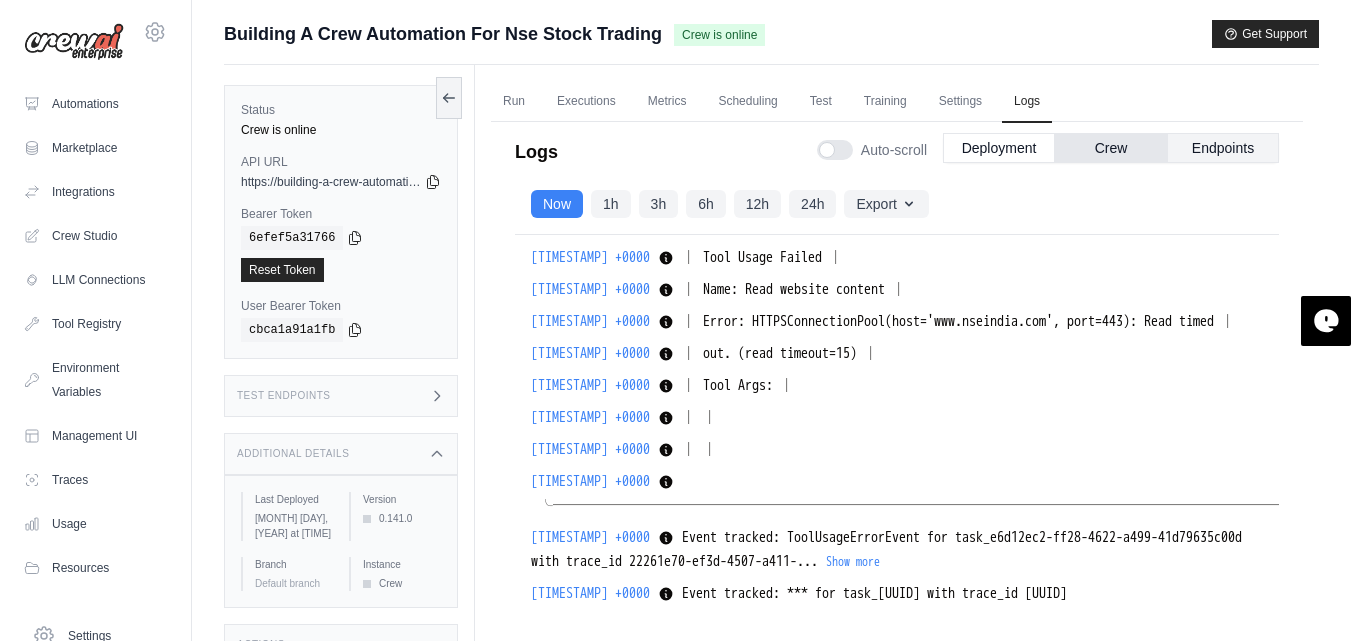 click on "Endpoints" at bounding box center (1223, 148) 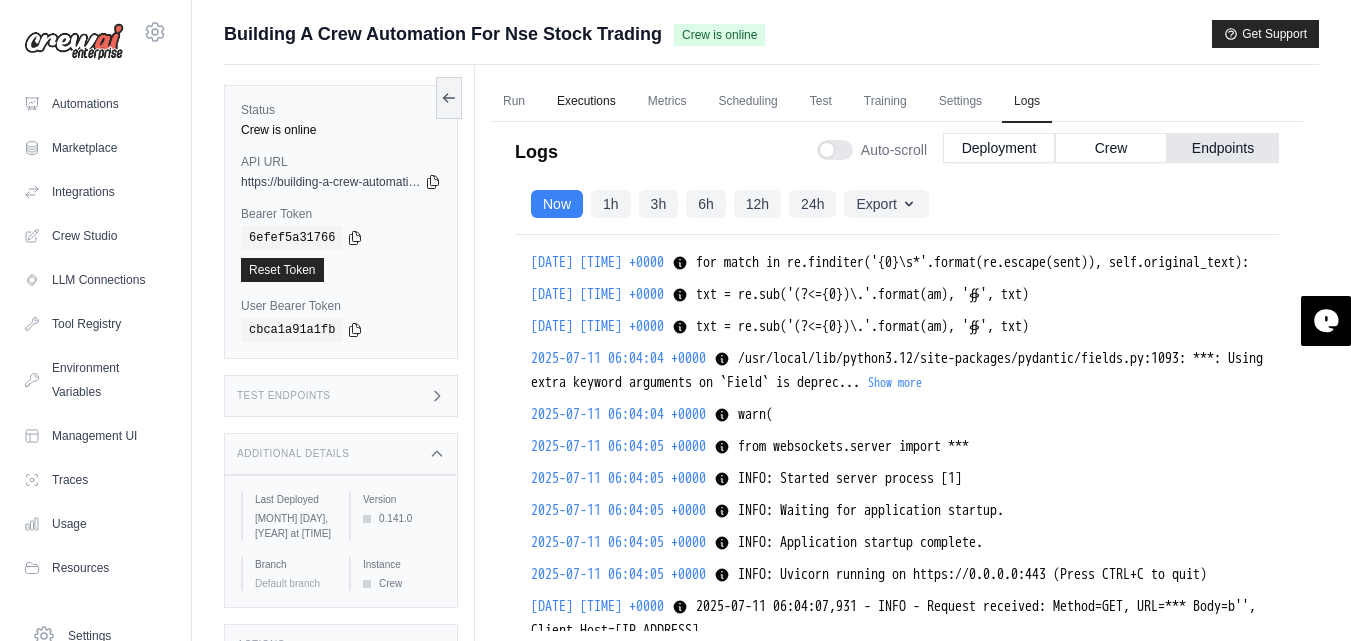 scroll, scrollTop: 4413, scrollLeft: 0, axis: vertical 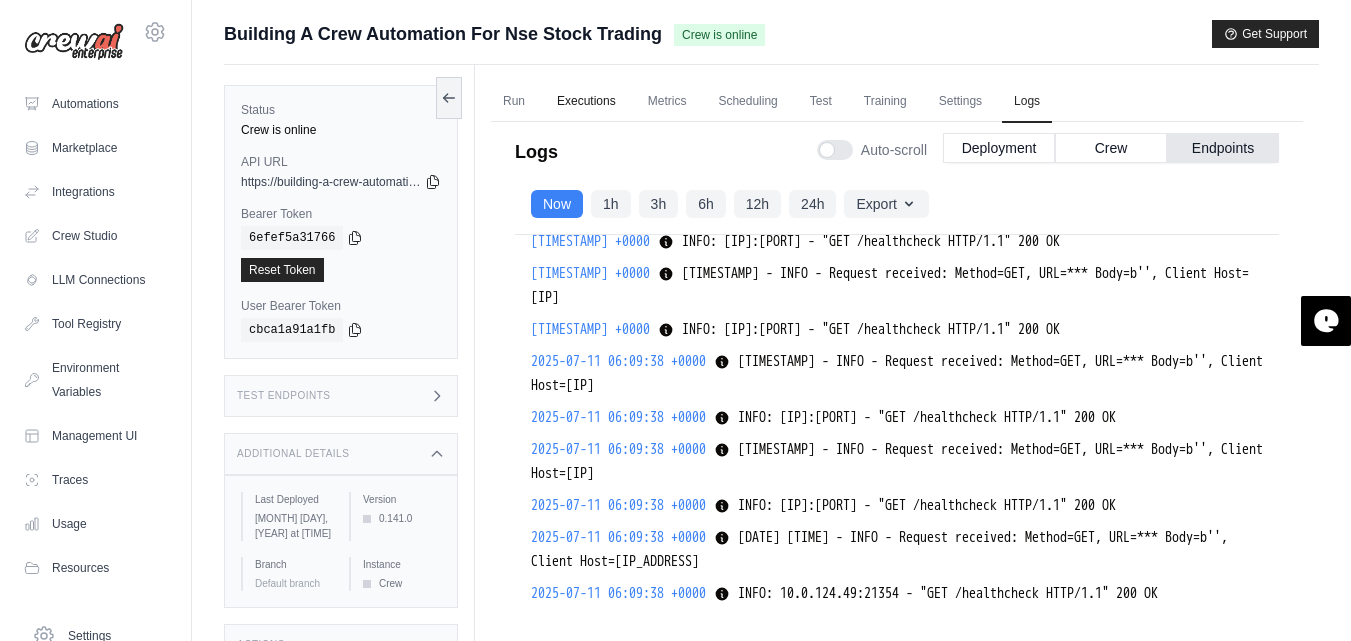 click on "Executions" at bounding box center (586, 102) 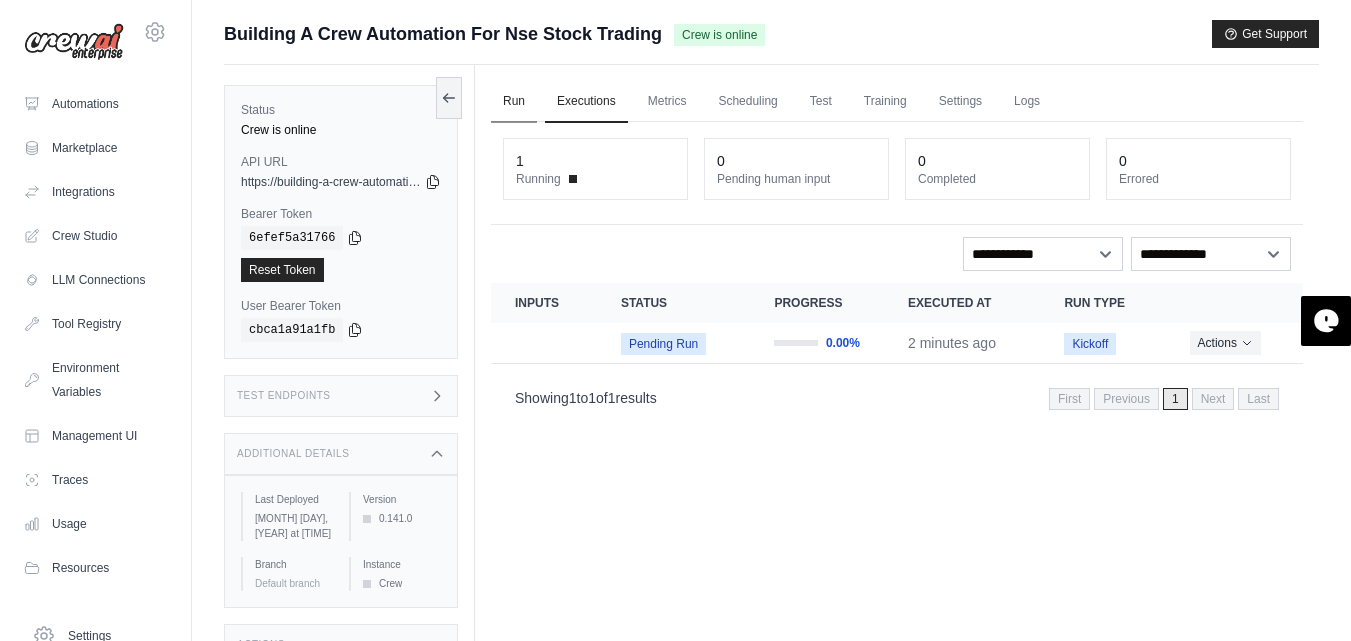 click on "Run" at bounding box center [514, 102] 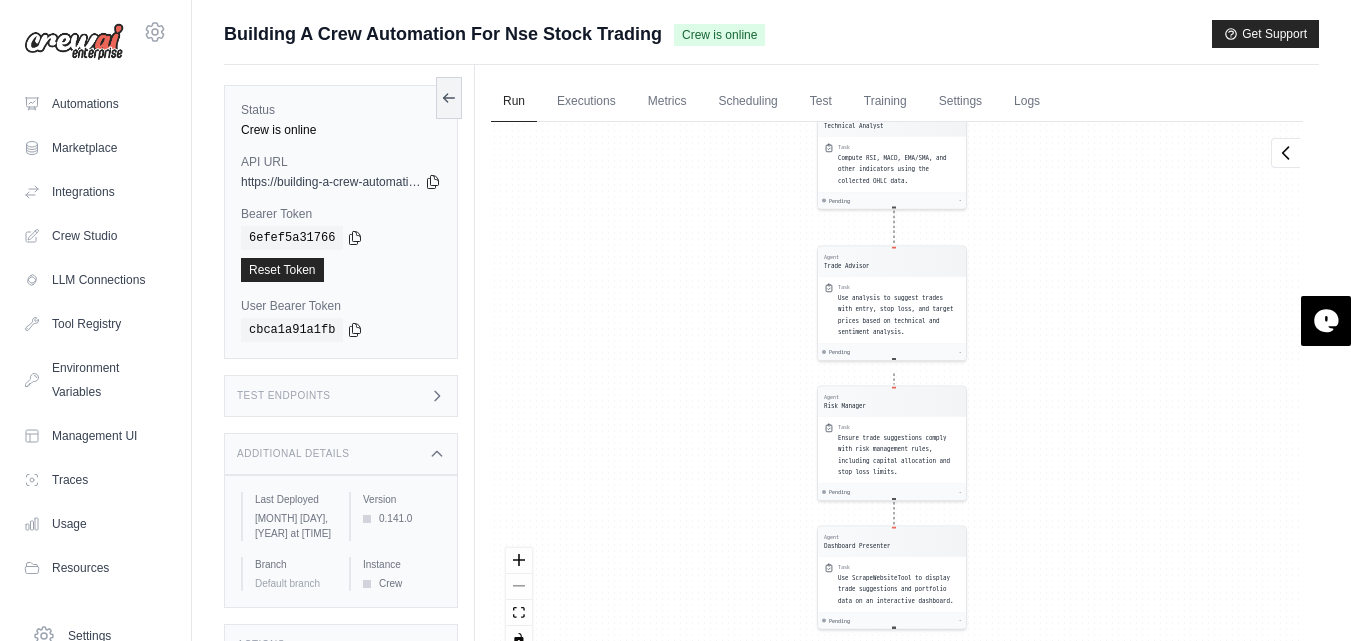 drag, startPoint x: 666, startPoint y: 277, endPoint x: 850, endPoint y: 669, distance: 433.0358 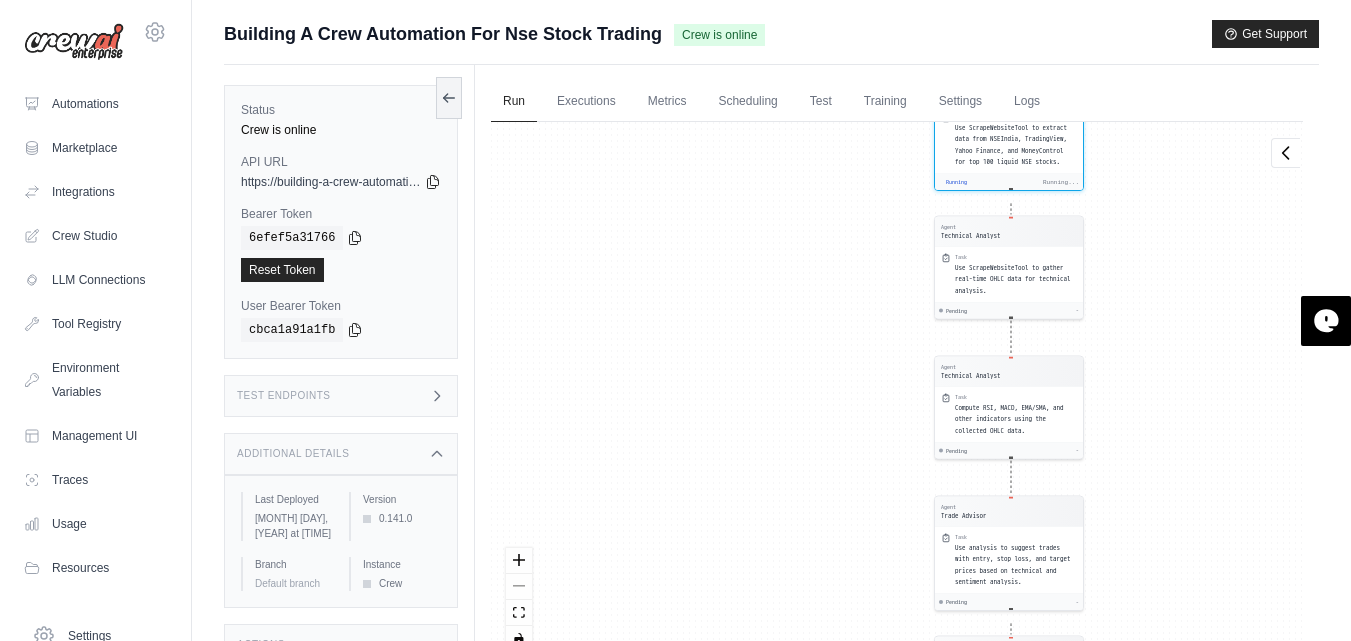 drag, startPoint x: 838, startPoint y: 343, endPoint x: 863, endPoint y: 680, distance: 337.92603 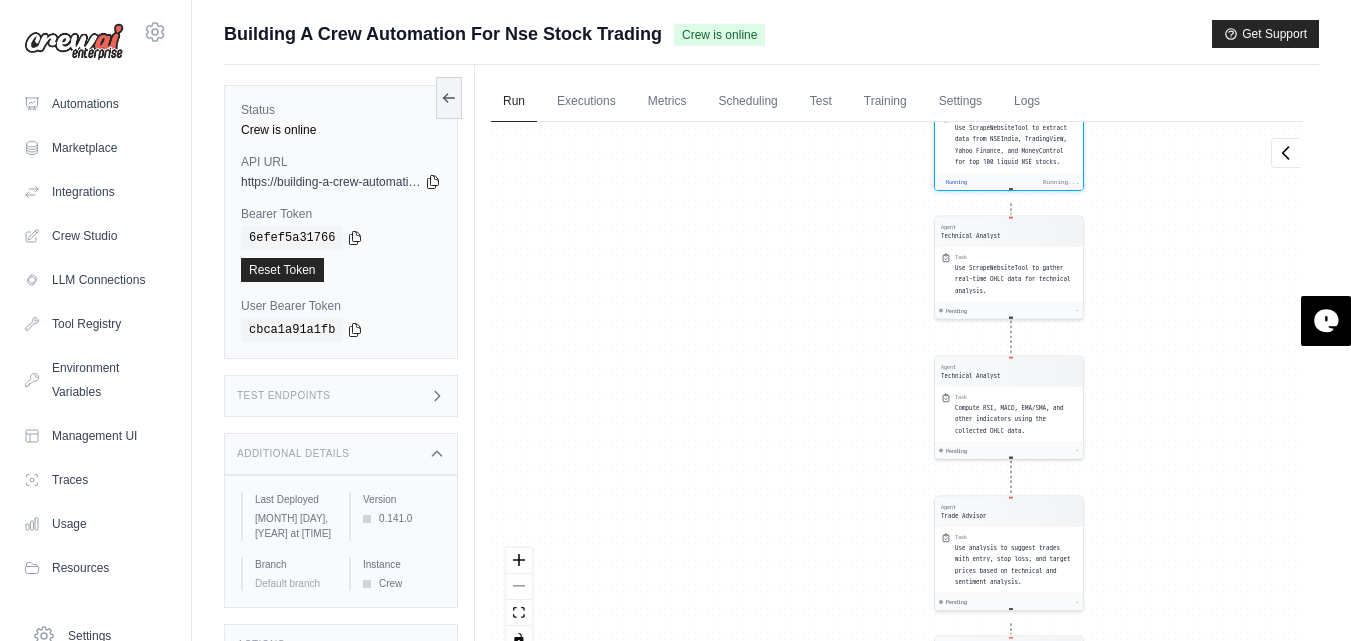 click on "sampathvinay2541@gmail.com
Settings
Automations
Marketplace
Integrations
Documentation" at bounding box center (675, 363) 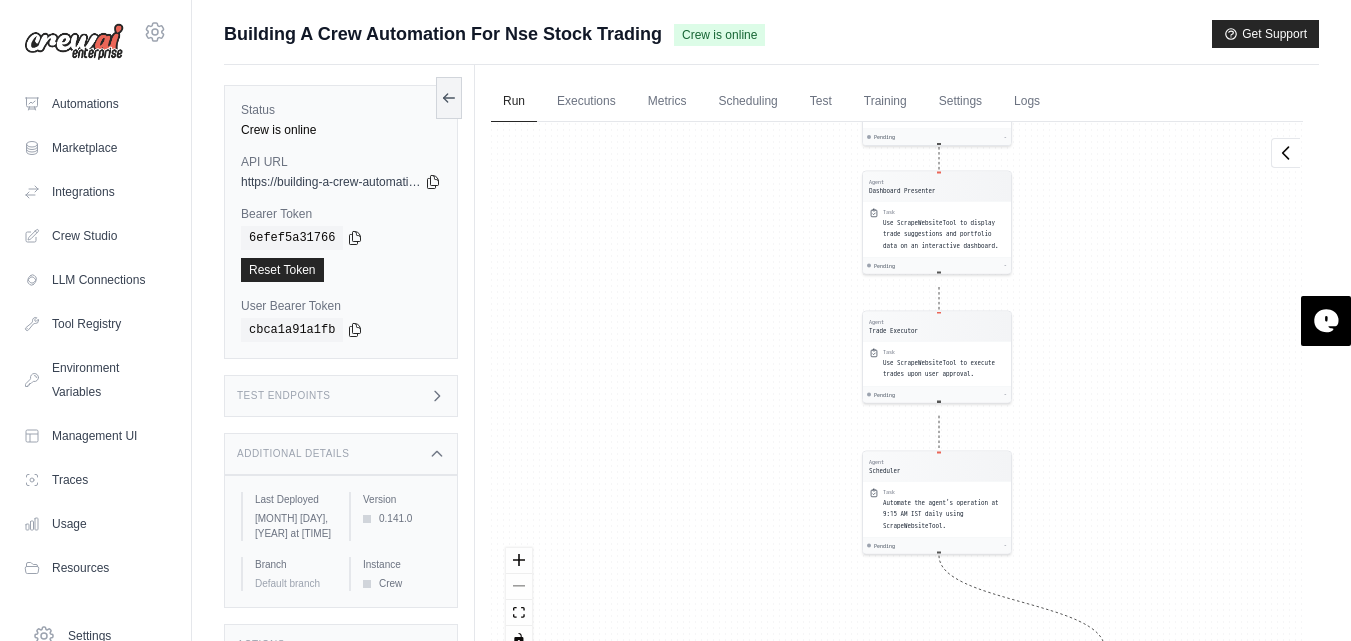 drag, startPoint x: 895, startPoint y: 358, endPoint x: 940, endPoint y: 1, distance: 359.82495 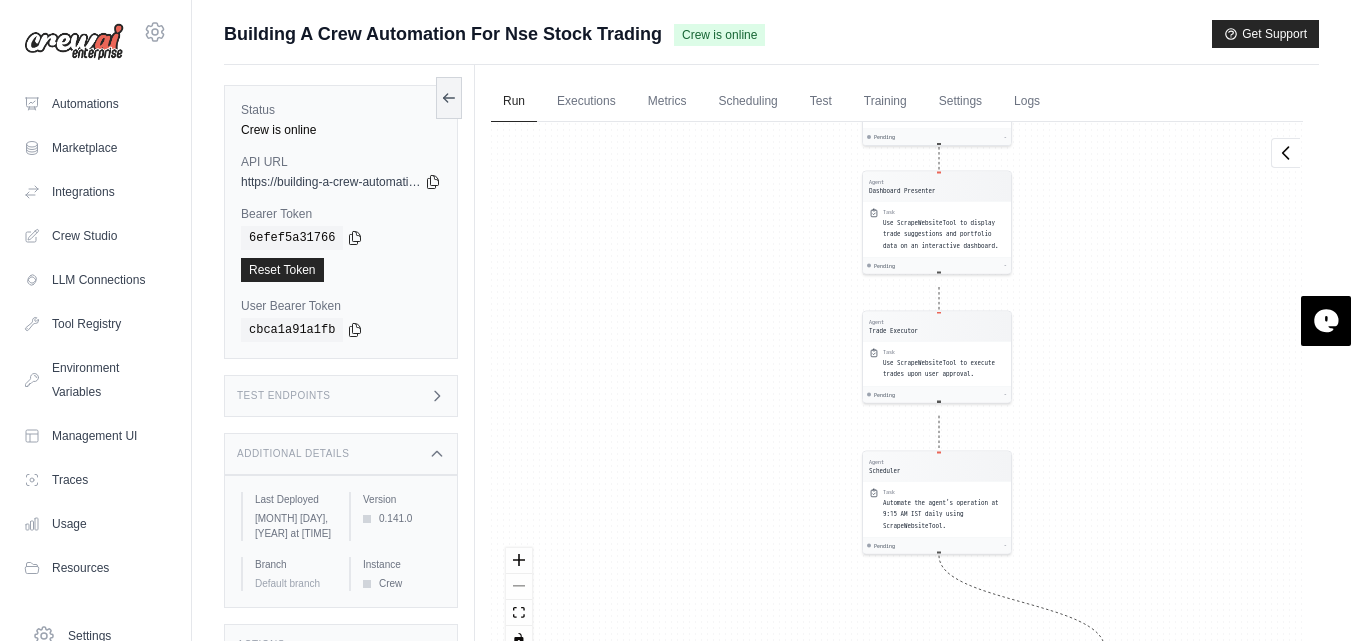 click on "Submit a support request
Describe your issue or question  *
Please be specific about what you're trying to achieve and any error messages you're seeing. Our expert team is ready to help and will respond as quickly as possible.
Cancel
Submit Request
Building A Crew Automation For Nse Stock Trading" at bounding box center (771, 363) 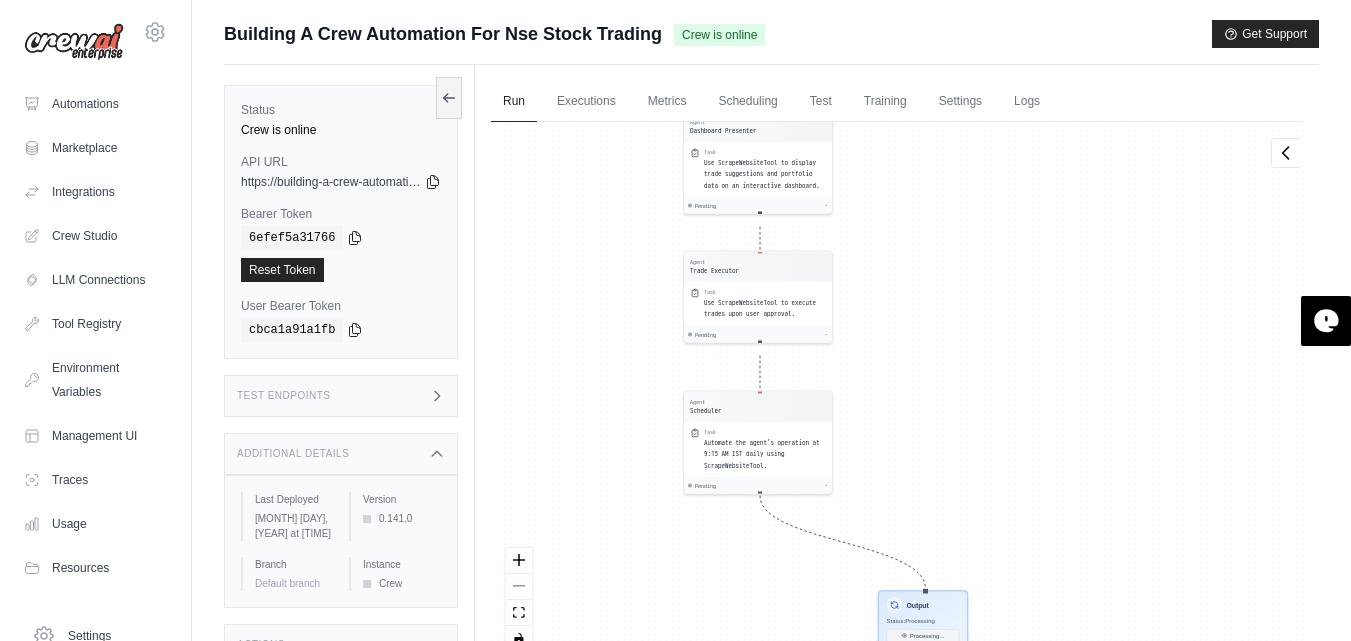 drag, startPoint x: 717, startPoint y: 442, endPoint x: 581, endPoint y: 10, distance: 452.90176 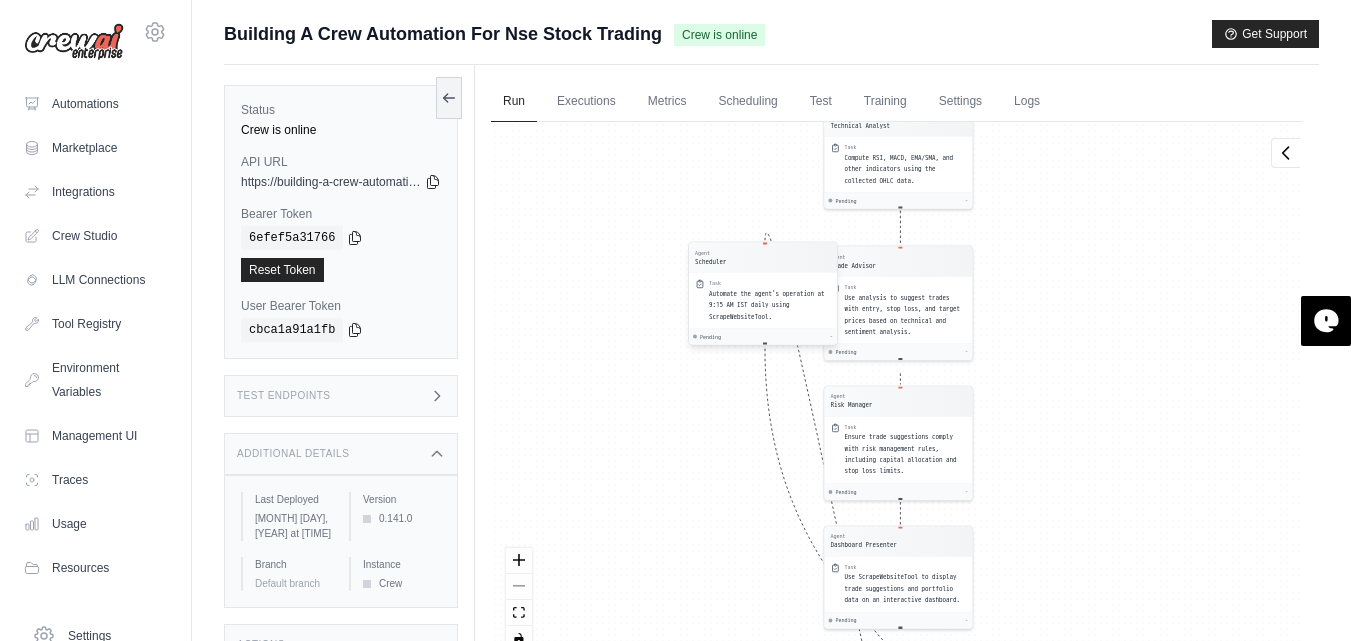 drag, startPoint x: 758, startPoint y: 426, endPoint x: 758, endPoint y: 237, distance: 189 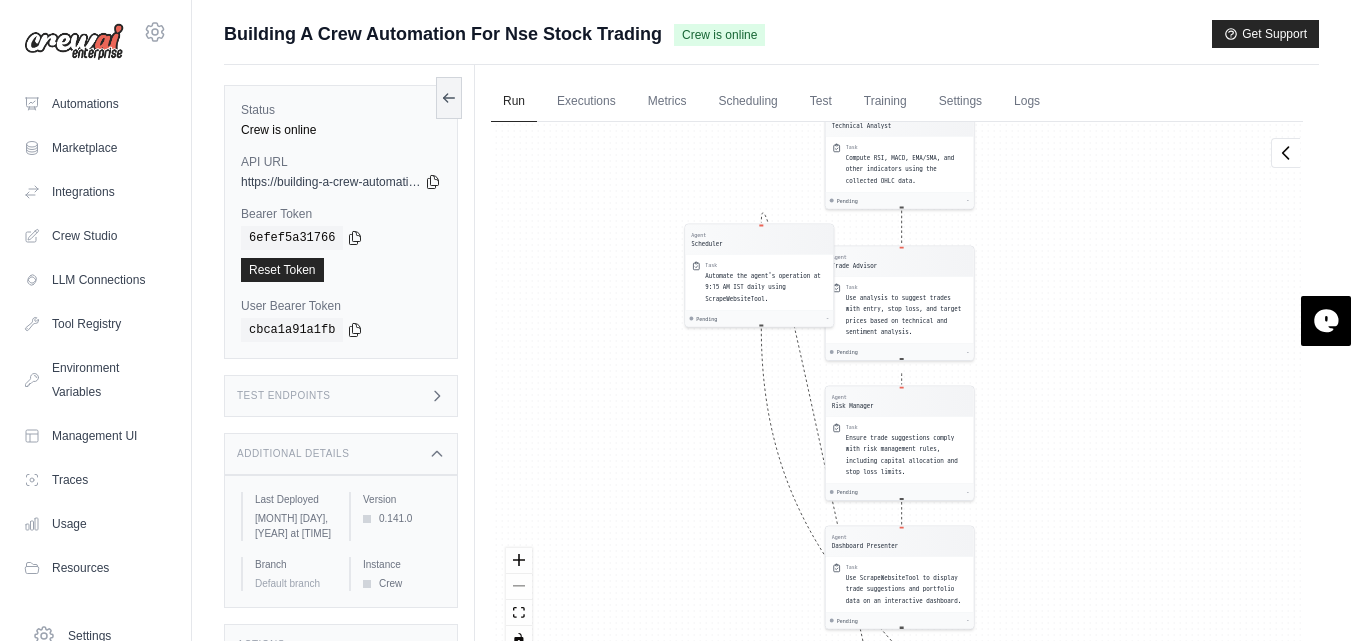 drag, startPoint x: 1066, startPoint y: 518, endPoint x: 1010, endPoint y: 281, distance: 243.52618 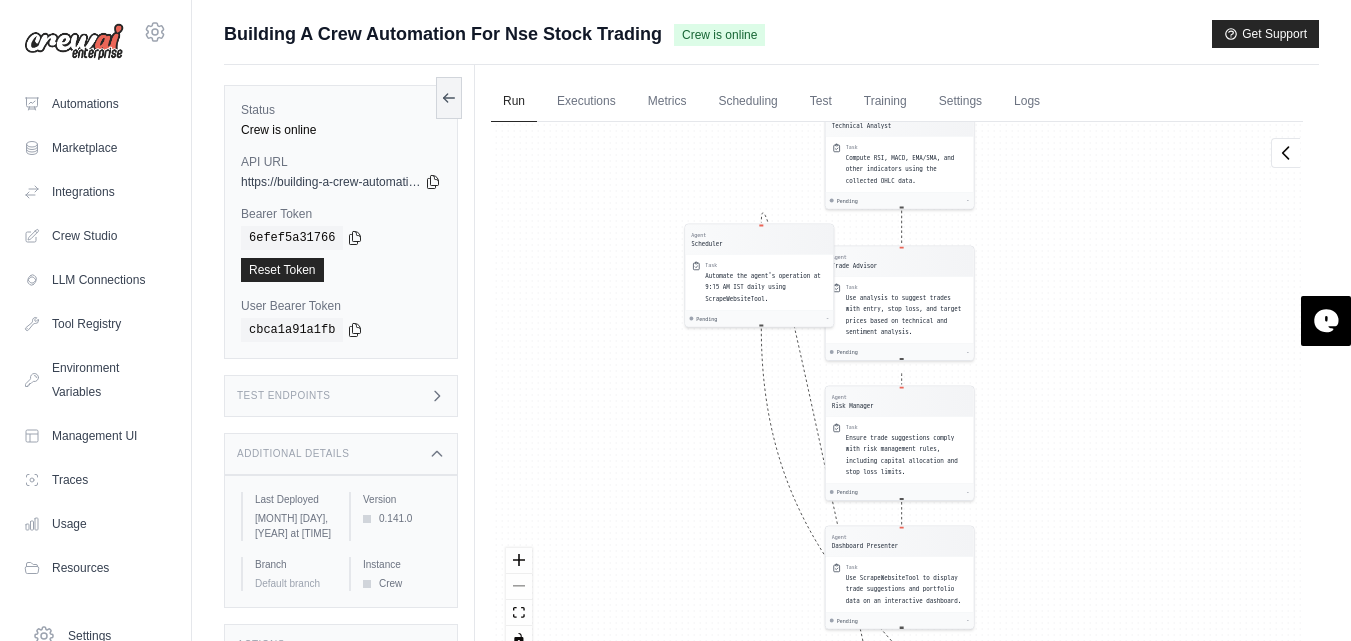 click on "Agent Market Scanner Task Use ScrapeWebsiteTool to extract data from NSEIndia, TradingView, Yahoo Finance, and MoneyControl for top 100 liquid NSE stocks. Running Running... Agent Technical Analyst Task Use ScrapeWebsiteTool to gather real-time OHLC data for technical analysis. Pending - Agent Technical Analyst Task Compute RSI, MACD, EMA/SMA, and other indicators using the collected OHLC data. Pending - Agent Trade Advisor Task Use analysis to suggest trades with entry, stop loss, and target prices based on technical and sentiment analysis. Pending - Agent Risk Manager Task Ensure trade suggestions comply with risk management rules, including capital allocation and stop loss limits. Pending - Agent Dashboard Presenter Task Use ScrapeWebsiteTool to display trade suggestions and portfolio data on an interactive dashboard. Pending - Agent Trade Executor Task Use ScrapeWebsiteTool to execute trades upon user approval. Pending - Agent Scheduler Task Pending - Inputs Run Automation Output Status:  Processing" at bounding box center (897, 394) 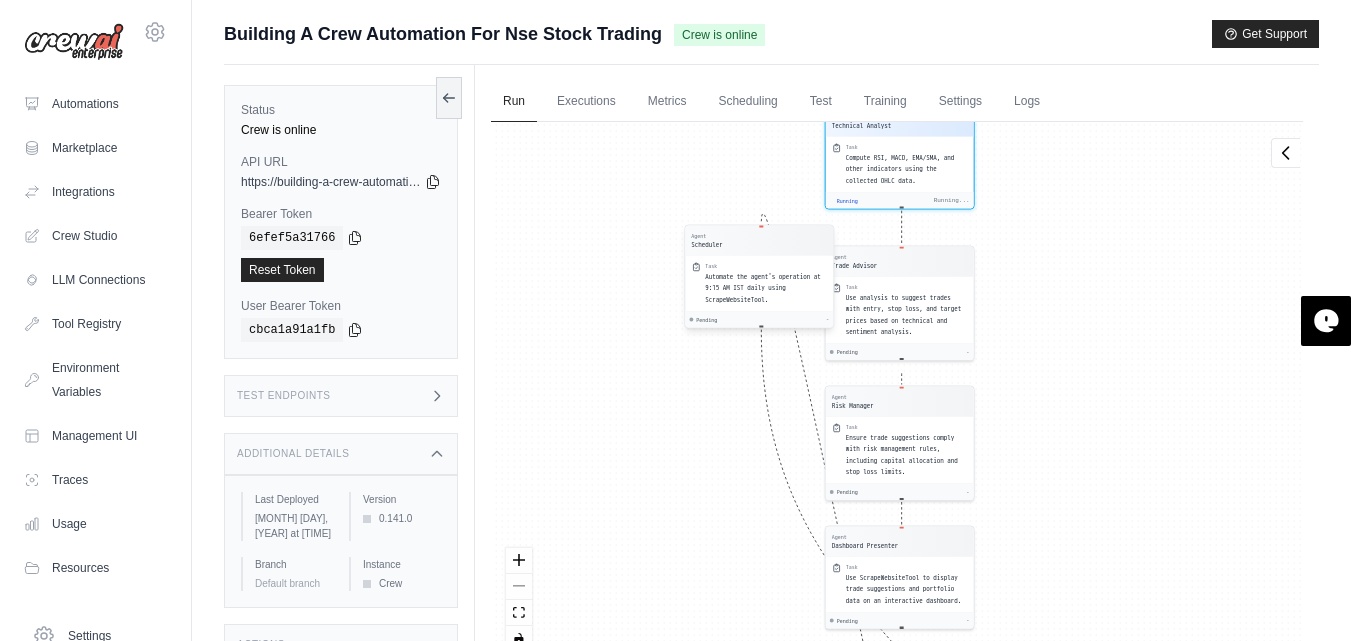 scroll, scrollTop: 635, scrollLeft: 0, axis: vertical 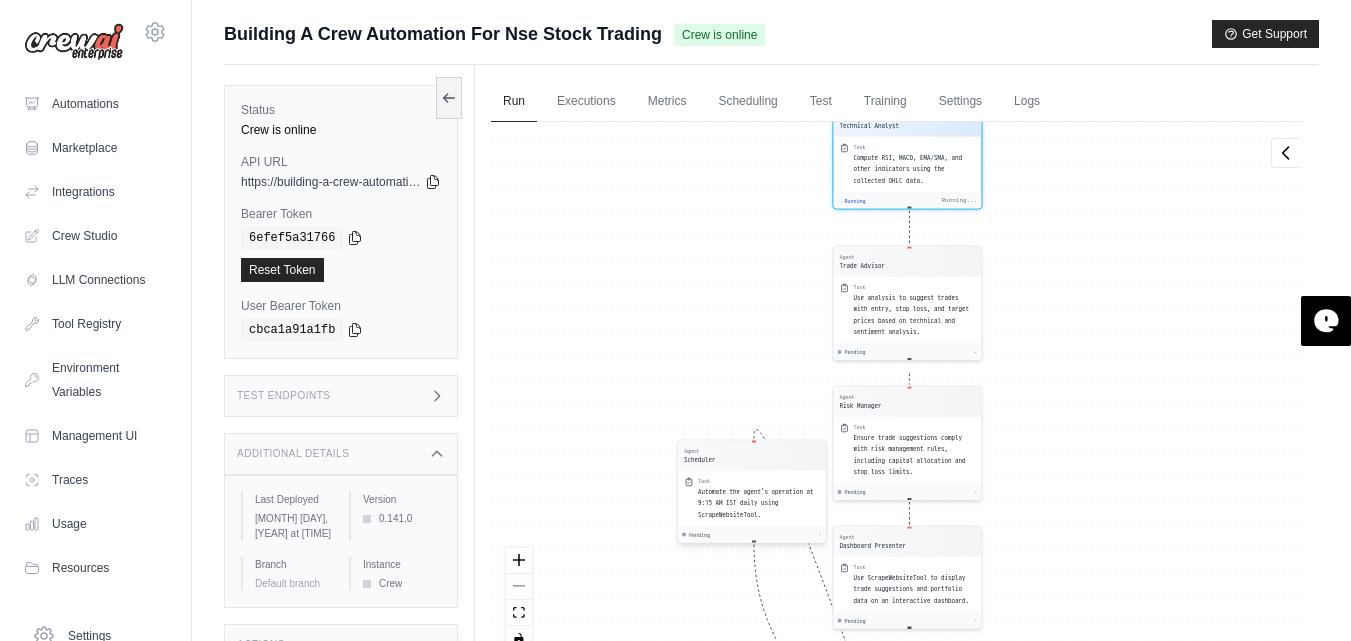 drag, startPoint x: 779, startPoint y: 226, endPoint x: 770, endPoint y: 471, distance: 245.16525 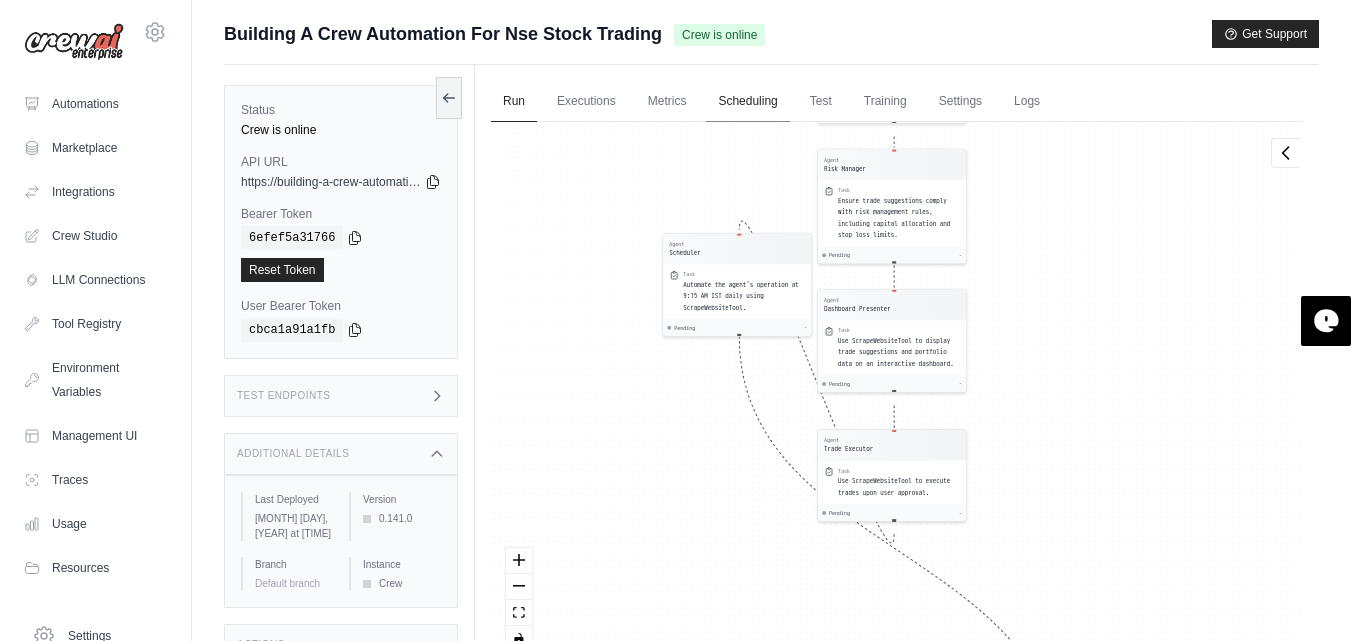 drag, startPoint x: 734, startPoint y: 340, endPoint x: 719, endPoint y: 90, distance: 250.4496 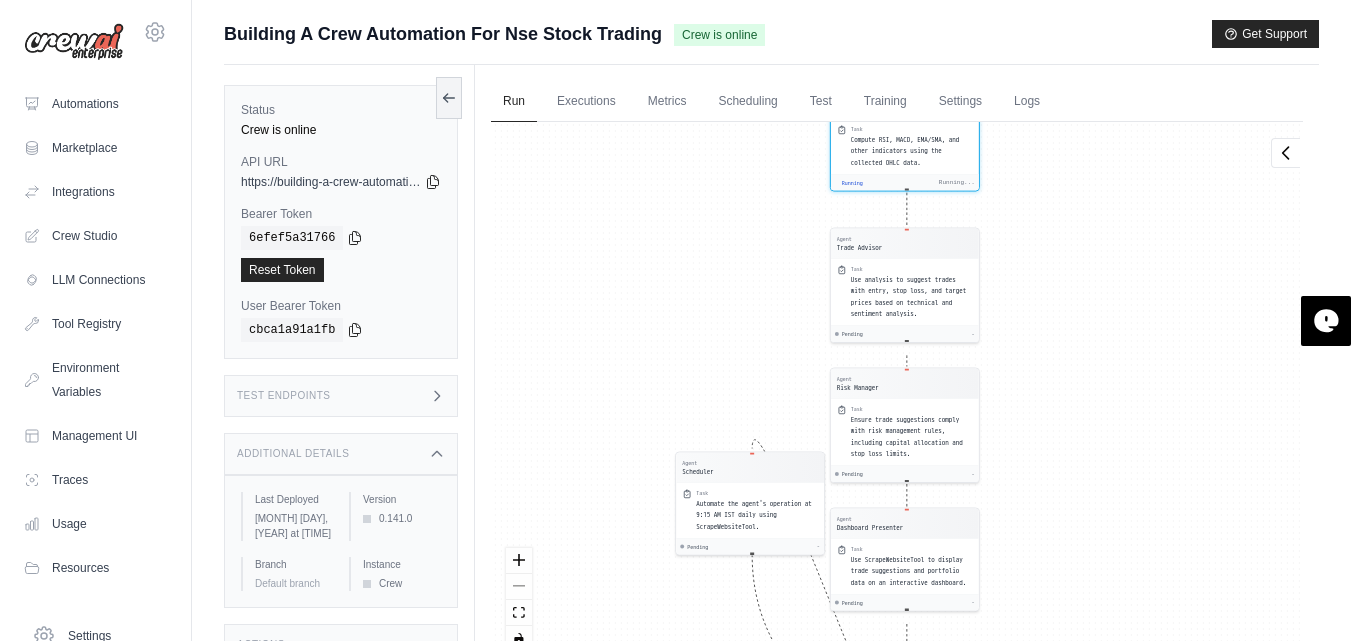 drag, startPoint x: 741, startPoint y: 345, endPoint x: 736, endPoint y: 160, distance: 185.06755 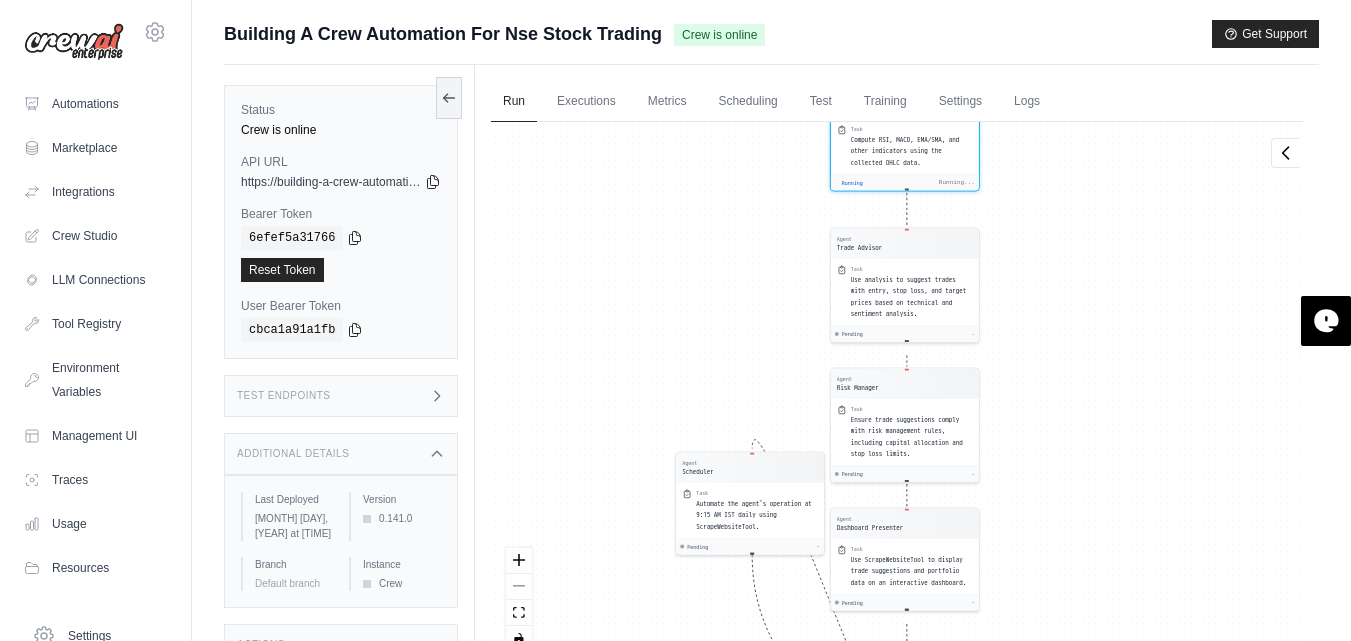 click on "Agent Market Scanner Task Use ScrapeWebsiteTool to extract data from NSEIndia, TradingView, Yahoo Finance, and MoneyControl for top 100 liquid NSE stocks. Completed 116458.23ms View Output Agent Technical Analyst Task Use ScrapeWebsiteTool to gather real-time OHLC data for technical analysis. Completed 7544.23ms View Output Agent Technical Analyst Task Compute RSI, MACD, EMA/SMA, and other indicators using the collected OHLC data. Running Running... Agent Trade Advisor Task Use analysis to suggest trades with entry, stop loss, and target prices based on technical and sentiment analysis. Pending - Agent Risk Manager Task Ensure trade suggestions comply with risk management rules, including capital allocation and stop loss limits. Pending - Agent Dashboard Presenter Task Use ScrapeWebsiteTool to display trade suggestions and portfolio data on an interactive dashboard. Pending - Agent Trade Executor Task Use ScrapeWebsiteTool to execute trades upon user approval. Pending - Agent Scheduler Task Pending - Inputs" at bounding box center (897, 394) 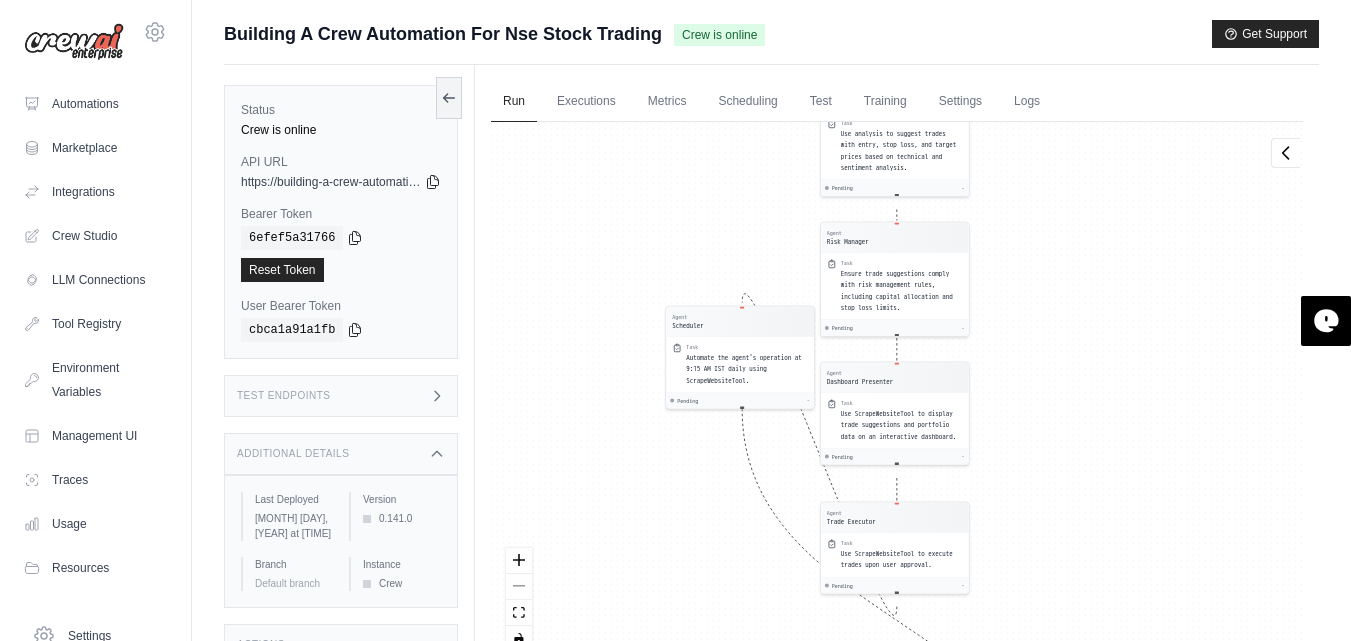 drag, startPoint x: 730, startPoint y: 356, endPoint x: 724, endPoint y: 181, distance: 175.10283 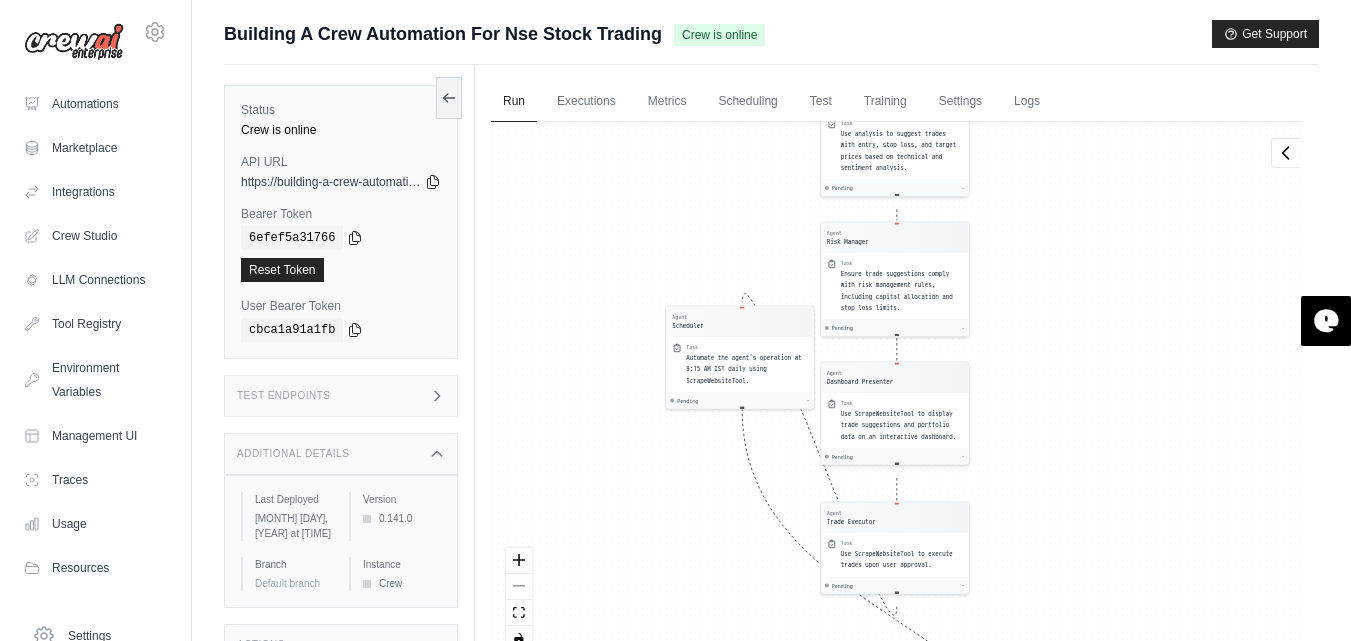 click on "Agent Market Scanner Task Use ScrapeWebsiteTool to extract data from NSEIndia, TradingView, Yahoo Finance, and MoneyControl for top 100 liquid NSE stocks. Completed 116458.23ms View Output Agent Technical Analyst Task Use ScrapeWebsiteTool to gather real-time OHLC data for technical analysis. Completed 7544.23ms View Output Agent Technical Analyst Task Compute RSI, MACD, EMA/SMA, and other indicators using the collected OHLC data. Running Running... Agent Trade Advisor Task Use analysis to suggest trades with entry, stop loss, and target prices based on technical and sentiment analysis. Pending - Agent Risk Manager Task Ensure trade suggestions comply with risk management rules, including capital allocation and stop loss limits. Pending - Agent Dashboard Presenter Task Use ScrapeWebsiteTool to display trade suggestions and portfolio data on an interactive dashboard. Pending - Agent Trade Executor Task Use ScrapeWebsiteTool to execute trades upon user approval. Pending - Agent Scheduler Task Pending - Inputs" at bounding box center [897, 394] 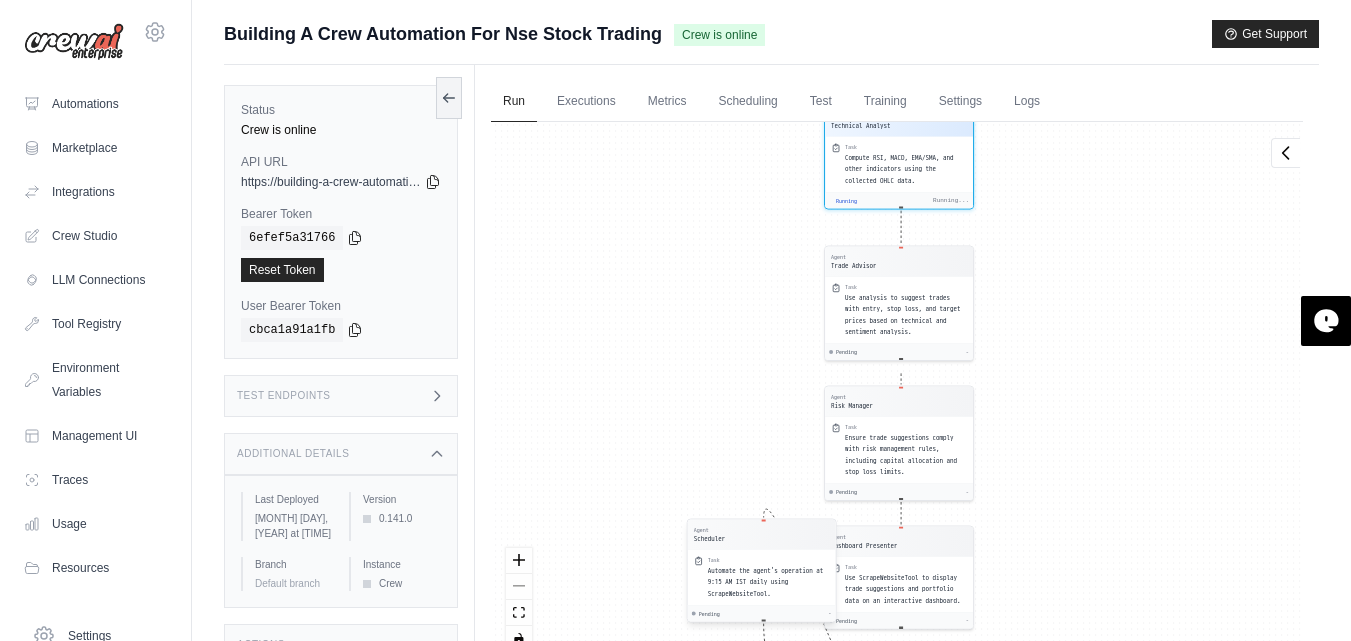 drag, startPoint x: 756, startPoint y: 534, endPoint x: 762, endPoint y: 611, distance: 77.23341 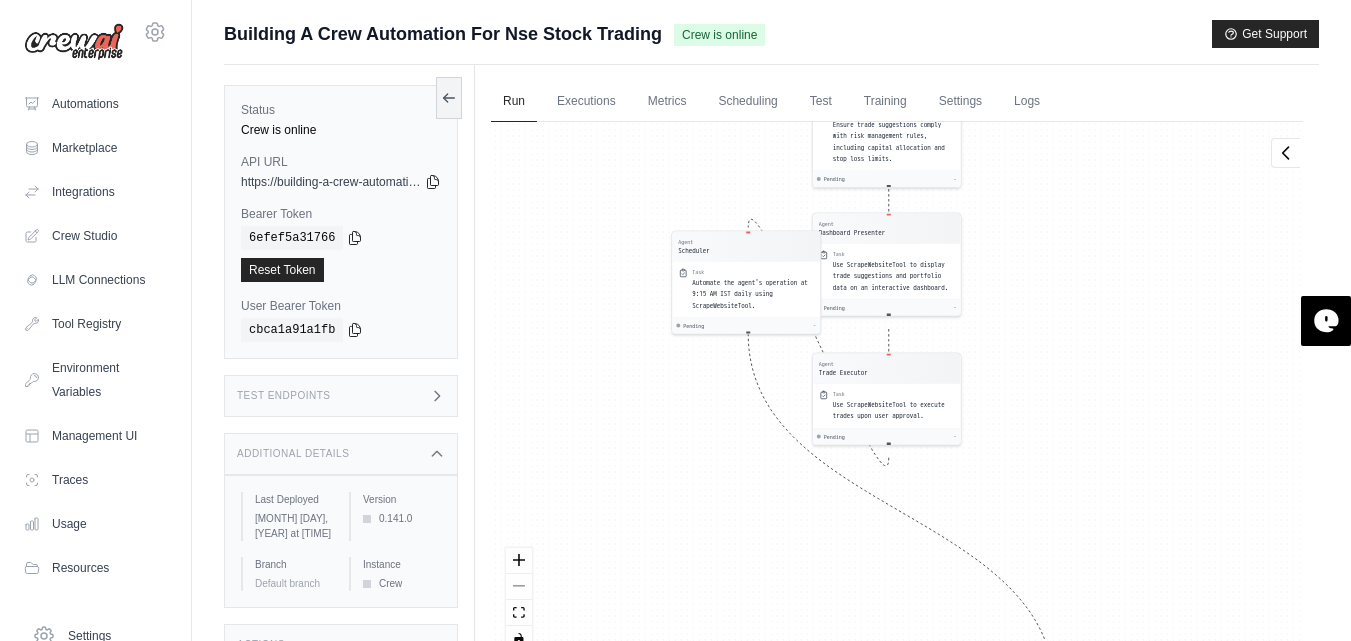 drag, startPoint x: 717, startPoint y: 355, endPoint x: 703, endPoint y: 30, distance: 325.3014 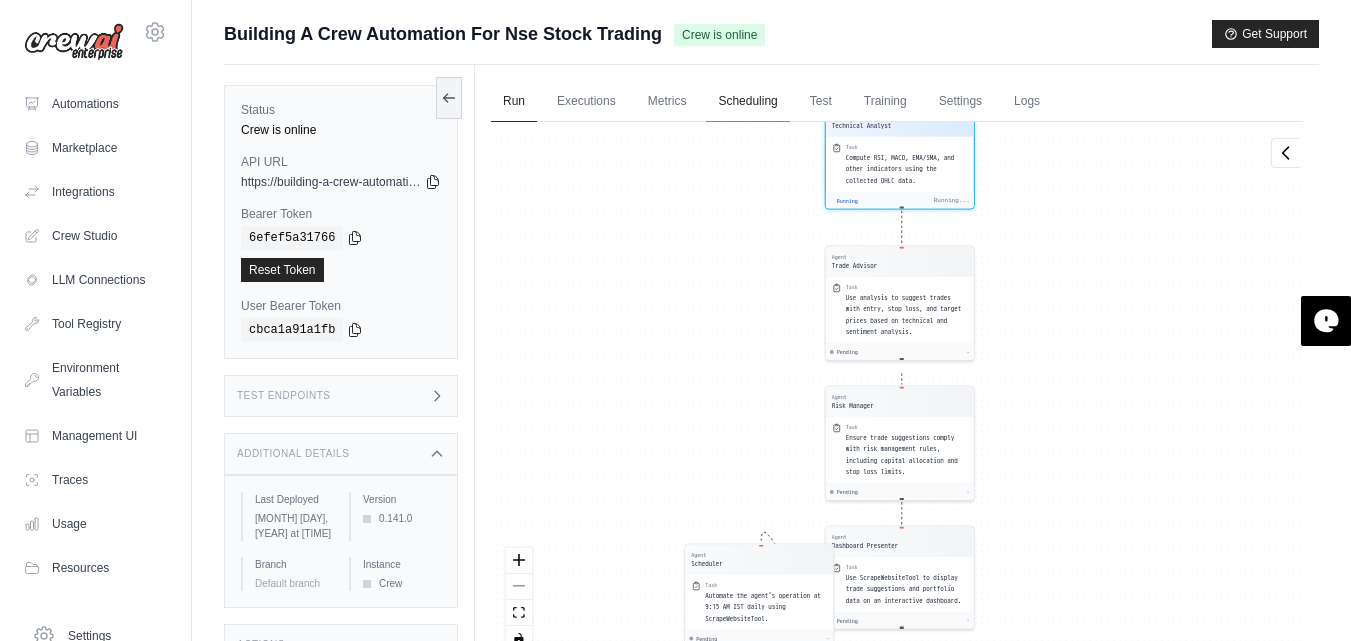 drag, startPoint x: 759, startPoint y: 382, endPoint x: 720, endPoint y: 111, distance: 273.7919 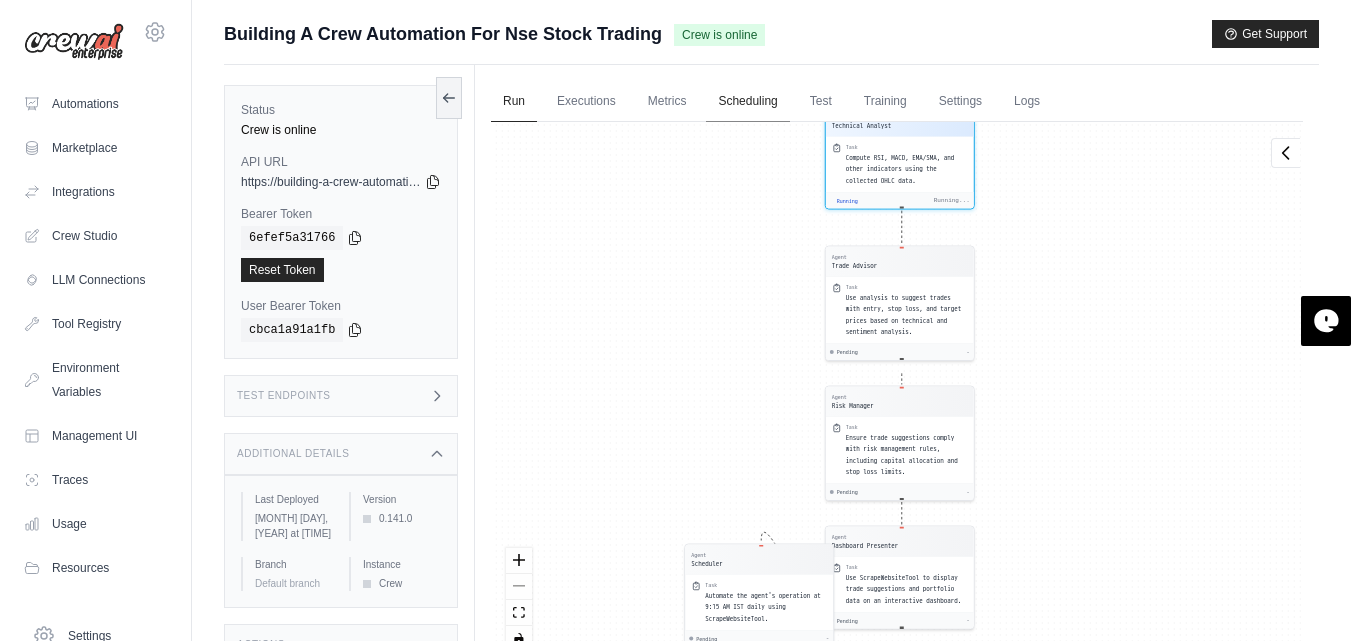 click on "Run
Executions
Metrics
Scheduling
Test
Training
Settings
Logs
1
Running
0
Pending human input
0" at bounding box center (897, 385) 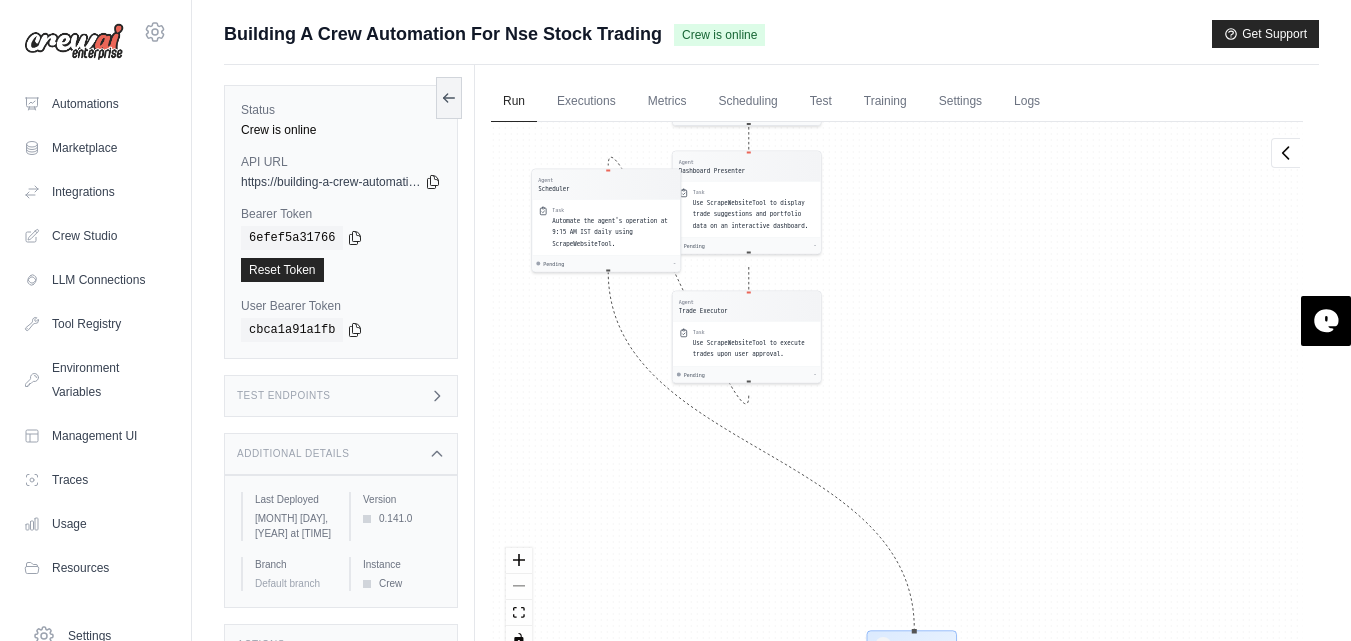 drag, startPoint x: 719, startPoint y: 288, endPoint x: 564, endPoint y: -87, distance: 405.77087 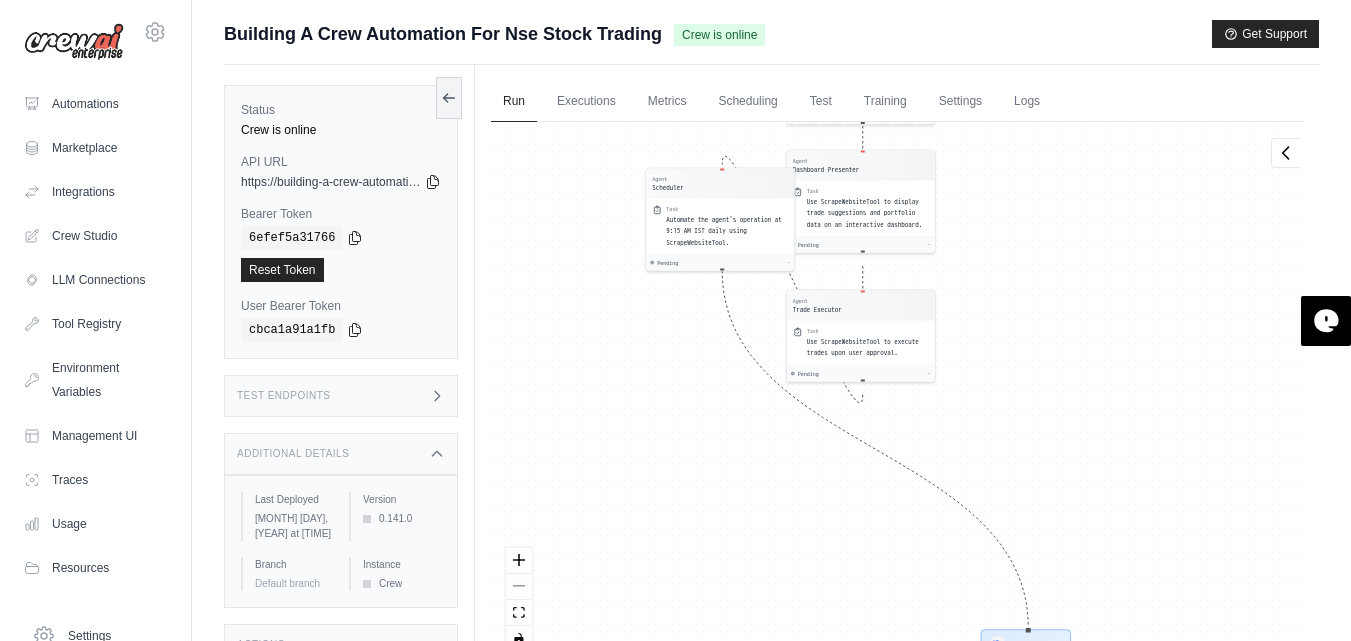 drag, startPoint x: 1133, startPoint y: 442, endPoint x: 1094, endPoint y: 66, distance: 378.01718 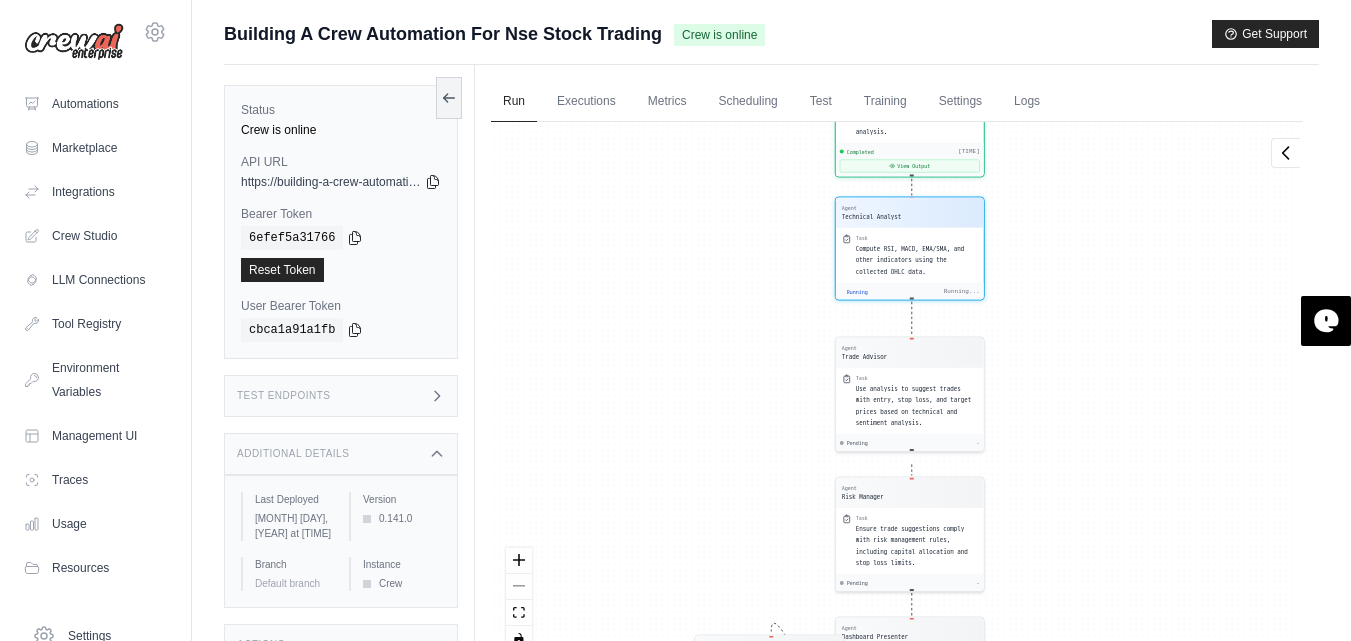 drag, startPoint x: 733, startPoint y: 222, endPoint x: 697, endPoint y: 426, distance: 207.15211 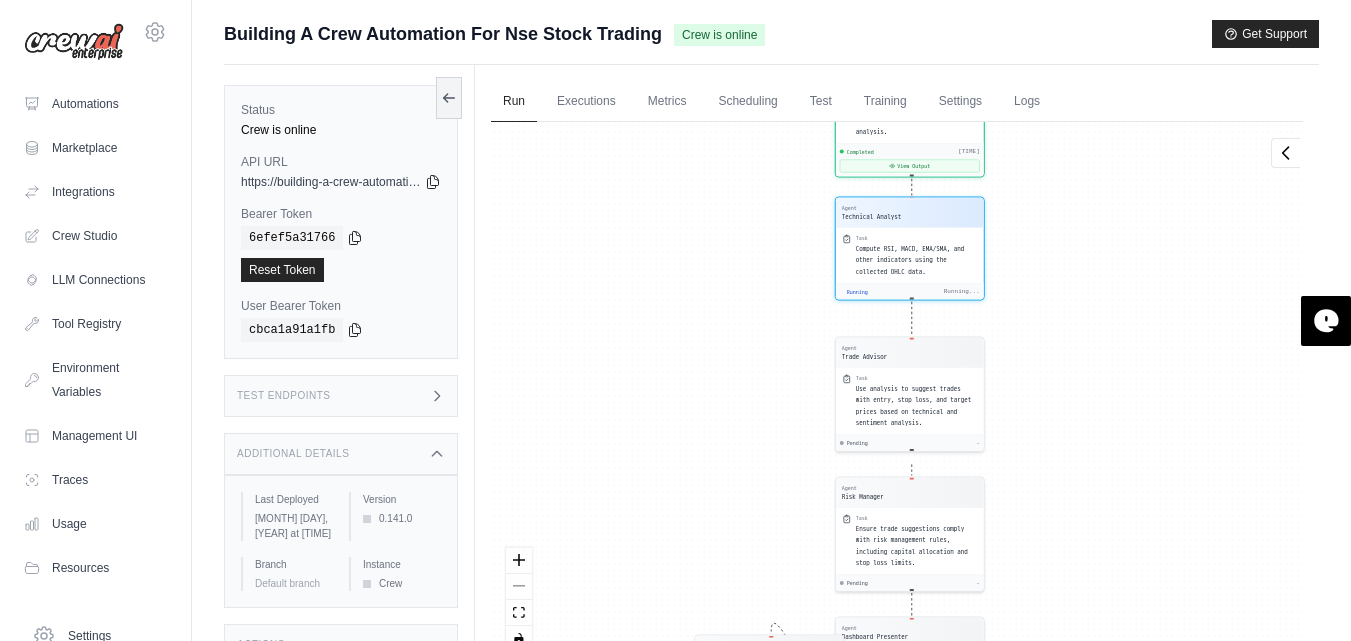 click on "Agent Market Scanner Task Use ScrapeWebsiteTool to extract data from NSEIndia, TradingView, Yahoo Finance, and MoneyControl for top 100 liquid NSE stocks. Completed 116458.23ms View Output Agent Technical Analyst Task Use ScrapeWebsiteTool to gather real-time OHLC data for technical analysis. Completed 7544.23ms View Output Agent Technical Analyst Task Compute RSI, MACD, EMA/SMA, and other indicators using the collected OHLC data. Running Running... Agent Trade Advisor Task Use analysis to suggest trades with entry, stop loss, and target prices based on technical and sentiment analysis. Pending - Agent Risk Manager Task Ensure trade suggestions comply with risk management rules, including capital allocation and stop loss limits. Pending - Agent Dashboard Presenter Task Use ScrapeWebsiteTool to display trade suggestions and portfolio data on an interactive dashboard. Pending - Agent Trade Executor Task Use ScrapeWebsiteTool to execute trades upon user approval. Pending - Agent Scheduler Task Pending - Inputs" at bounding box center (897, 394) 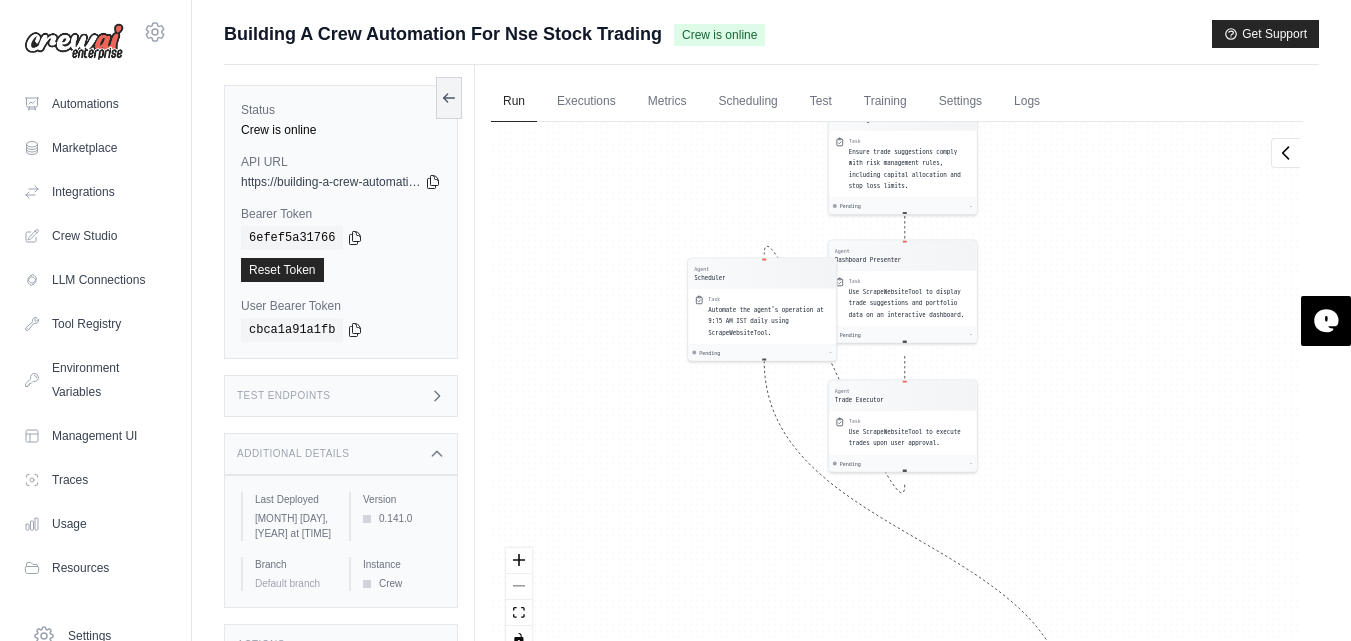 drag, startPoint x: 697, startPoint y: 426, endPoint x: 687, endPoint y: 28, distance: 398.1256 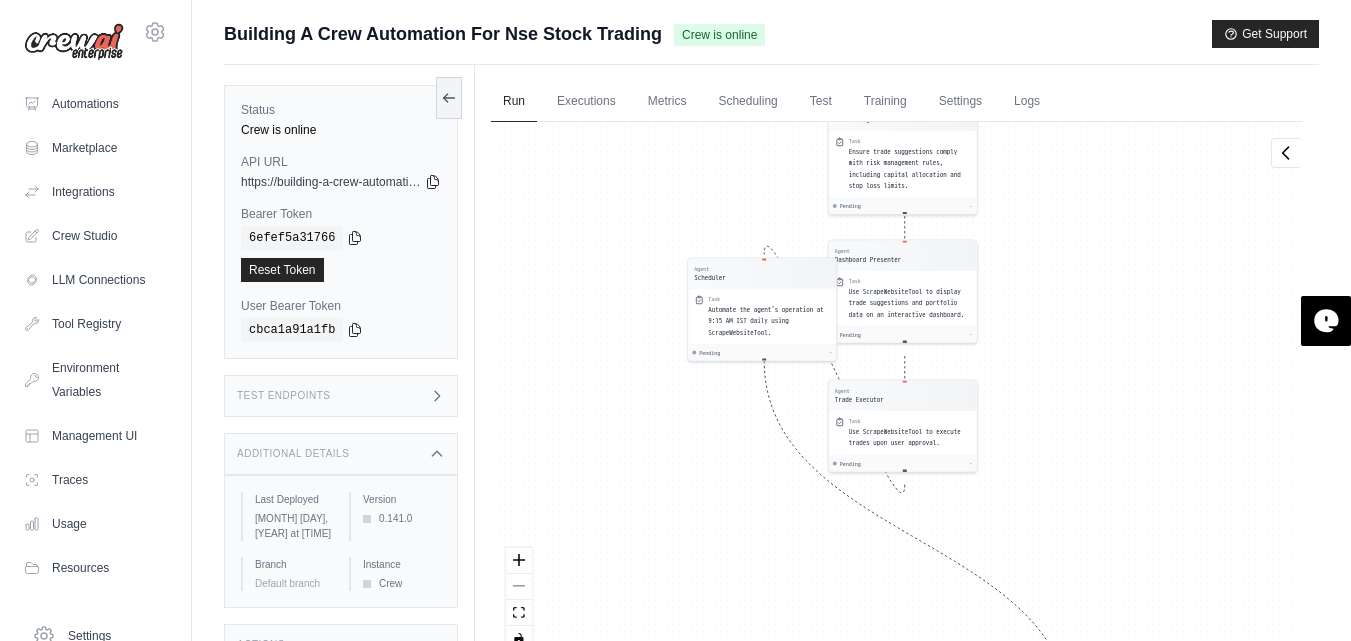 click on "Submit a support request
Describe your issue or question  *
Please be specific about what you're trying to achieve and any error messages you're seeing. Our expert team is ready to help and will respond as quickly as possible.
Cancel
Submit Request
Building A Crew Automation For Nse Stock Trading
Crew is online" at bounding box center (771, 363) 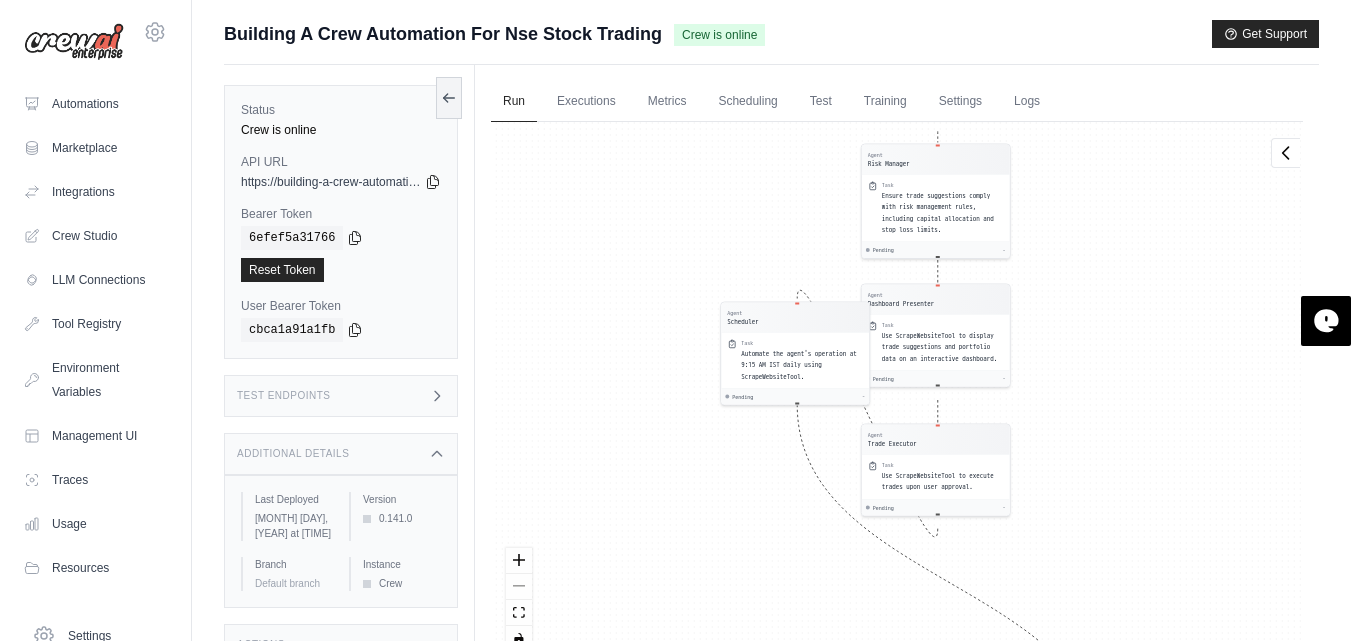 drag, startPoint x: 624, startPoint y: 394, endPoint x: 660, endPoint y: 152, distance: 244.66304 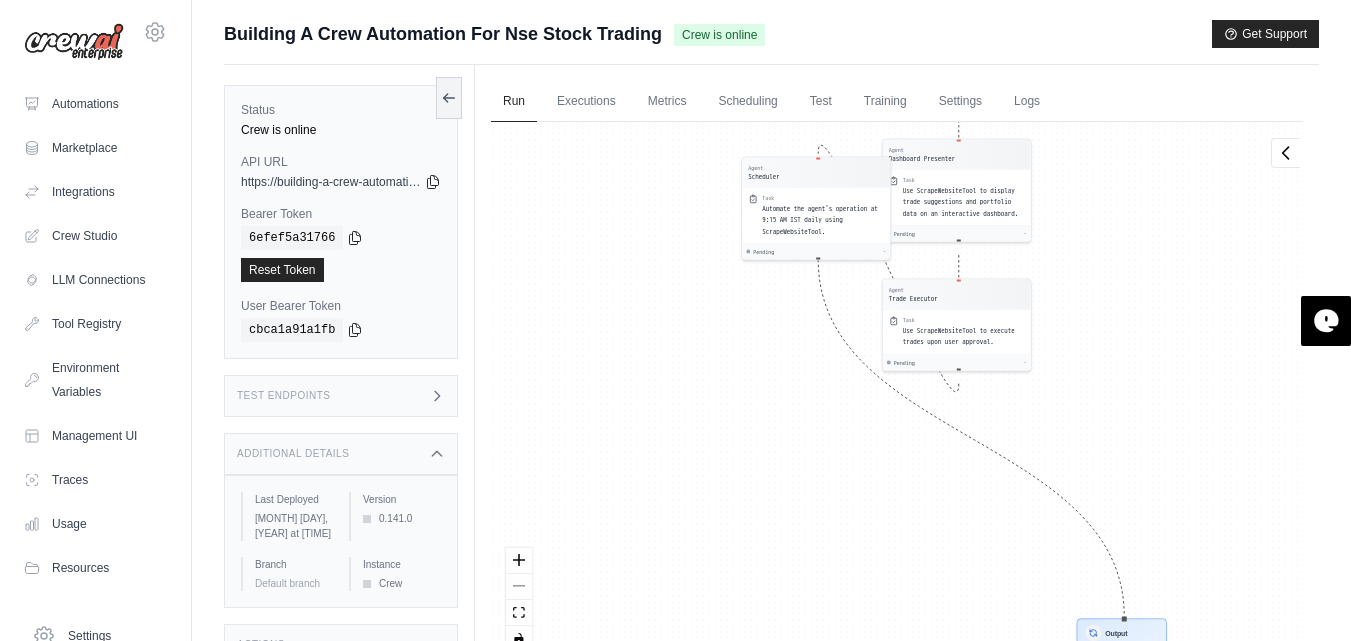 drag, startPoint x: 679, startPoint y: 362, endPoint x: 736, endPoint y: -25, distance: 391.17514 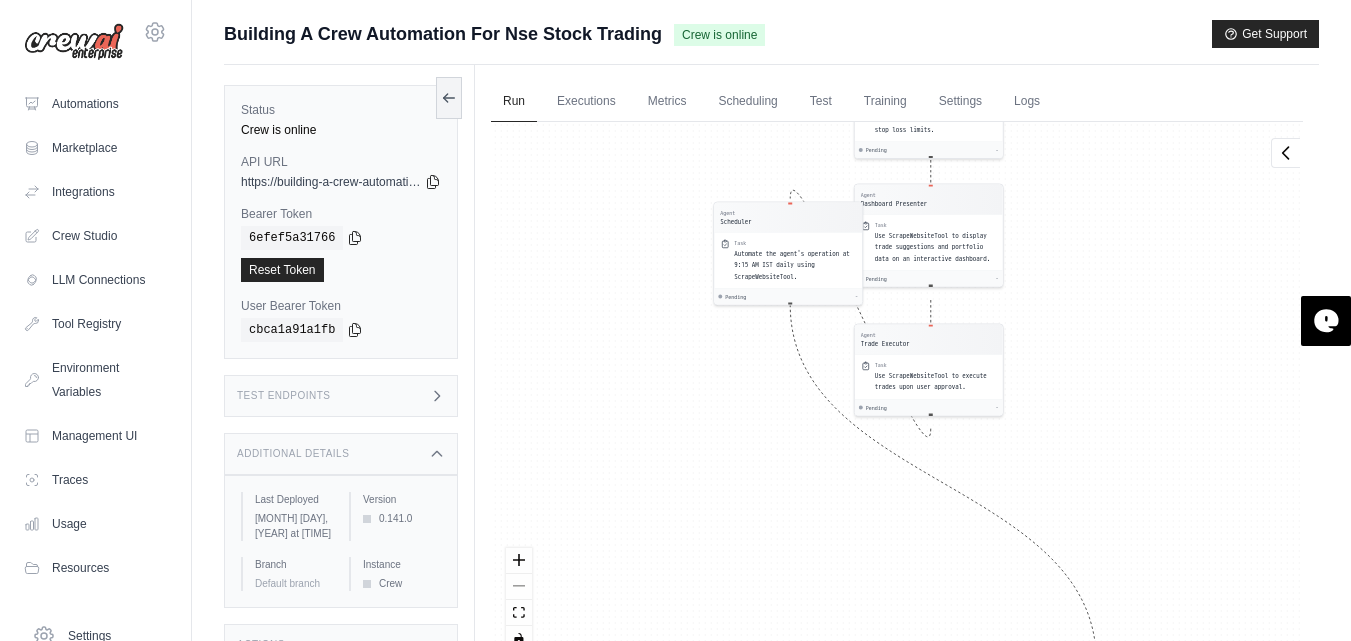 drag, startPoint x: 759, startPoint y: 473, endPoint x: 788, endPoint y: 128, distance: 346.2167 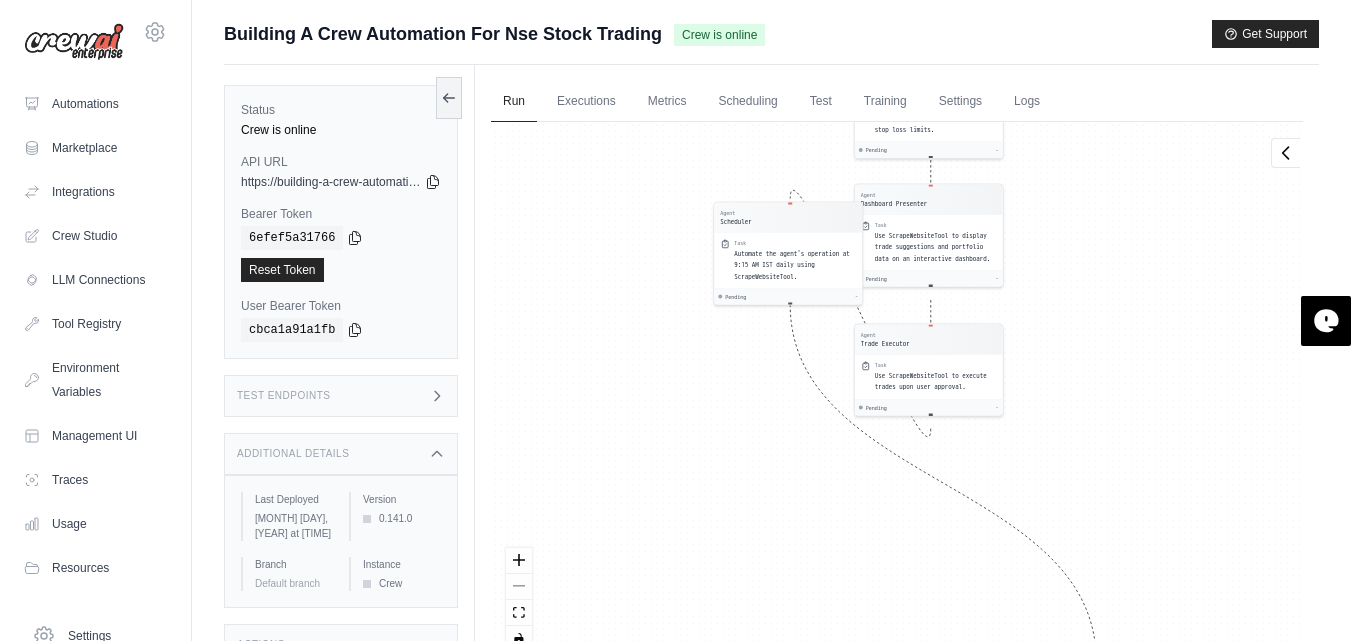 click on "Agent Market Scanner Task Use ScrapeWebsiteTool to extract data from NSEIndia, TradingView, Yahoo Finance, and MoneyControl for top 100 liquid NSE stocks. Completed 116458.23ms View Output Agent Technical Analyst Task Use ScrapeWebsiteTool to gather real-time OHLC data for technical analysis. Completed 7544.23ms View Output Agent Technical Analyst Task Compute RSI, MACD, EMA/SMA, and other indicators using the collected OHLC data. Running Running... Agent Trade Advisor Task Use analysis to suggest trades with entry, stop loss, and target prices based on technical and sentiment analysis. Pending - Agent Risk Manager Task Ensure trade suggestions comply with risk management rules, including capital allocation and stop loss limits. Pending - Agent Dashboard Presenter Task Use ScrapeWebsiteTool to display trade suggestions and portfolio data on an interactive dashboard. Pending - Agent Trade Executor Task Use ScrapeWebsiteTool to execute trades upon user approval. Pending - Agent Scheduler Task Pending - Inputs" at bounding box center (897, 394) 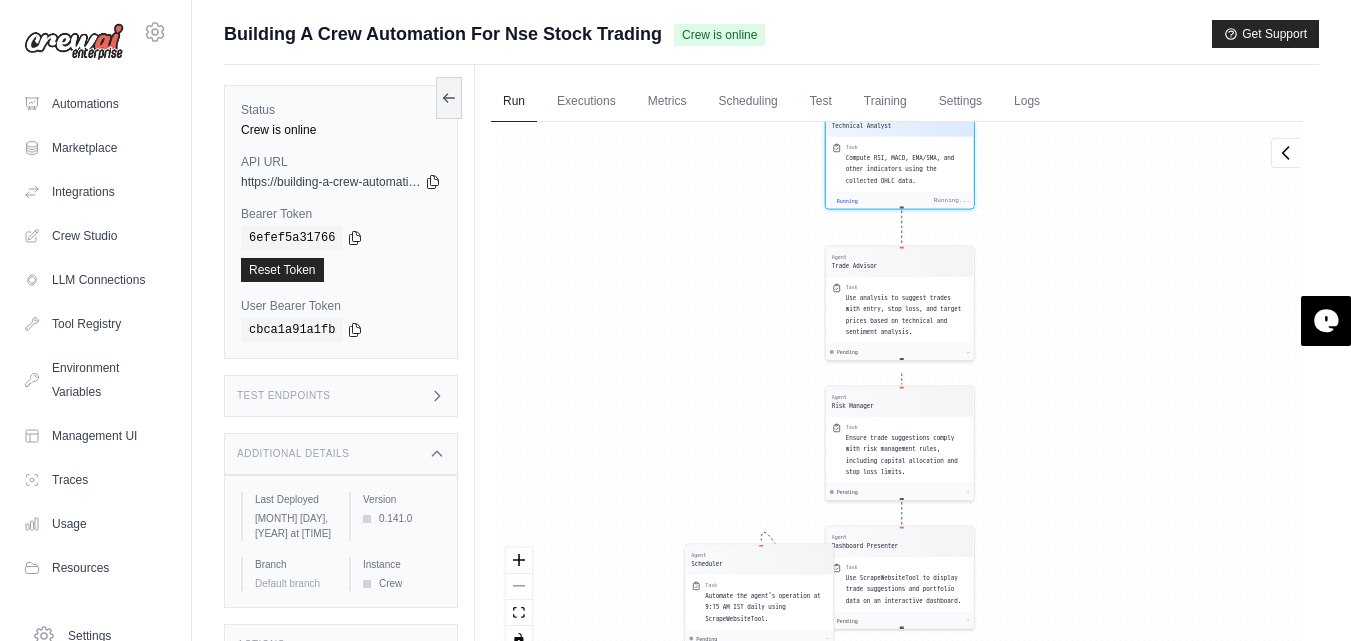 click on "Agent Market Scanner Task Use ScrapeWebsiteTool to extract data from NSEIndia, TradingView, Yahoo Finance, and MoneyControl for top 100 liquid NSE stocks. Completed 116458.23ms View Output Agent Technical Analyst Task Use ScrapeWebsiteTool to gather real-time OHLC data for technical analysis. Completed 7544.23ms View Output Agent Technical Analyst Task Compute RSI, MACD, EMA/SMA, and other indicators using the collected OHLC data. Running Running... Agent Trade Advisor Task Use analysis to suggest trades with entry, stop loss, and target prices based on technical and sentiment analysis. Pending - Agent Risk Manager Task Ensure trade suggestions comply with risk management rules, including capital allocation and stop loss limits. Pending - Agent Dashboard Presenter Task Use ScrapeWebsiteTool to display trade suggestions and portfolio data on an interactive dashboard. Pending - Agent Trade Executor Task Use ScrapeWebsiteTool to execute trades upon user approval. Pending - Agent Scheduler Task Pending - Inputs" at bounding box center (897, 394) 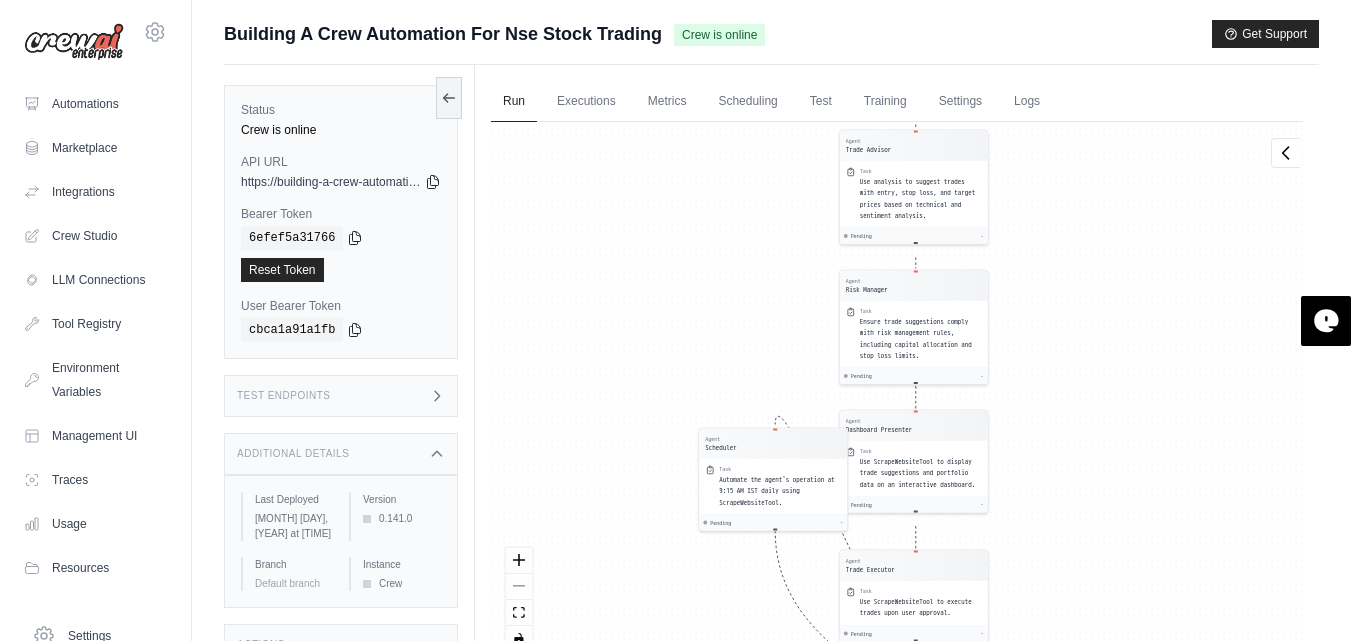 drag, startPoint x: 700, startPoint y: 467, endPoint x: 704, endPoint y: 168, distance: 299.02676 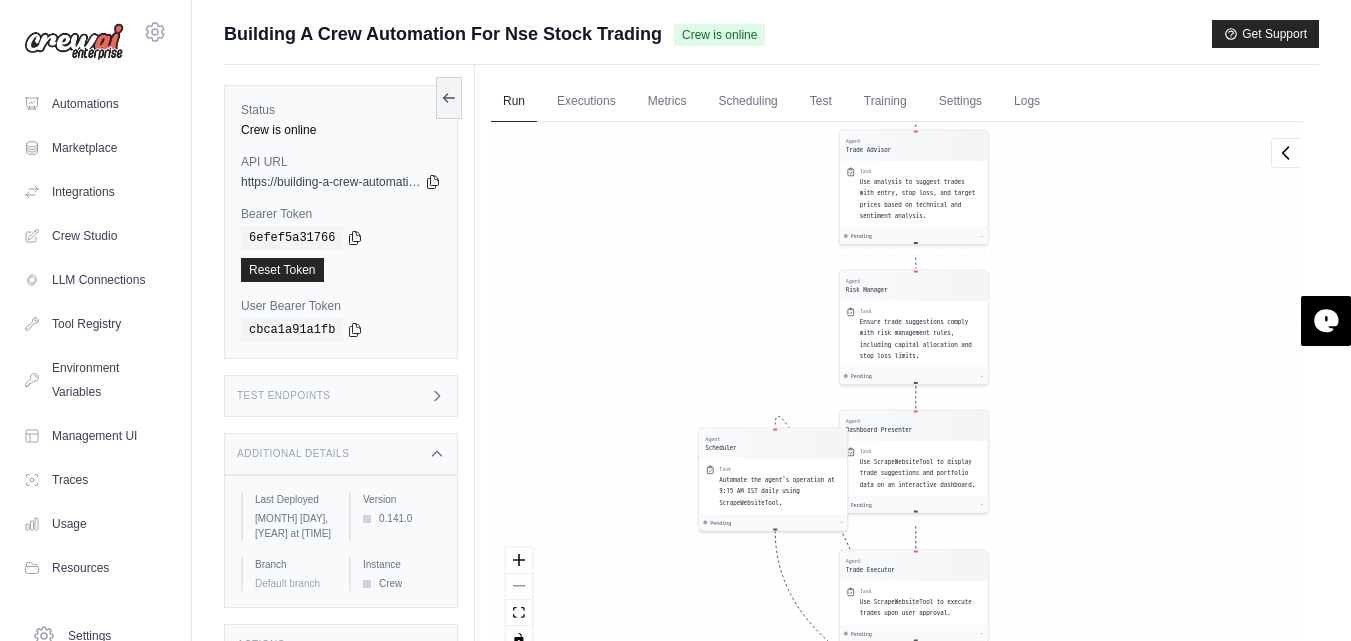 click on "Agent Market Scanner Task Use ScrapeWebsiteTool to extract data from NSEIndia, TradingView, Yahoo Finance, and MoneyControl for top 100 liquid NSE stocks. Completed 116458.23ms View Output Agent Technical Analyst Task Use ScrapeWebsiteTool to gather real-time OHLC data for technical analysis. Completed 7544.23ms View Output Agent Technical Analyst Task Compute RSI, MACD, EMA/SMA, and other indicators using the collected OHLC data. Running Running... Agent Trade Advisor Task Use analysis to suggest trades with entry, stop loss, and target prices based on technical and sentiment analysis. Pending - Agent Risk Manager Task Ensure trade suggestions comply with risk management rules, including capital allocation and stop loss limits. Pending - Agent Dashboard Presenter Task Use ScrapeWebsiteTool to display trade suggestions and portfolio data on an interactive dashboard. Pending - Agent Trade Executor Task Use ScrapeWebsiteTool to execute trades upon user approval. Pending - Agent Scheduler Task Pending - Inputs" at bounding box center (897, 394) 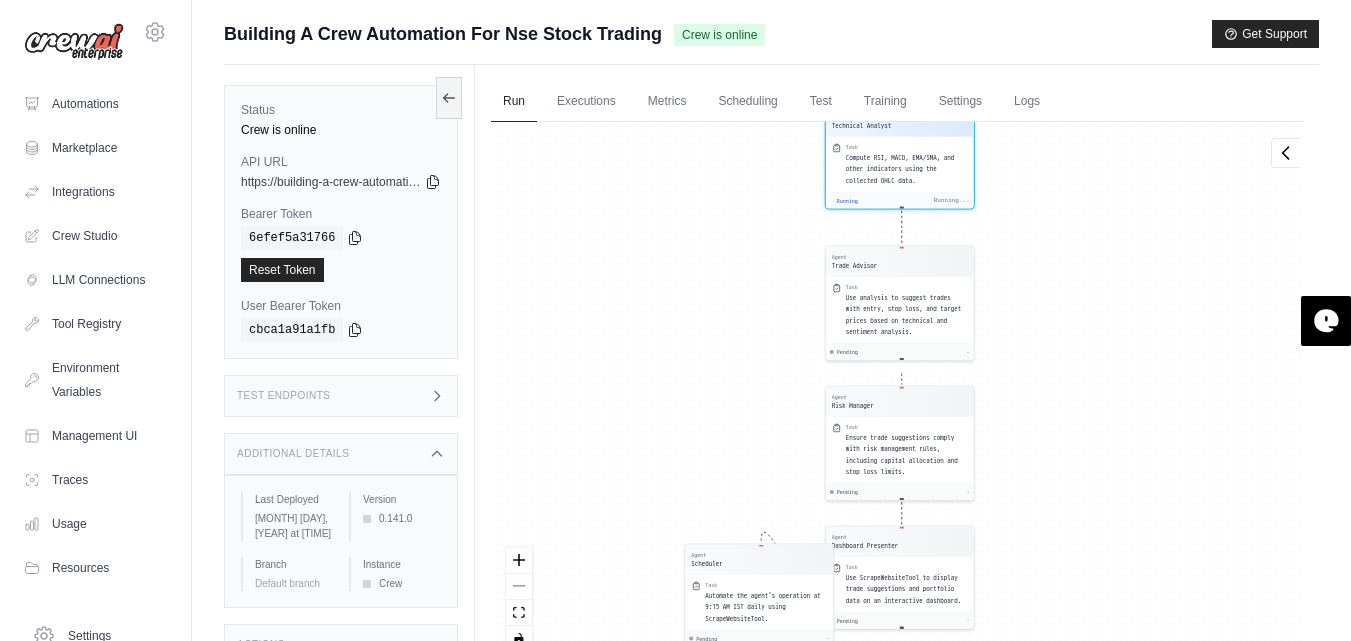 drag, startPoint x: 1081, startPoint y: 309, endPoint x: 1139, endPoint y: 334, distance: 63.15853 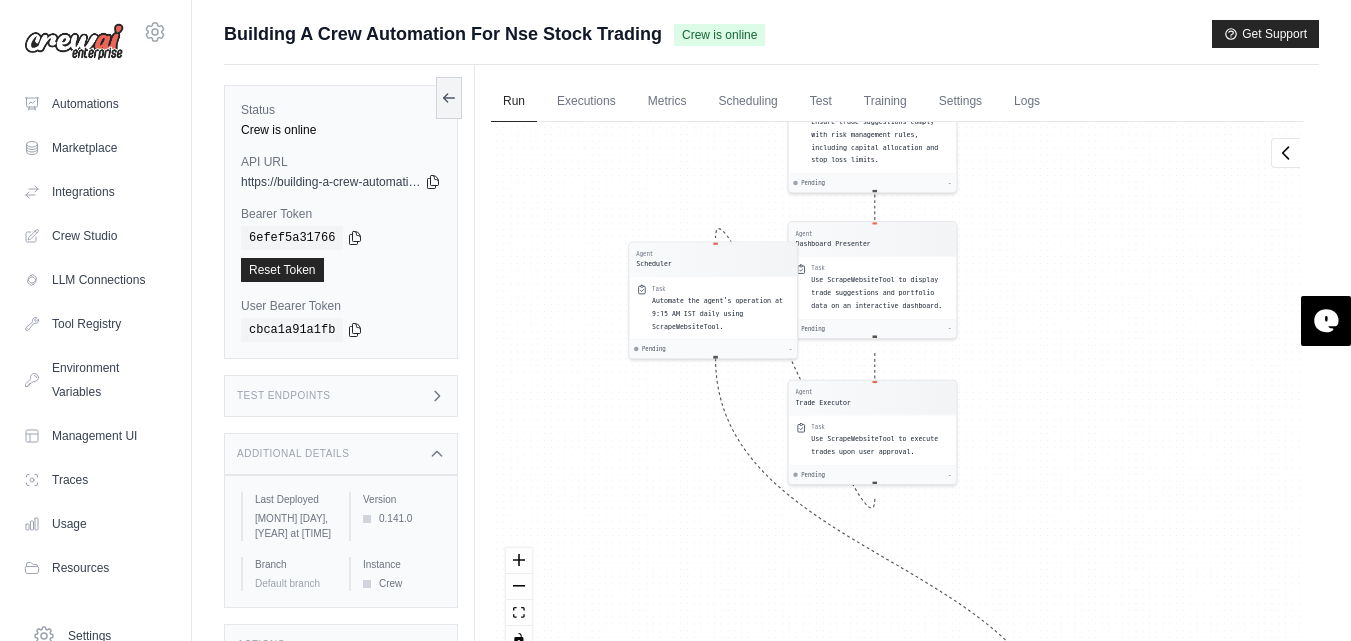 drag, startPoint x: 1082, startPoint y: 416, endPoint x: 1079, endPoint y: 97, distance: 319.0141 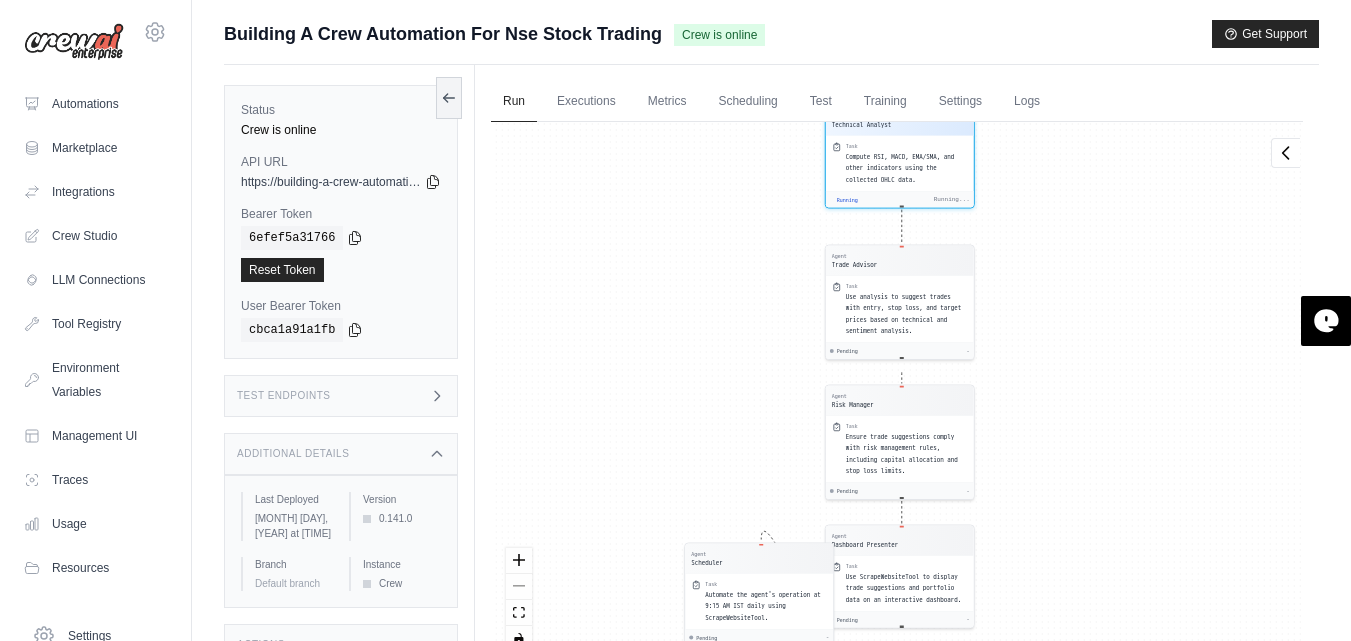 drag, startPoint x: 1131, startPoint y: 347, endPoint x: 1059, endPoint y: -71, distance: 424.15564 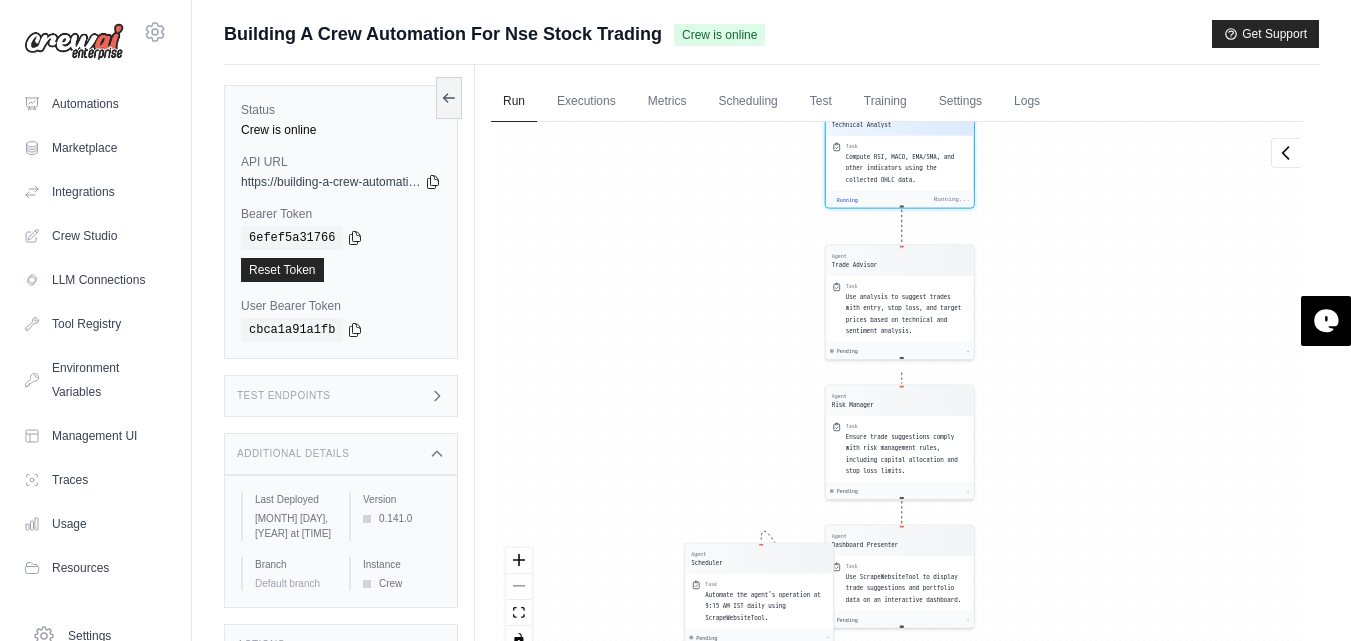 click on "sampathvinay2541@gmail.com
Settings
Automations
Marketplace
Integrations
Documentation" at bounding box center [675, 363] 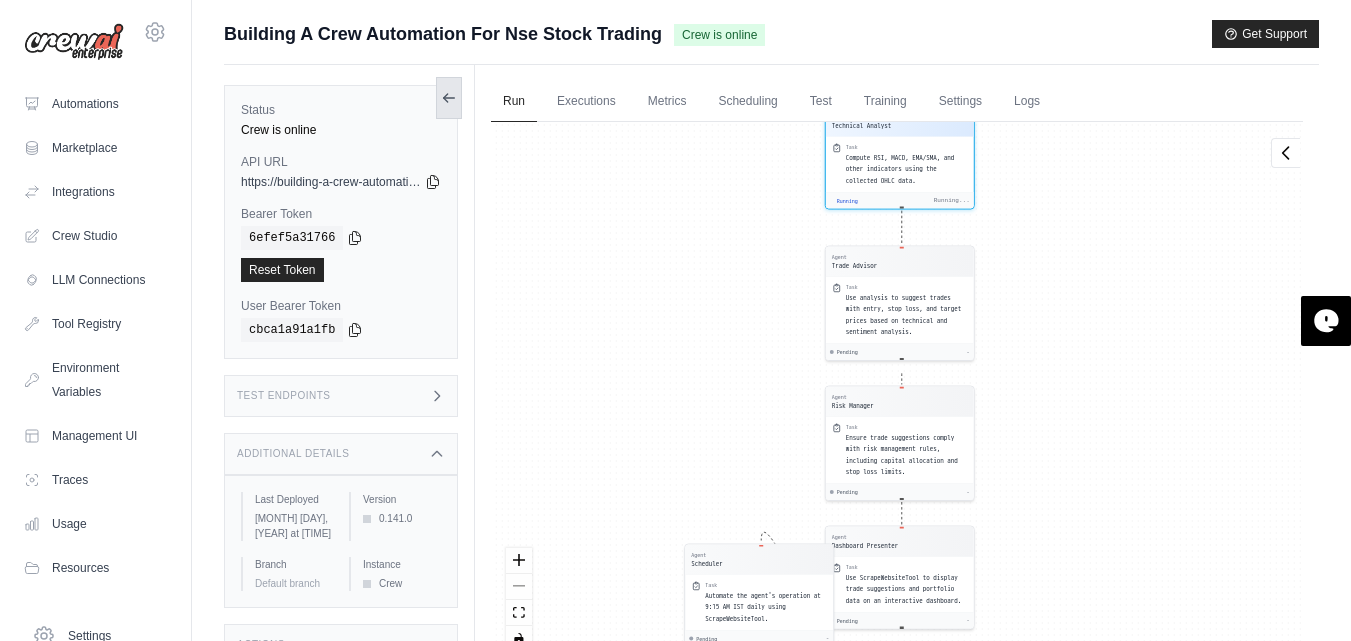 click 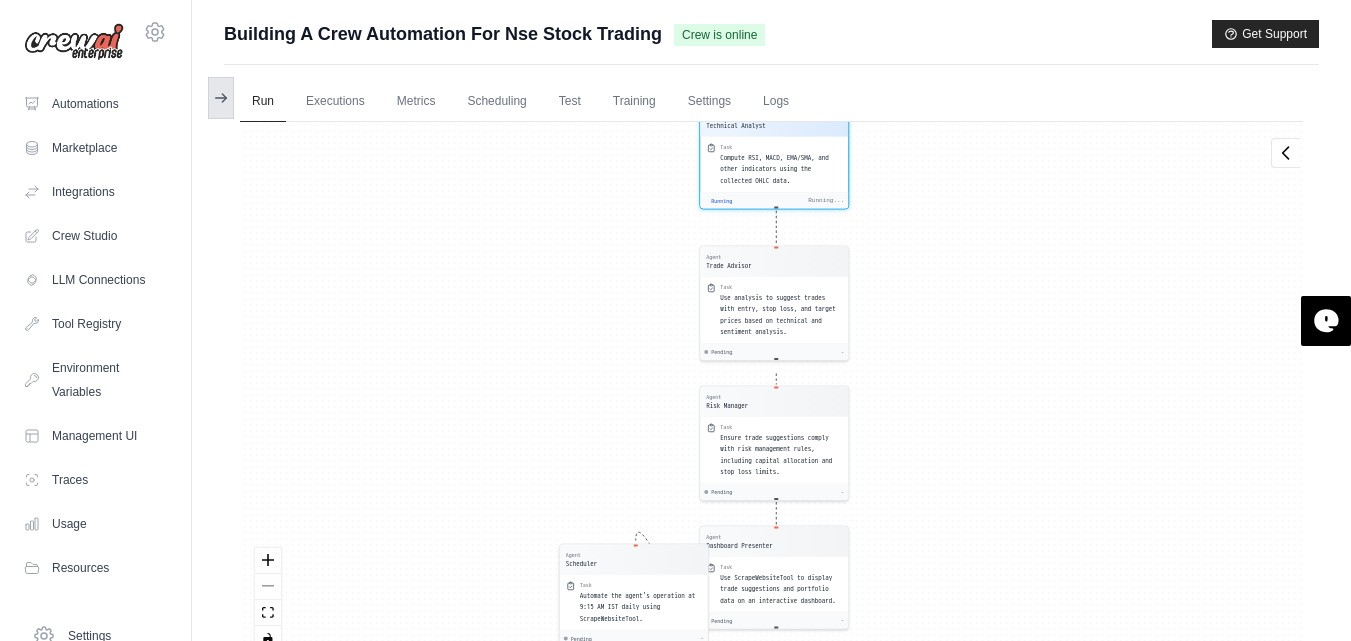 click 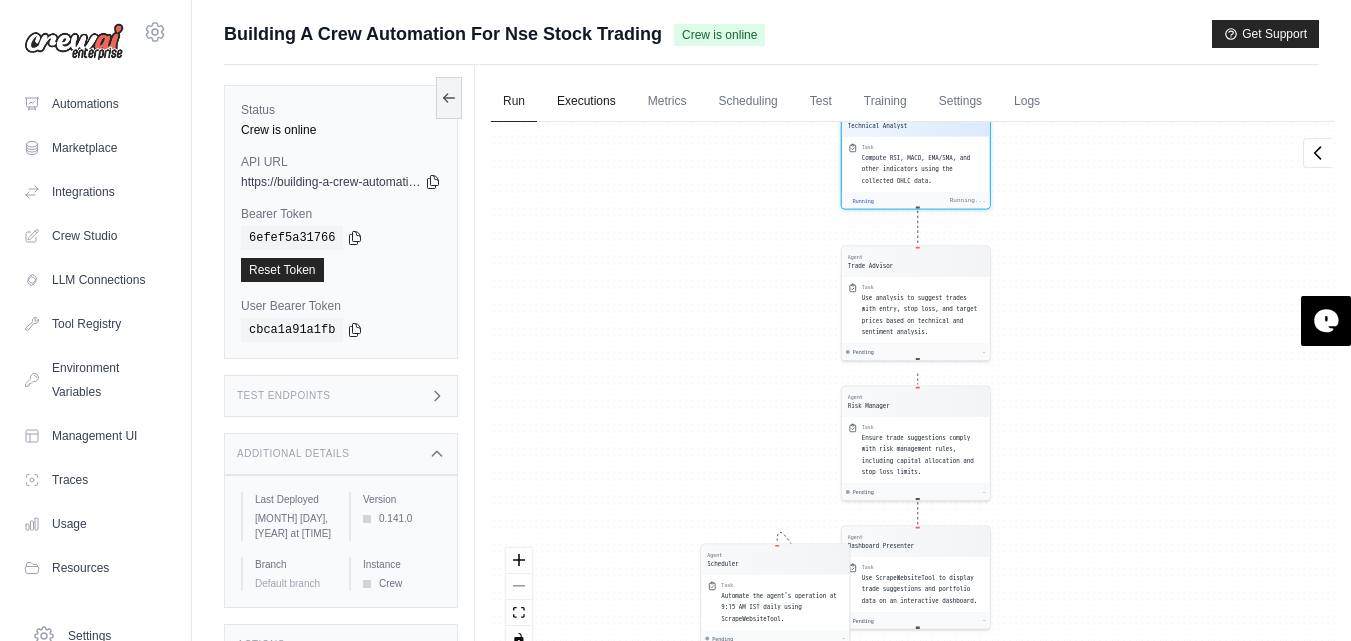 click on "Executions" at bounding box center (586, 102) 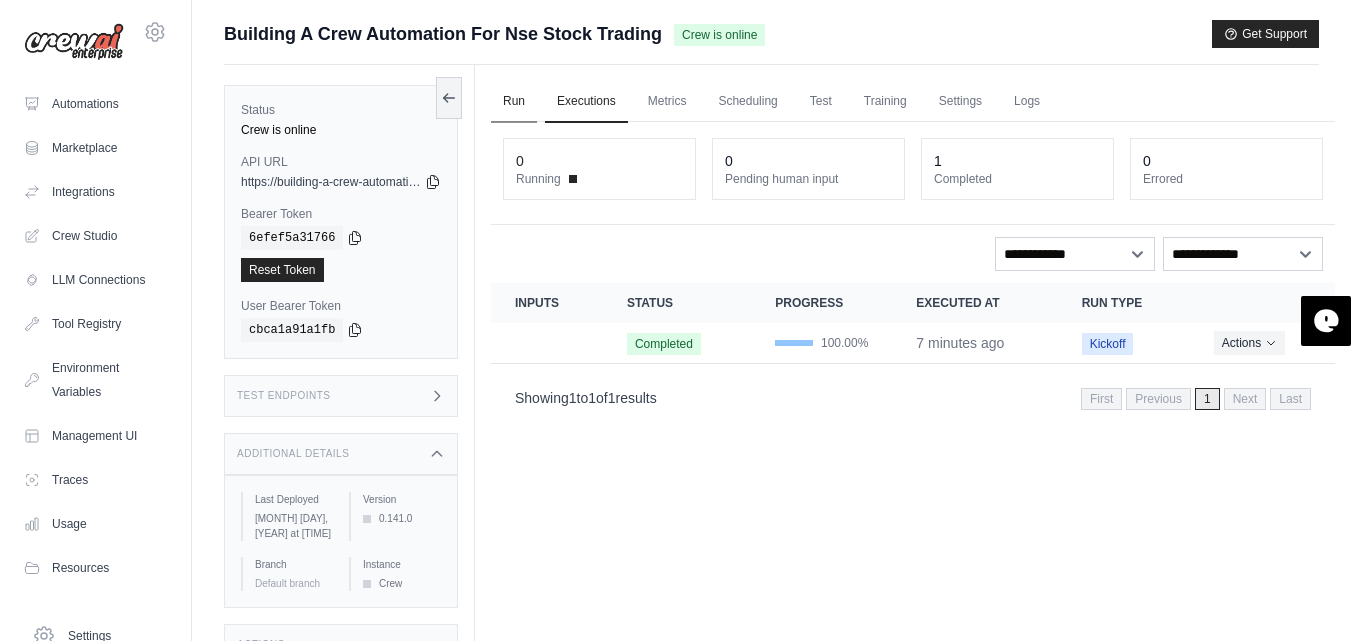 click on "Run" at bounding box center [514, 102] 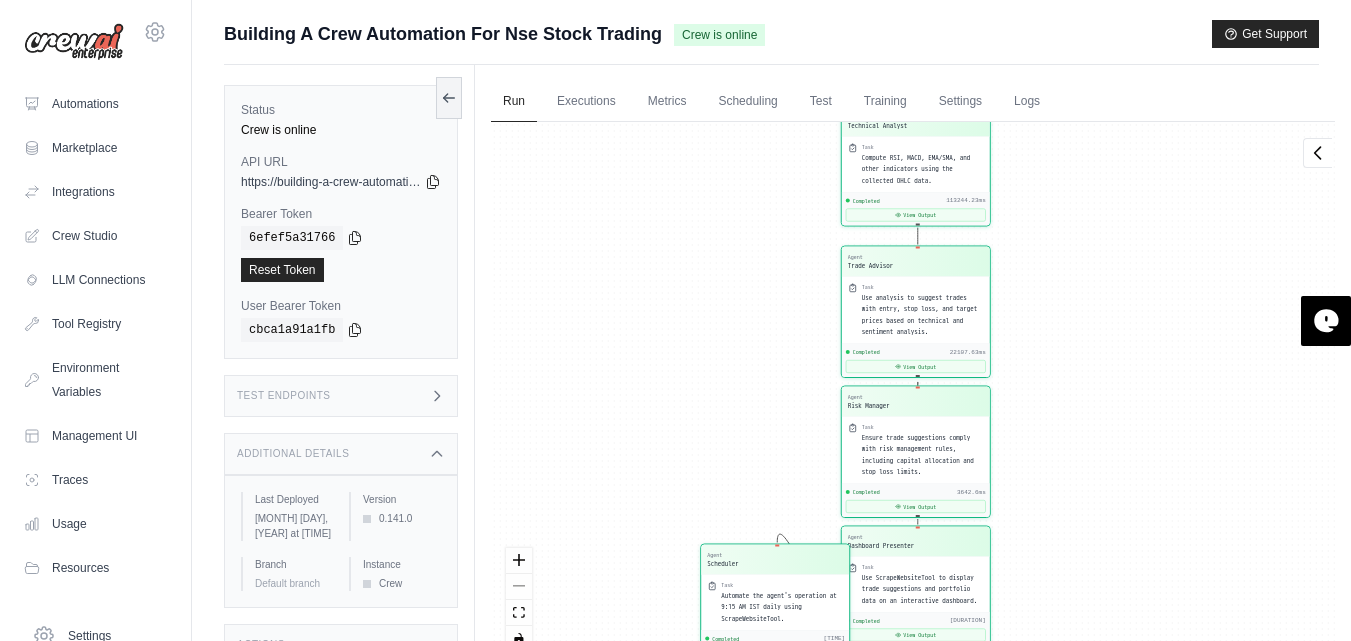 click on "Agent Market Scanner Task Use ScrapeWebsiteTool to extract data from NSEIndia, TradingView, Yahoo Finance, and MoneyControl for top 100 liquid NSE stocks. Completed 116458.23ms View Output Agent Technical Analyst Task Use ScrapeWebsiteTool to gather real-time OHLC data for technical analysis. Completed 7544.23ms View Output Agent Technical Analyst Task Compute RSI, MACD, EMA/SMA, and other indicators using the collected OHLC data. Completed 113244.23ms View Output Agent Trade Advisor Task Use analysis to suggest trades with entry, stop loss, and target prices based on technical and sentiment analysis. Completed 22107.63ms View Output Agent Risk Manager Task Ensure trade suggestions comply with risk management rules, including capital allocation and stop loss limits. Completed 3642.6ms View Output Agent Dashboard Presenter Task Use ScrapeWebsiteTool to display trade suggestions and portfolio data on an interactive dashboard. Completed 12034.32ms View Output Agent Trade Executor Task Completed 2326.58ms Agent" at bounding box center (913, 394) 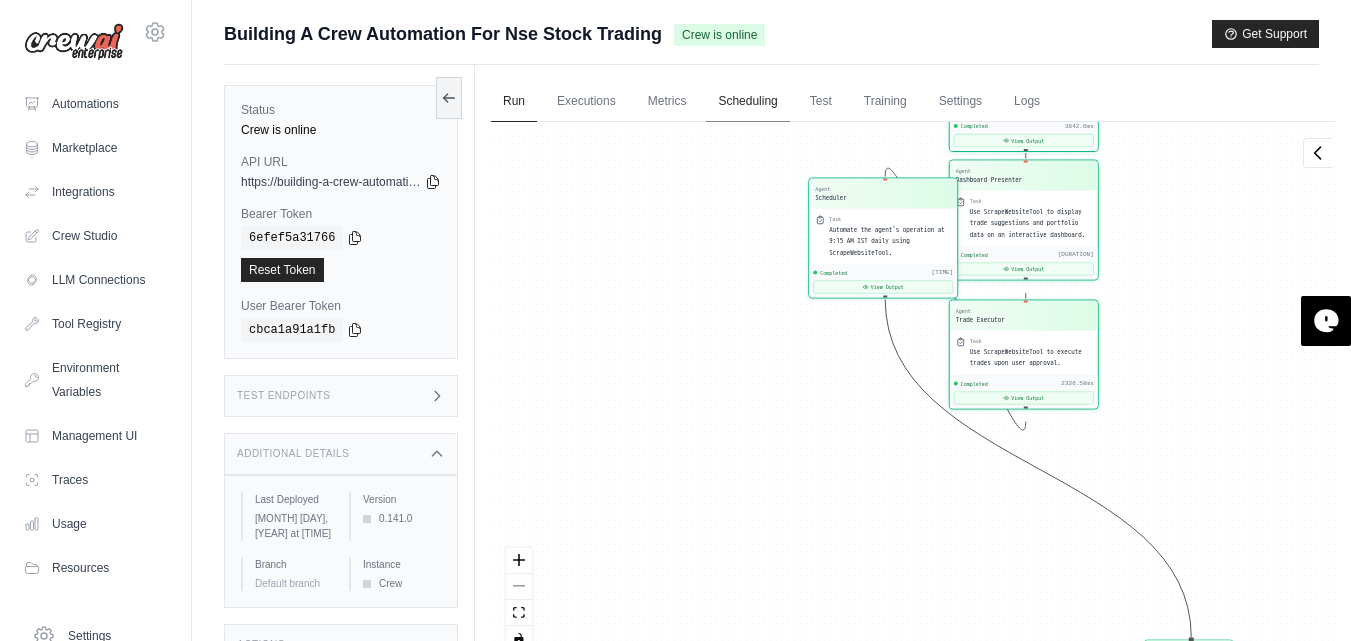 drag, startPoint x: 659, startPoint y: 478, endPoint x: 767, endPoint y: 115, distance: 378.7255 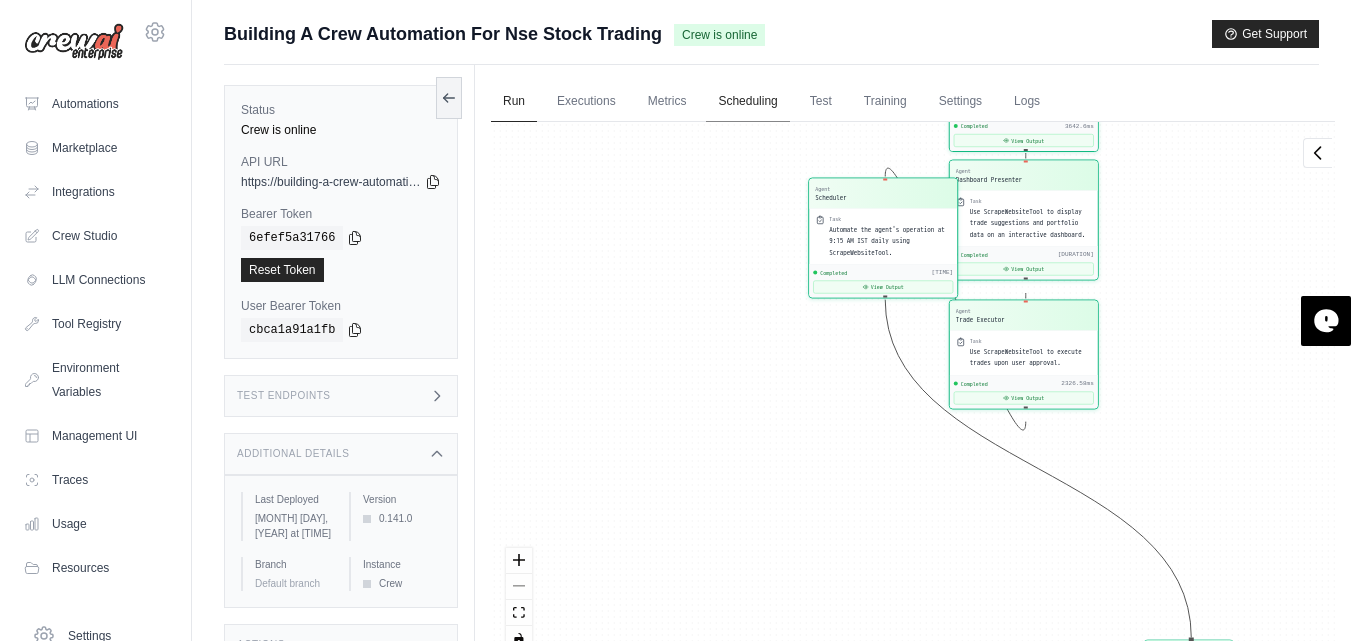 click on "Run
Executions
Metrics
Scheduling
Test
Training
Settings
Logs
0
Running
0
Pending human input
1" at bounding box center (913, 385) 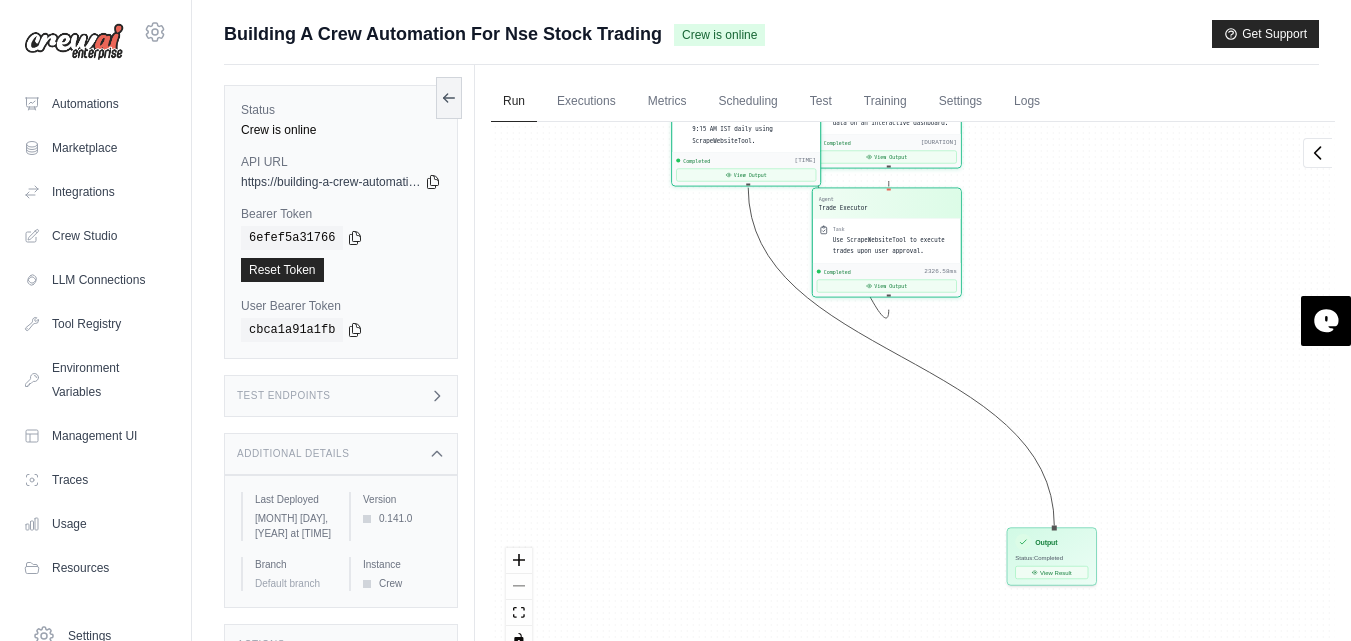 drag, startPoint x: 751, startPoint y: 349, endPoint x: 614, endPoint y: 237, distance: 176.9548 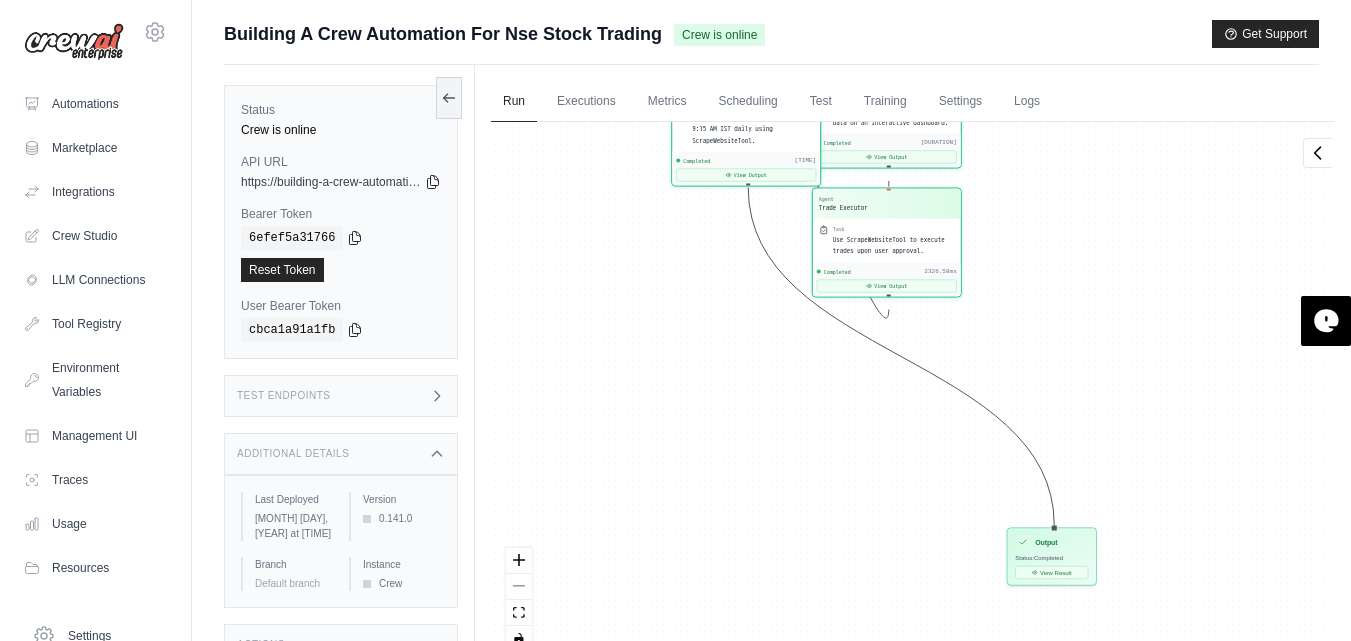 click on "Agent Market Scanner Task Use ScrapeWebsiteTool to extract data from NSEIndia, TradingView, Yahoo Finance, and MoneyControl for top 100 liquid NSE stocks. Completed 116458.23ms View Output Agent Technical Analyst Task Use ScrapeWebsiteTool to gather real-time OHLC data for technical analysis. Completed 7544.23ms View Output Agent Technical Analyst Task Compute RSI, MACD, EMA/SMA, and other indicators using the collected OHLC data. Completed 113244.23ms View Output Agent Trade Advisor Task Use analysis to suggest trades with entry, stop loss, and target prices based on technical and sentiment analysis. Completed 22107.63ms View Output Agent Risk Manager Task Ensure trade suggestions comply with risk management rules, including capital allocation and stop loss limits. Completed 3642.6ms View Output Agent Dashboard Presenter Task Use ScrapeWebsiteTool to display trade suggestions and portfolio data on an interactive dashboard. Completed 12034.32ms View Output Agent Trade Executor Task Completed 2326.58ms Agent" at bounding box center [913, 394] 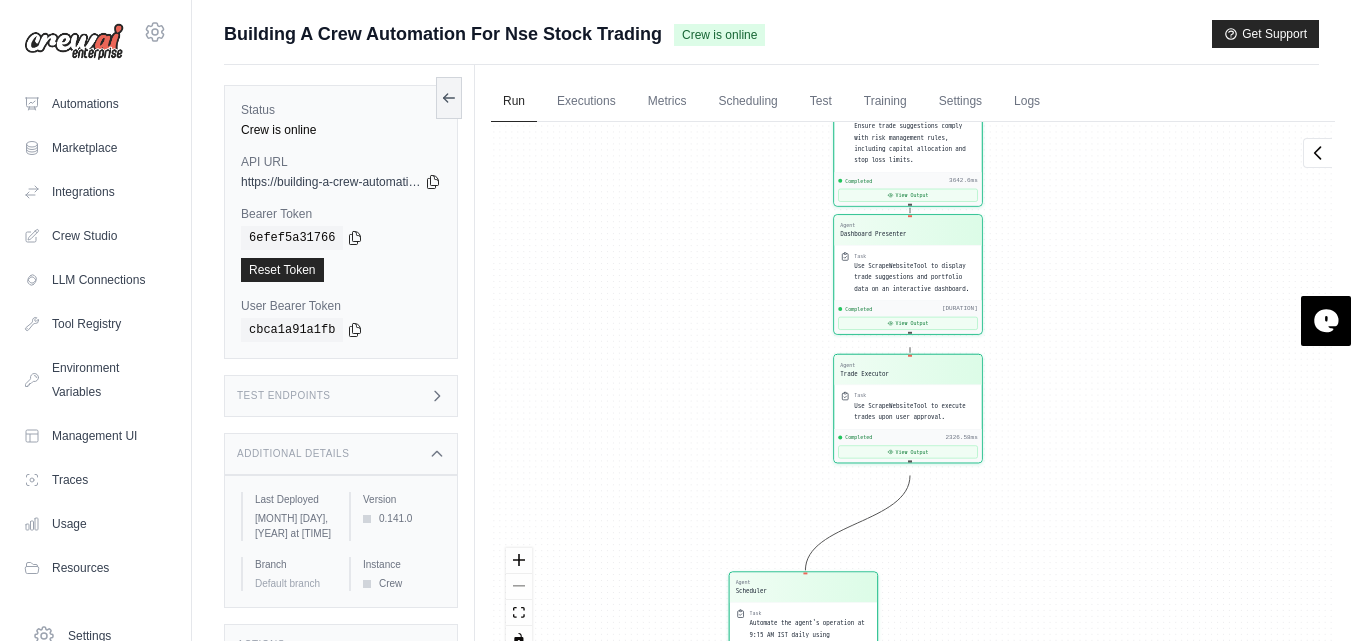drag, startPoint x: 742, startPoint y: 139, endPoint x: 794, endPoint y: 659, distance: 522.5935 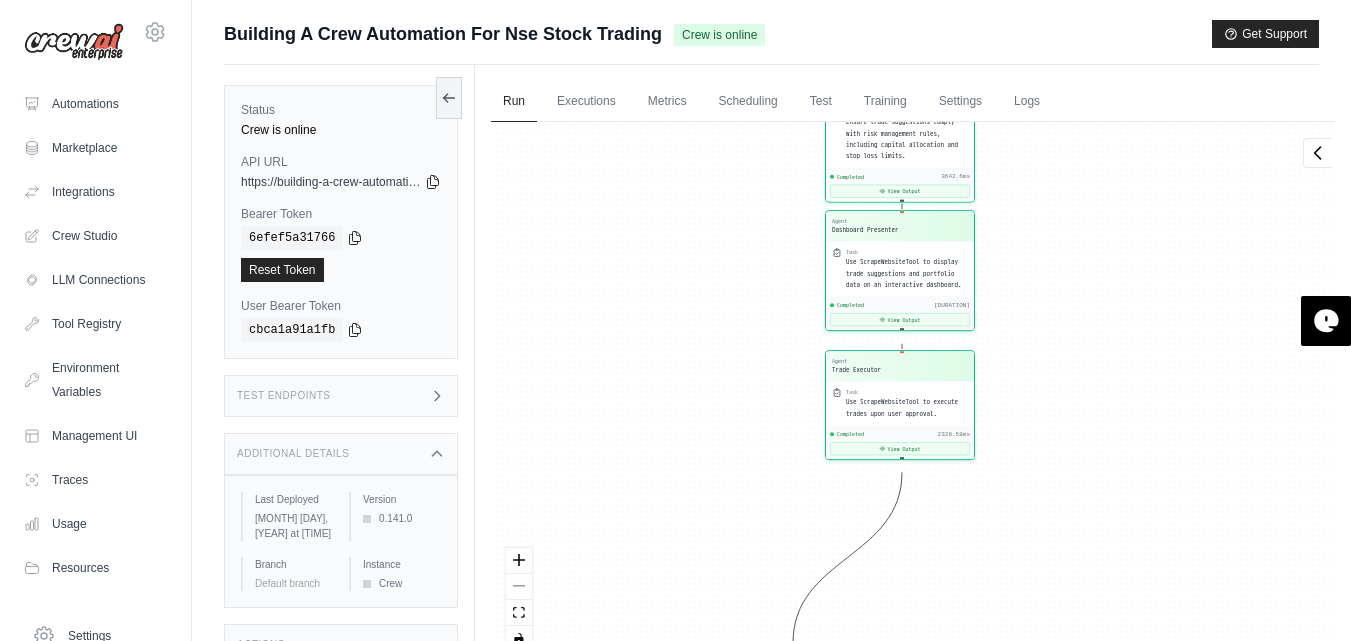 drag, startPoint x: 792, startPoint y: 475, endPoint x: 783, endPoint y: 165, distance: 310.1306 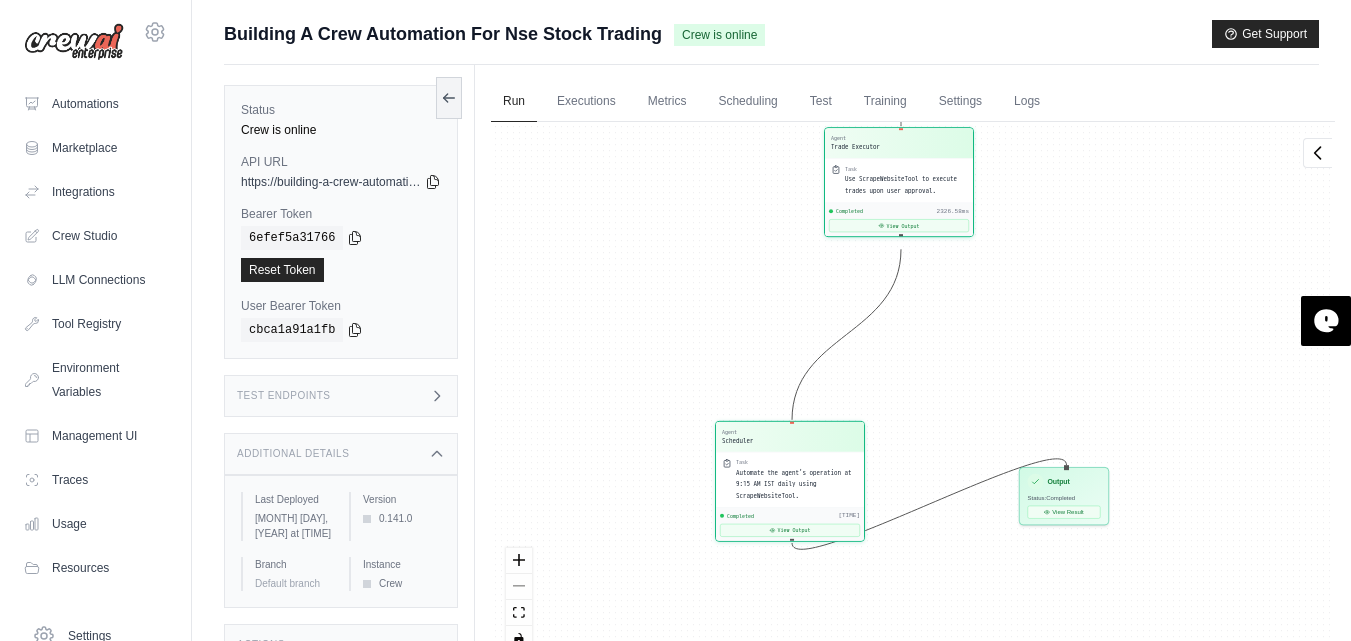 drag, startPoint x: 719, startPoint y: 366, endPoint x: 722, endPoint y: 139, distance: 227.01982 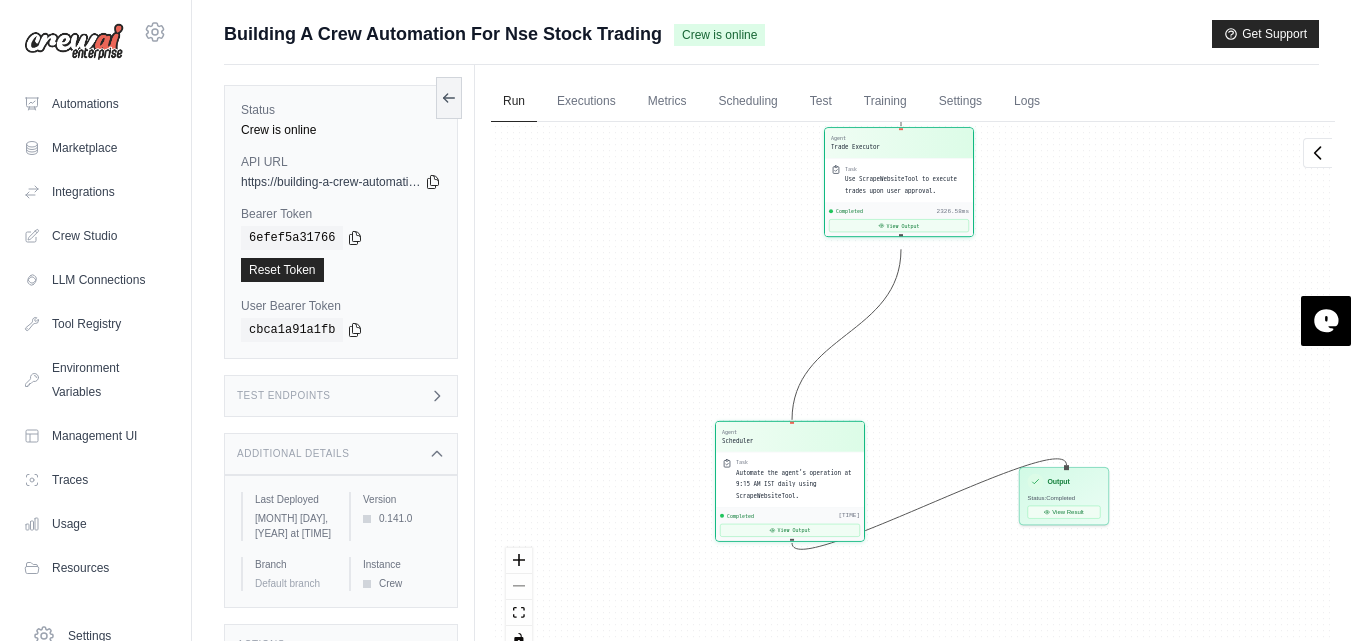 click on "Agent Market Scanner Task Use ScrapeWebsiteTool to extract data from NSEIndia, TradingView, Yahoo Finance, and MoneyControl for top 100 liquid NSE stocks. Completed 116458.23ms View Output Agent Technical Analyst Task Use ScrapeWebsiteTool to gather real-time OHLC data for technical analysis. Completed 7544.23ms View Output Agent Technical Analyst Task Compute RSI, MACD, EMA/SMA, and other indicators using the collected OHLC data. Completed 113244.23ms View Output Agent Trade Advisor Task Use analysis to suggest trades with entry, stop loss, and target prices based on technical and sentiment analysis. Completed 22107.63ms View Output Agent Risk Manager Task Ensure trade suggestions comply with risk management rules, including capital allocation and stop loss limits. Completed 3642.6ms View Output Agent Dashboard Presenter Task Use ScrapeWebsiteTool to display trade suggestions and portfolio data on an interactive dashboard. Completed 12034.32ms View Output Agent Trade Executor Task Completed 2326.58ms Agent" at bounding box center (913, 394) 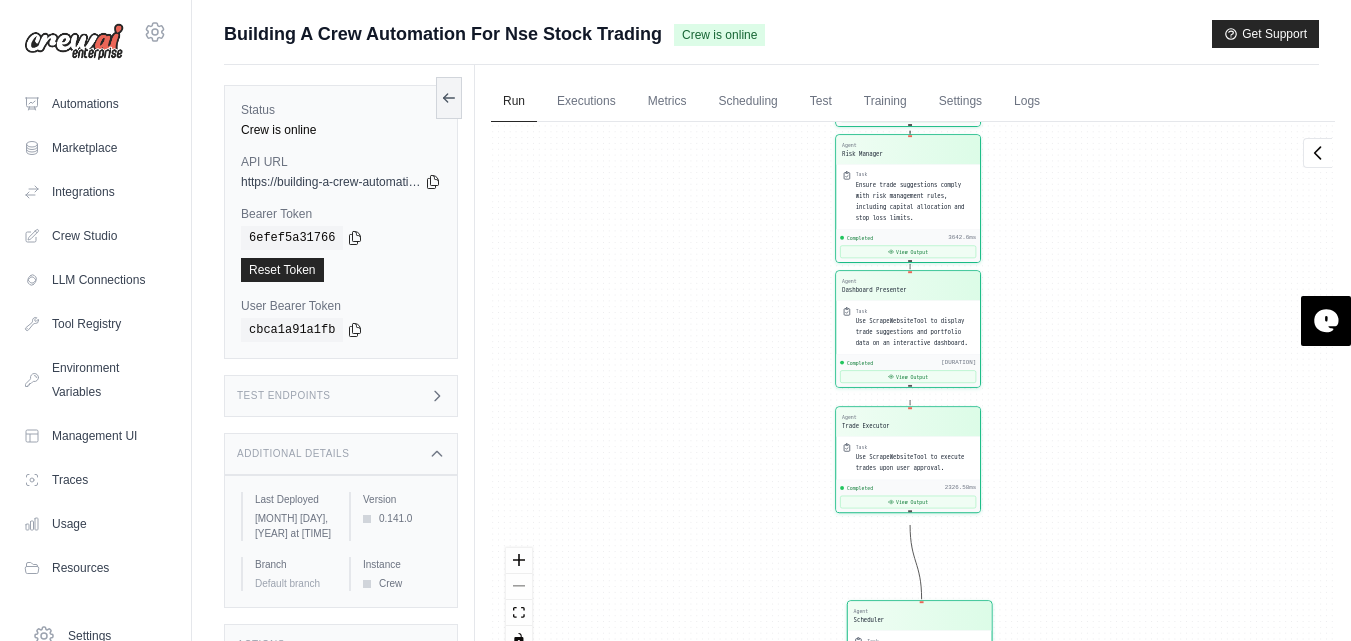 drag, startPoint x: 760, startPoint y: 487, endPoint x: 888, endPoint y: 646, distance: 204.12006 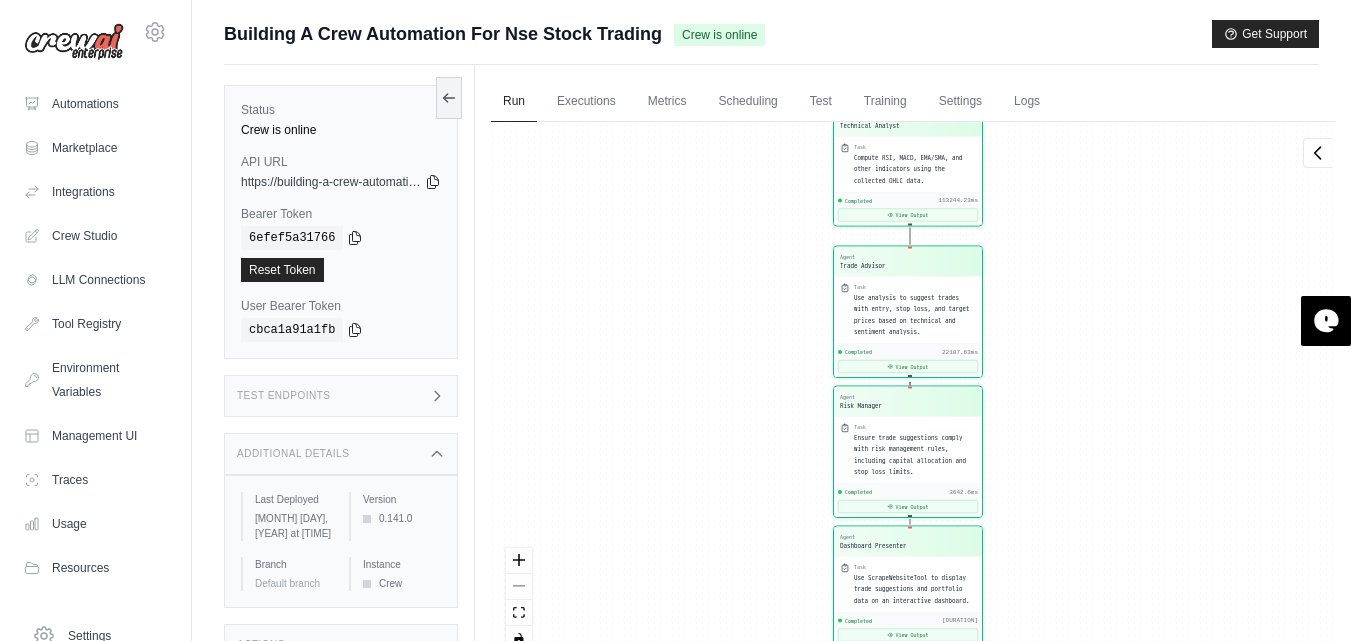 click on "Agent Market Scanner Task Use ScrapeWebsiteTool to extract data from NSEIndia, TradingView, Yahoo Finance, and MoneyControl for top 100 liquid NSE stocks. Completed 116458.23ms View Output Agent Technical Analyst Task Use ScrapeWebsiteTool to gather real-time OHLC data for technical analysis. Completed 7544.23ms View Output Agent Technical Analyst Task Compute RSI, MACD, EMA/SMA, and other indicators using the collected OHLC data. Completed 113244.23ms View Output Agent Trade Advisor Task Use analysis to suggest trades with entry, stop loss, and target prices based on technical and sentiment analysis. Completed 22107.63ms View Output Agent Risk Manager Task Ensure trade suggestions comply with risk management rules, including capital allocation and stop loss limits. Completed 3642.6ms View Output Agent Dashboard Presenter Task Use ScrapeWebsiteTool to display trade suggestions and portfolio data on an interactive dashboard. Completed 12034.32ms View Output Agent Trade Executor Task Completed 2326.58ms Agent" at bounding box center [913, 394] 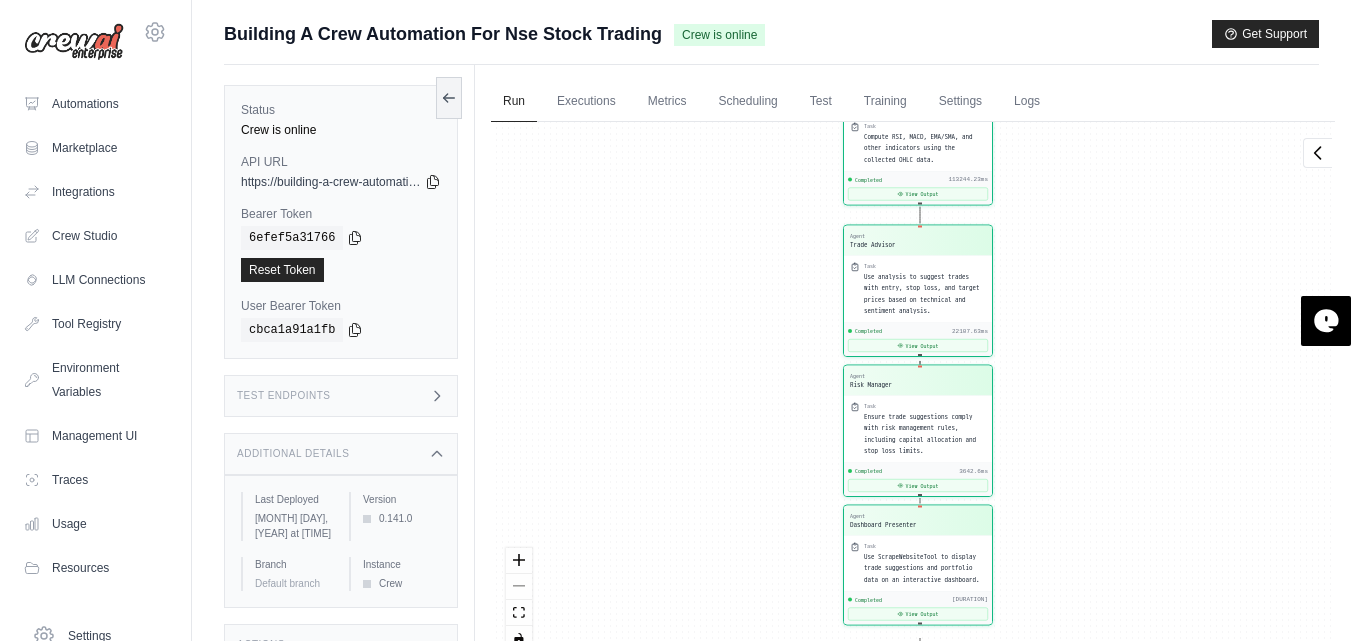 drag, startPoint x: 713, startPoint y: 530, endPoint x: 720, endPoint y: 328, distance: 202.12125 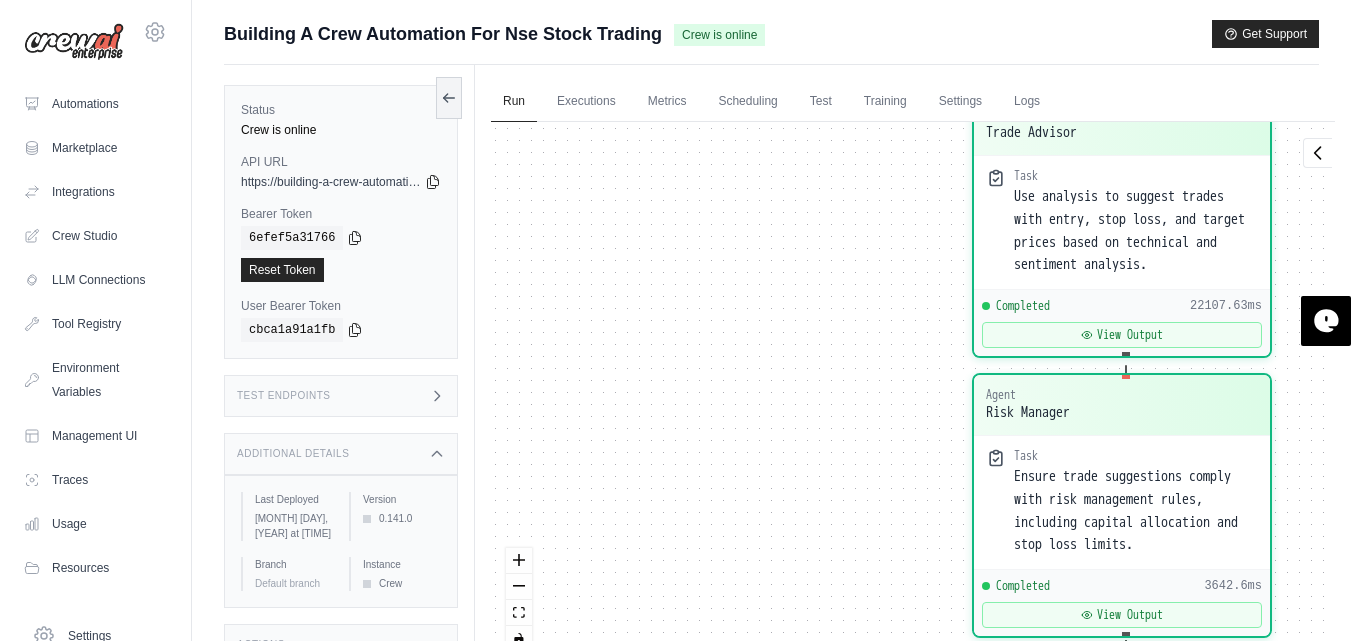 click on "Agent Market Scanner Task Use ScrapeWebsiteTool to extract data from NSEIndia, TradingView, Yahoo Finance, and MoneyControl for top 100 liquid NSE stocks. Completed 116458.23ms View Output Agent Technical Analyst Task Use ScrapeWebsiteTool to gather real-time OHLC data for technical analysis. Completed 7544.23ms View Output Agent Technical Analyst Task Compute RSI, MACD, EMA/SMA, and other indicators using the collected OHLC data. Completed 113244.23ms View Output Agent Trade Advisor Task Use analysis to suggest trades with entry, stop loss, and target prices based on technical and sentiment analysis. Completed 22107.63ms View Output Agent Risk Manager Task Ensure trade suggestions comply with risk management rules, including capital allocation and stop loss limits. Completed 3642.6ms View Output Agent Dashboard Presenter Task Use ScrapeWebsiteTool to display trade suggestions and portfolio data on an interactive dashboard. Completed 12034.32ms View Output Agent Trade Executor Task Completed 2326.58ms Agent" at bounding box center [913, 394] 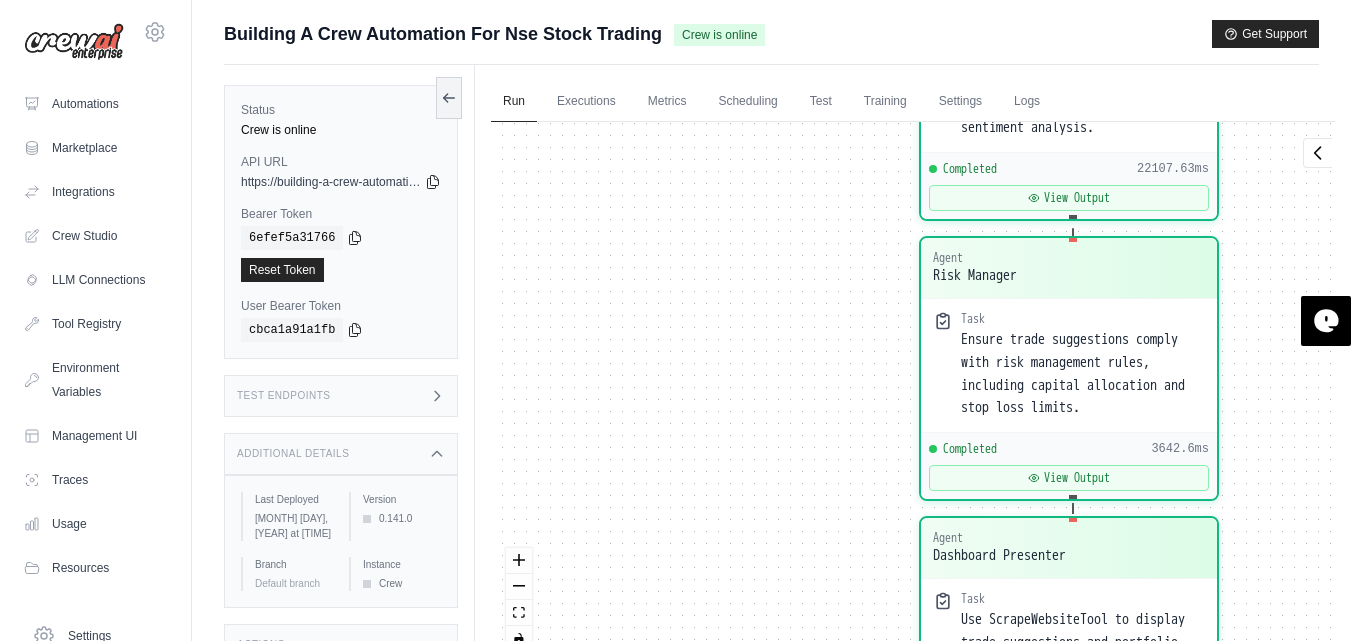 drag, startPoint x: 725, startPoint y: 402, endPoint x: 671, endPoint y: 243, distance: 167.91962 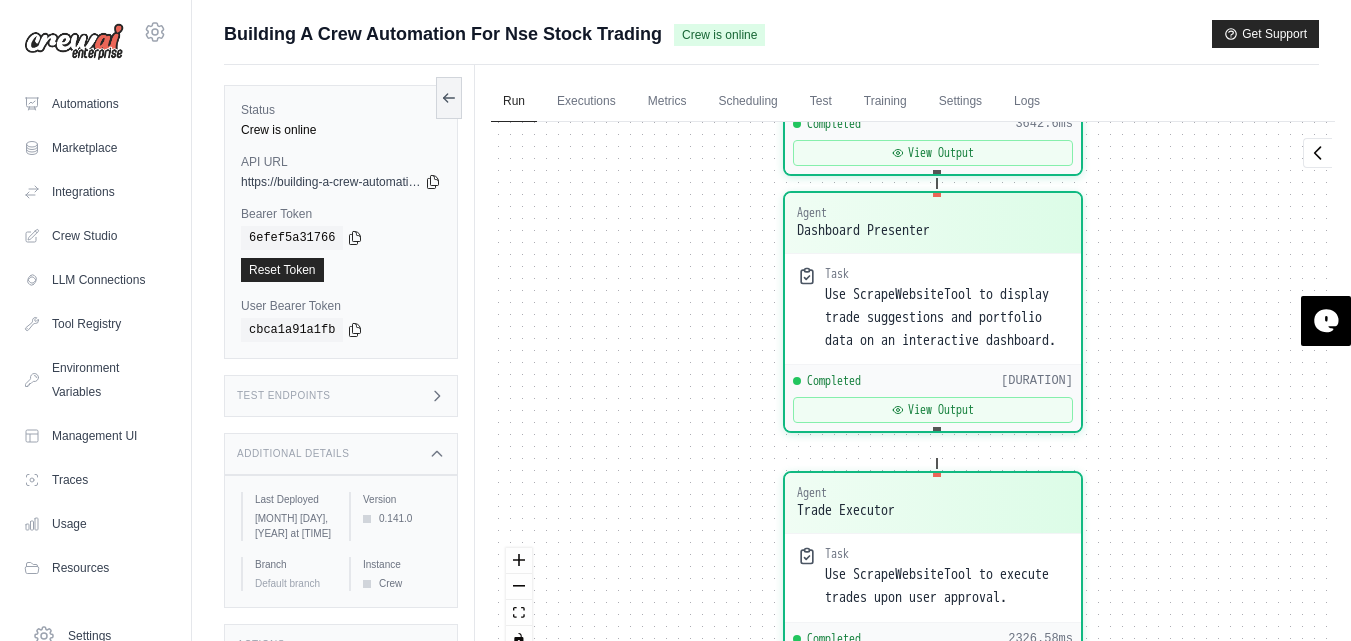 drag, startPoint x: 826, startPoint y: 441, endPoint x: 690, endPoint y: 140, distance: 330.29834 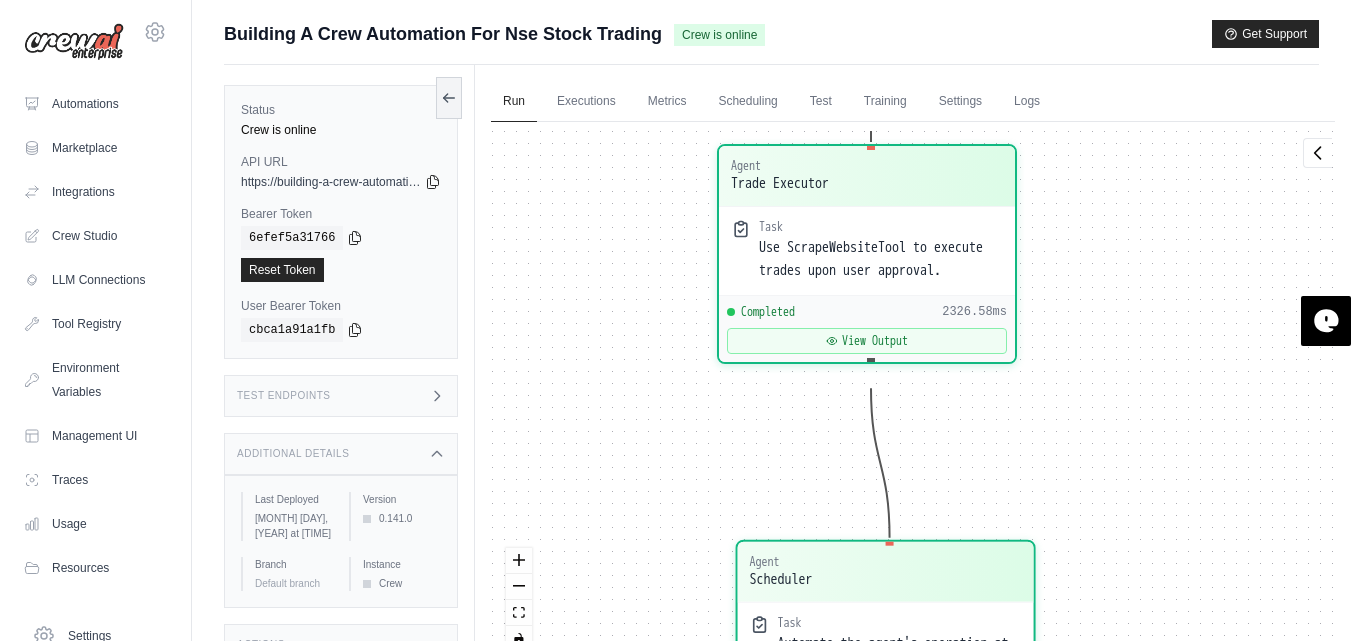 drag, startPoint x: 740, startPoint y: 480, endPoint x: 675, endPoint y: 157, distance: 329.47534 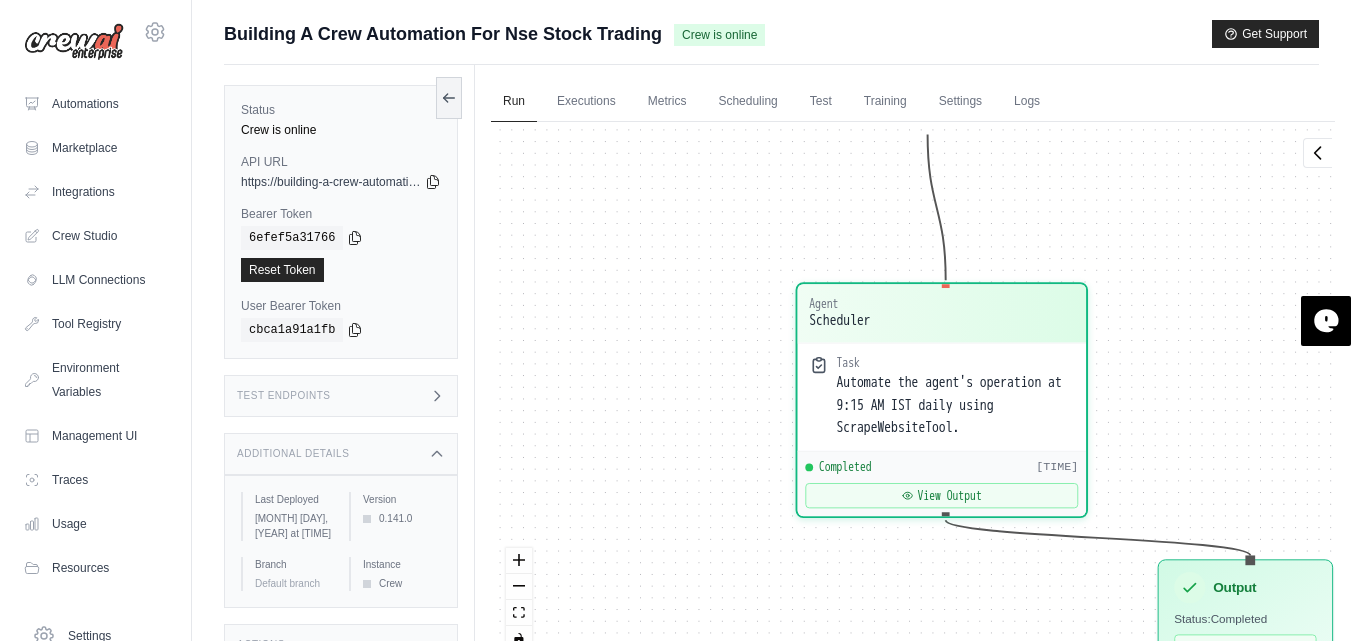 drag, startPoint x: 656, startPoint y: 281, endPoint x: 717, endPoint y: 26, distance: 262.19458 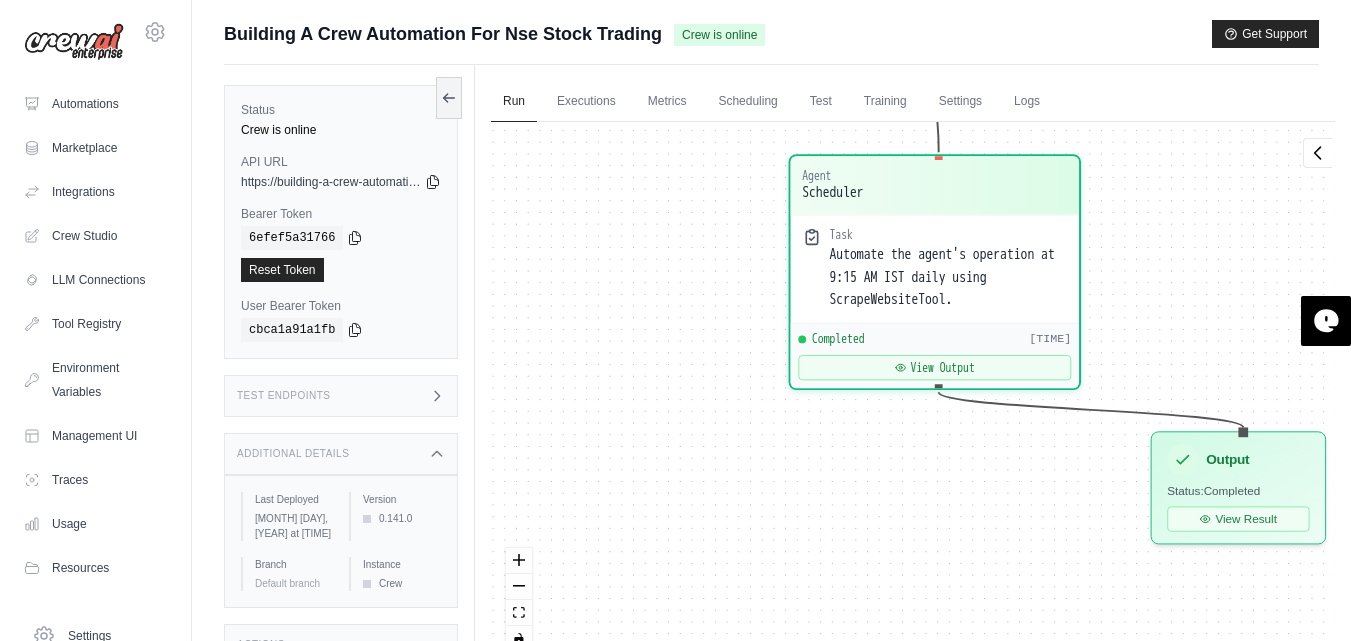 drag, startPoint x: 728, startPoint y: 309, endPoint x: 722, endPoint y: 185, distance: 124.14507 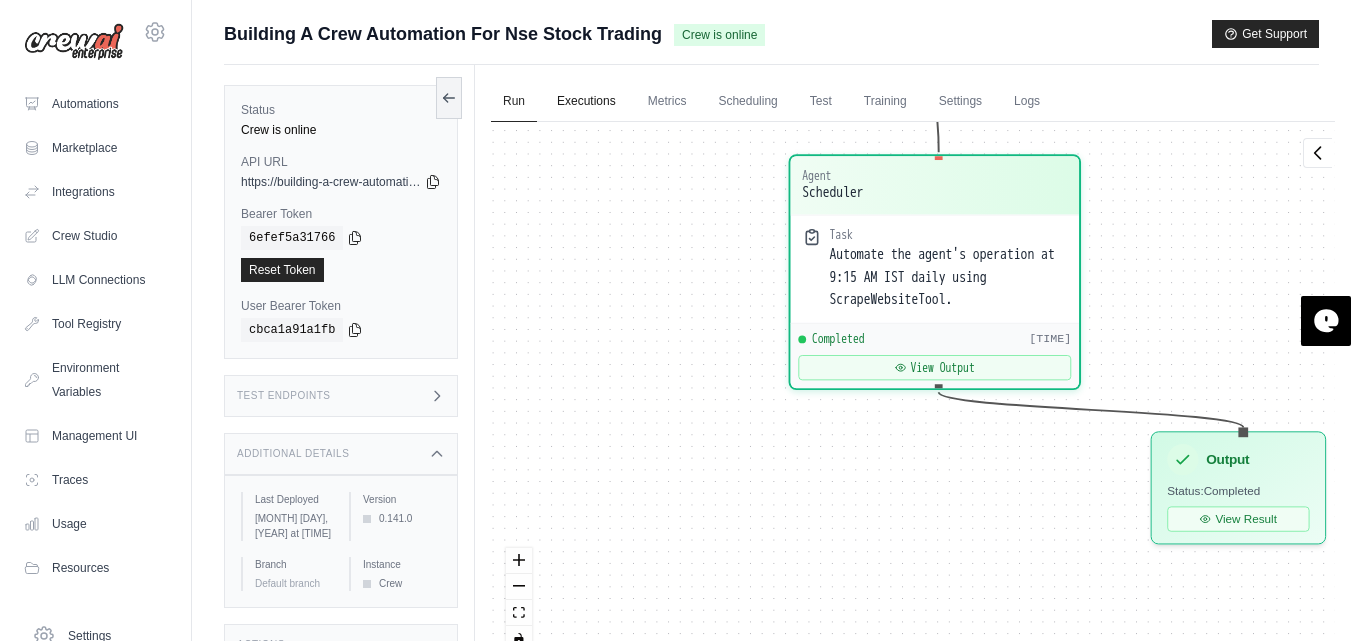 click on "Executions" at bounding box center [586, 102] 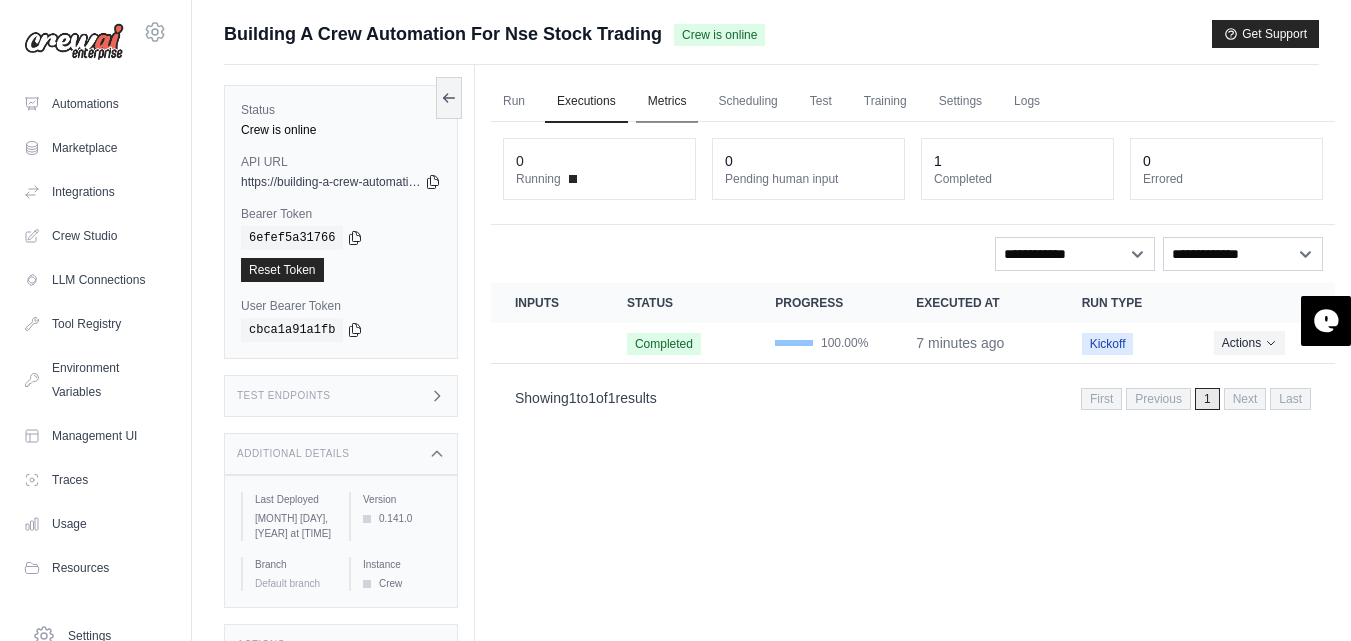 click on "Metrics" at bounding box center [667, 102] 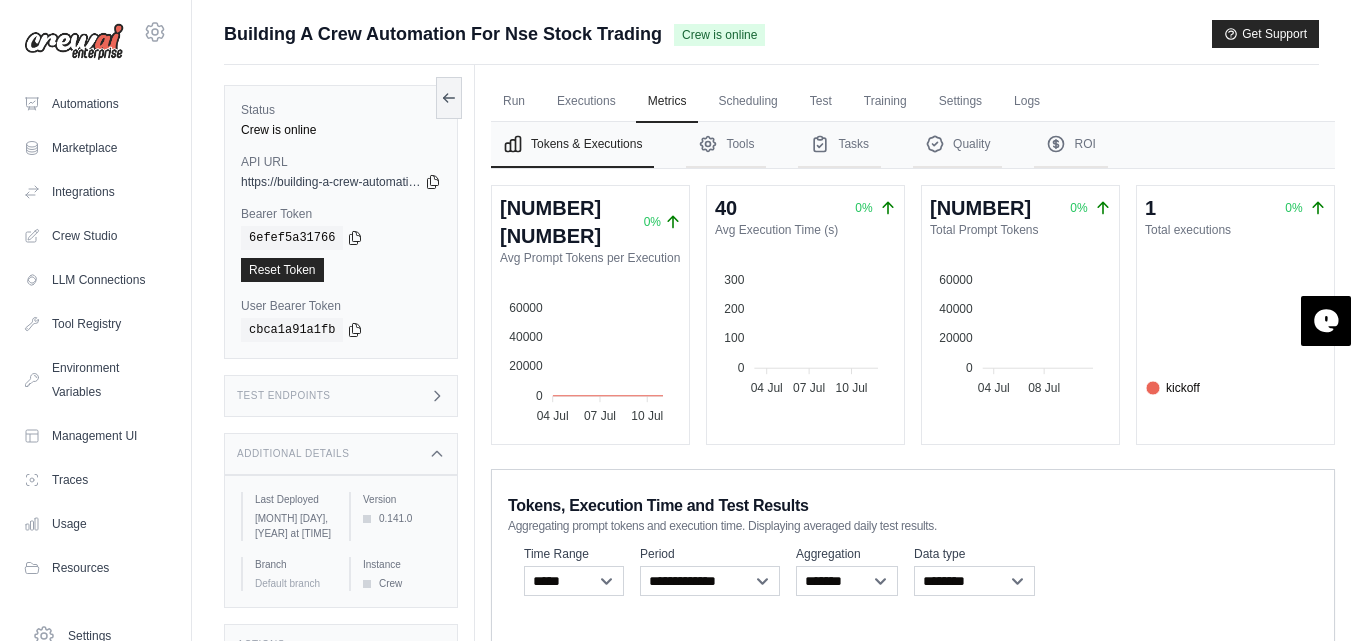 scroll, scrollTop: 222, scrollLeft: 0, axis: vertical 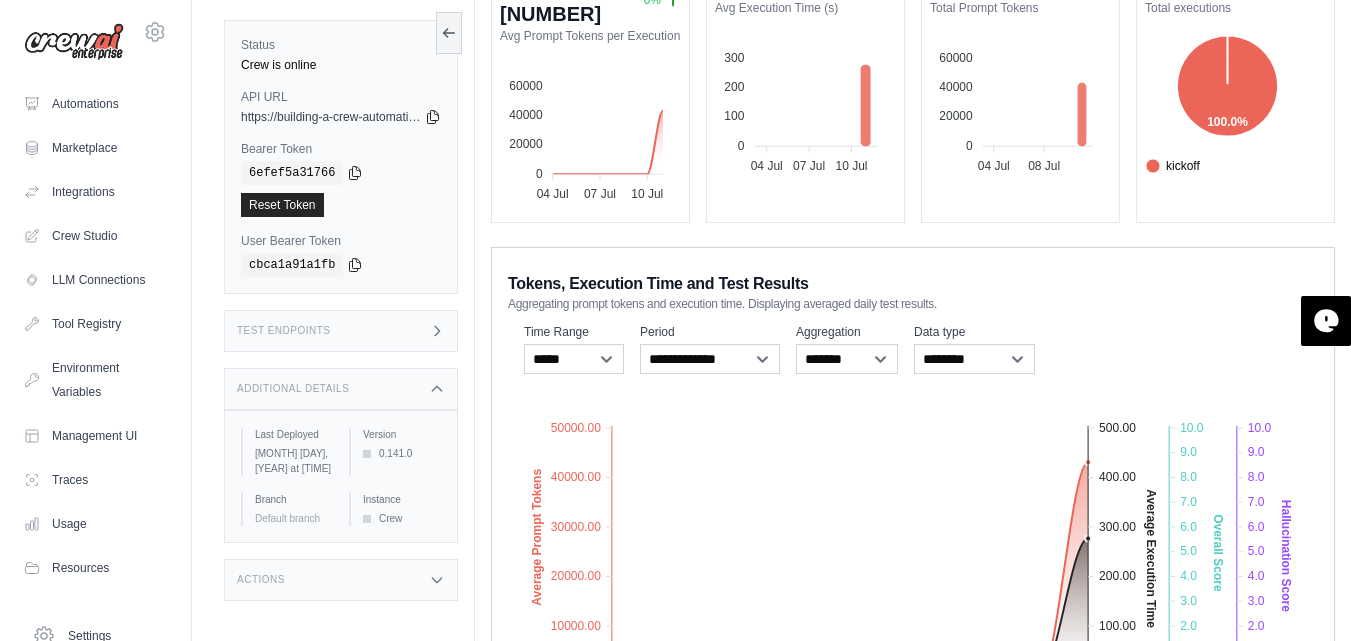 drag, startPoint x: 1163, startPoint y: 271, endPoint x: 1162, endPoint y: 288, distance: 17.029387 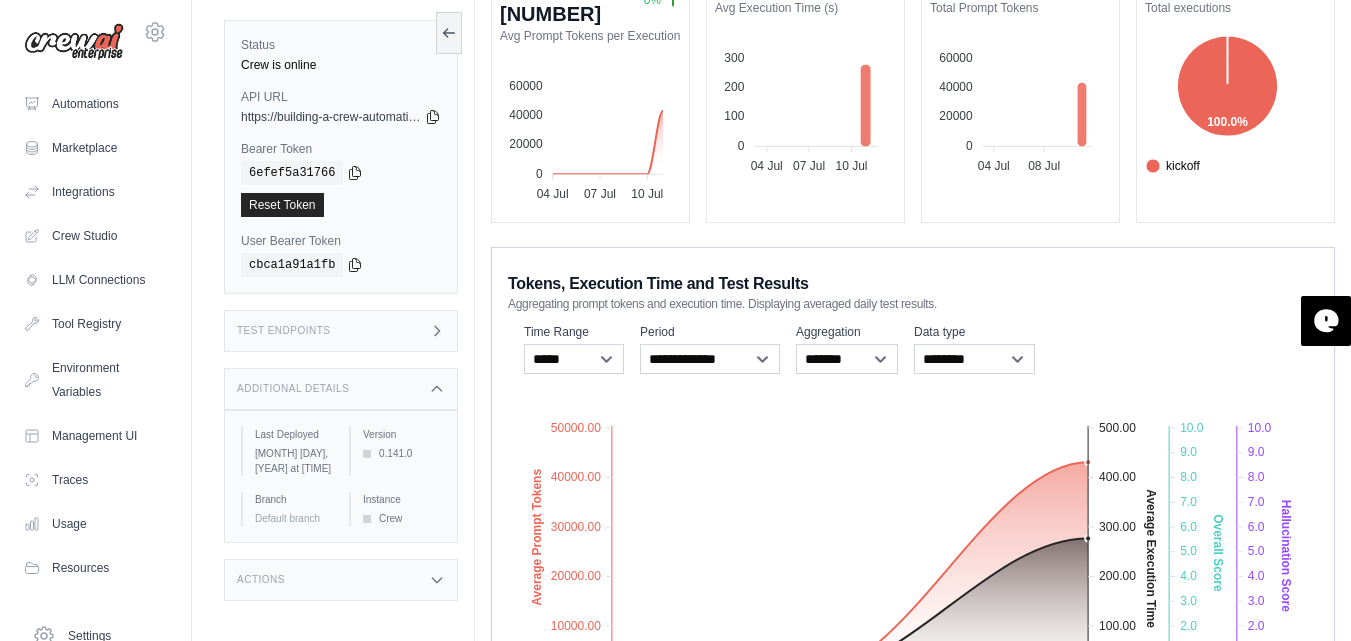 scroll, scrollTop: 369, scrollLeft: 0, axis: vertical 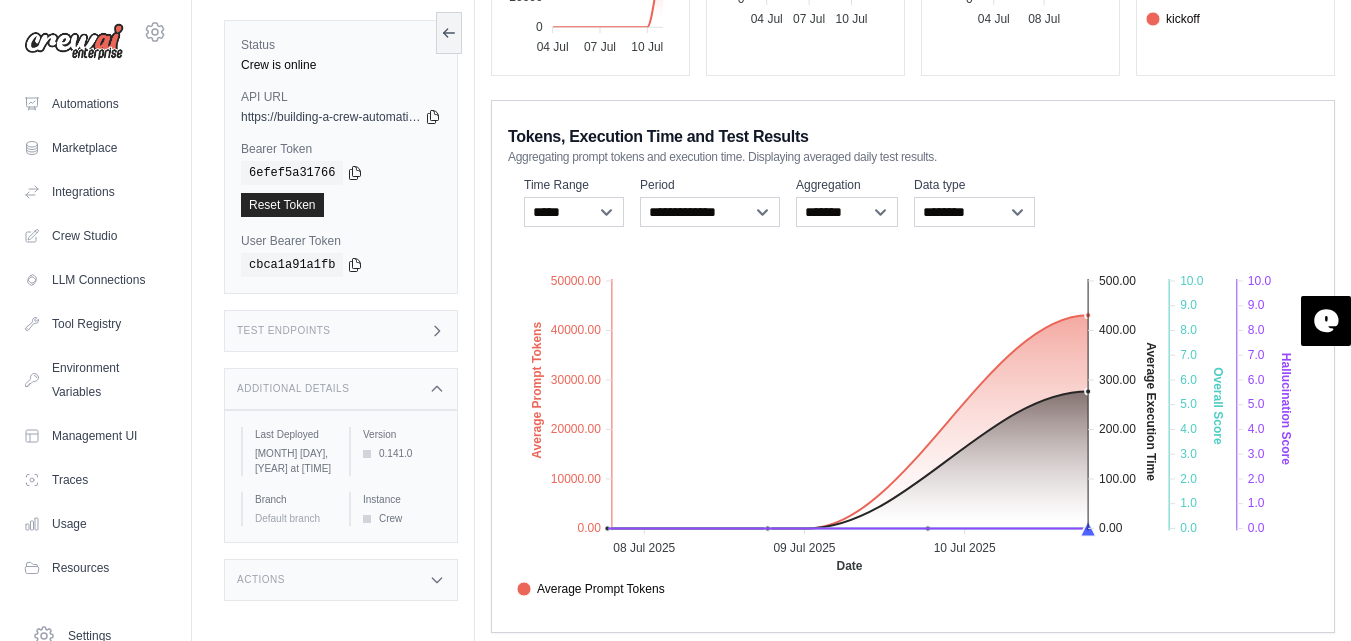 click on "**********" at bounding box center (913, 366) 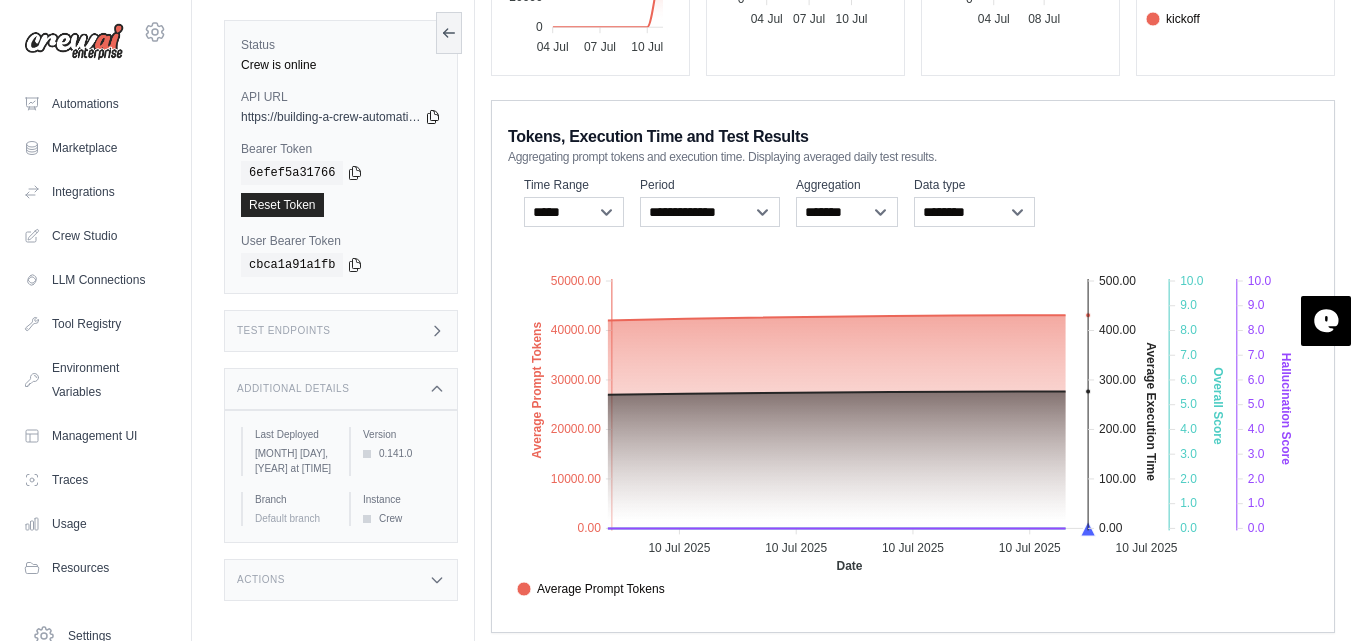 click 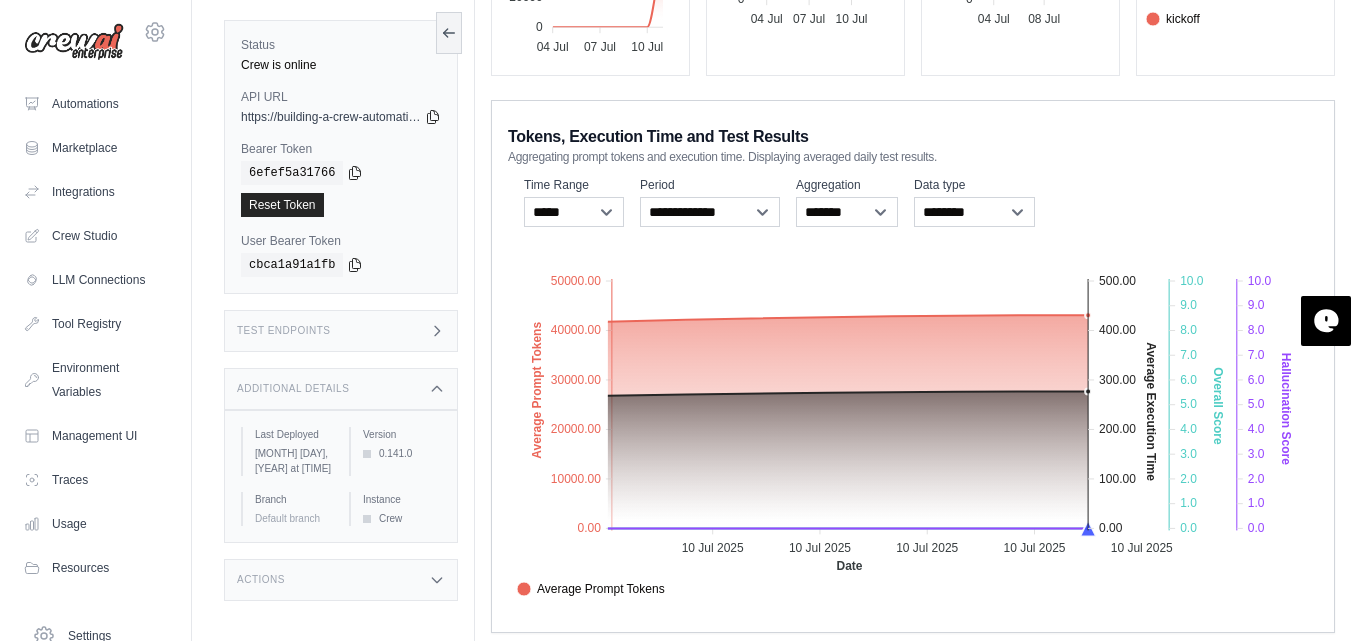 scroll, scrollTop: 0, scrollLeft: 0, axis: both 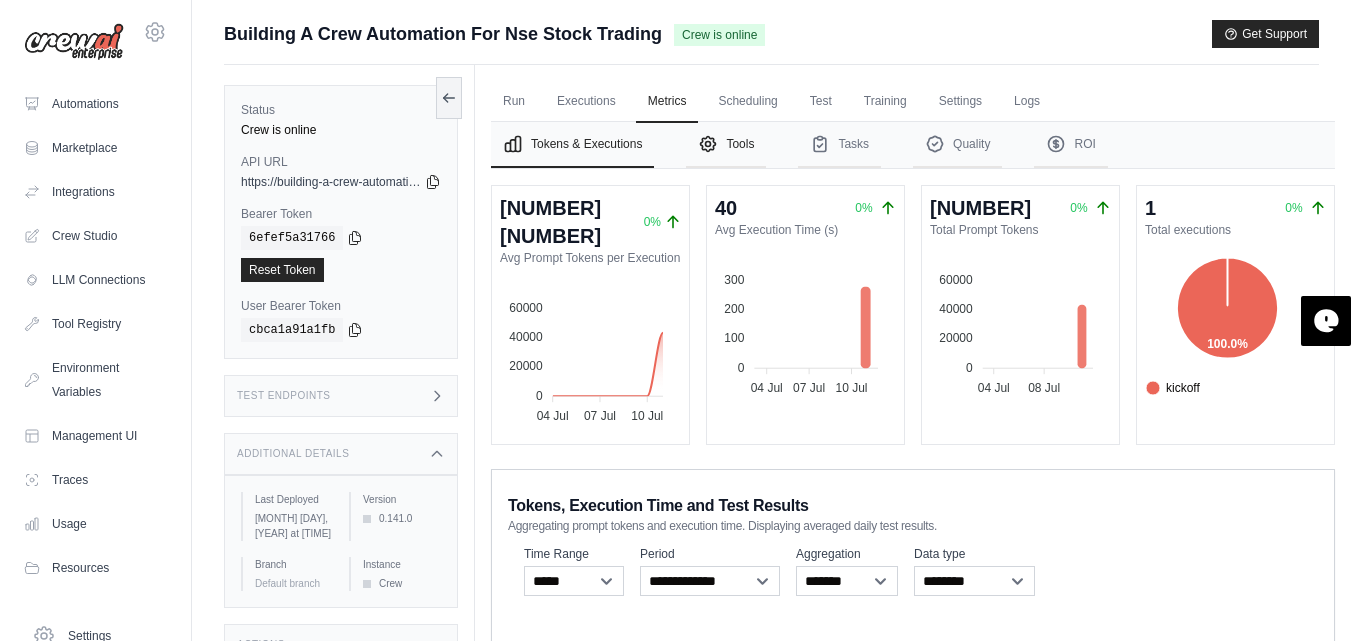click on "Tools" at bounding box center (726, 145) 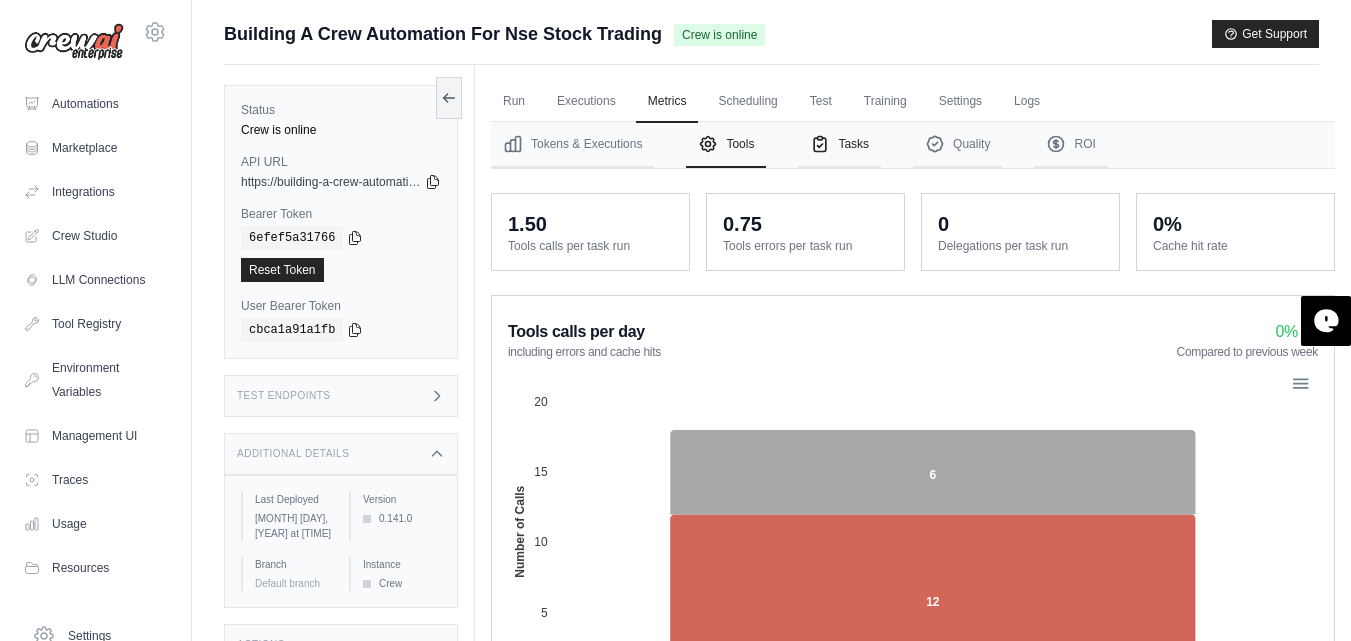 click on "Tasks" at bounding box center [839, 145] 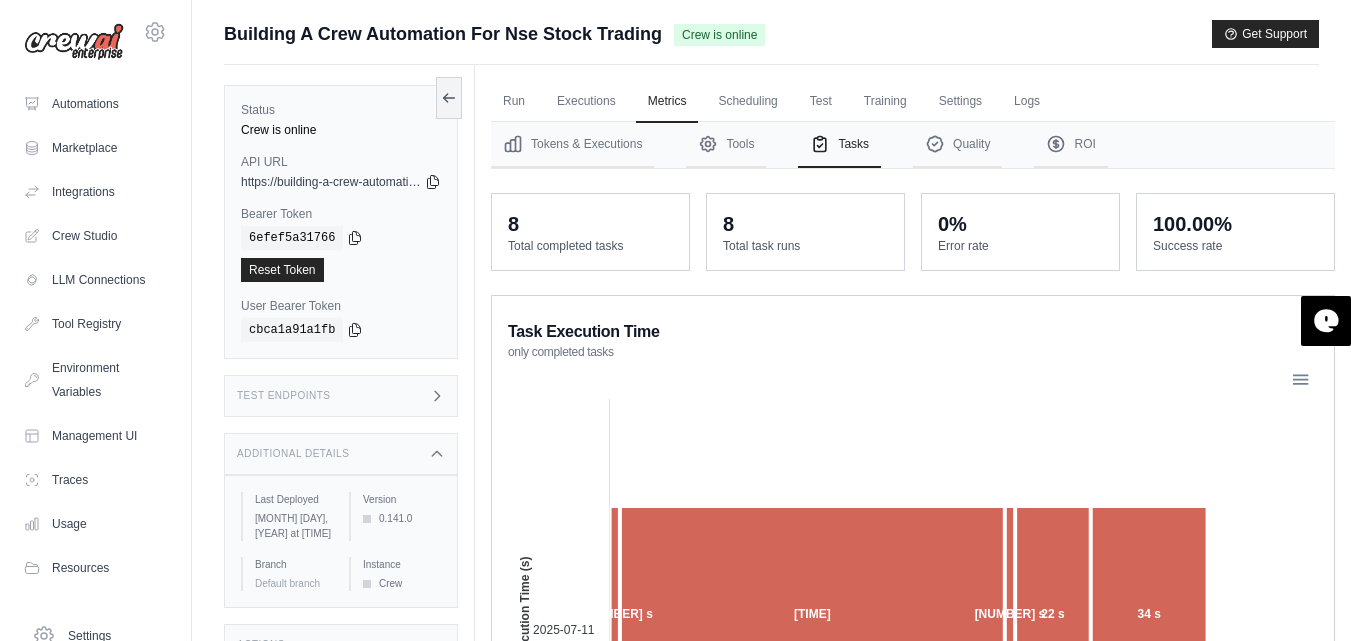 scroll, scrollTop: 1, scrollLeft: 0, axis: vertical 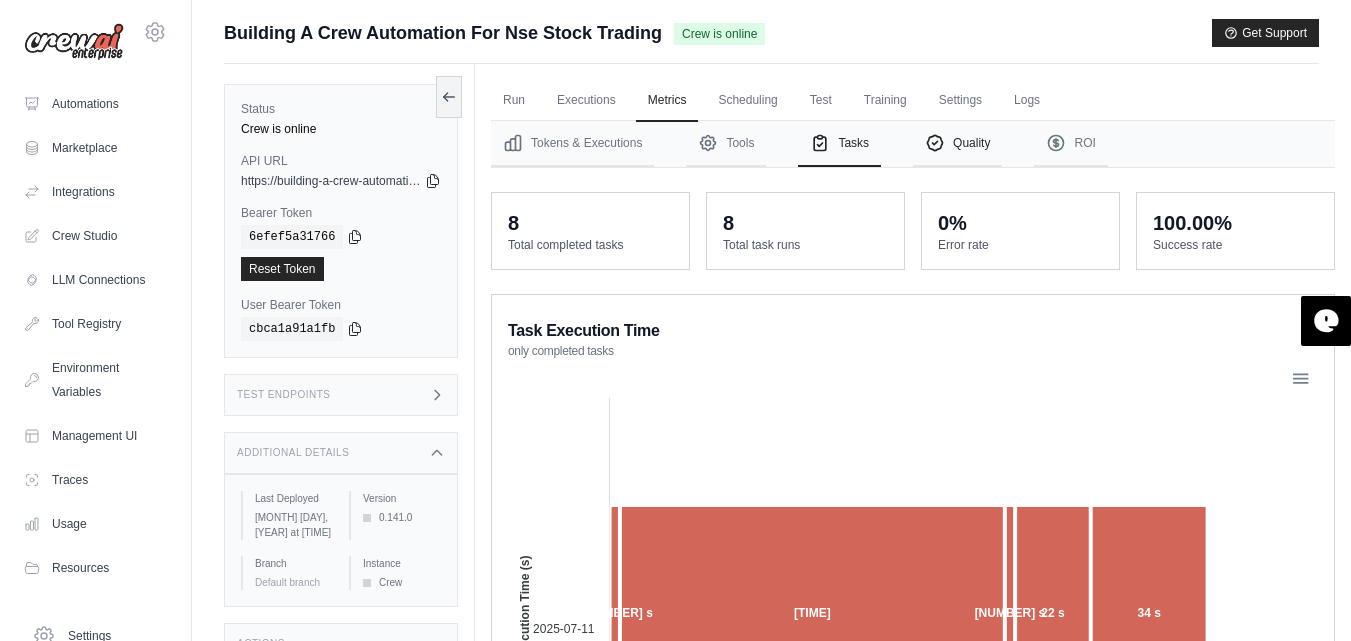 click on "Quality" at bounding box center (957, 144) 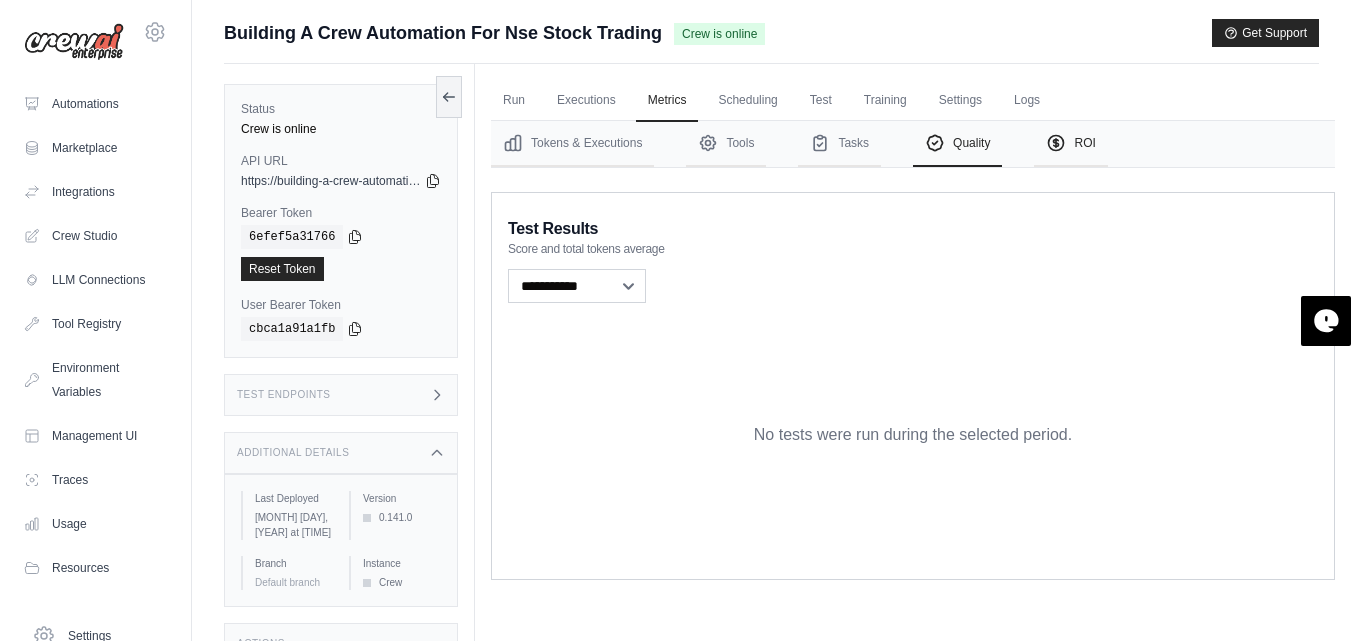 click on "ROI" at bounding box center (1070, 144) 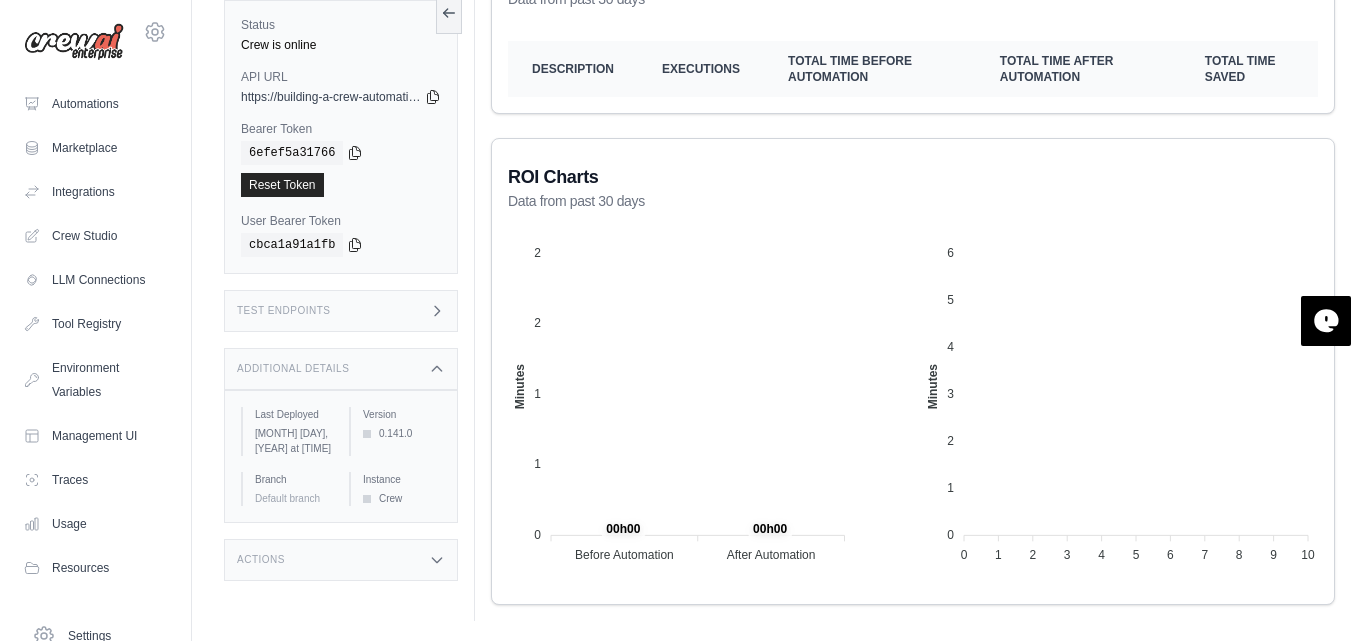 scroll, scrollTop: 0, scrollLeft: 0, axis: both 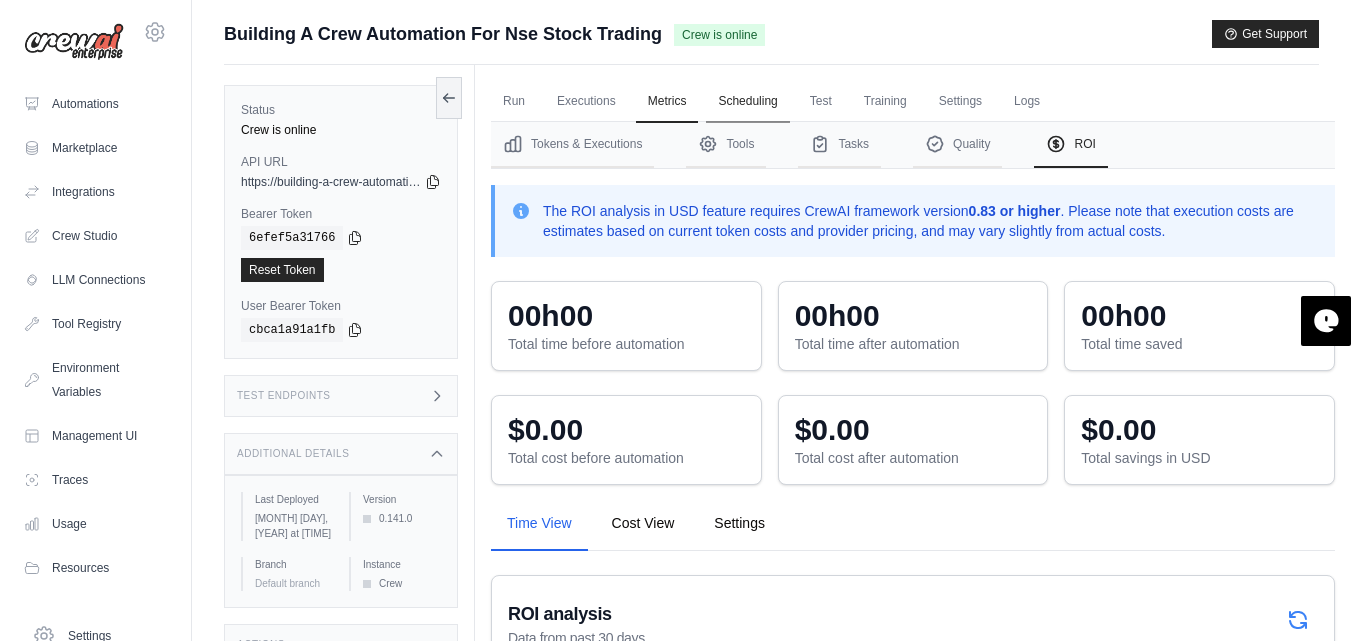 click on "Scheduling" at bounding box center [747, 102] 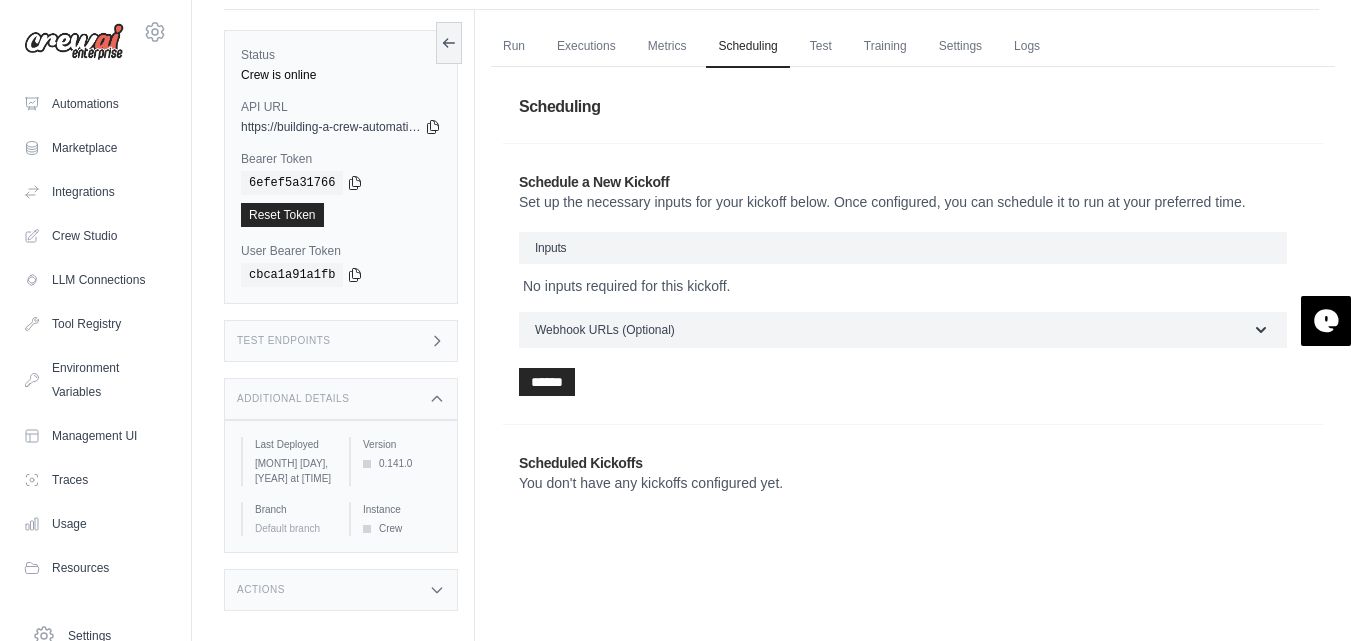 scroll, scrollTop: 61, scrollLeft: 0, axis: vertical 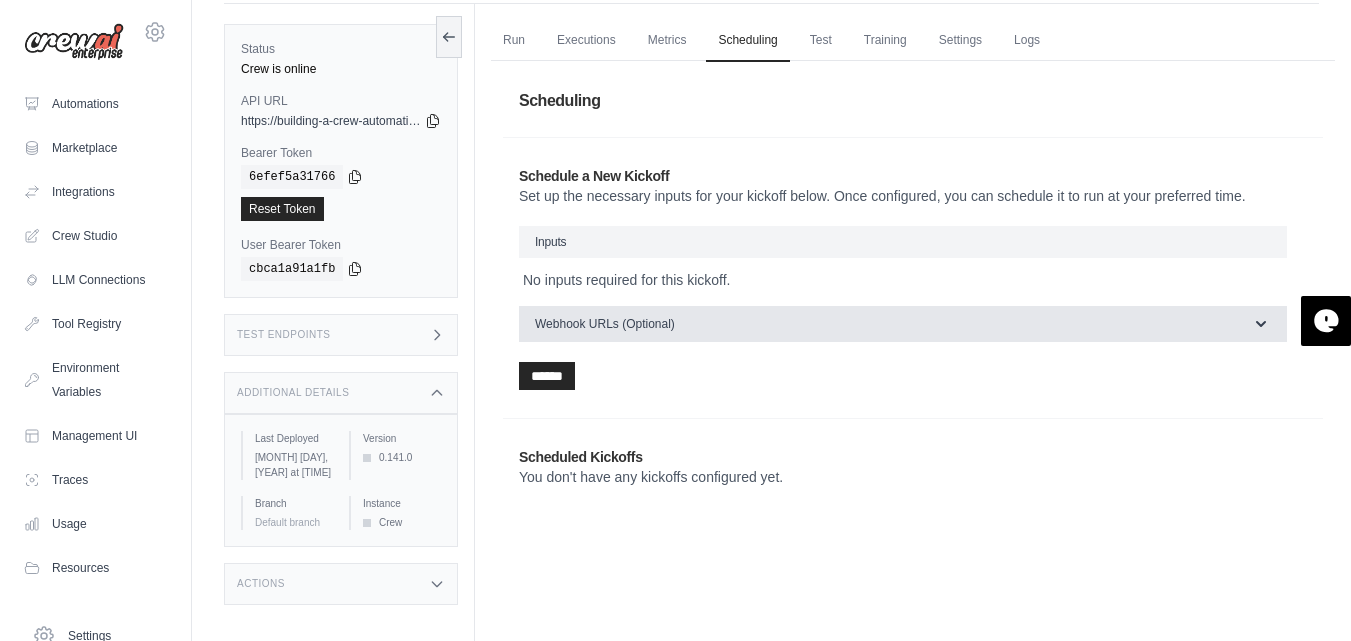 click on "Webhook URLs (Optional)" at bounding box center (903, 324) 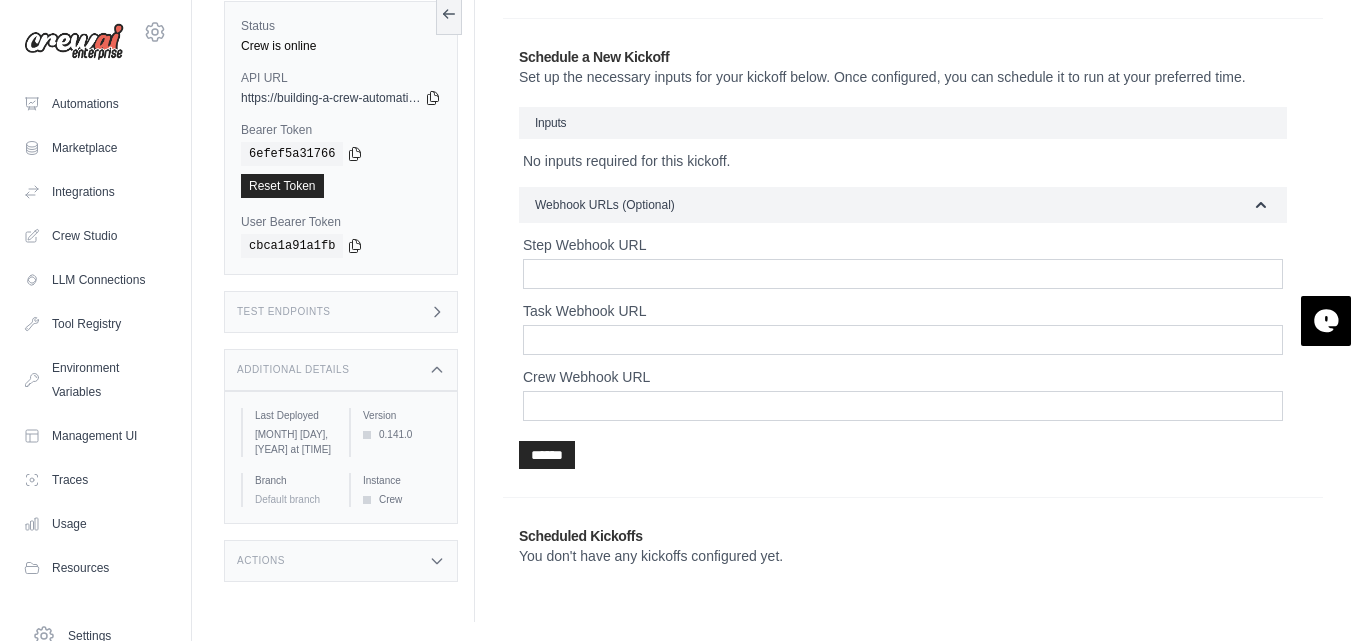 scroll, scrollTop: 0, scrollLeft: 0, axis: both 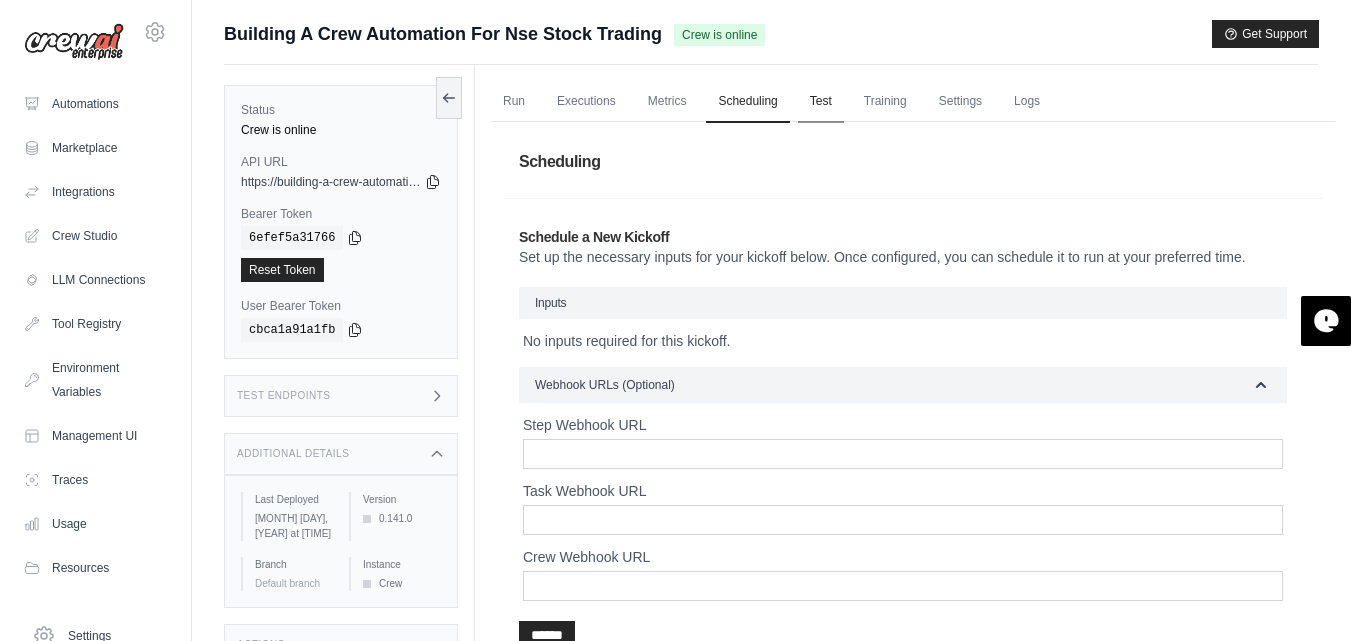 click on "Test" at bounding box center [821, 102] 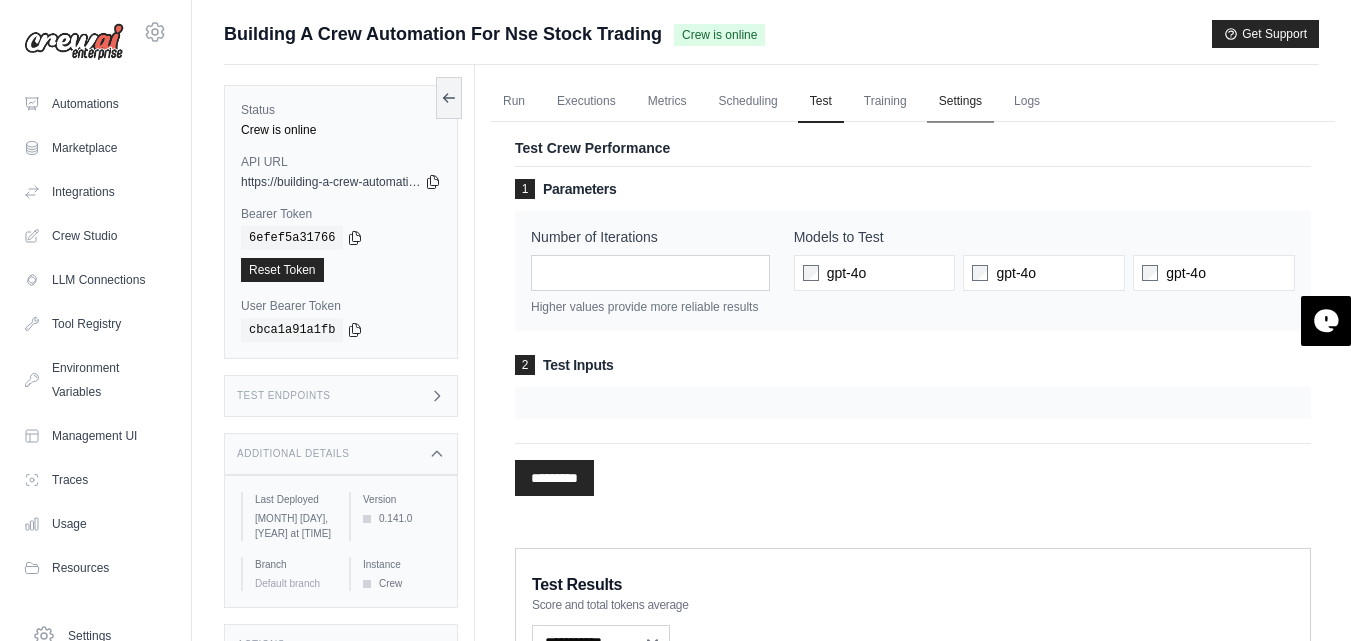 click on "Settings" at bounding box center [960, 102] 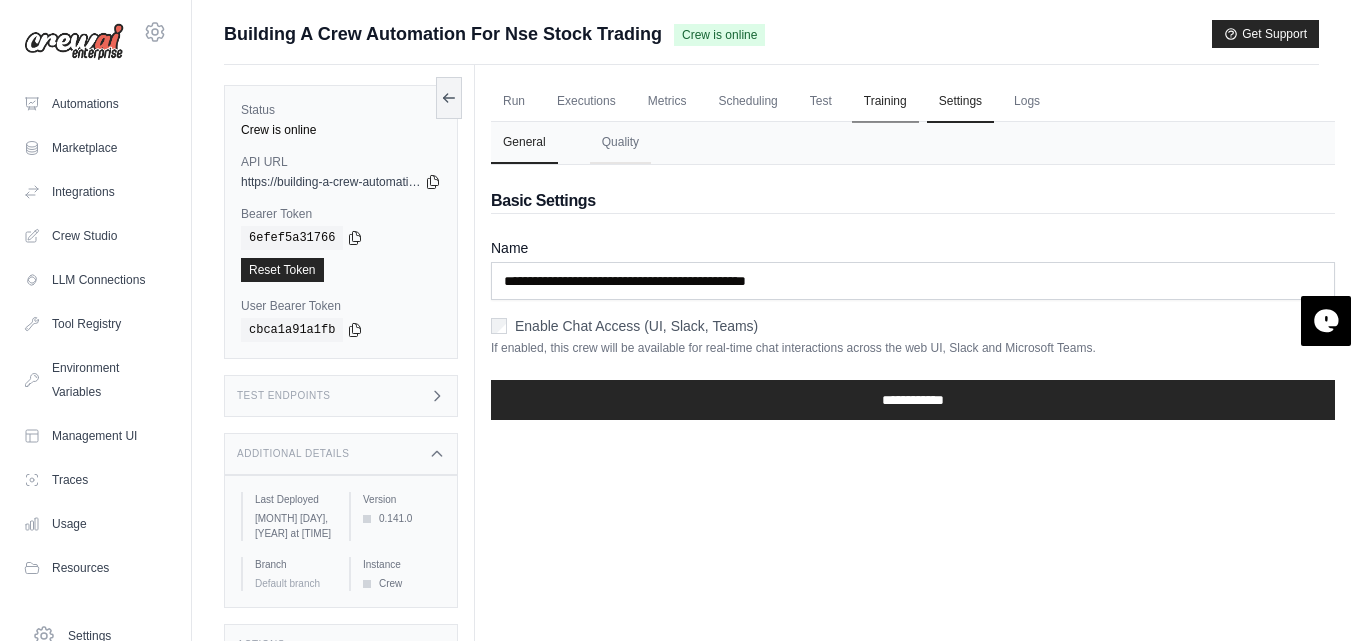 click on "Training" at bounding box center (885, 102) 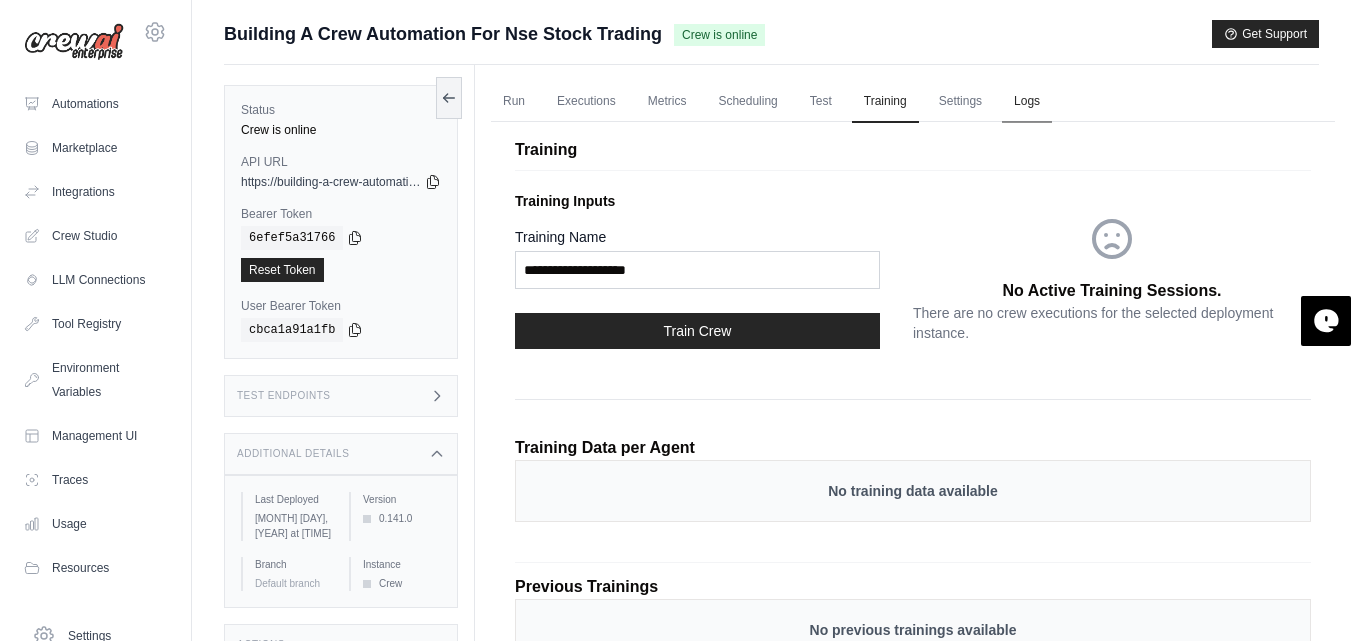 click on "Logs" at bounding box center (1027, 102) 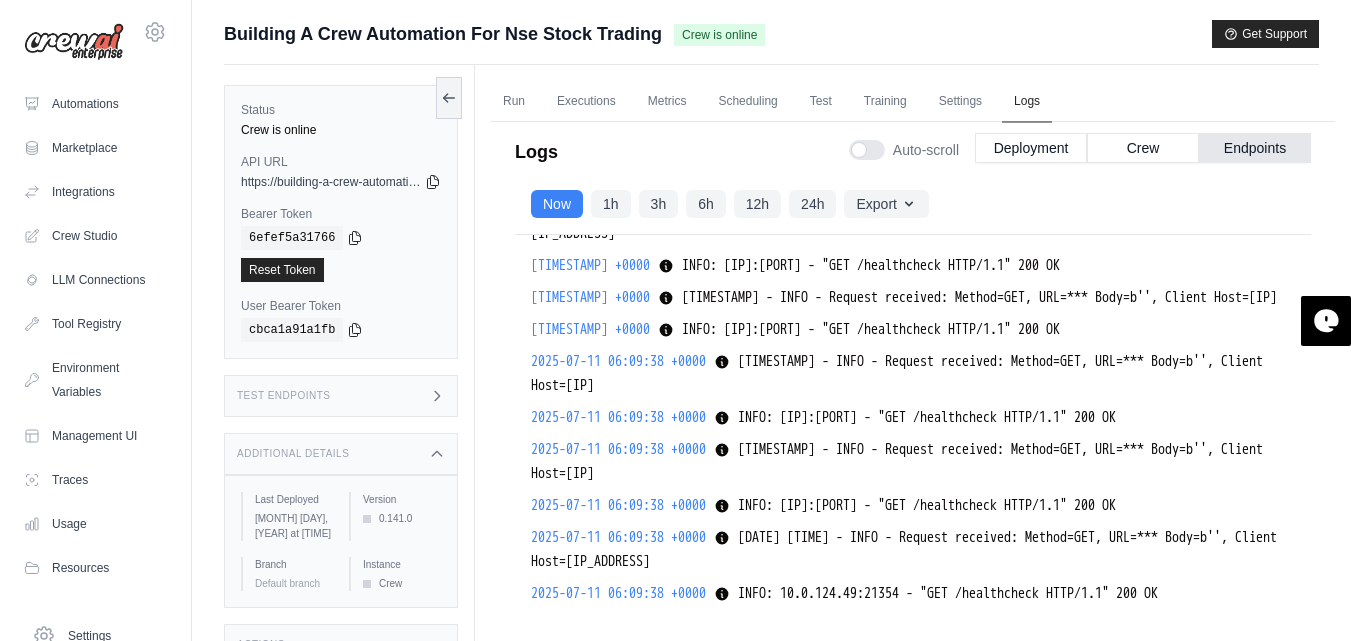 scroll, scrollTop: 4341, scrollLeft: 0, axis: vertical 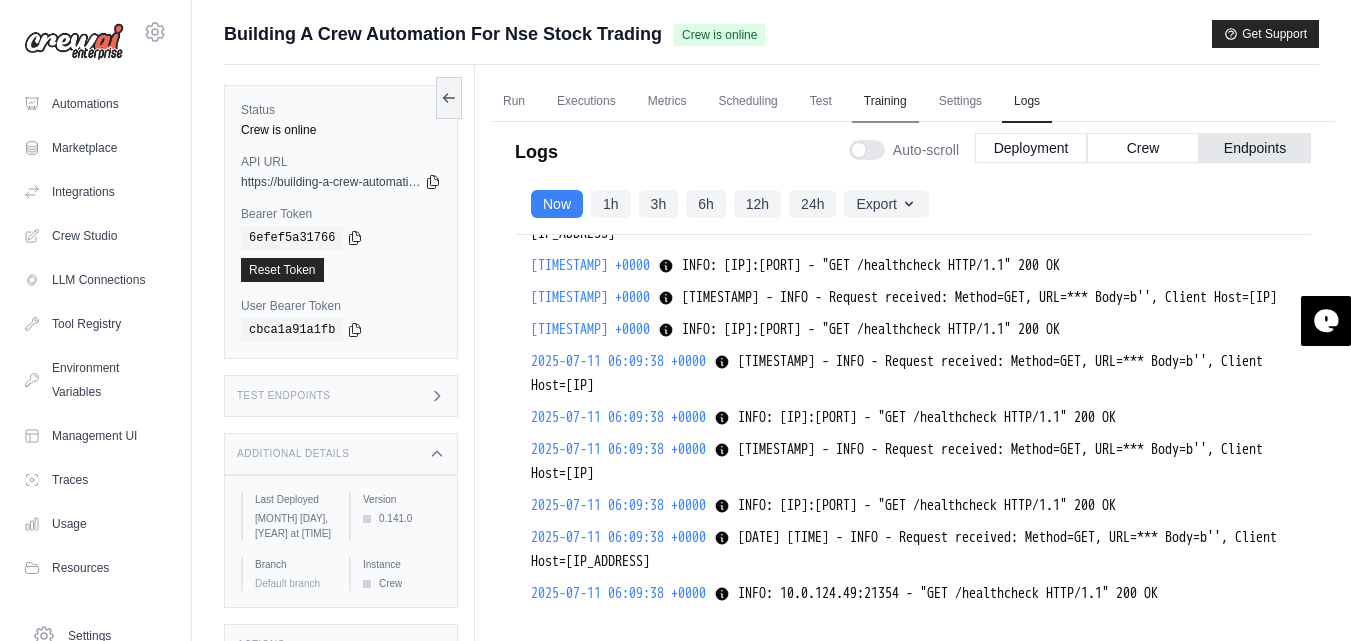 click on "Training" at bounding box center (885, 102) 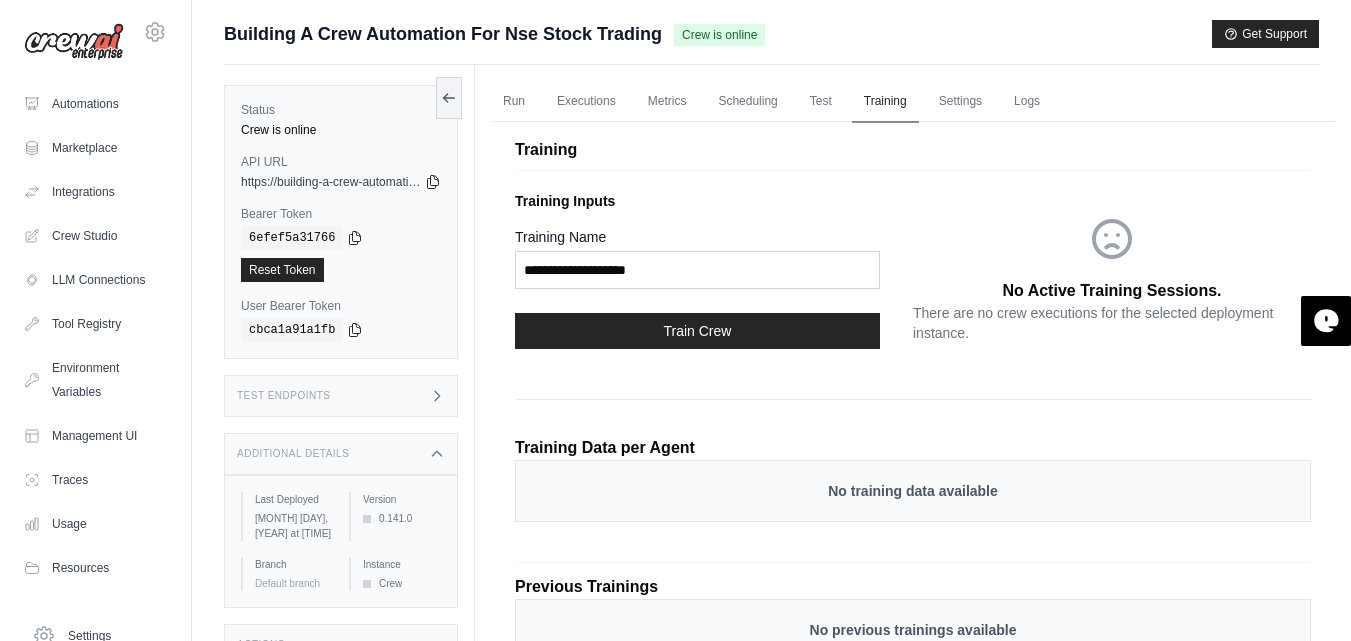 scroll, scrollTop: 0, scrollLeft: 0, axis: both 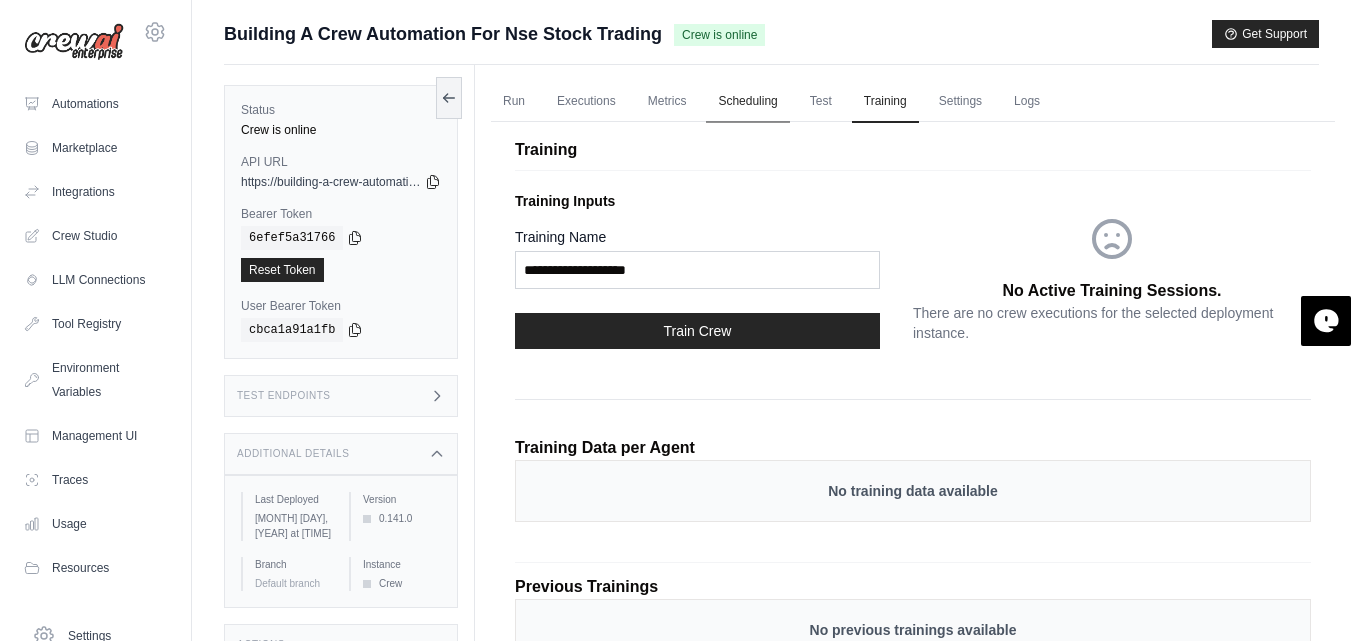 click on "Scheduling" at bounding box center [747, 102] 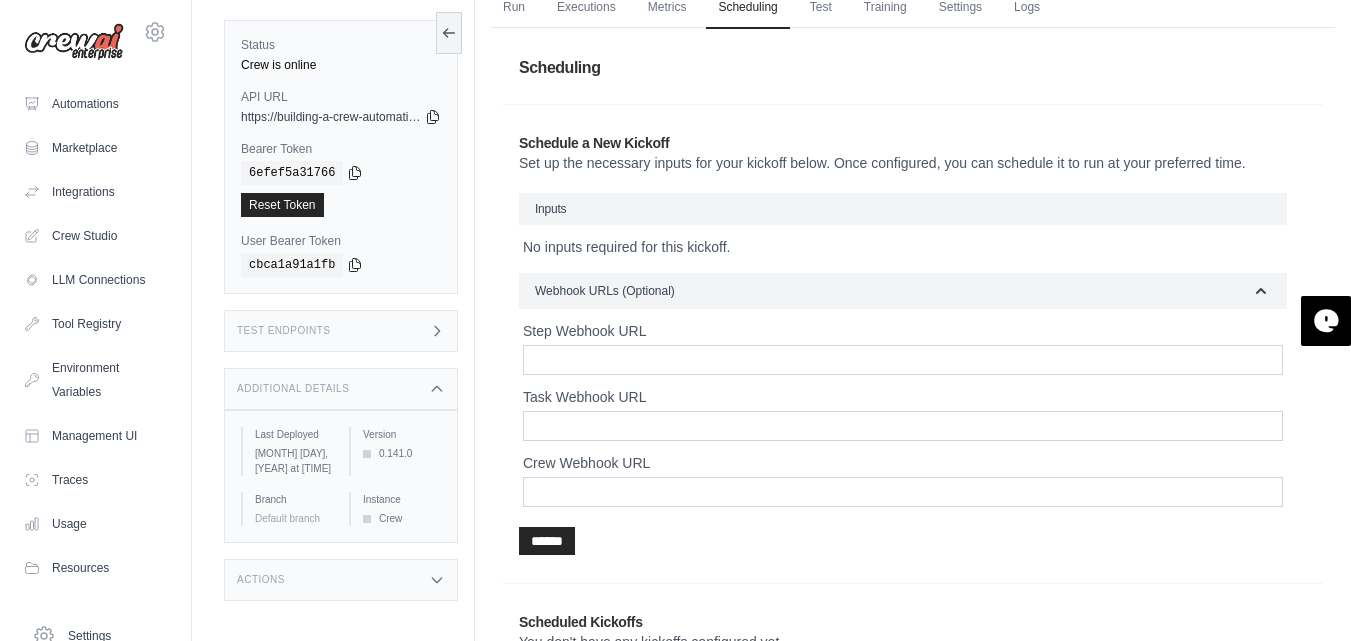 scroll, scrollTop: 93, scrollLeft: 0, axis: vertical 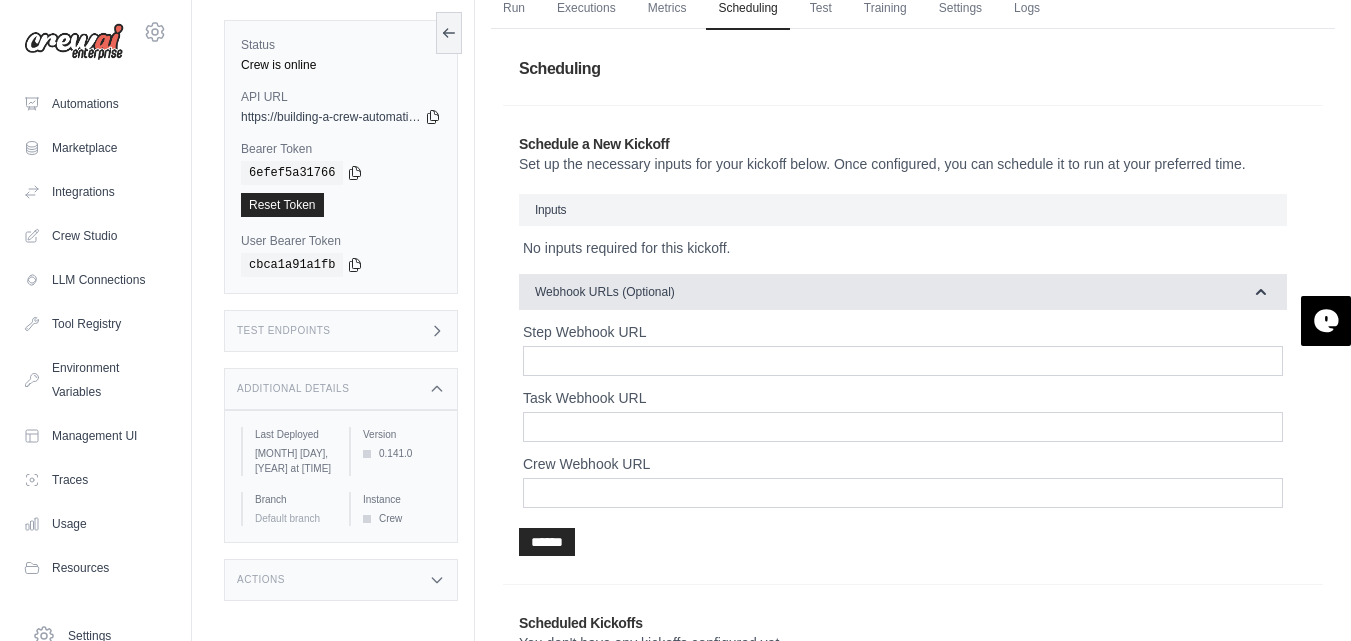click on "Webhook URLs (Optional)" at bounding box center (903, 292) 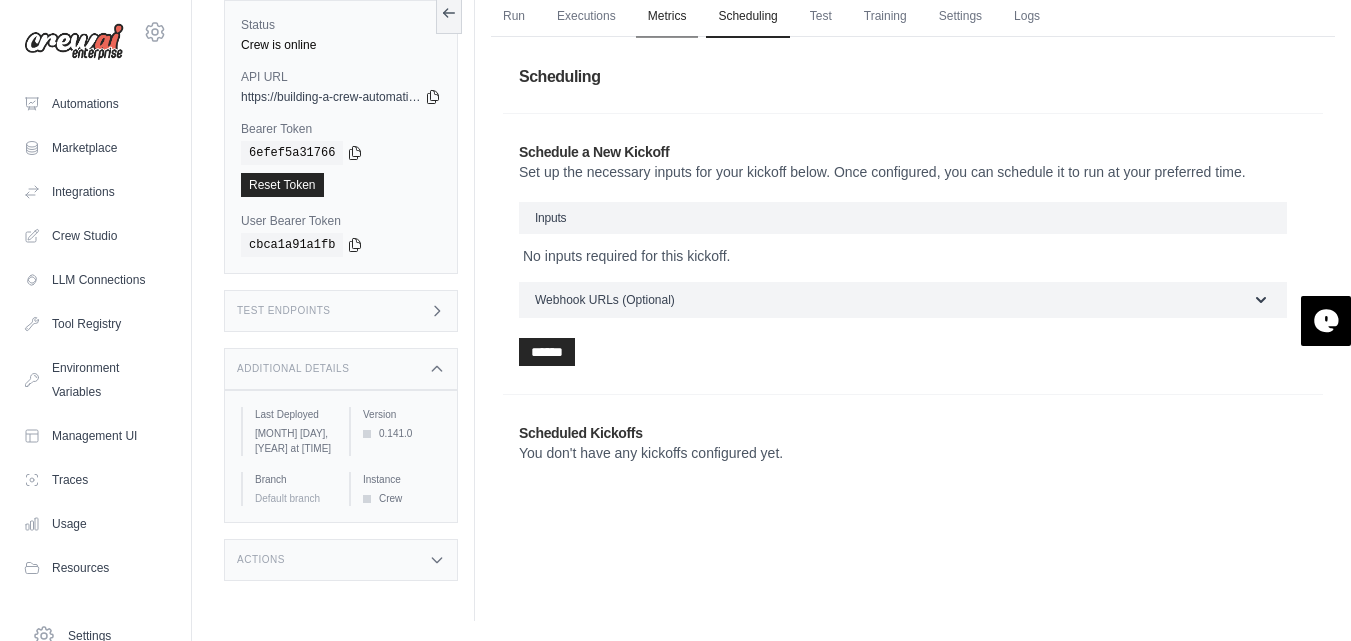 click on "Metrics" at bounding box center (667, 17) 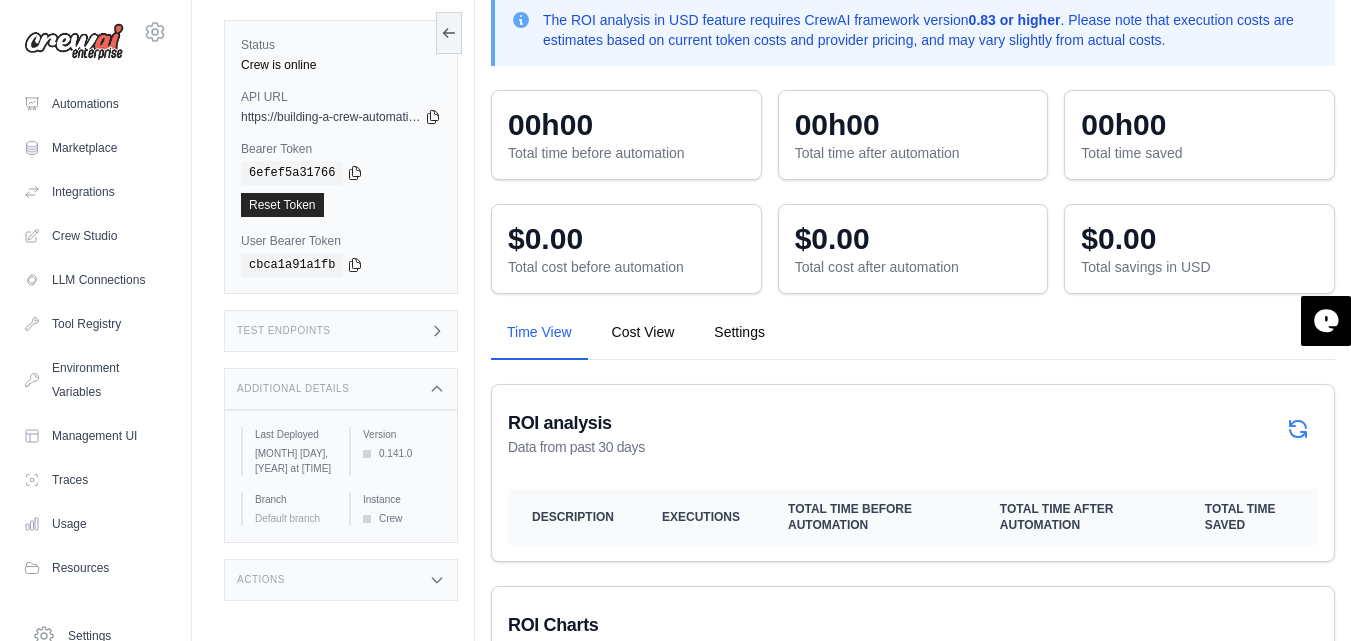 scroll, scrollTop: 211, scrollLeft: 0, axis: vertical 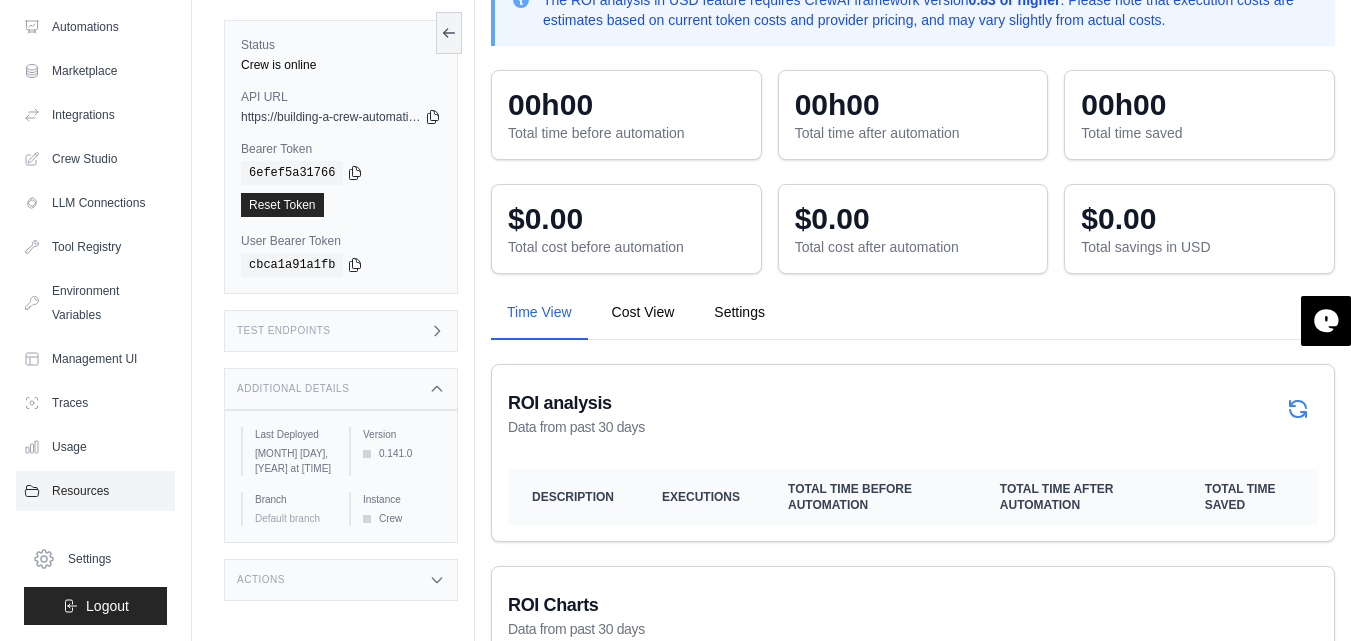 click on "Resources" at bounding box center (95, 491) 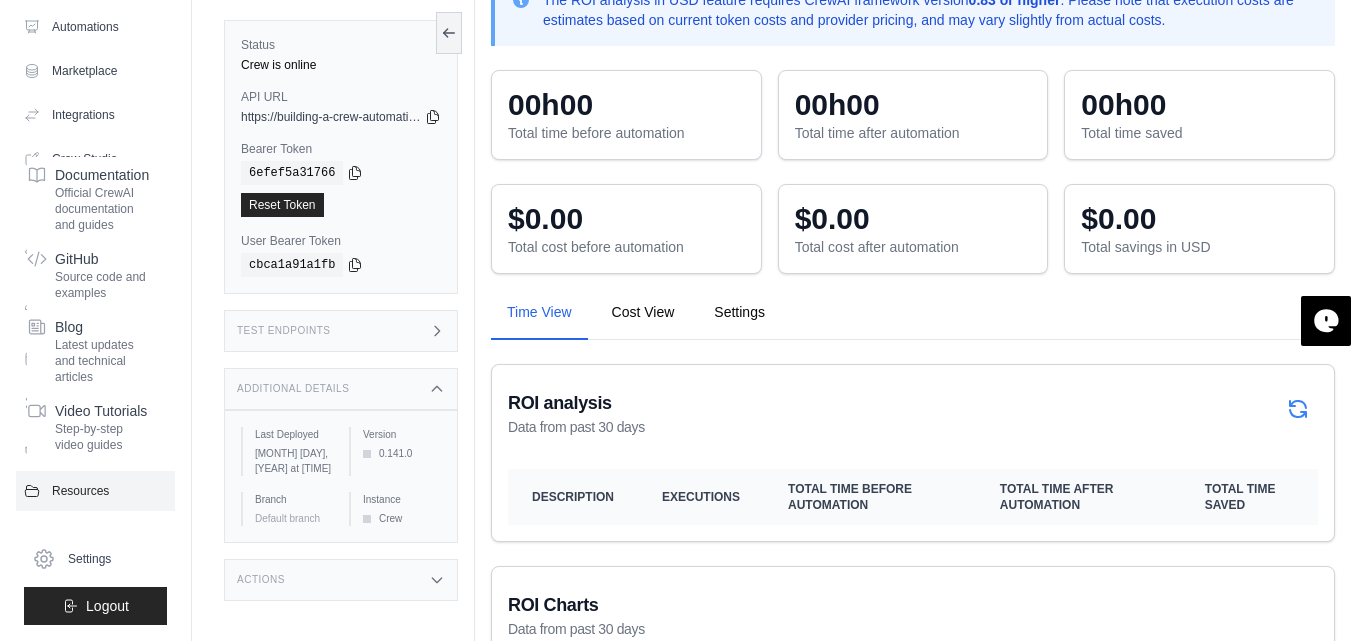 click on "Resources" at bounding box center [95, 491] 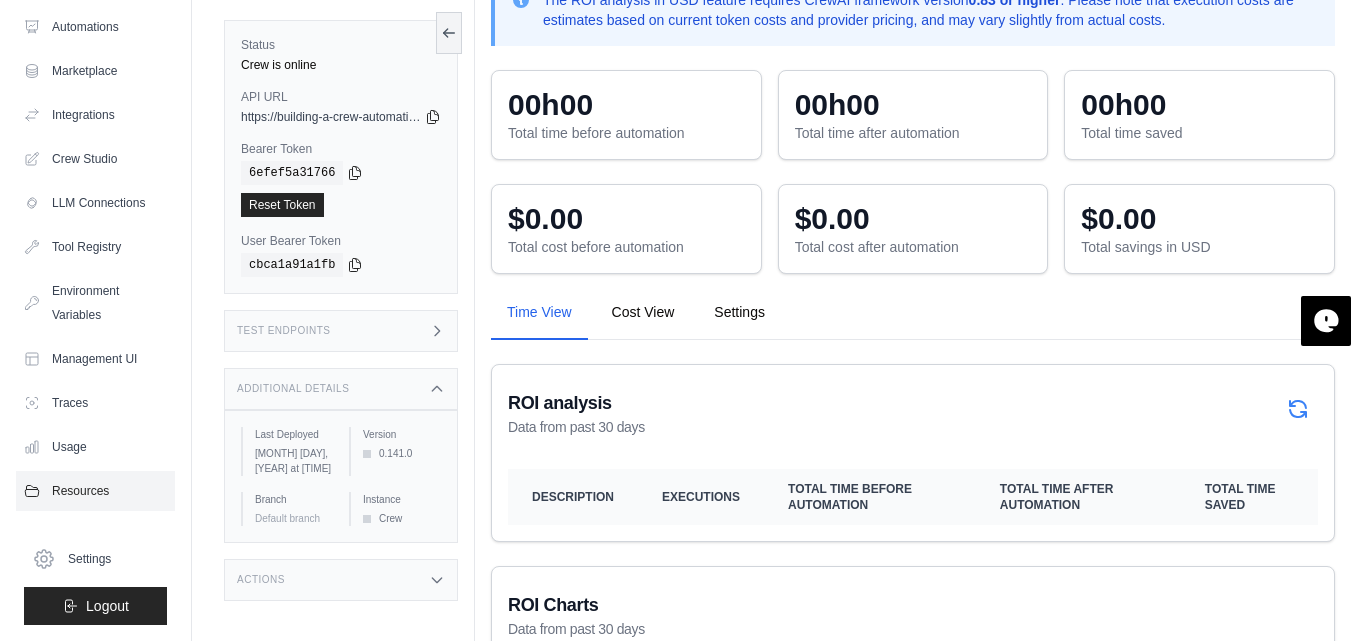 click on "Resources" at bounding box center [95, 491] 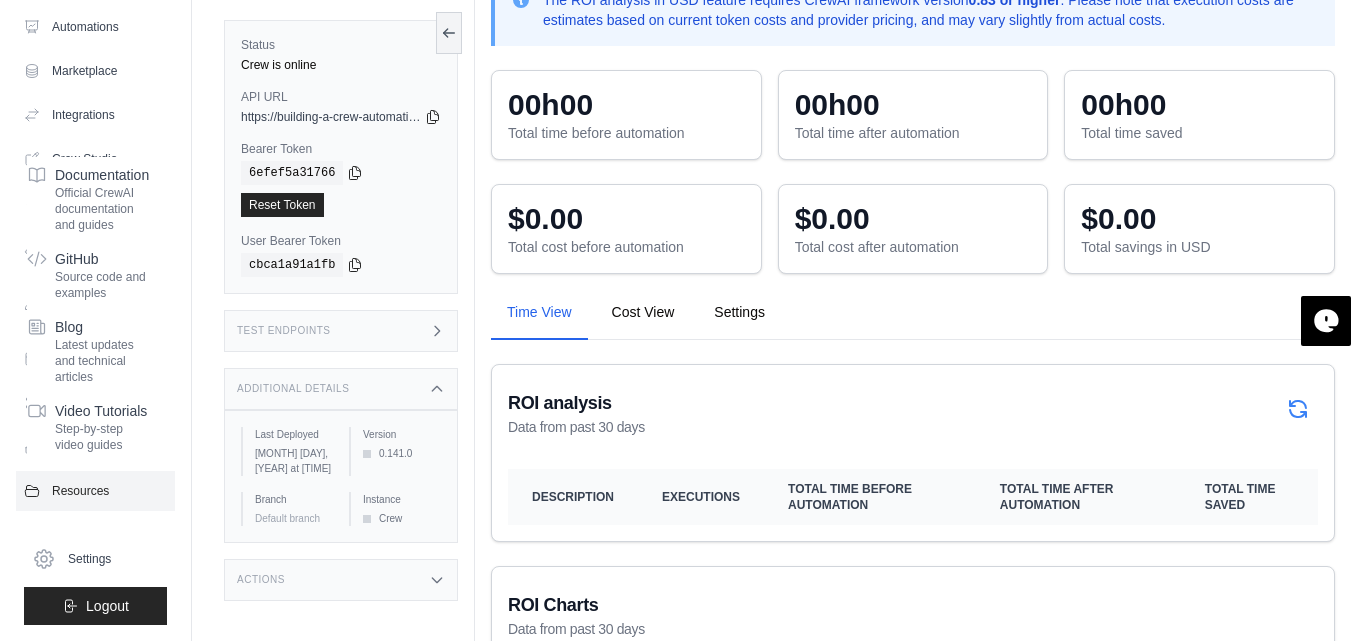 click on "Resources" at bounding box center [95, 491] 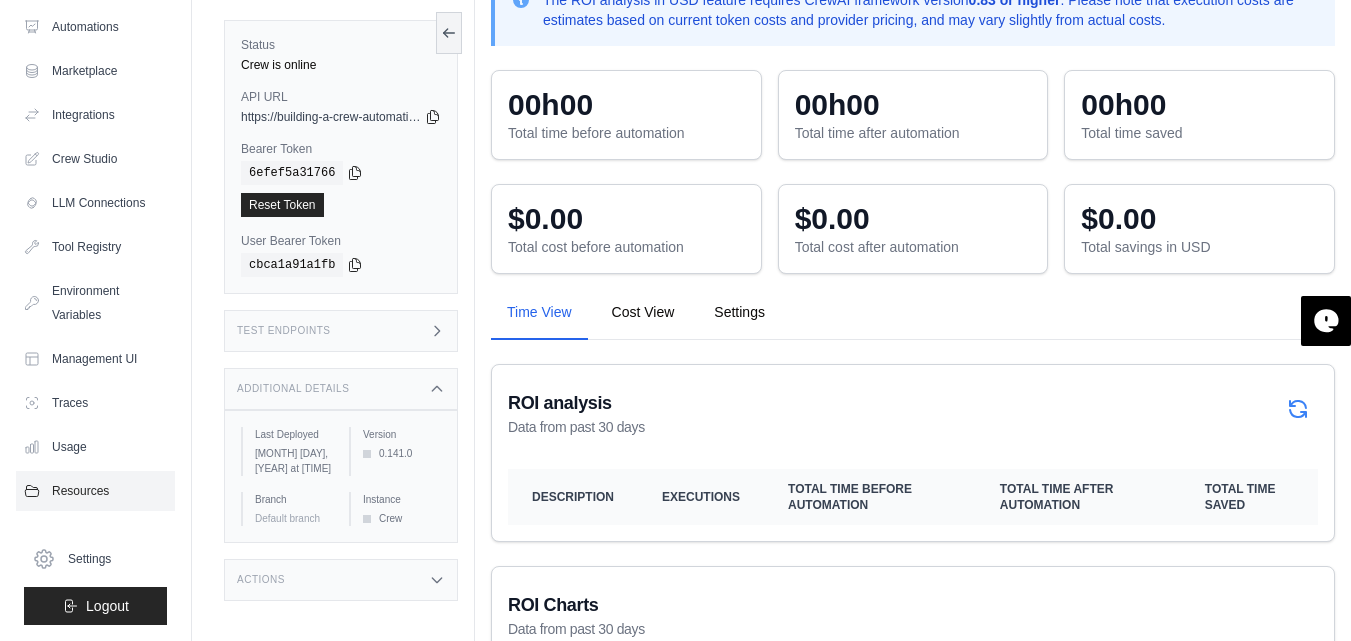 click on "Resources" at bounding box center (95, 491) 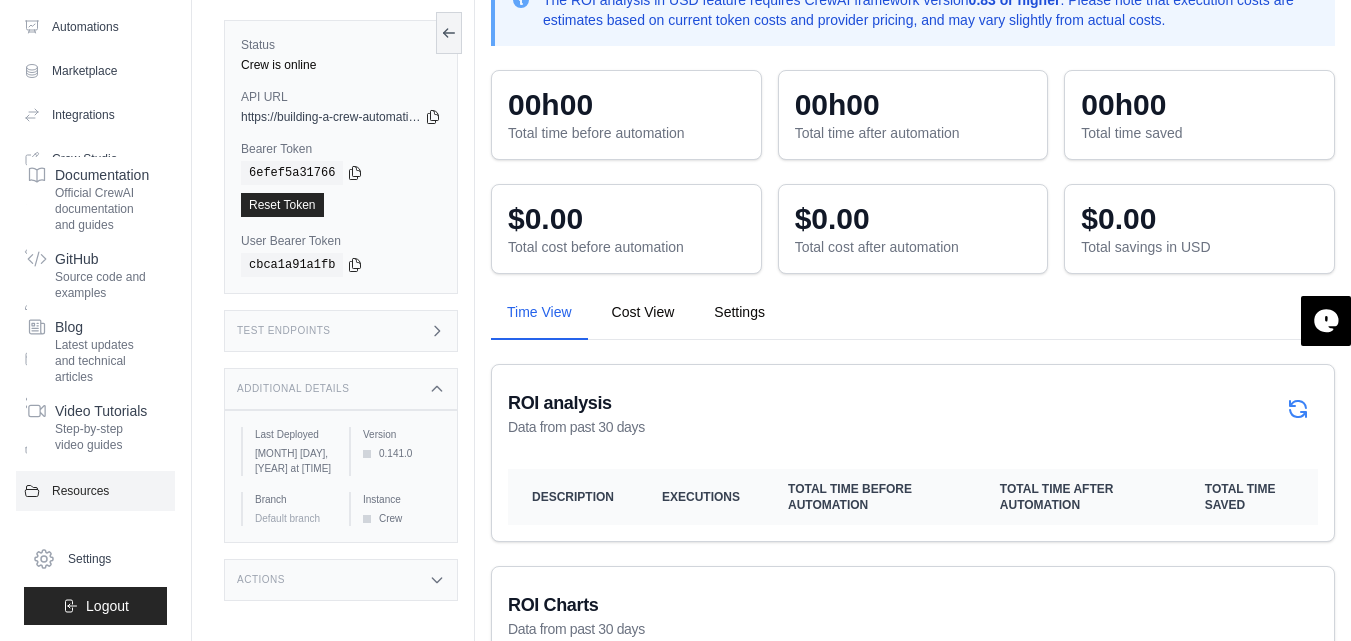 click on "Resources" at bounding box center [95, 491] 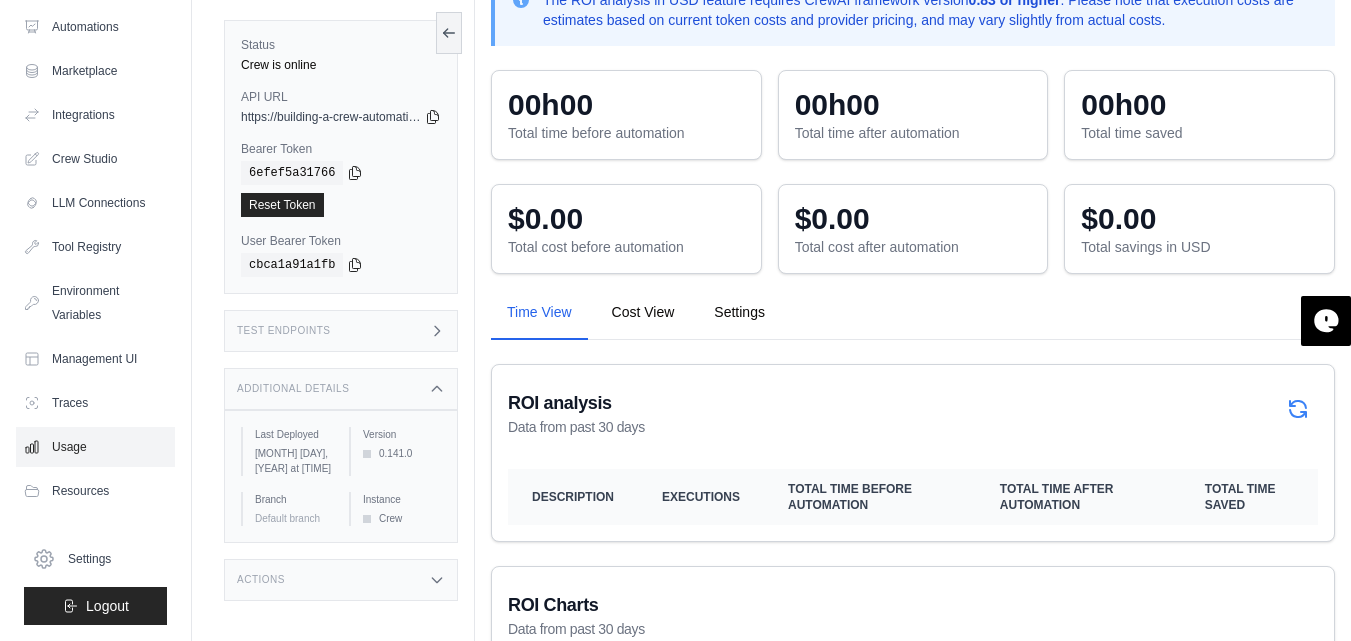 click on "Usage" at bounding box center (95, 447) 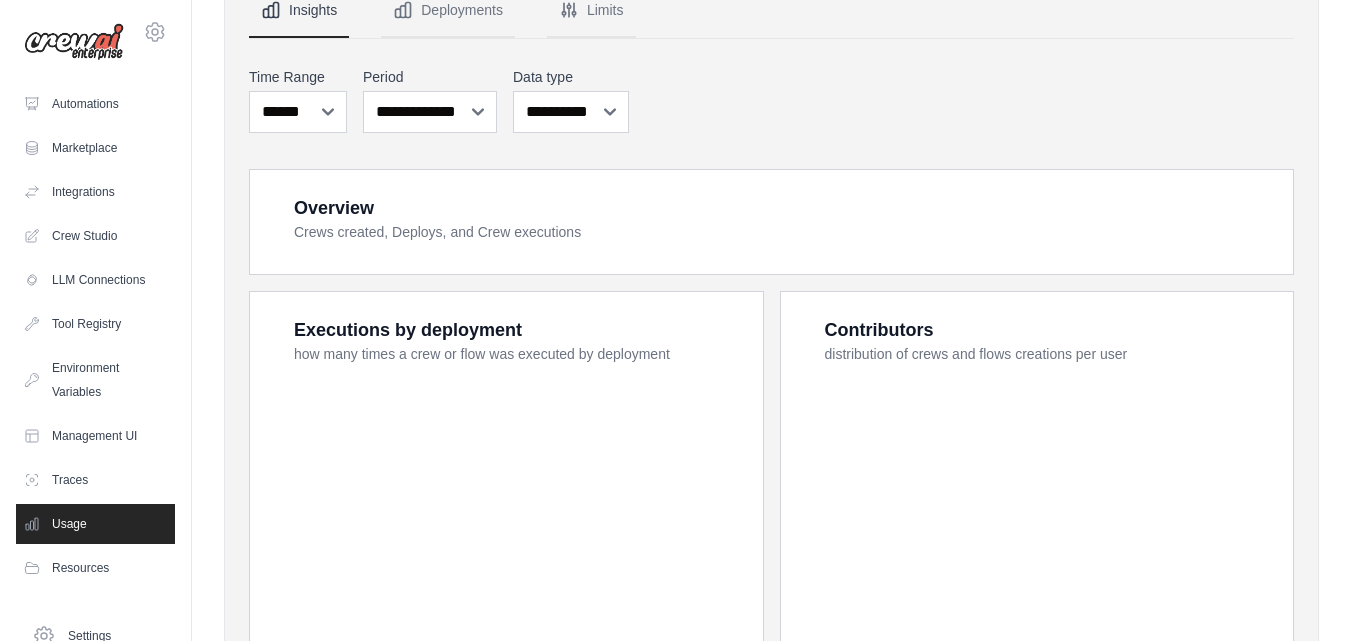 scroll, scrollTop: 0, scrollLeft: 0, axis: both 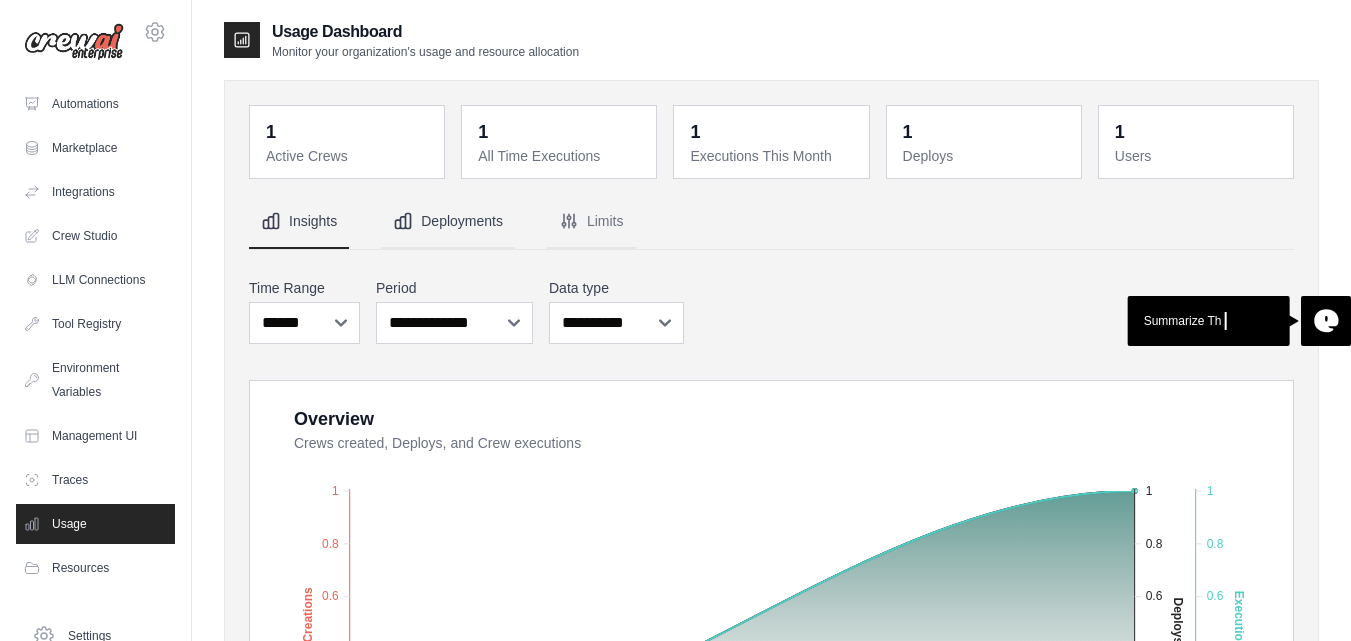 click on "Deployments" at bounding box center [448, 222] 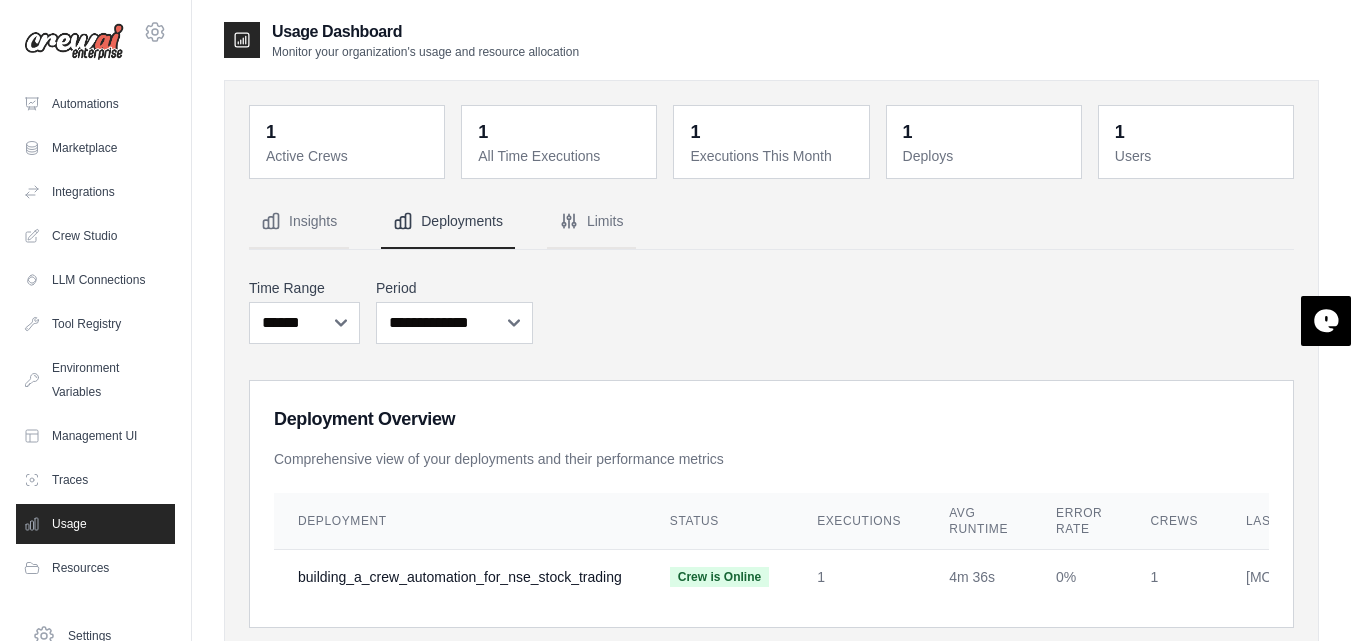 scroll, scrollTop: 1, scrollLeft: 0, axis: vertical 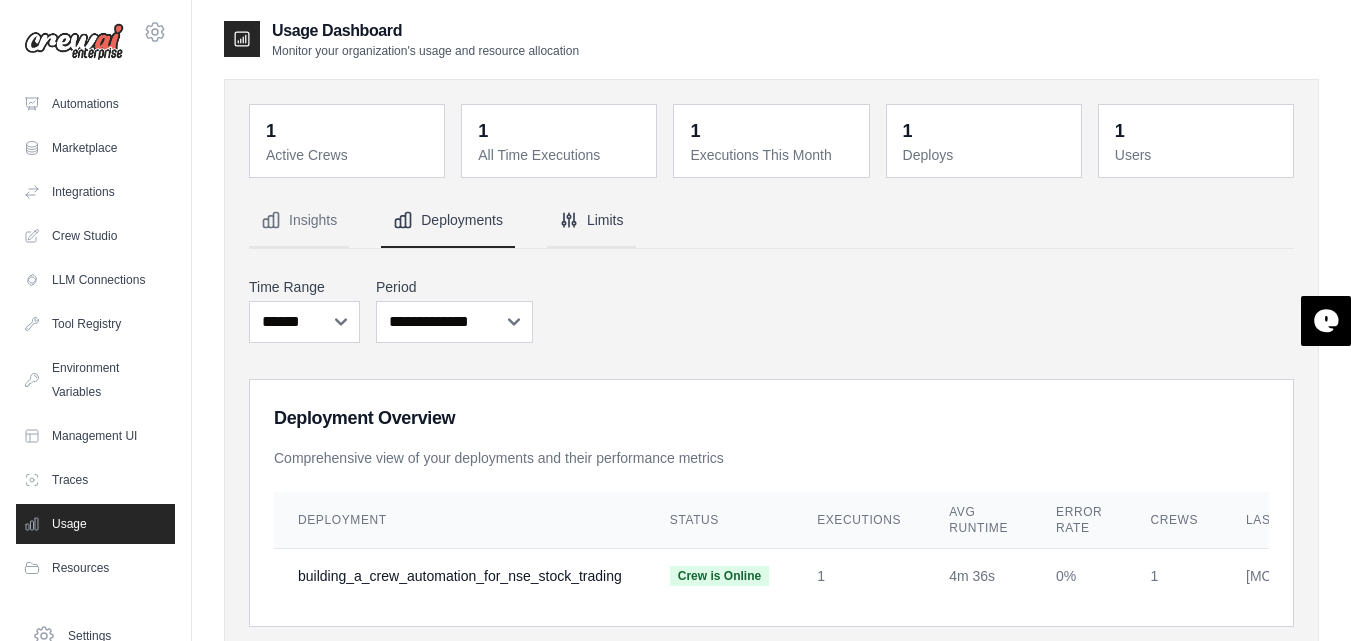 click on "Limits" at bounding box center (591, 221) 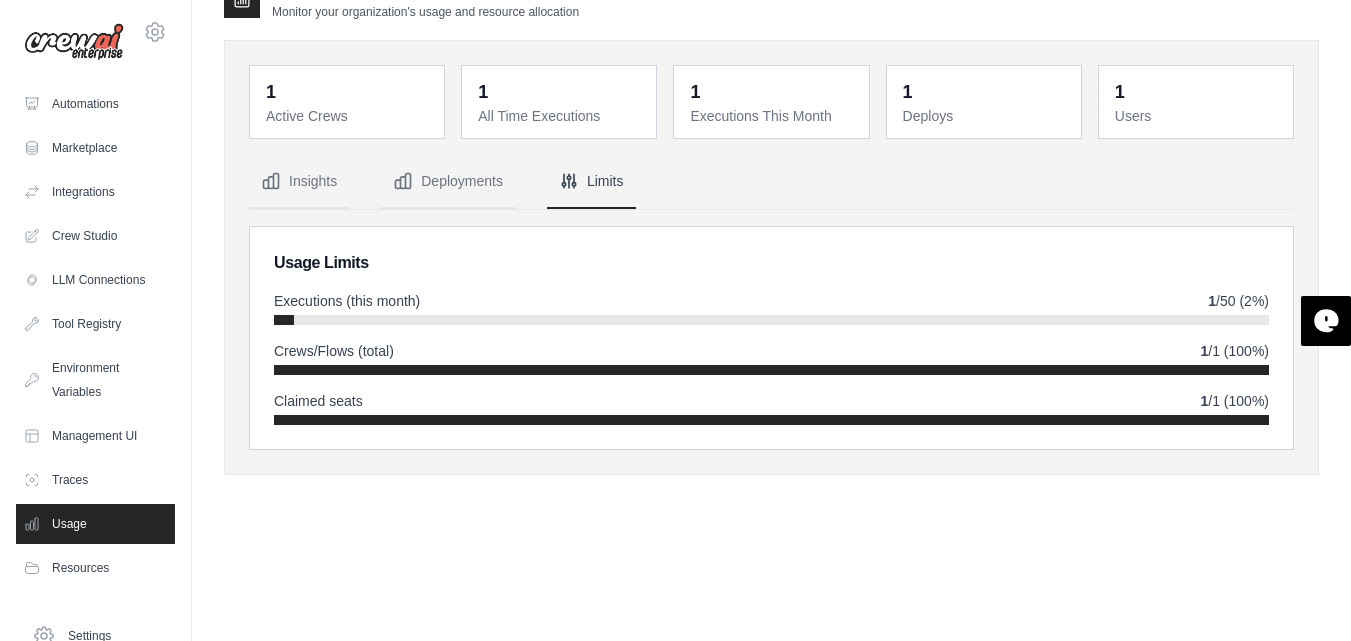 scroll, scrollTop: 0, scrollLeft: 0, axis: both 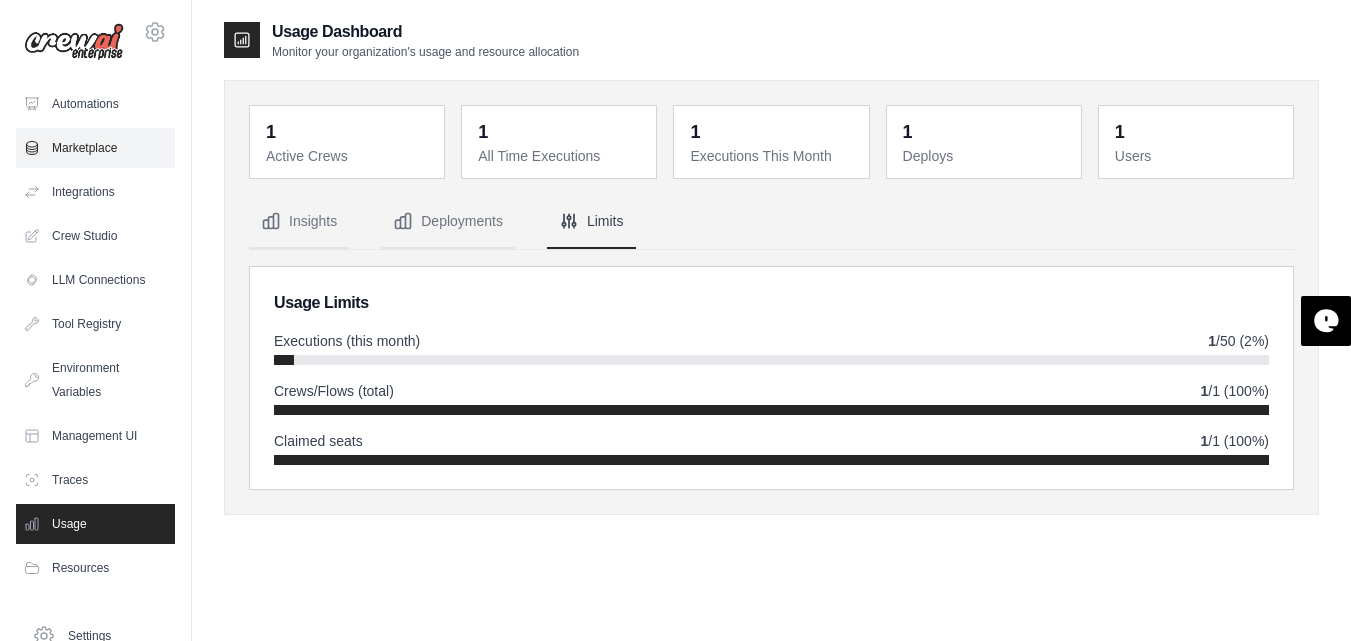 click on "Marketplace" at bounding box center [95, 148] 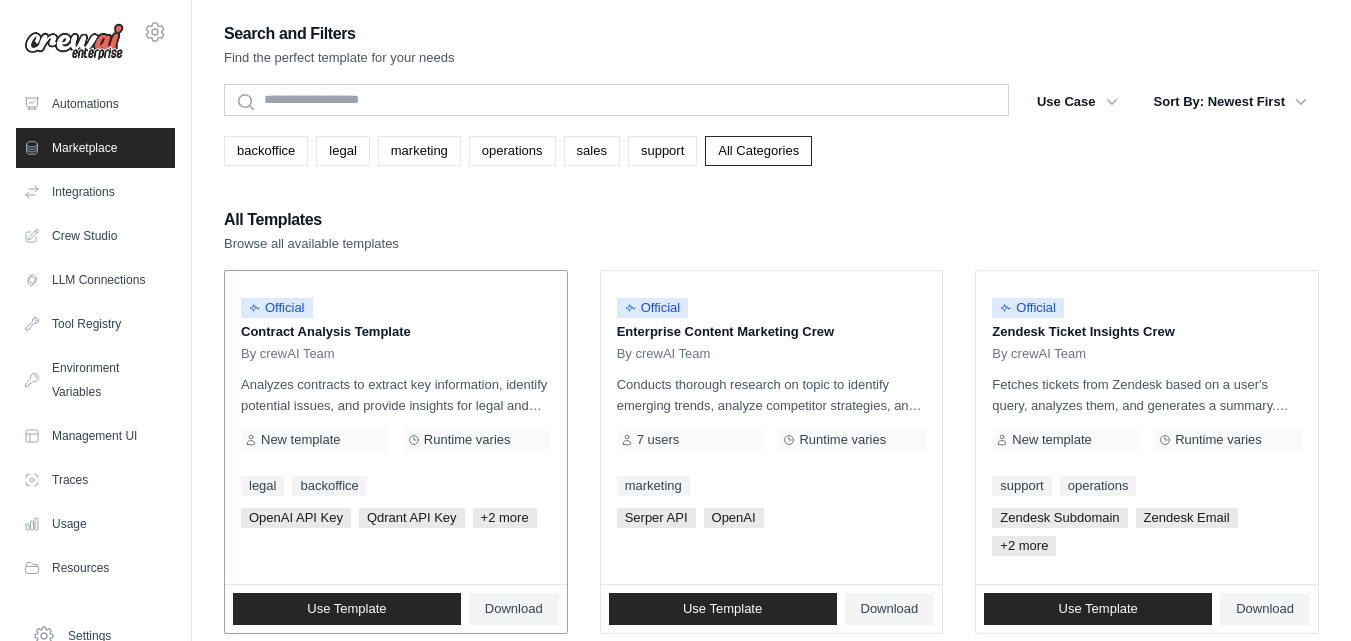 scroll, scrollTop: 1, scrollLeft: 0, axis: vertical 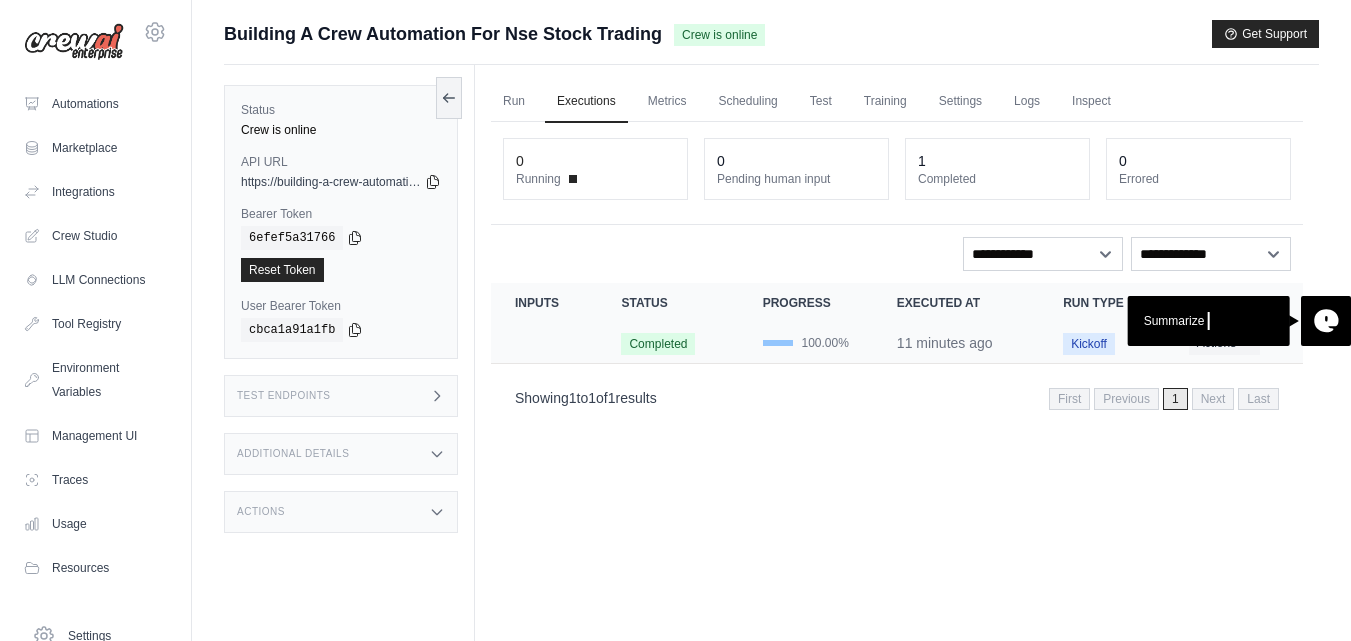 click on "Kickoff" at bounding box center (1089, 344) 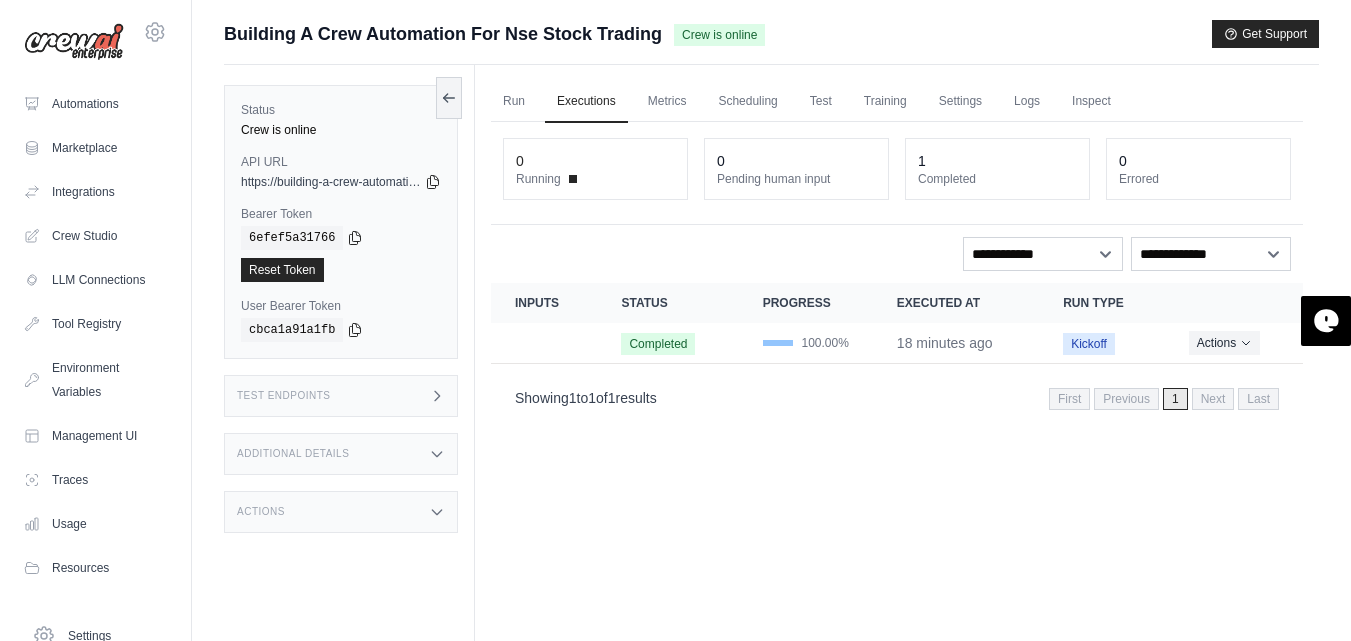 click on "Test Endpoints" at bounding box center [341, 396] 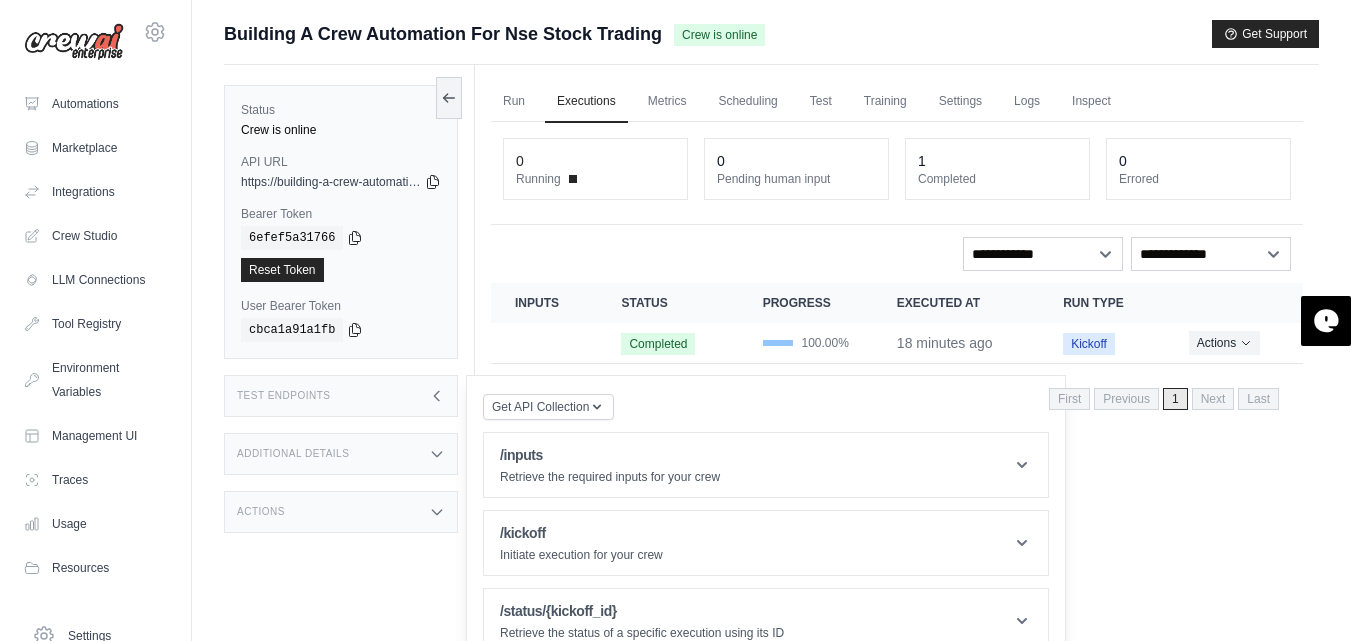 click on "Test Endpoints" at bounding box center (341, 396) 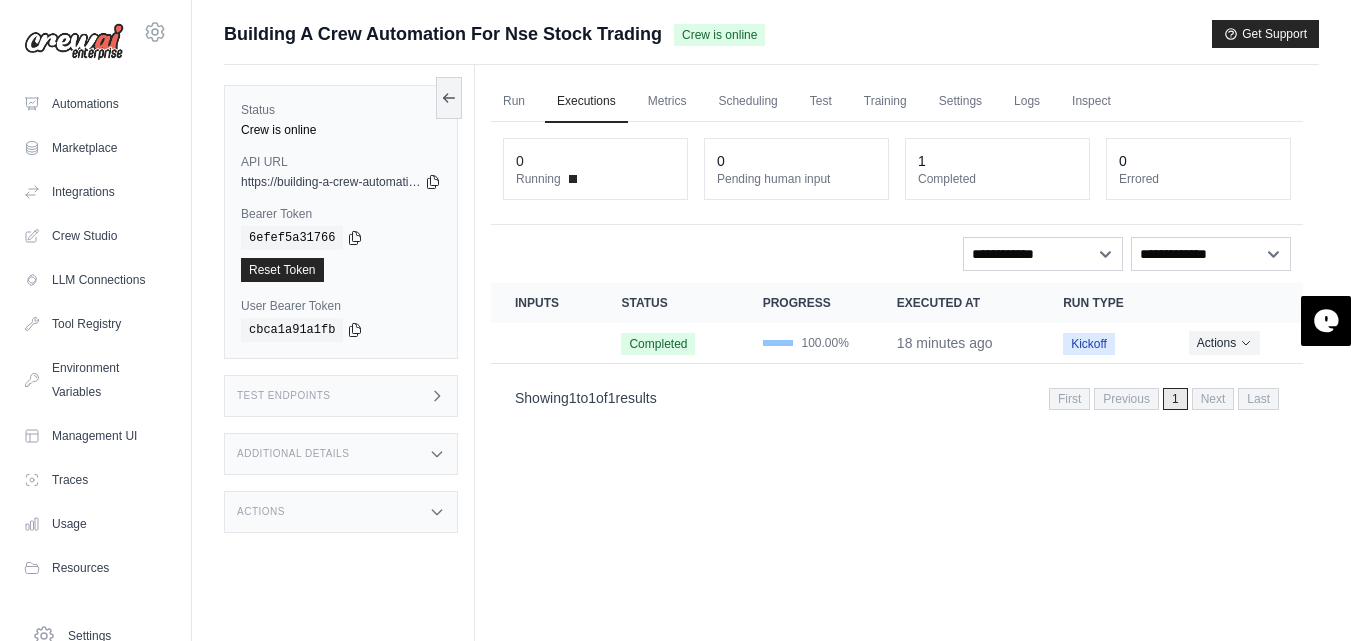 scroll, scrollTop: 85, scrollLeft: 0, axis: vertical 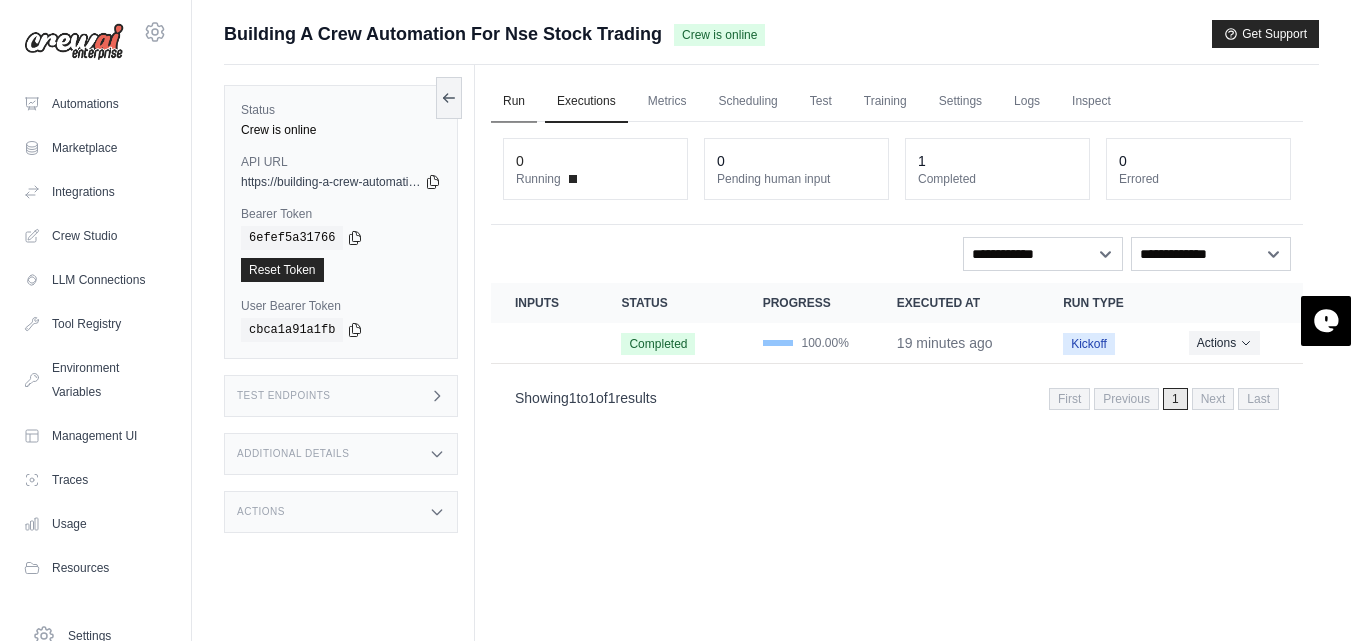 click on "Run" at bounding box center (514, 102) 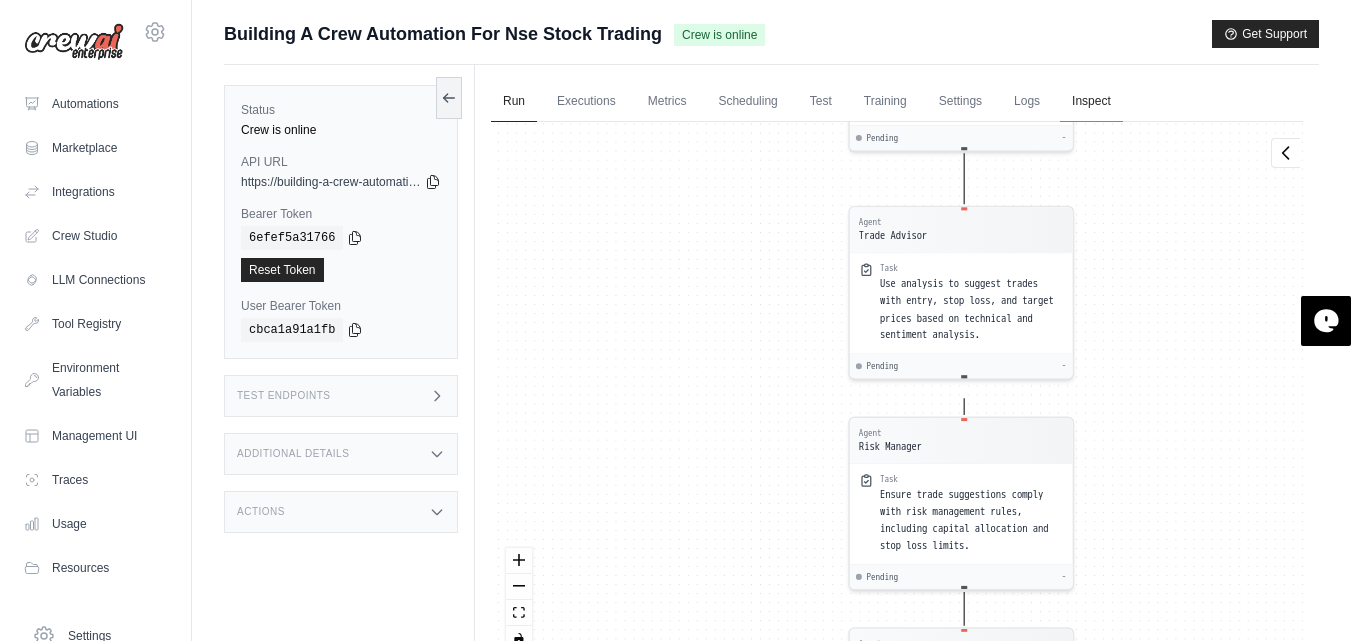 click on "Inspect" at bounding box center [1091, 102] 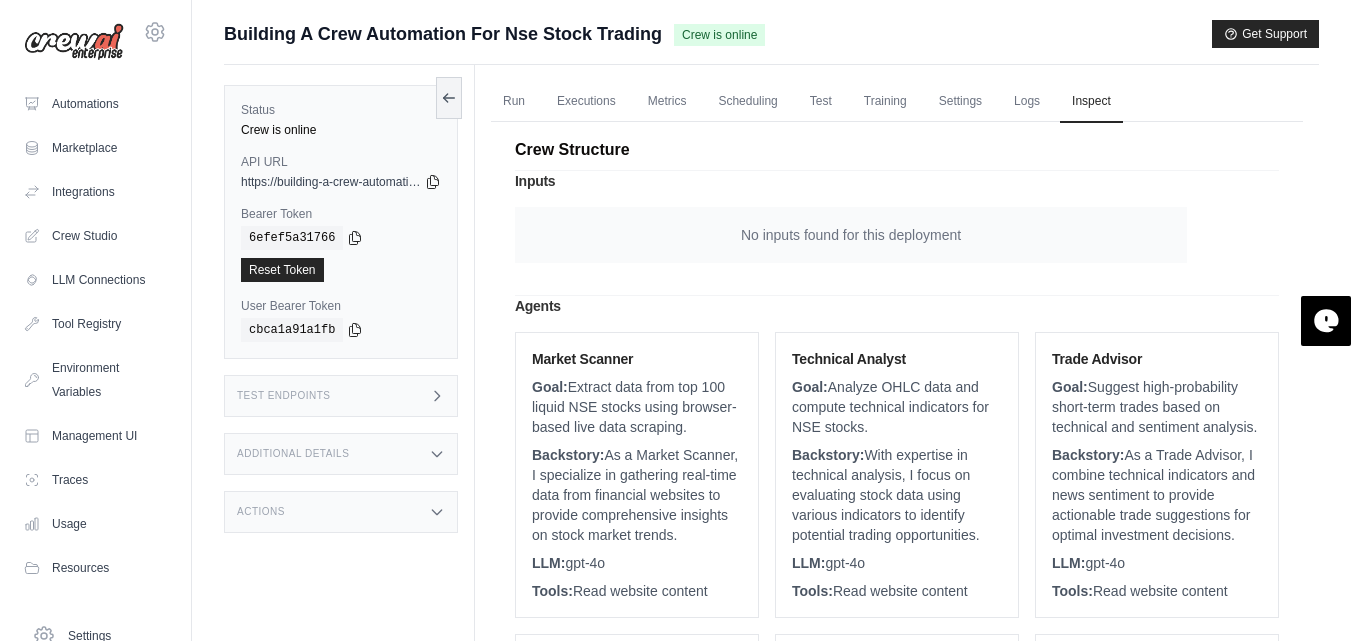 click on "Crew is online" at bounding box center [719, 35] 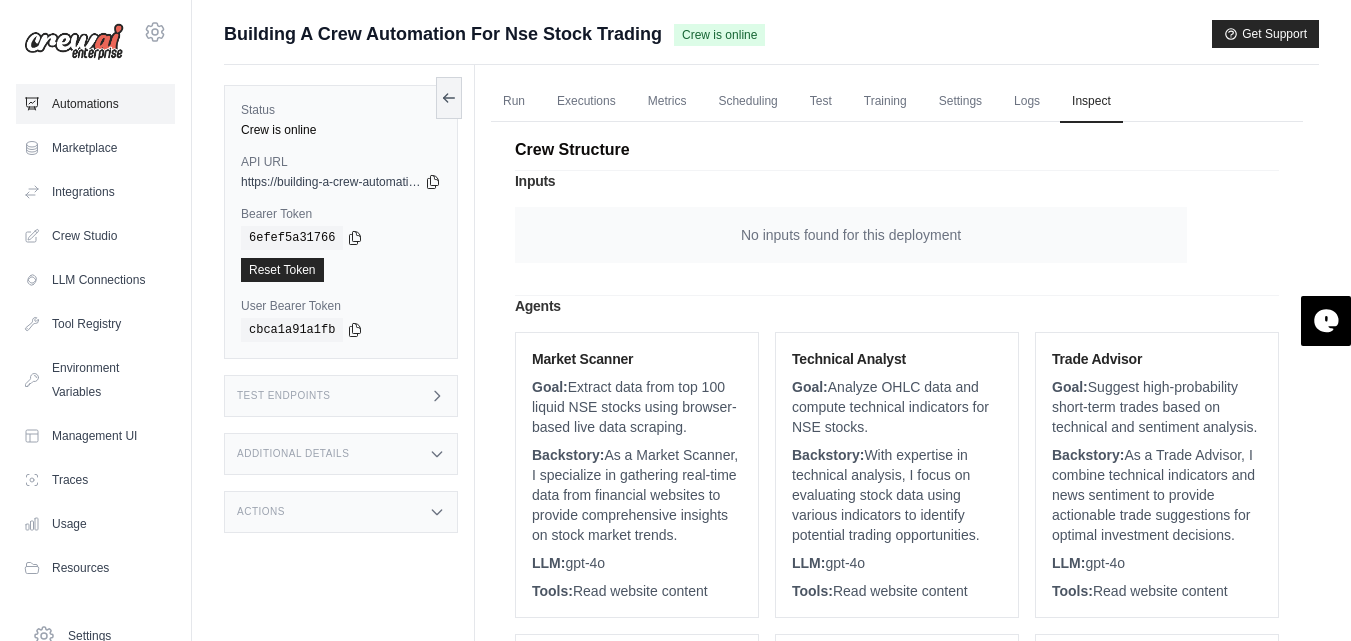 click on "Automations" at bounding box center (95, 104) 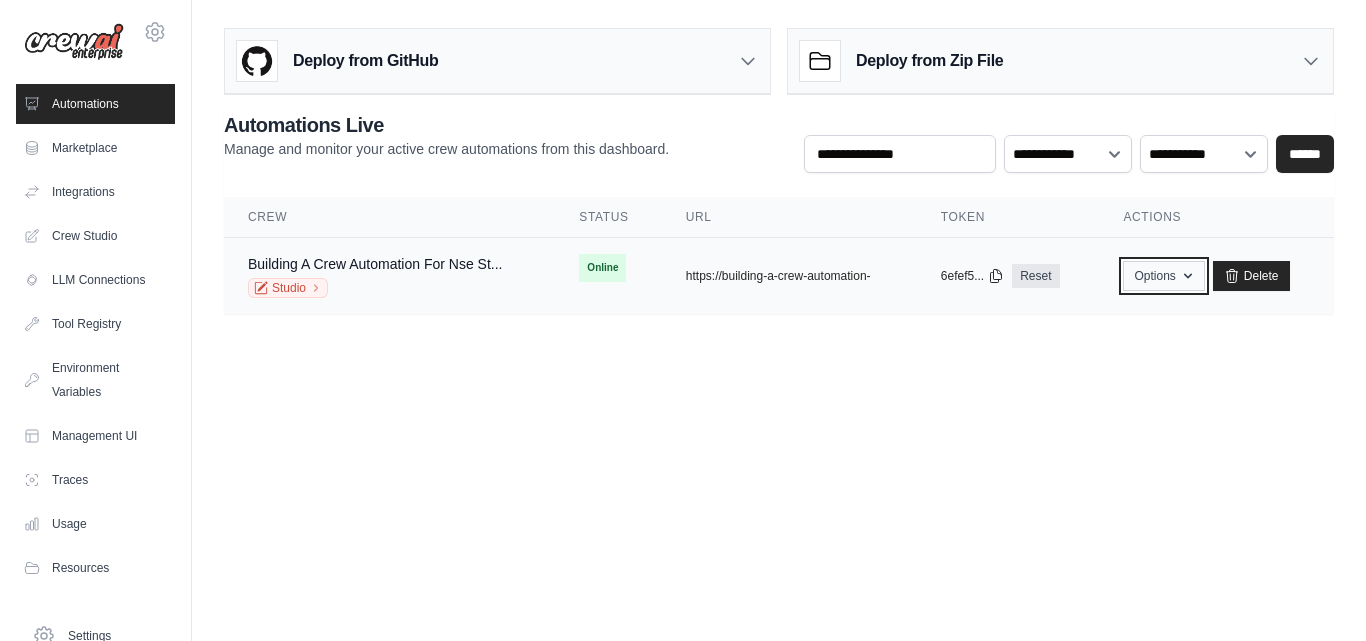 click on "Options" at bounding box center (1163, 276) 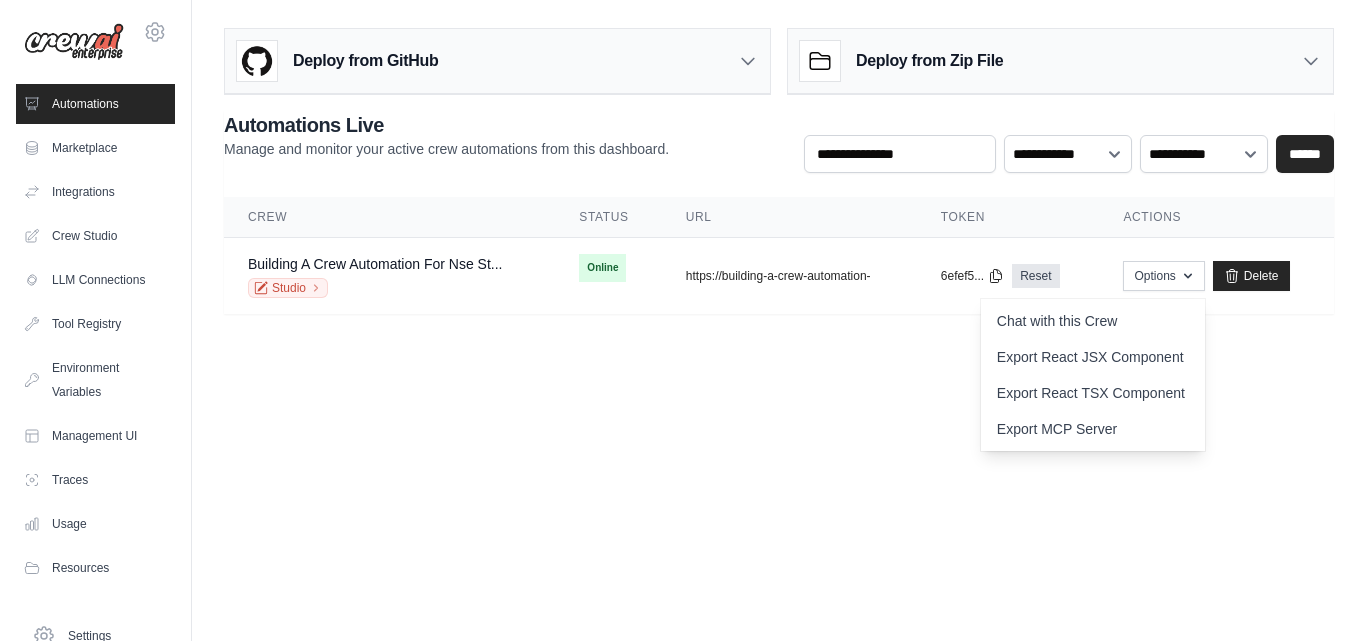 click on "[EMAIL]
Settings
Automations
Marketplace
Integrations" at bounding box center [683, 320] 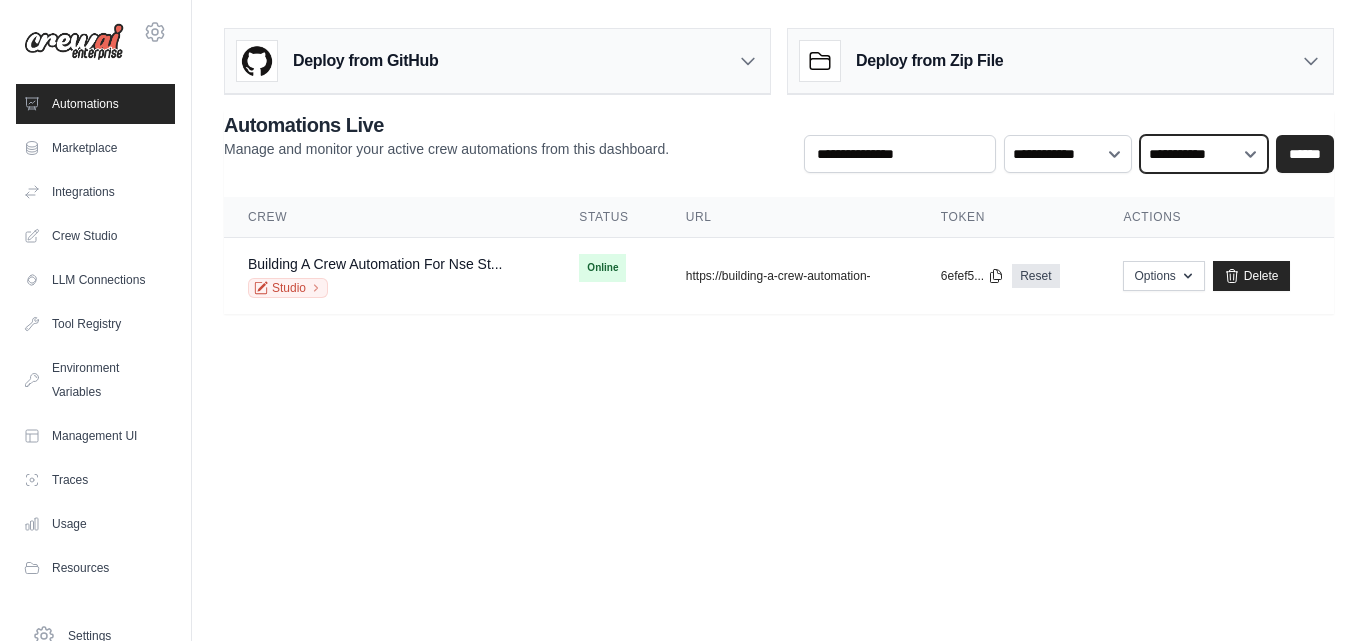 click on "**********" at bounding box center [1204, 154] 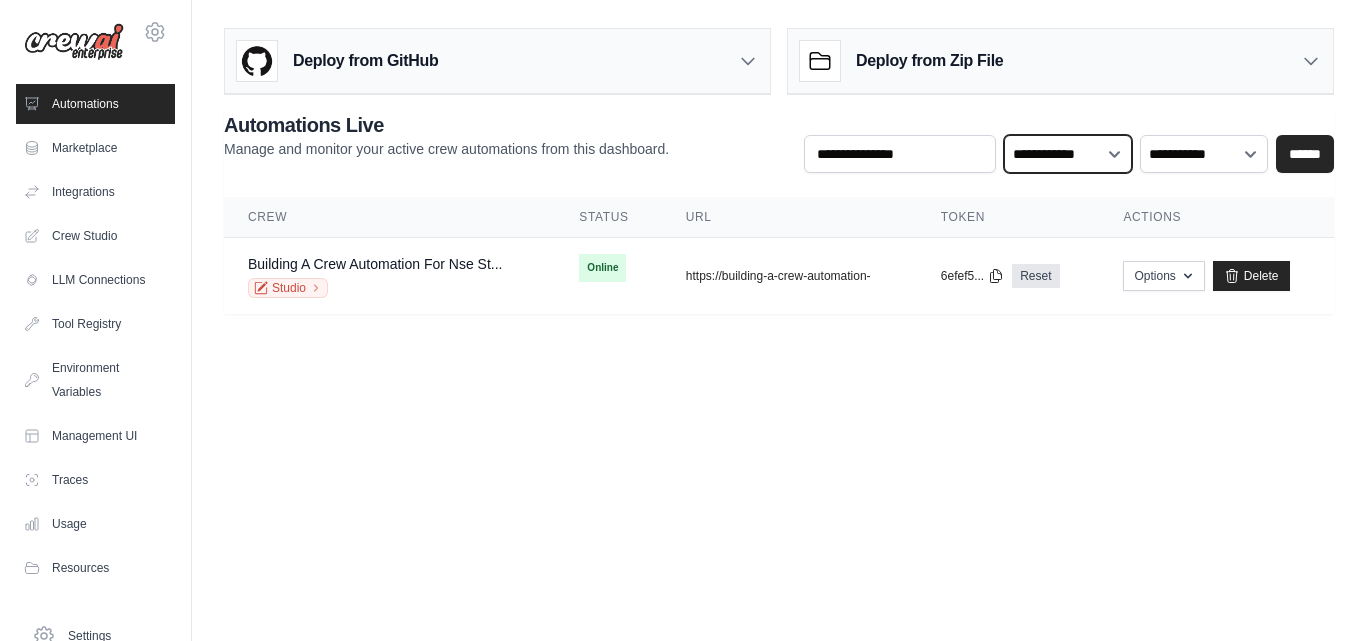 click on "**********" at bounding box center [1068, 154] 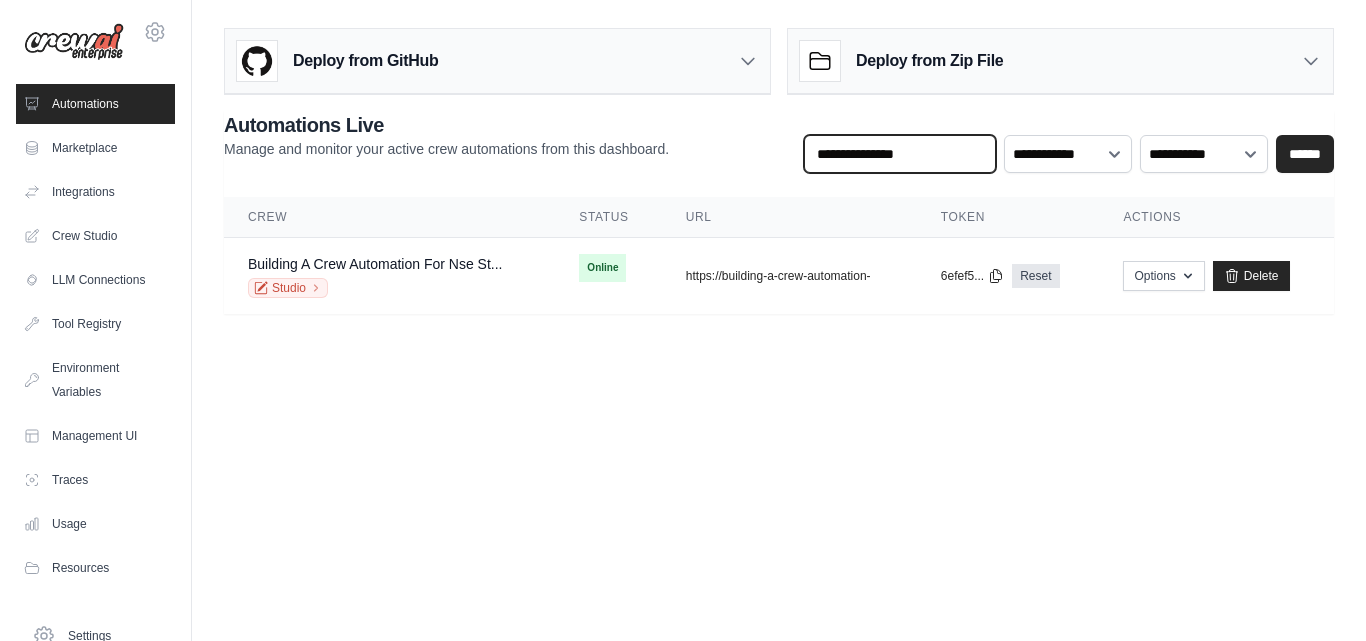 click at bounding box center (900, 154) 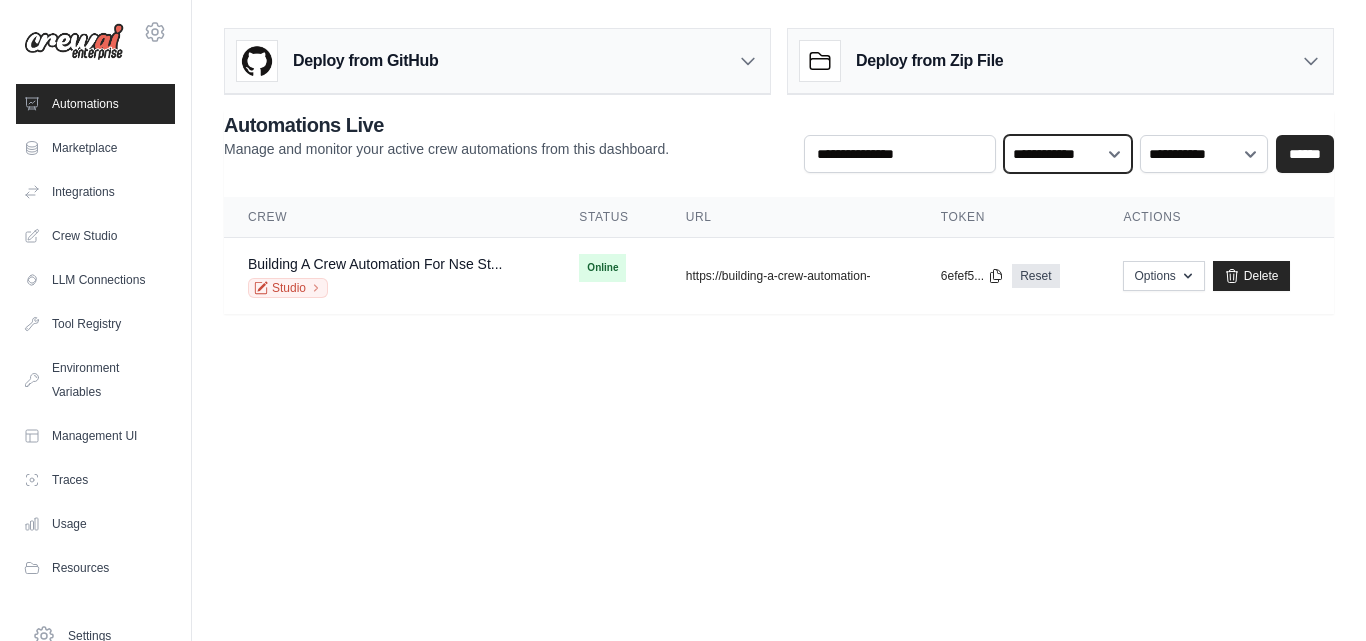 click on "**********" at bounding box center (1068, 154) 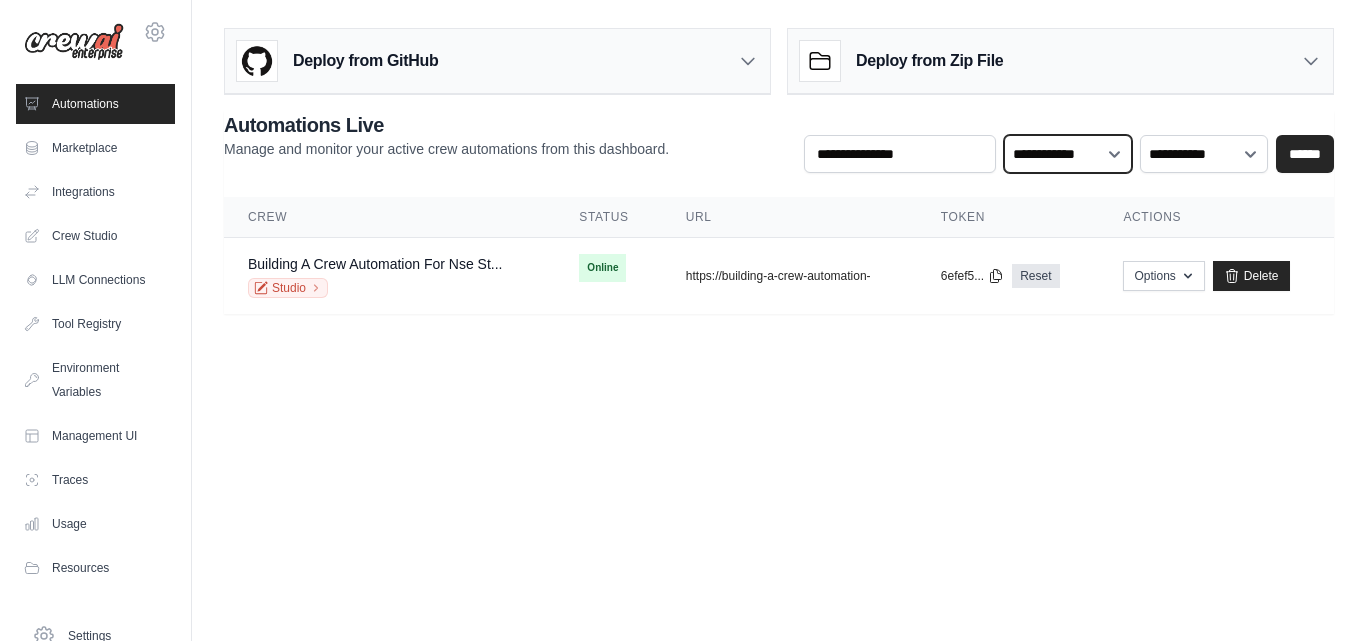 select on "******" 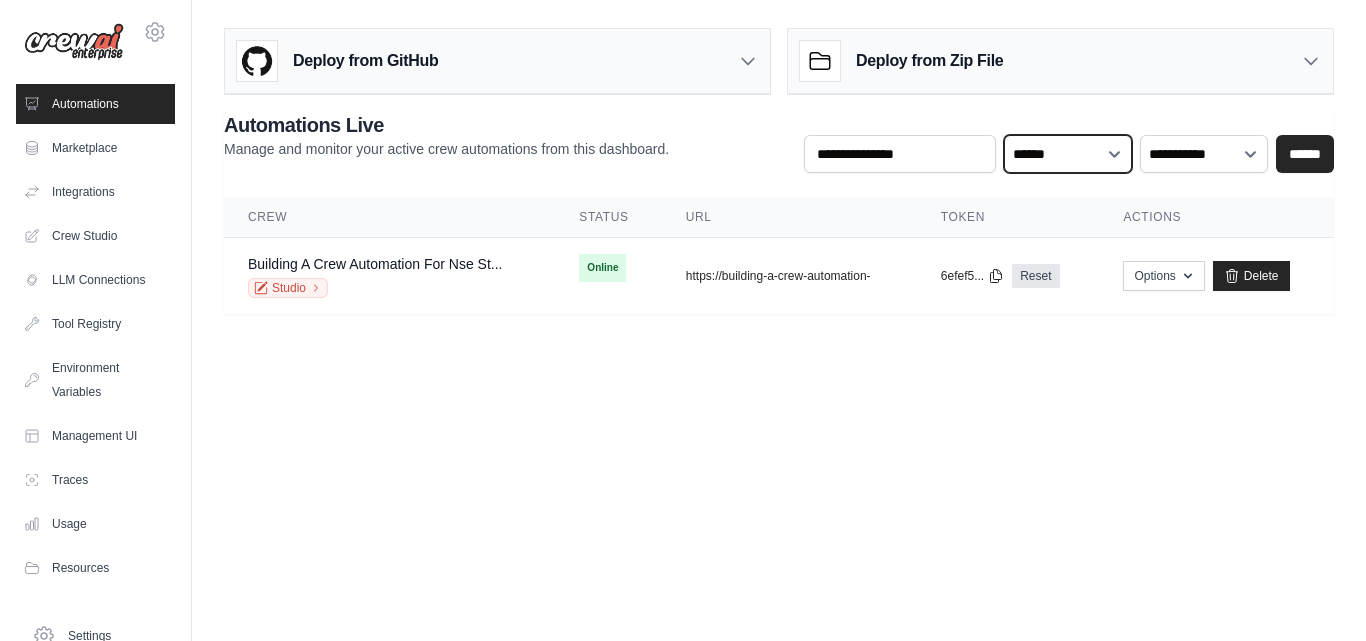 click on "**********" at bounding box center (1068, 154) 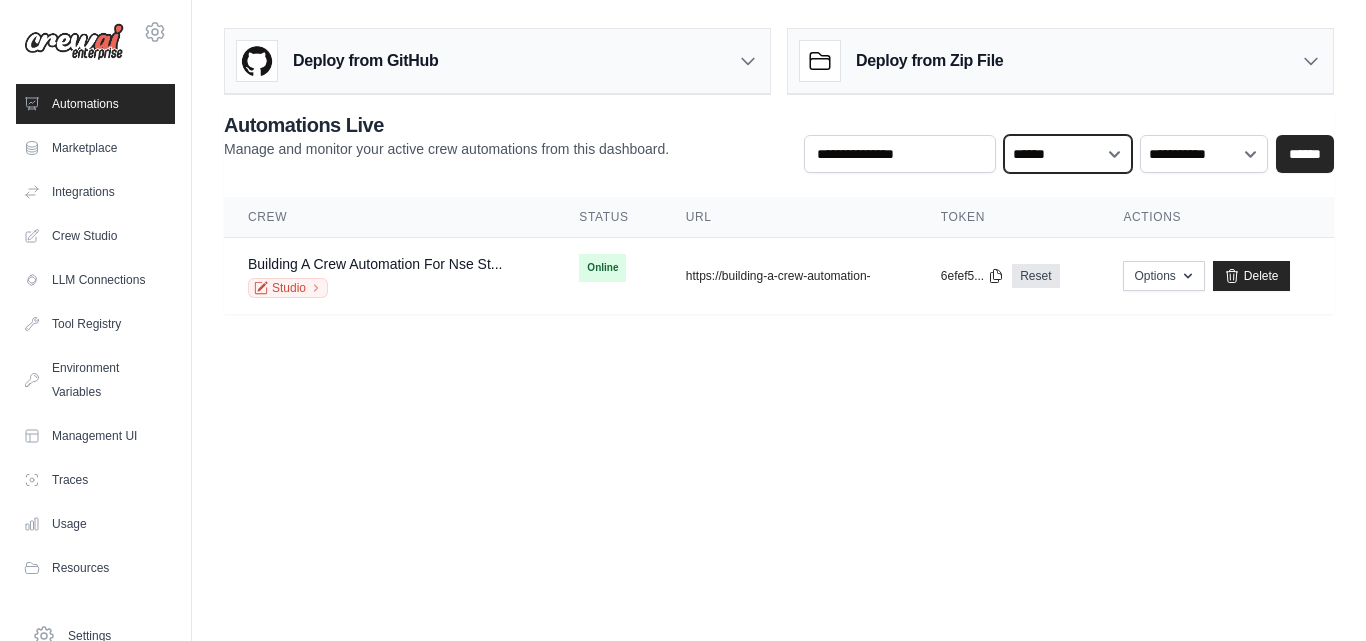 click on "**********" at bounding box center [1068, 154] 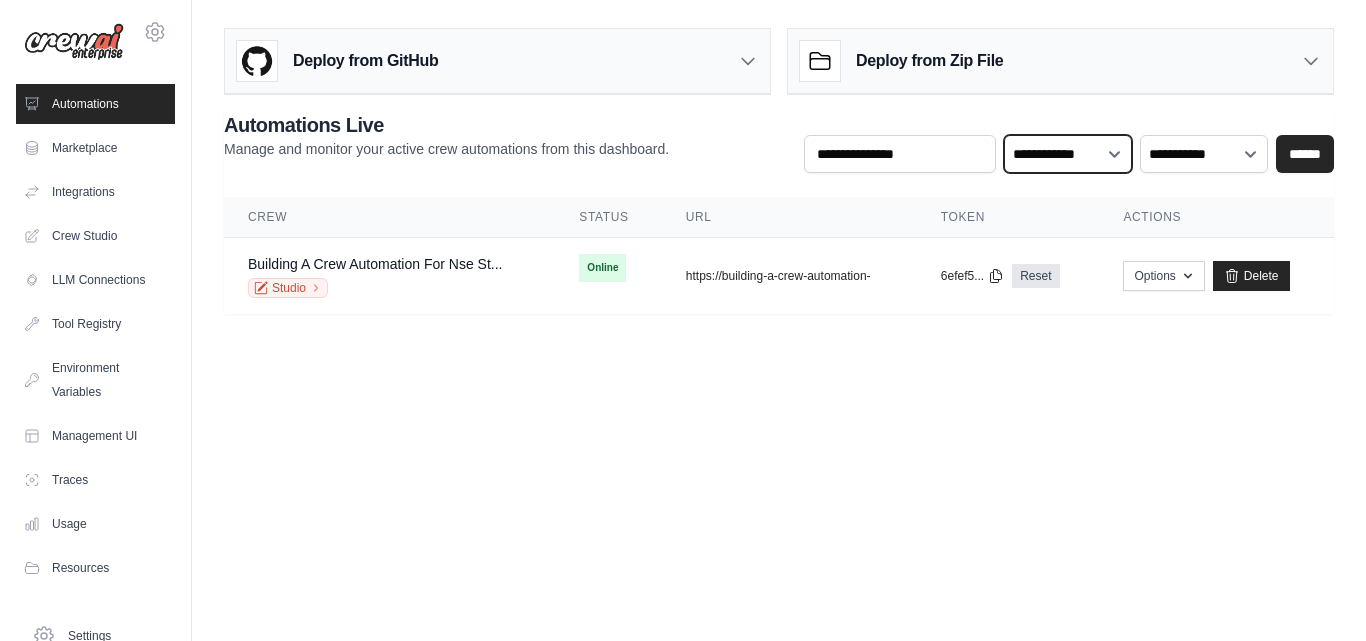 click on "**********" at bounding box center [1068, 154] 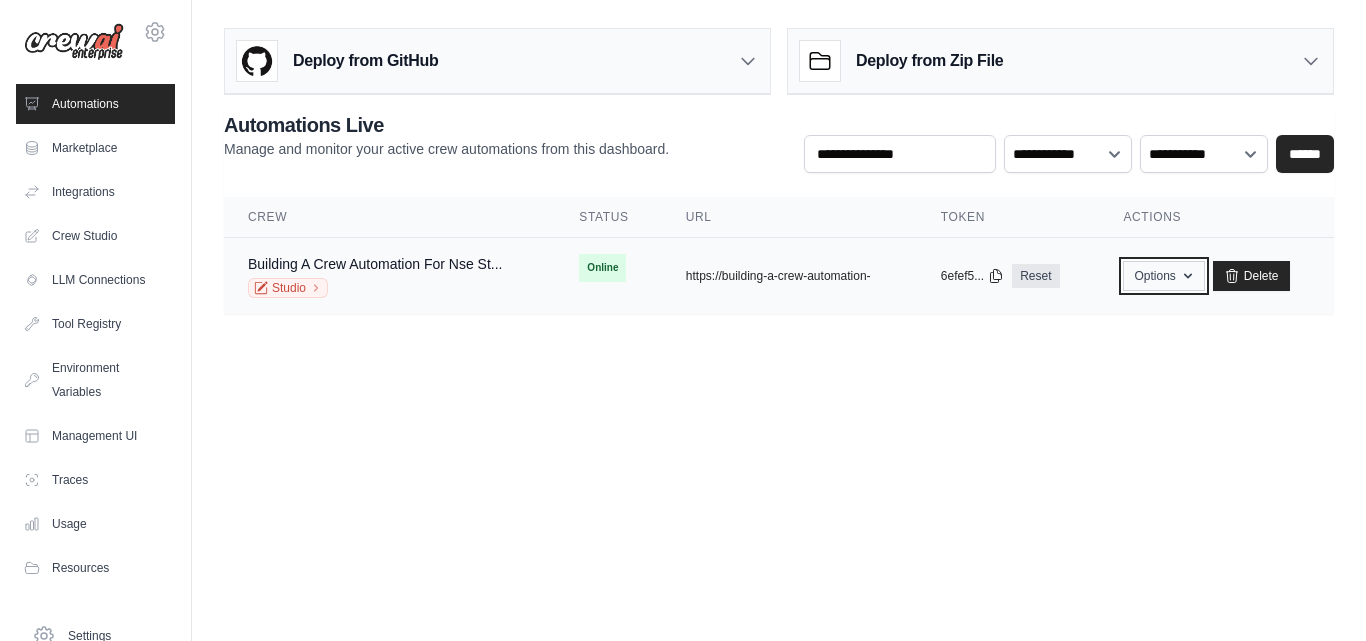 click on "Options" at bounding box center (1163, 276) 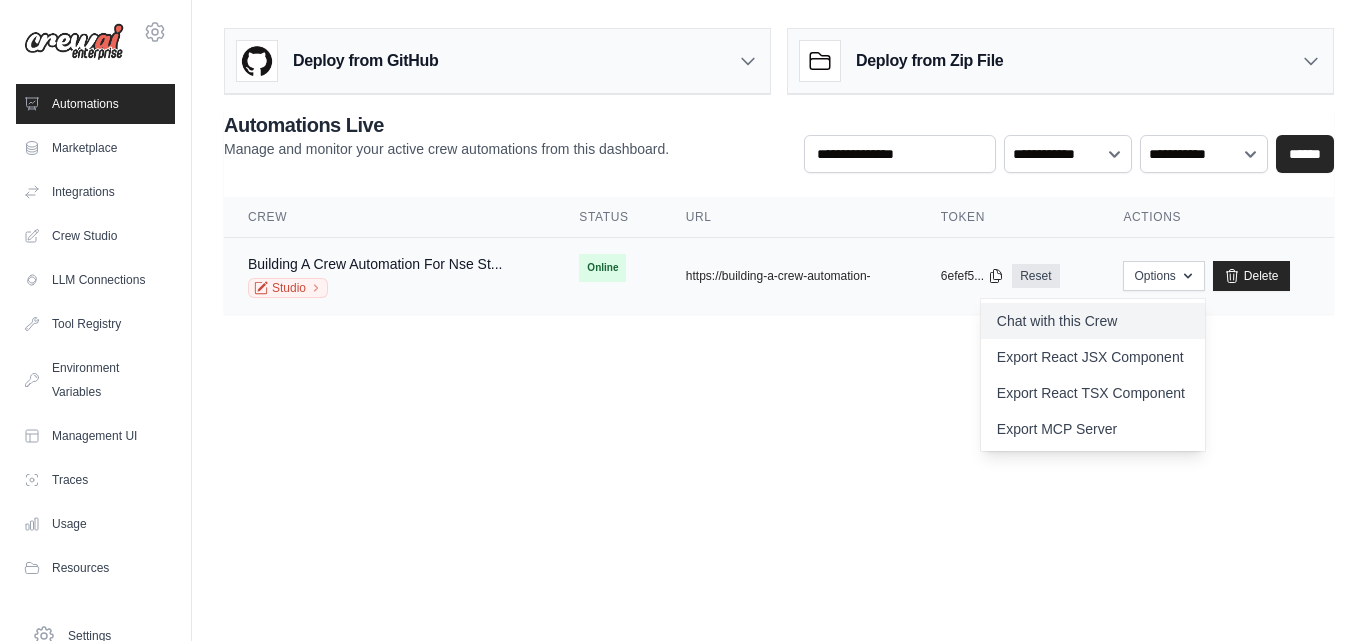 click on "Chat with this
Crew" at bounding box center (1093, 321) 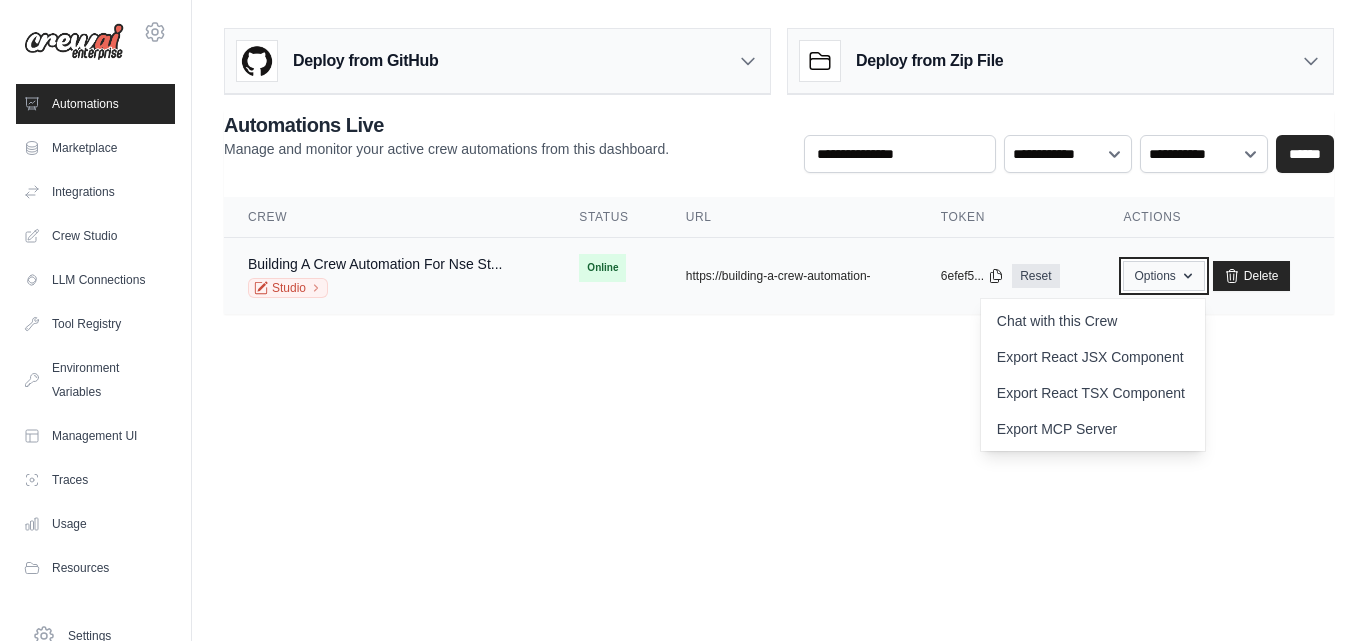 click on "Options" at bounding box center [1163, 276] 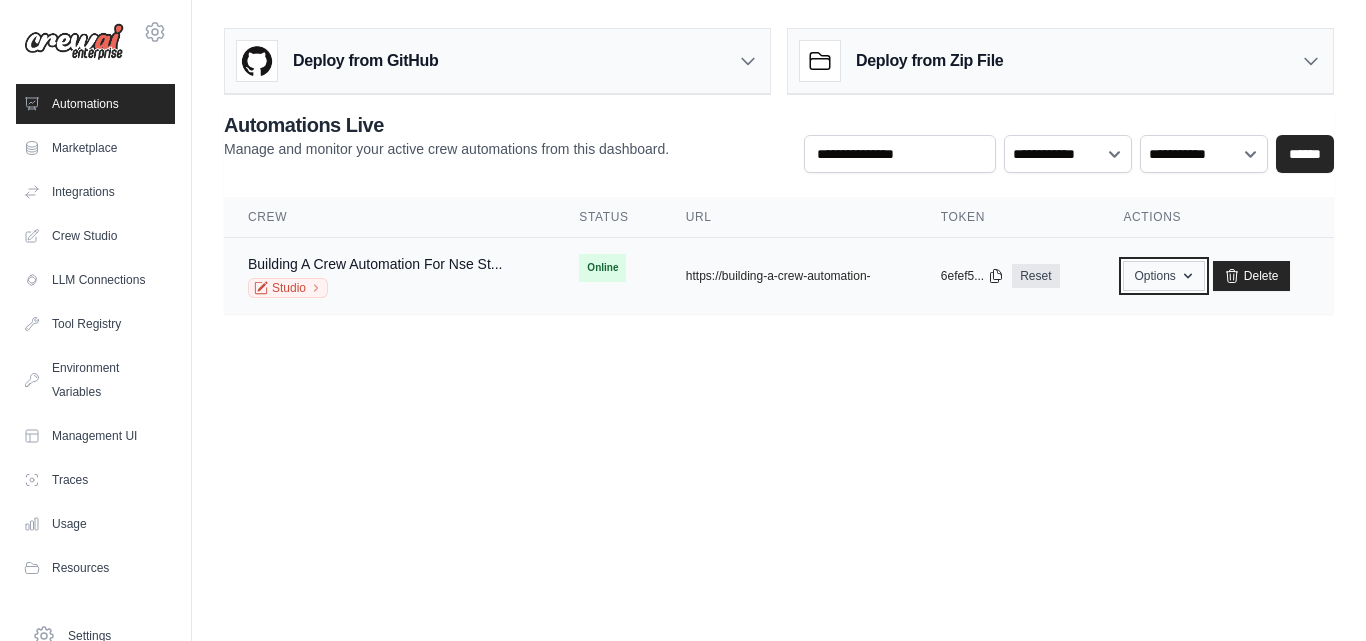 click on "Options" at bounding box center [1163, 276] 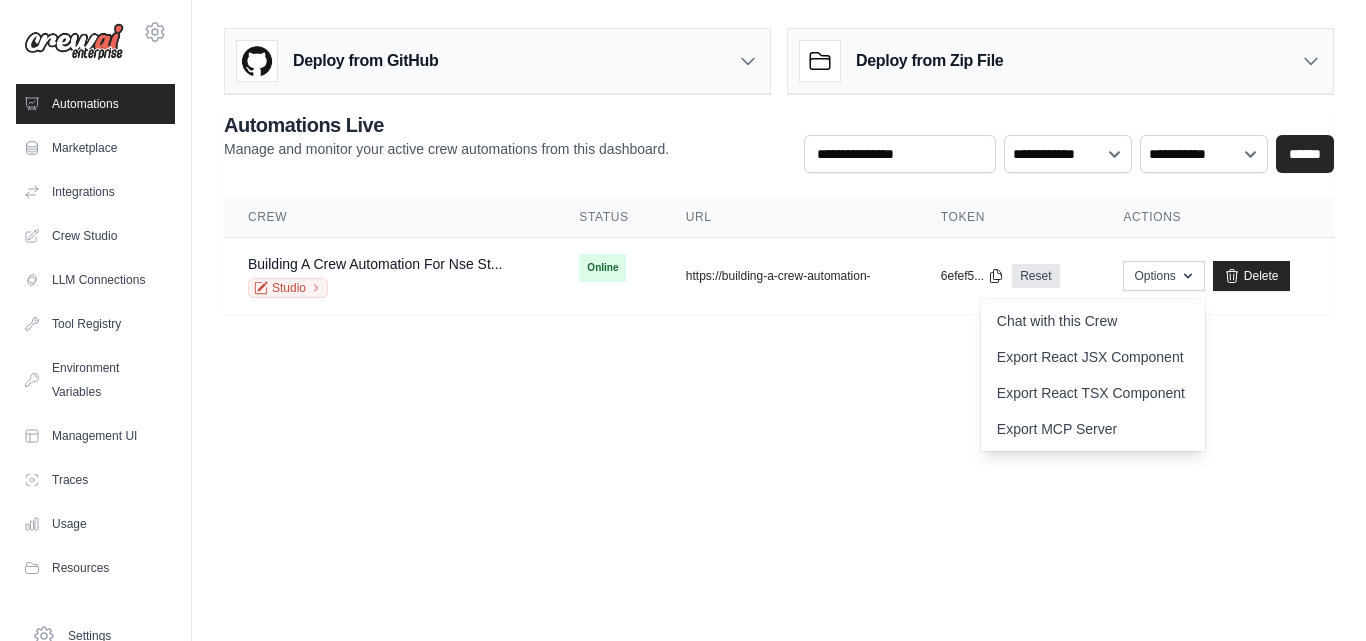 click on "[EMAIL] Settings Automations Marketplace Integrations" at bounding box center (683, 320) 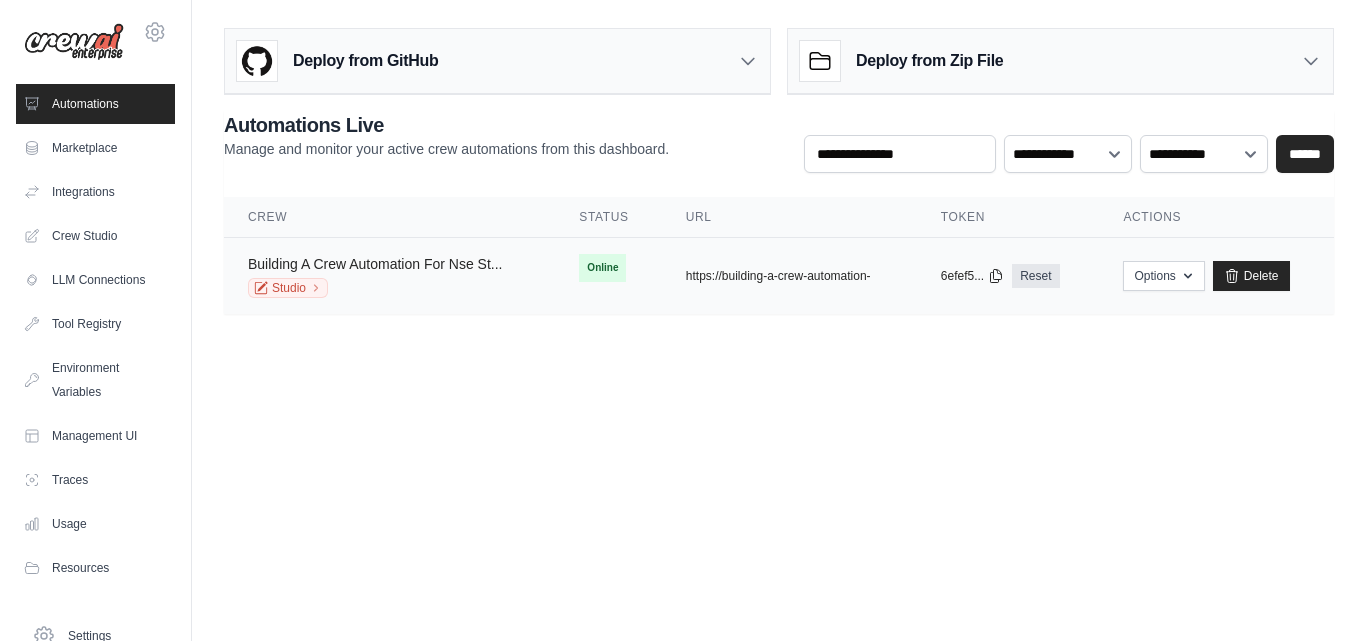 click on "Building A Crew Automation For Nse St..." at bounding box center [375, 264] 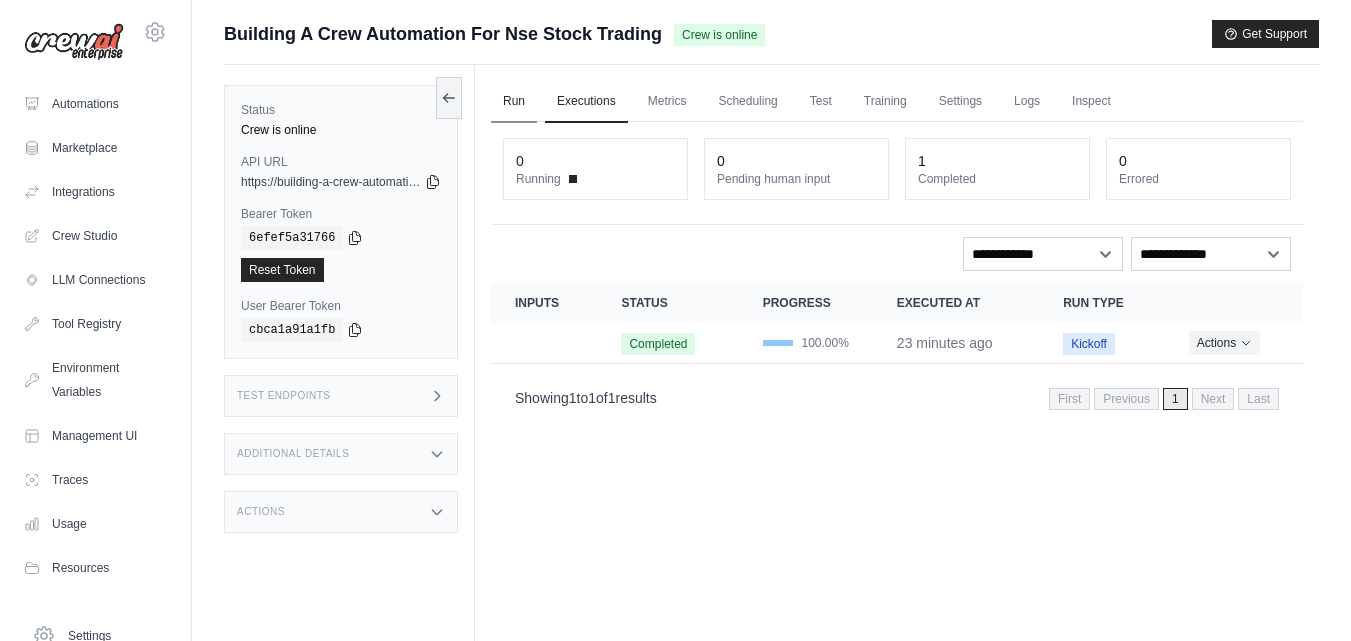 click on "Run" at bounding box center [514, 102] 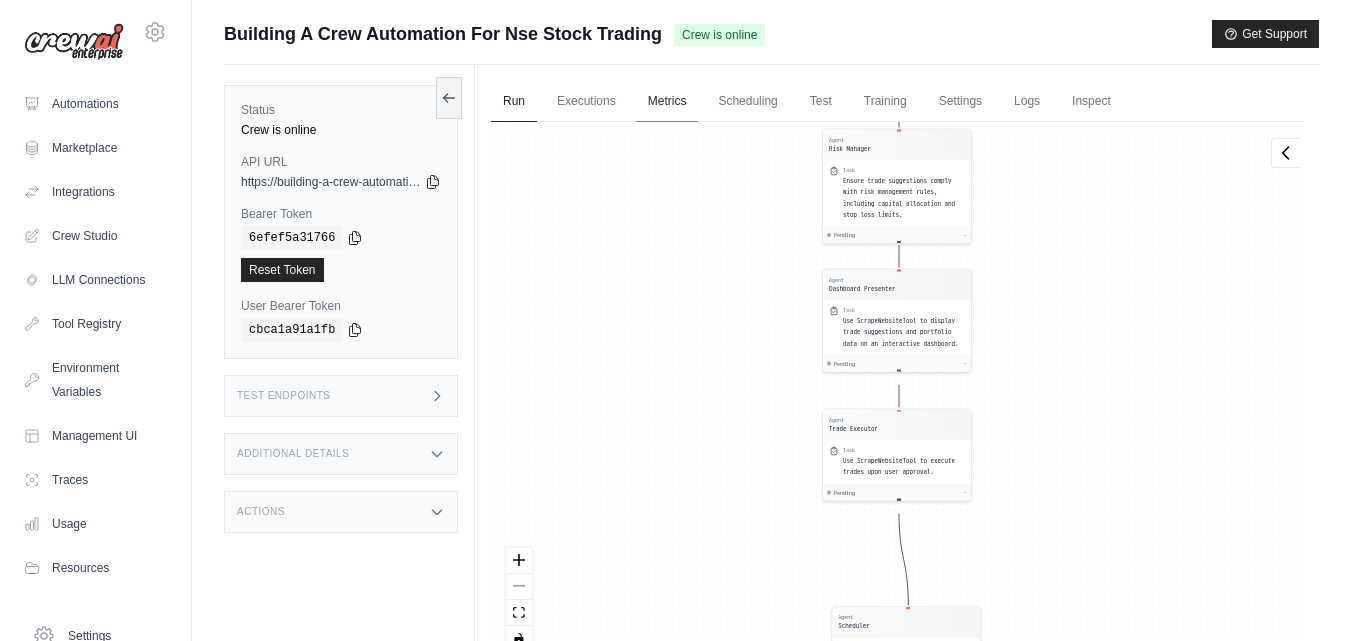 drag, startPoint x: 668, startPoint y: 419, endPoint x: 695, endPoint y: 89, distance: 331.1027 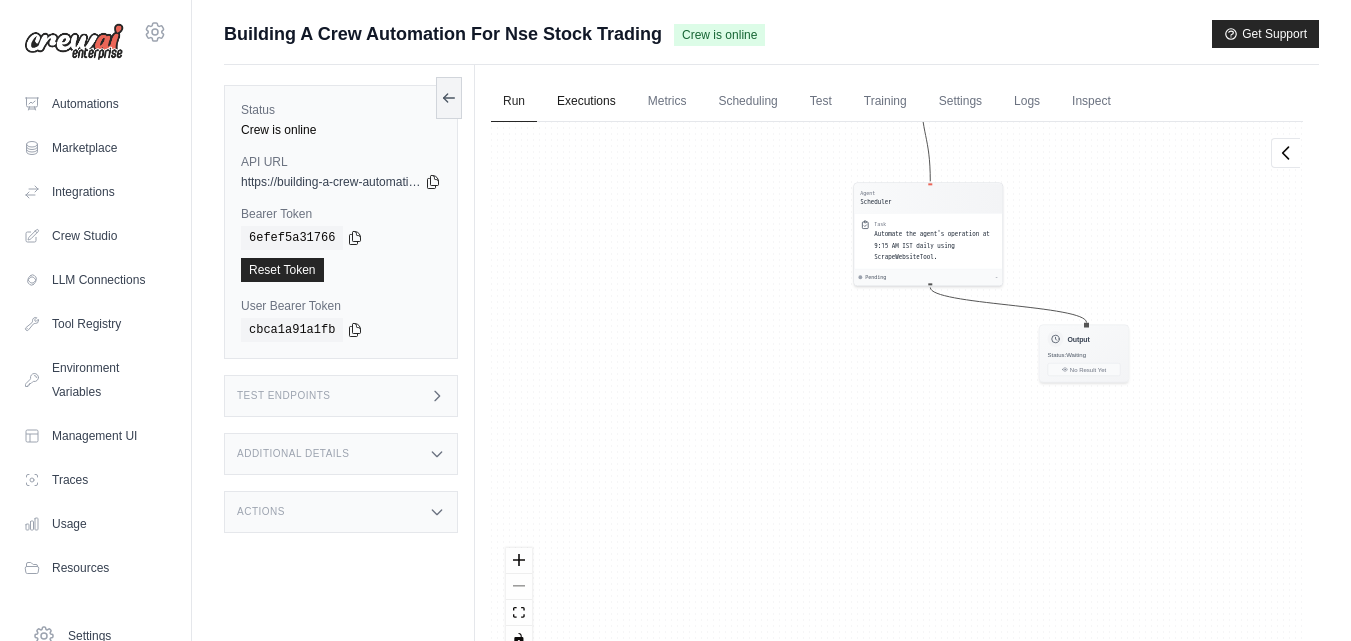 drag, startPoint x: 626, startPoint y: 458, endPoint x: 627, endPoint y: 107, distance: 351.00143 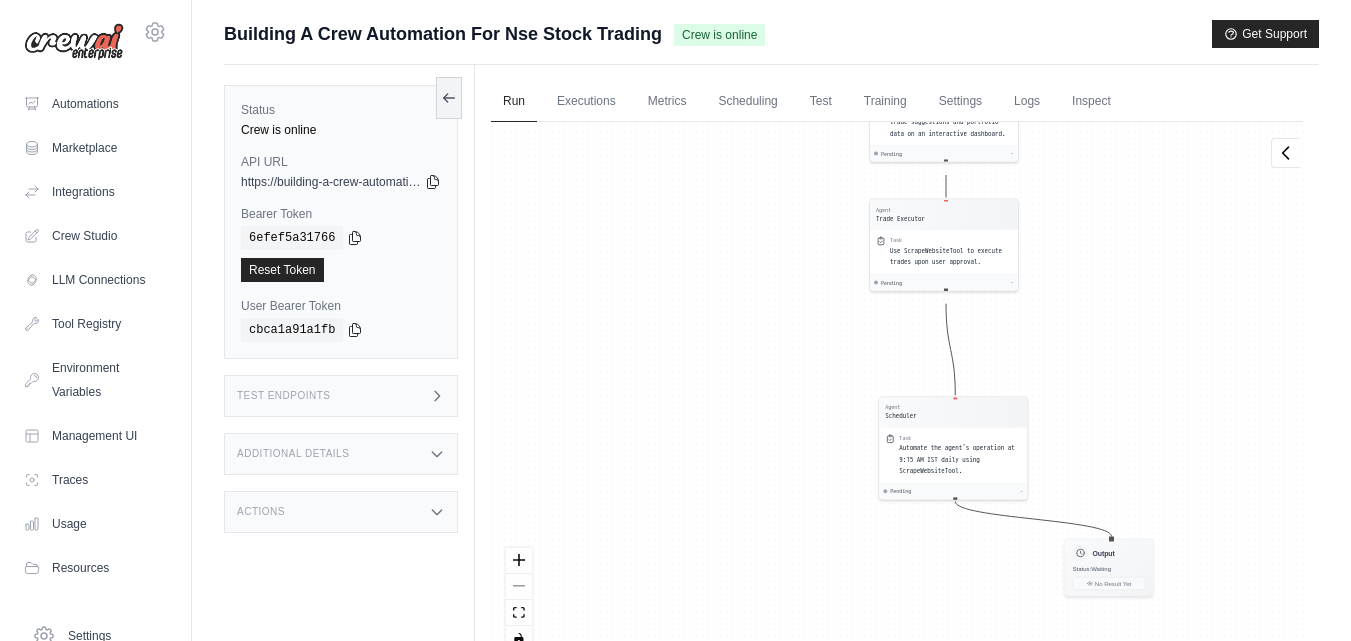 drag, startPoint x: 639, startPoint y: 261, endPoint x: 663, endPoint y: 475, distance: 215.34158 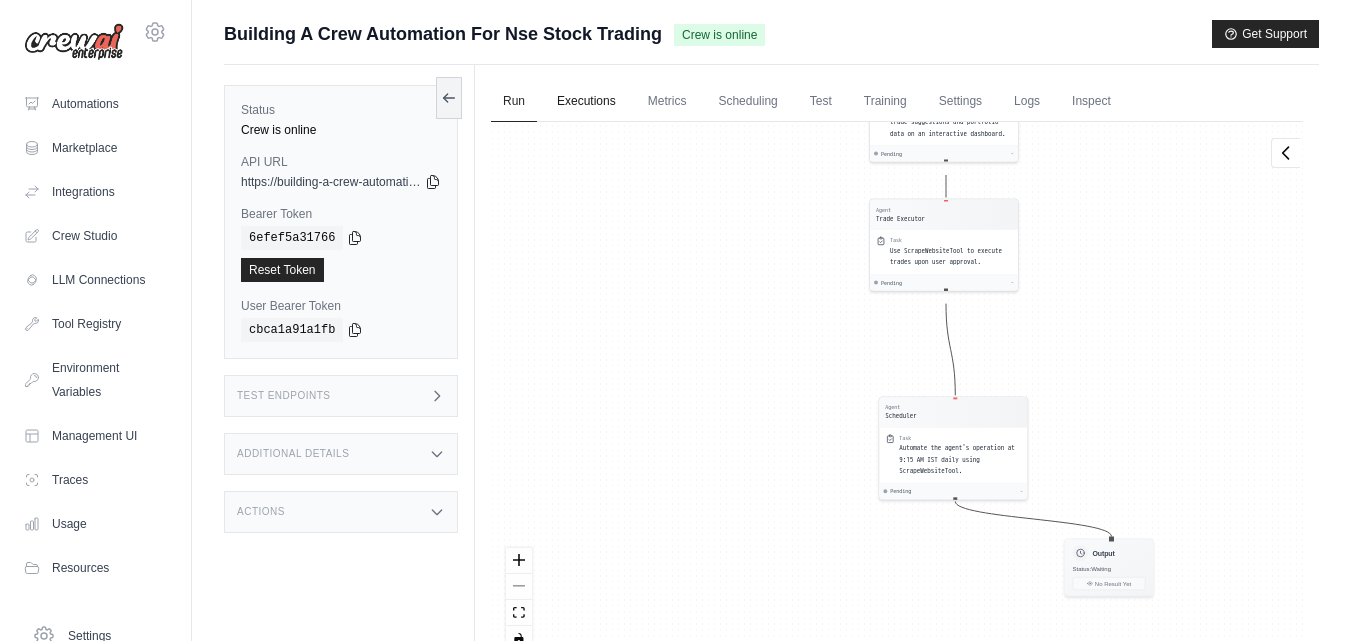 click on "Executions" at bounding box center (586, 102) 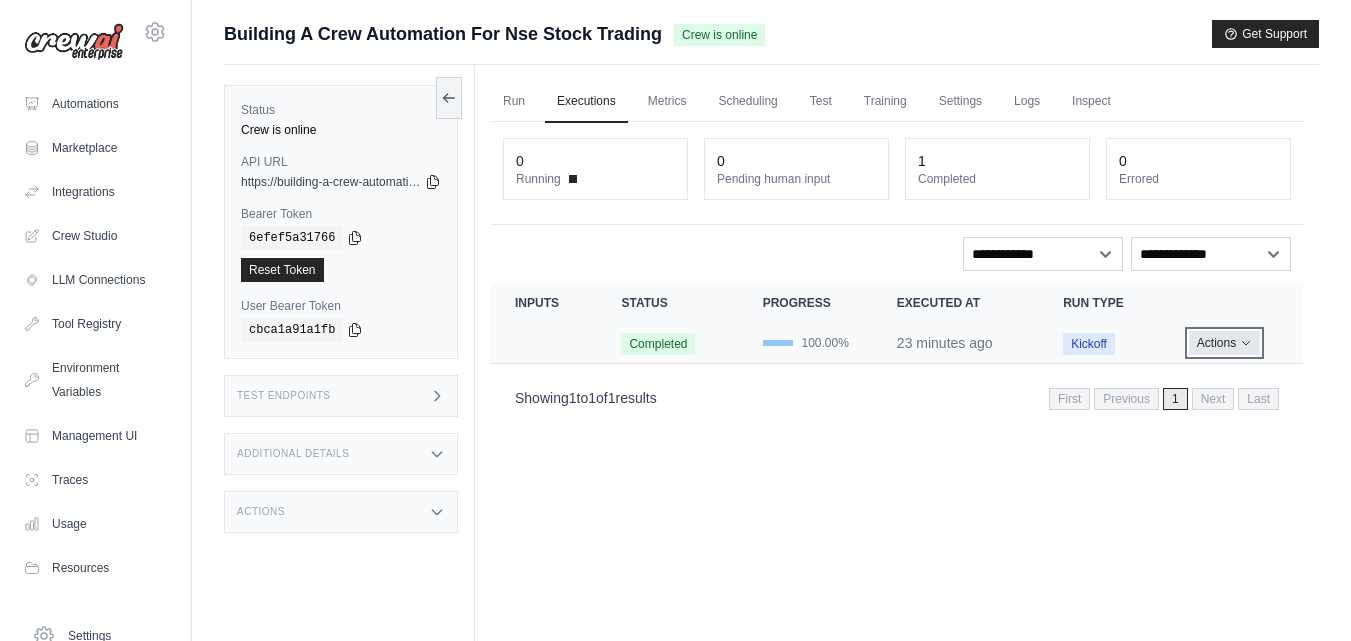 click on "Actions" at bounding box center [1224, 343] 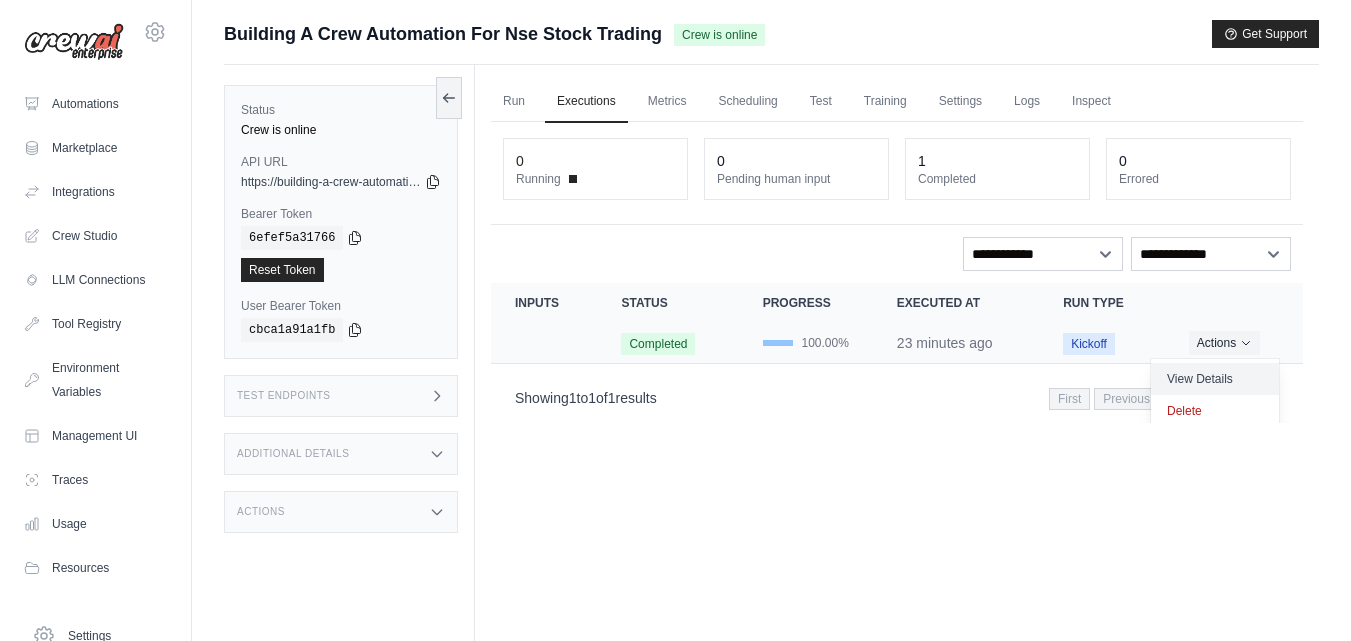 click on "View Details" at bounding box center [1215, 379] 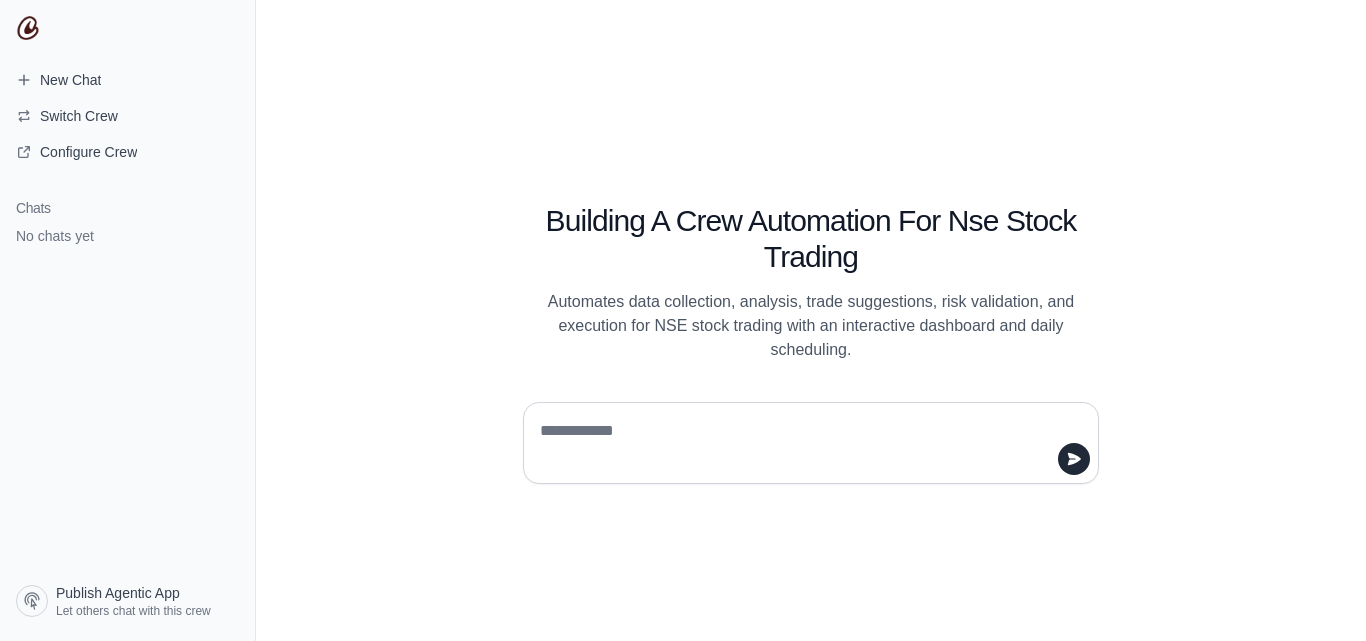 scroll, scrollTop: 0, scrollLeft: 0, axis: both 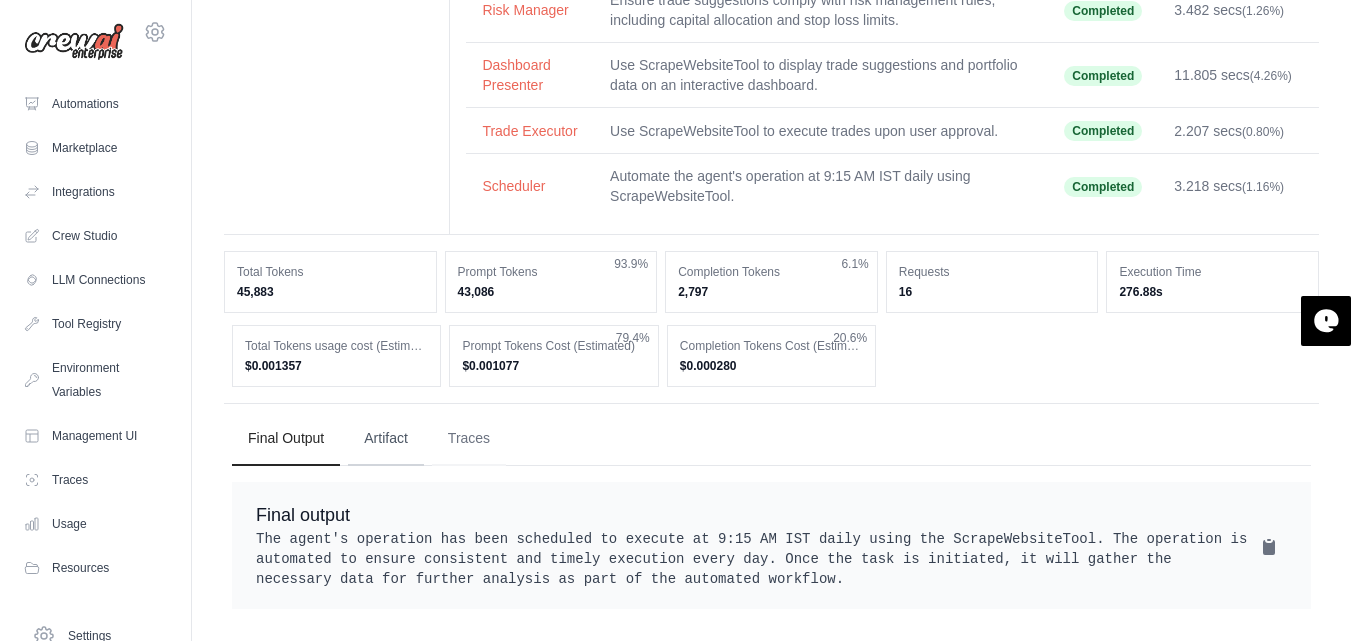 click on "Artifact" at bounding box center [386, 439] 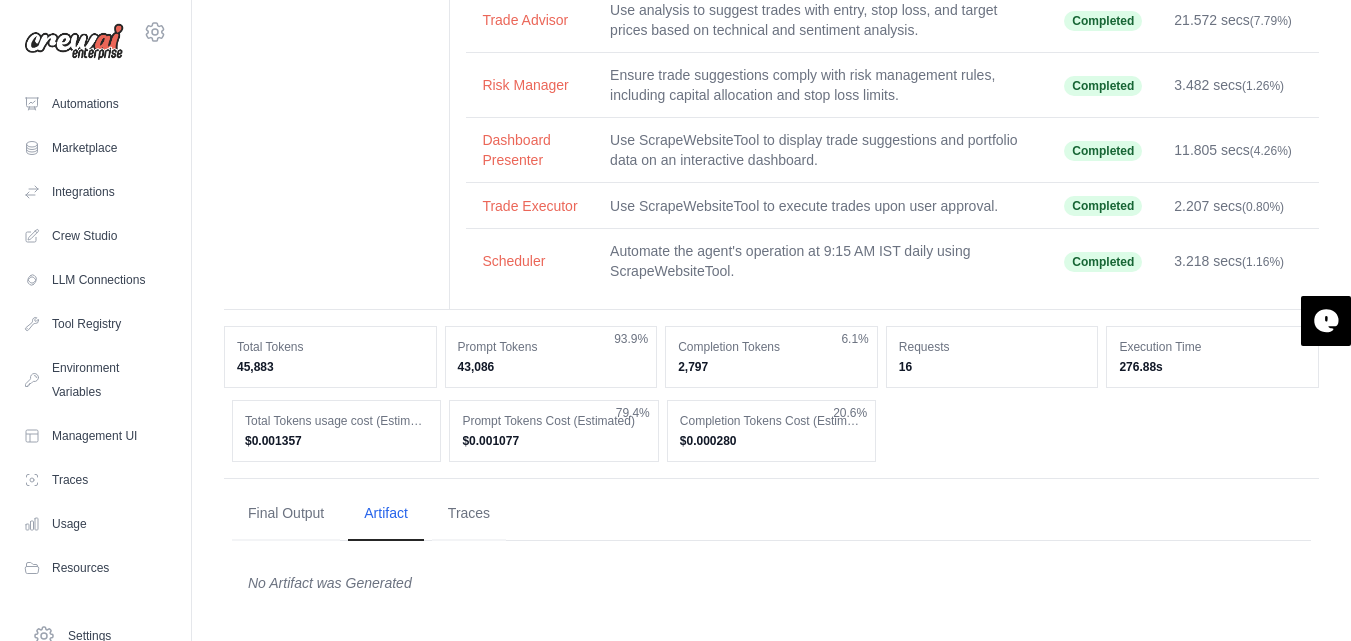 scroll, scrollTop: 385, scrollLeft: 0, axis: vertical 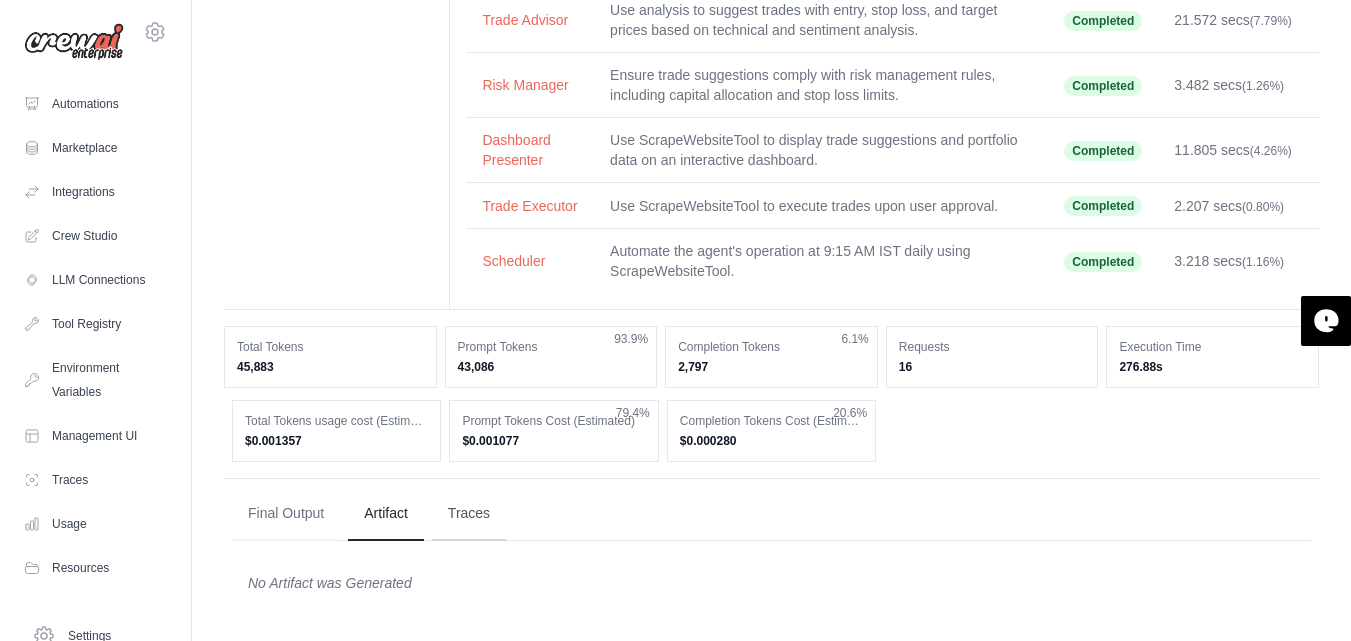 click on "Traces" at bounding box center [469, 514] 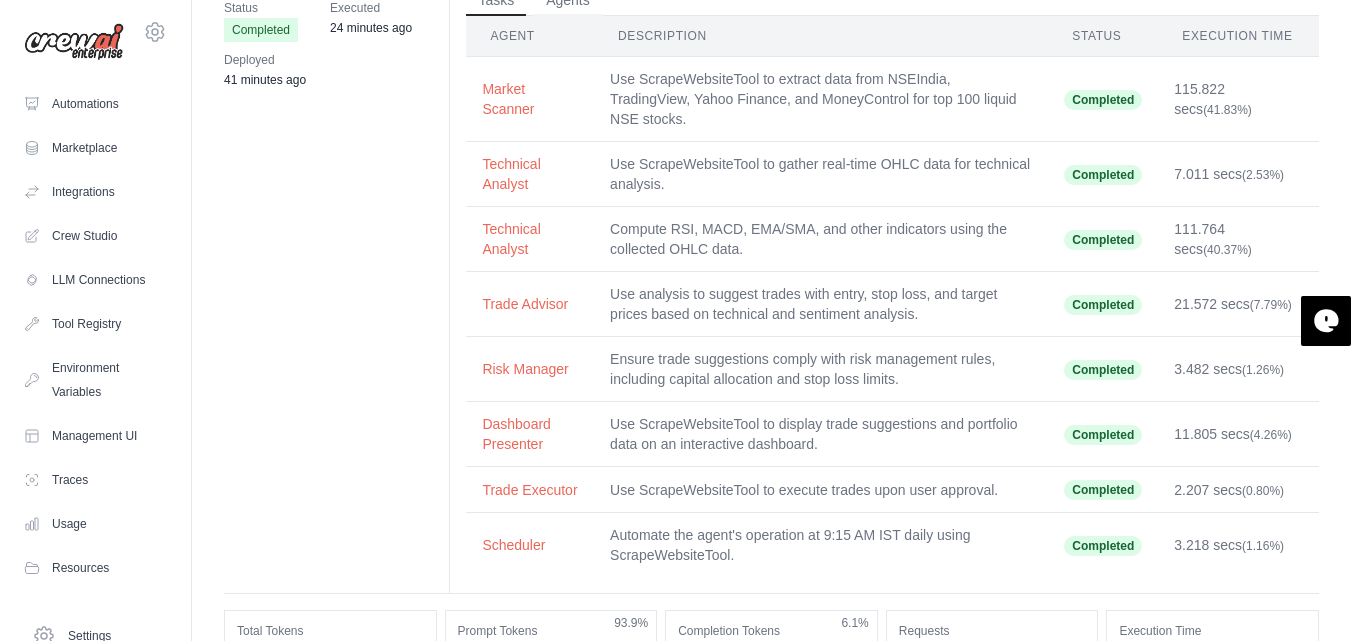 scroll, scrollTop: 455, scrollLeft: 0, axis: vertical 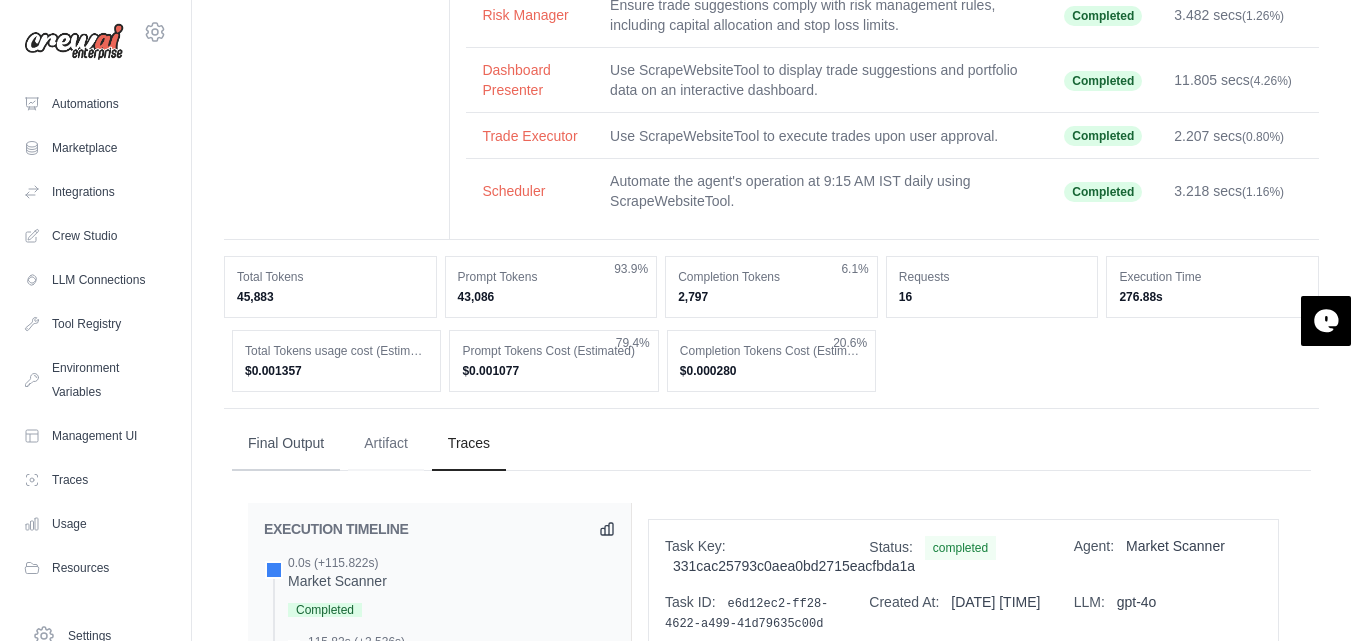 click on "Final Output" at bounding box center [286, 444] 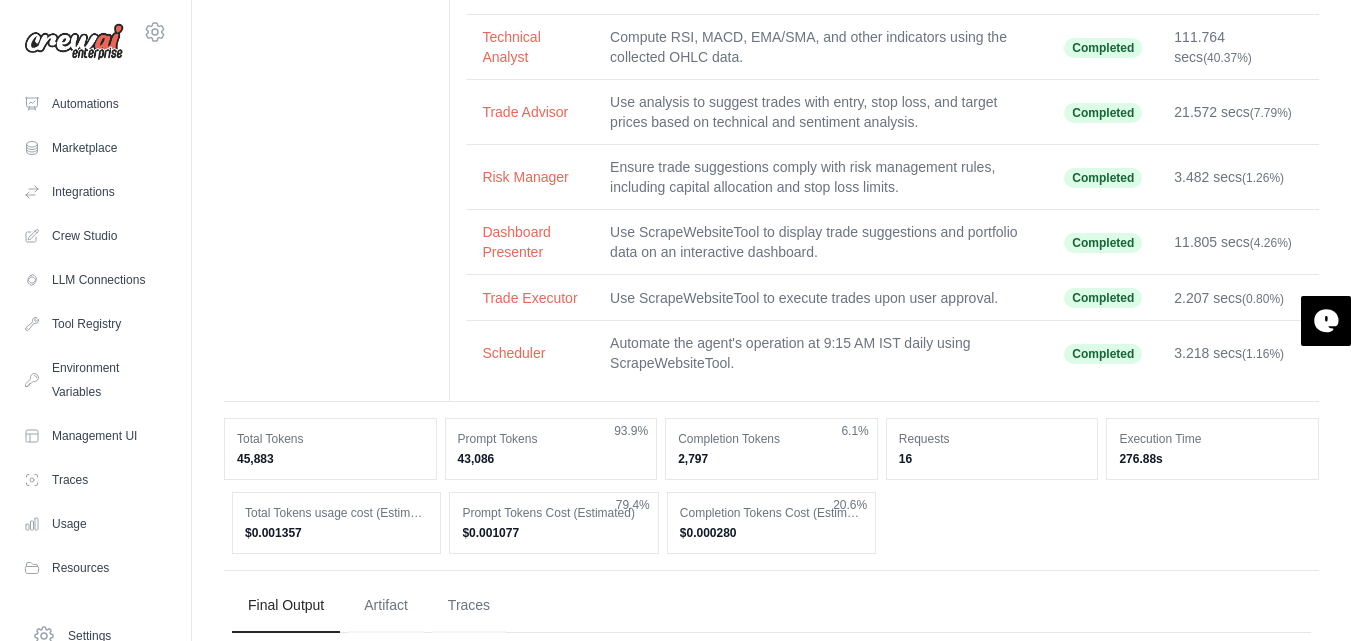 scroll, scrollTop: 179, scrollLeft: 0, axis: vertical 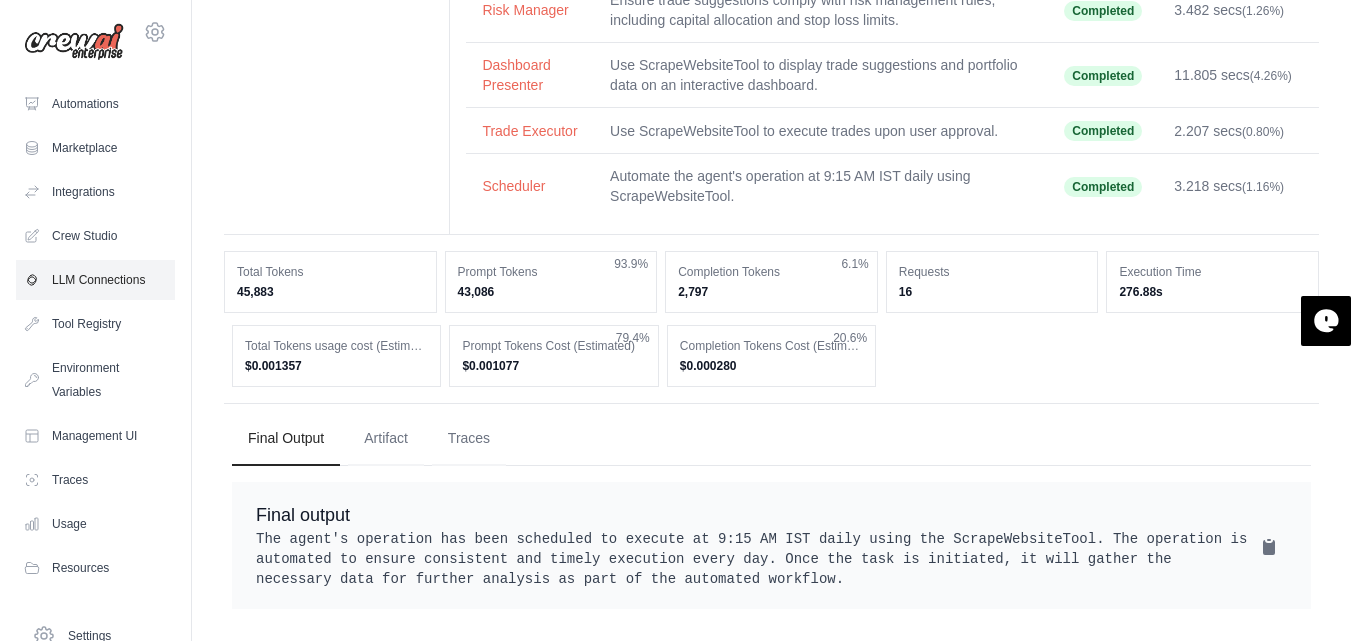 click on "LLM Connections" at bounding box center [95, 280] 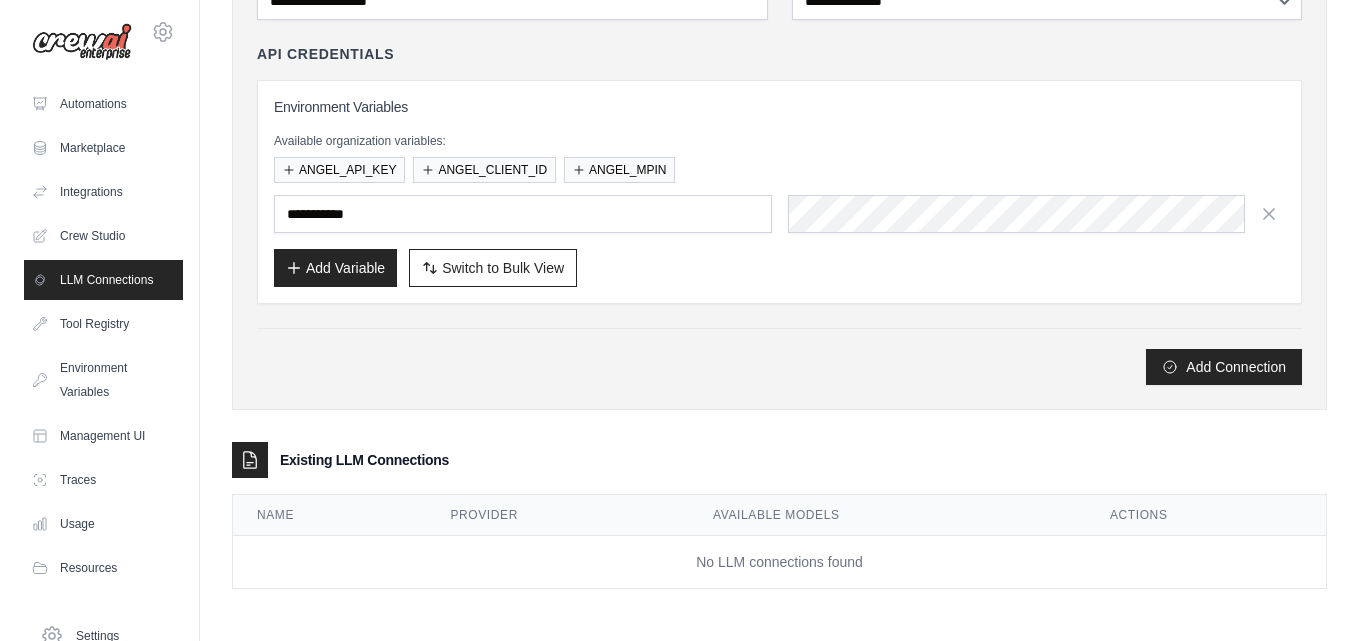 scroll, scrollTop: 0, scrollLeft: 0, axis: both 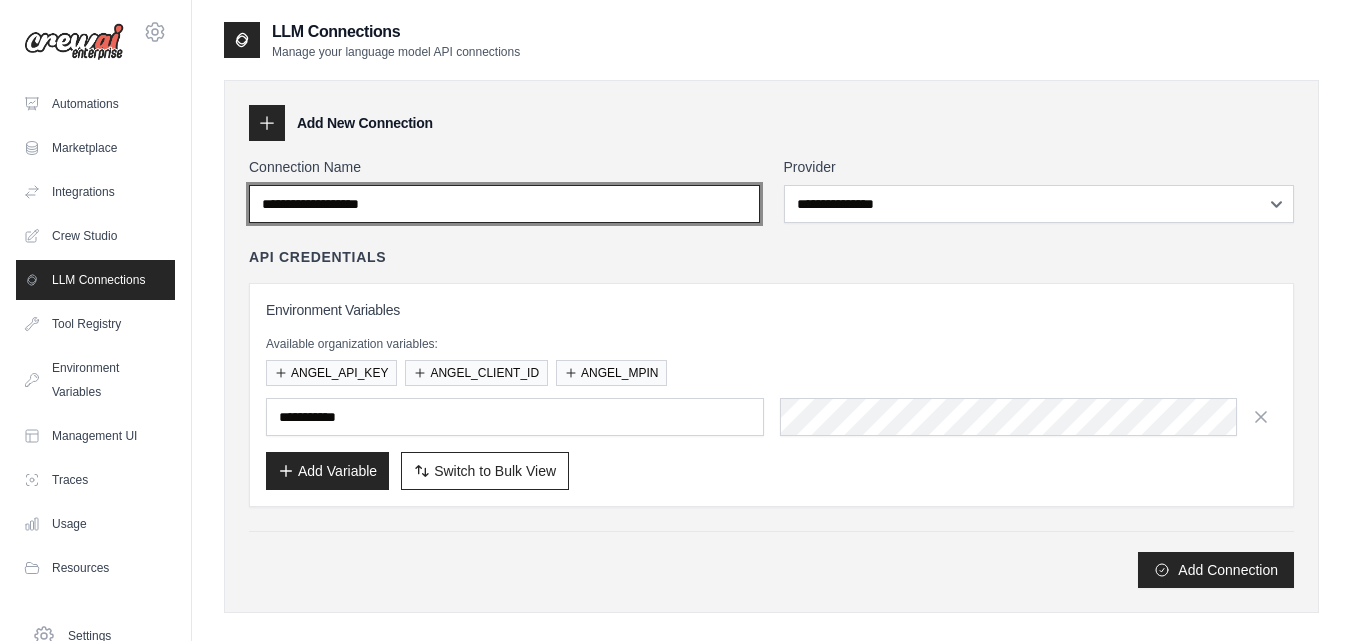 click on "Connection Name" at bounding box center [504, 204] 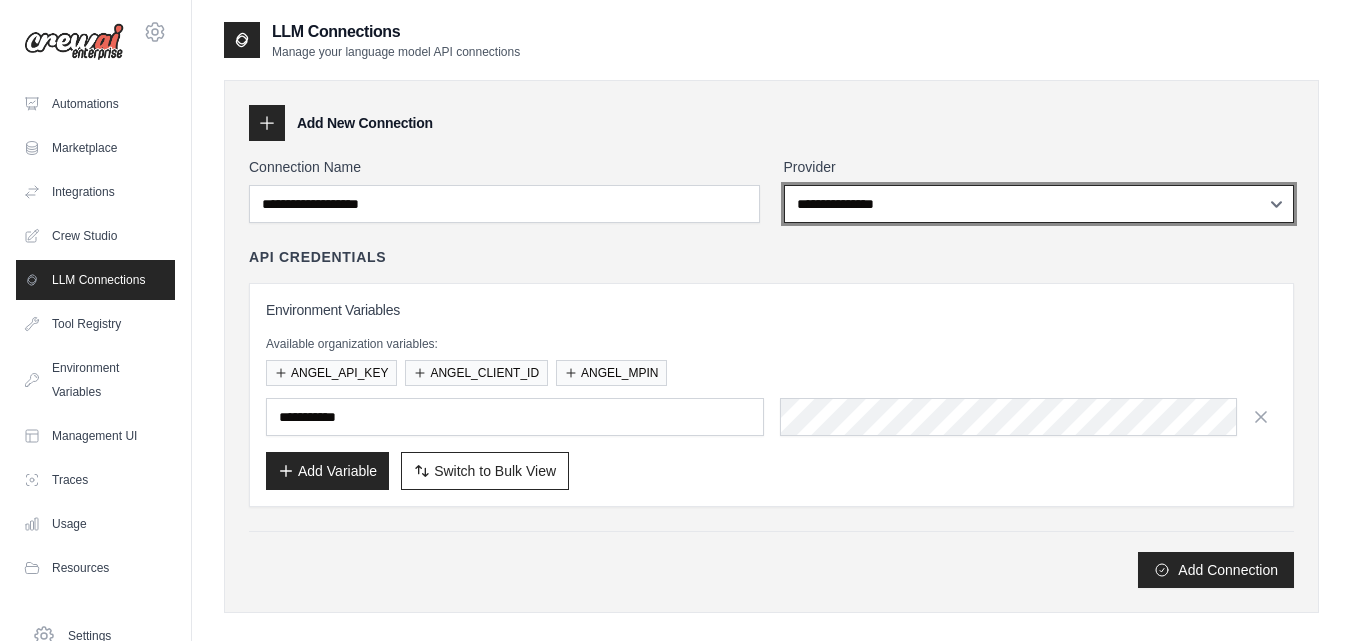 click on "**********" at bounding box center [1039, 204] 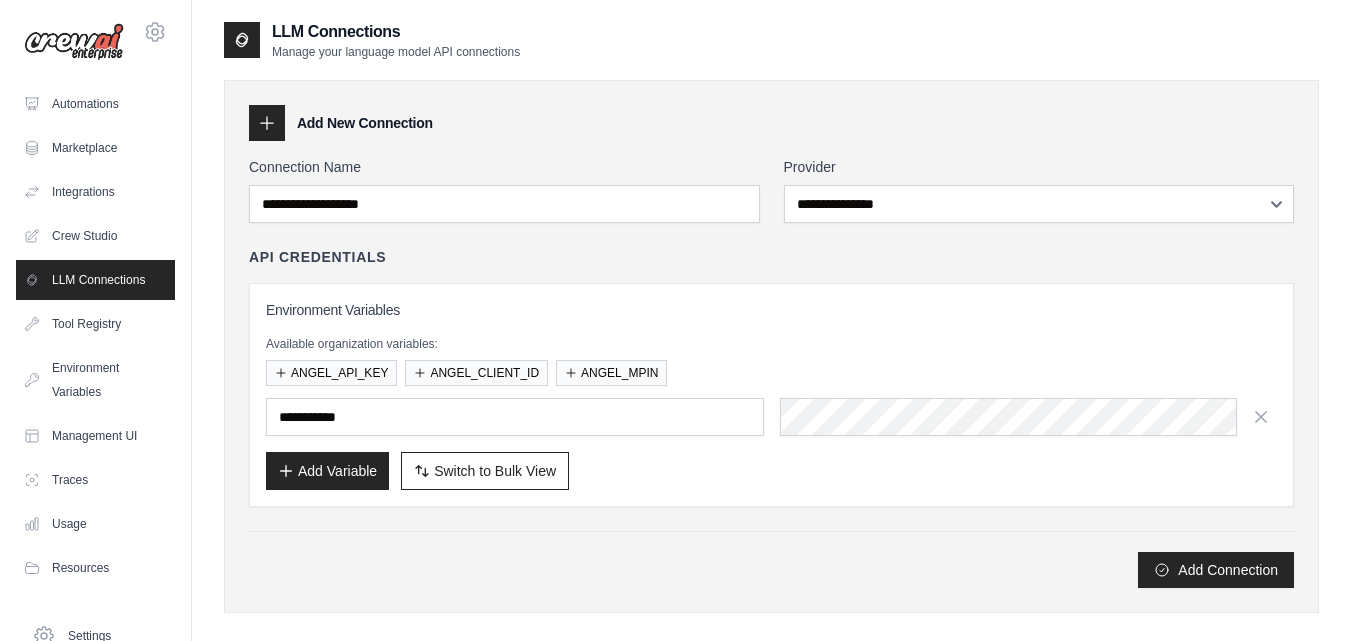click on "**********" at bounding box center (771, 346) 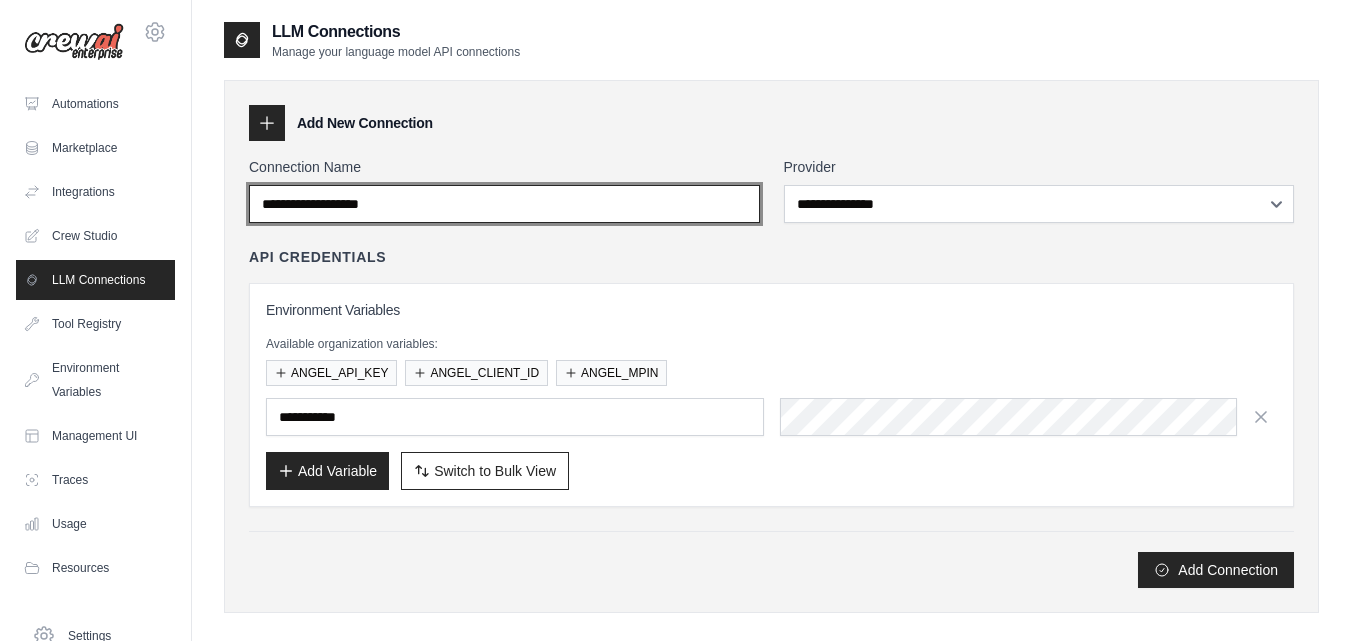 click on "Connection Name" at bounding box center [504, 204] 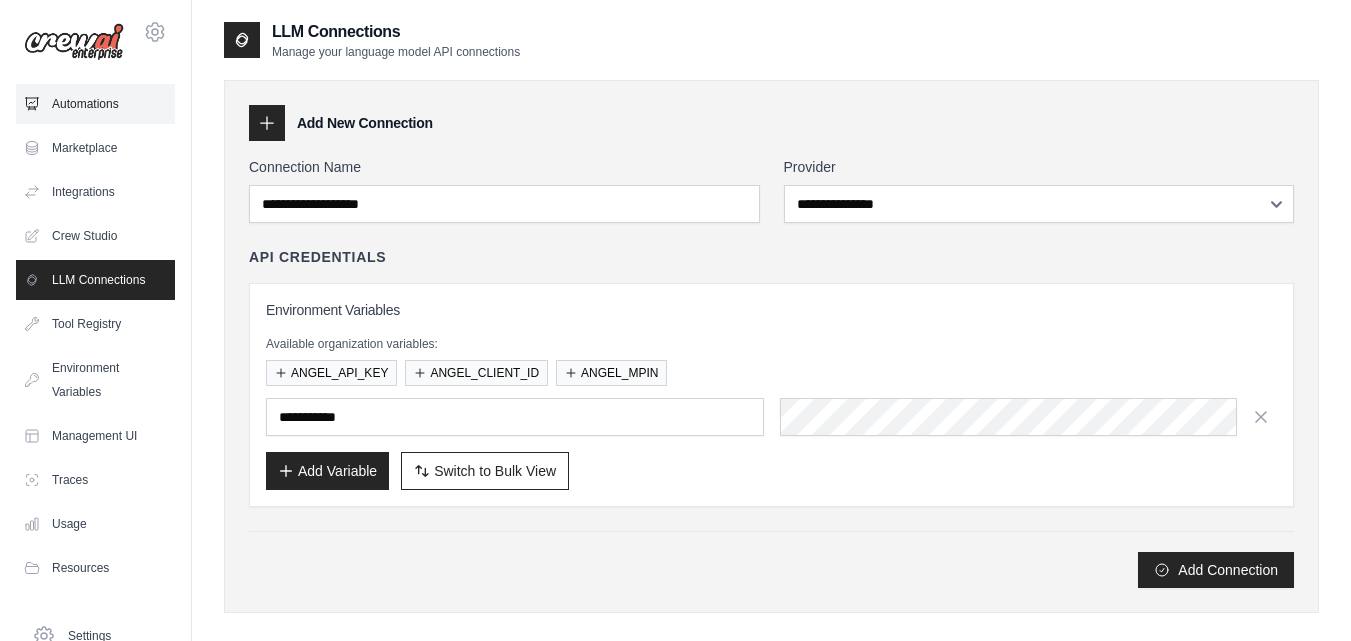click on "Automations" at bounding box center (95, 104) 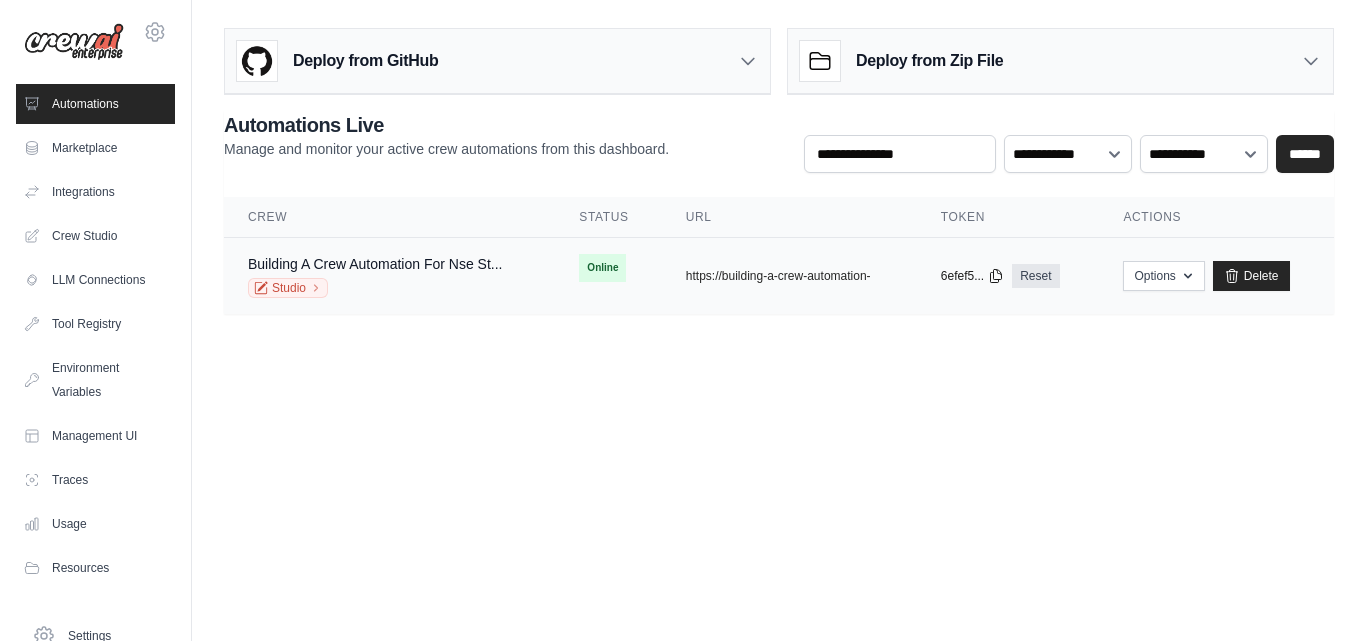 click 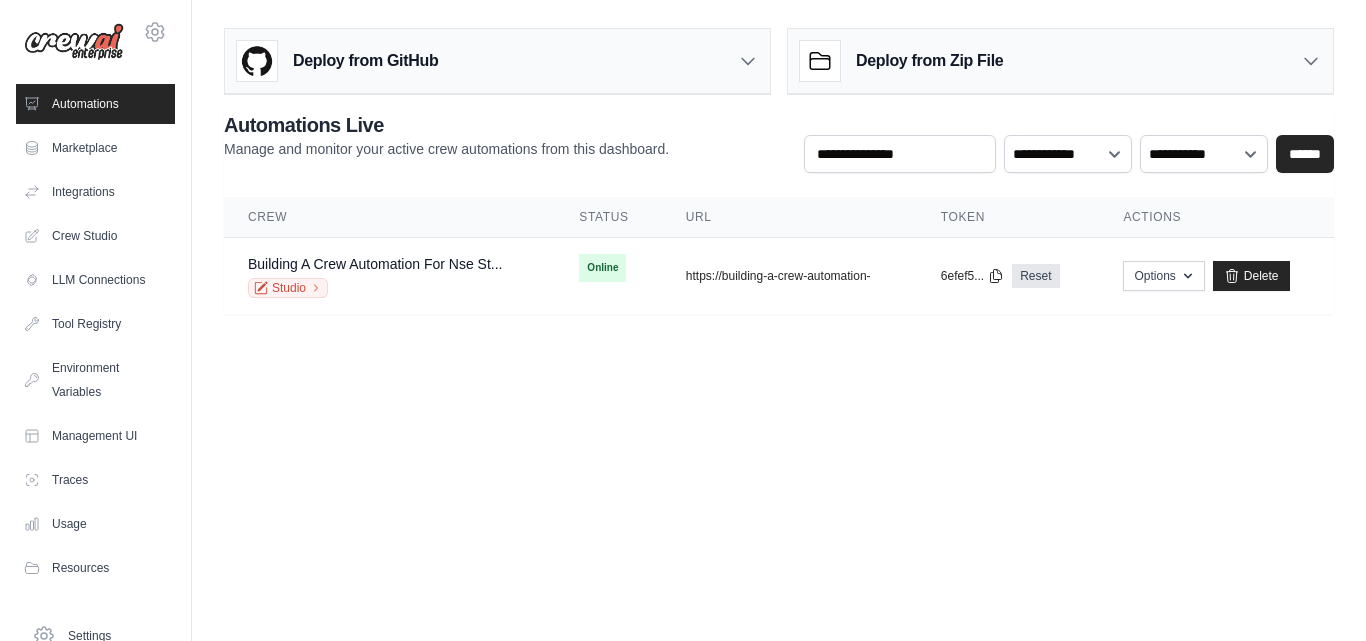 click on "sampathvinay2541@gmail.com
Settings
Automations
Marketplace
Integrations" at bounding box center [683, 320] 